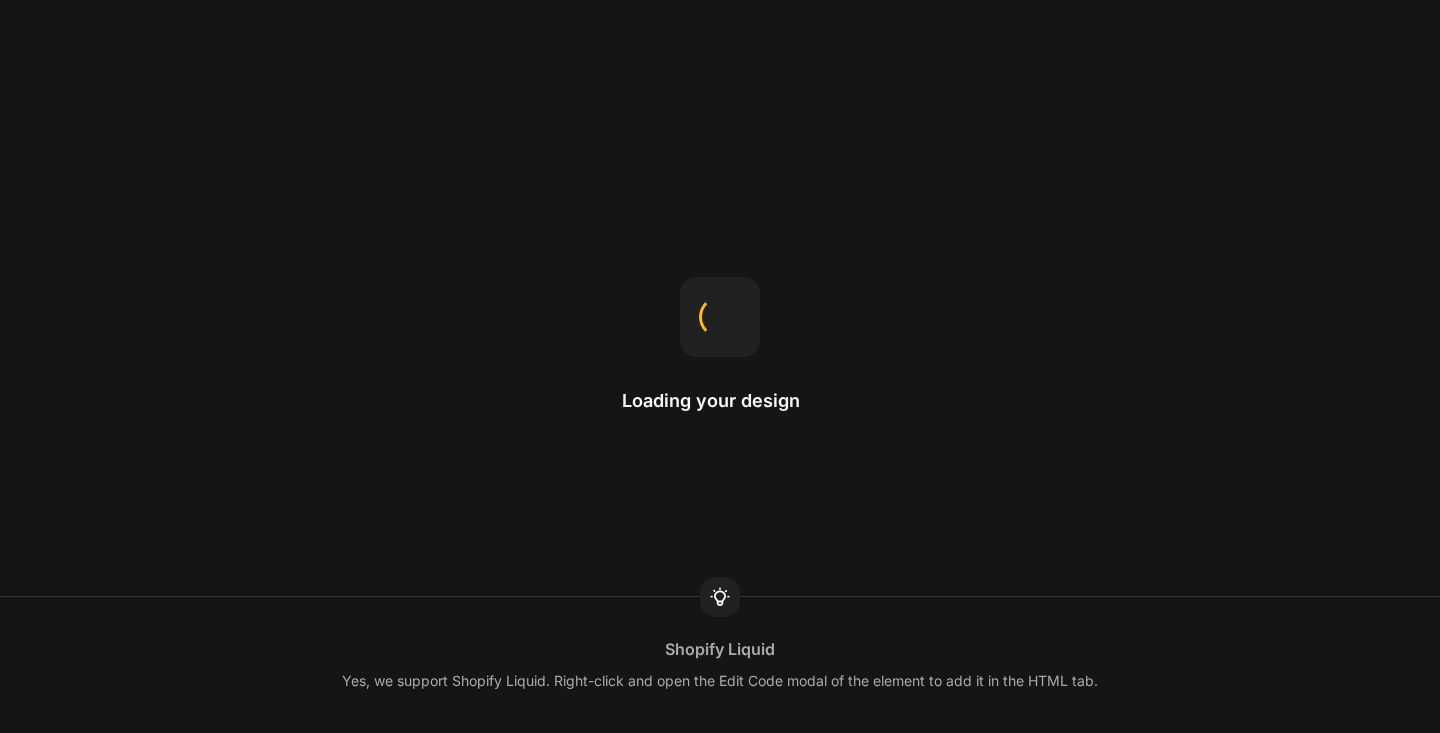 scroll, scrollTop: 0, scrollLeft: 0, axis: both 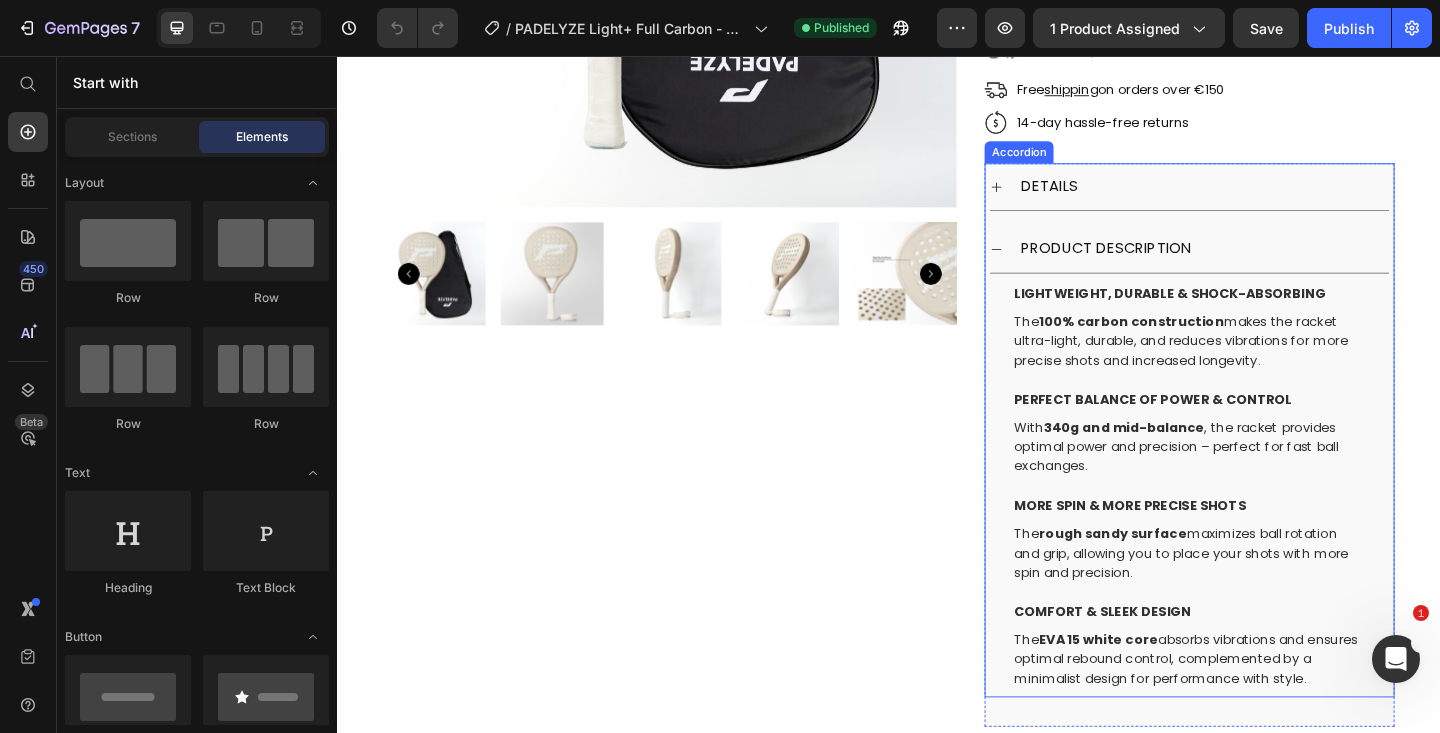 click on "DETAILS" at bounding box center (1111, 198) 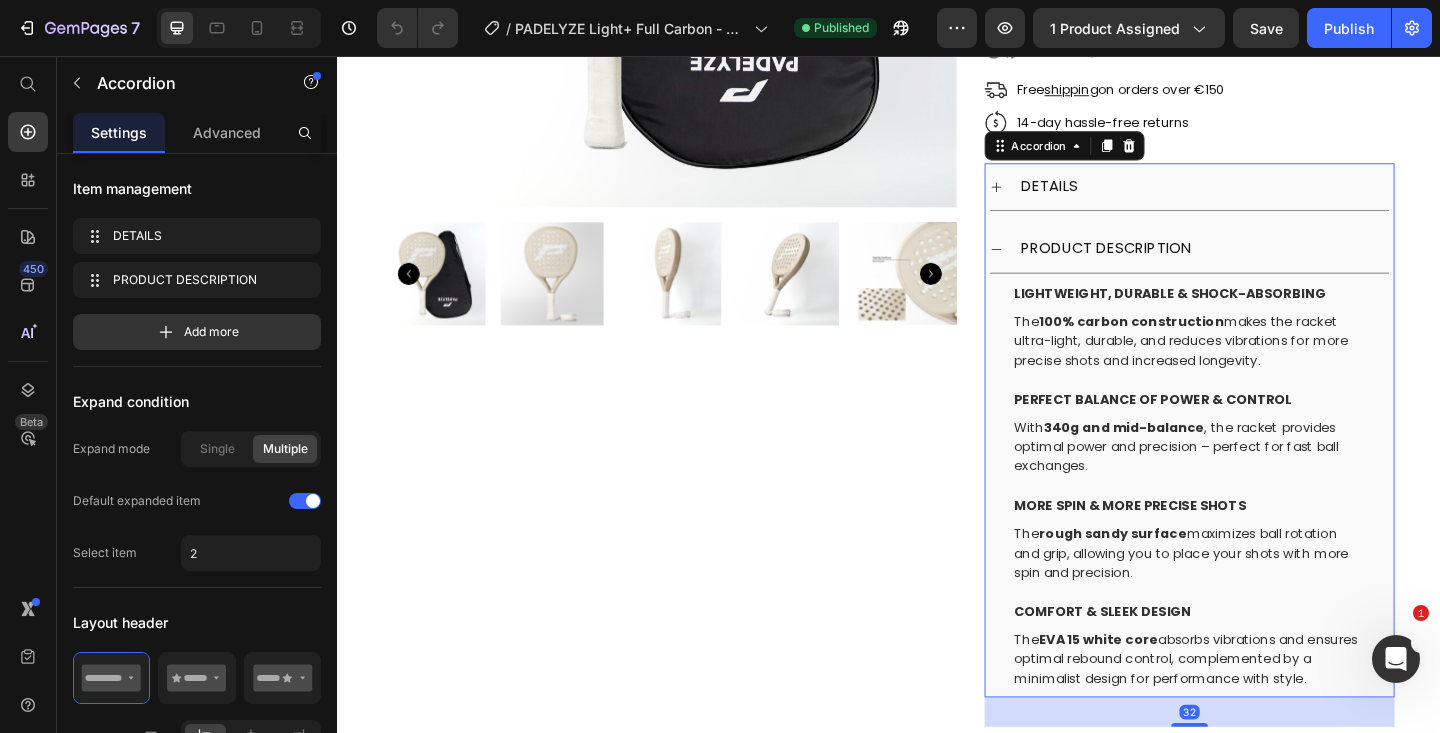 click 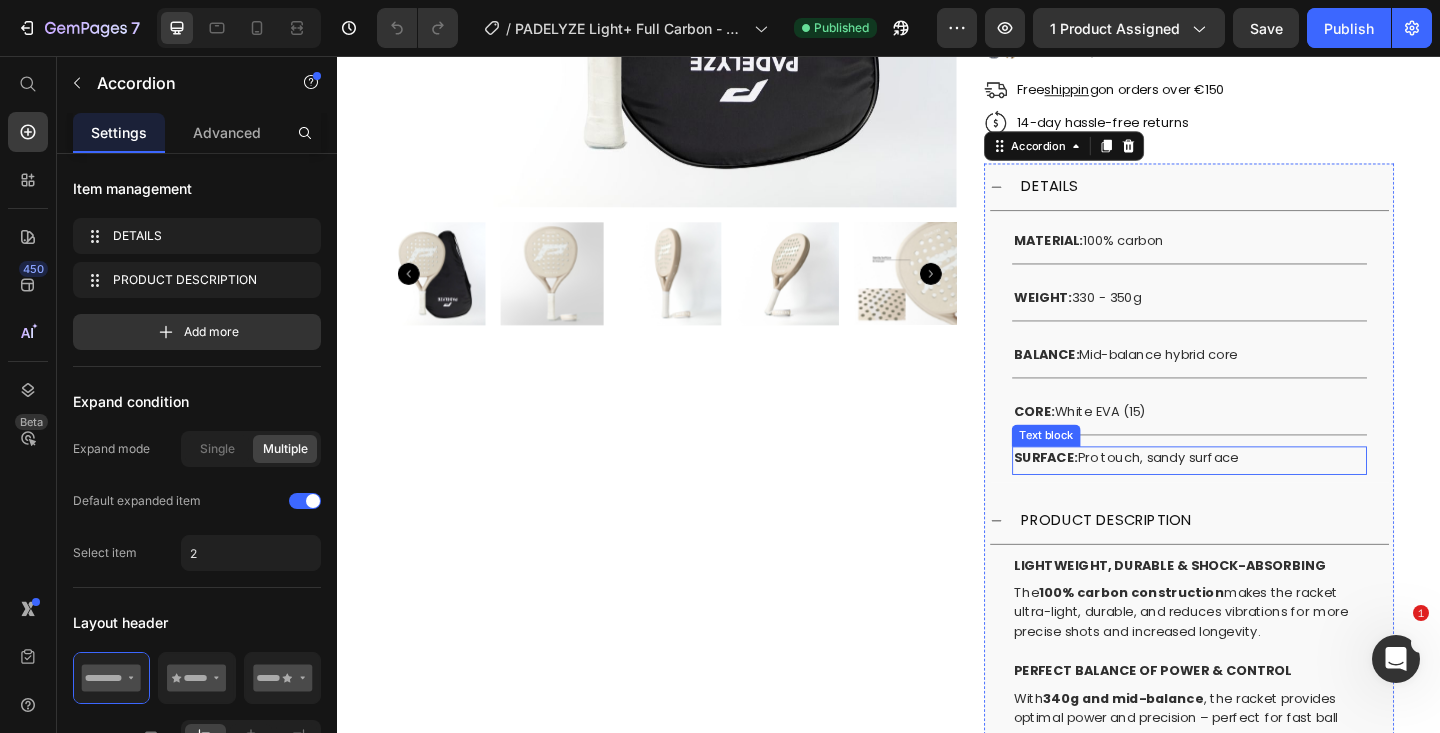 click on "SURFACE:  Pro touch, sandy surface Text block" at bounding box center (1264, 496) 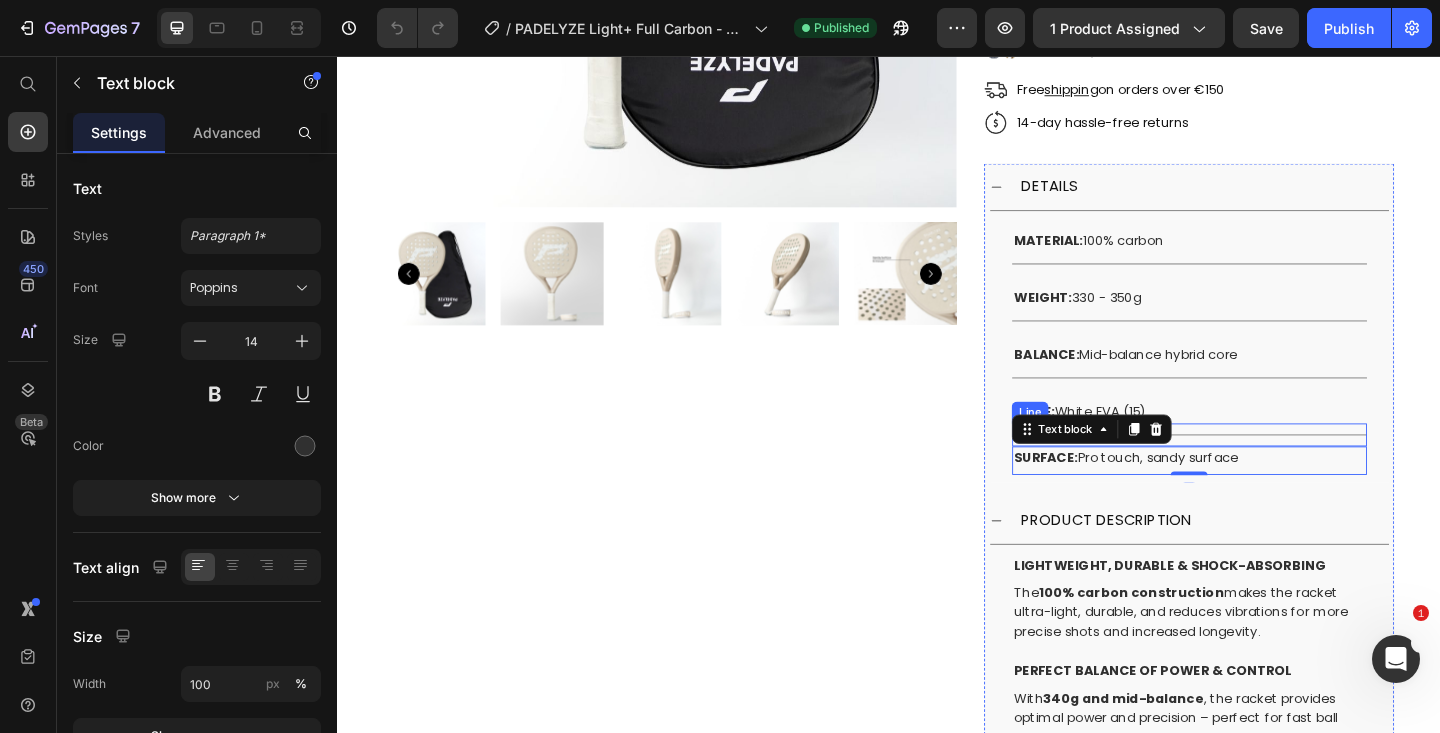 click on "Title Line" at bounding box center [1264, 468] 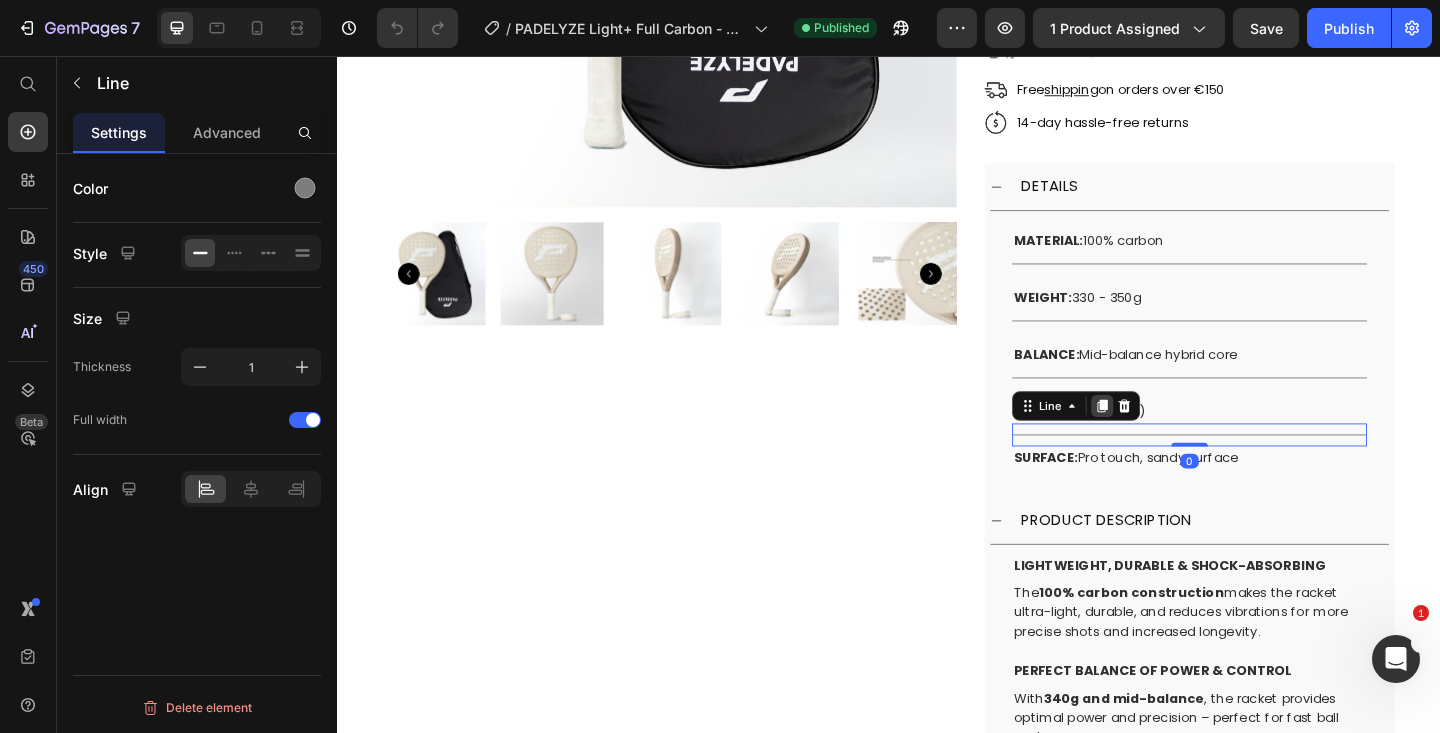 click 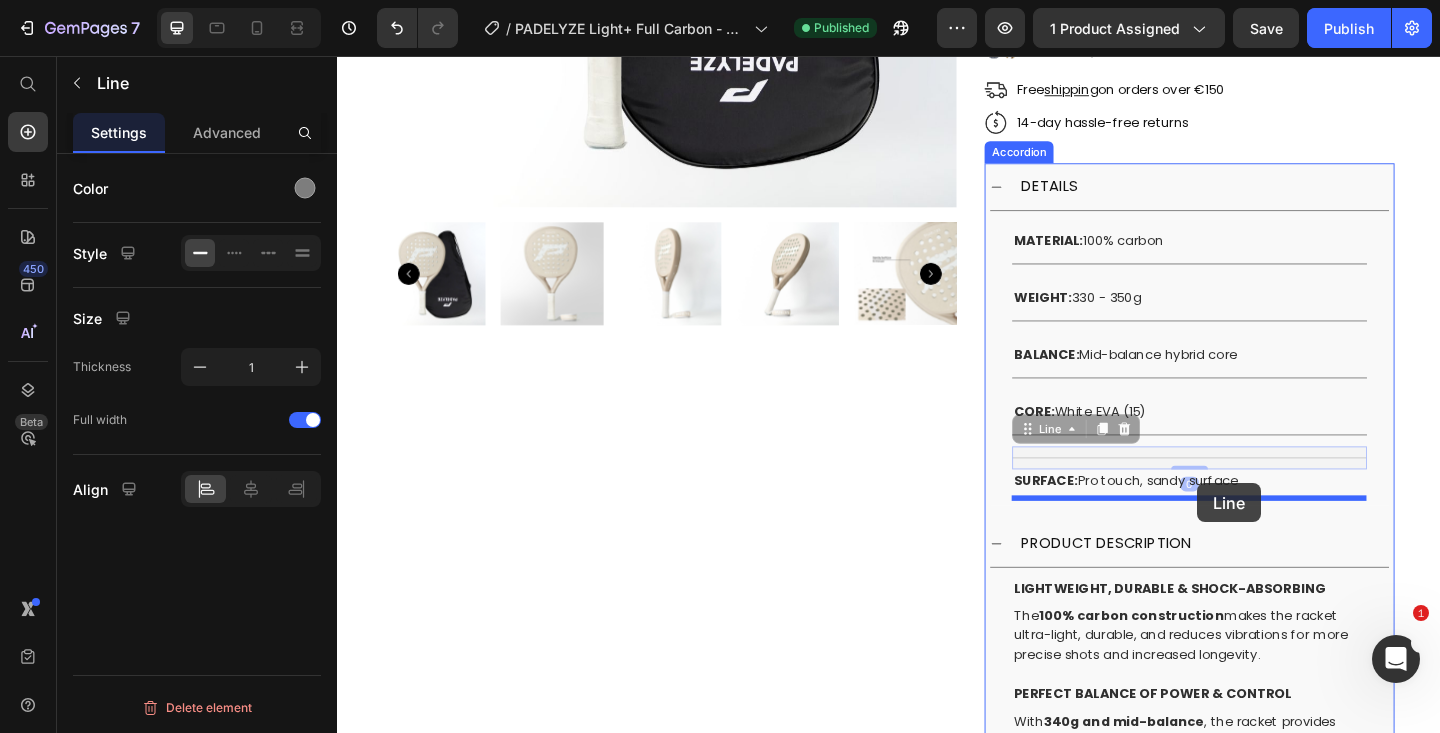 drag, startPoint x: 1272, startPoint y: 493, endPoint x: 1273, endPoint y: 521, distance: 28.01785 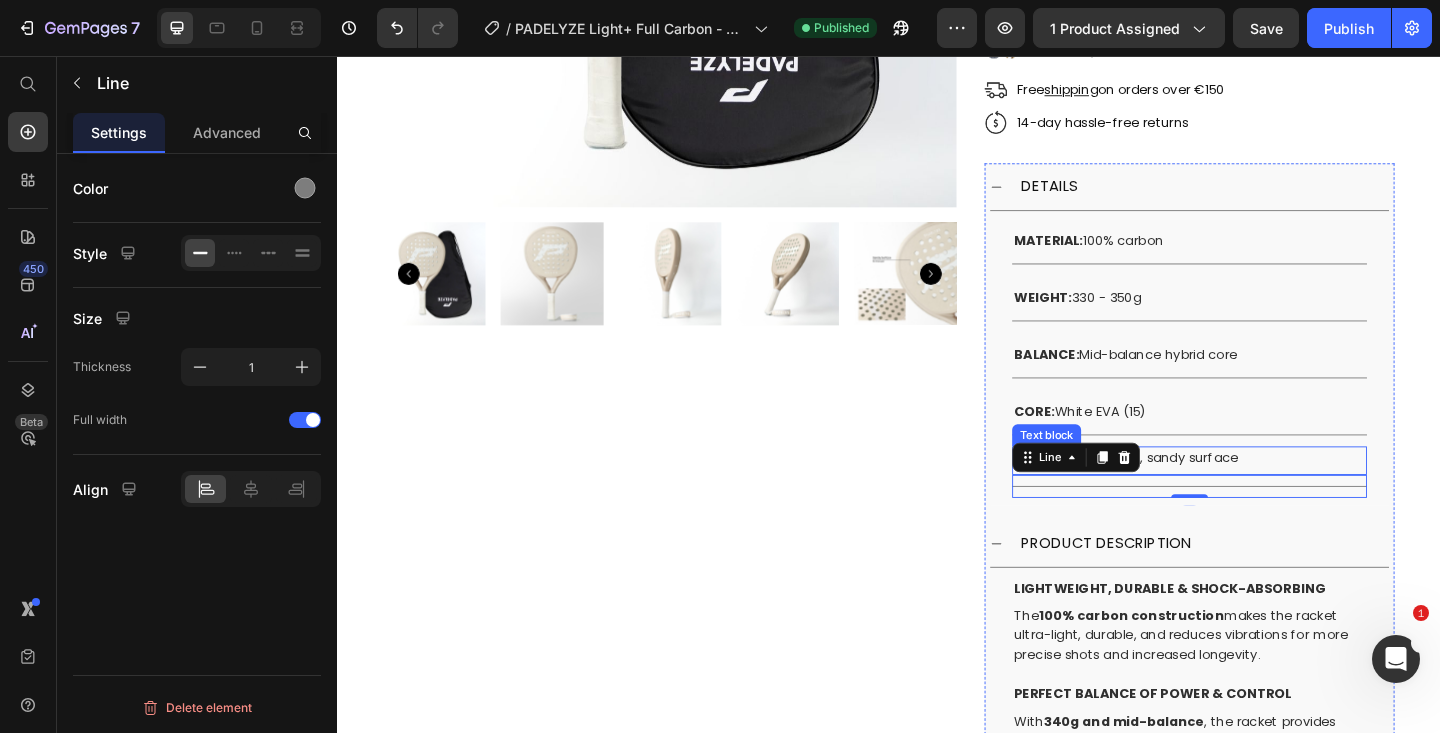 click on "SURFACE:  Pro touch, sandy surface" at bounding box center [1264, 493] 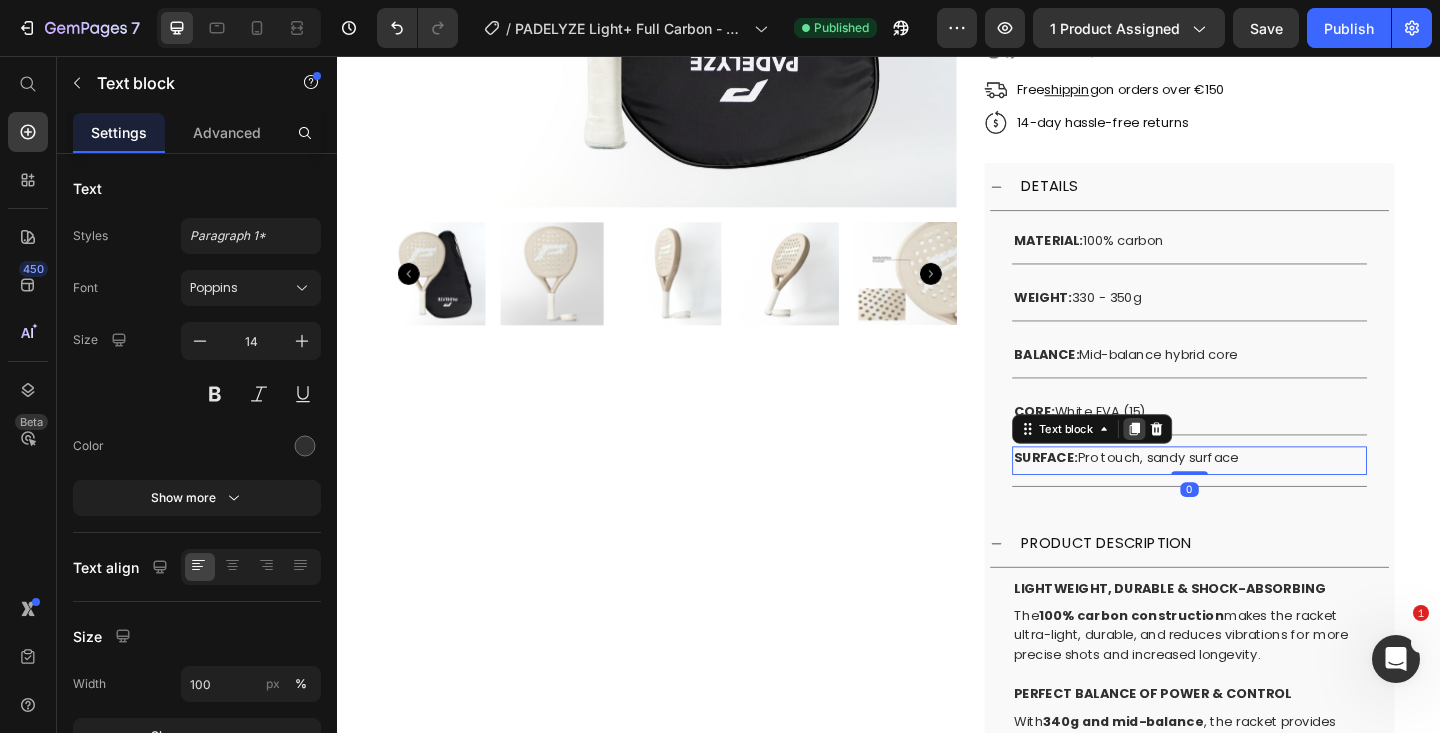click at bounding box center (1204, 462) 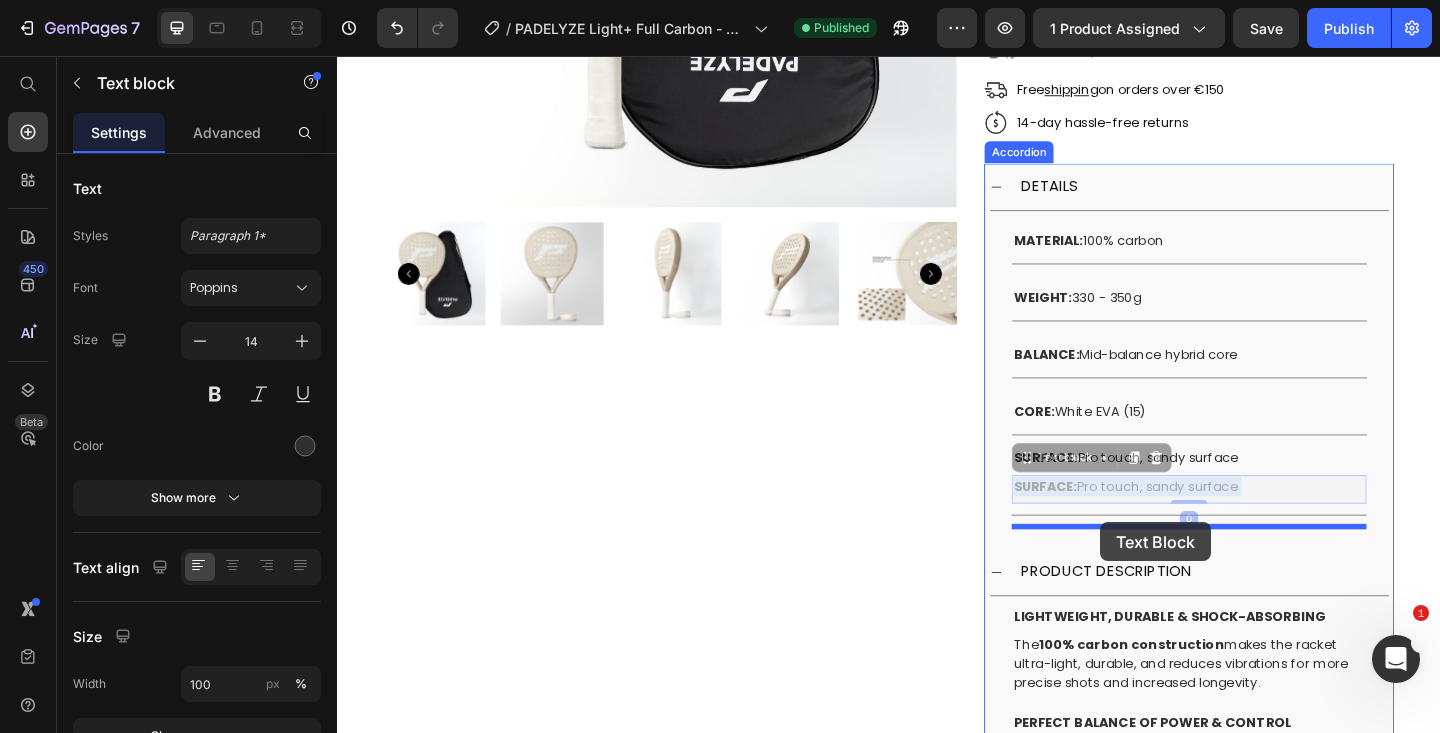 drag, startPoint x: 1167, startPoint y: 513, endPoint x: 1167, endPoint y: 563, distance: 50 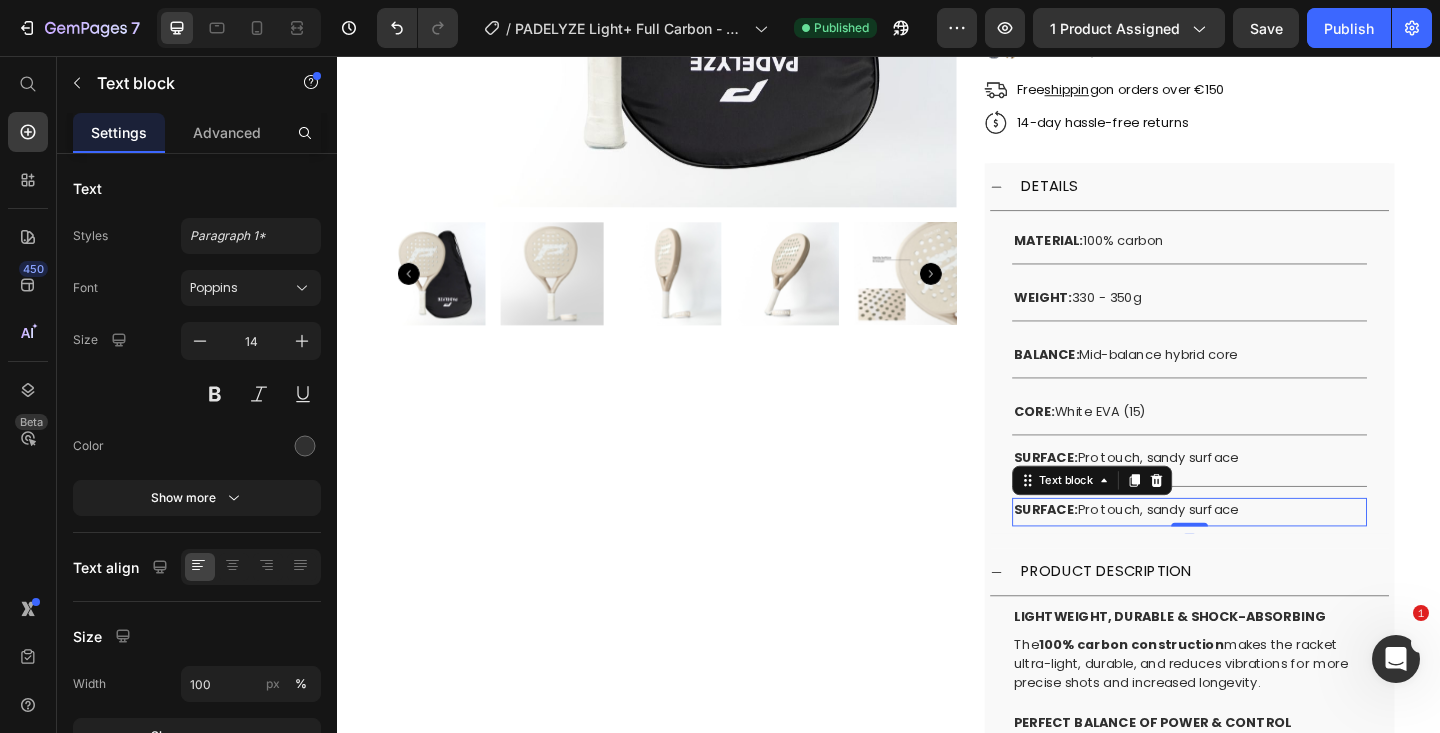 click on "Product Images" at bounding box center (699, 383) 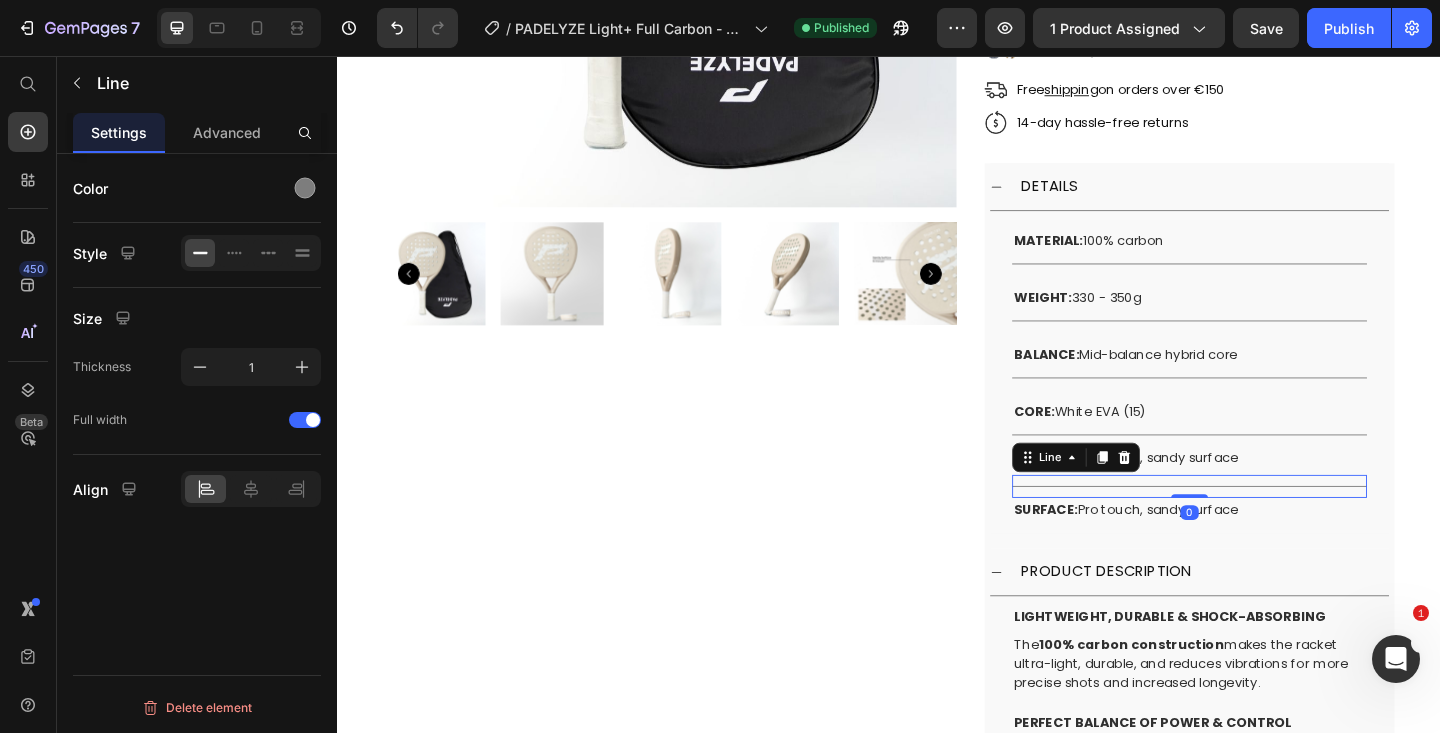 click on "Title Line   0" at bounding box center (1264, 524) 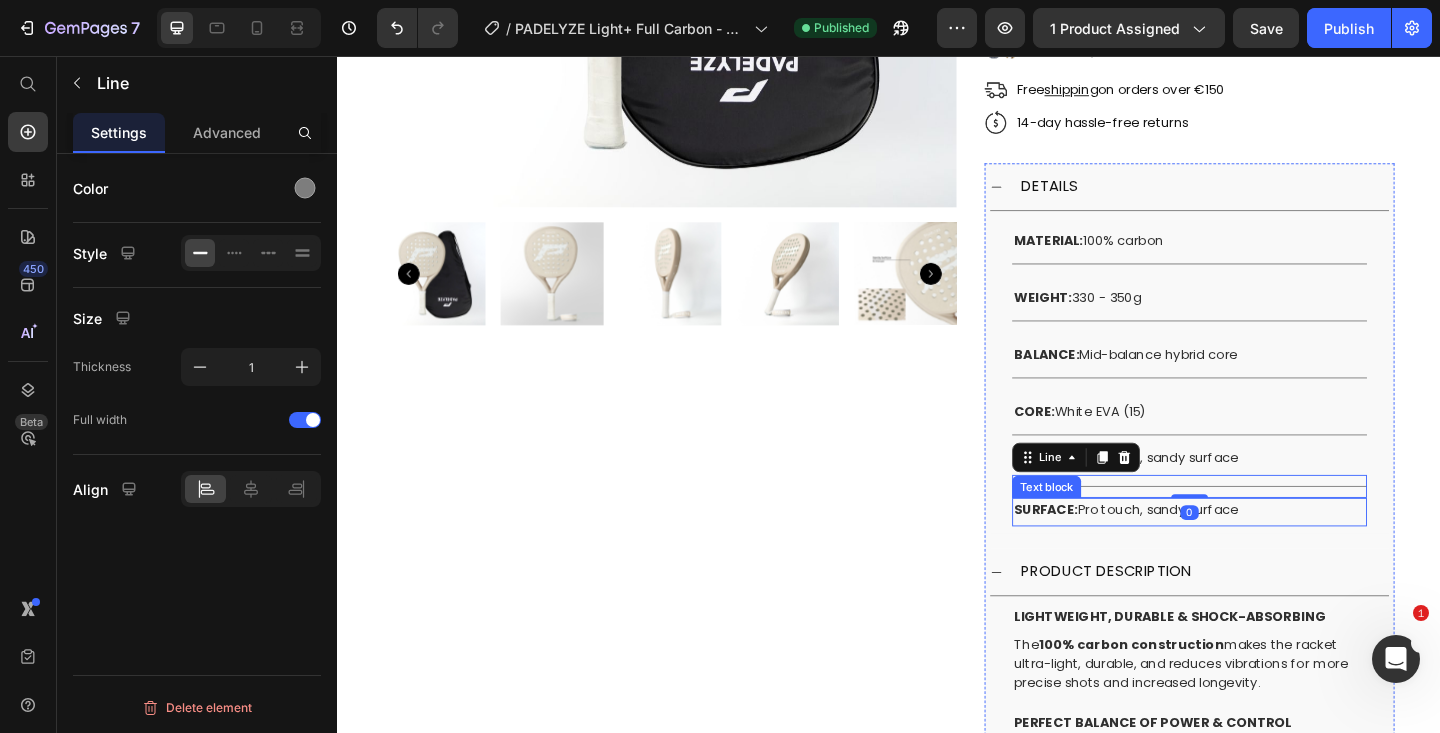 click on "SURFACE:" at bounding box center (1107, 549) 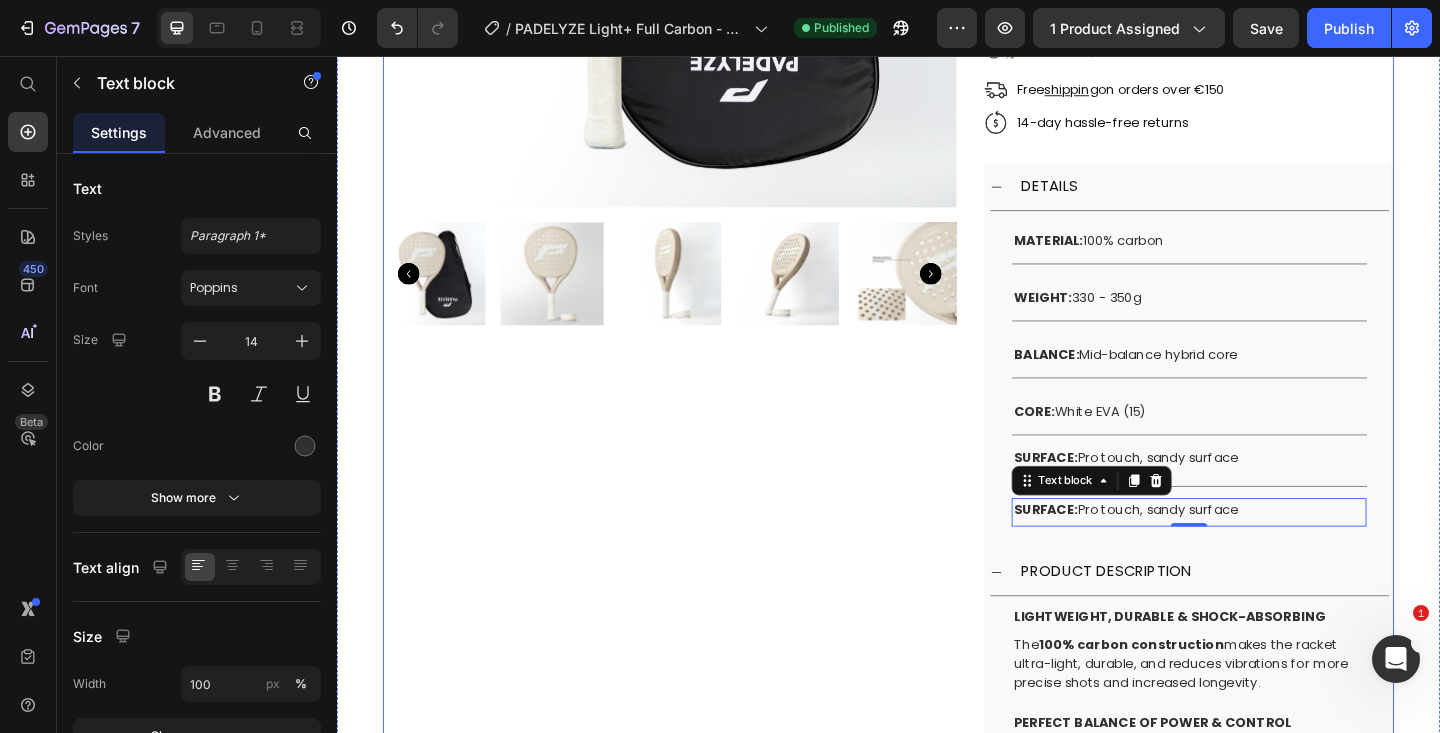 click on "Product Images Padel Tennis Racket Light+ Full Carbon - Beige Product Title                Icon                Icon                Icon                Icon                Icon Icon List Hoz (417 reviews) Text block Row Row €160,00 Product Price
Drop element here Row Row Color Text Block Button Button Row {% render 'qikify-bogo' %} Custom Code • In stock – delivered to you in 1-3 days Text block ADD TO BAG Product Cart Button Image Image Image Free  shipping  on orders over €150 Text block Row Image 14-day hassle-free returns Text block Row
DETAILS MATERIAL:  100% carbon  Text block                Title Line WEIGHT:  330 - 350g Text block                Title Line BALANCE:  Mid-balance hybrid core Text block                Title Line CORE:  White EVA (15)  Text block                Title Line SURFACE:  Pro touch, sandy surface Text block                Title Line SURFACE:  Text block   0 The" at bounding box center (937, 383) 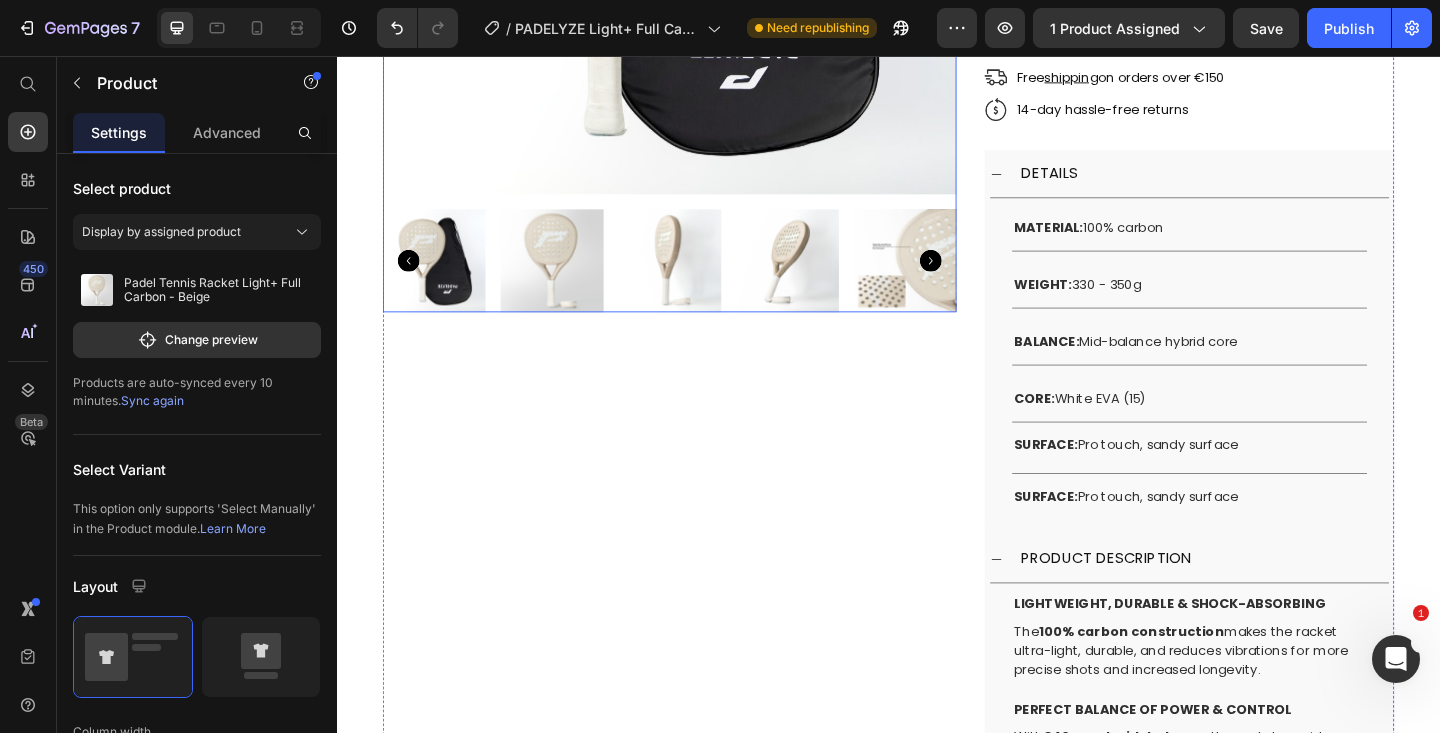 scroll, scrollTop: 524, scrollLeft: 0, axis: vertical 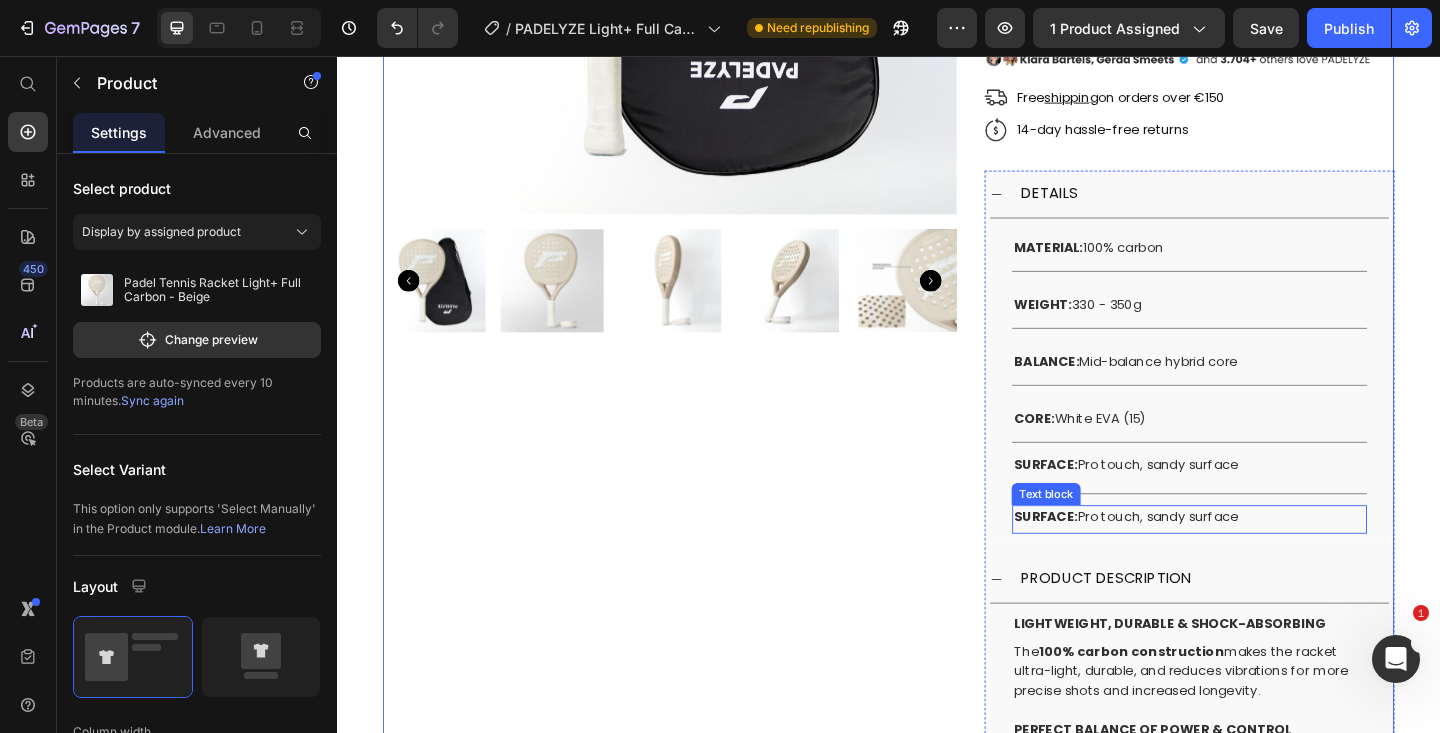 click on "SURFACE:  Pro touch, sandy surface Text block" at bounding box center [1264, 560] 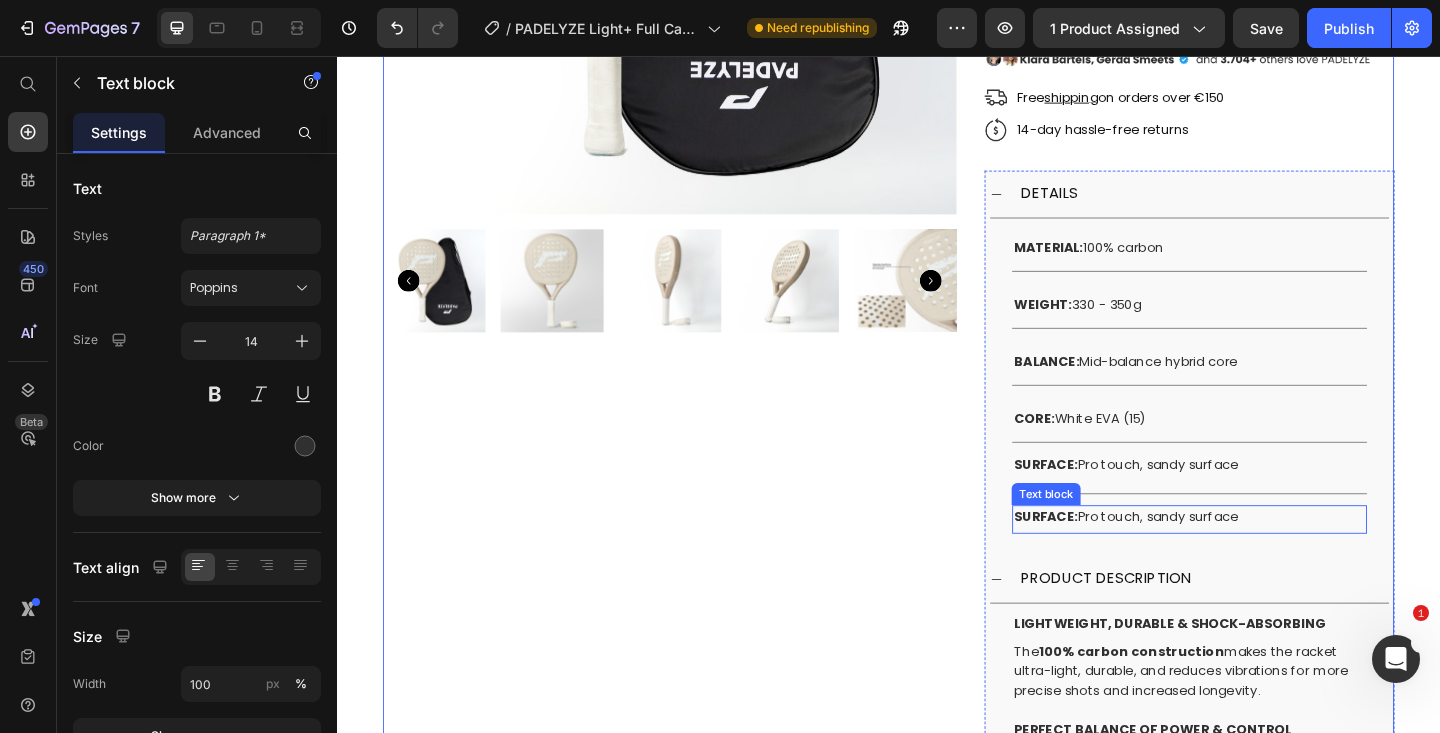 click on "SURFACE:  Pro touch, sandy surface" at bounding box center (1264, 557) 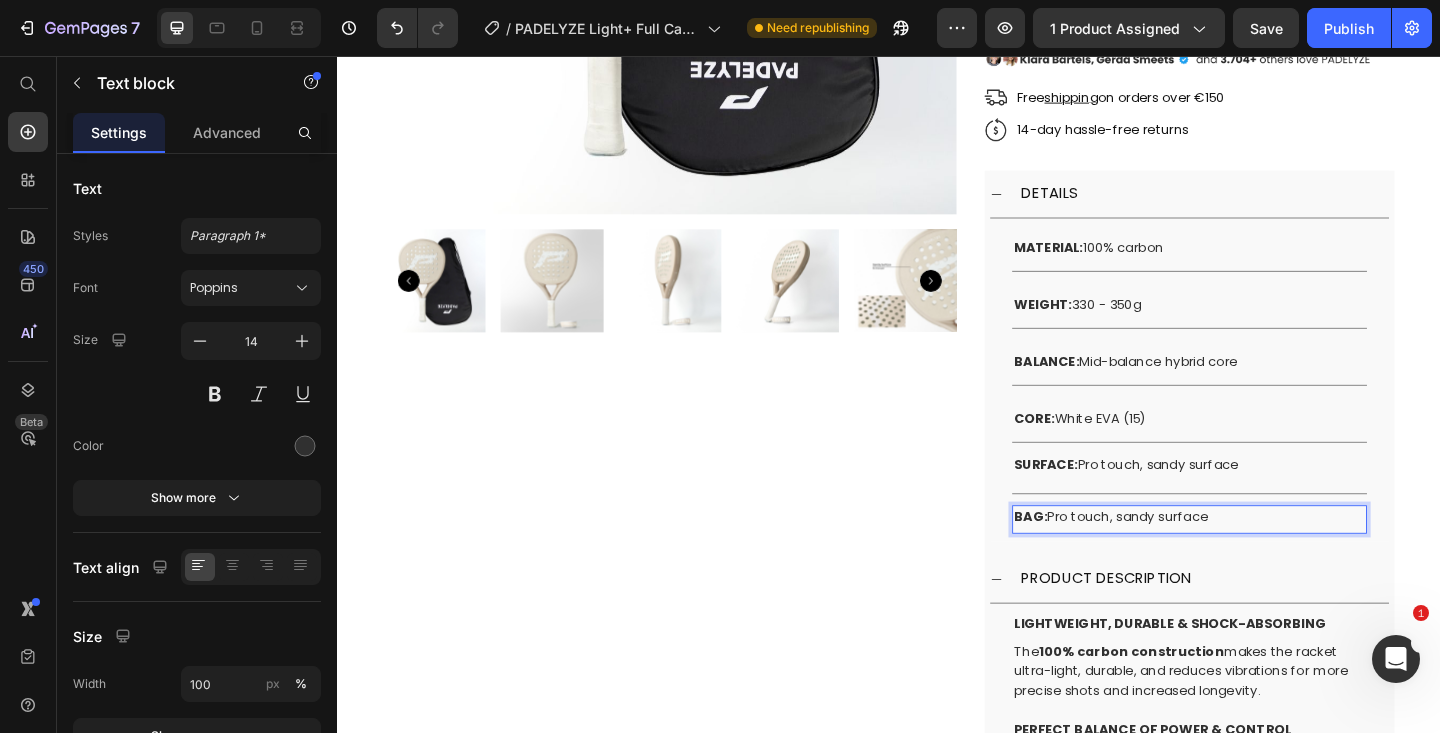 click on "BAG:  Pro touch, sandy surface" at bounding box center (1264, 557) 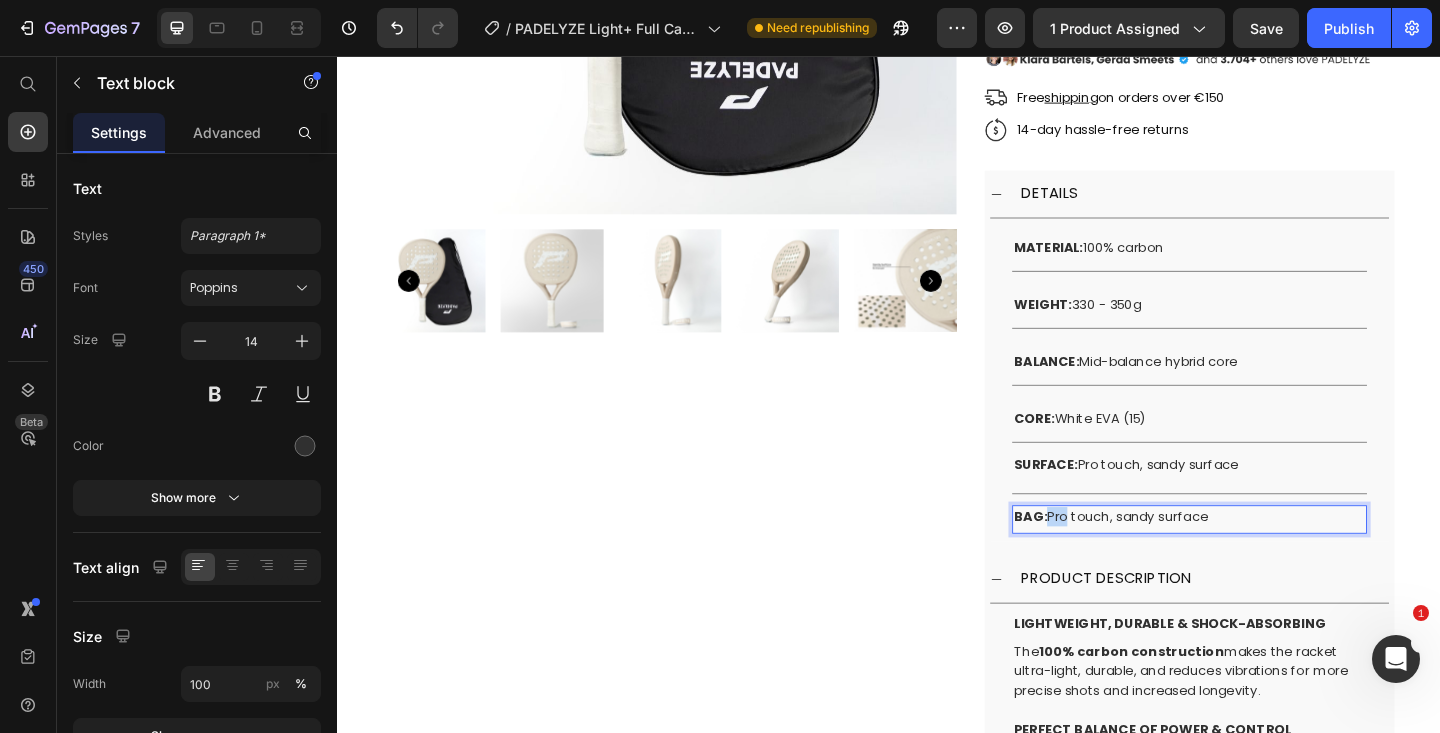 click on "BAG:  Pro touch, sandy surface" at bounding box center [1264, 557] 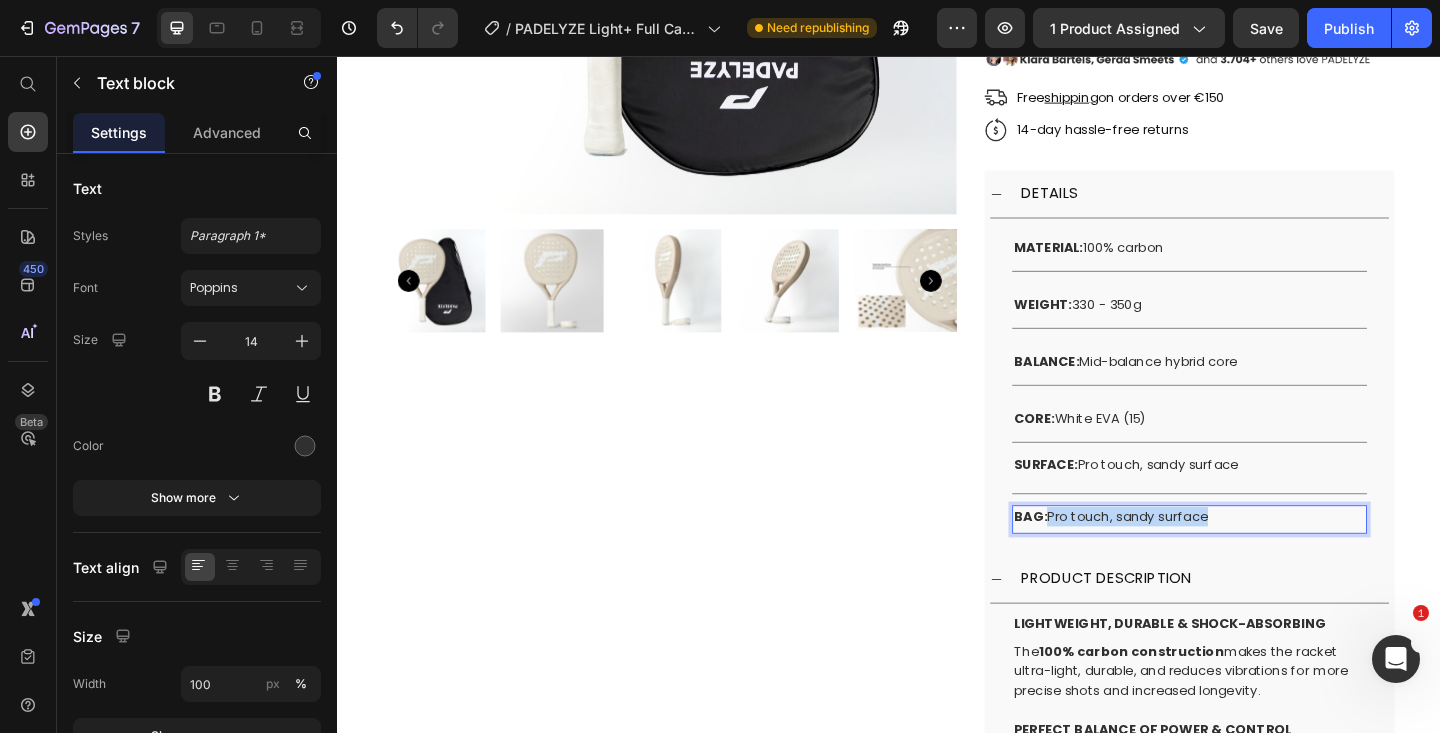 click on "BAG:  Pro touch, sandy surface" at bounding box center [1264, 557] 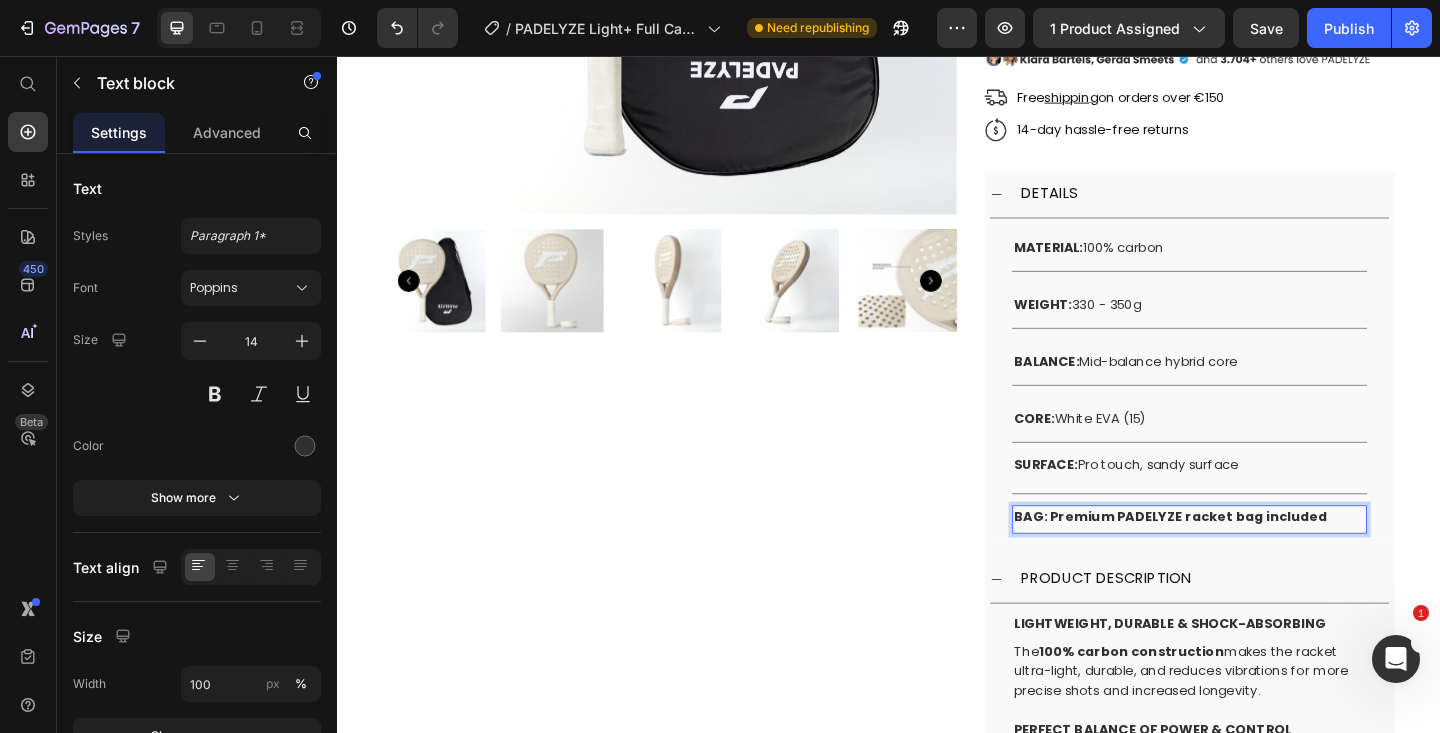 click on "BAG: Premium PADELYZE racket bag included" at bounding box center (1243, 557) 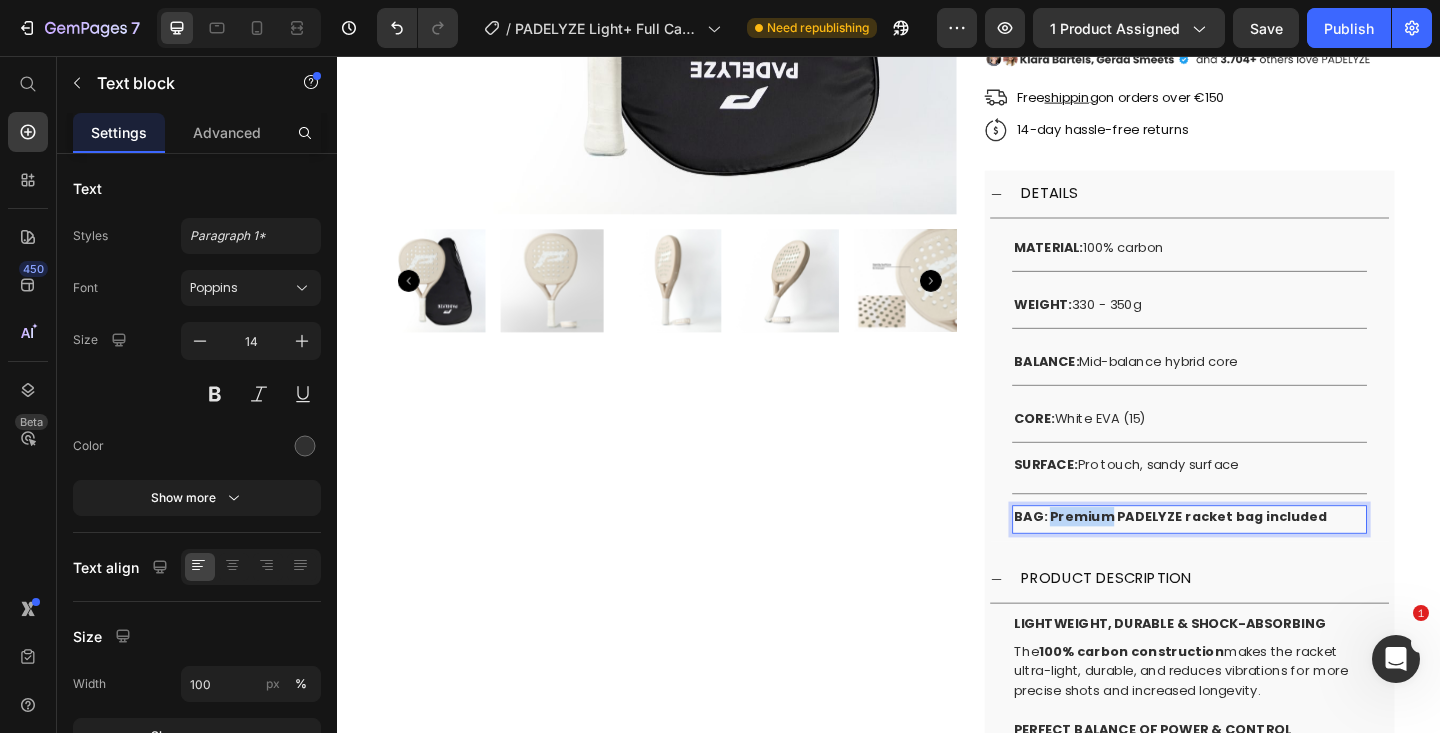 click on "BAG: Premium PADELYZE racket bag included" at bounding box center [1243, 557] 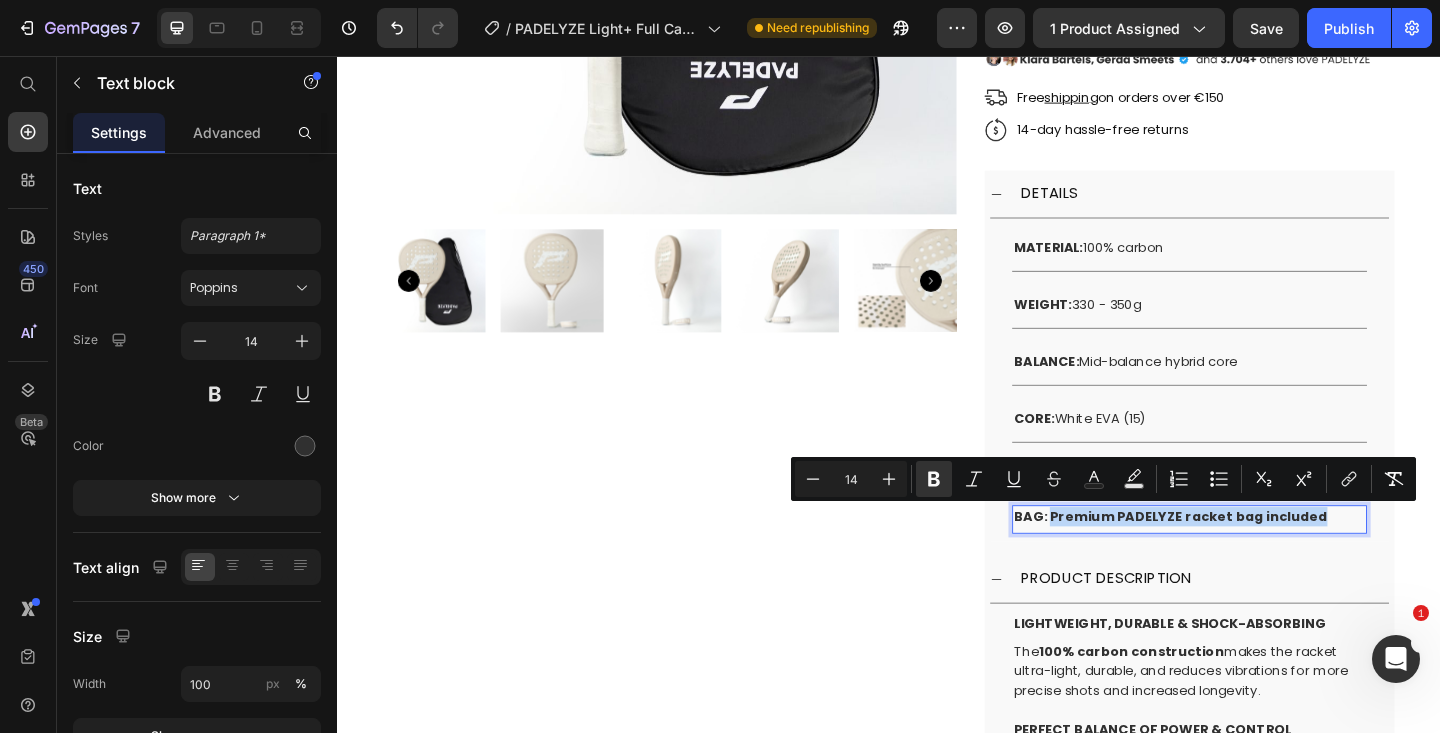 click on "BAG: Premium PADELYZE racket bag included" at bounding box center (1243, 557) 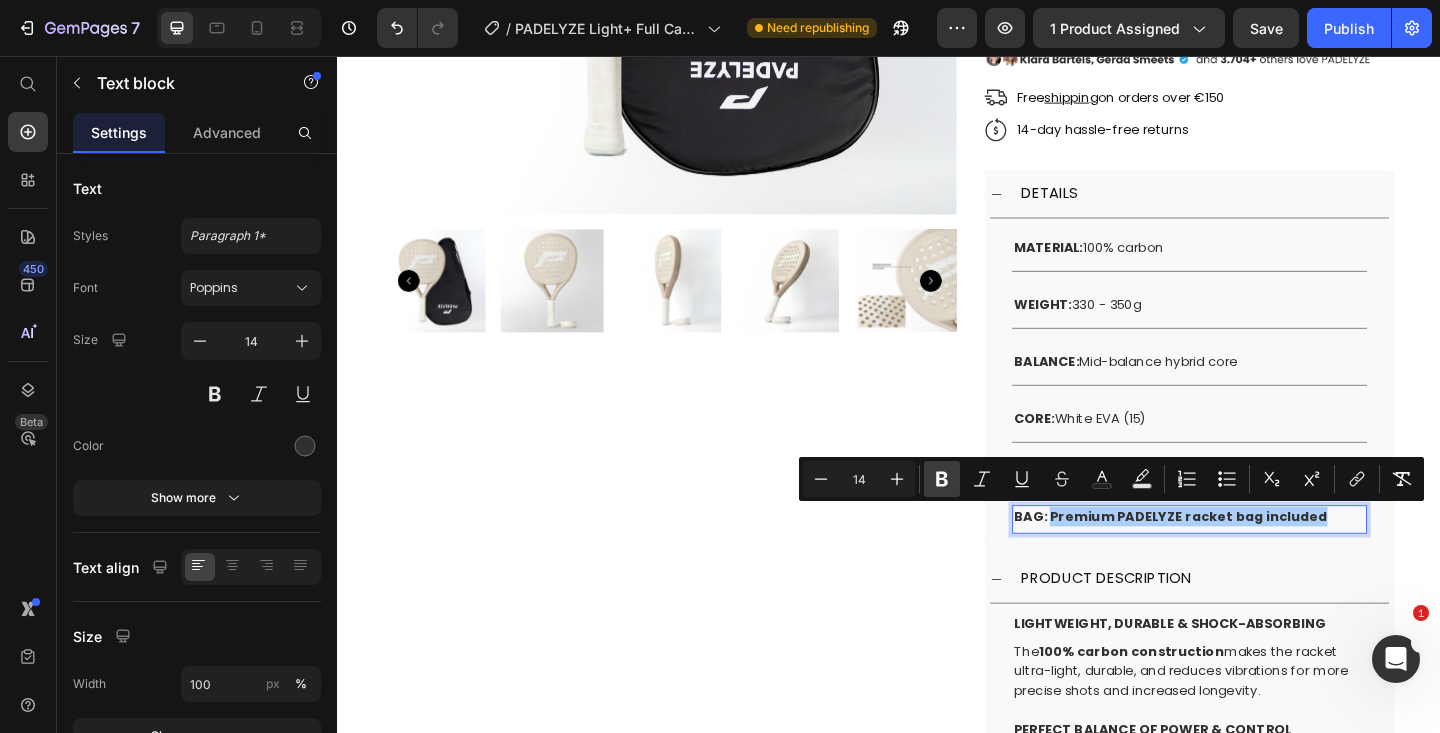 click 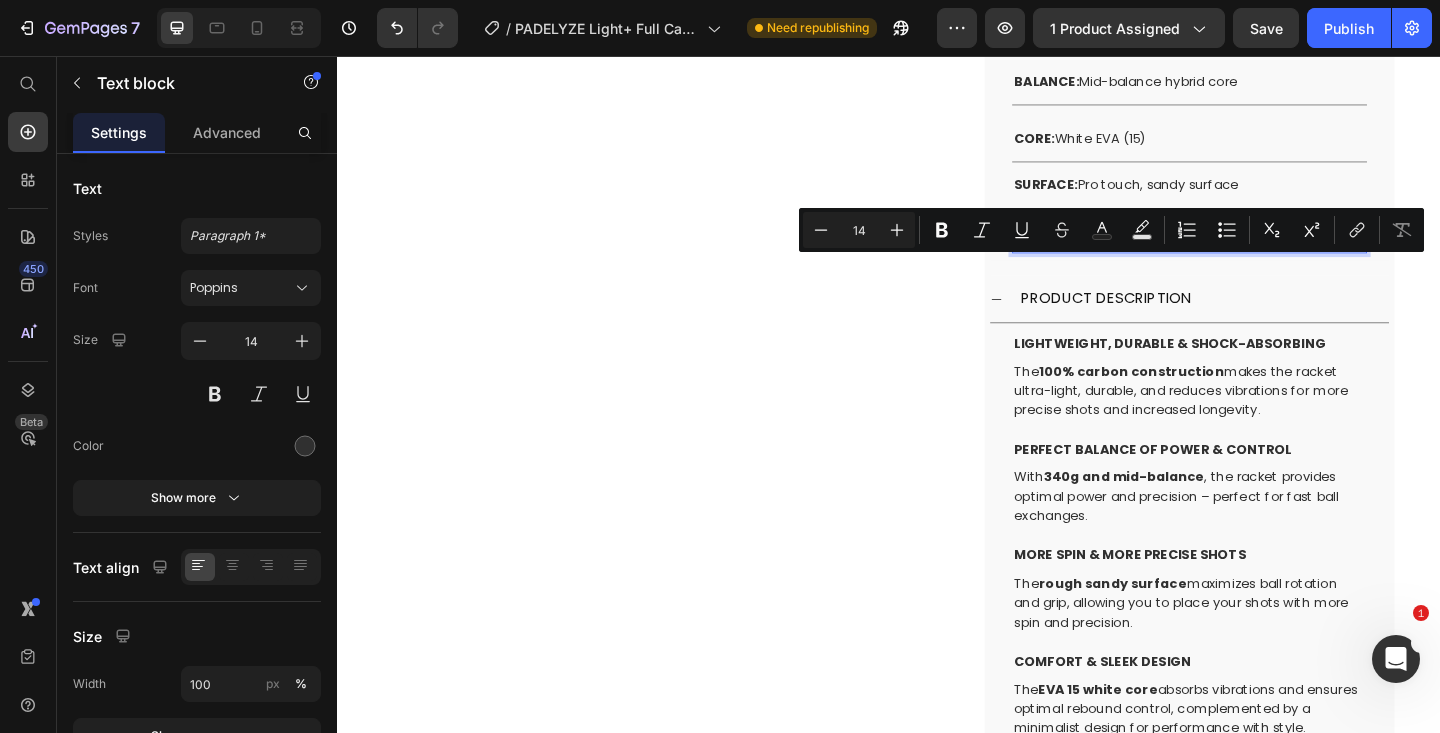 scroll, scrollTop: 972, scrollLeft: 0, axis: vertical 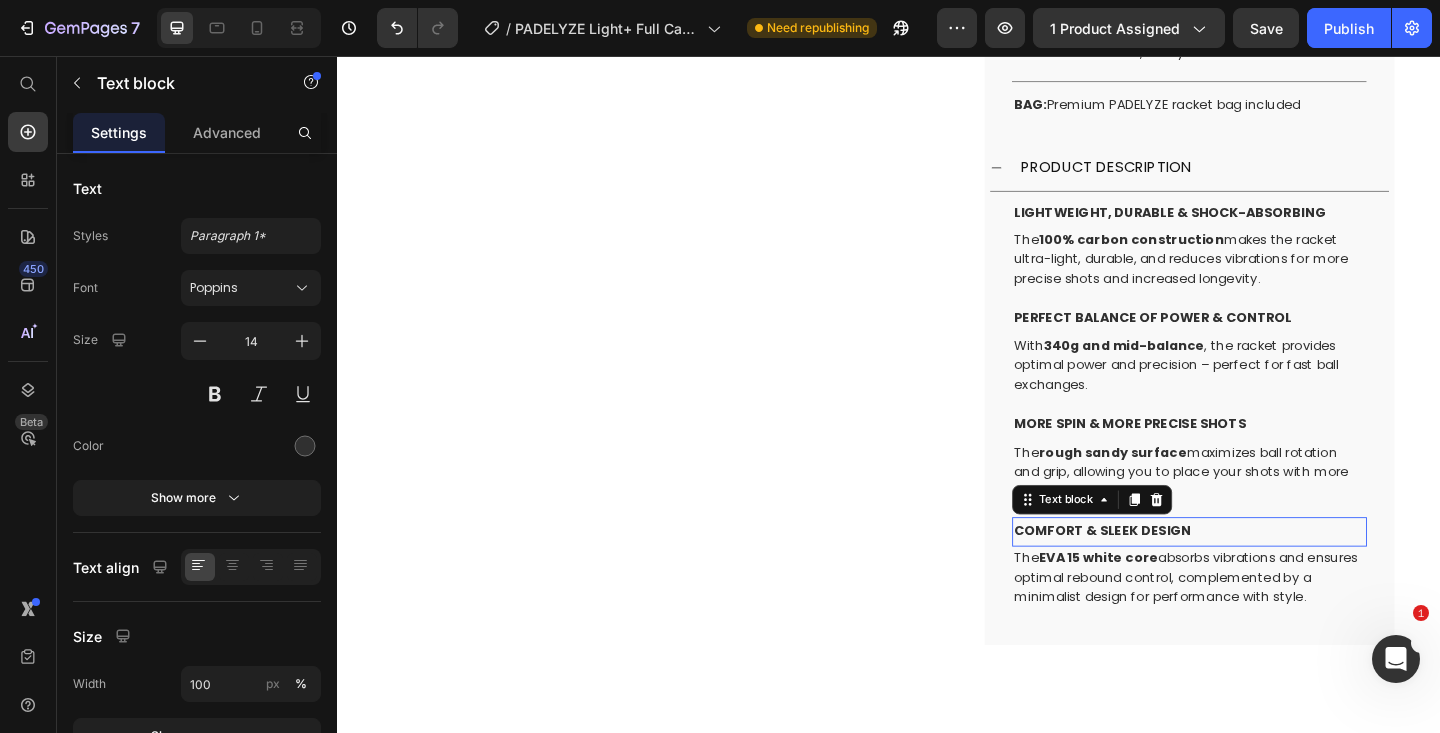 click on "Comfort & sleek design" at bounding box center (1264, 572) 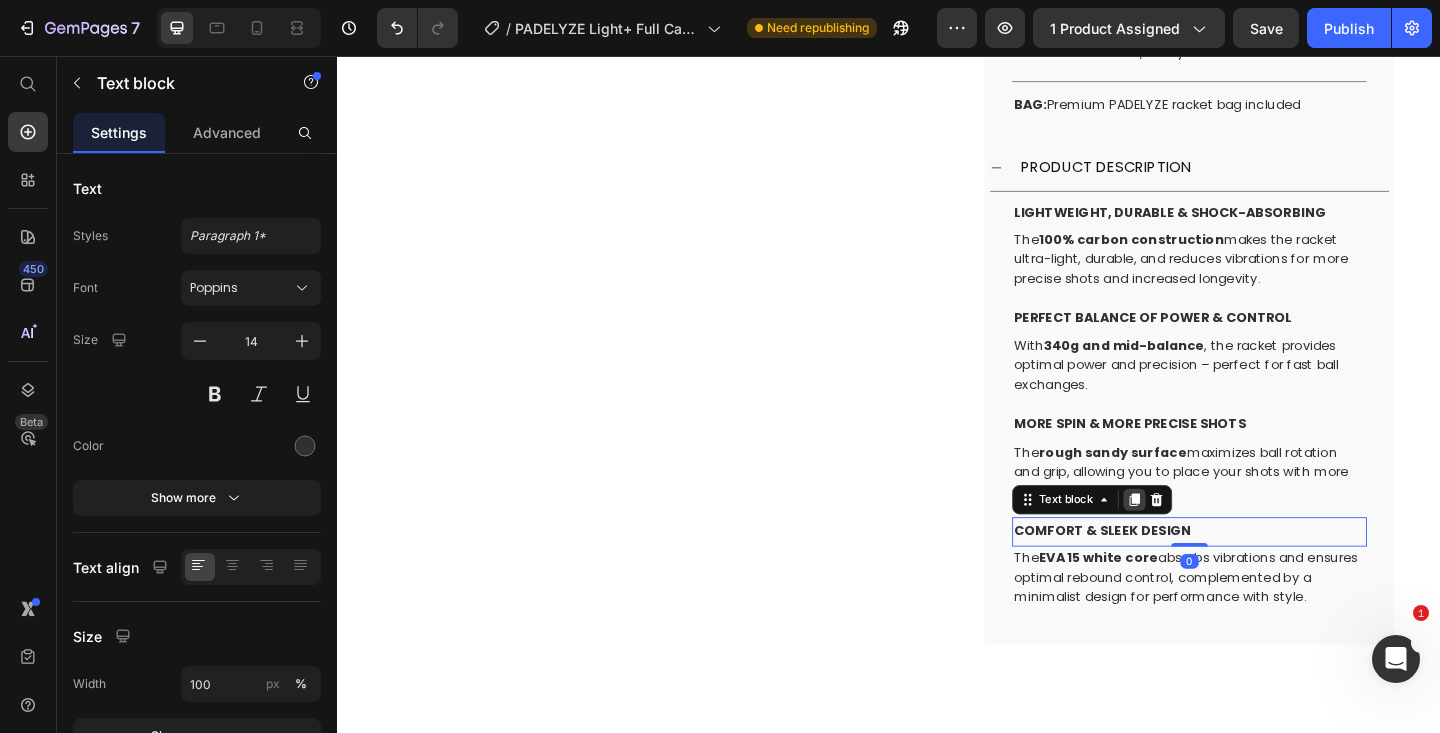 click 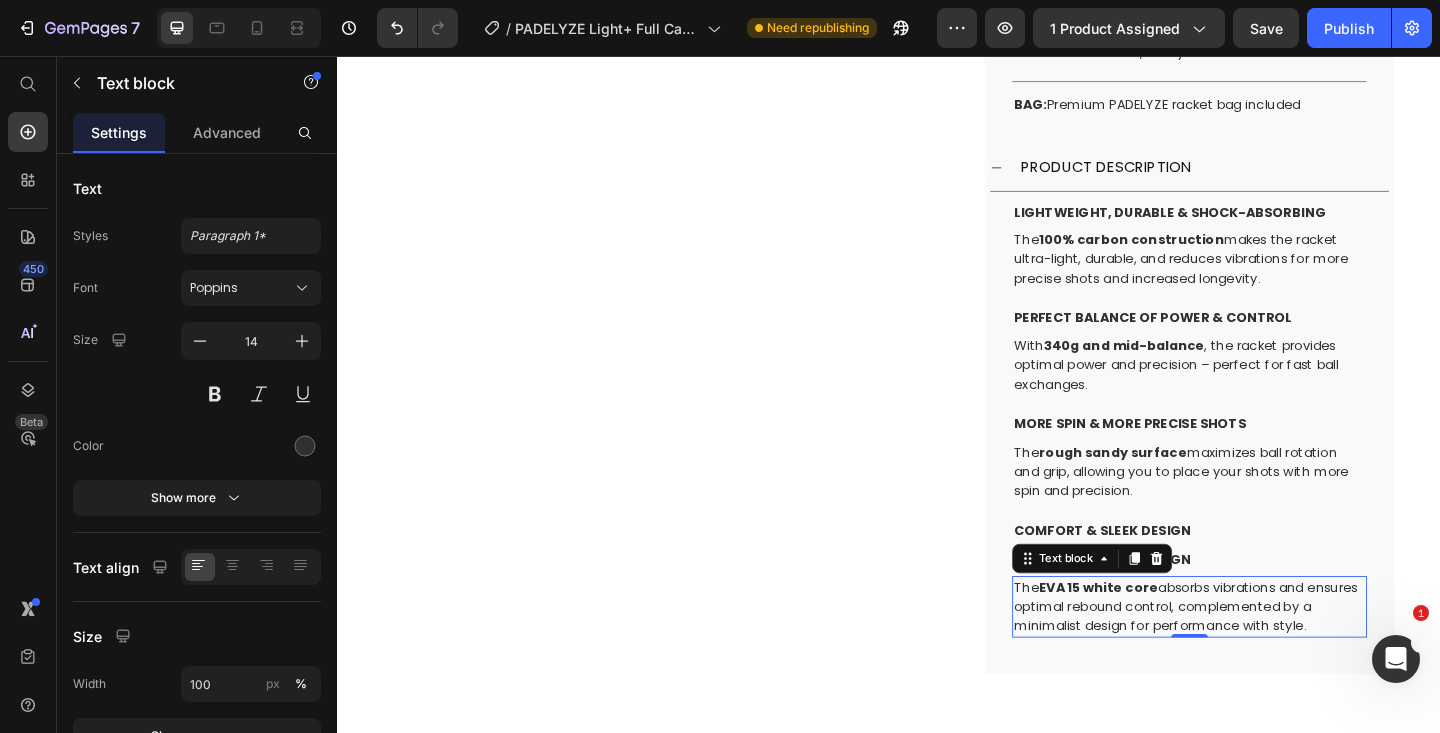 click on "The  EVA 15 white core  absorbs vibrations and ensures optimal rebound control, complemented by a minimalist design for performance with style." at bounding box center (1264, 655) 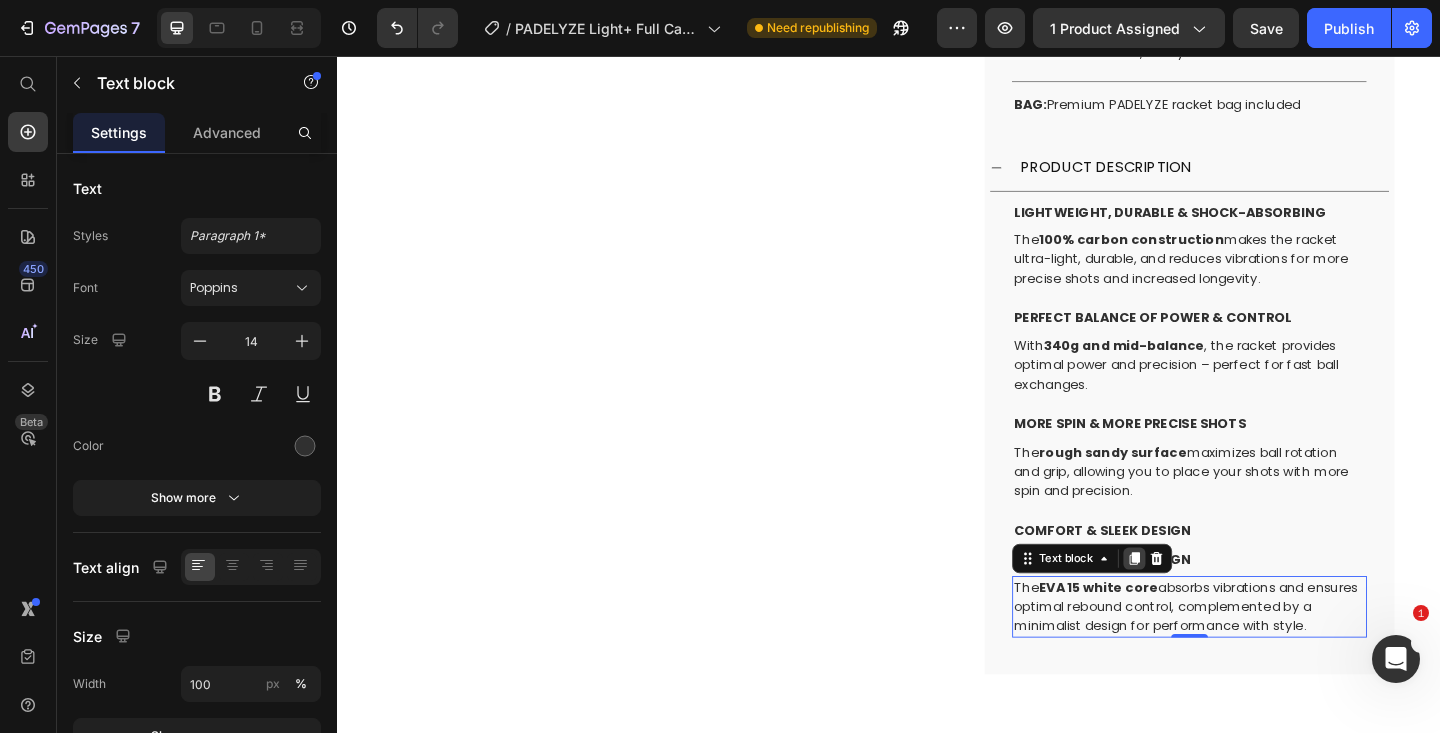 click at bounding box center (1204, 603) 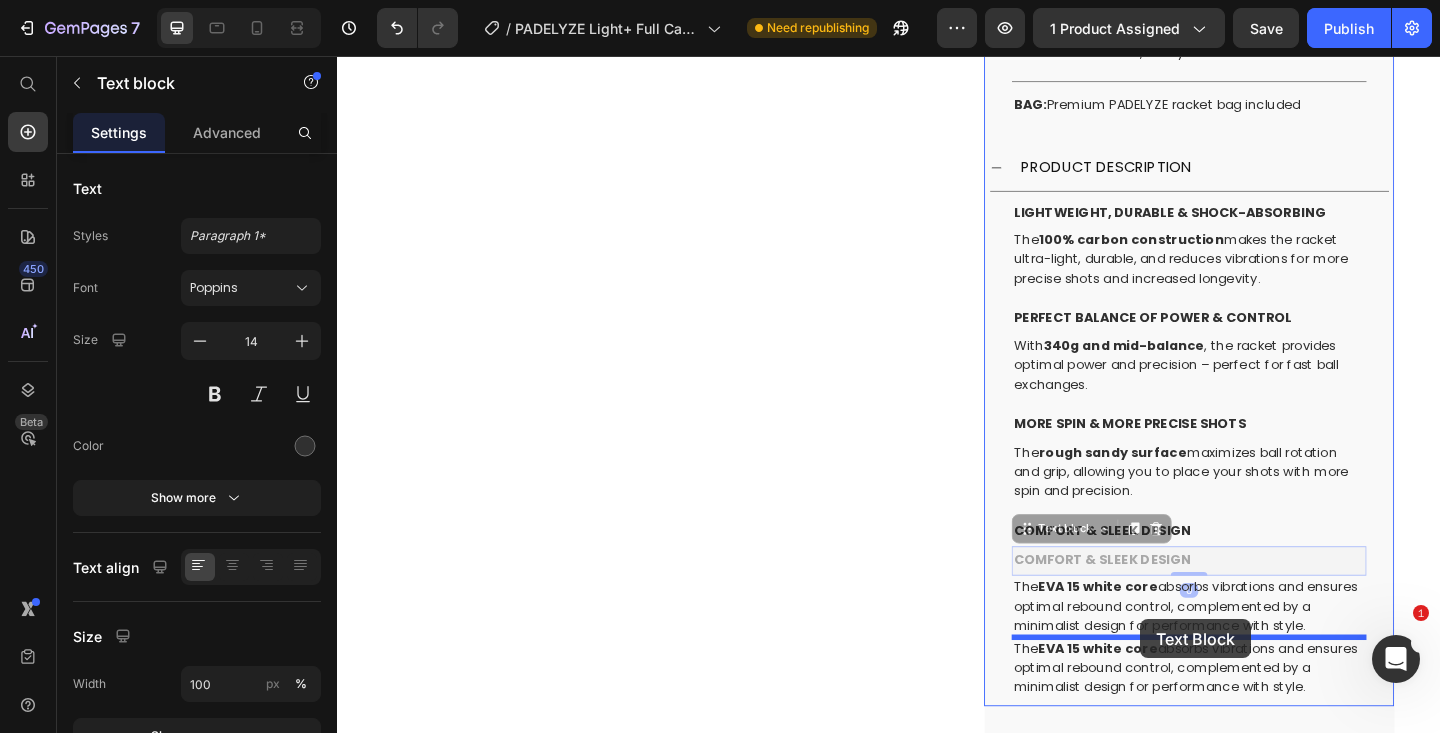 drag, startPoint x: 1222, startPoint y: 610, endPoint x: 1212, endPoint y: 669, distance: 59.841457 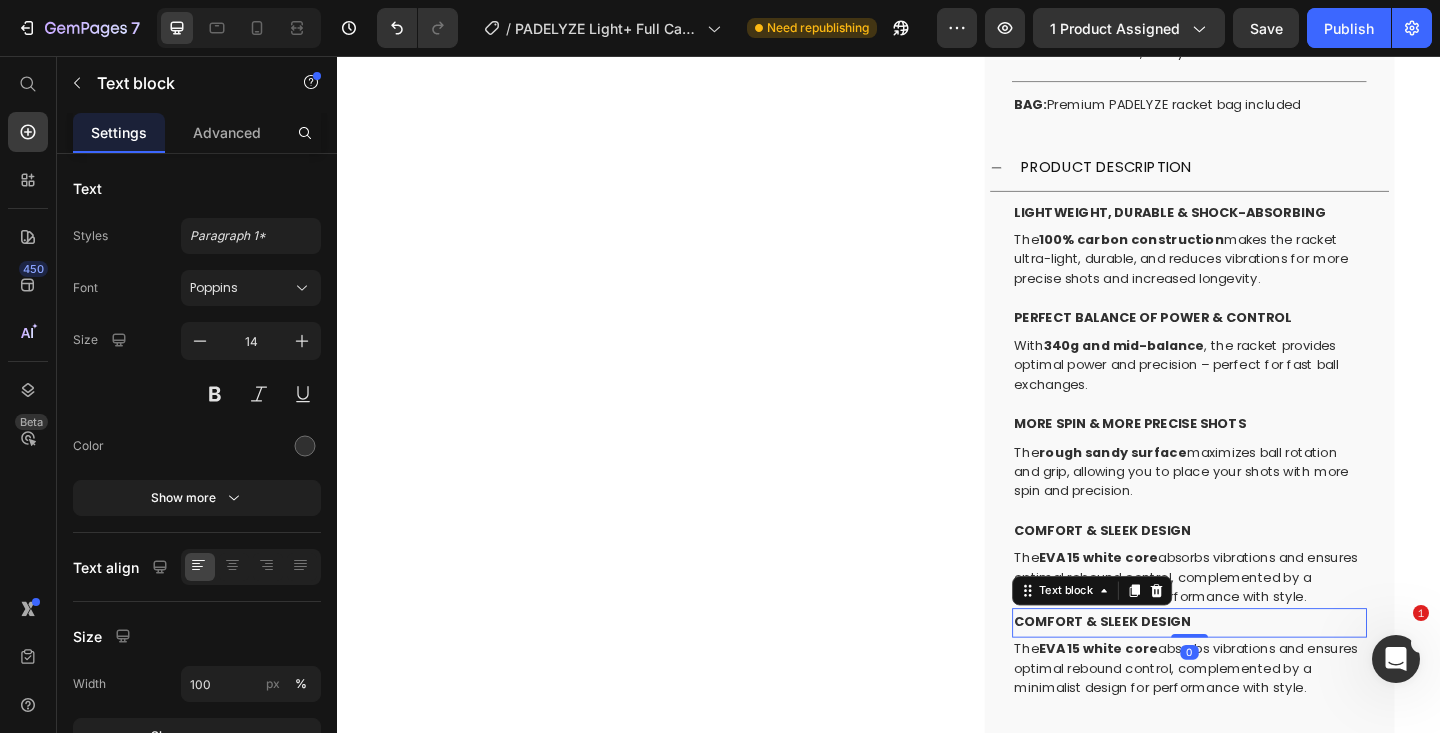 click on "Comfort & sleek design" at bounding box center (1264, 572) 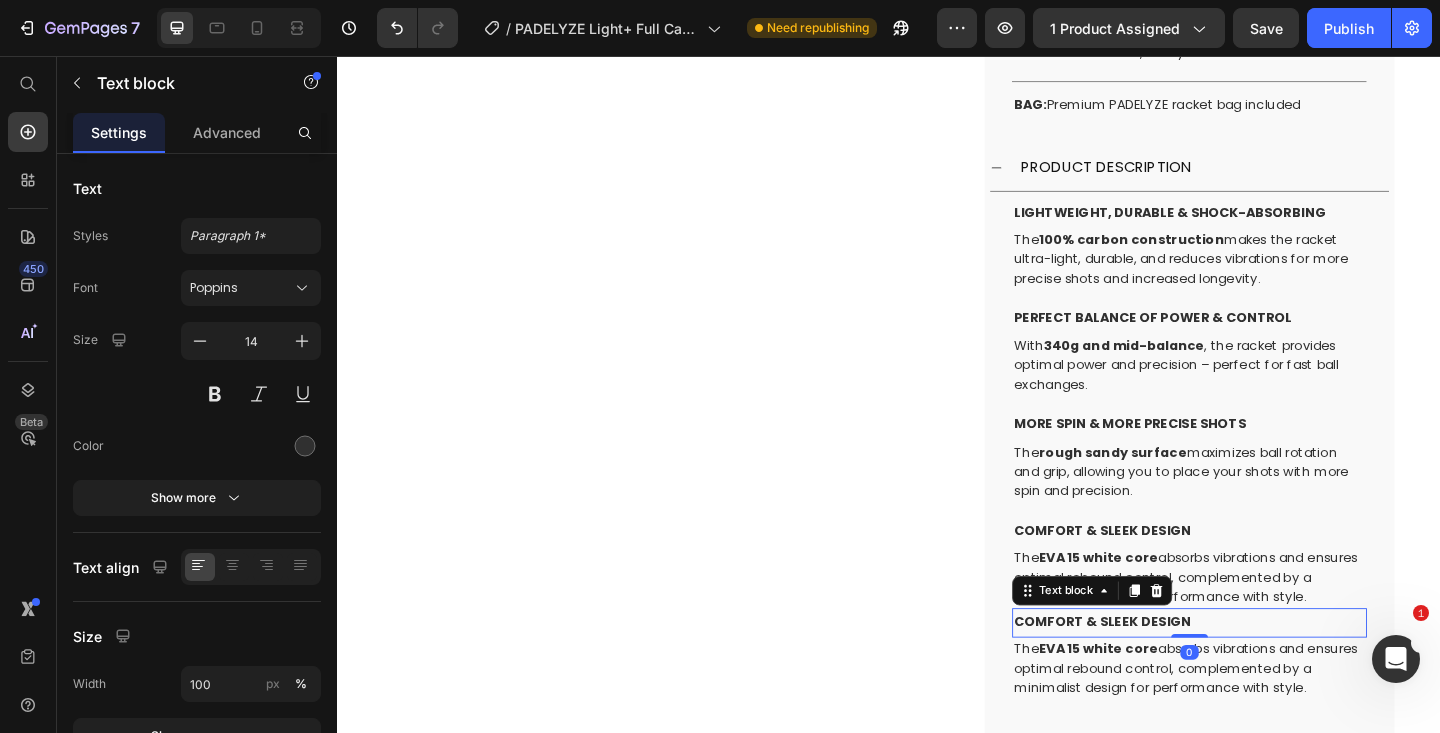 click on "Comfort & sleek design" at bounding box center (1264, 671) 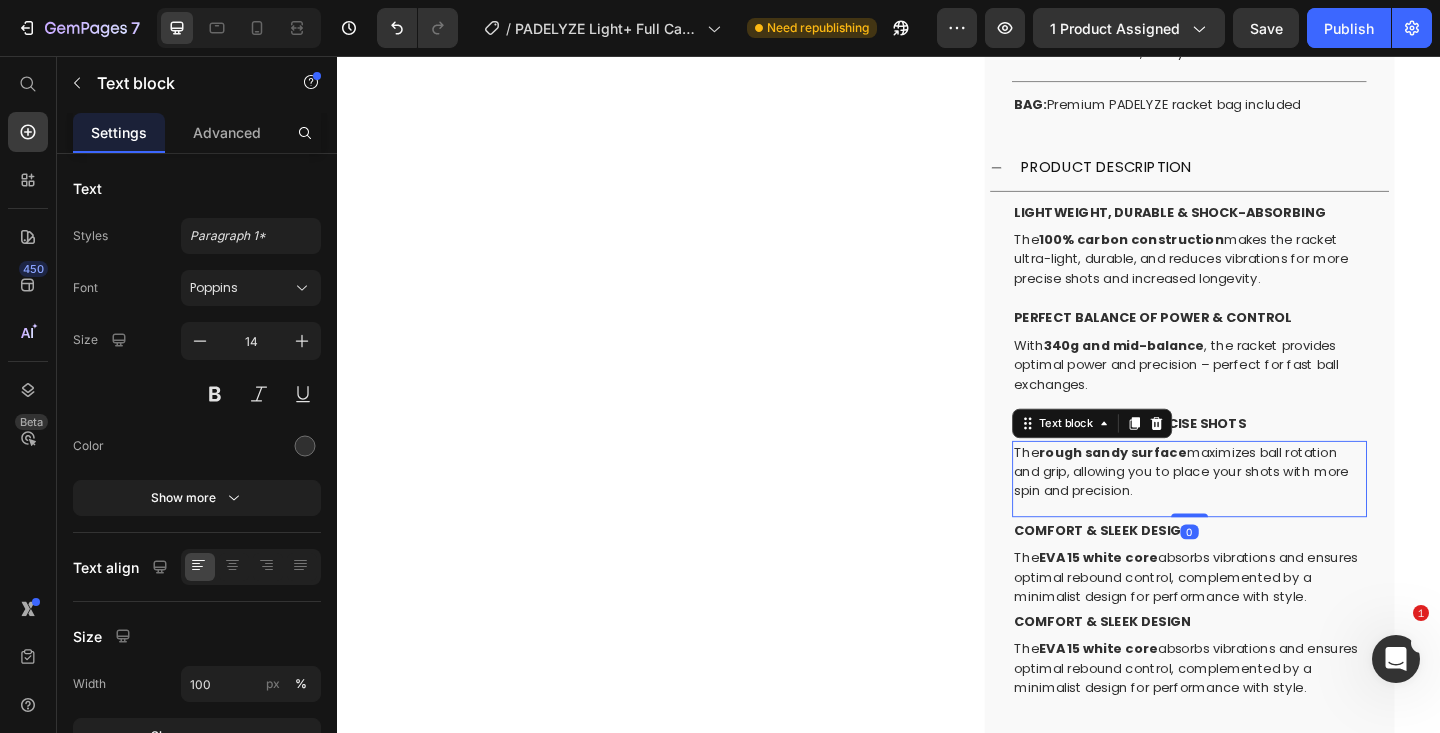click on "The  rough sandy surface  maximizes ball rotation and grip, allowing you to place your shots with more spin and precision." at bounding box center [1264, 508] 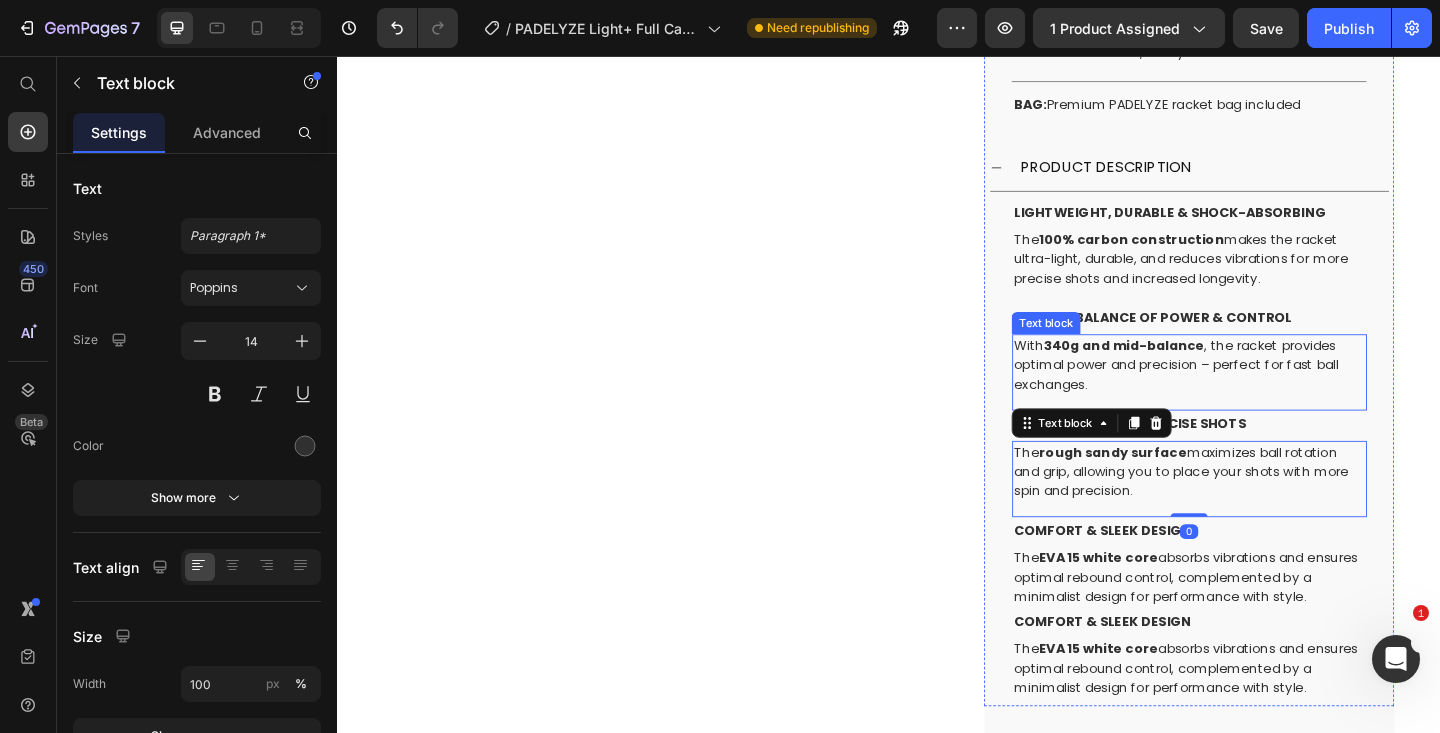 click on "With  340g and mid-balance , the racket provides optimal power and precision – perfect for fast ball exchanges." at bounding box center (1264, 392) 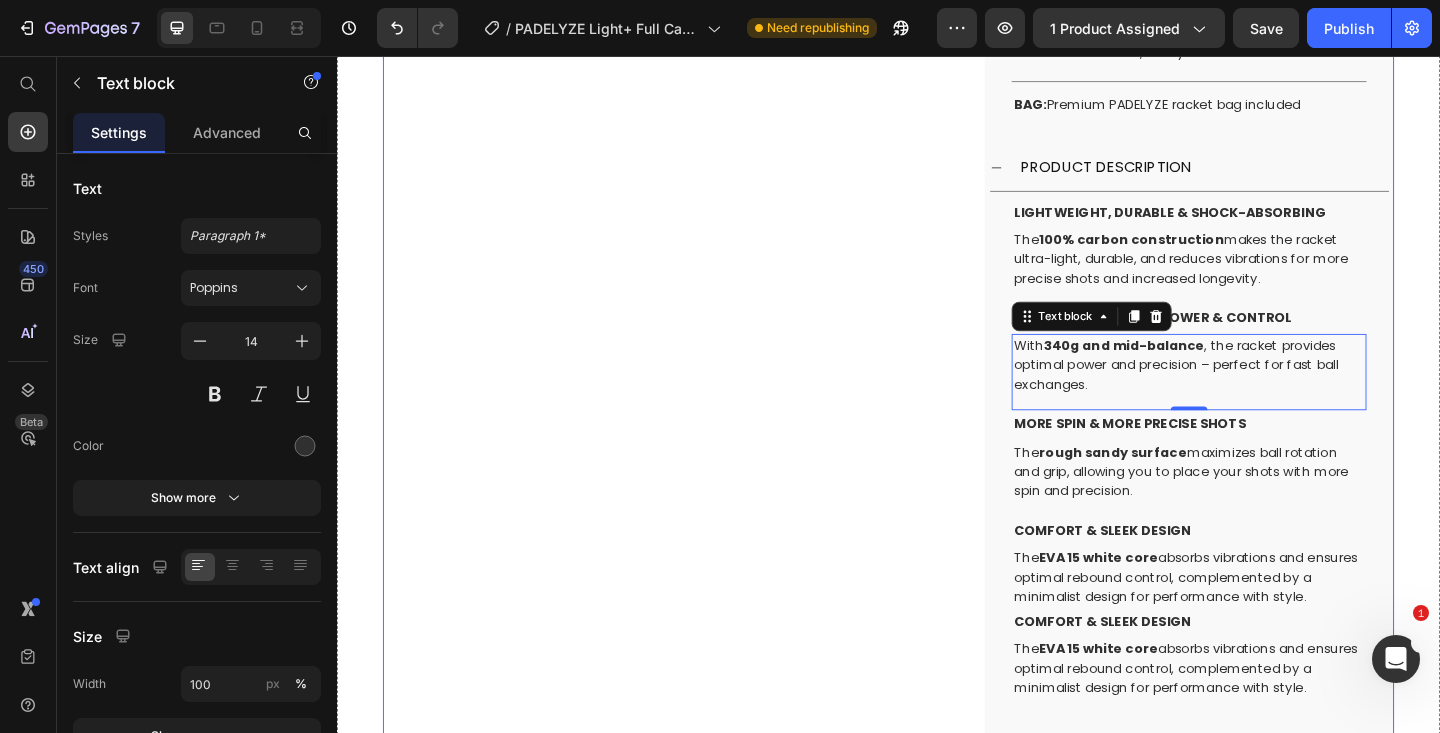 click on "Product Images" at bounding box center (699, -8) 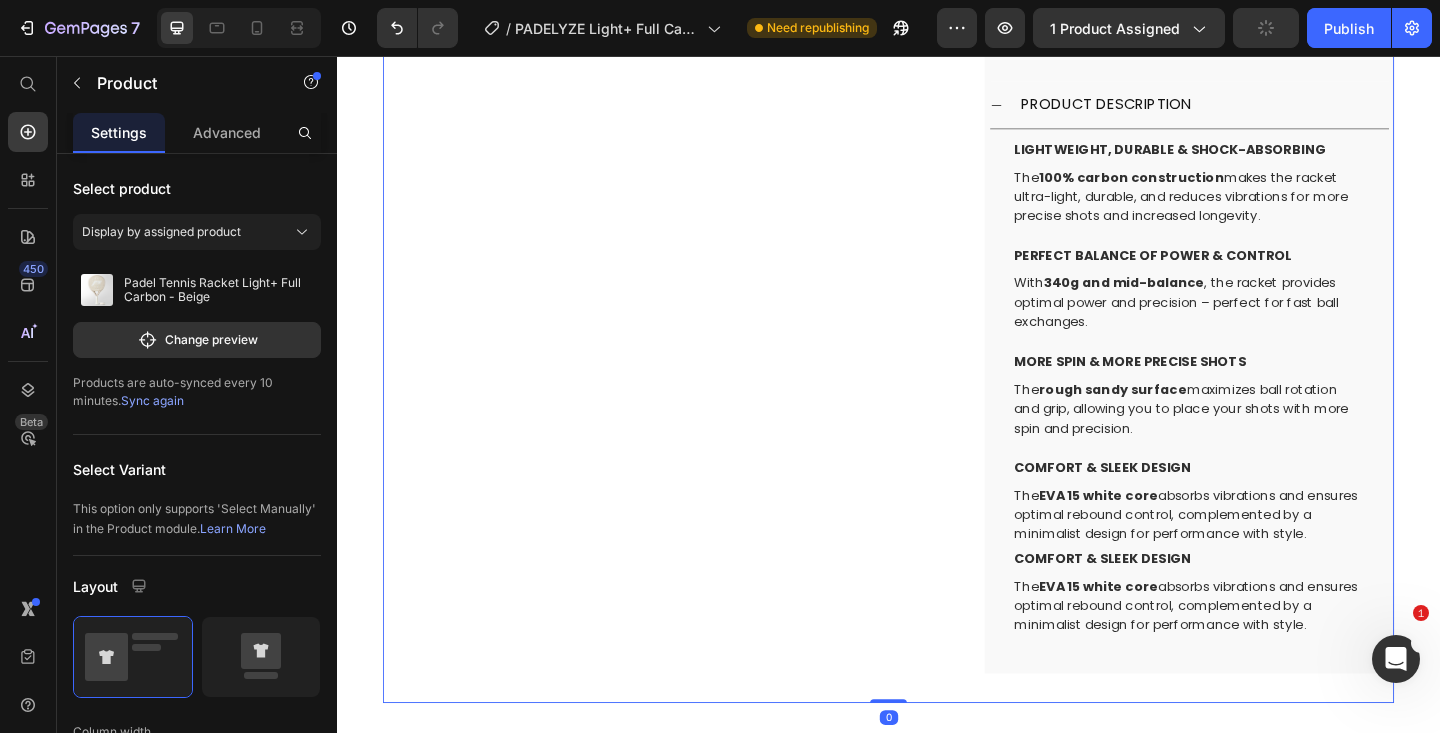 scroll, scrollTop: 1047, scrollLeft: 0, axis: vertical 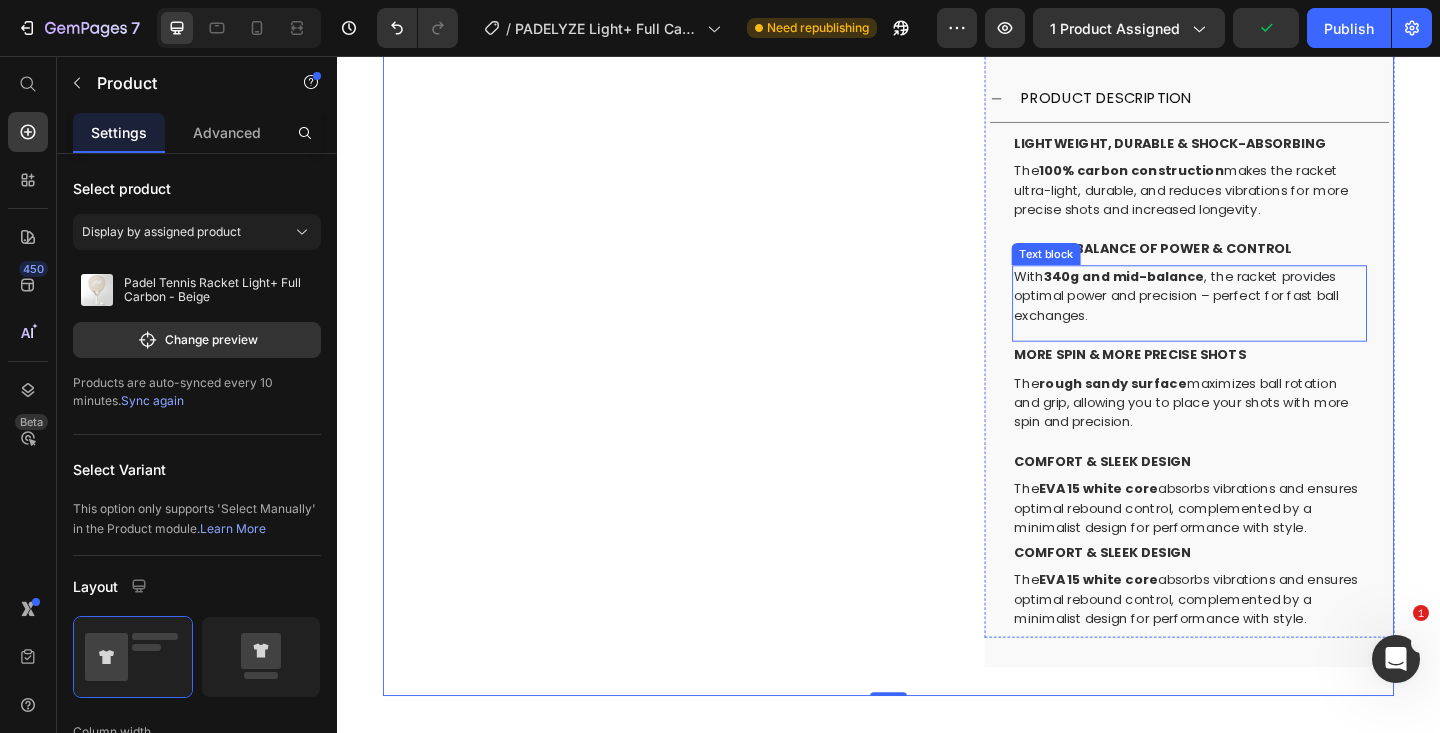 click on "340g and mid-balance" at bounding box center (1192, 296) 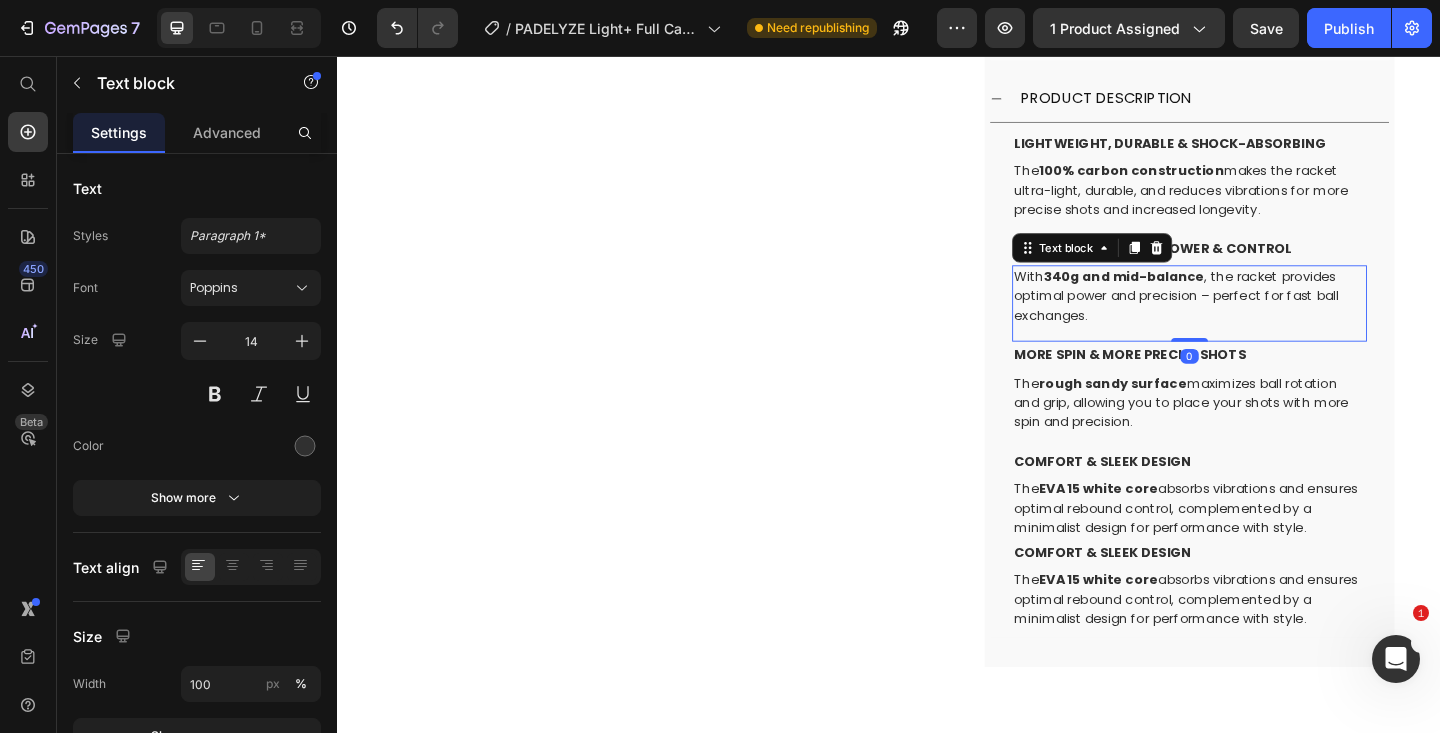 click on "With  340g and mid-balance , the racket provides optimal power and precision – perfect for fast ball exchanges." at bounding box center (1264, 317) 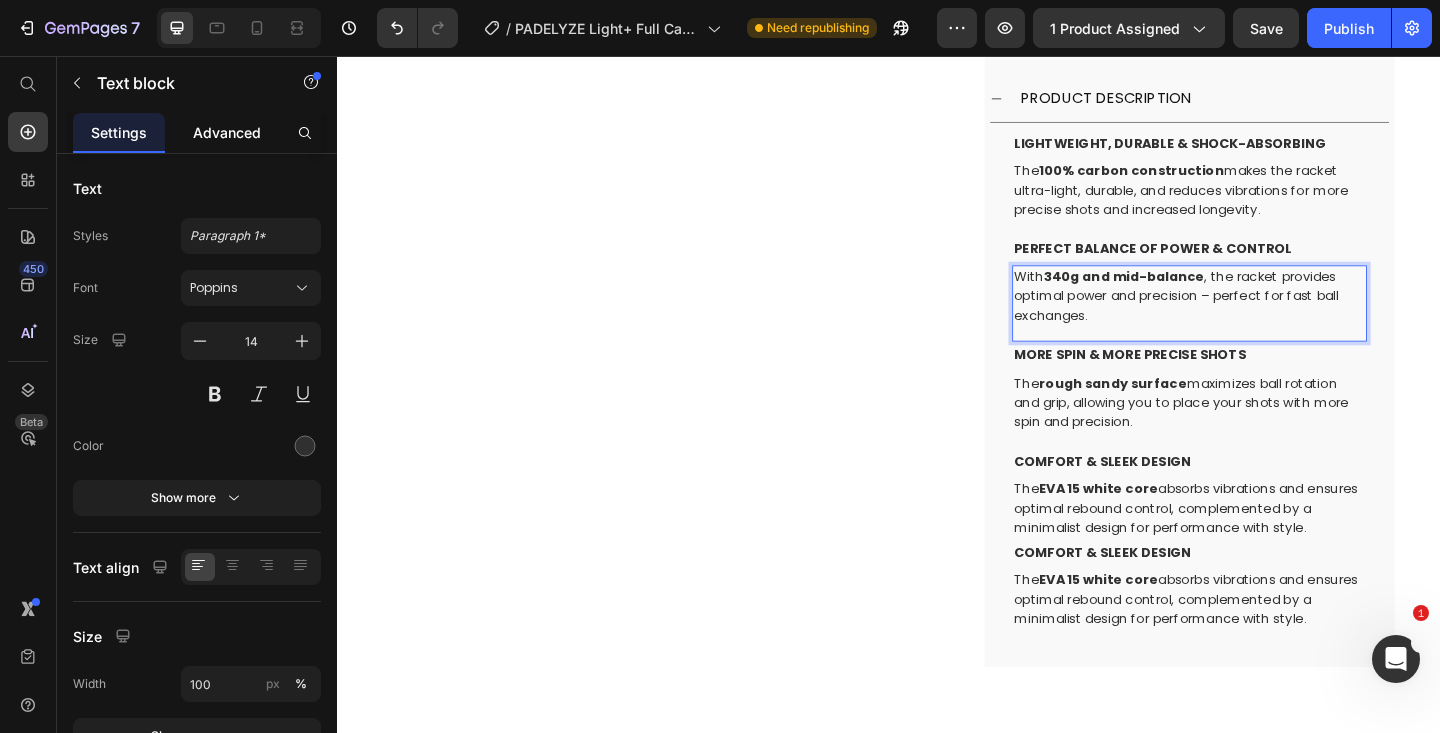 click on "Advanced" 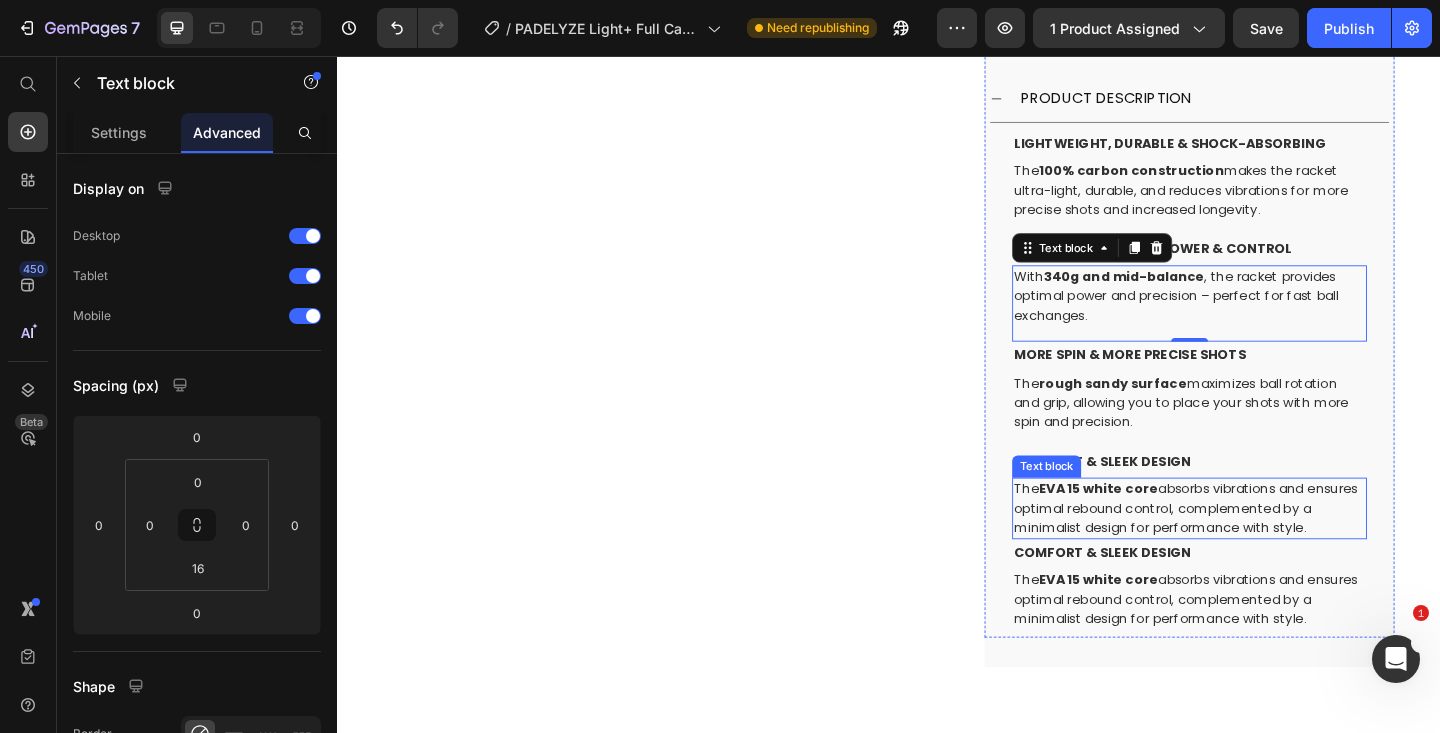 click on "The  EVA 15 white core  absorbs vibrations and ensures optimal rebound control, complemented by a minimalist design for performance with style." at bounding box center [1264, 548] 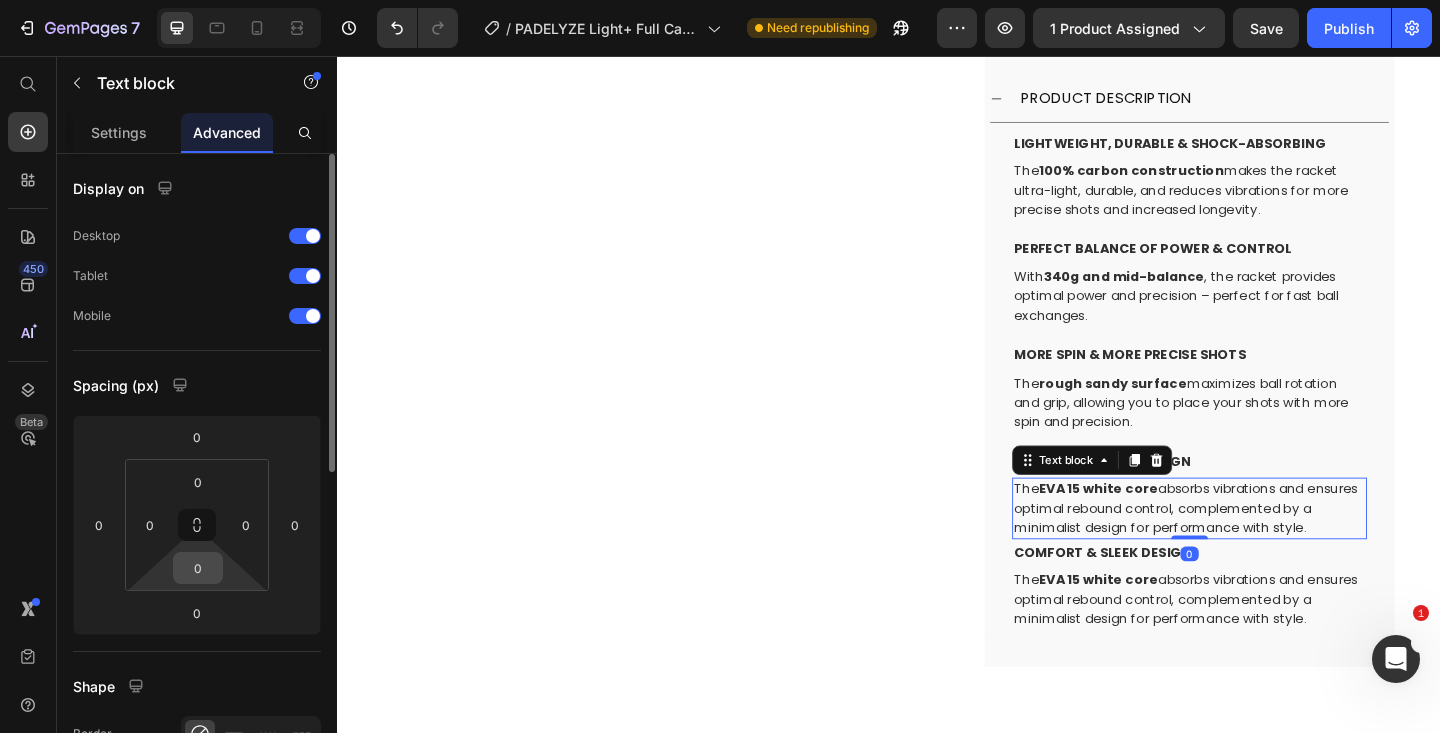 click on "0" at bounding box center (198, 568) 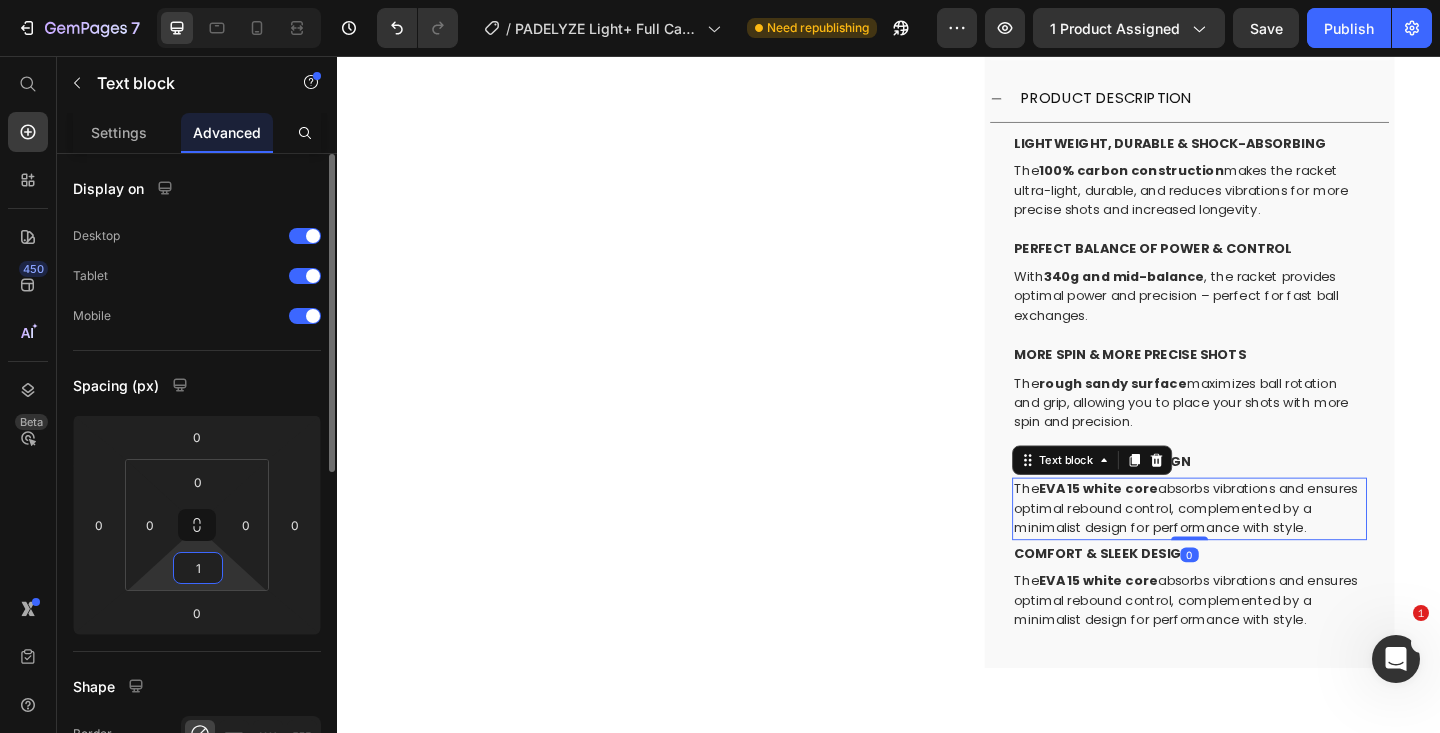 type on "16" 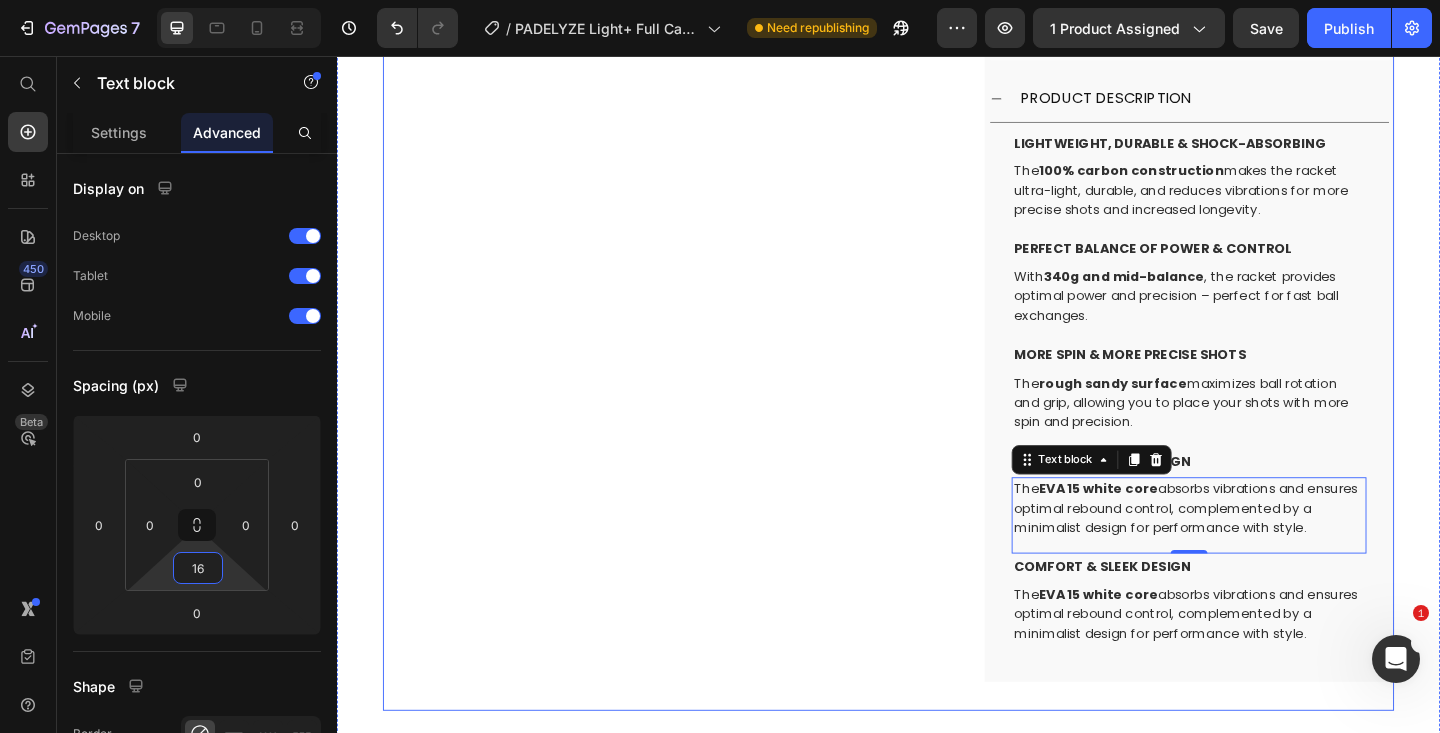 click on "Comfort & sleek design Text block" at bounding box center (1264, 614) 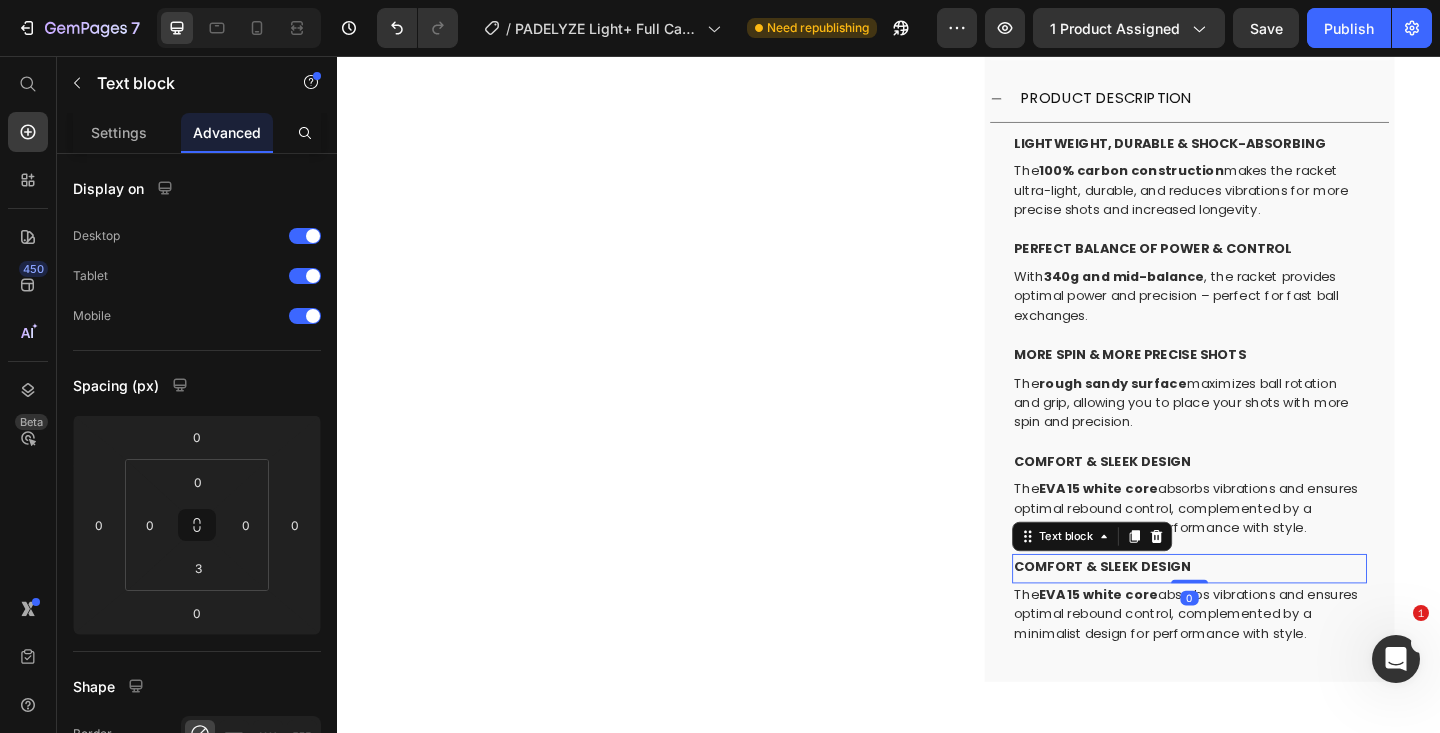 click on "The  EVA 15 white core  absorbs vibrations and ensures optimal rebound control, complemented by a minimalist design for performance with style." at bounding box center (1264, 548) 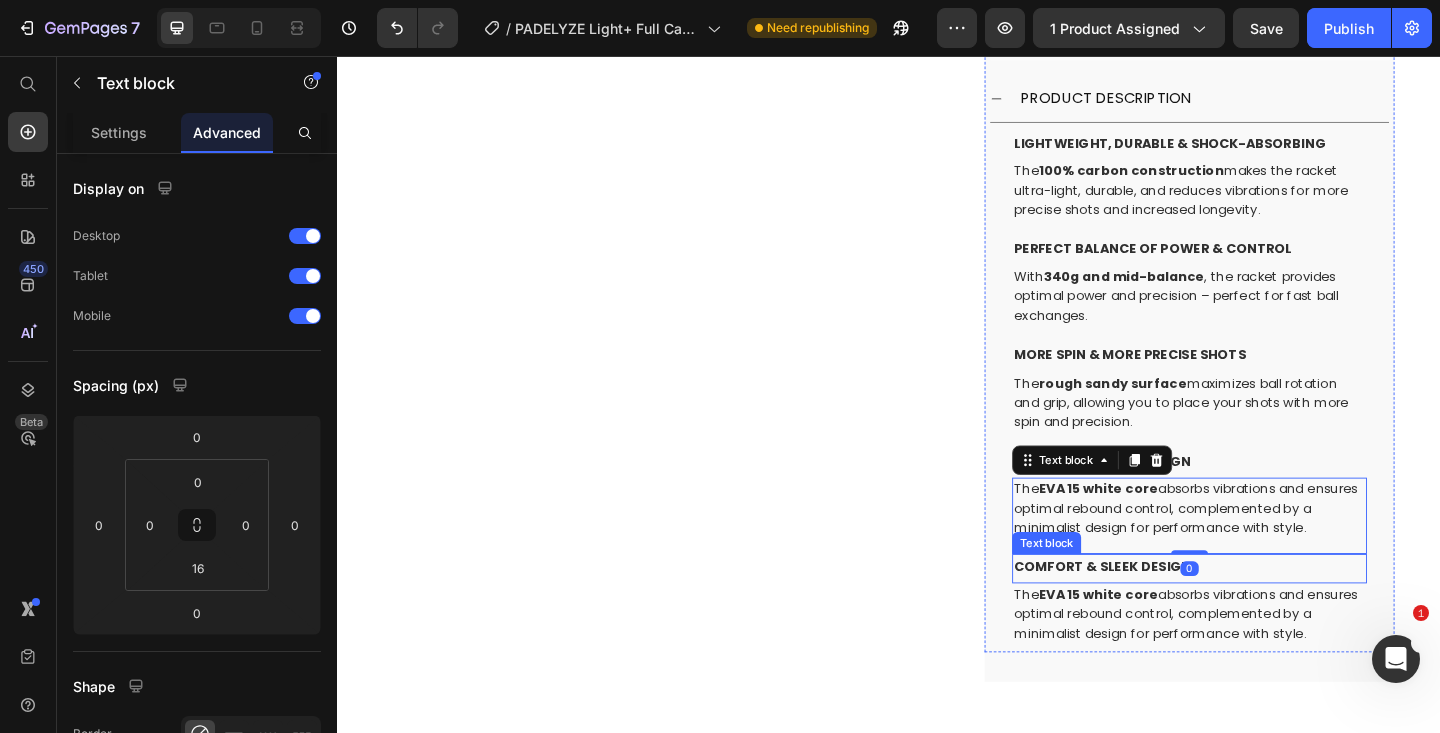 click on "Comfort & sleek design" at bounding box center (1169, 612) 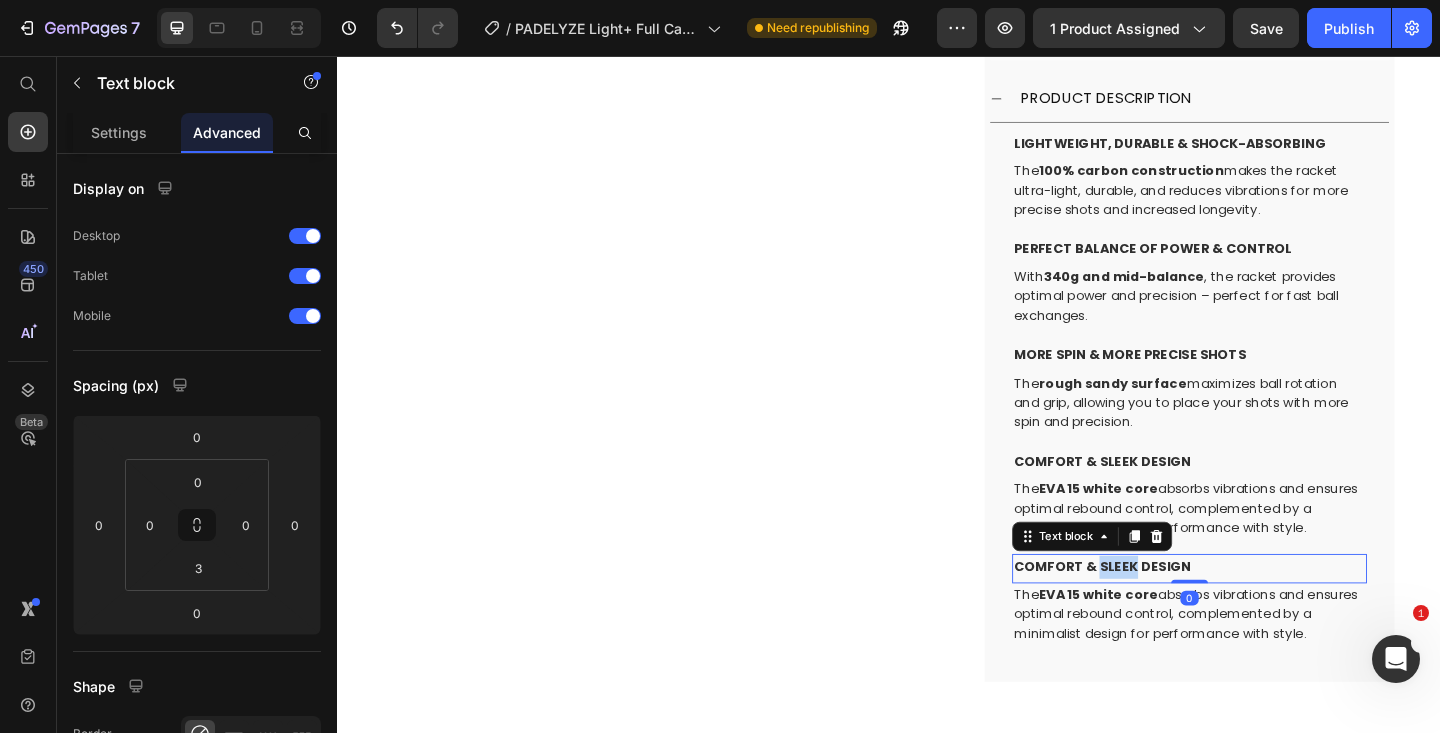 click on "Comfort & sleek design" at bounding box center [1169, 612] 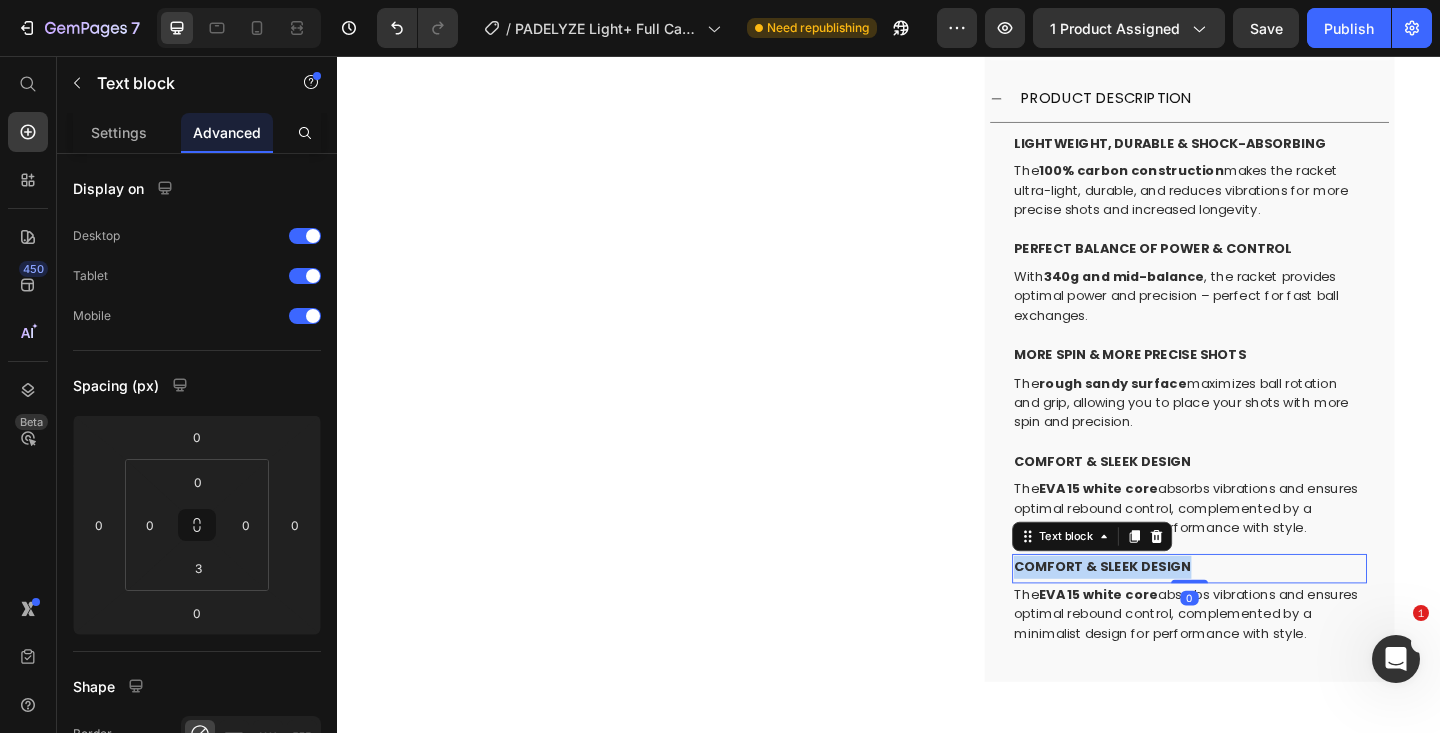 click on "Comfort & sleek design" at bounding box center [1169, 612] 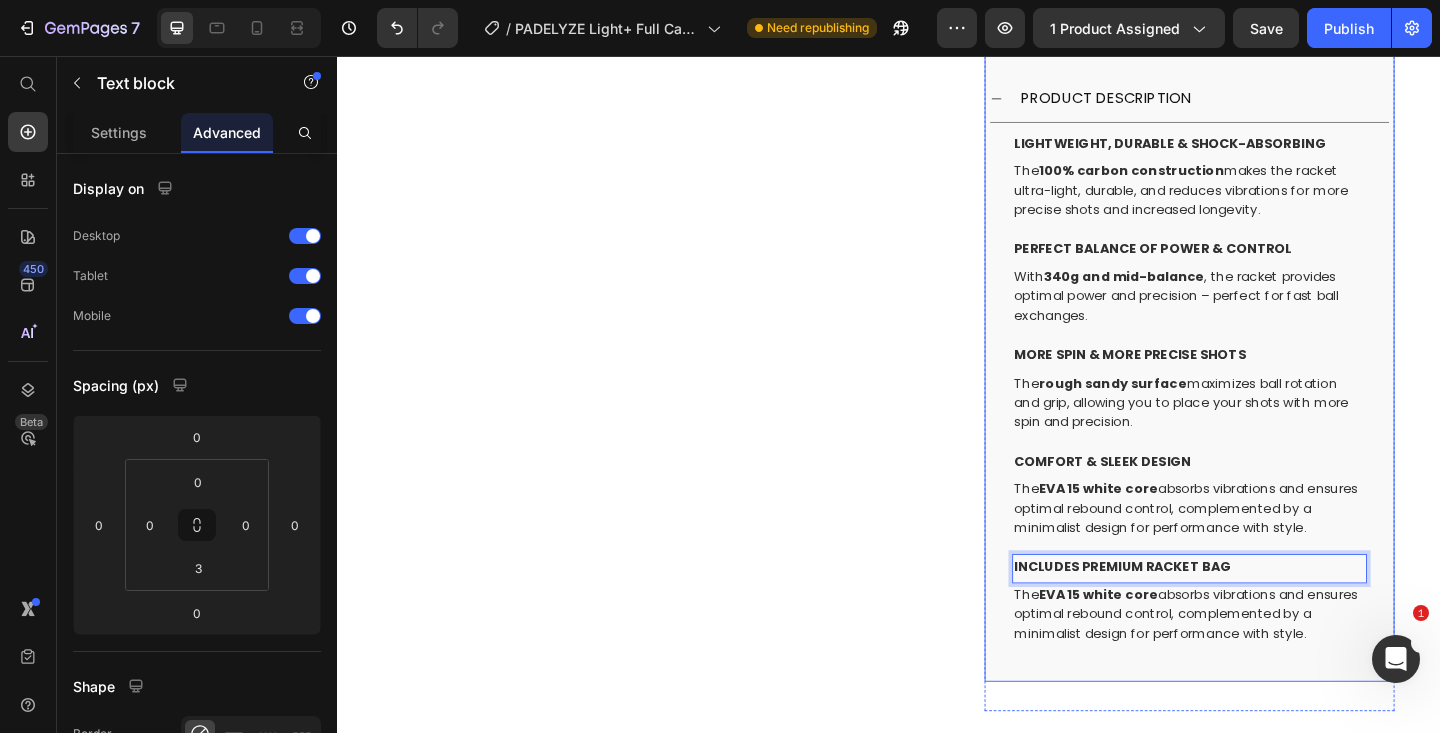 click on "The  EVA 15 white core  absorbs vibrations and ensures optimal rebound control, complemented by a minimalist design for performance with style." at bounding box center (1264, 663) 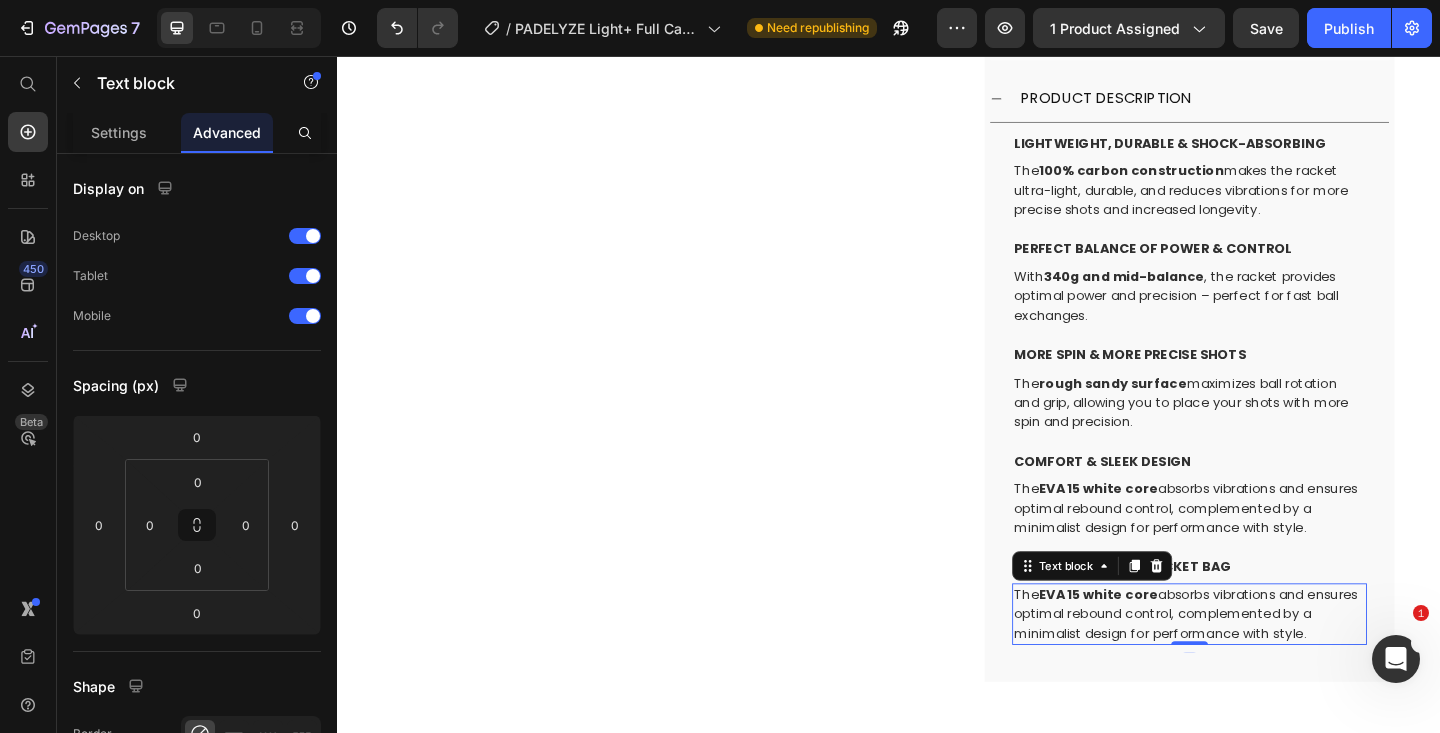 click on "The  EVA 15 white core  absorbs vibrations and ensures optimal rebound control, complemented by a minimalist design for performance with style." at bounding box center [1264, 663] 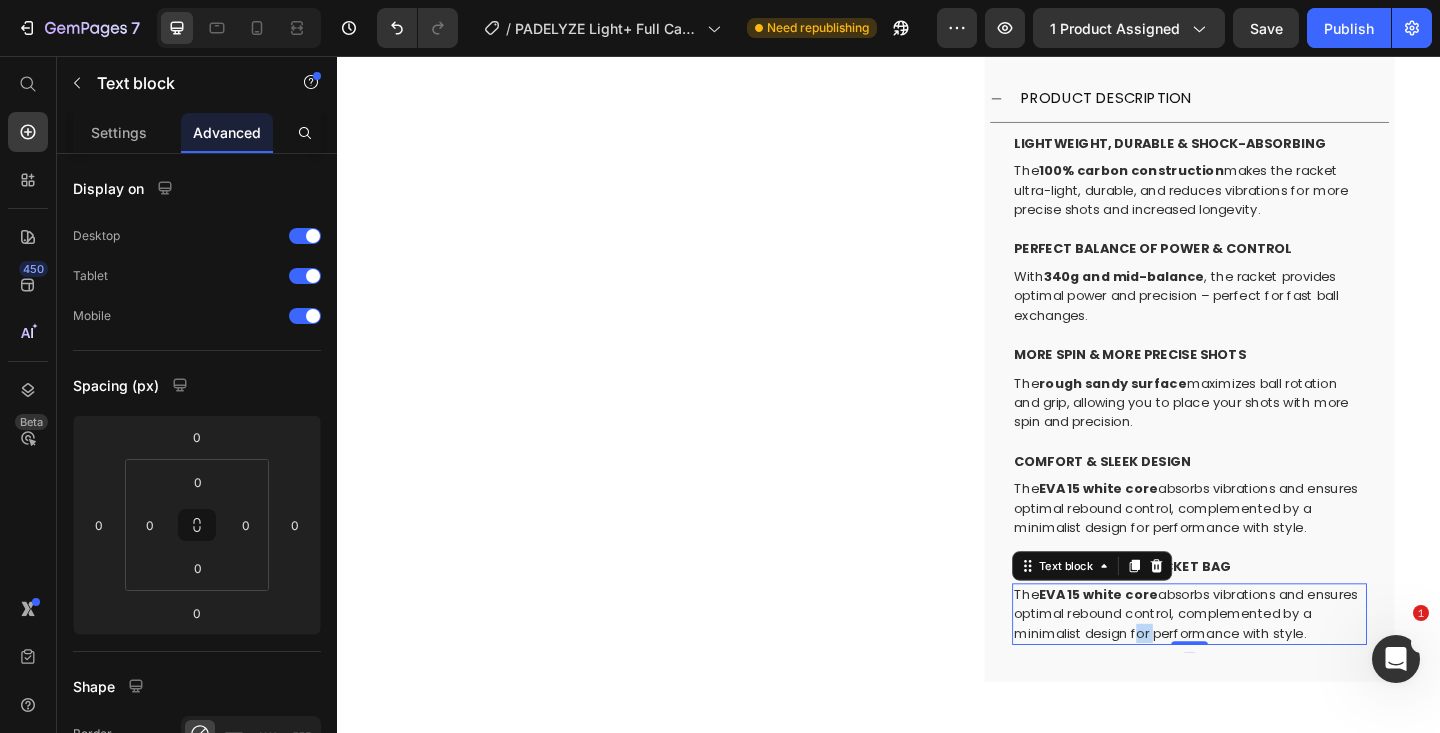 click on "The  EVA 15 white core  absorbs vibrations and ensures optimal rebound control, complemented by a minimalist design for performance with style." at bounding box center [1264, 663] 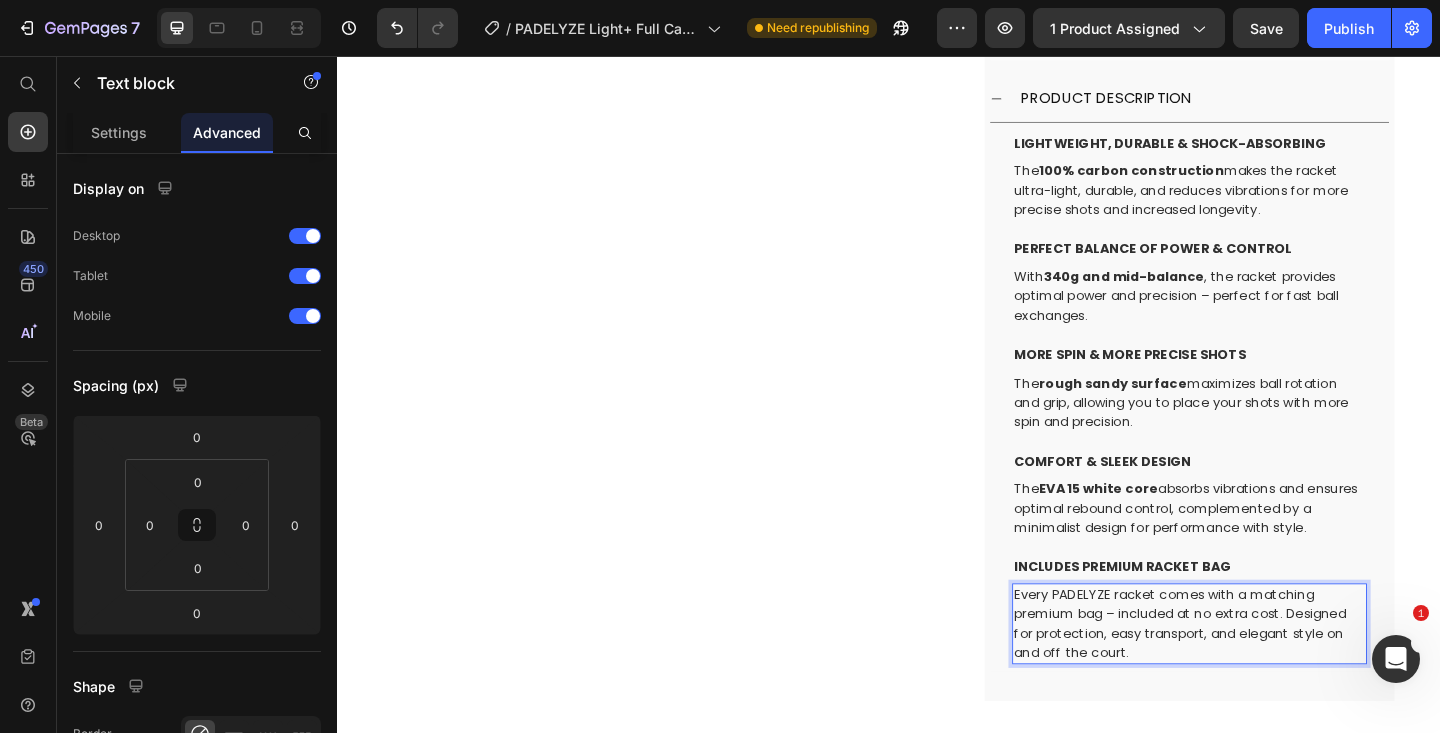 click on "Every PADELYZE racket comes with a matching premium bag – included at no extra cost. Designed for protection, easy transport, and elegant style on and off the court." at bounding box center (1264, 674) 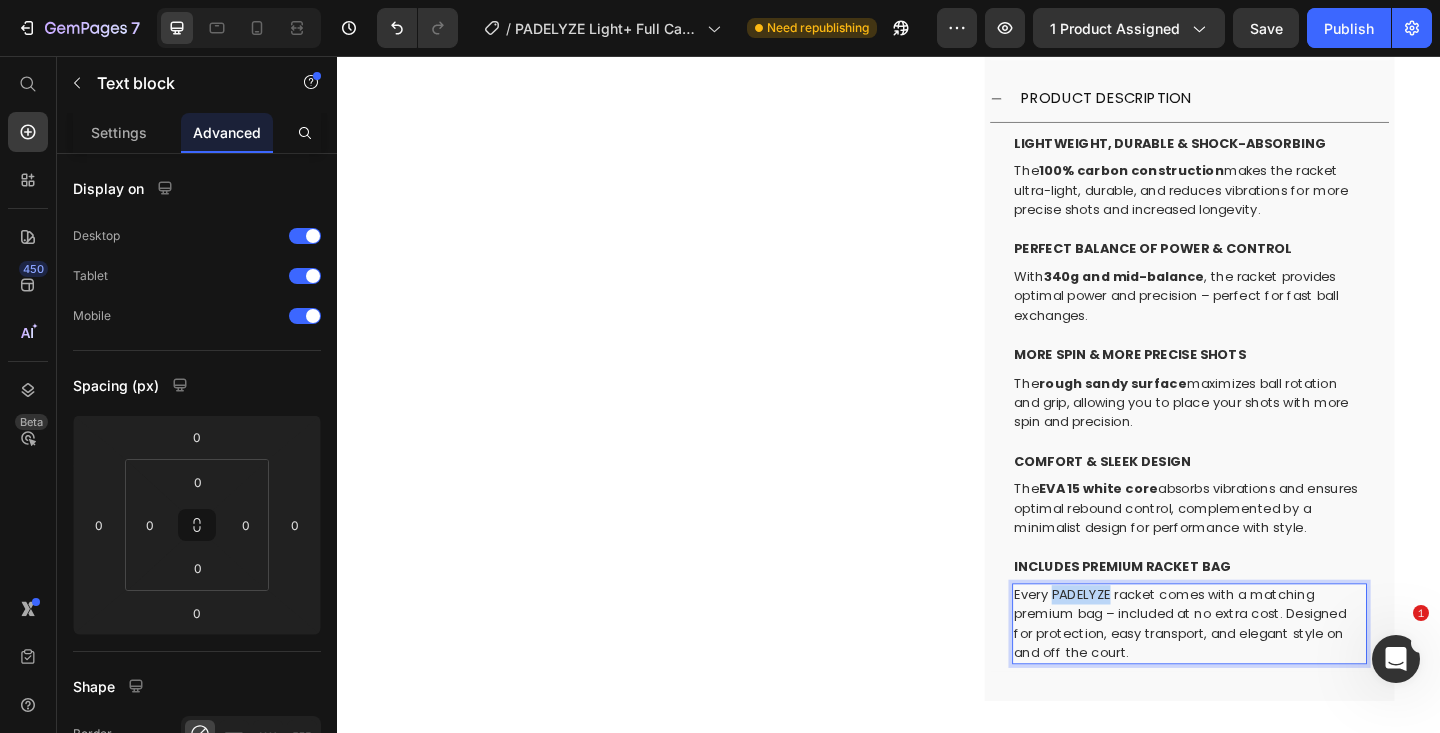 click on "Every PADELYZE racket comes with a matching premium bag – included at no extra cost. Designed for protection, easy transport, and elegant style on and off the court." at bounding box center (1264, 674) 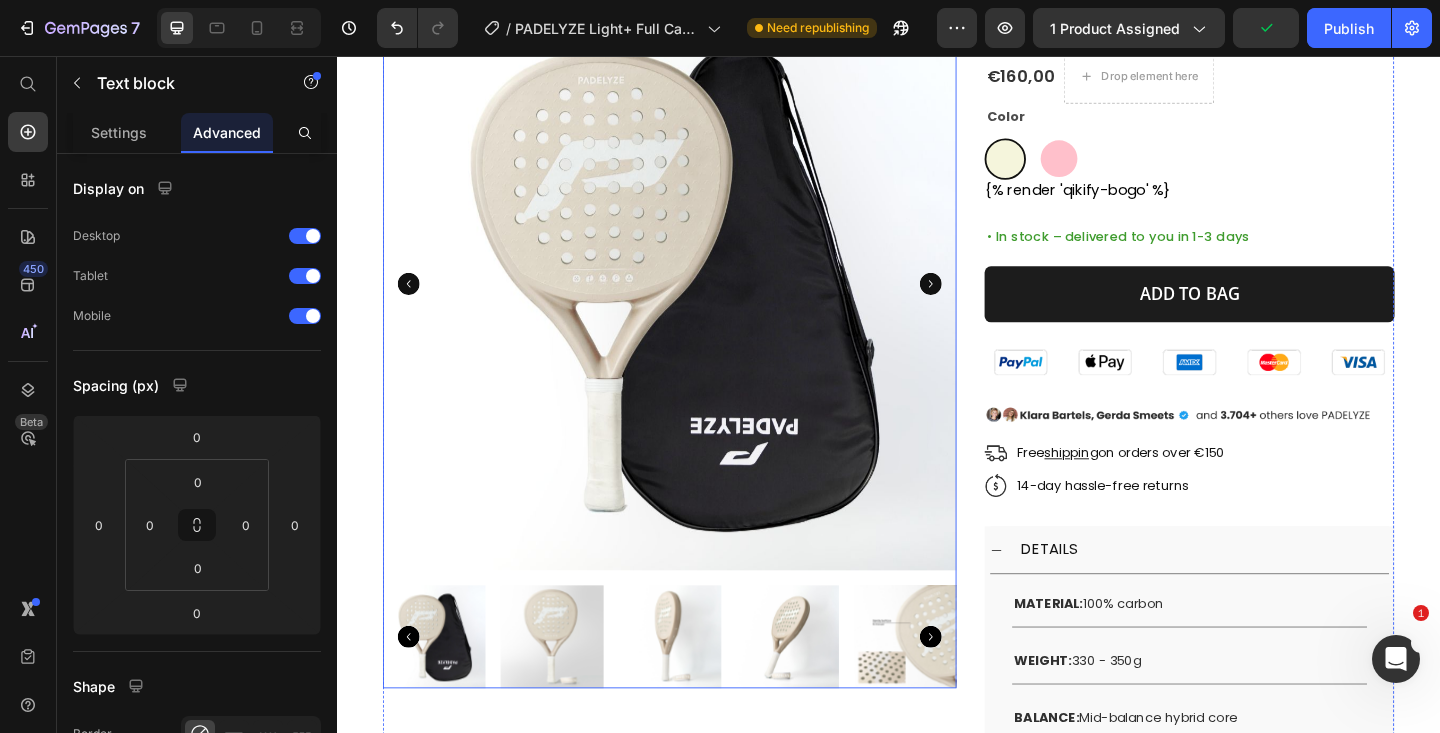 scroll, scrollTop: 162, scrollLeft: 0, axis: vertical 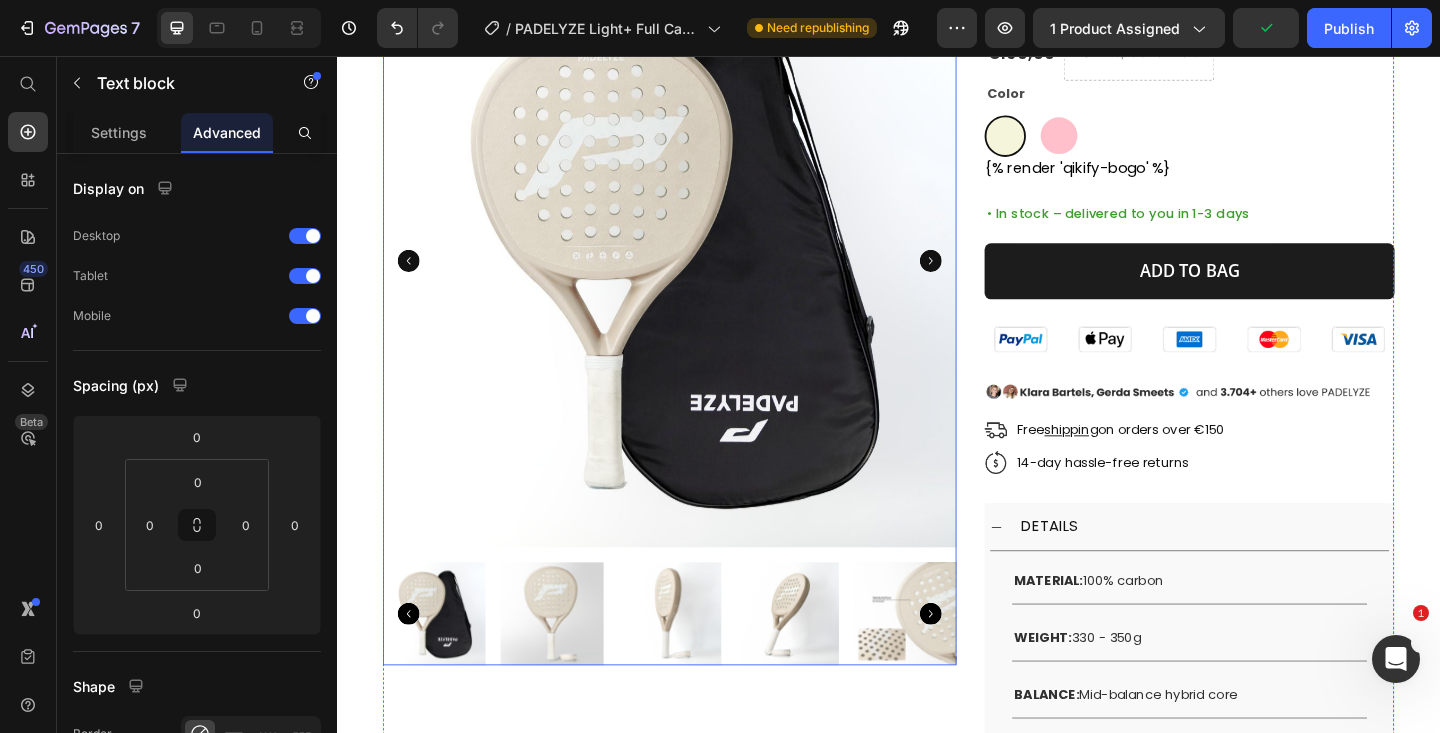 click at bounding box center [955, 663] 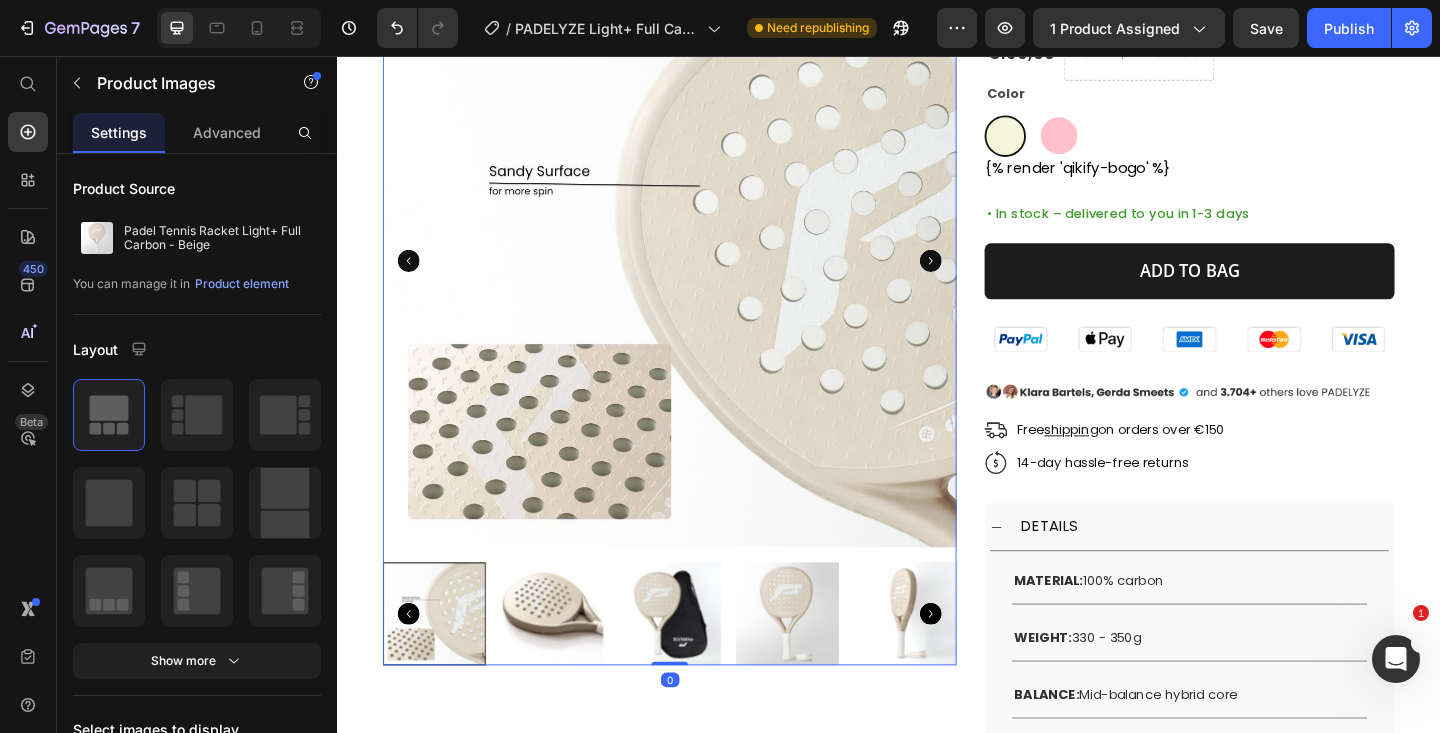 click at bounding box center [571, 663] 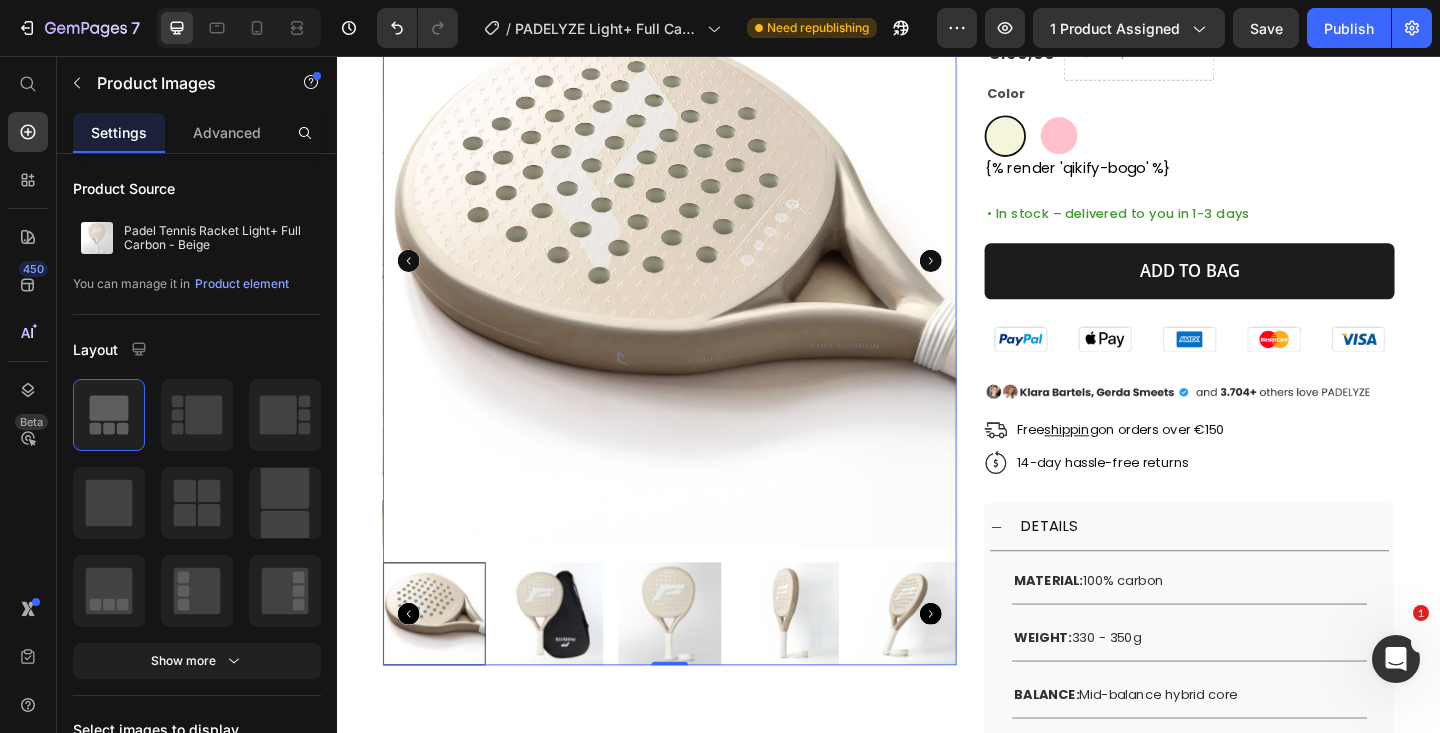 click at bounding box center (827, 663) 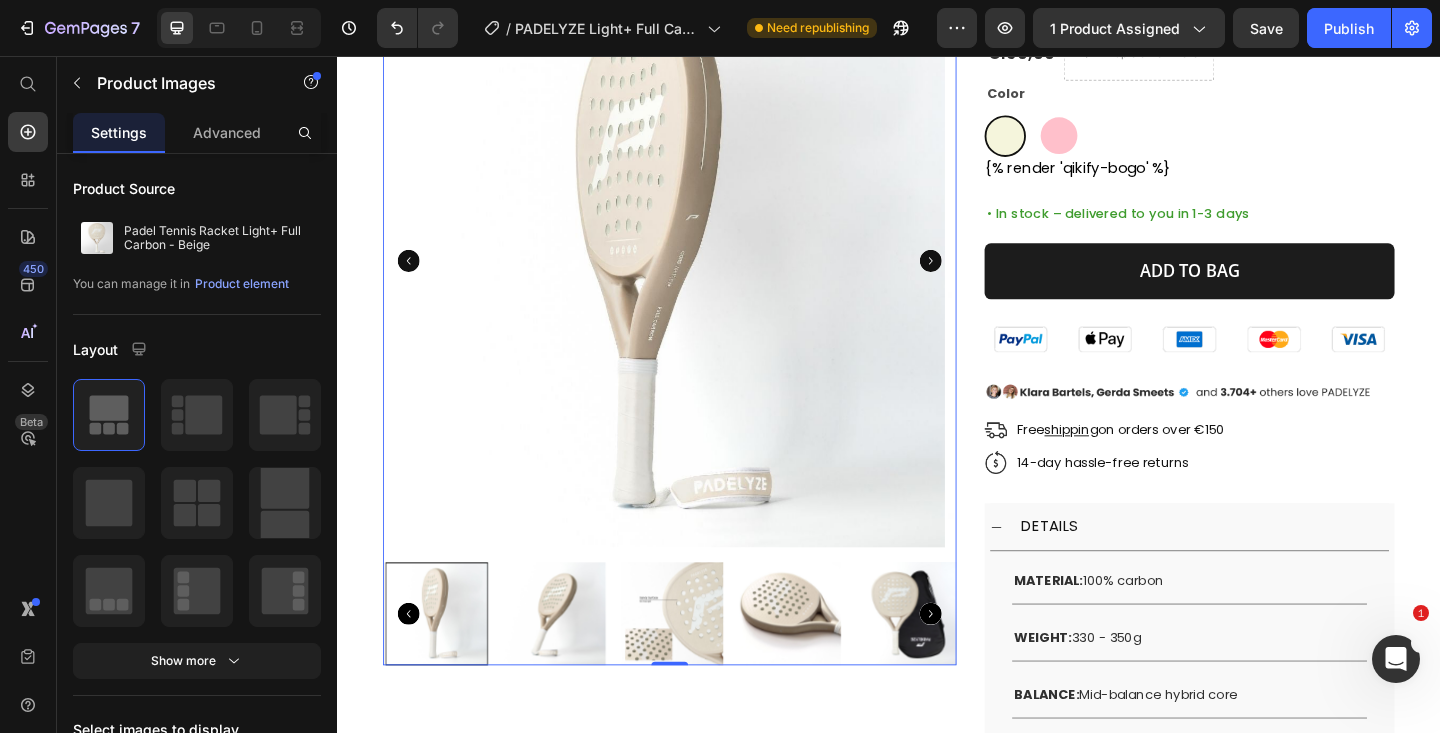 click at bounding box center (699, 663) 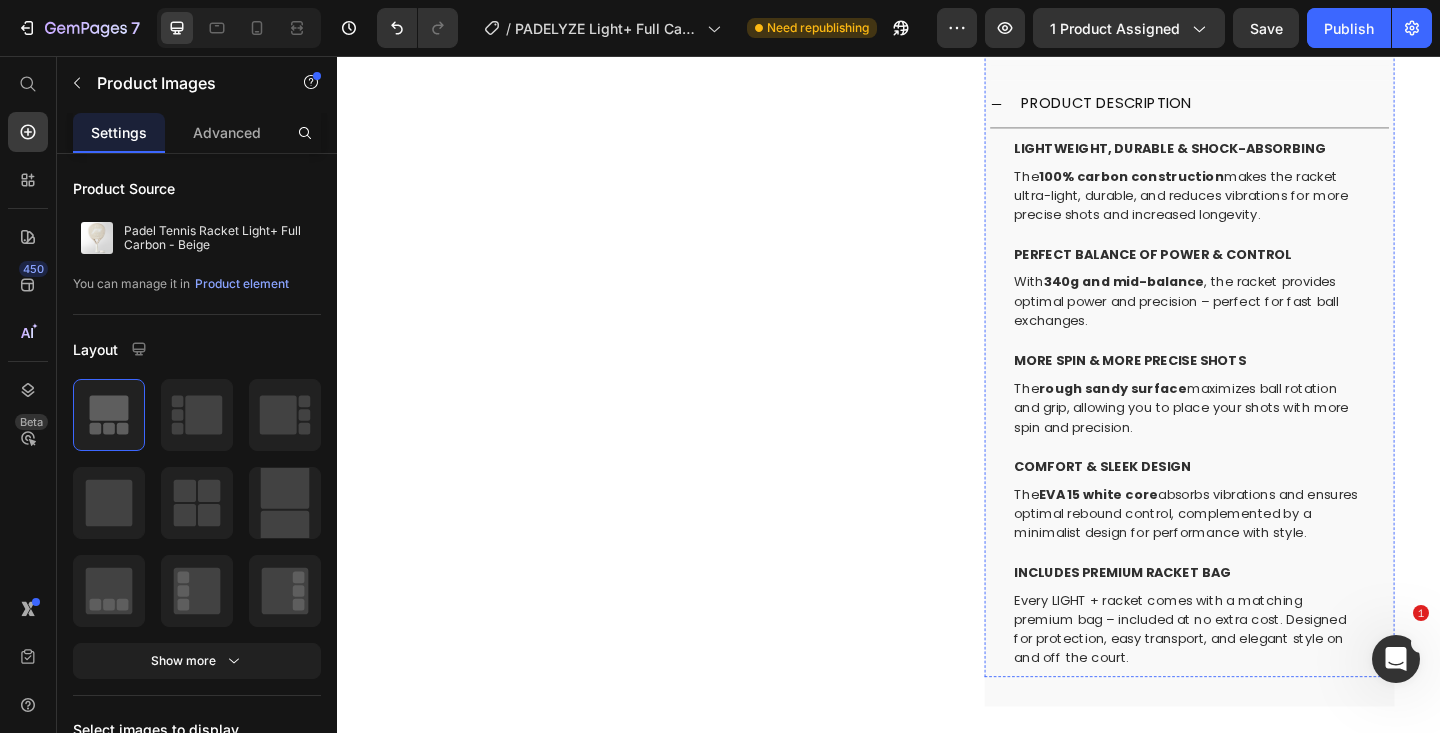 scroll, scrollTop: 1048, scrollLeft: 0, axis: vertical 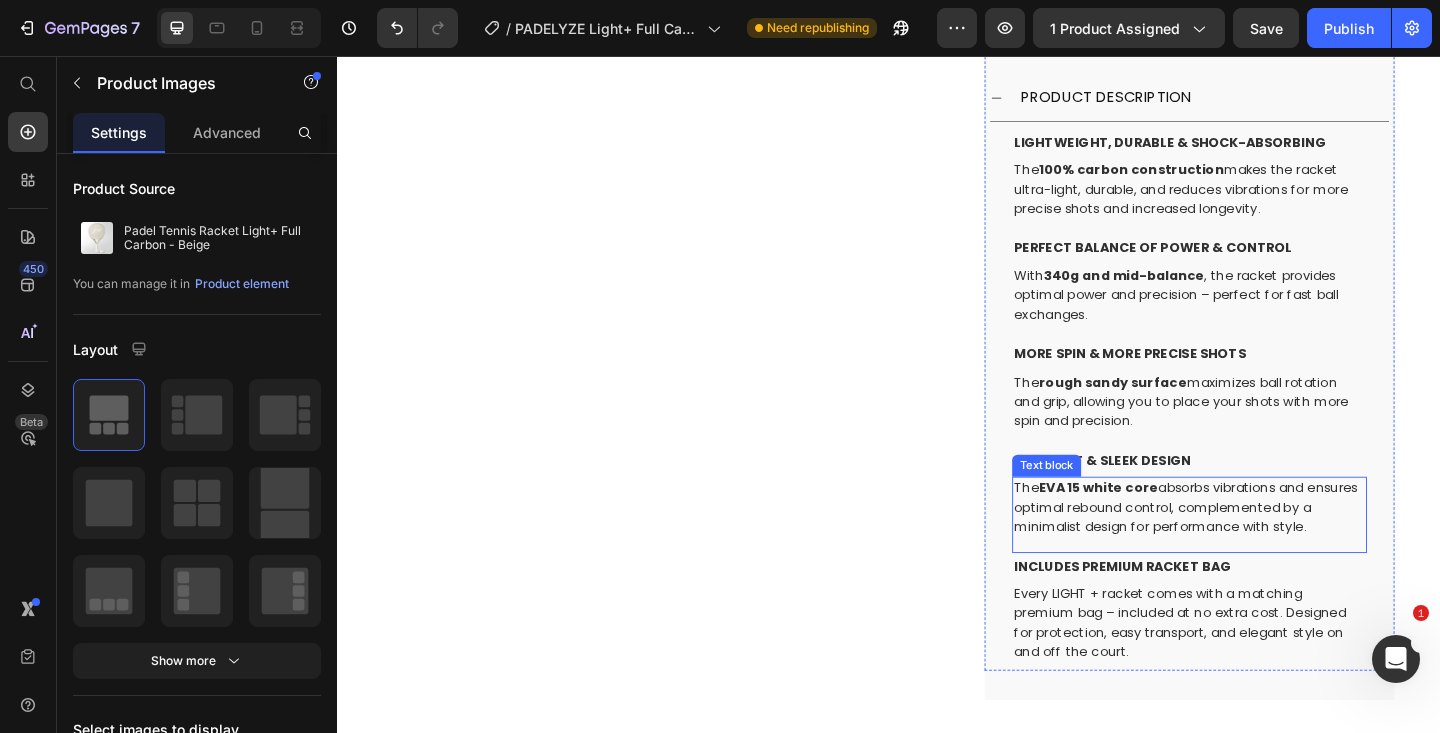 click on "The  EVA 15 white core  absorbs vibrations and ensures optimal rebound control, complemented by a minimalist design for performance with style. Text block" at bounding box center (1264, 555) 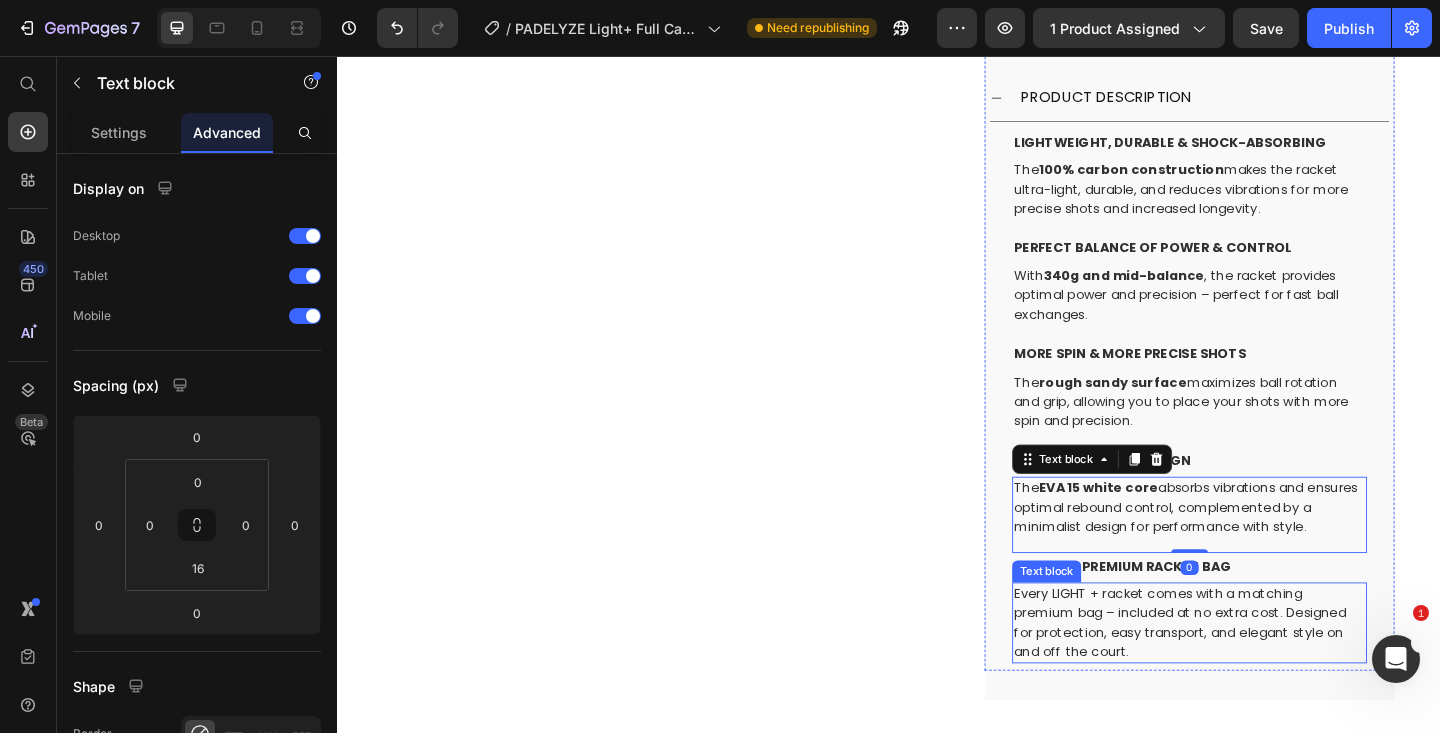 click on "Every LIGHT + racket comes with a matching premium bag – included at no extra cost. Designed for protection, easy transport, and elegant style on and off the court." at bounding box center (1264, 673) 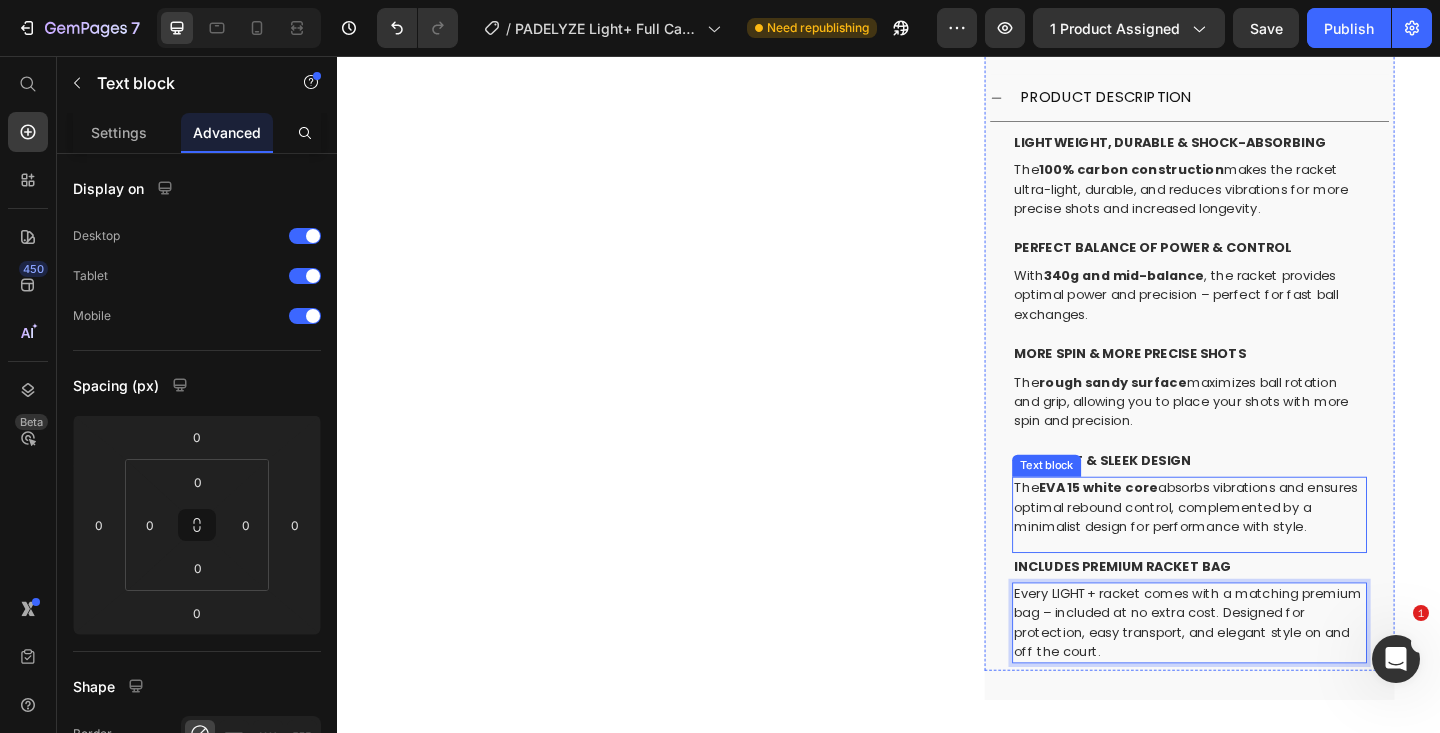 click on "EVA 15 white core" at bounding box center [1165, 526] 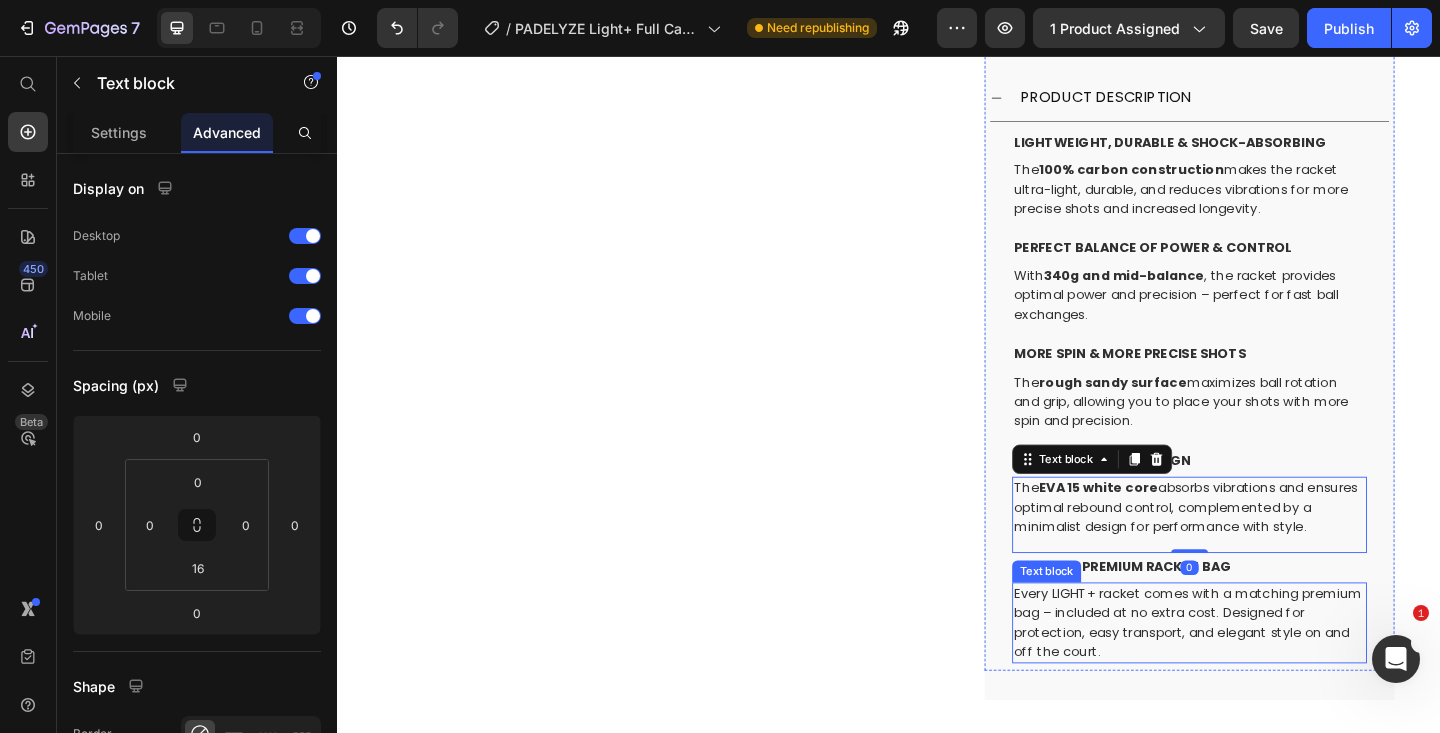 click on "Every LIGHT+ racket comes with a matching premium bag – included at no extra cost. Designed for protection, easy transport, and elegant style on and off the court." at bounding box center (1264, 673) 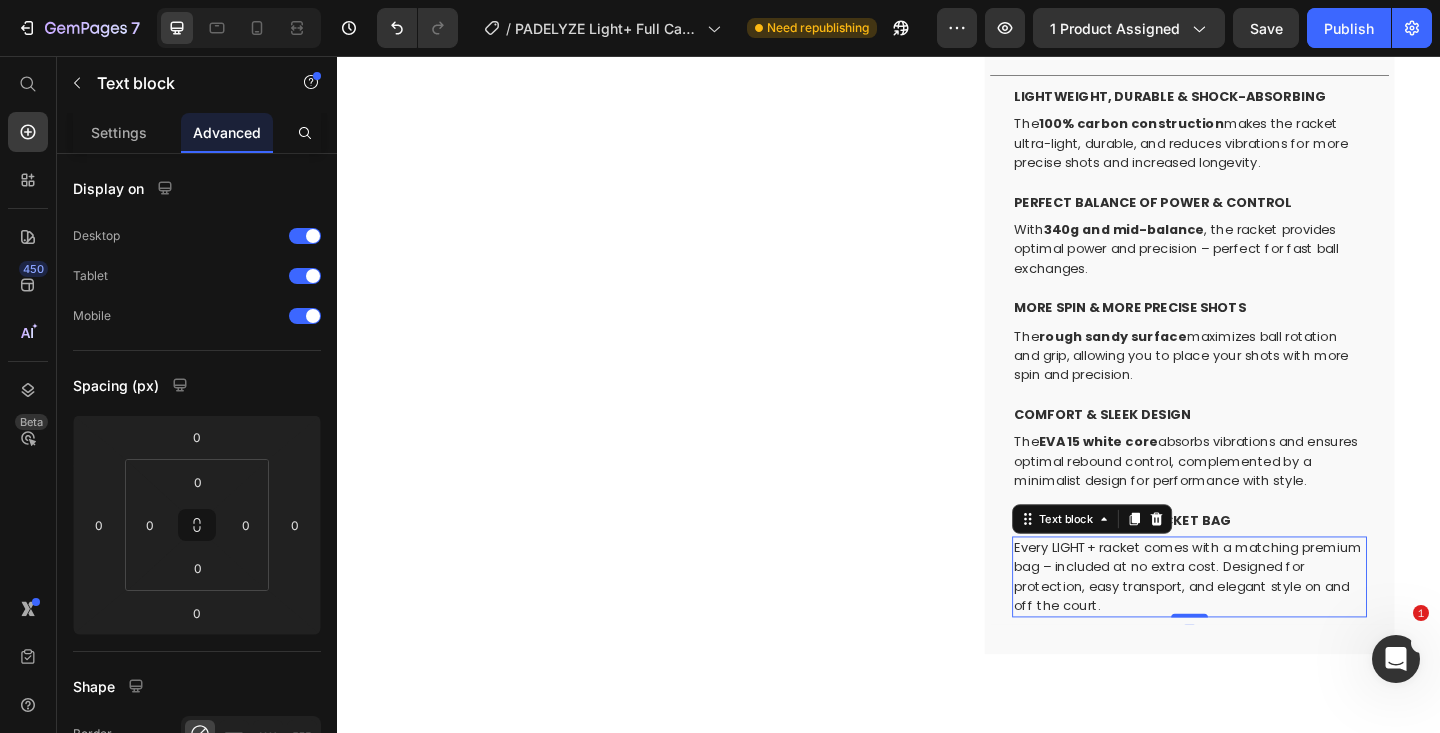 scroll, scrollTop: 1100, scrollLeft: 0, axis: vertical 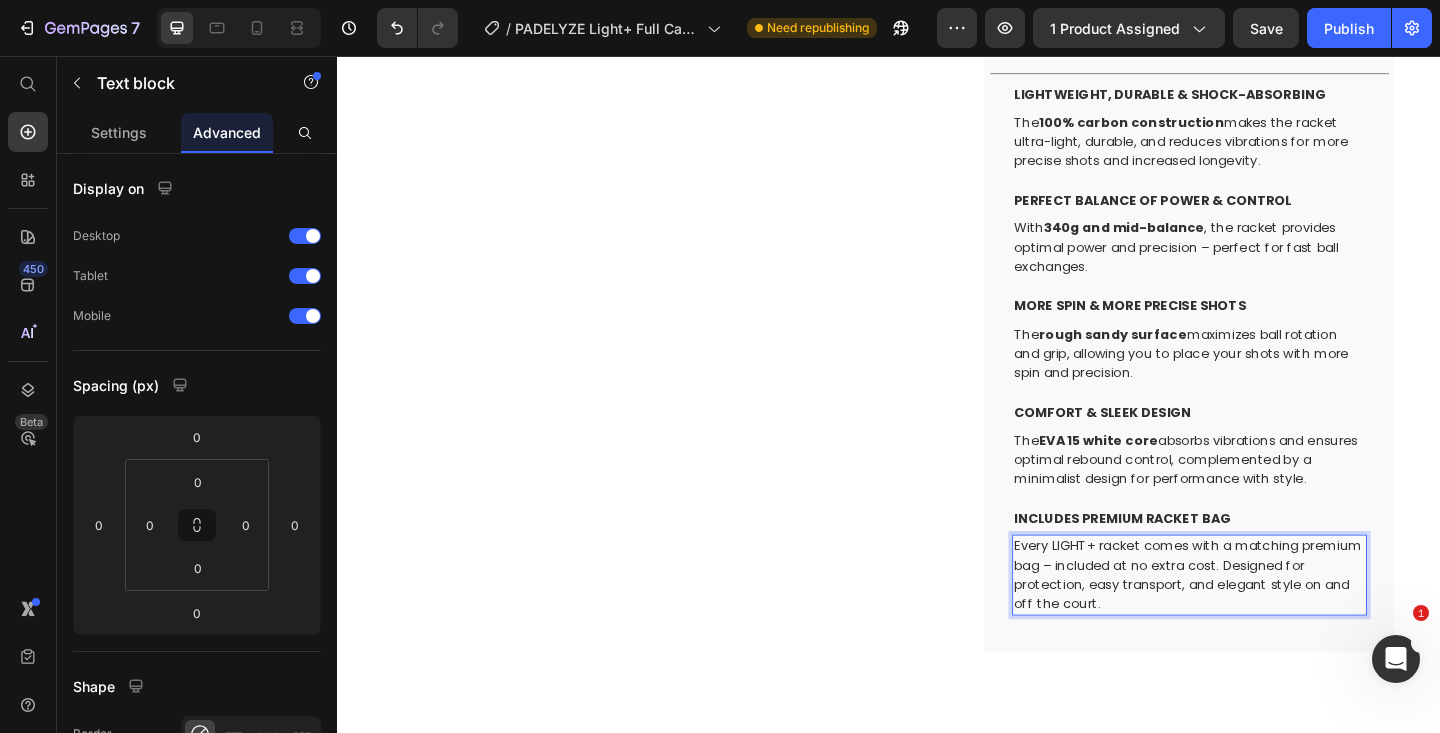 click on "Every LIGHT+ racket comes with a matching premium bag – included at no extra cost. Designed for protection, easy transport, and elegant style on and off the court." at bounding box center (1264, 621) 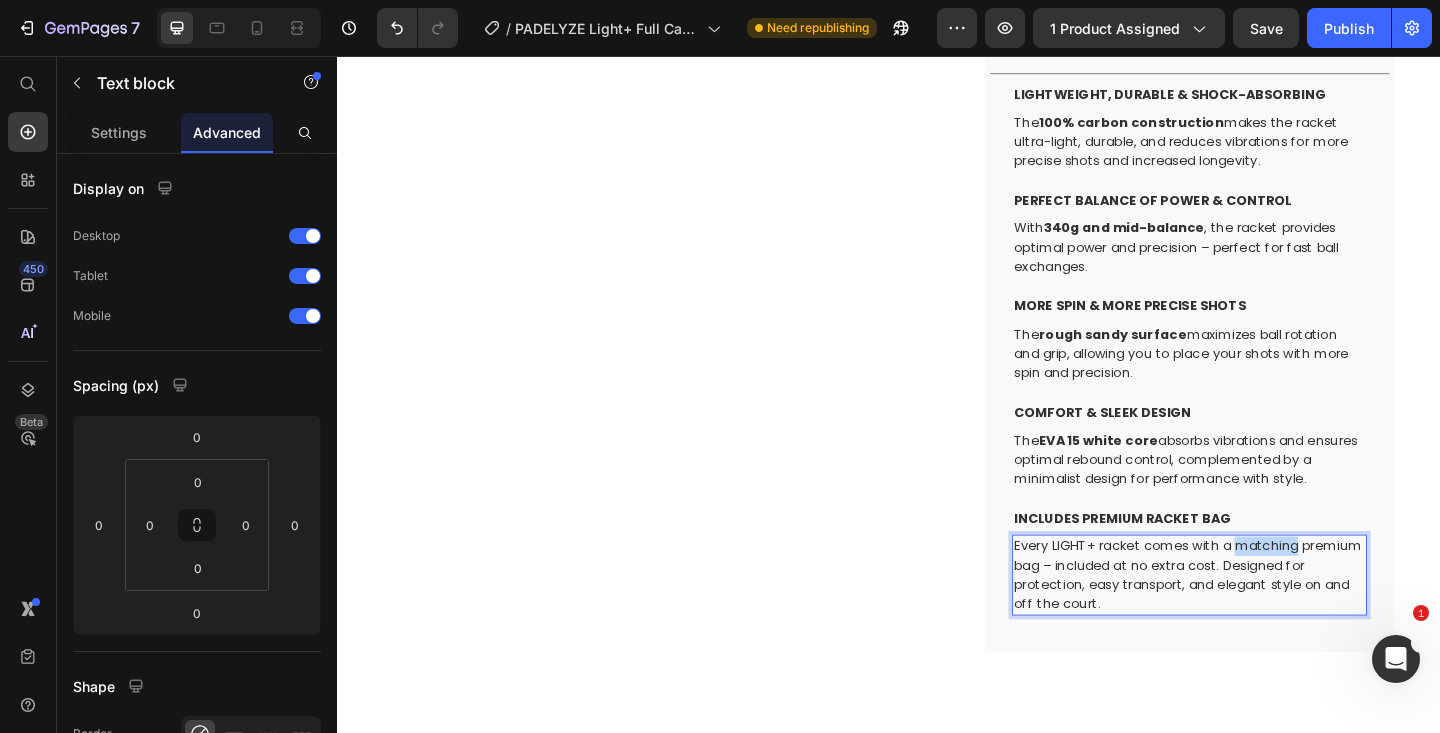 click on "Every LIGHT+ racket comes with a matching premium bag – included at no extra cost. Designed for protection, easy transport, and elegant style on and off the court." at bounding box center [1264, 621] 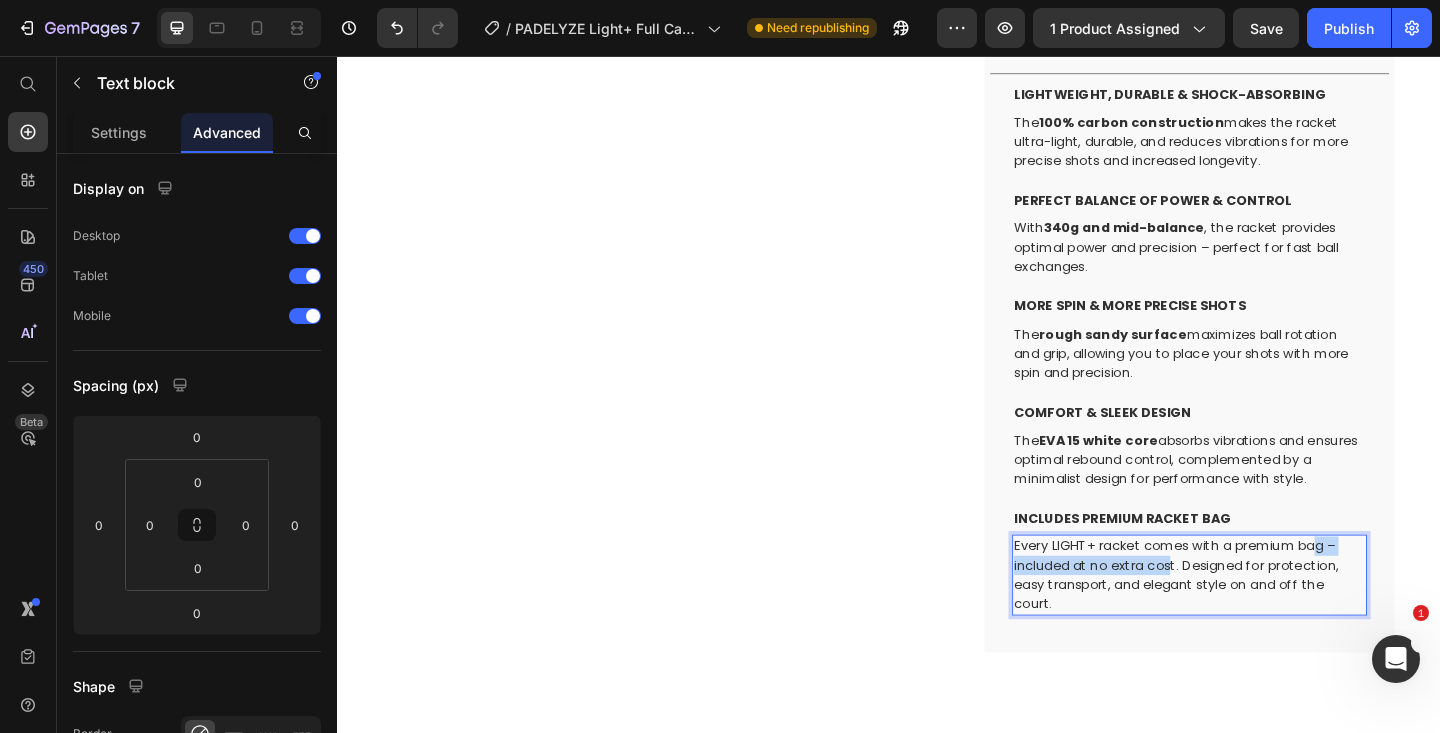 drag, startPoint x: 1240, startPoint y: 612, endPoint x: 1394, endPoint y: 594, distance: 155.04839 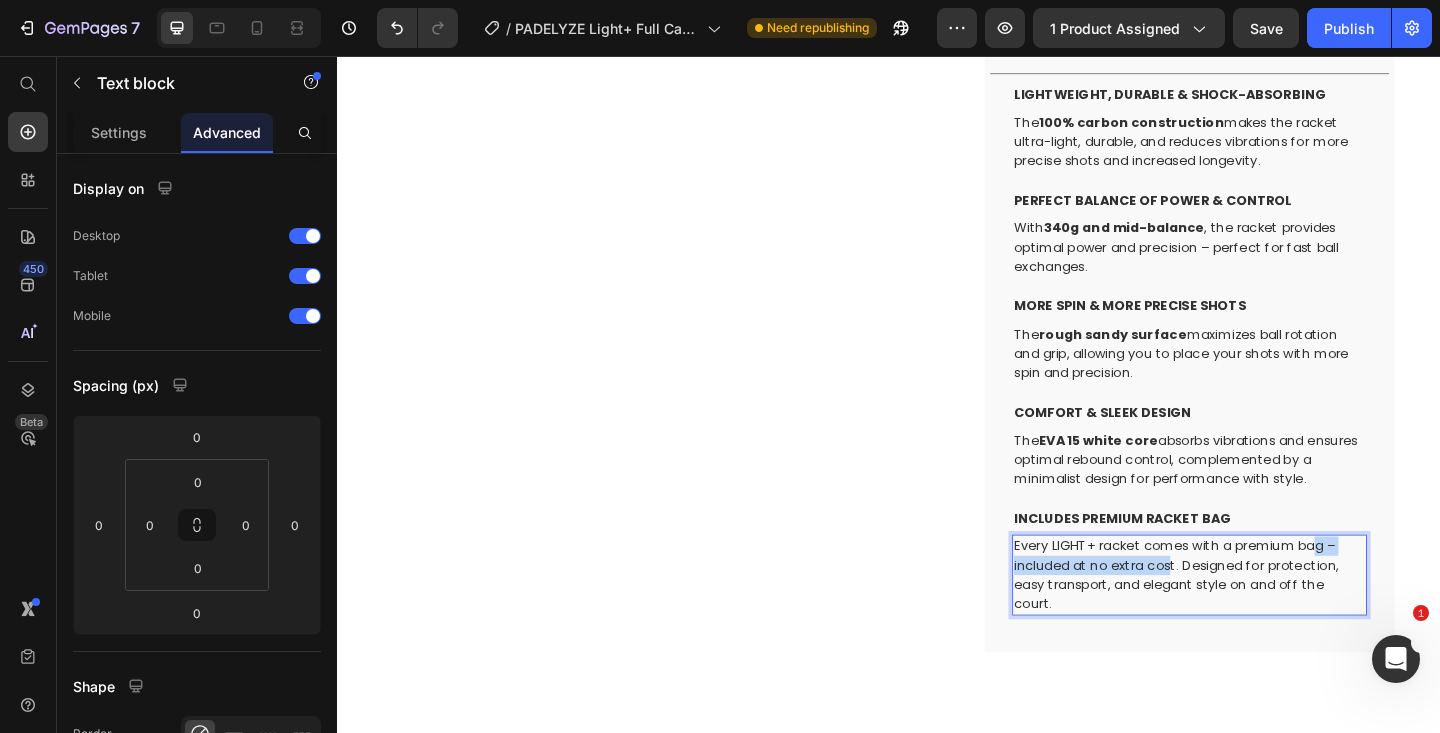 click on "Every LIGHT+ racket comes with a premium bag – included at no extra cost. Designed for protection, easy transport, and elegant style on and off the court." at bounding box center (1264, 621) 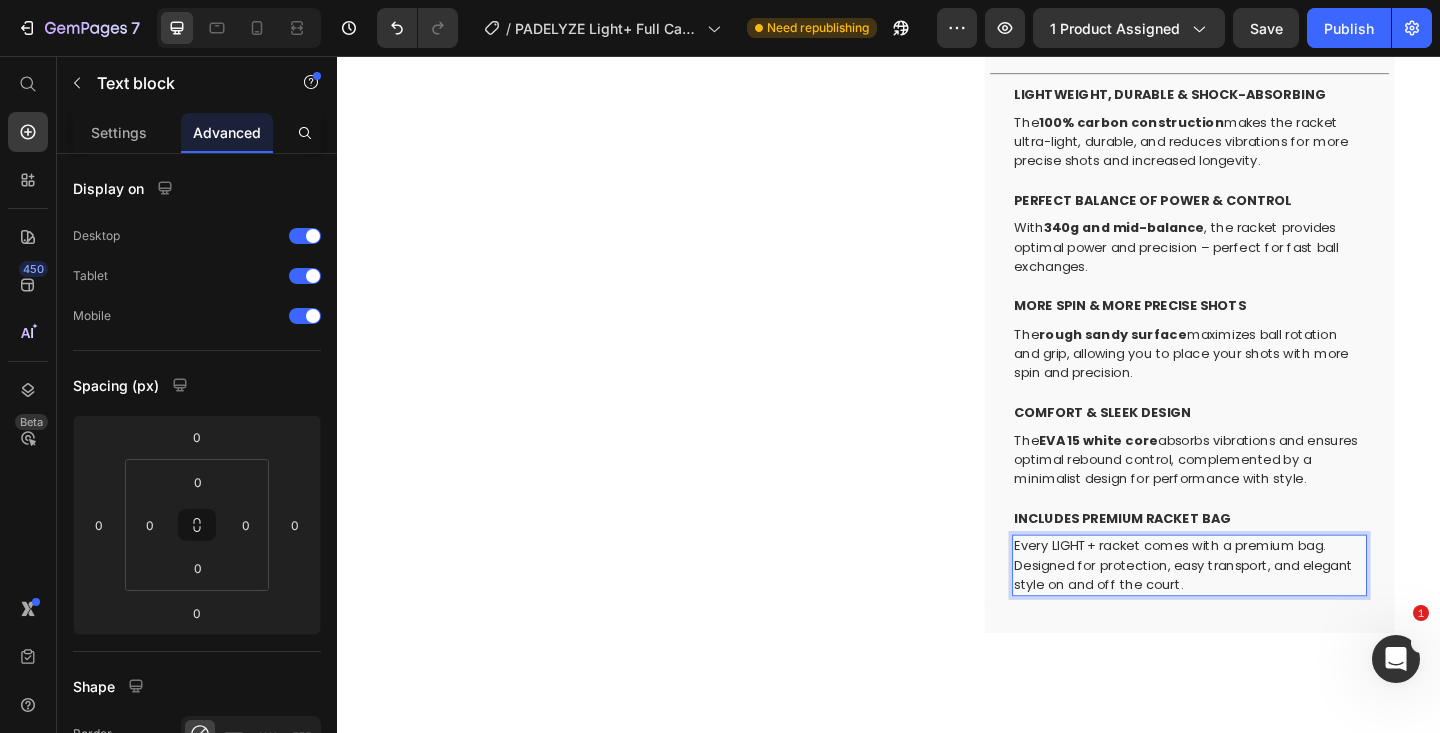 click on "Every LIGHT+ racket comes with a premium bag. Designed for protection, easy transport, and elegant style on and off the court." at bounding box center (1264, 610) 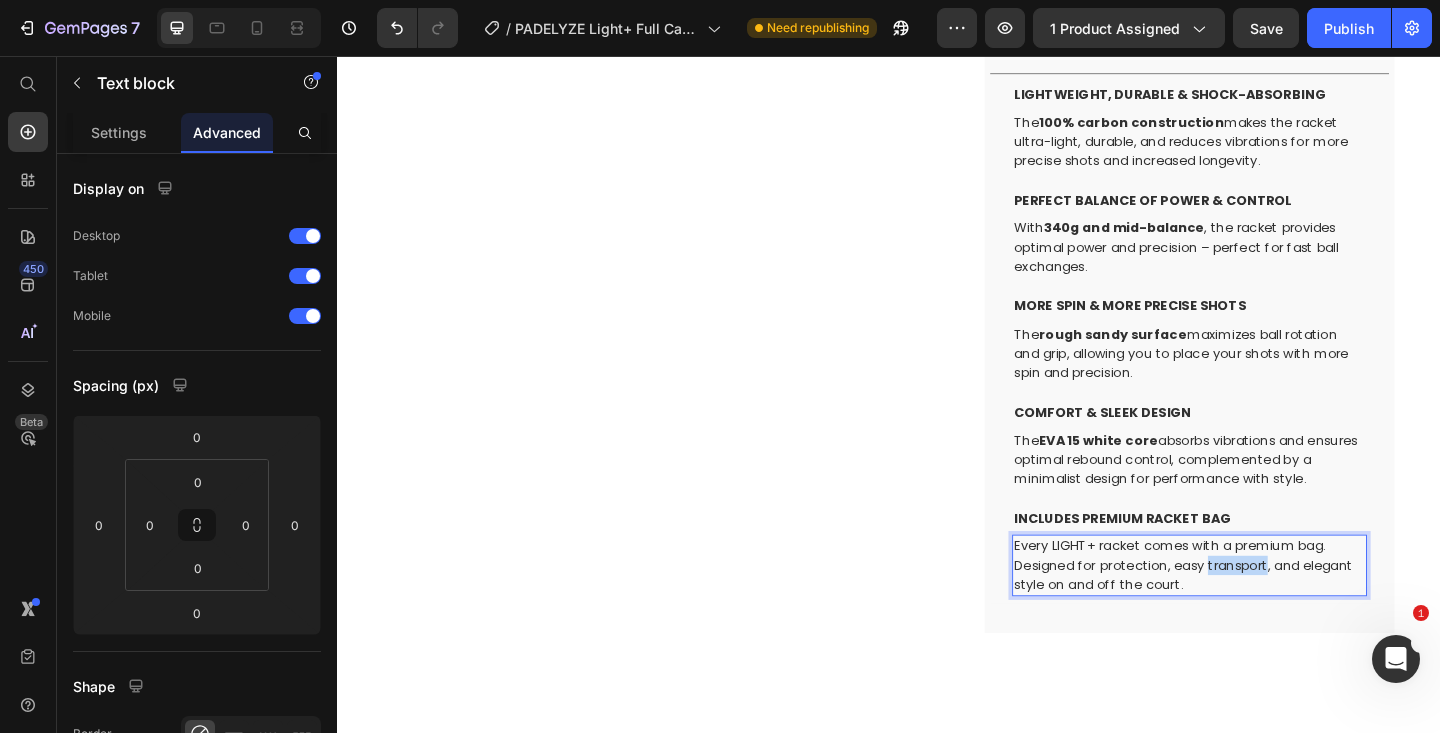 click on "Every LIGHT+ racket comes with a premium bag. Designed for protection, easy transport, and elegant style on and off the court." at bounding box center [1264, 610] 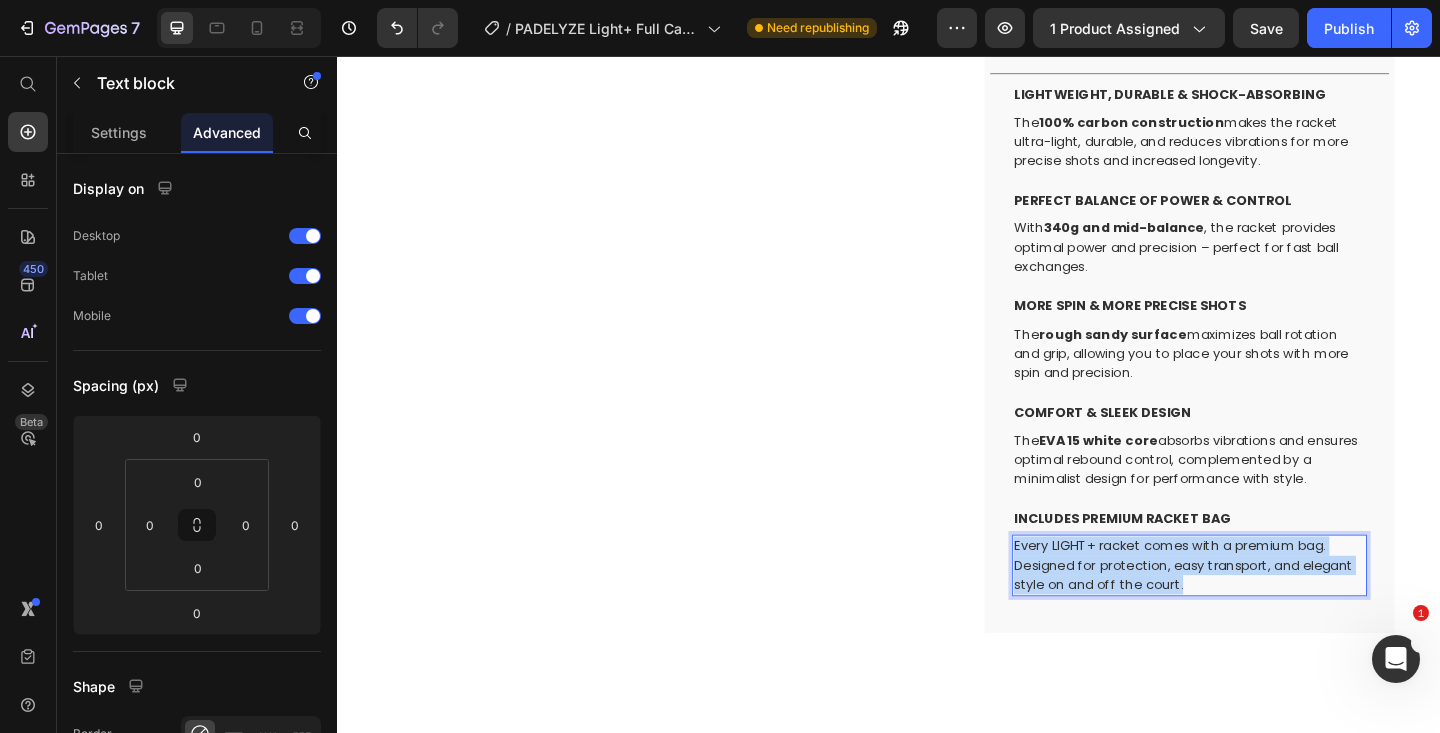 click on "Every LIGHT+ racket comes with a premium bag. Designed for protection, easy transport, and elegant style on and off the court." at bounding box center [1264, 610] 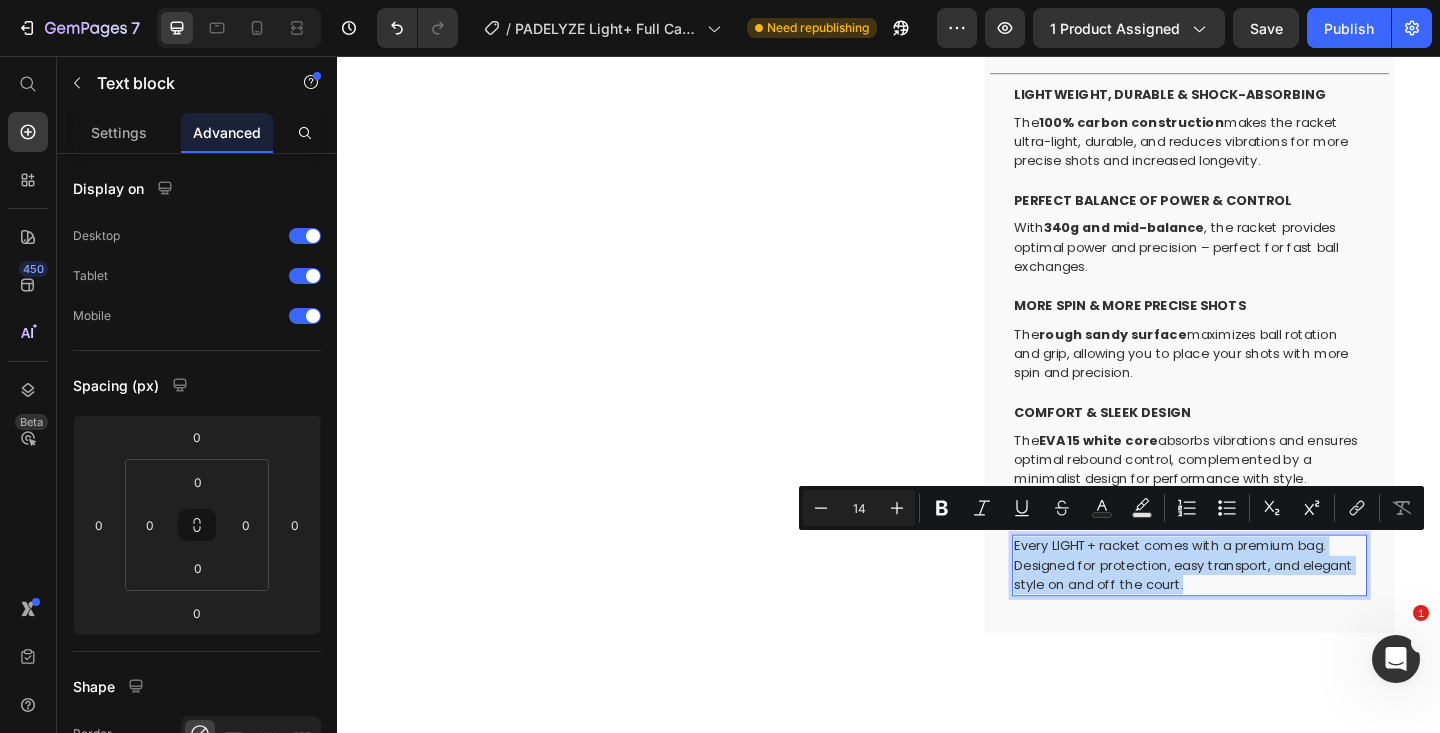 click on "Every LIGHT+ racket comes with a premium bag. Designed for protection, easy transport, and elegant style on and off the court." at bounding box center (1264, 610) 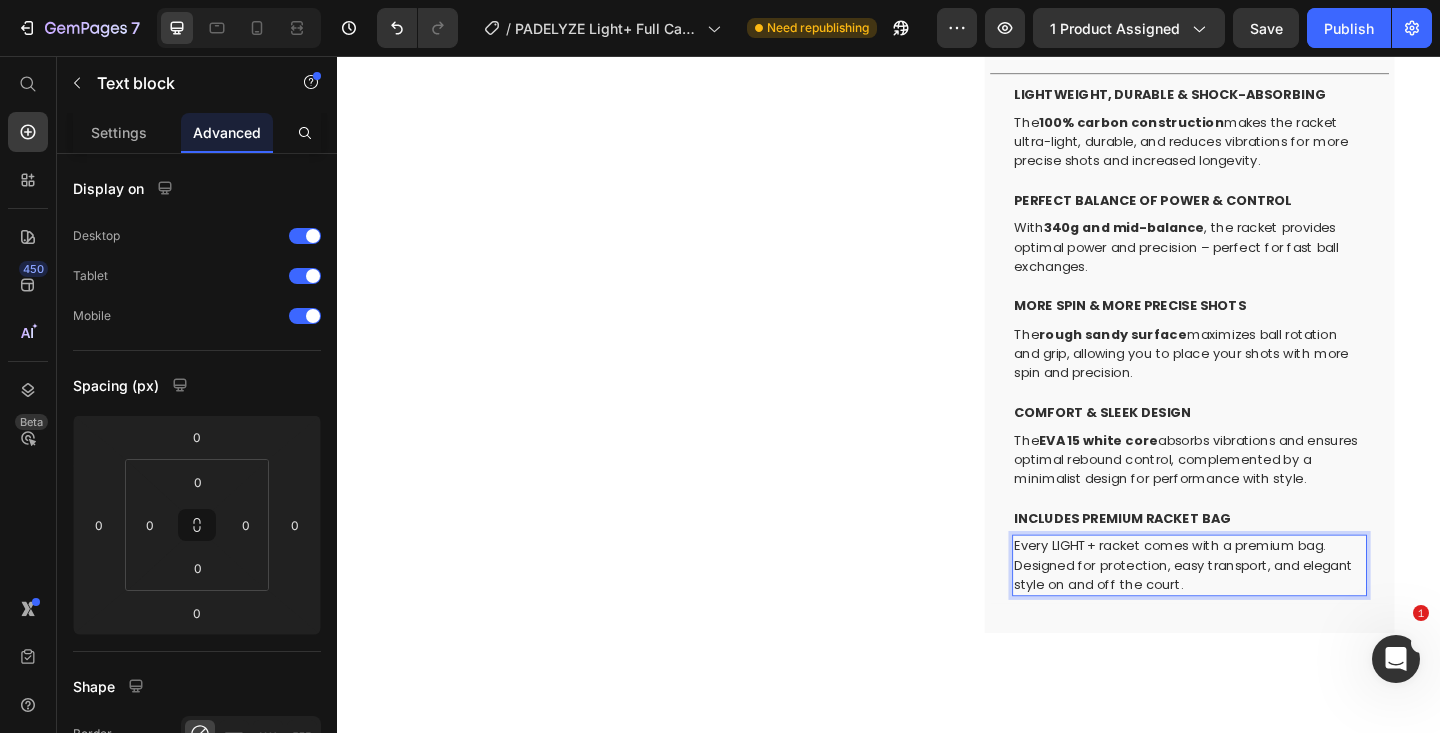 click on "Every LIGHT+ racket comes with a premium bag. Designed for protection, easy transport, and elegant style on and off the court." at bounding box center (1264, 610) 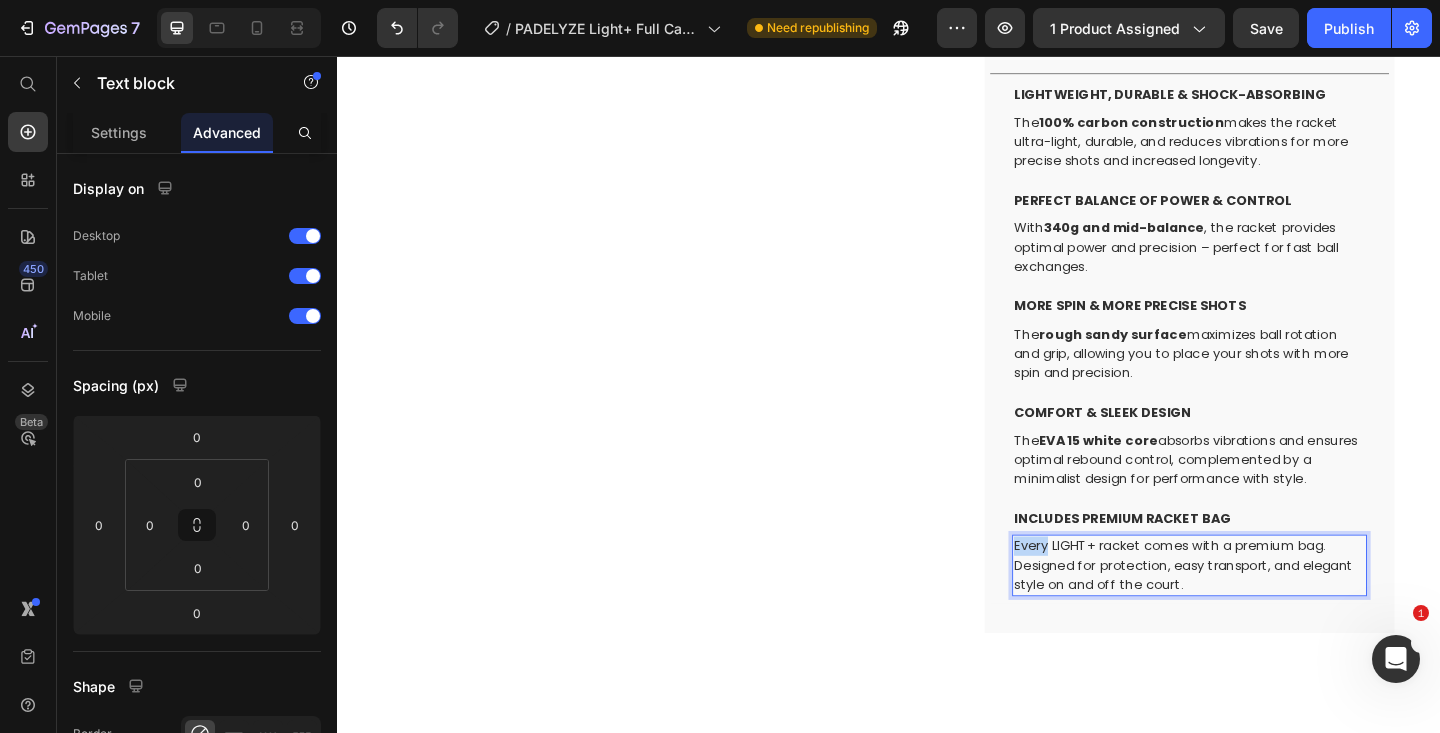click on "Every LIGHT+ racket comes with a premium bag. Designed for protection, easy transport, and elegant style on and off the court." at bounding box center [1264, 610] 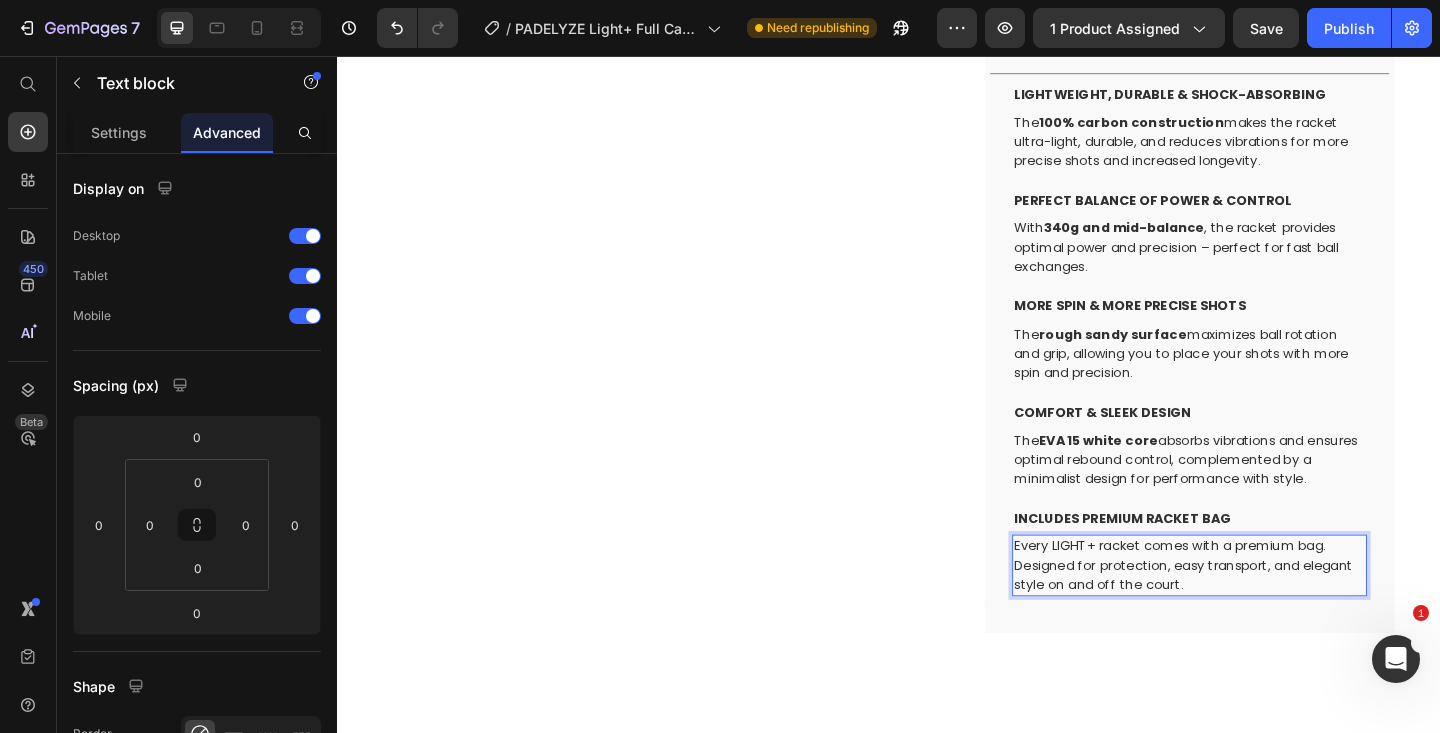 click on "Every LIGHT+ racket comes with a premium bag. Designed for protection, easy transport, and elegant style on and off the court." at bounding box center (1264, 610) 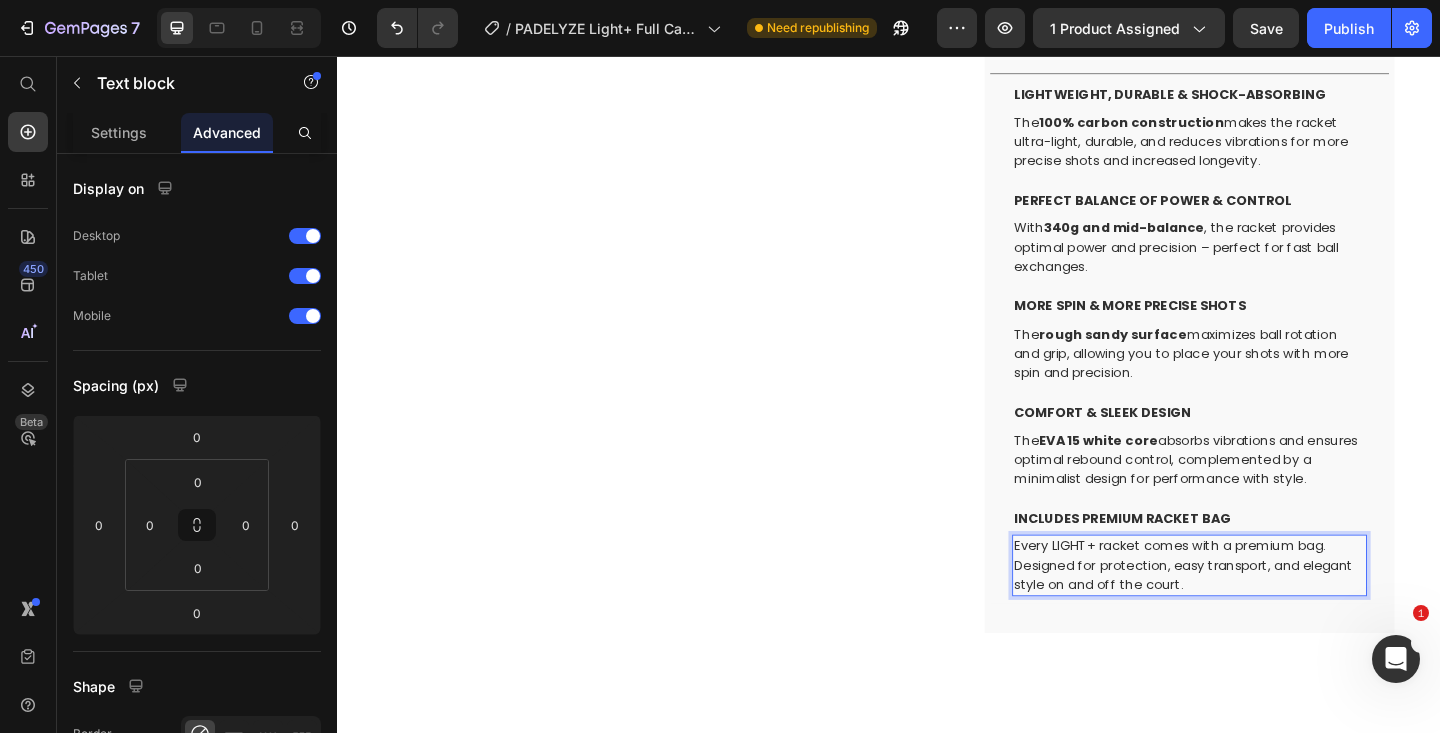 click on "Every LIGHT+ racket comes with a premium bag. Designed for protection, easy transport, and elegant style on and off the court." at bounding box center [1264, 610] 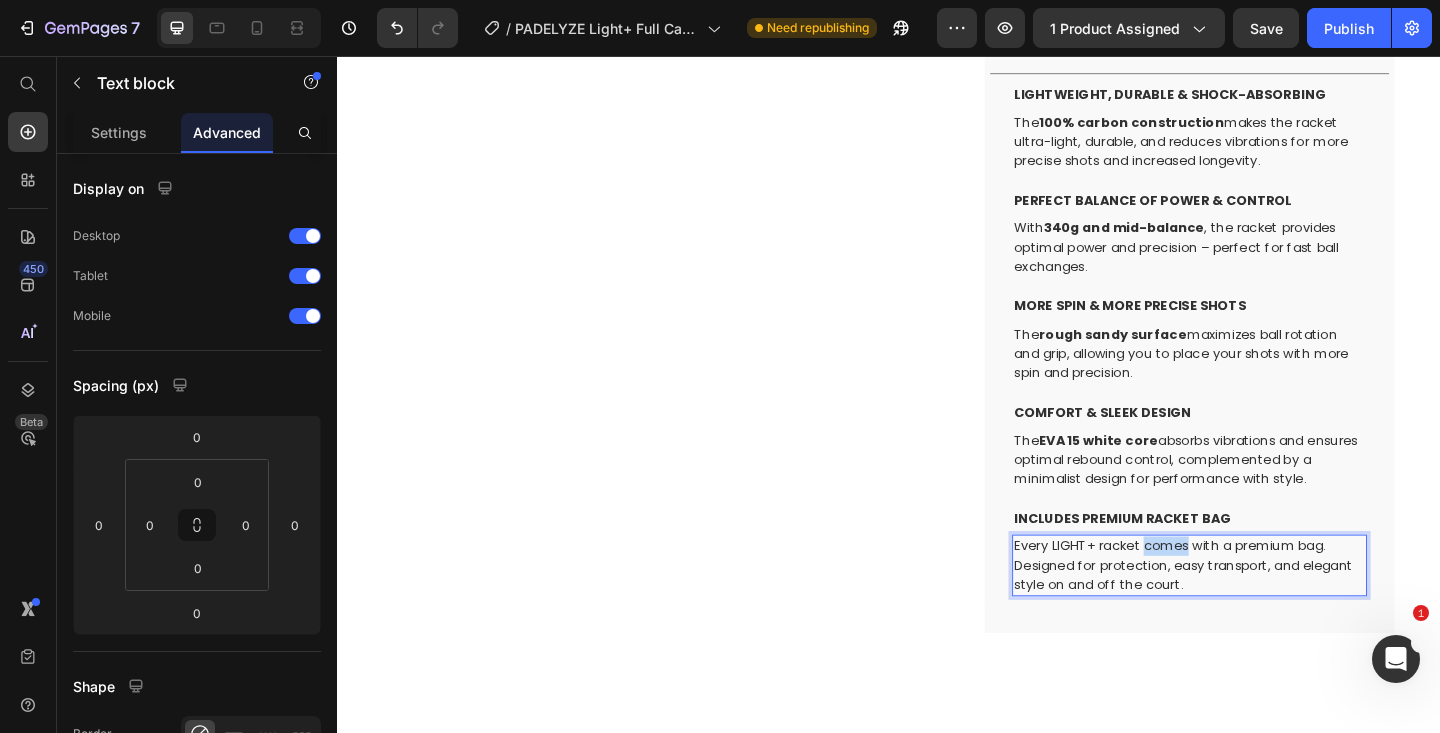 click on "Every LIGHT+ racket comes with a premium bag. Designed for protection, easy transport, and elegant style on and off the court." at bounding box center (1264, 610) 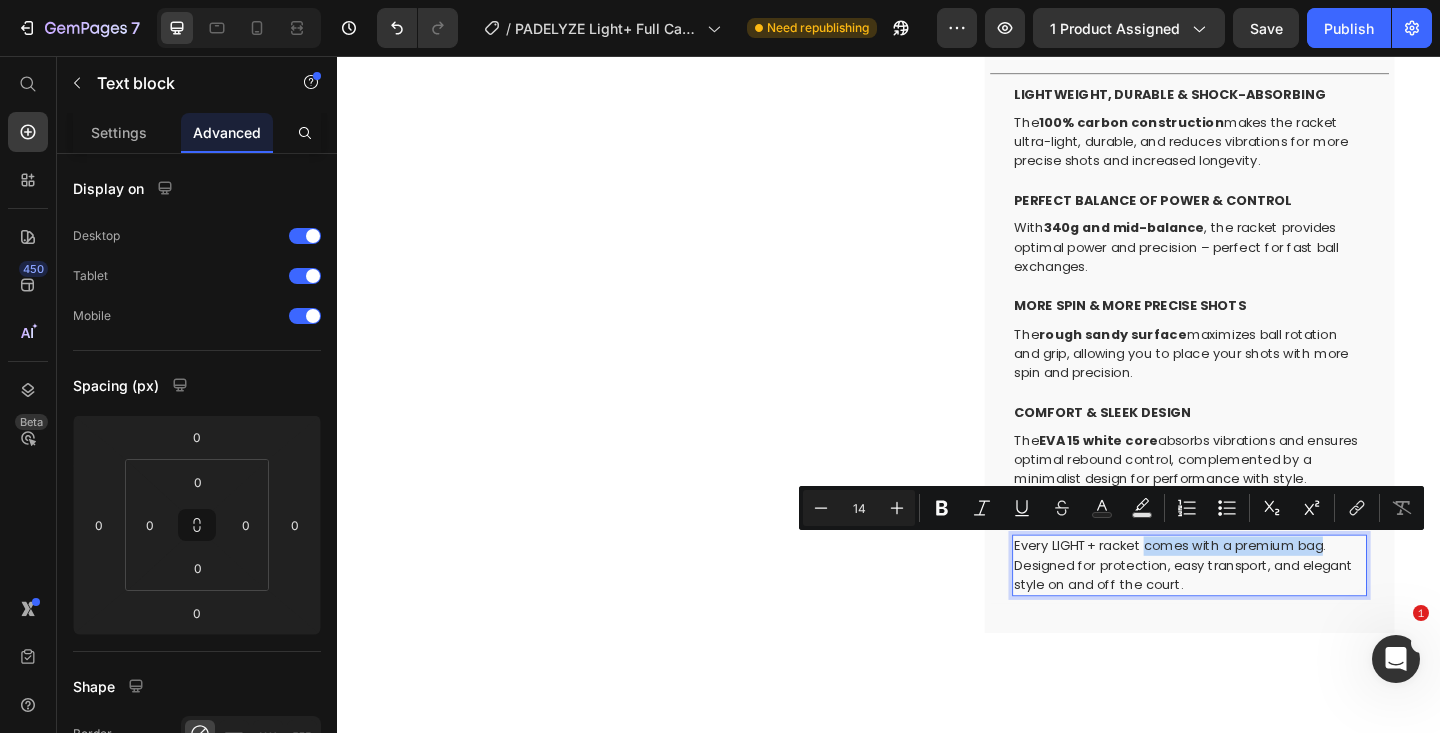 click on "Every LIGHT+ racket comes with a premium bag. Designed for protection, easy transport, and elegant style on and off the court." at bounding box center (1264, 610) 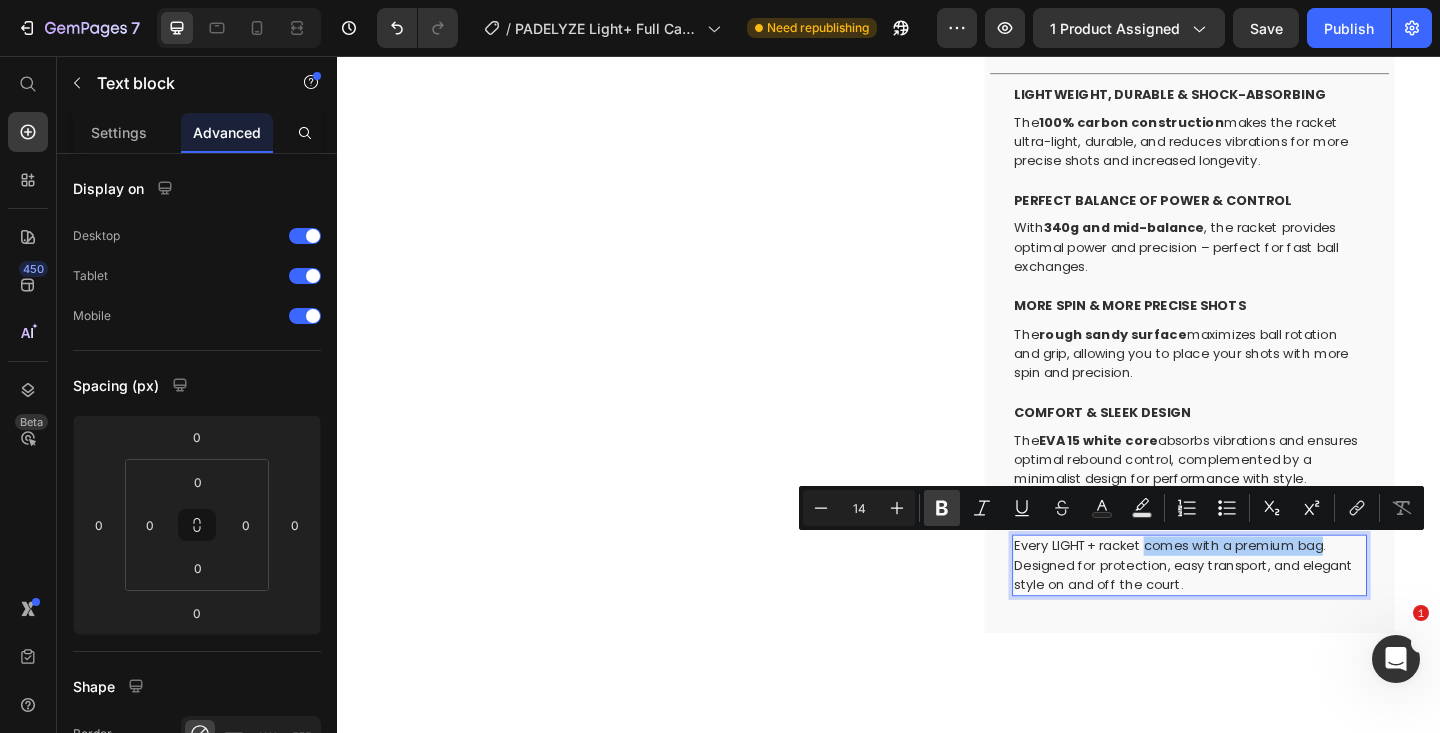 click 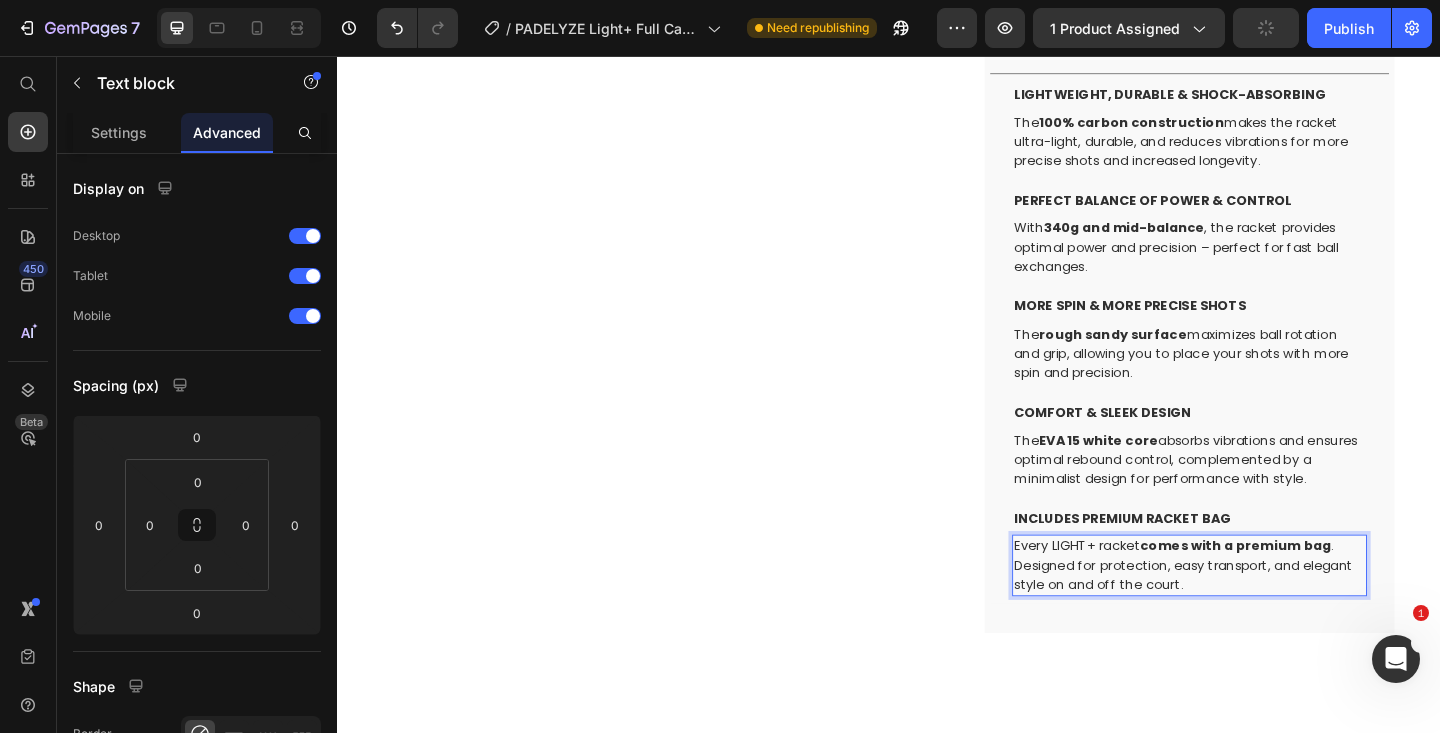 click on "Every LIGHT+ racket  comes with a premium bag . Designed for protection, easy transport, and elegant style on and off the court." at bounding box center [1264, 610] 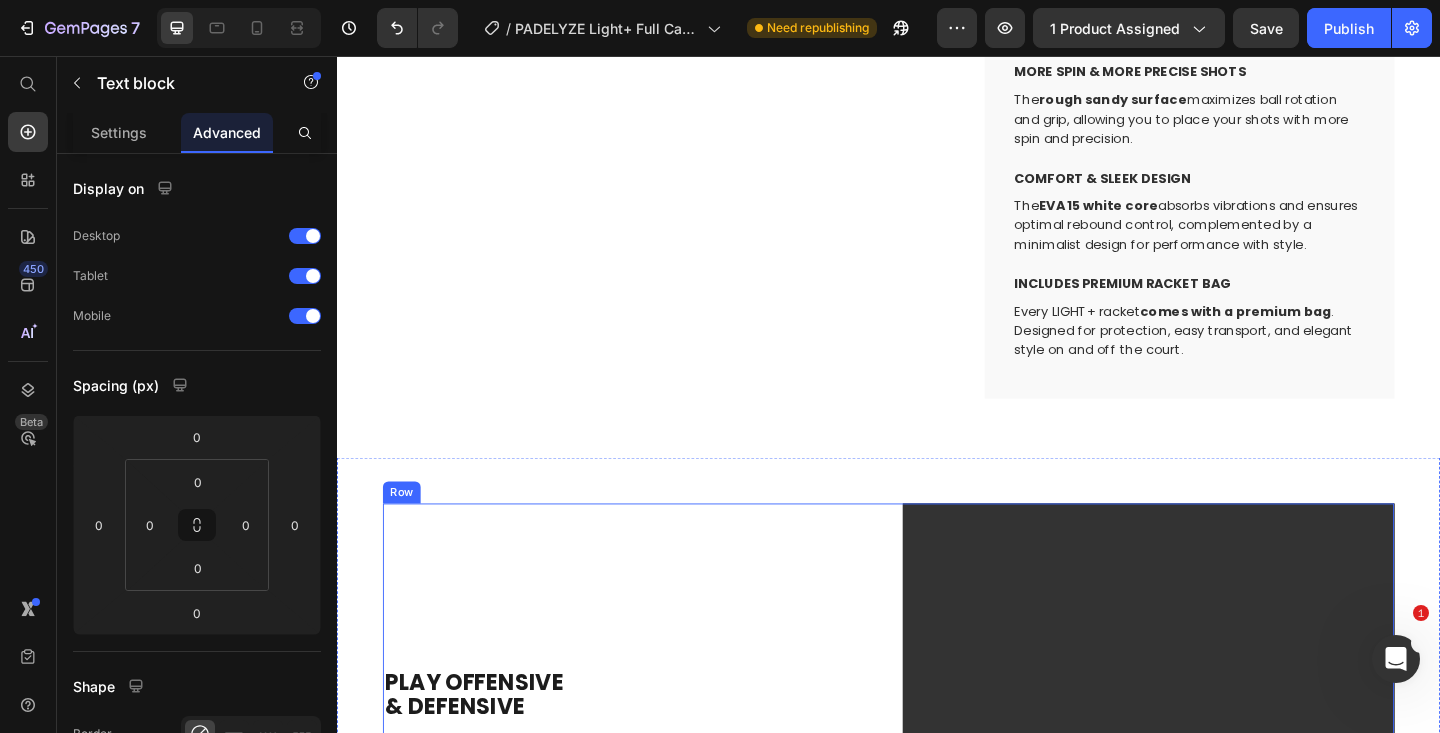 scroll, scrollTop: 1038, scrollLeft: 0, axis: vertical 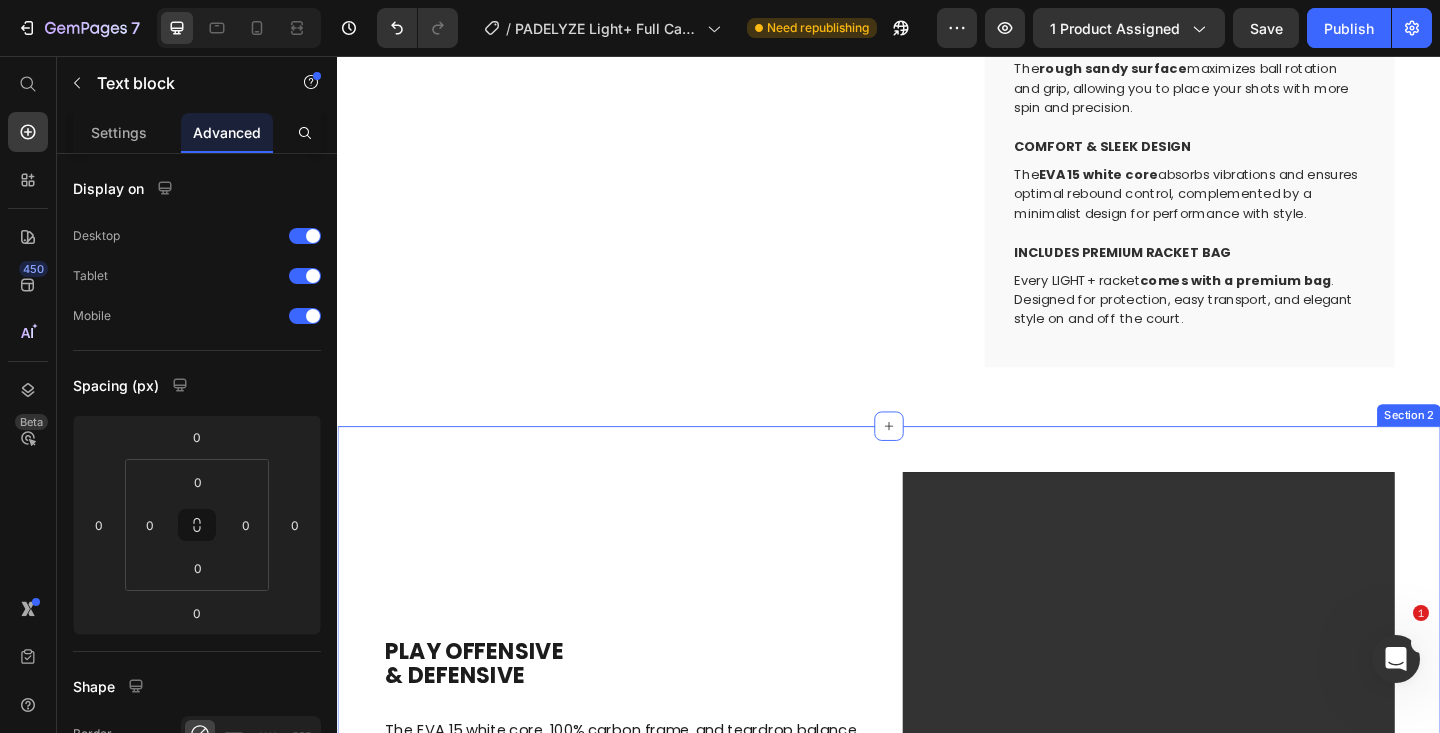 click on "PLAY OFFENSIVE & DEFENSIVE Heading The EVA 15 white core, 100% carbon frame, and teardrop balance provide the perfect blend of power and control – precise in defense, powerful in attack. Text block Video Row Section 2" at bounding box center [937, 776] 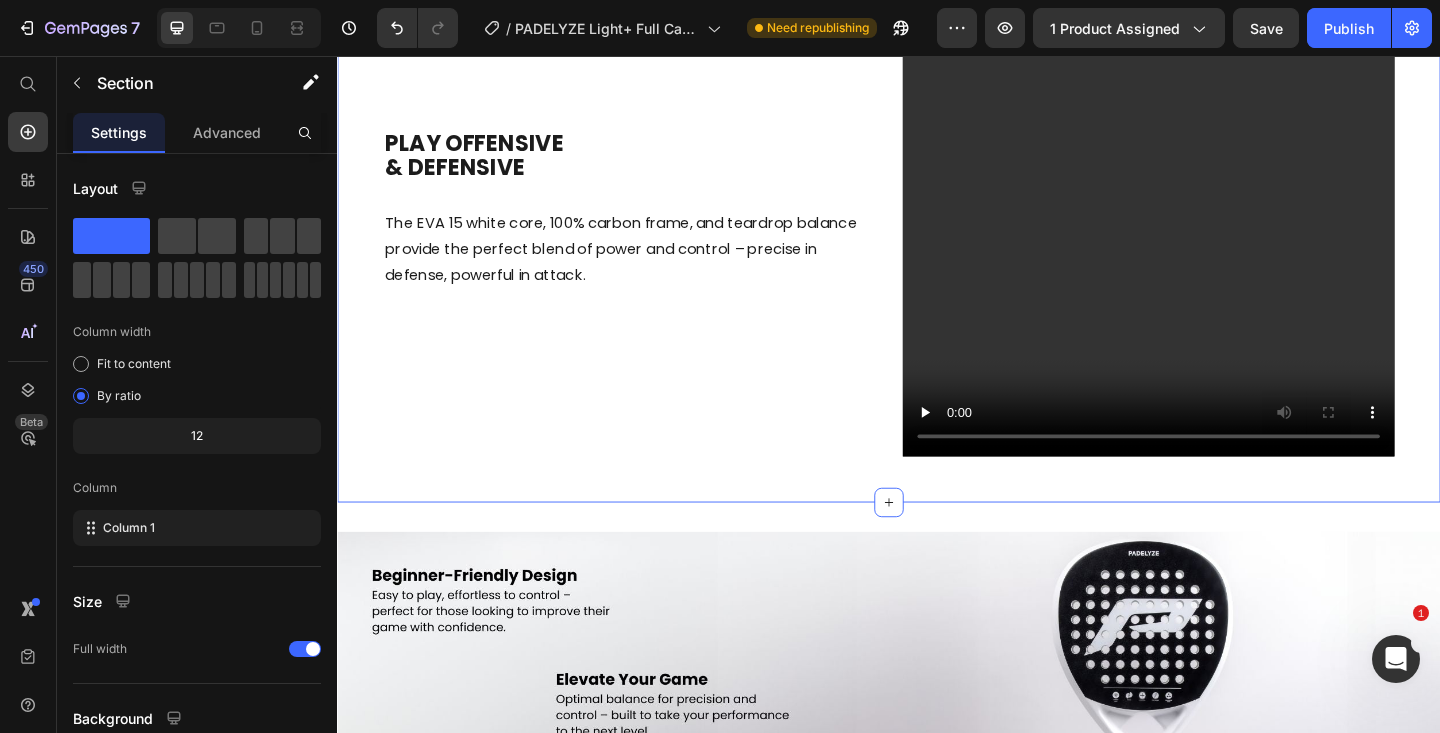 scroll, scrollTop: 1182, scrollLeft: 0, axis: vertical 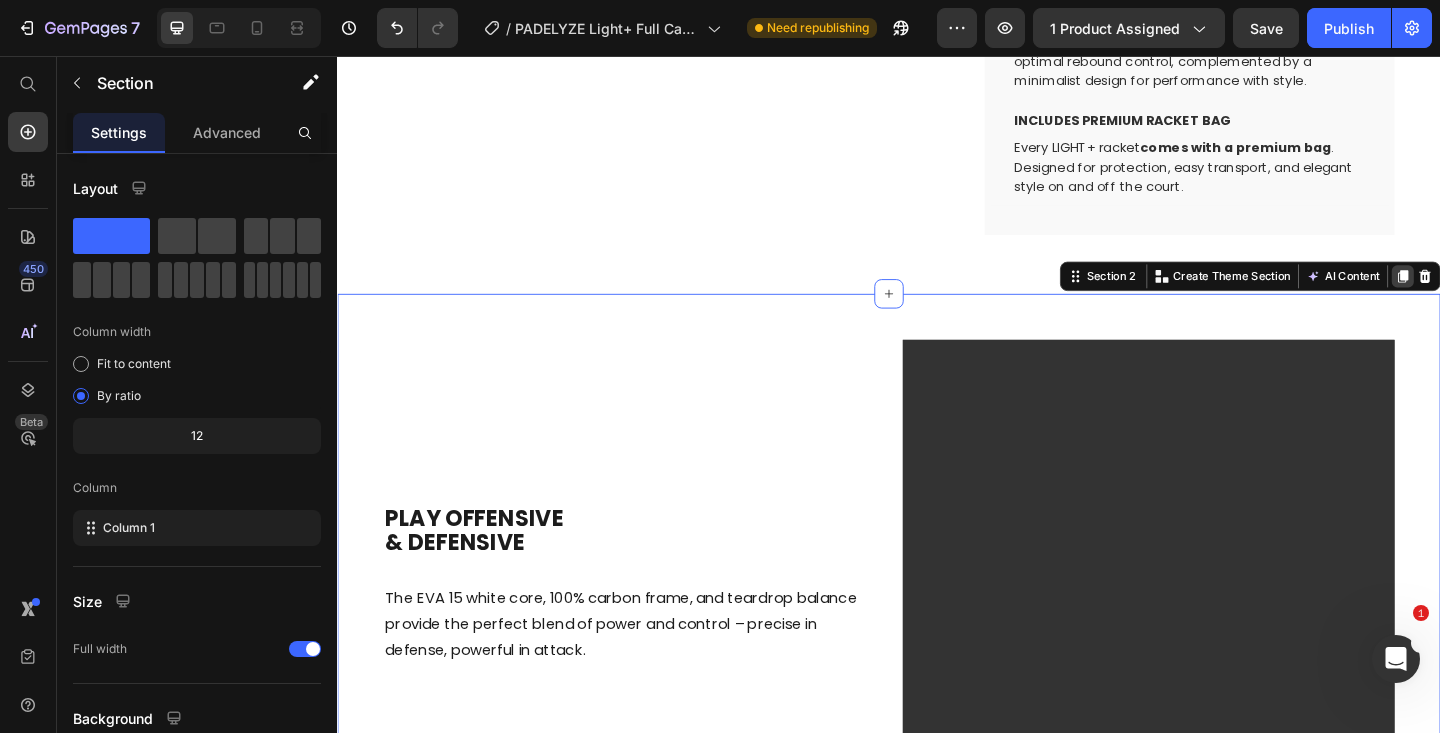 click 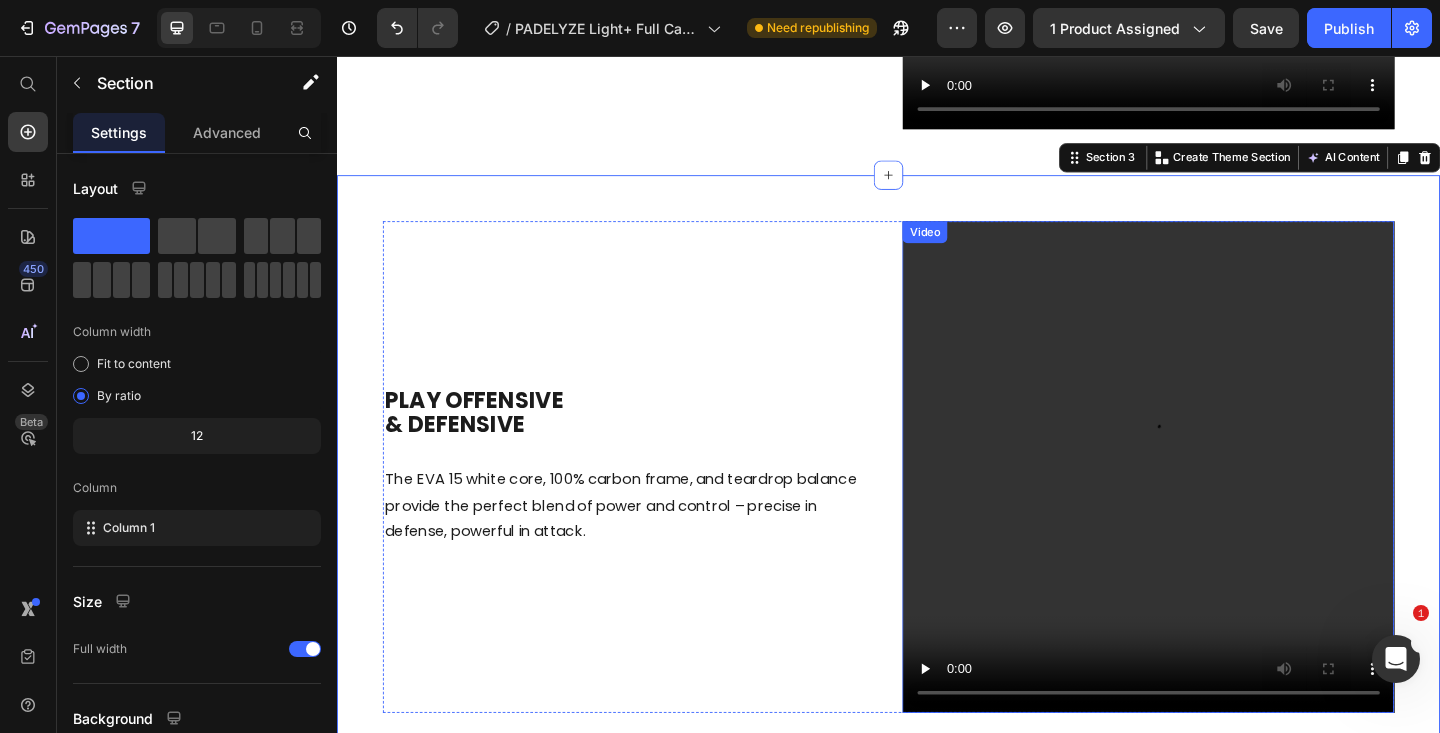 scroll, scrollTop: 2006, scrollLeft: 0, axis: vertical 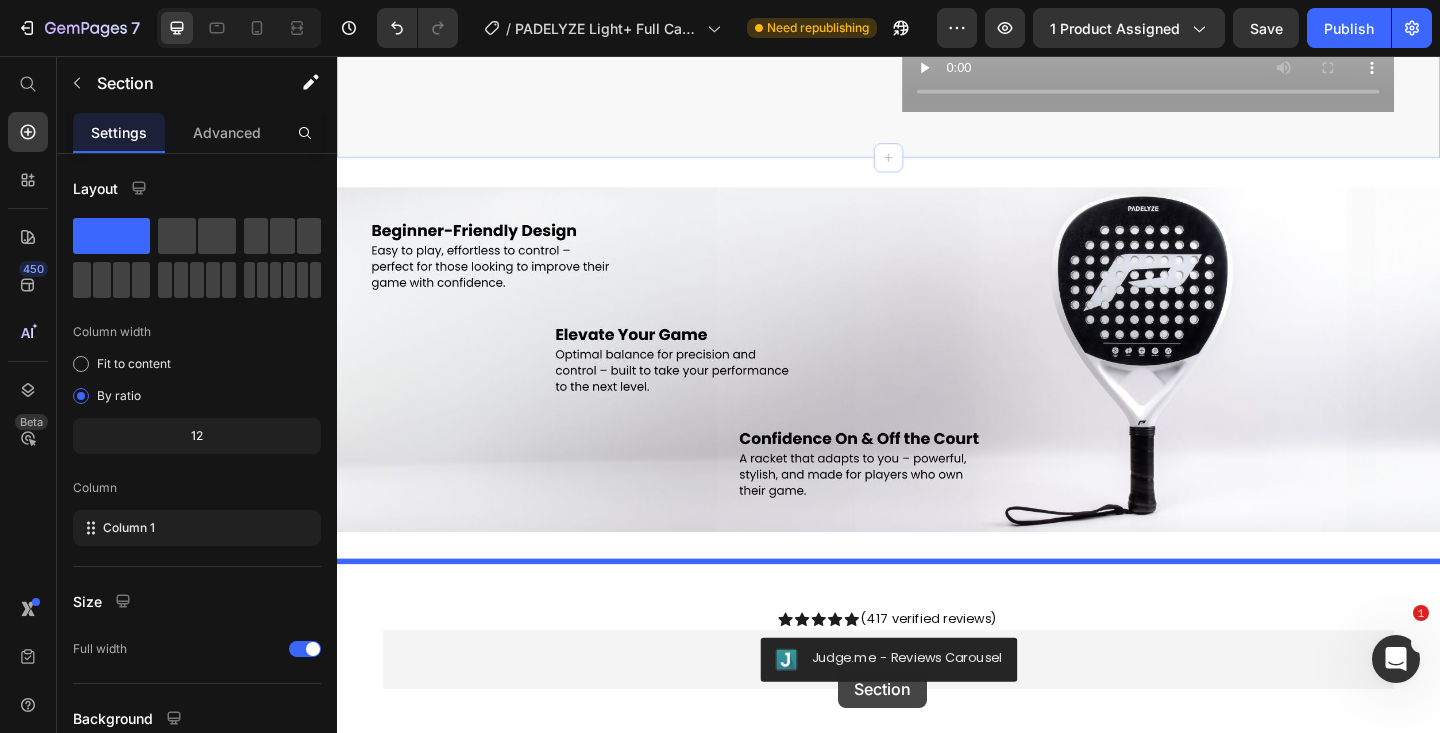 drag, startPoint x: 882, startPoint y: 144, endPoint x: 880, endPoint y: 716, distance: 572.0035 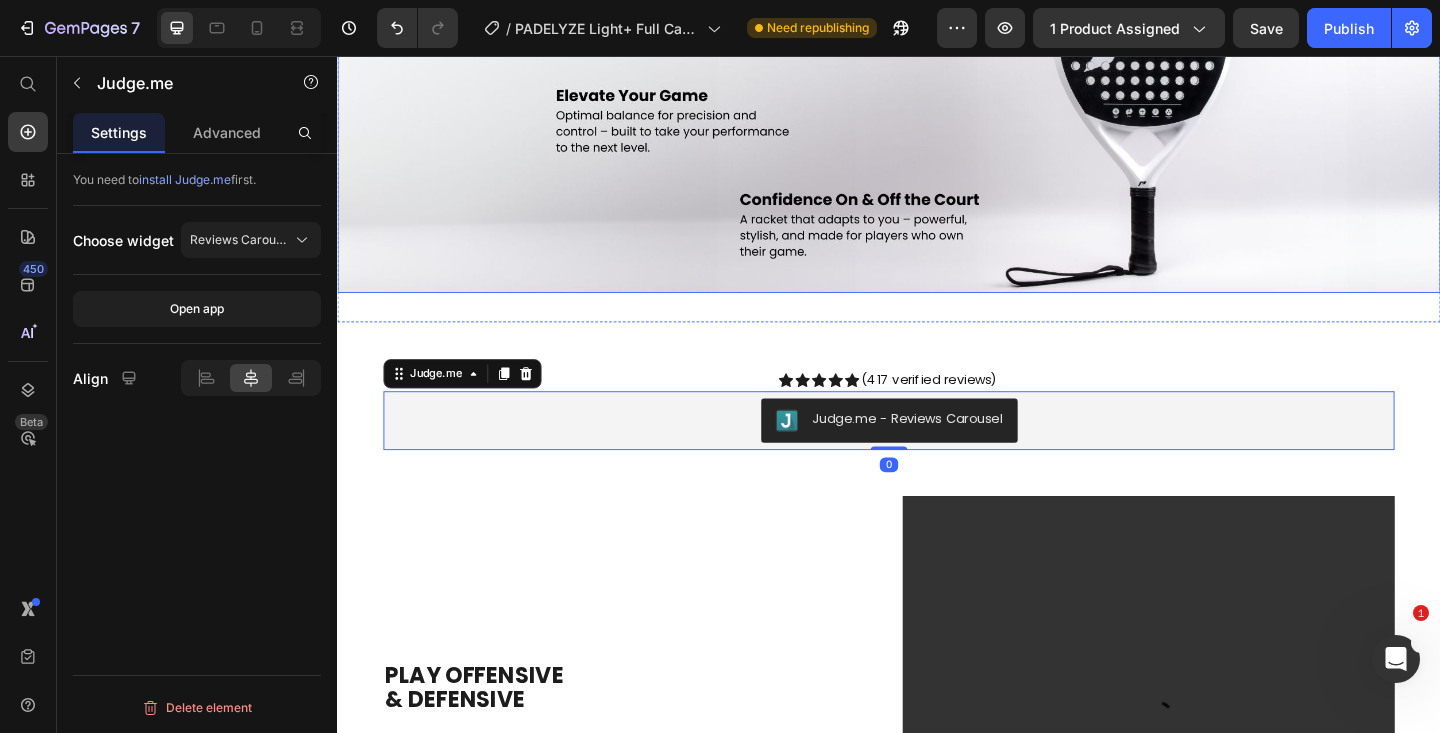 scroll, scrollTop: 2228, scrollLeft: 0, axis: vertical 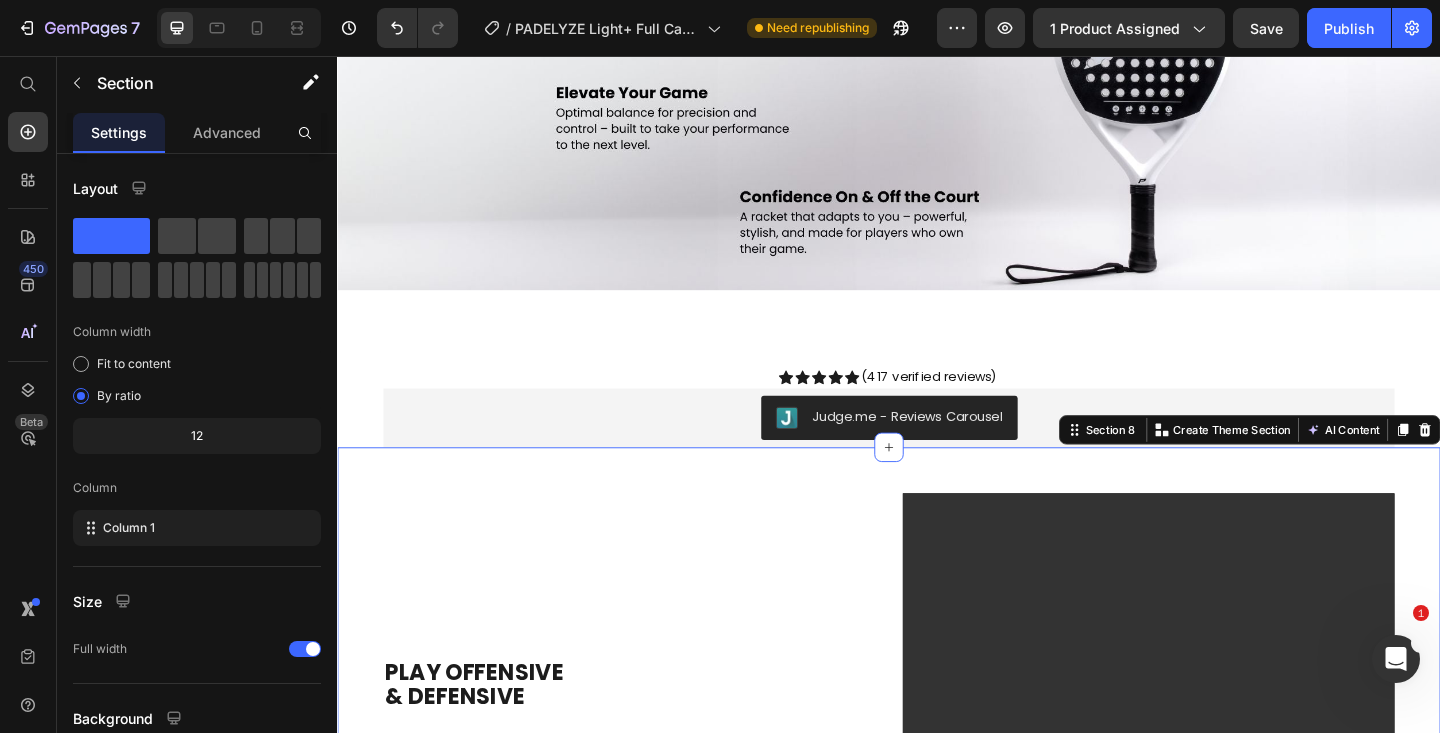 click on "PLAY OFFENSIVE & DEFENSIVE Heading The EVA 15 white core, 100% carbon frame, and teardrop balance provide the perfect blend of power and control – precise in defense, powerful in attack. Text block Video Row Section 8   Create Theme Section AI Content Write with GemAI What would you like to describe here? Tone and Voice Persuasive Product Women's Padel Tennis Leggings High Waisted - With Ball Pocket - Black Show more Generate" at bounding box center (937, 799) 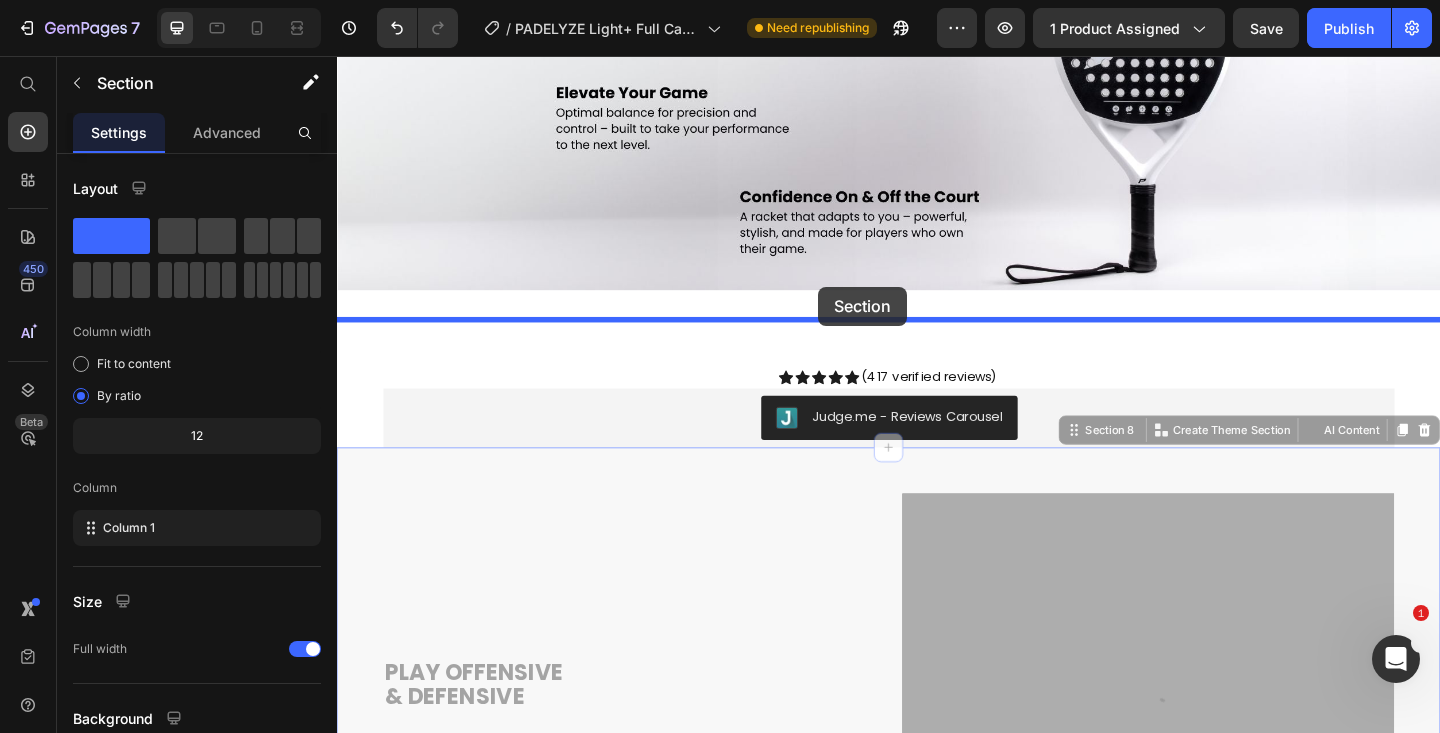 drag, startPoint x: 904, startPoint y: 503, endPoint x: 859, endPoint y: 309, distance: 199.1507 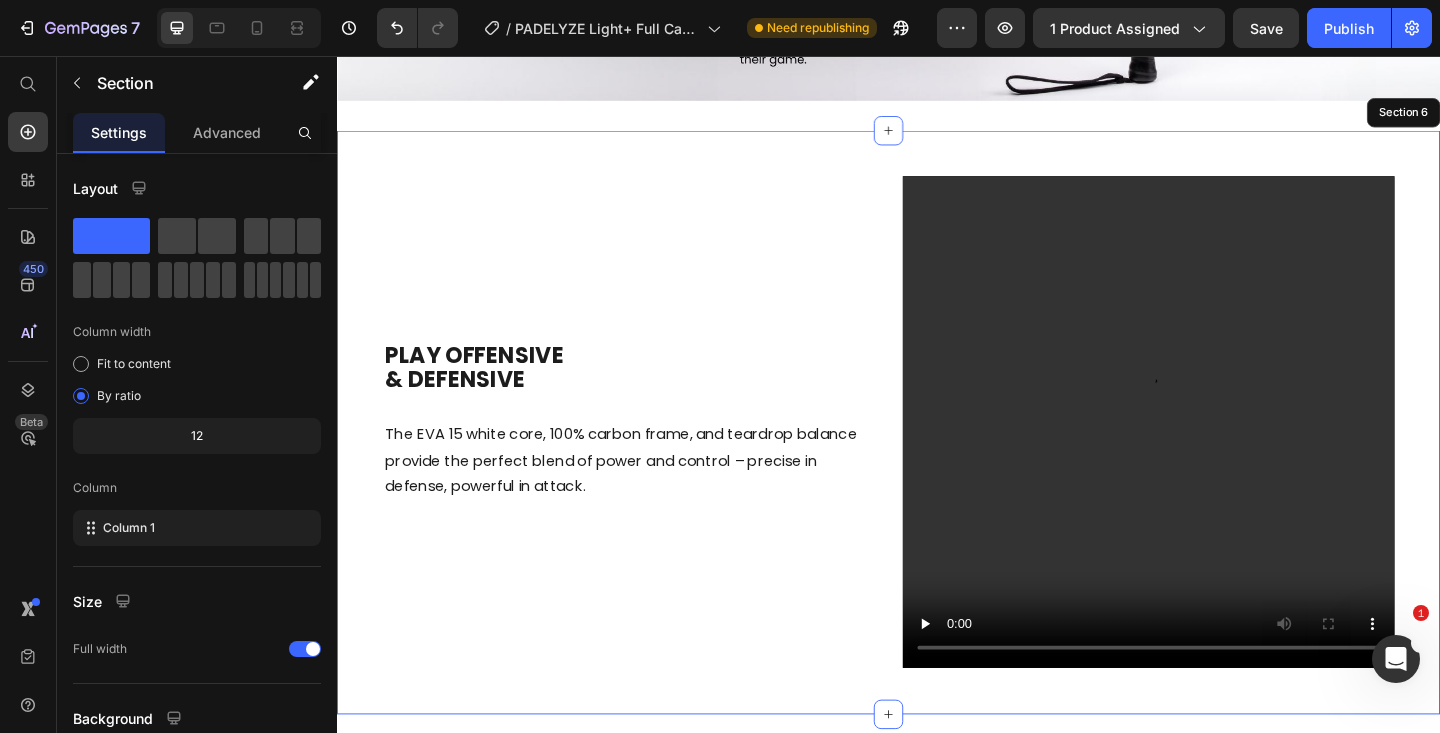 scroll, scrollTop: 2416, scrollLeft: 0, axis: vertical 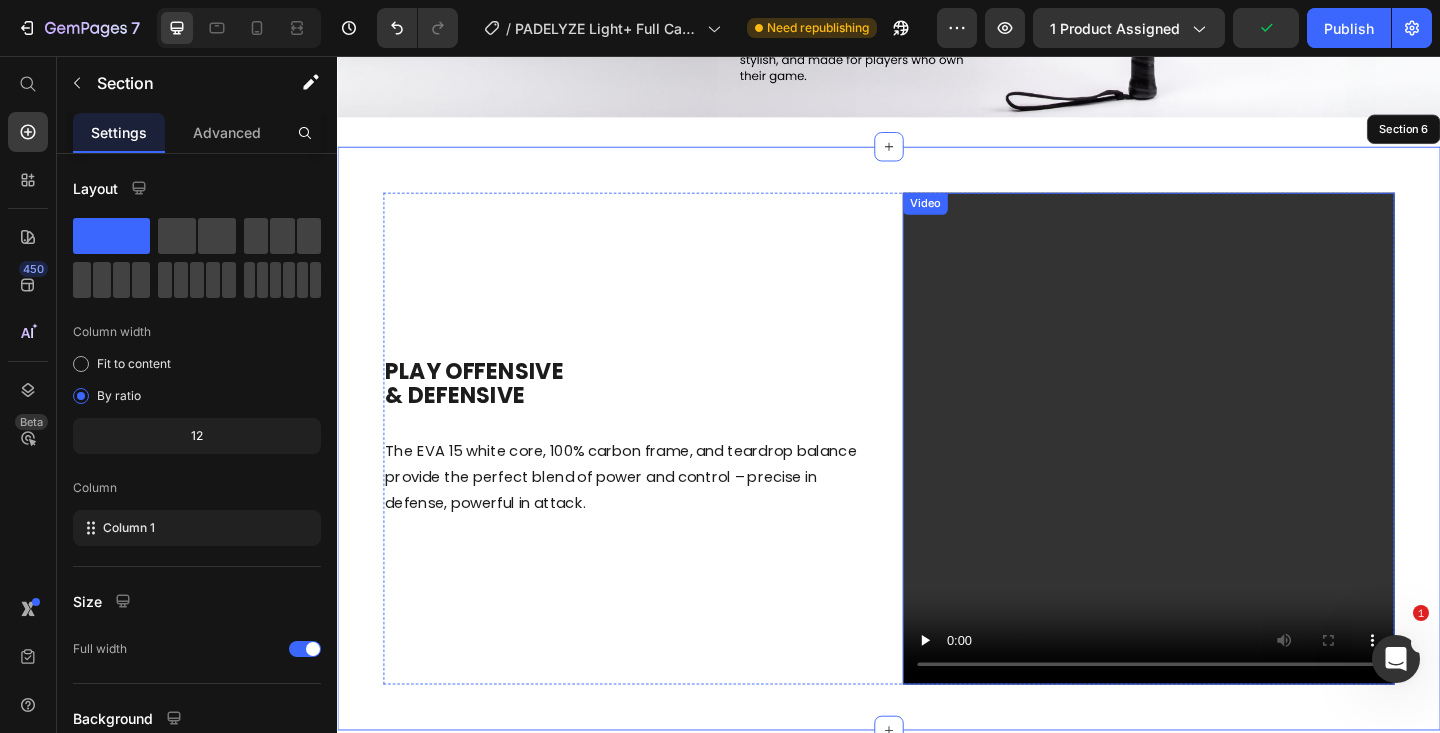 click at bounding box center (1219, 472) 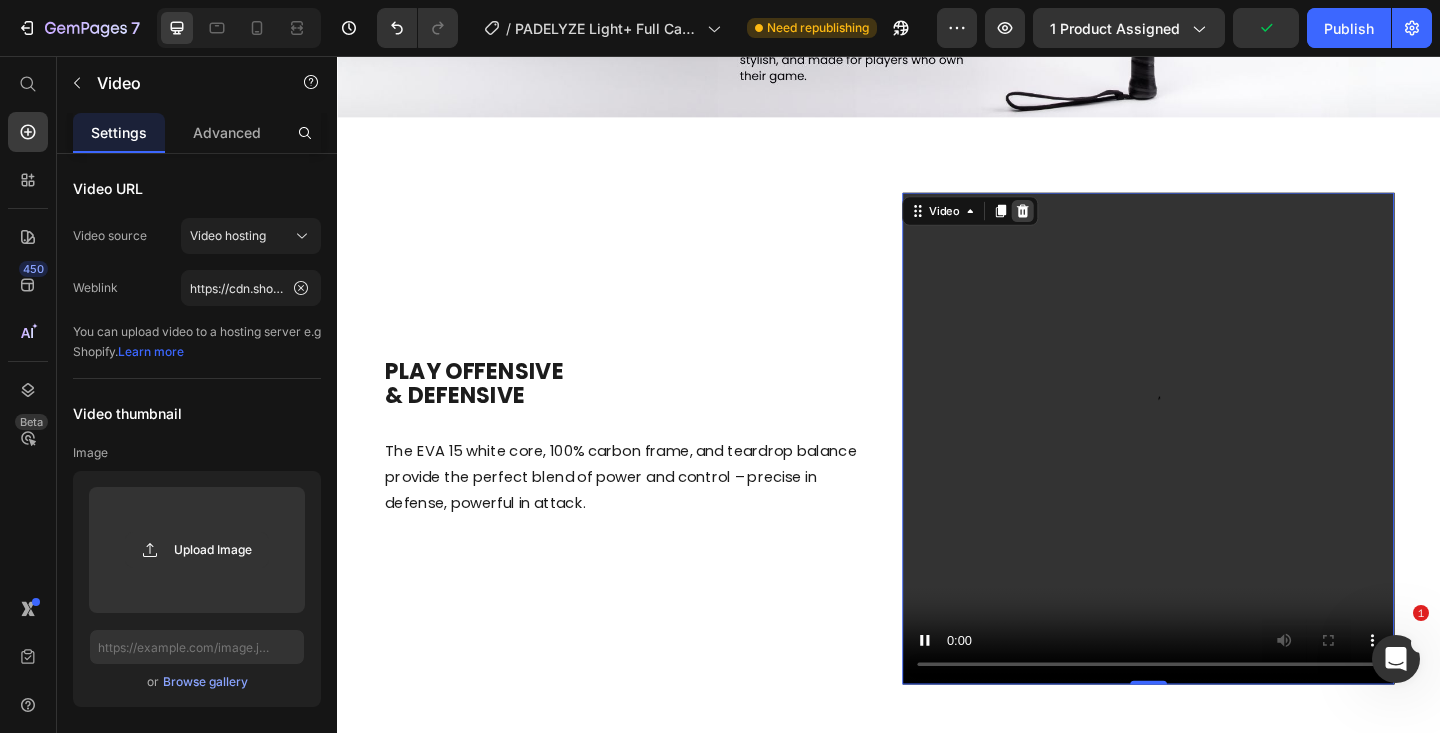 click 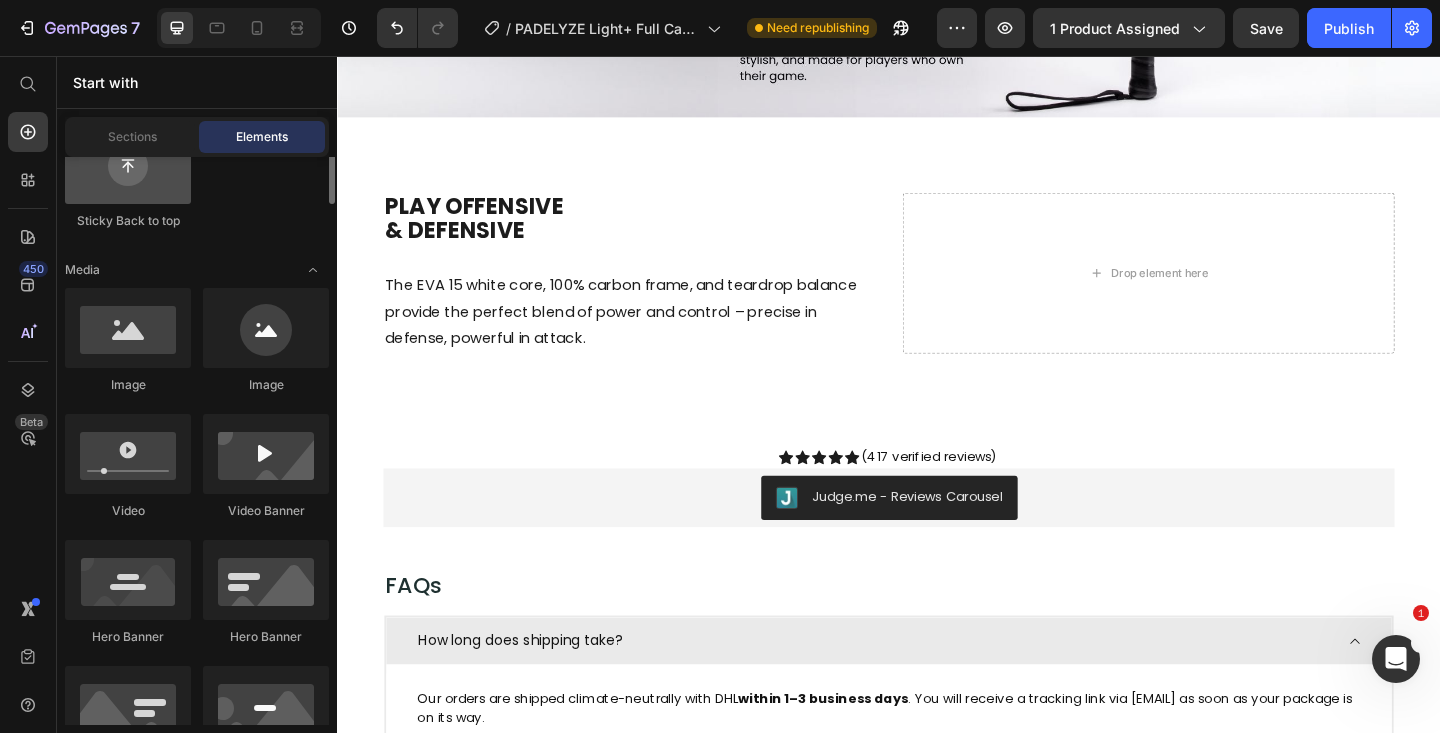 scroll, scrollTop: 721, scrollLeft: 0, axis: vertical 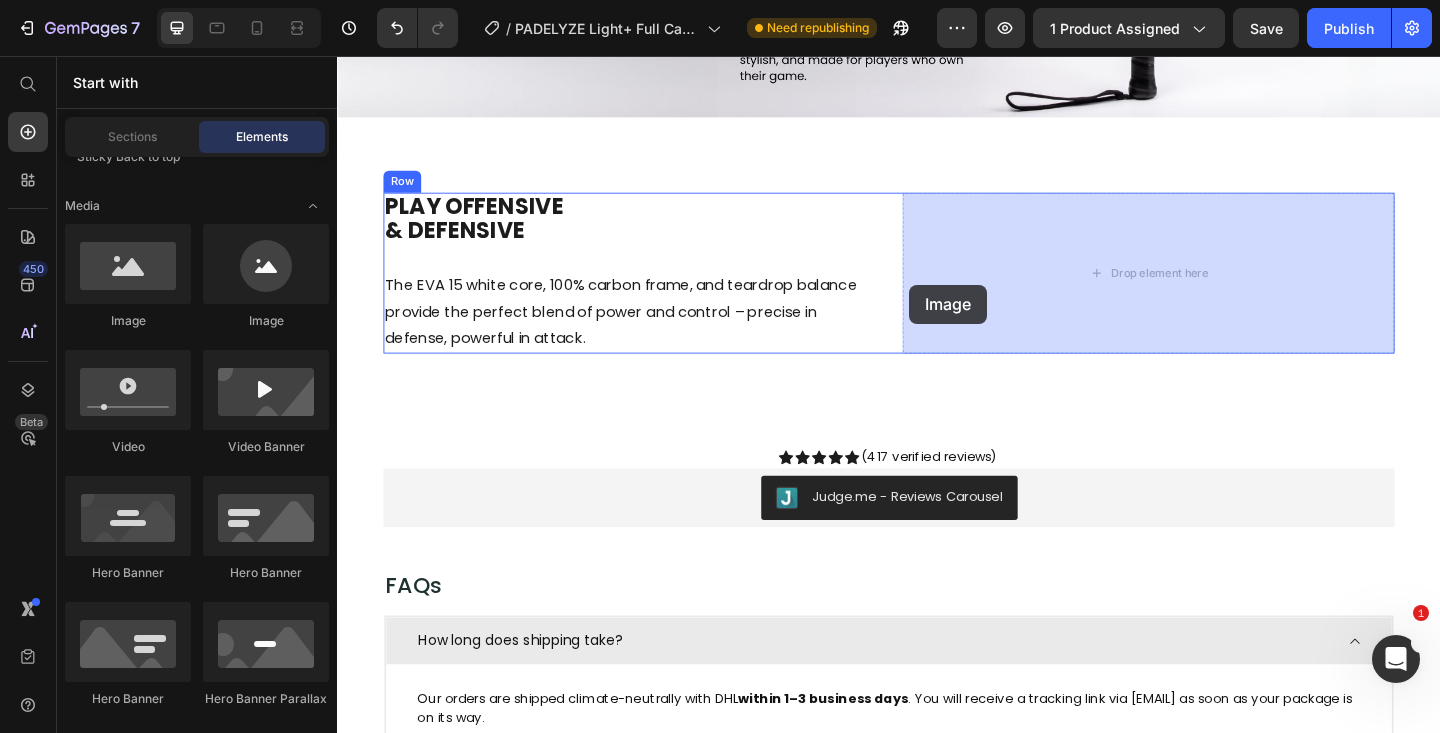 drag, startPoint x: 462, startPoint y: 328, endPoint x: 975, endPoint y: 300, distance: 513.76355 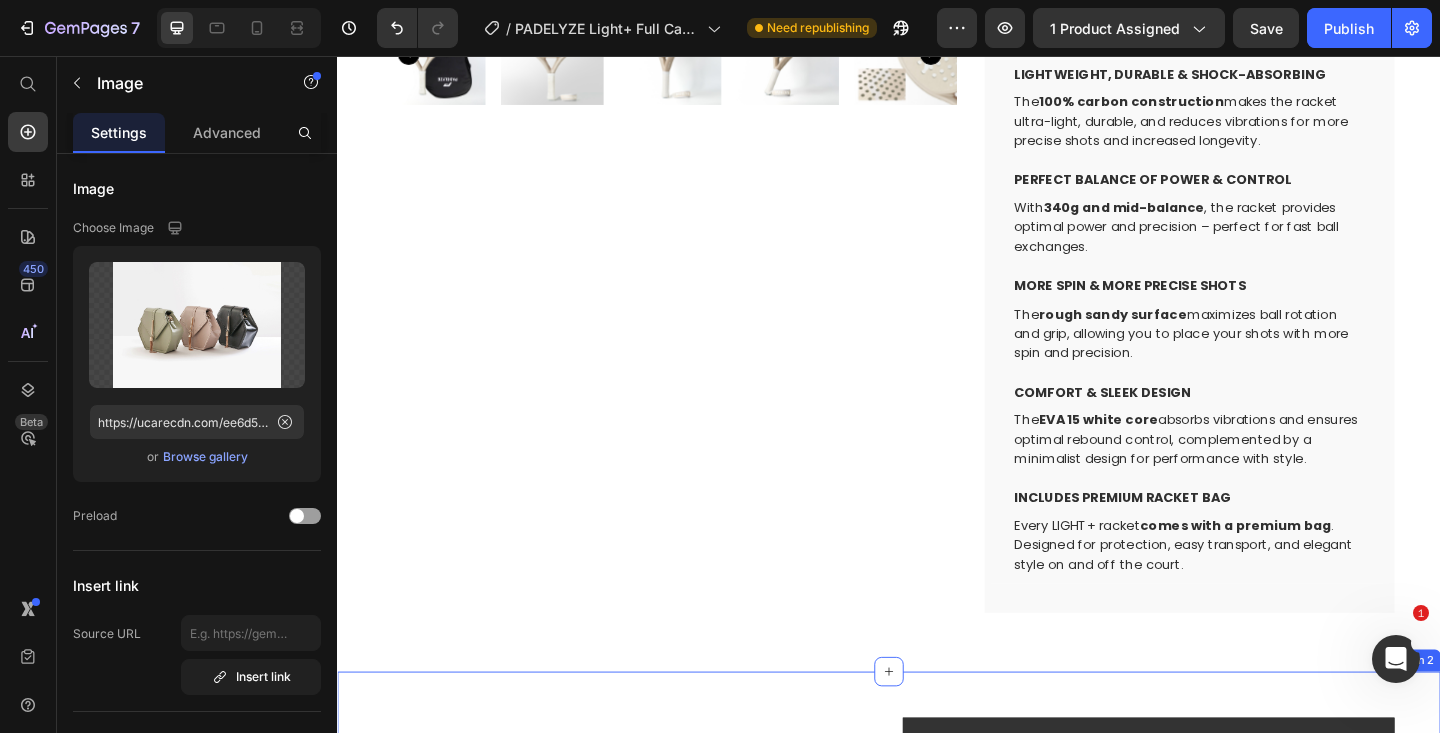 scroll, scrollTop: 767, scrollLeft: 0, axis: vertical 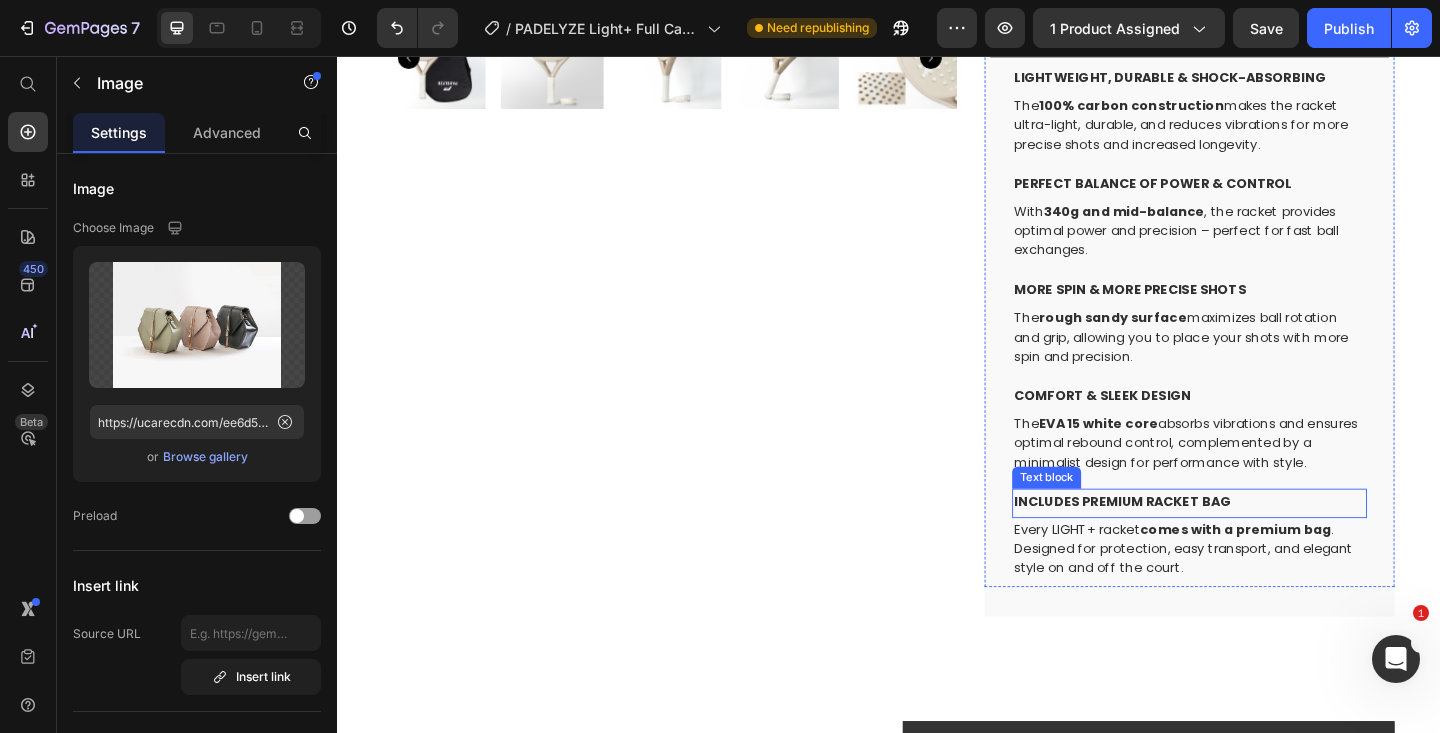 click on "INCLUDES PREMIUM RACKET BAG" at bounding box center (1191, 541) 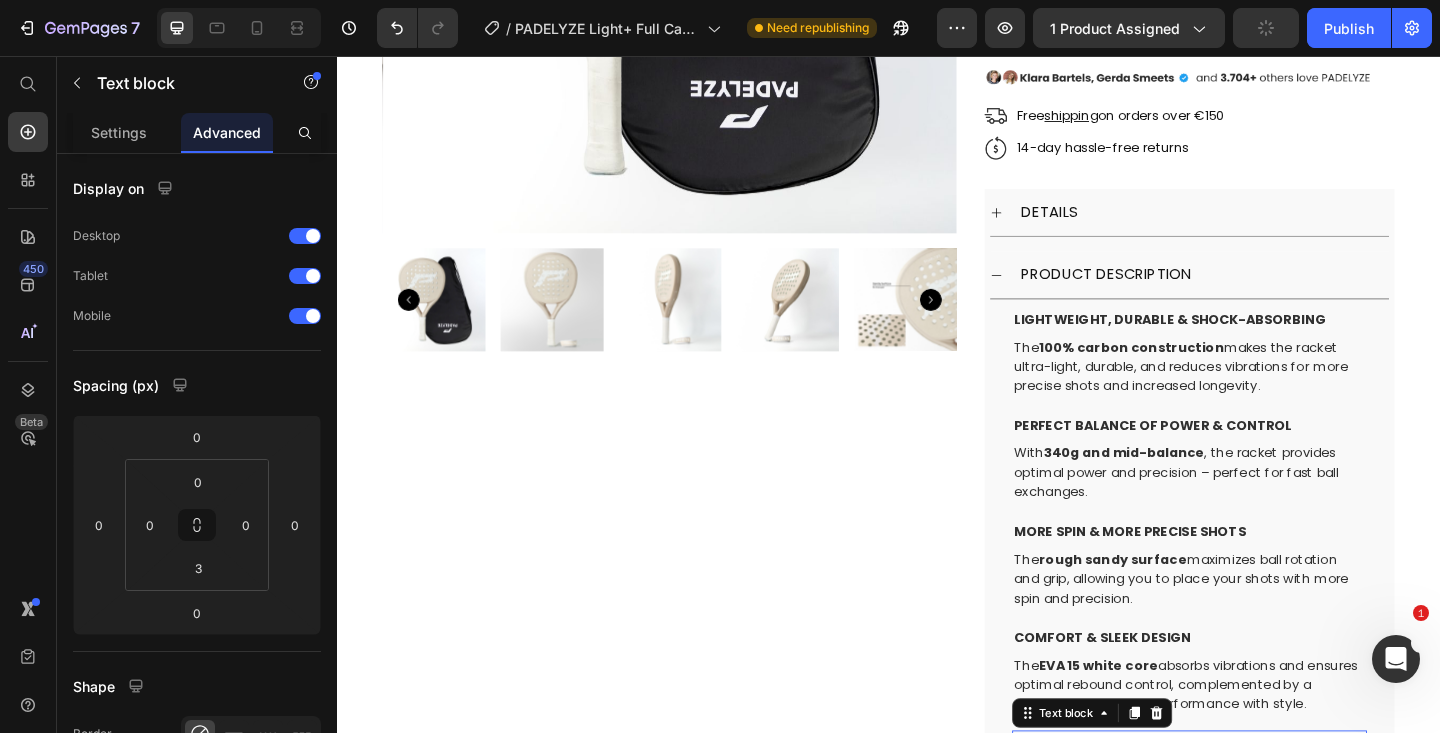 scroll, scrollTop: 476, scrollLeft: 0, axis: vertical 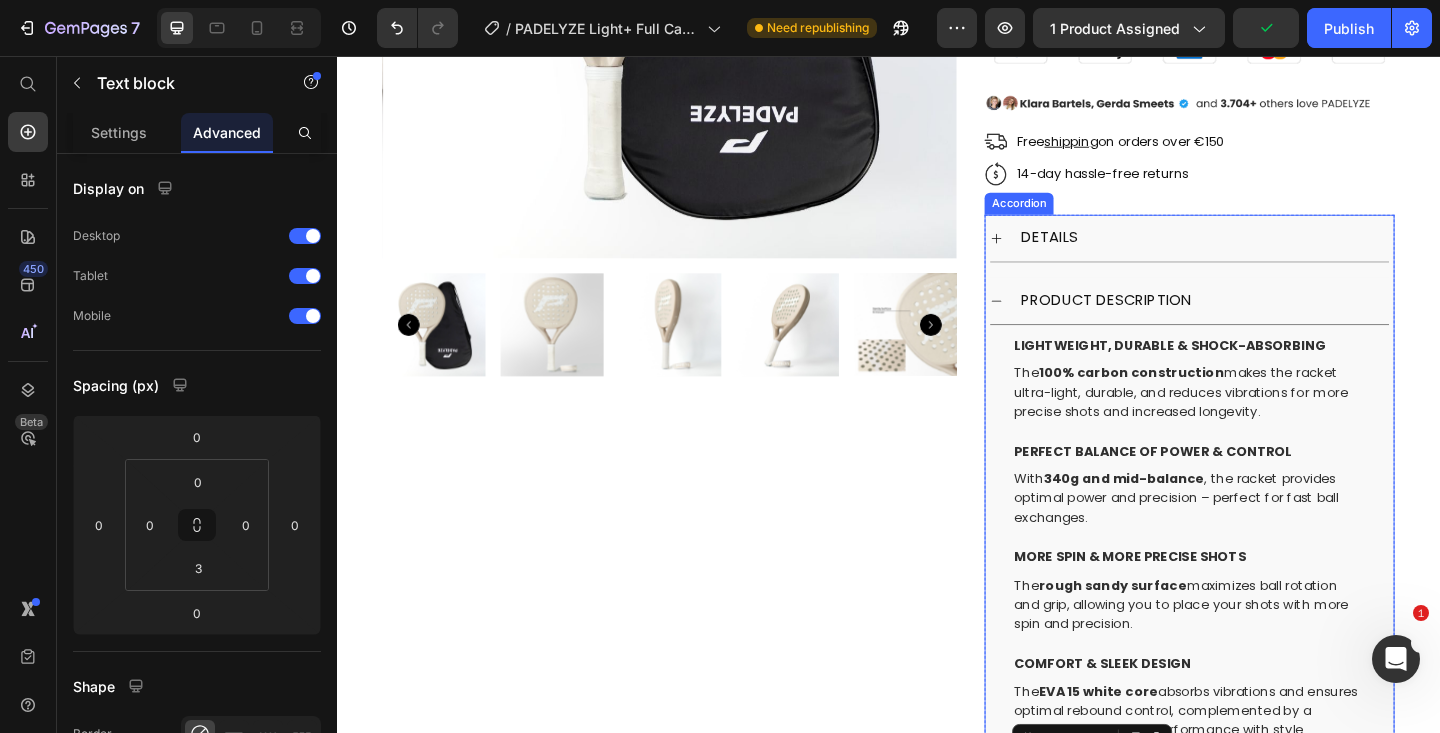 click on "DETAILS" at bounding box center (1279, 254) 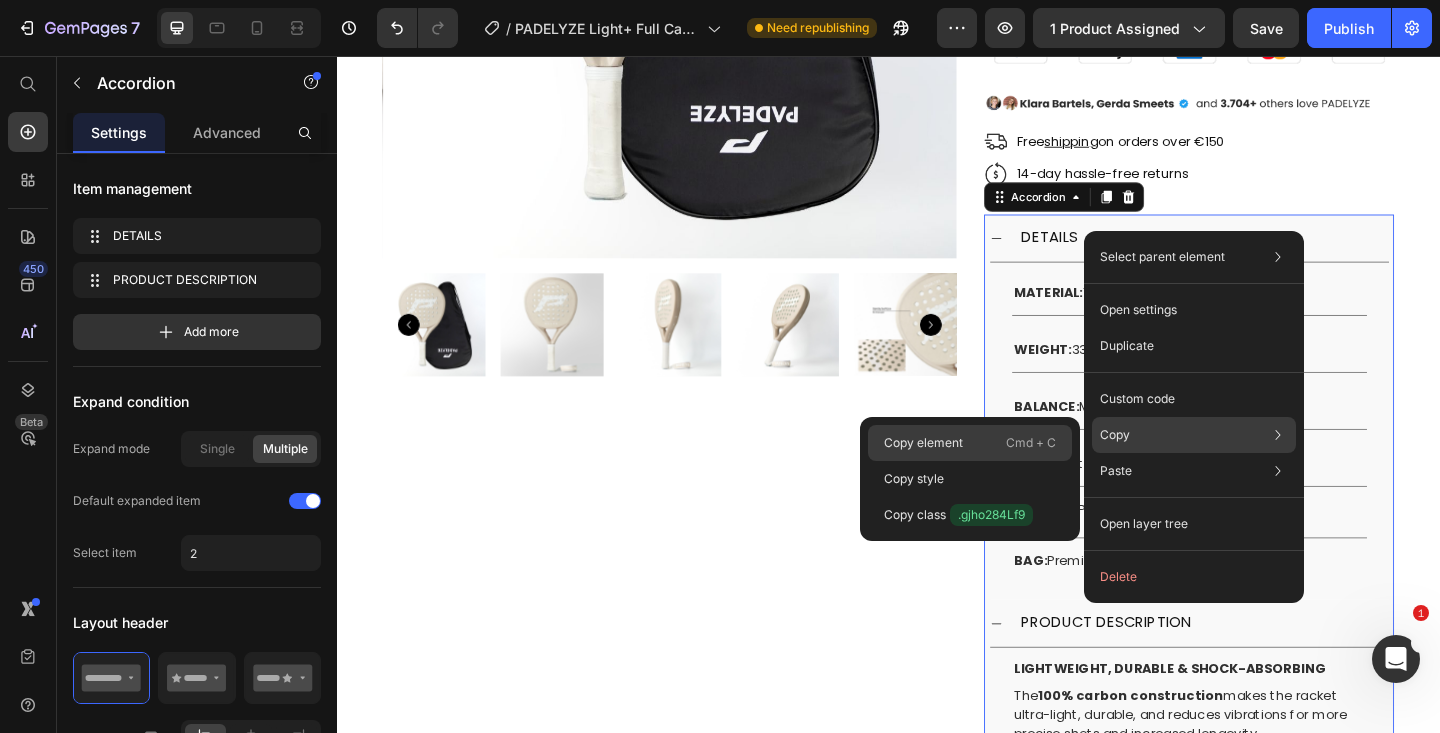 click on "Cmd + C" at bounding box center [1031, 443] 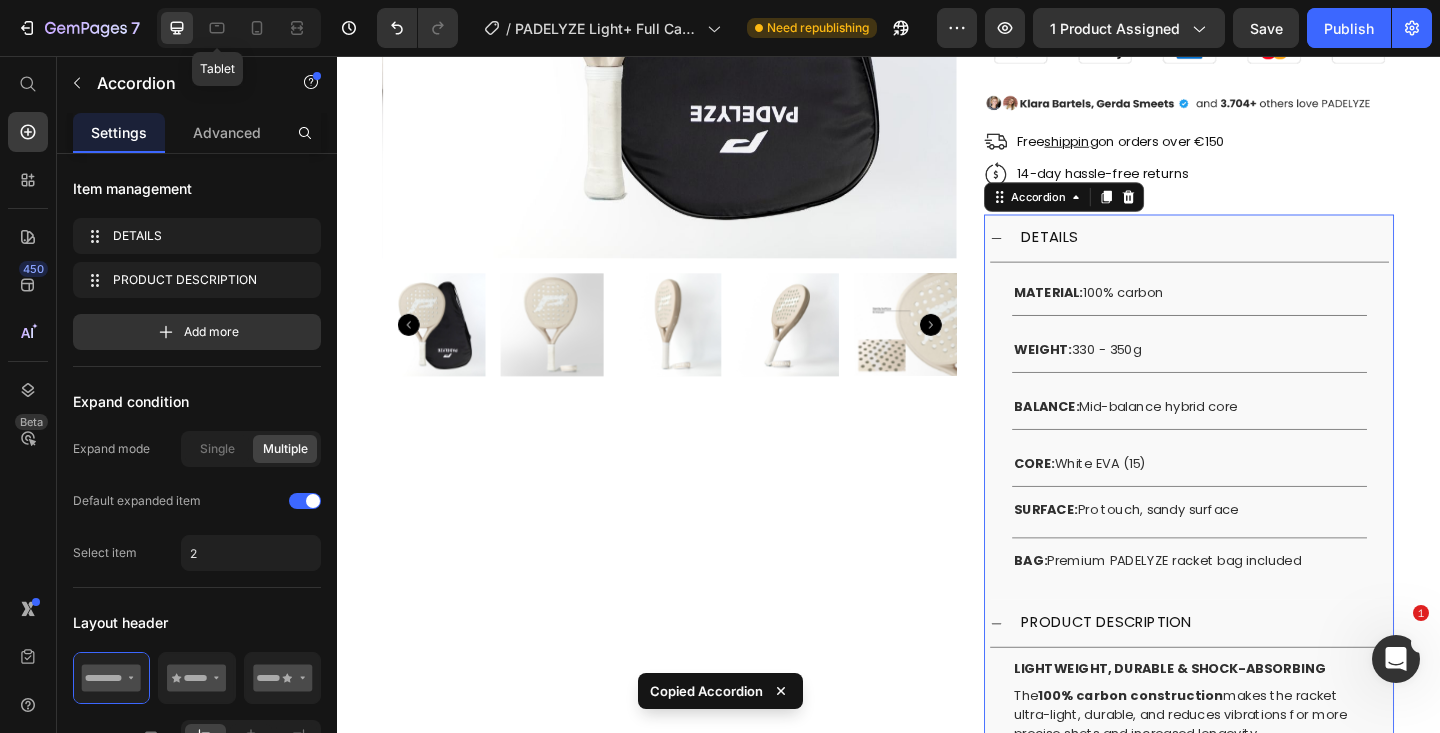 click 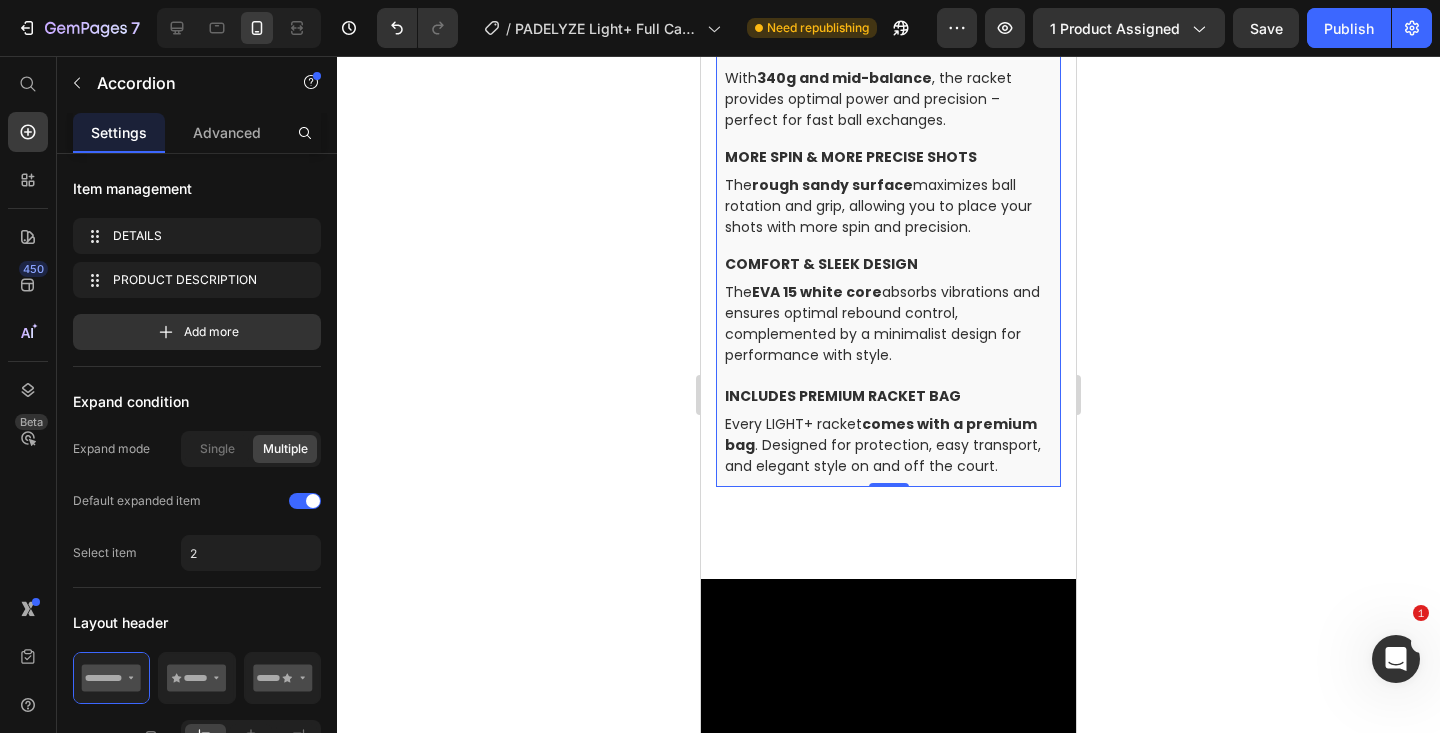 scroll, scrollTop: 1787, scrollLeft: 0, axis: vertical 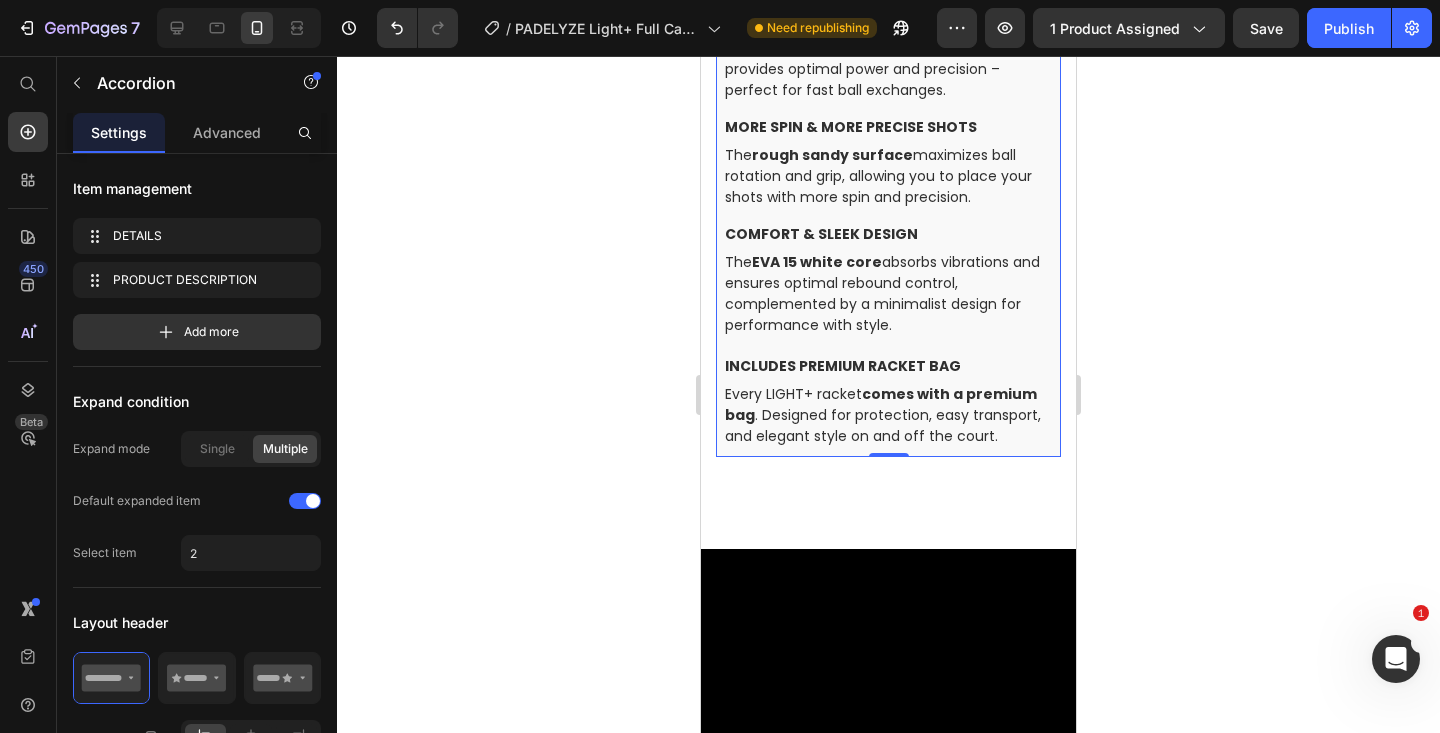 click 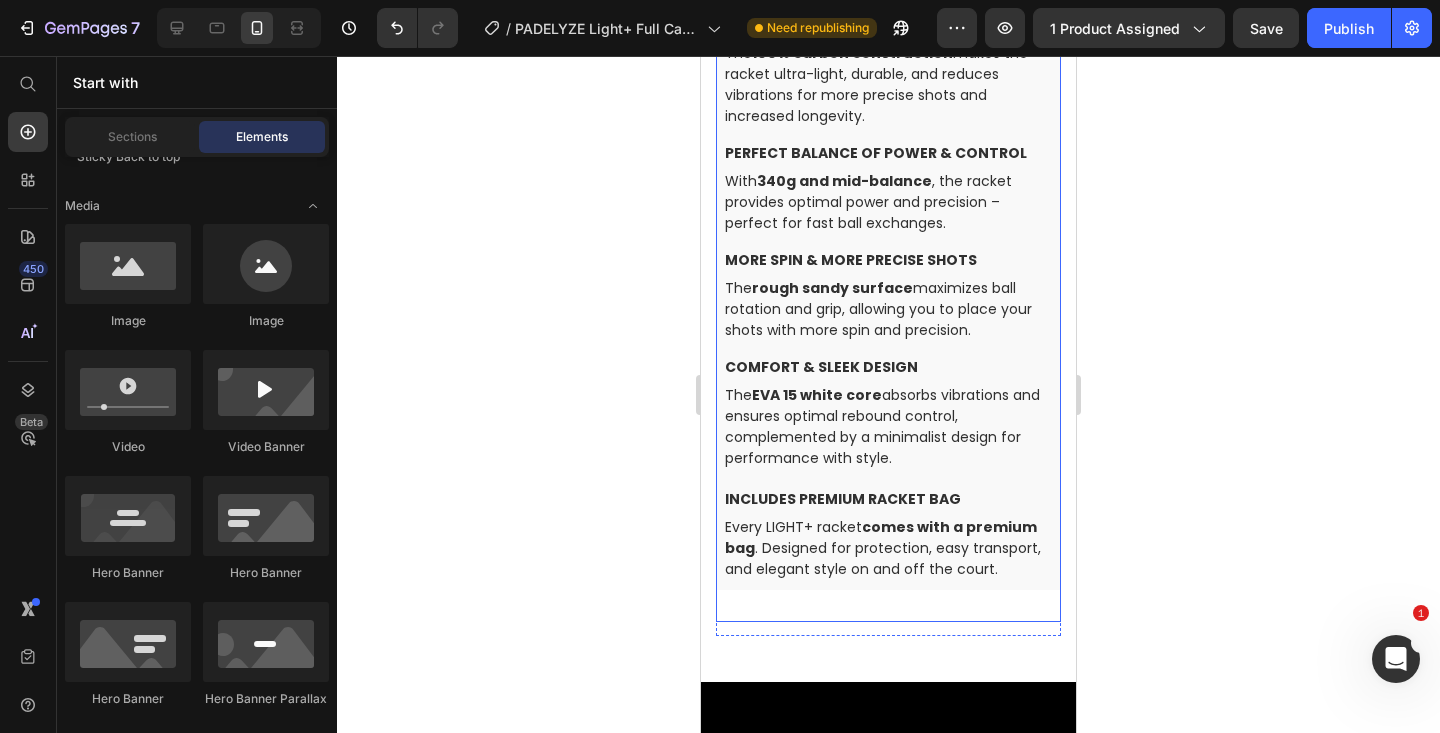 scroll, scrollTop: 1671, scrollLeft: 0, axis: vertical 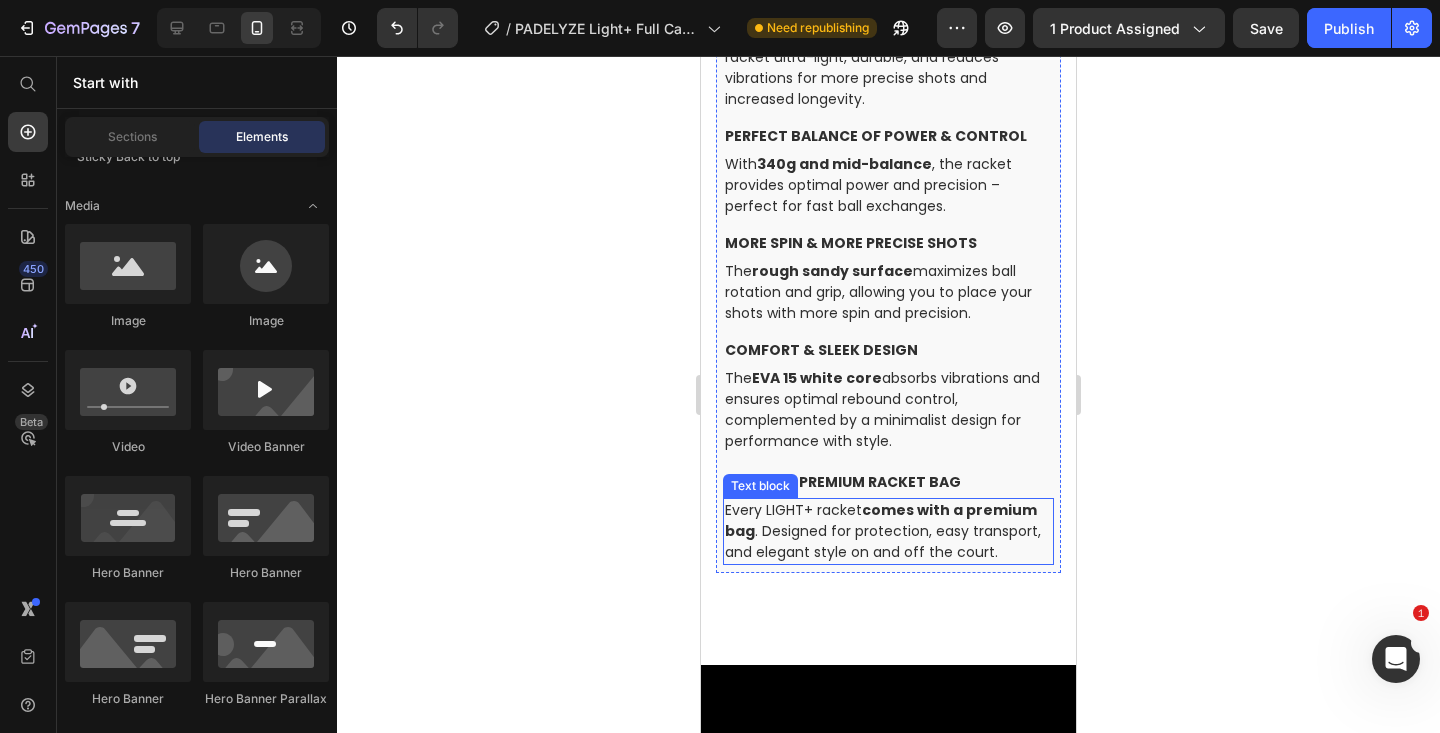 click on "Every LIGHT+ racket  comes with a premium bag . Designed for protection, easy transport, and elegant style on and off the court." at bounding box center [888, 531] 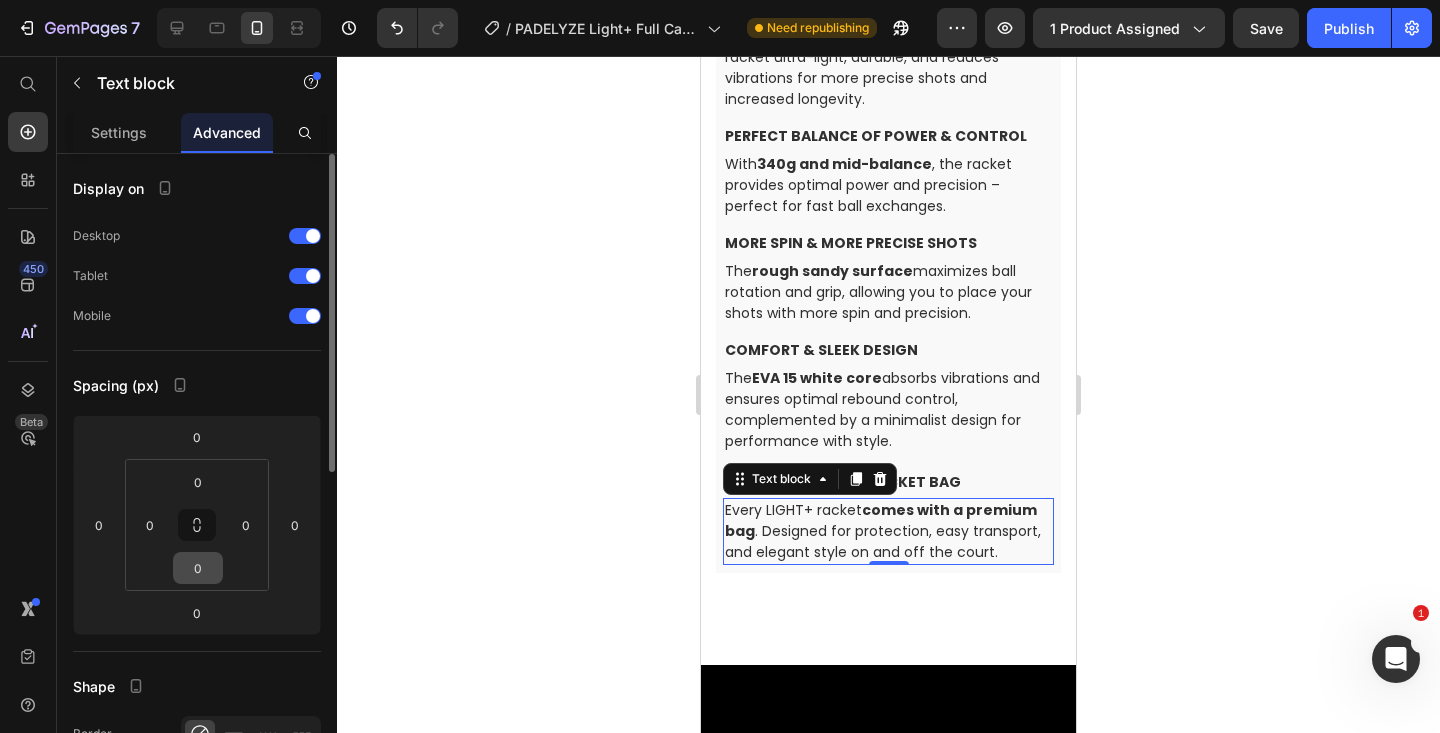 click on "0" at bounding box center (198, 568) 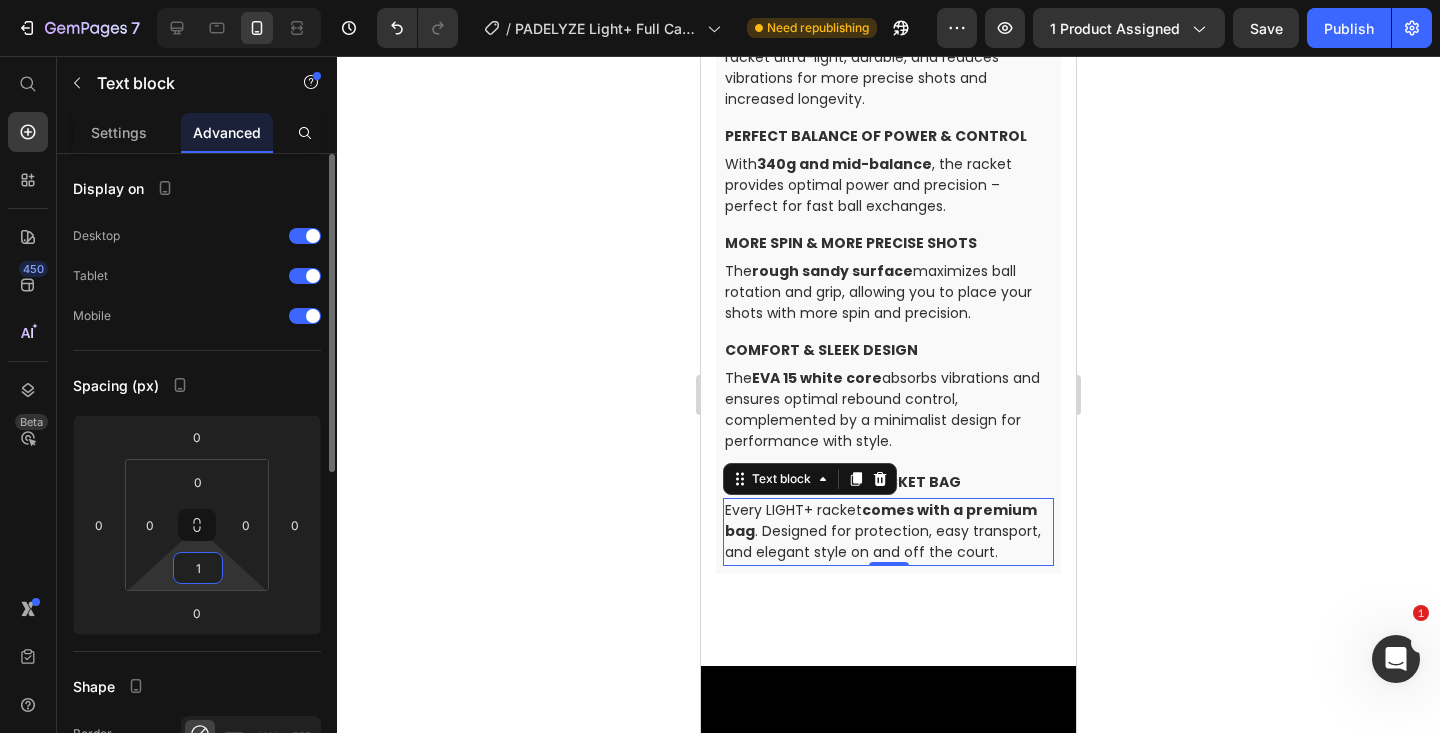 type on "16" 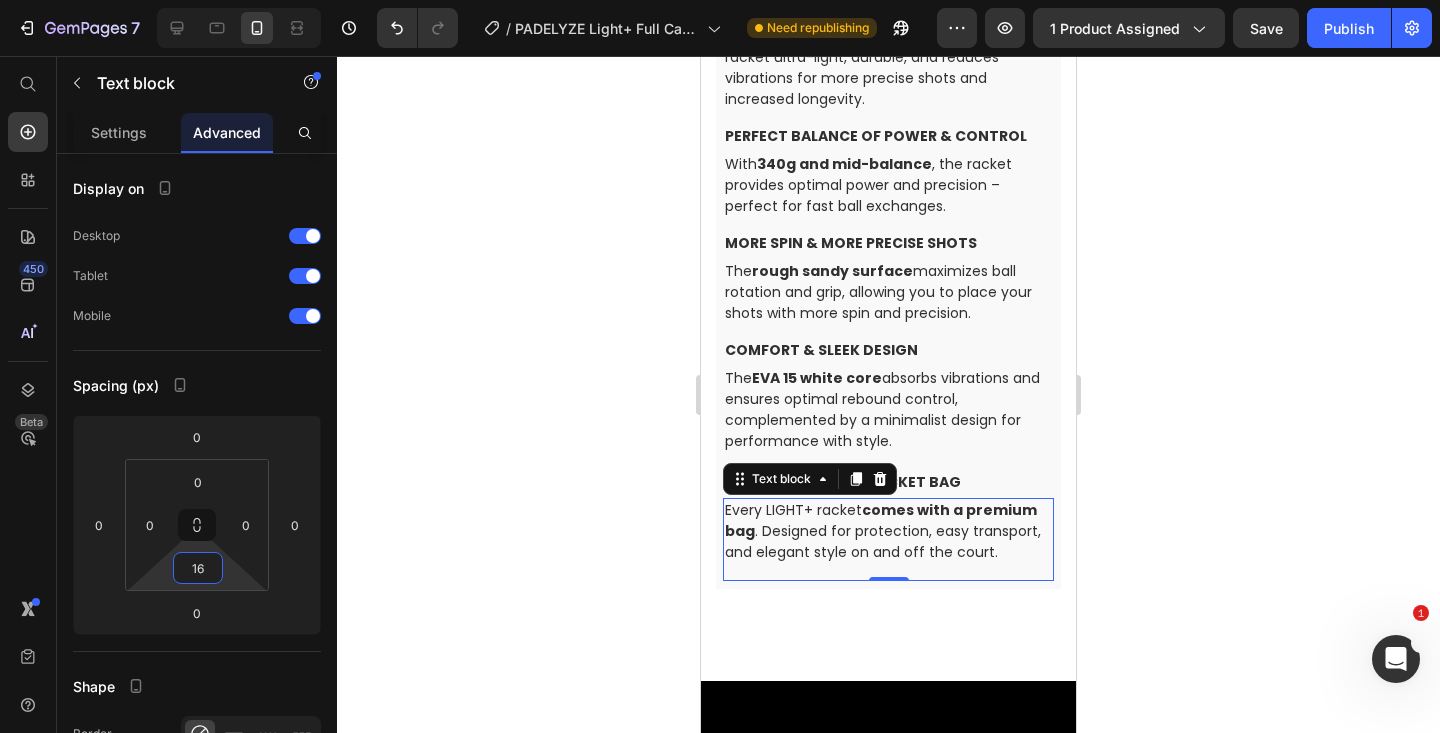 click 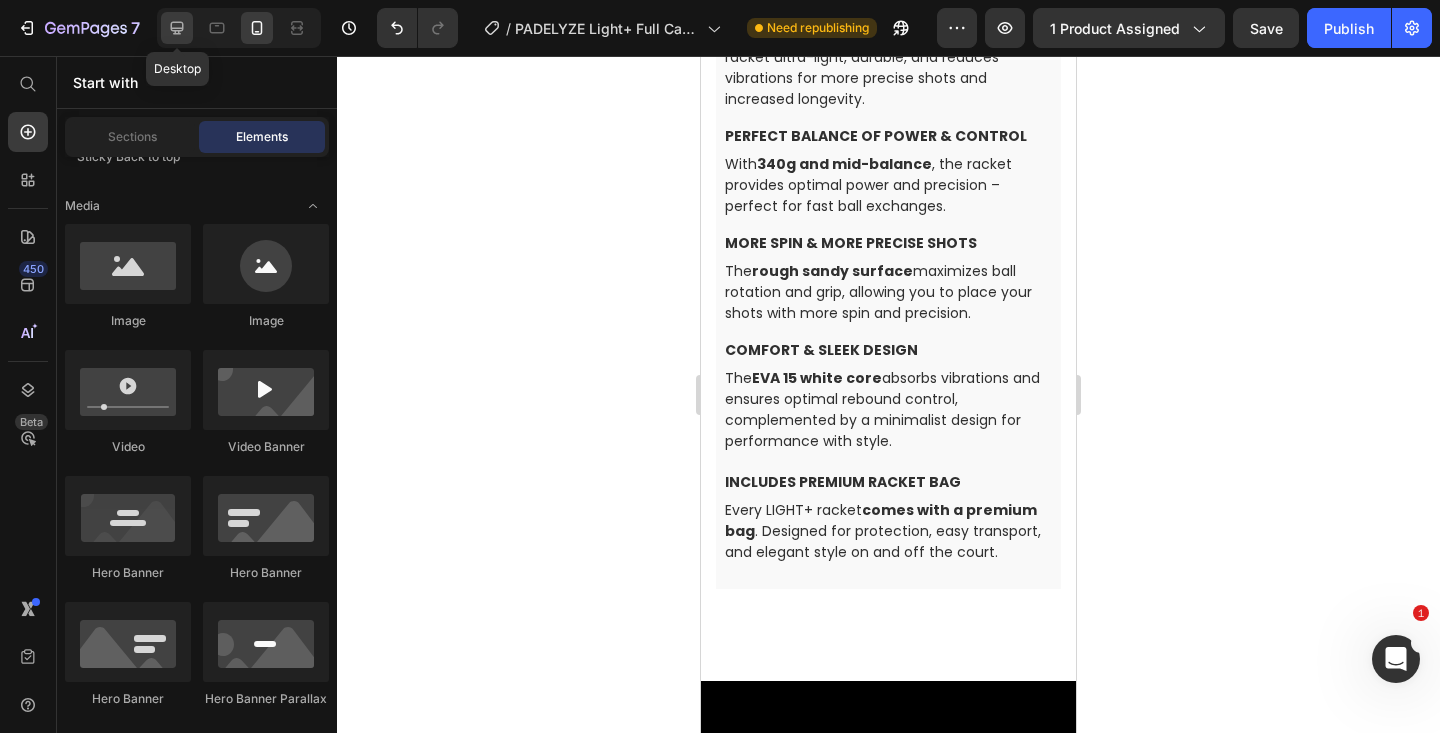 click 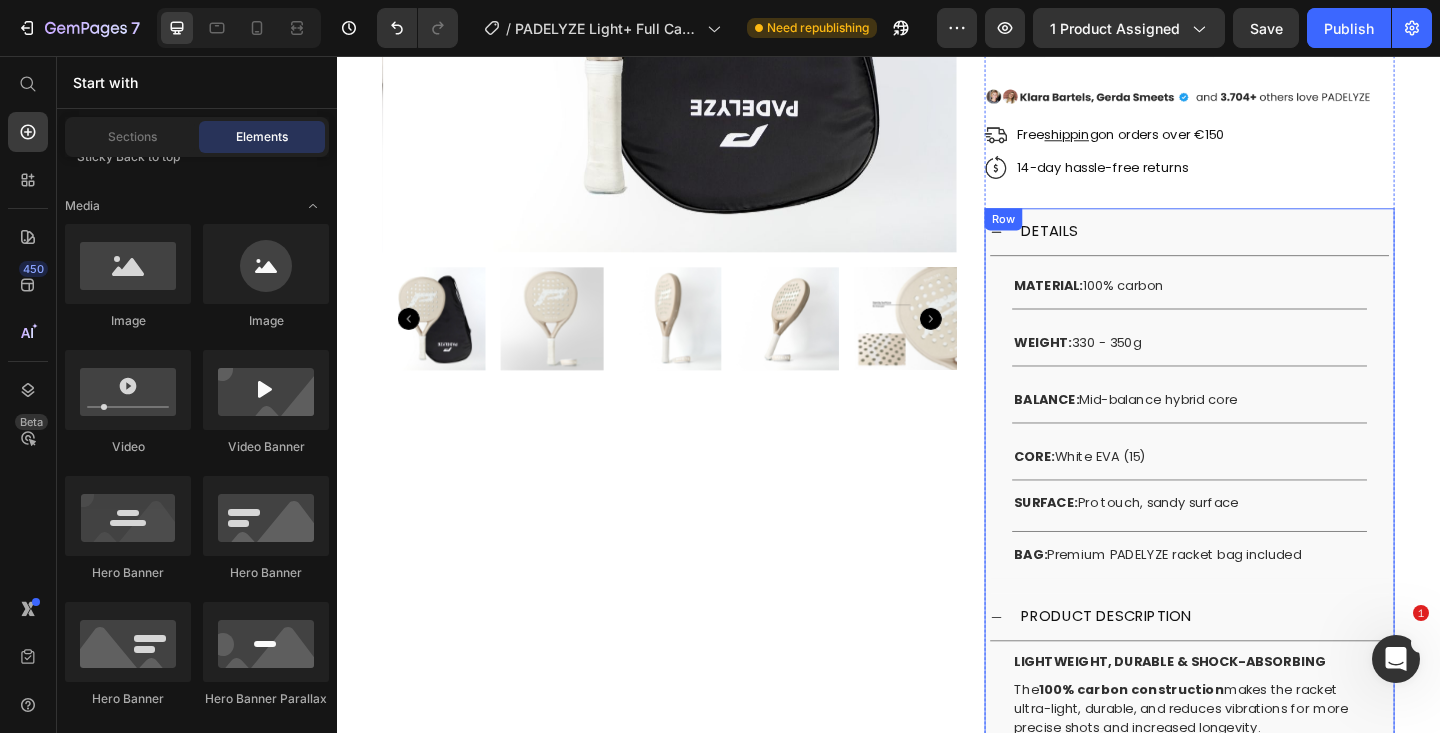 scroll, scrollTop: 425, scrollLeft: 0, axis: vertical 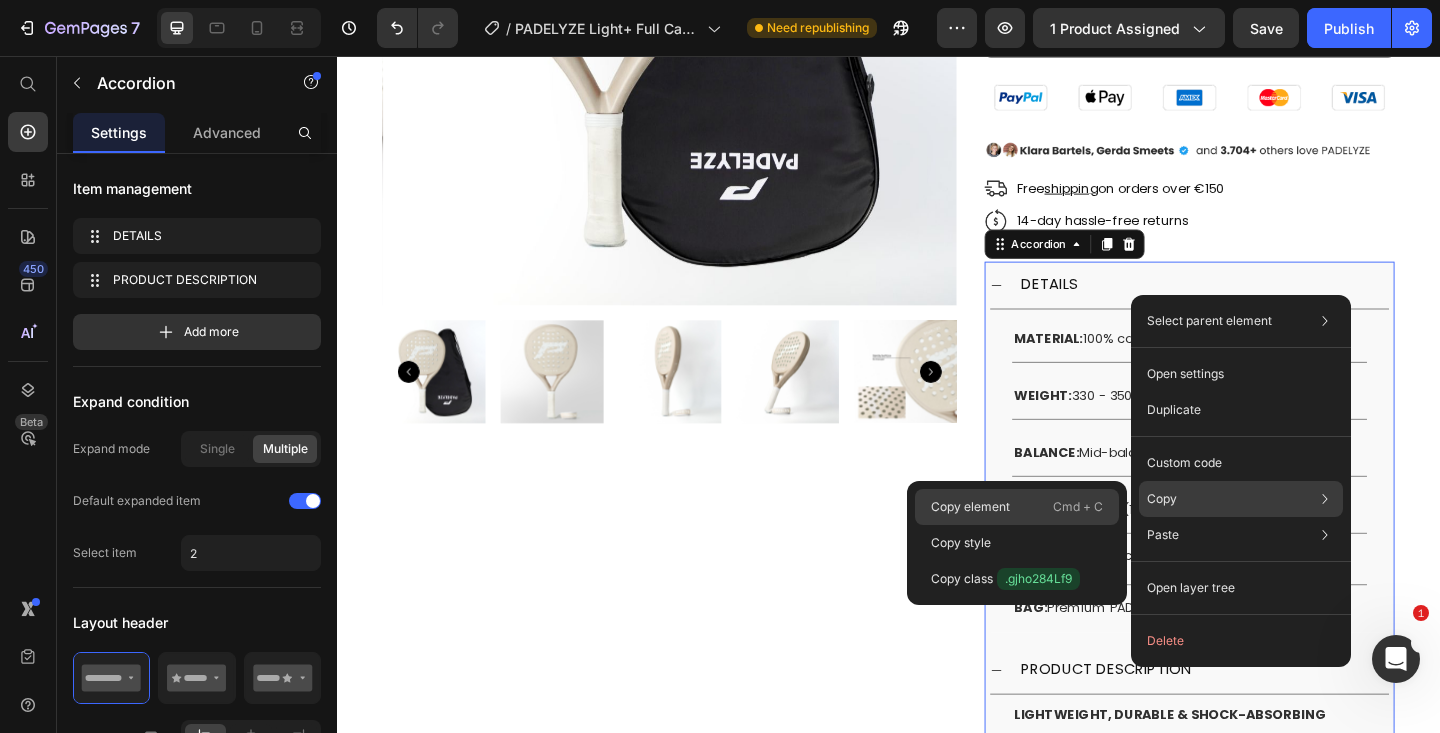 drag, startPoint x: 1070, startPoint y: 494, endPoint x: 799, endPoint y: 474, distance: 271.737 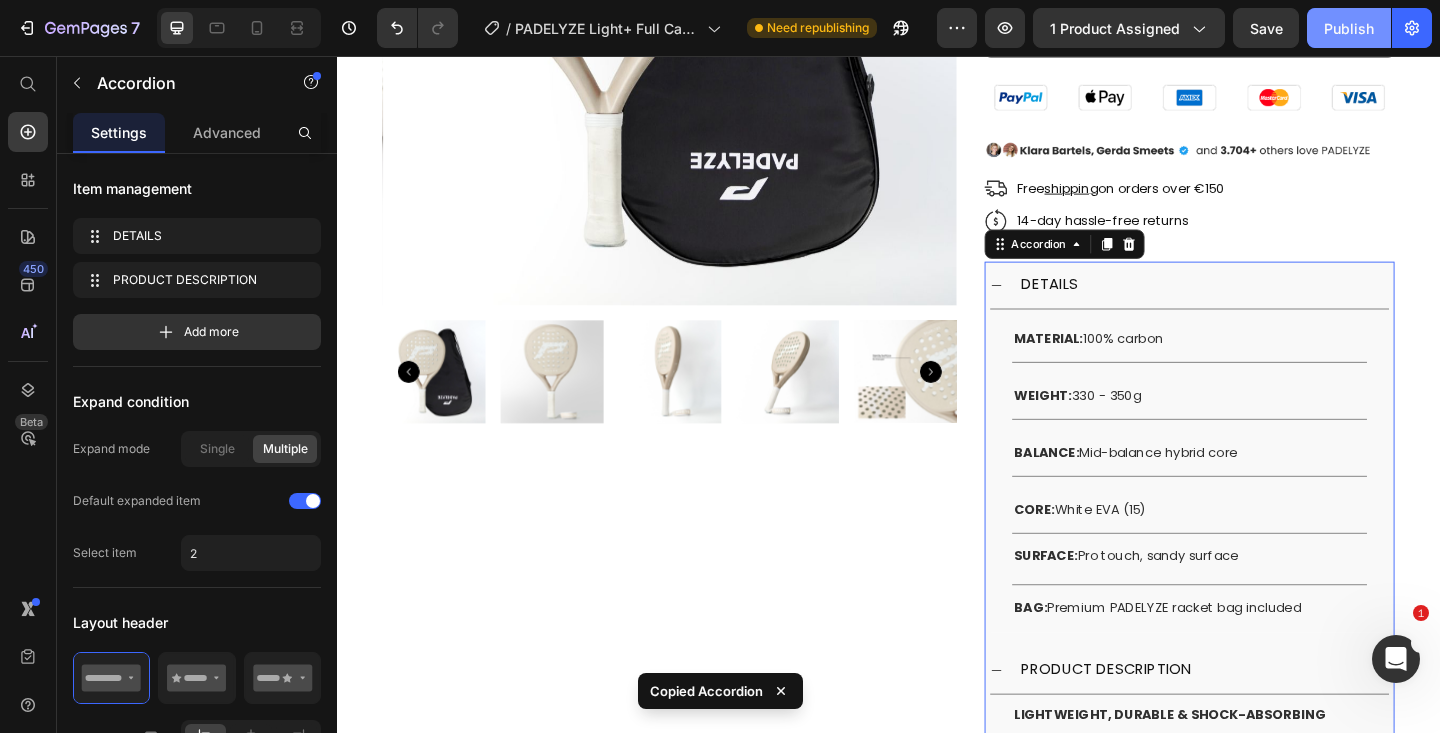 click on "Publish" 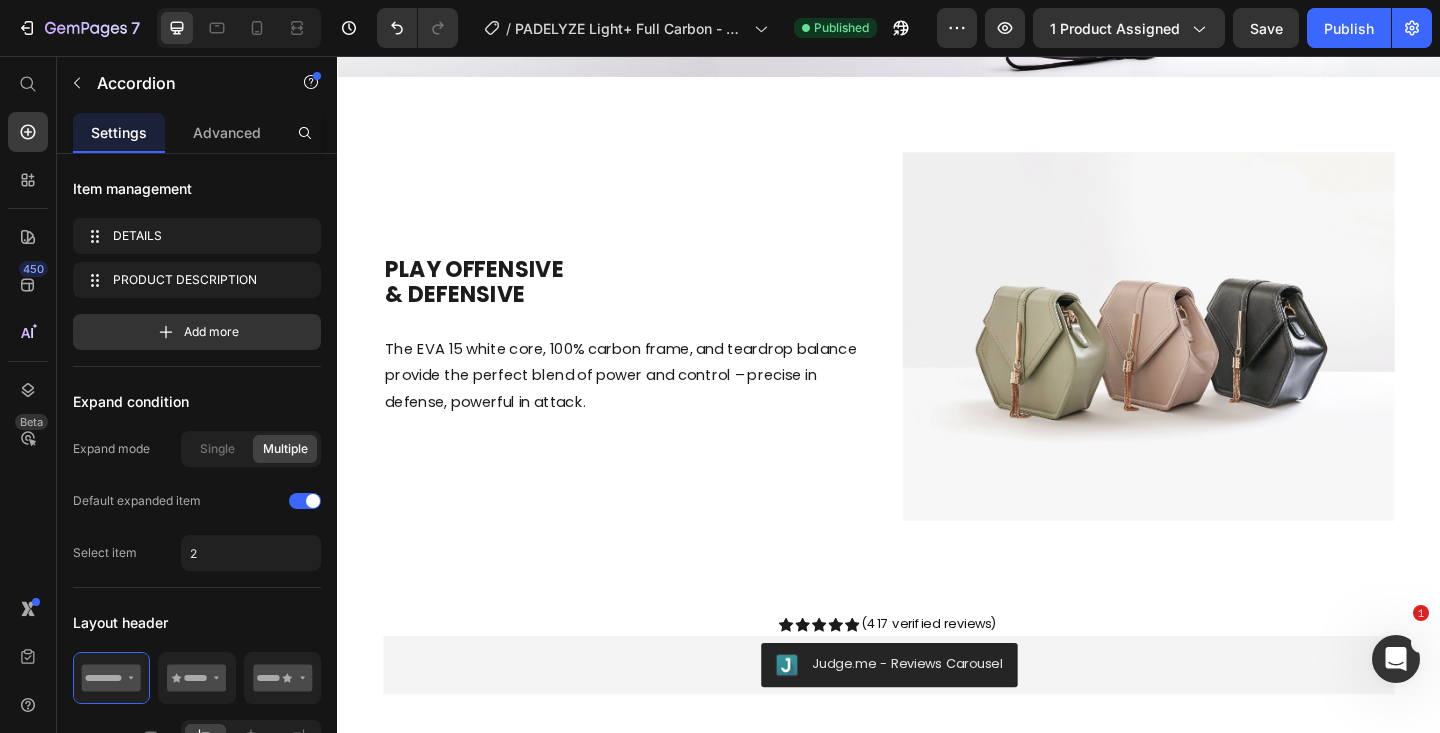 scroll, scrollTop: 2887, scrollLeft: 0, axis: vertical 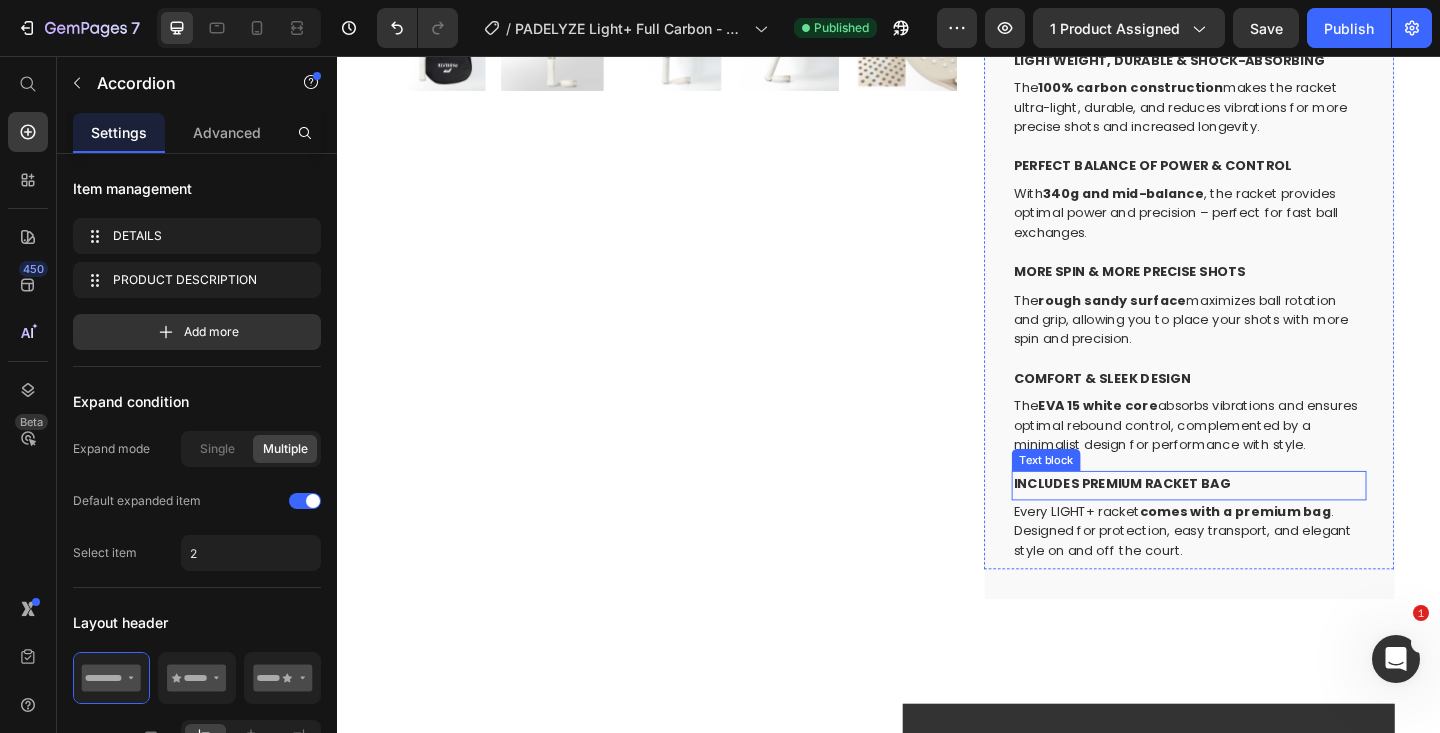 click on "INCLUDES PREMIUM RACKET BAG" at bounding box center (1191, 522) 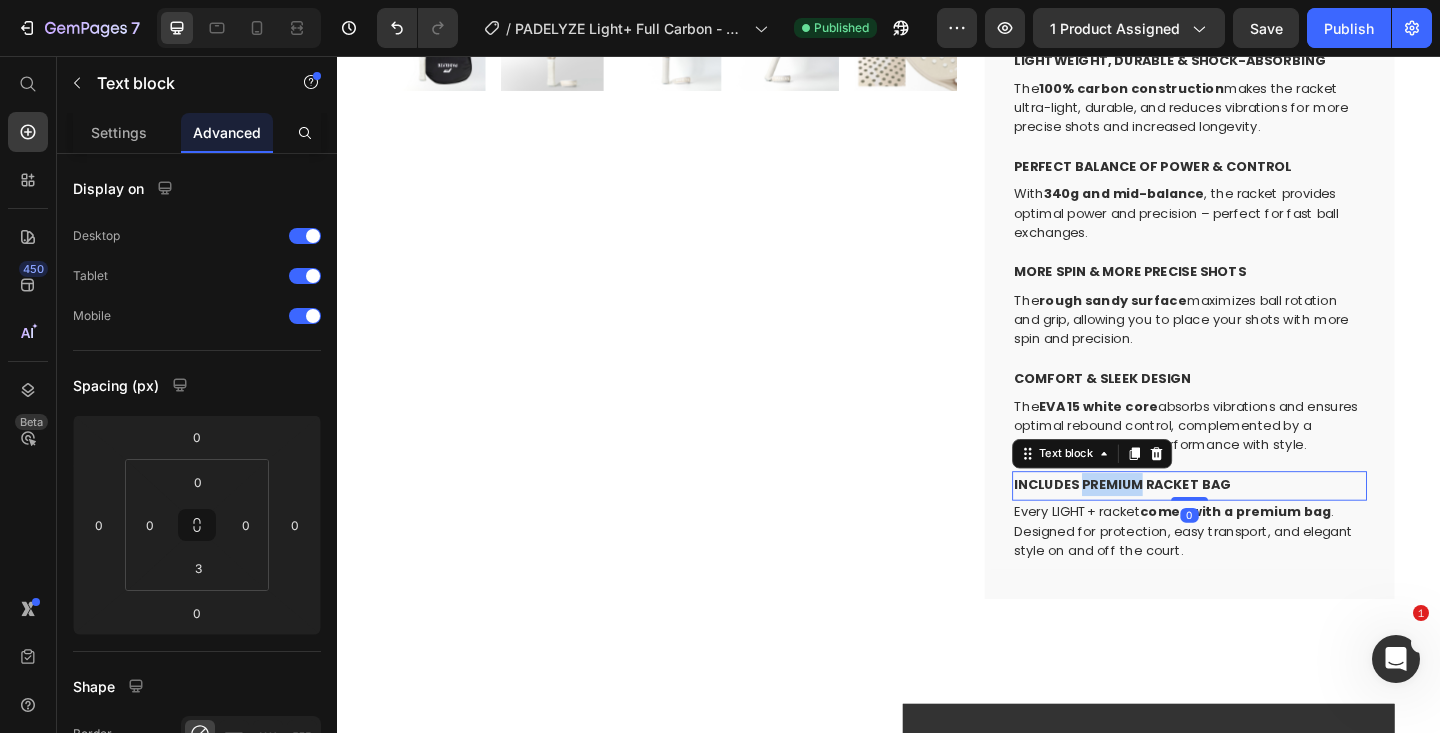 click on "INCLUDES PREMIUM RACKET BAG" at bounding box center [1191, 522] 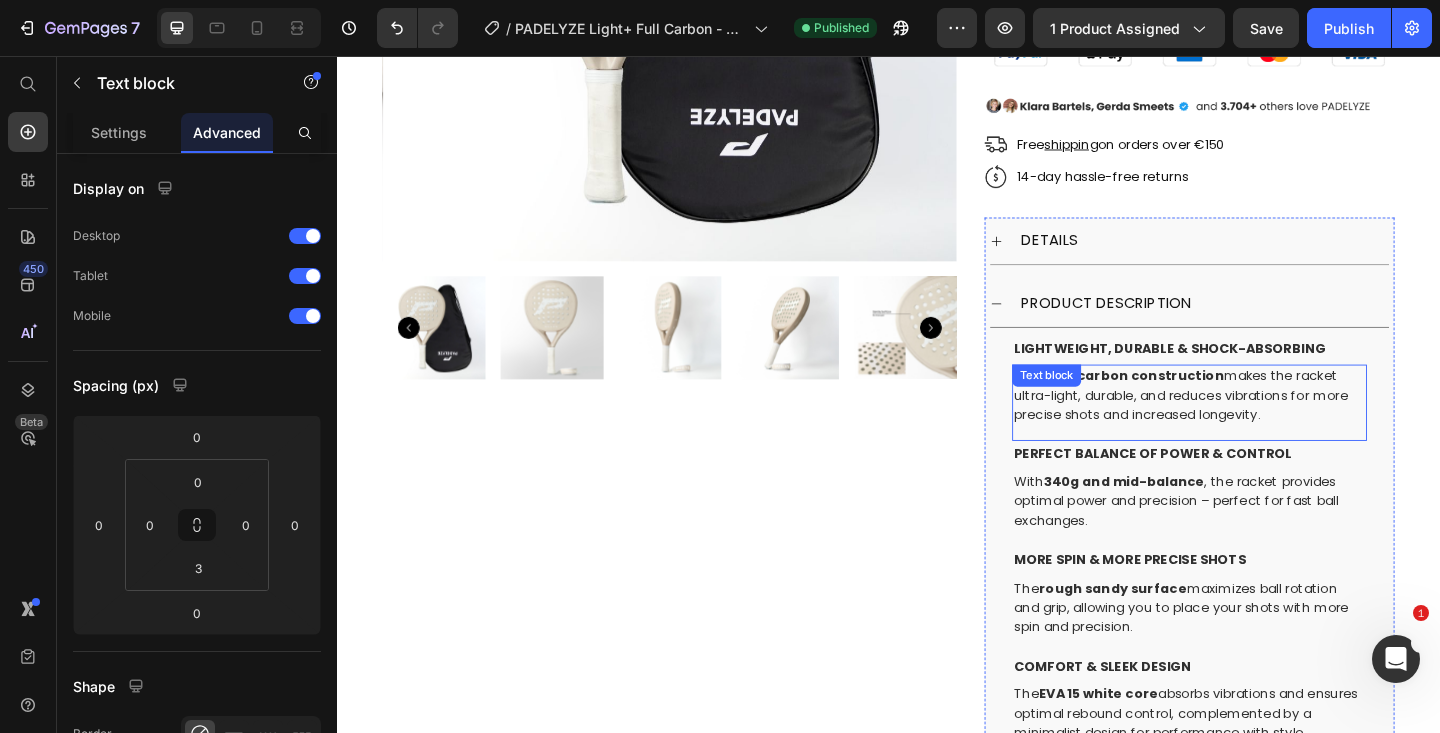 scroll, scrollTop: 463, scrollLeft: 0, axis: vertical 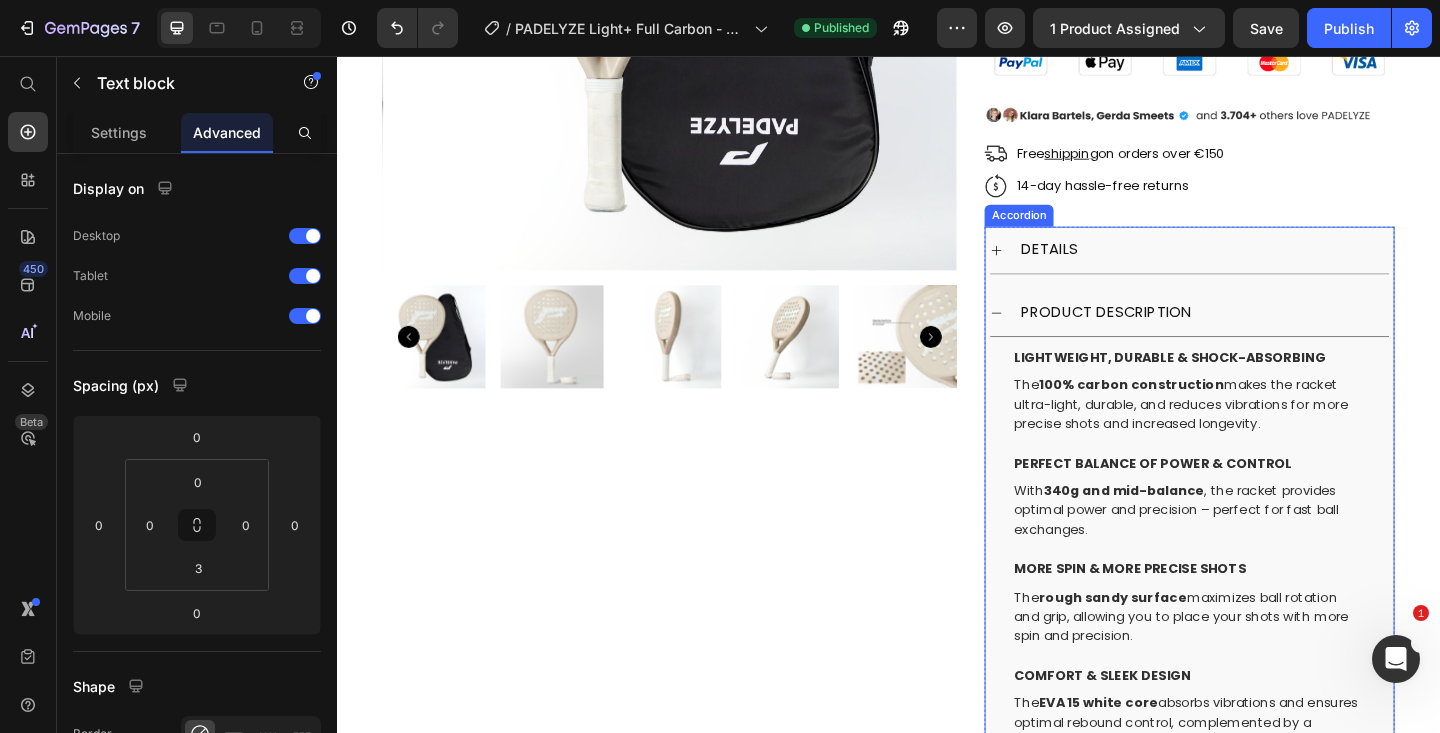 click on "DETAILS" at bounding box center (1264, 268) 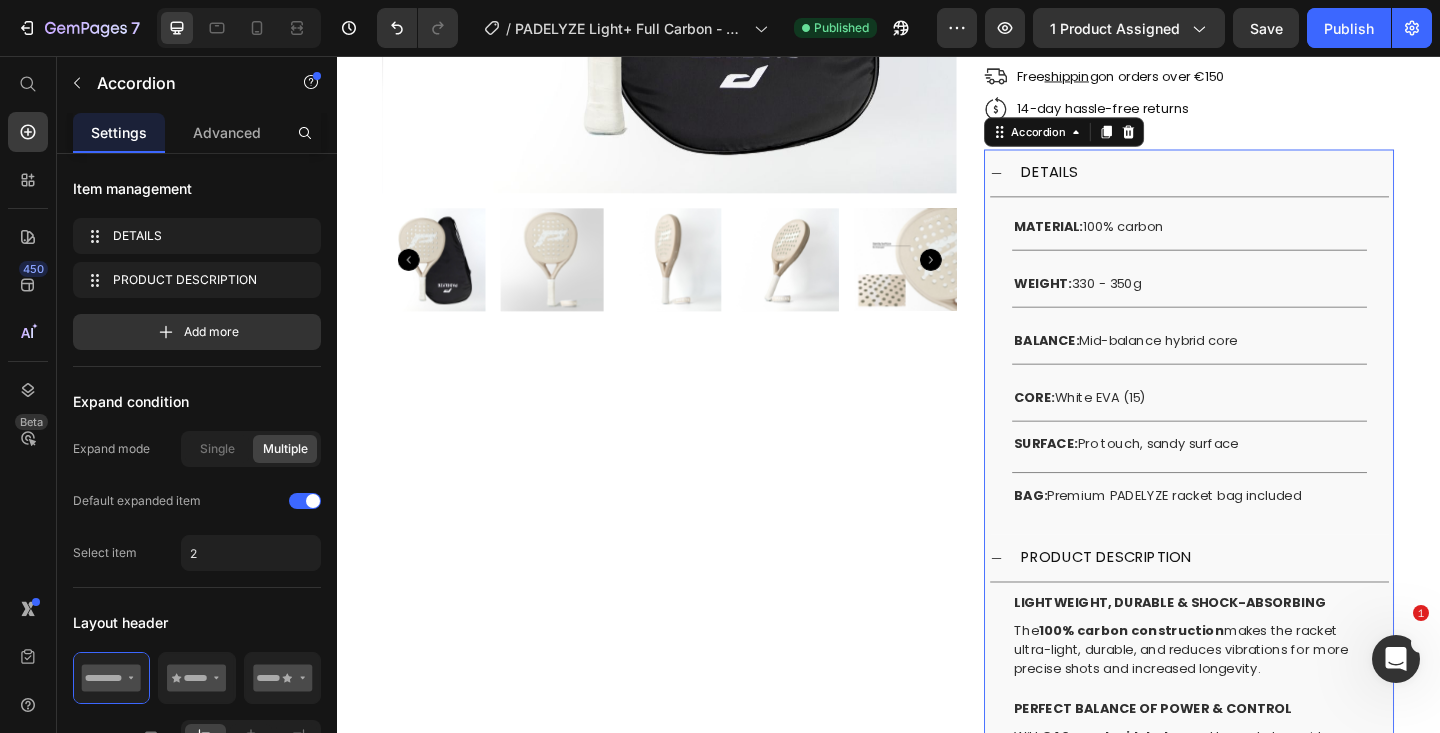 scroll, scrollTop: 563, scrollLeft: 0, axis: vertical 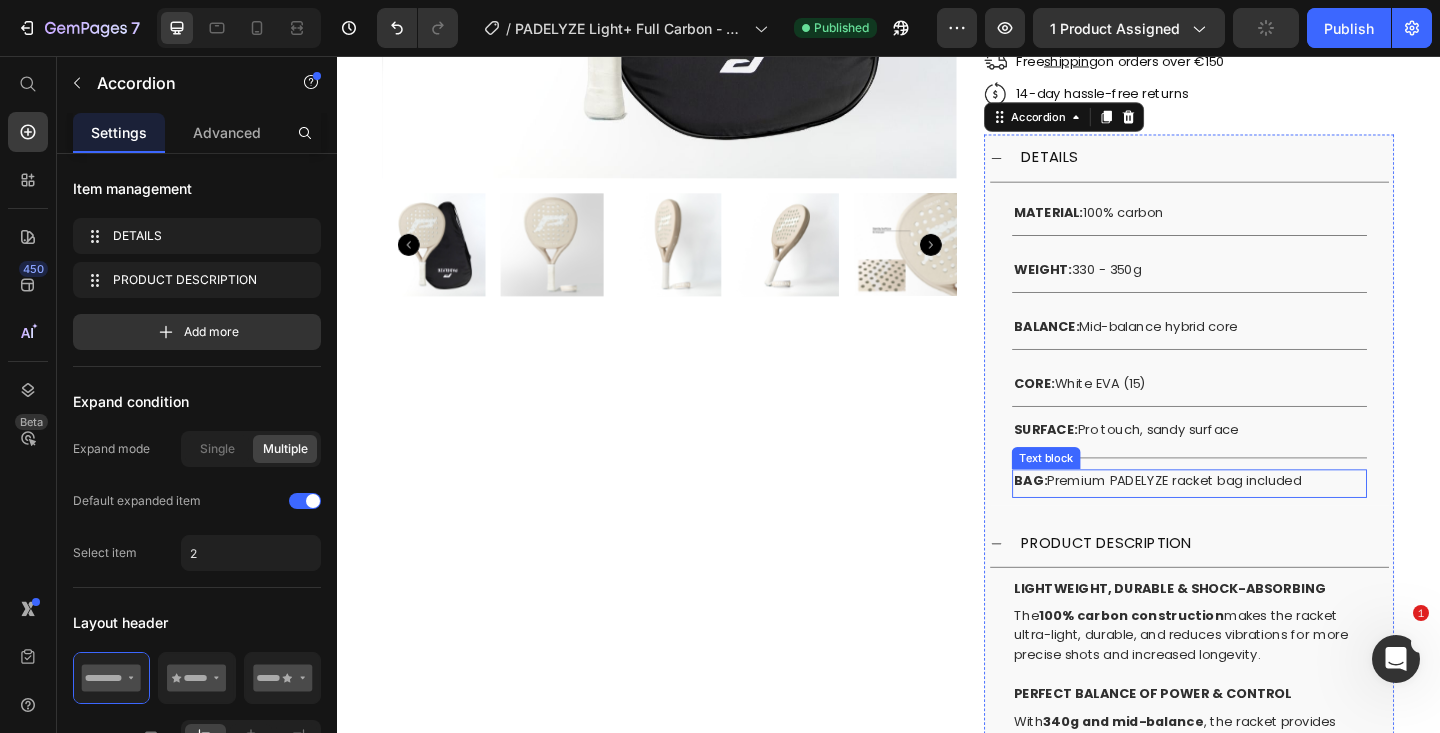 click on "BAG:  Premium PADELYZE racket bag included" at bounding box center [1264, 518] 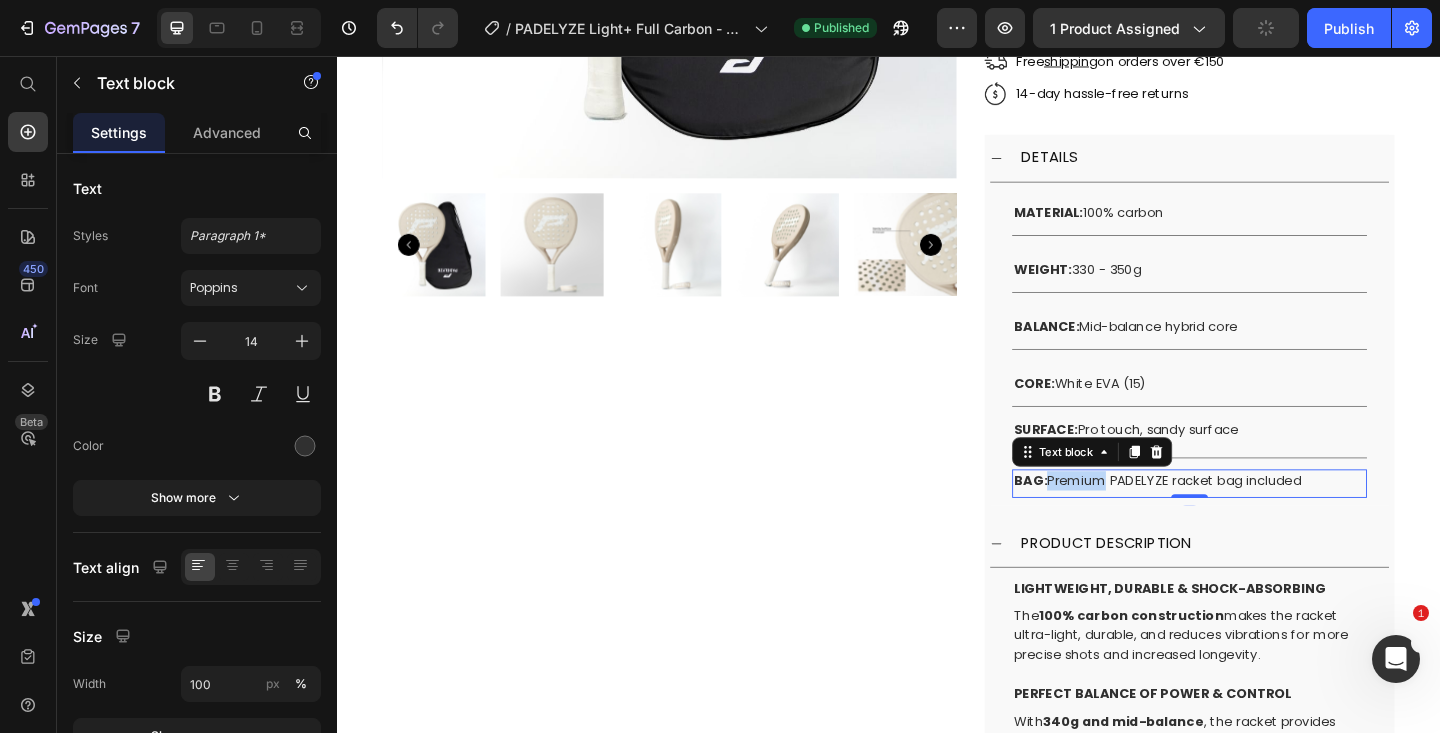 click on "BAG:  Premium PADELYZE racket bag included" at bounding box center [1264, 518] 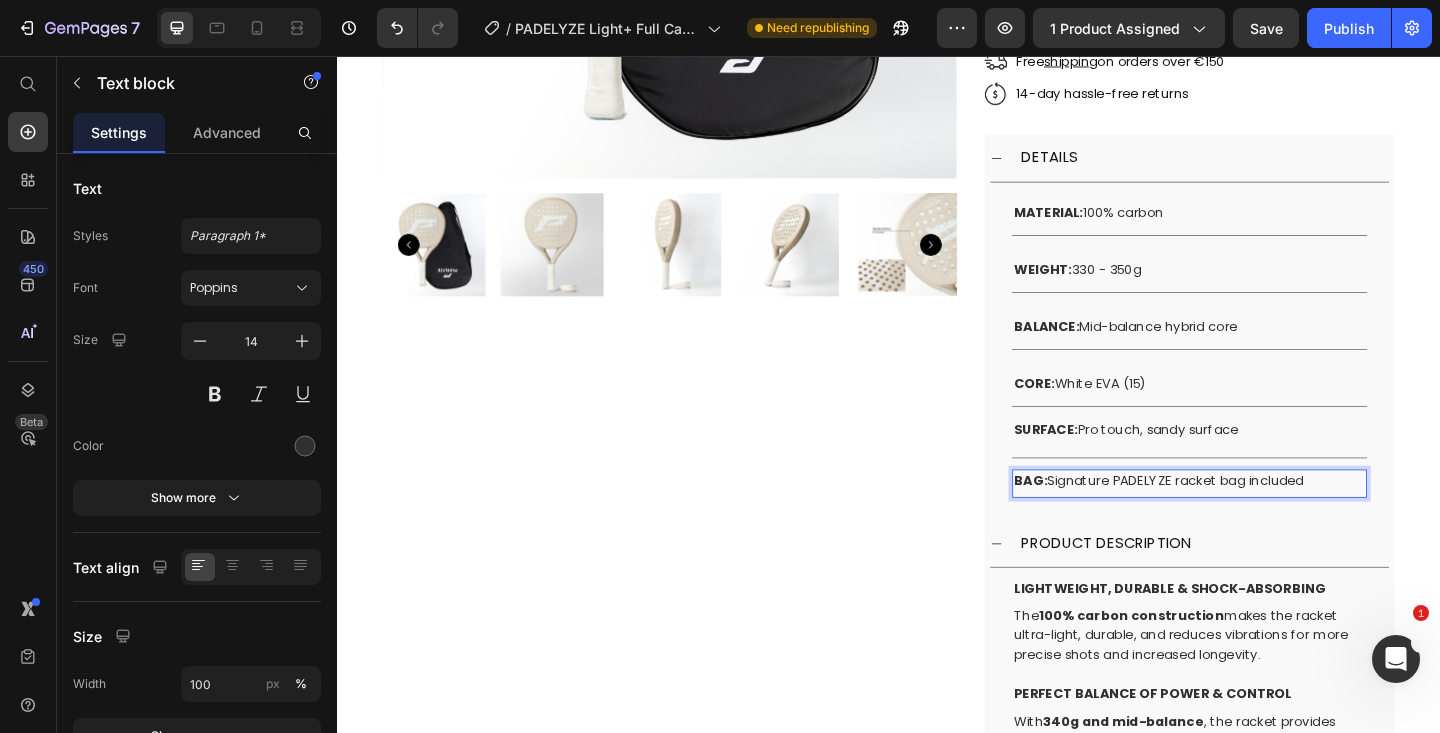 click on "BAG:   Signature PADELYZE racket bag included" at bounding box center [1264, 518] 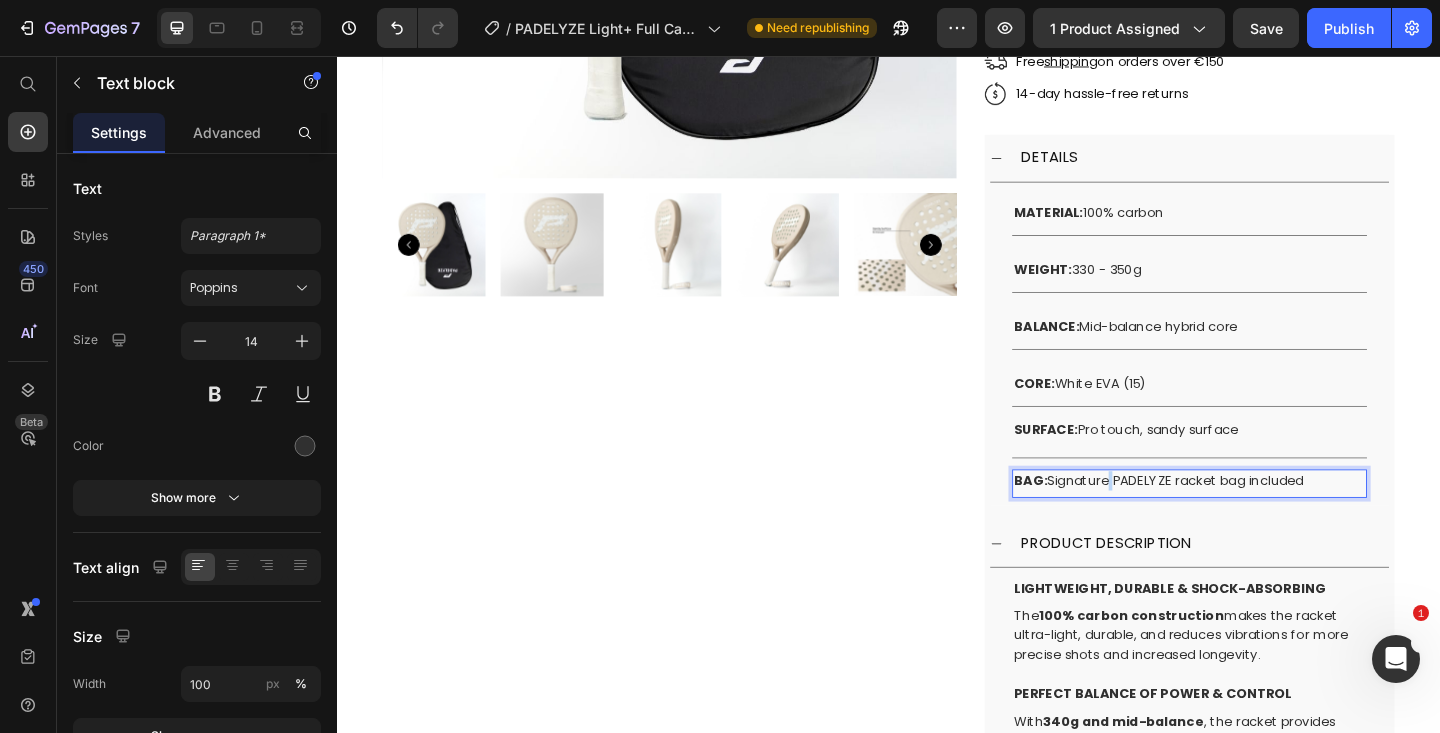 click on "BAG:   Signature PADELYZE racket bag included" at bounding box center [1264, 518] 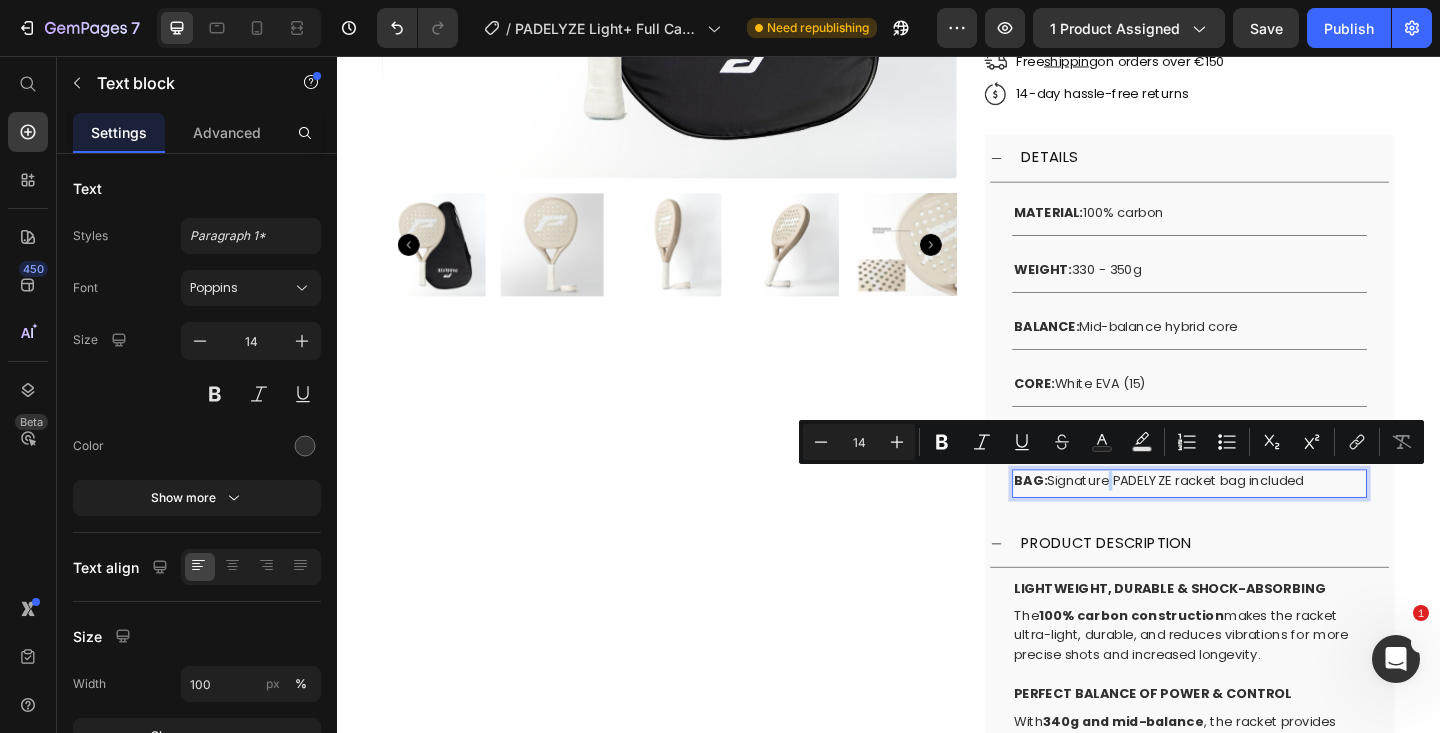 click on "BAG:   Signature PADELYZE racket bag included" at bounding box center (1264, 518) 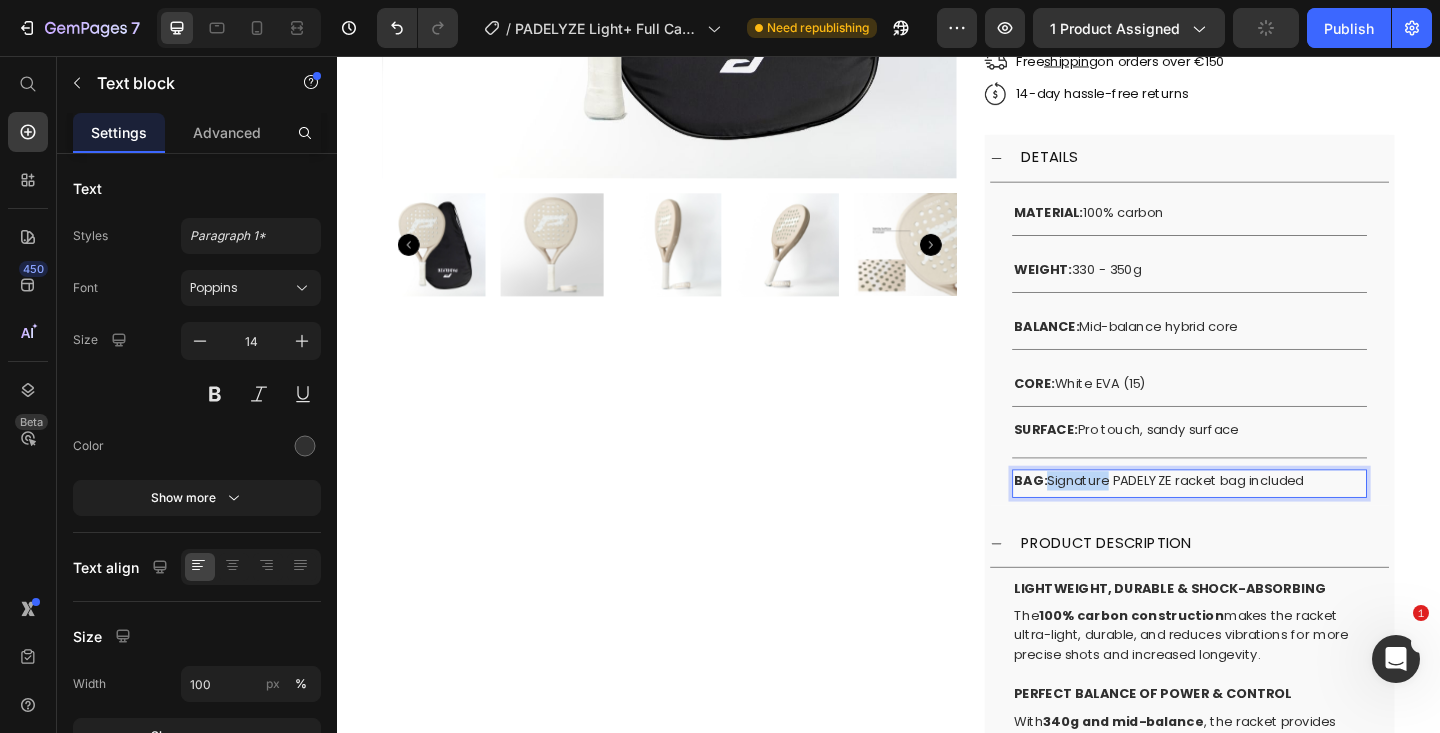 click on "BAG:   Signature PADELYZE racket bag included" at bounding box center [1264, 518] 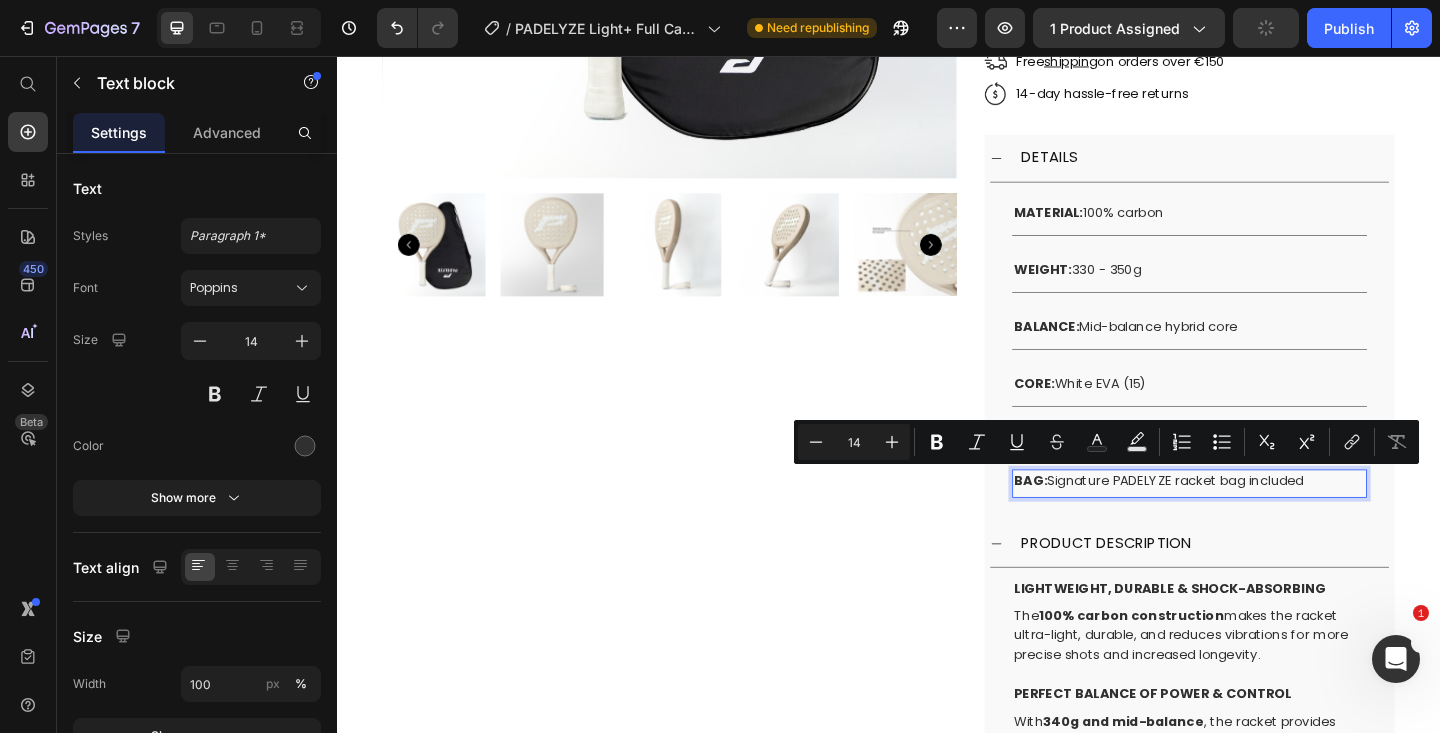 click on "BAG:   Signature PADELYZE racket bag included" at bounding box center [1264, 518] 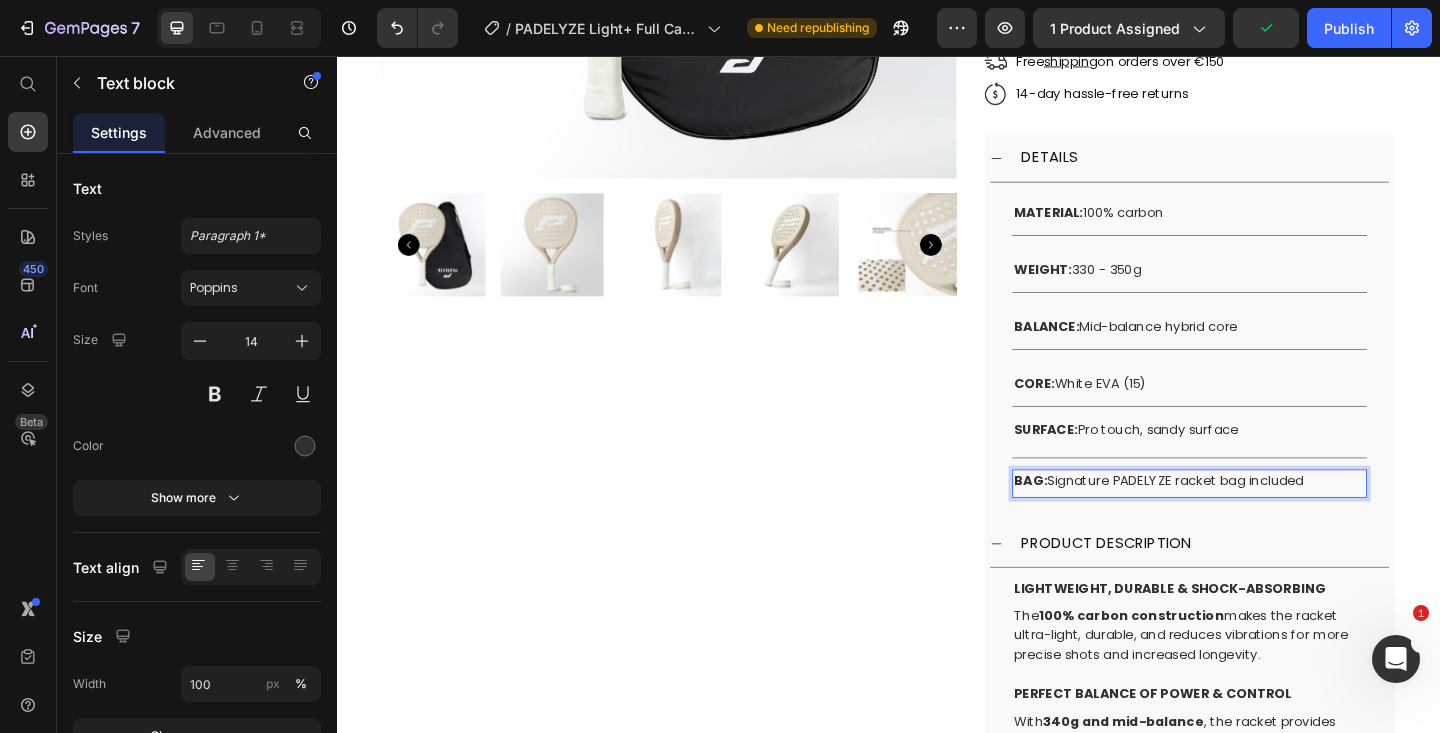 click on "BAG:   Signature PADELYZE racket bag included" at bounding box center [1264, 518] 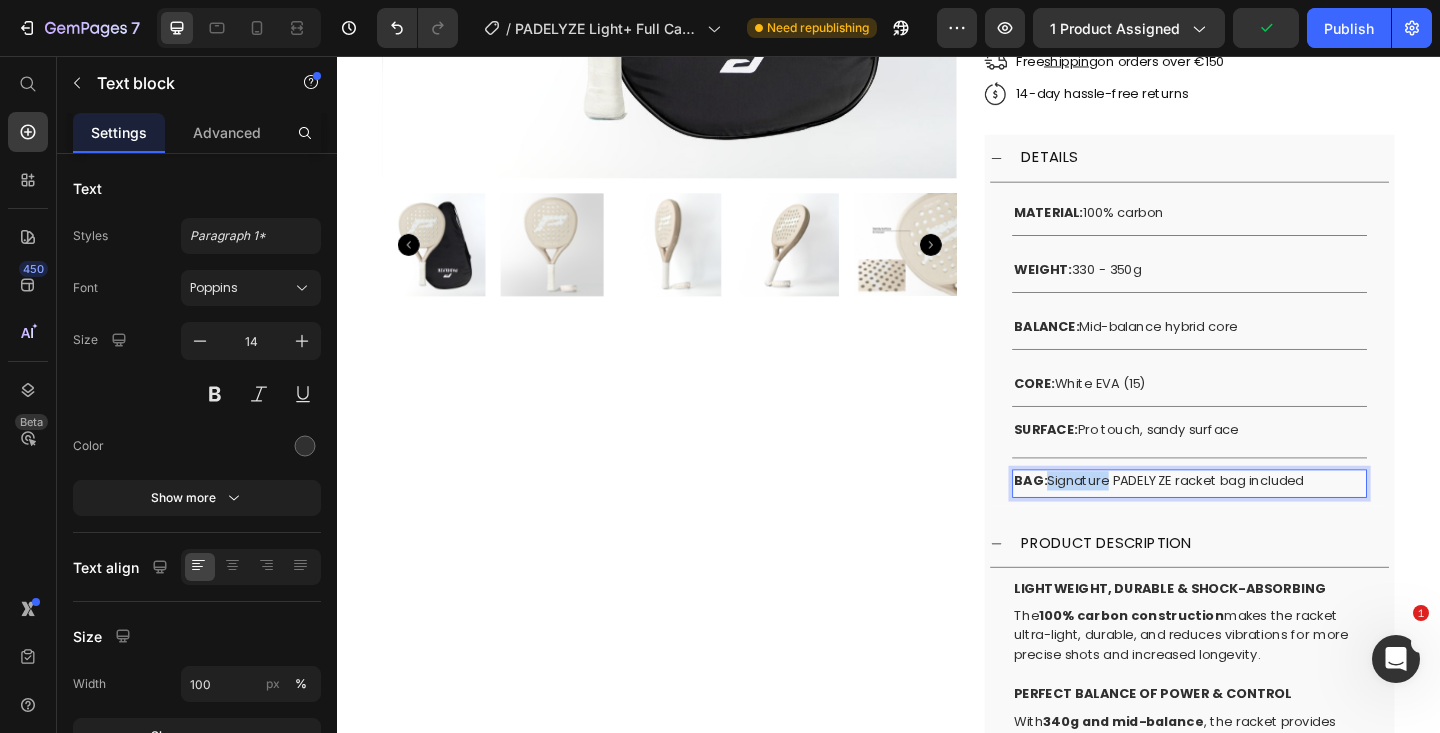 click on "BAG:   Signature PADELYZE racket bag included" at bounding box center [1264, 518] 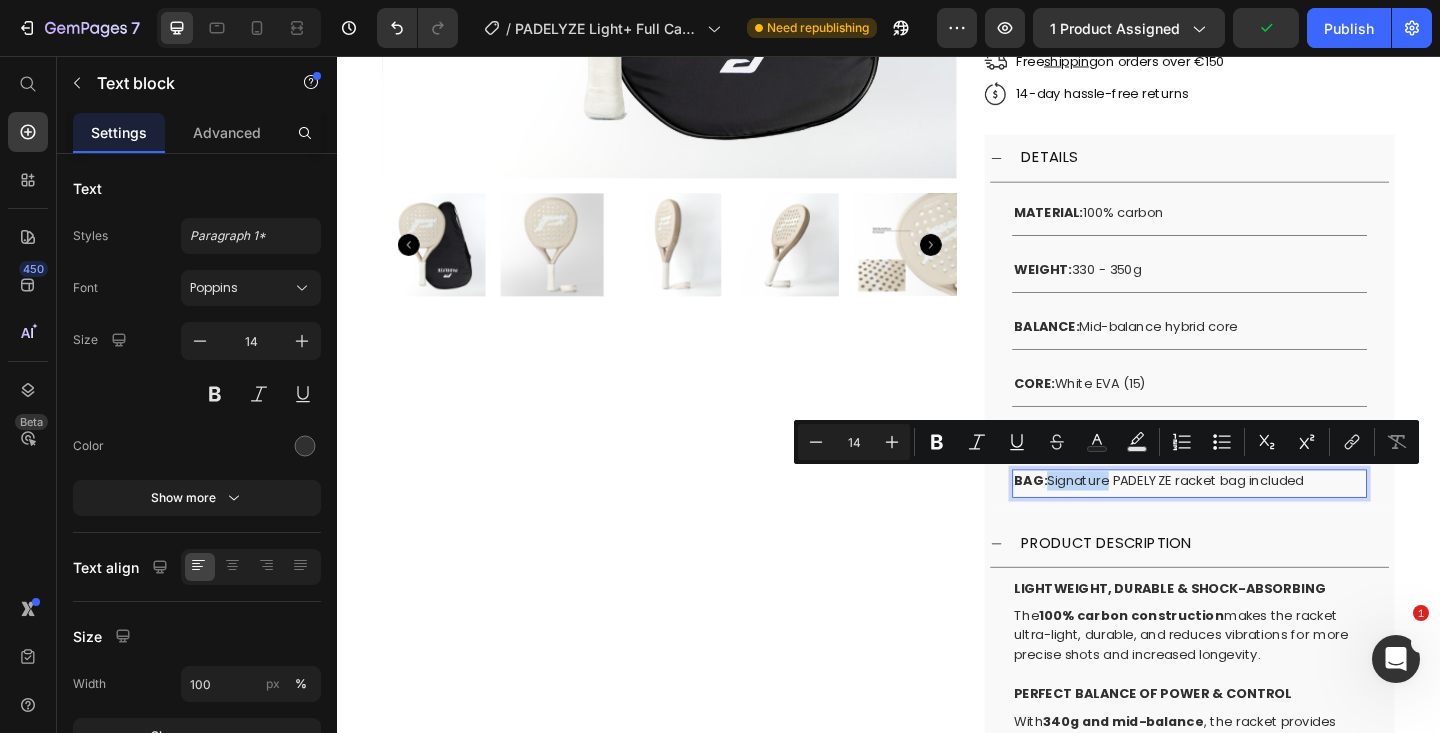 copy on "Signature" 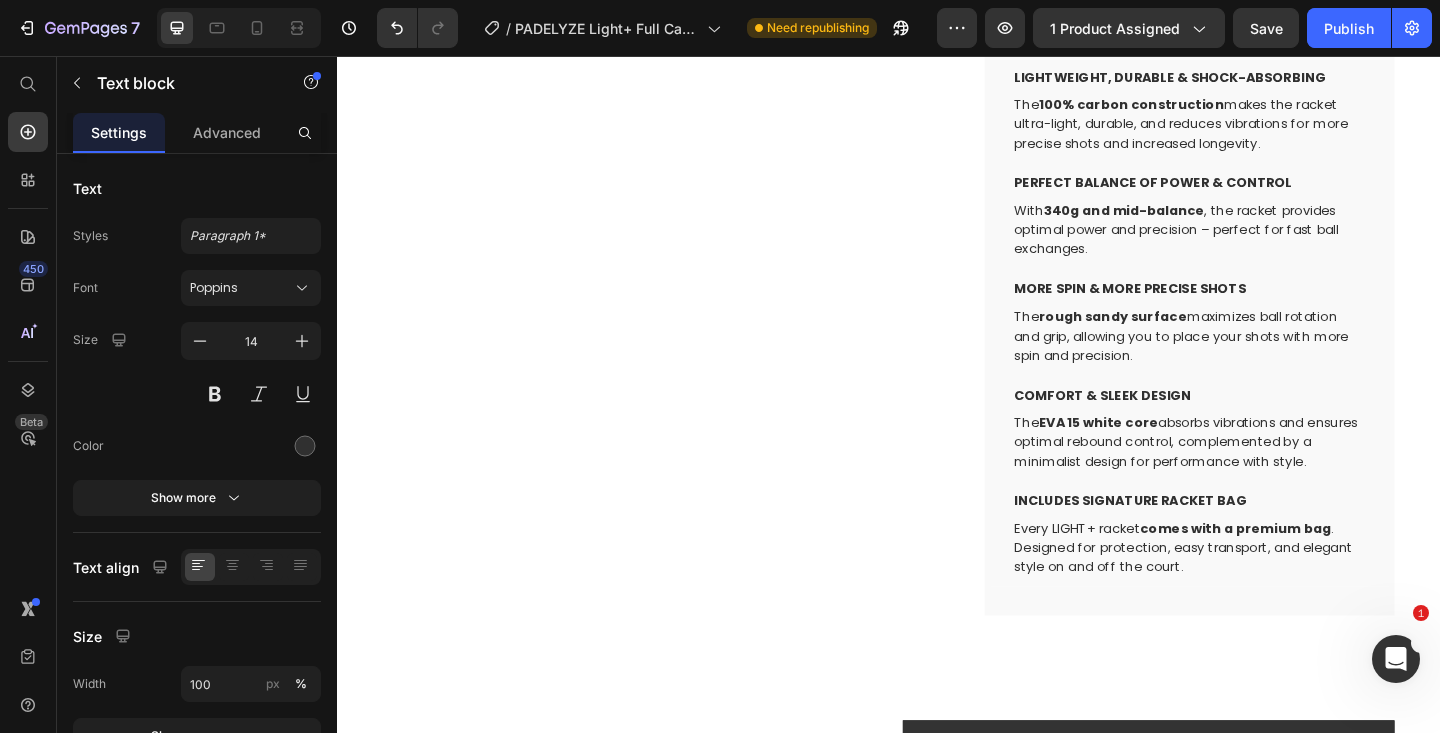 scroll, scrollTop: 1168, scrollLeft: 0, axis: vertical 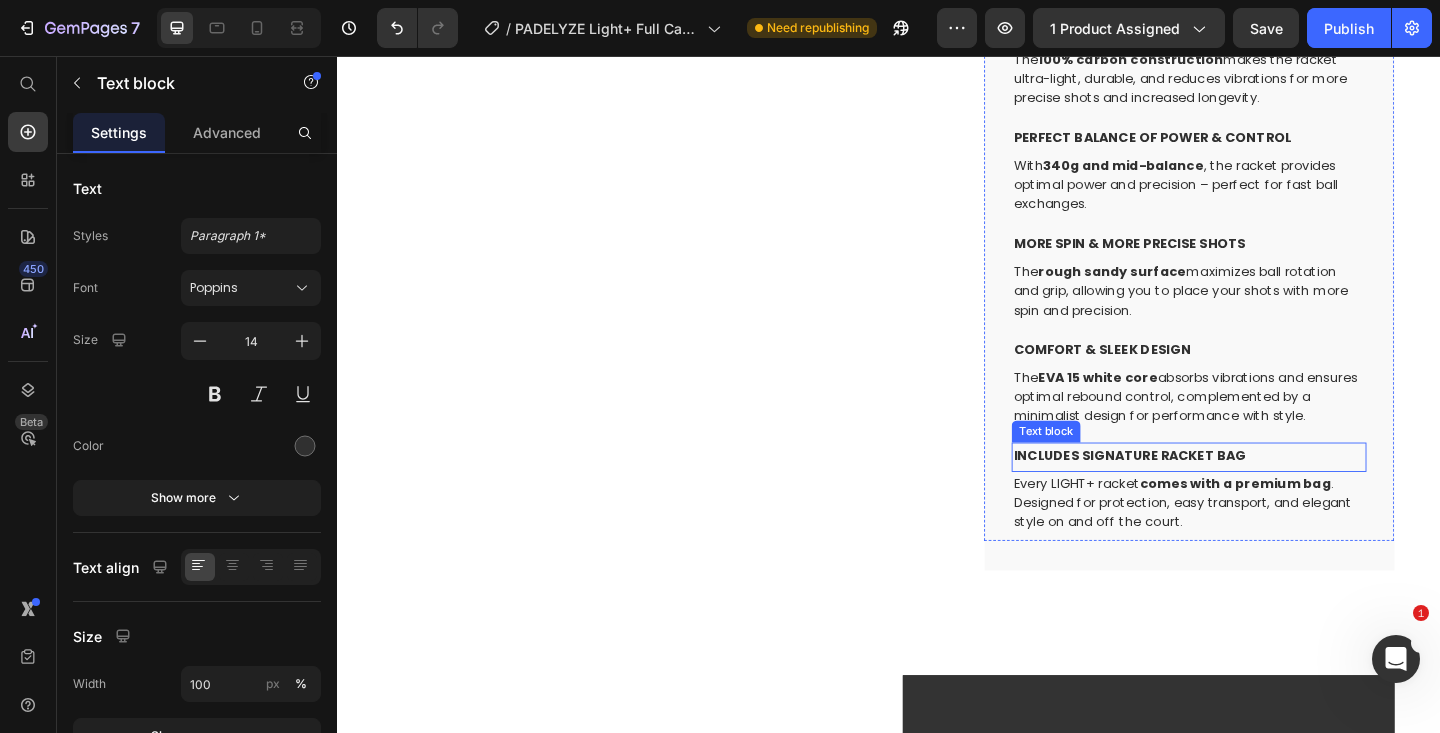 click on "INCLUDES signature RACKET BAG" at bounding box center (1199, 491) 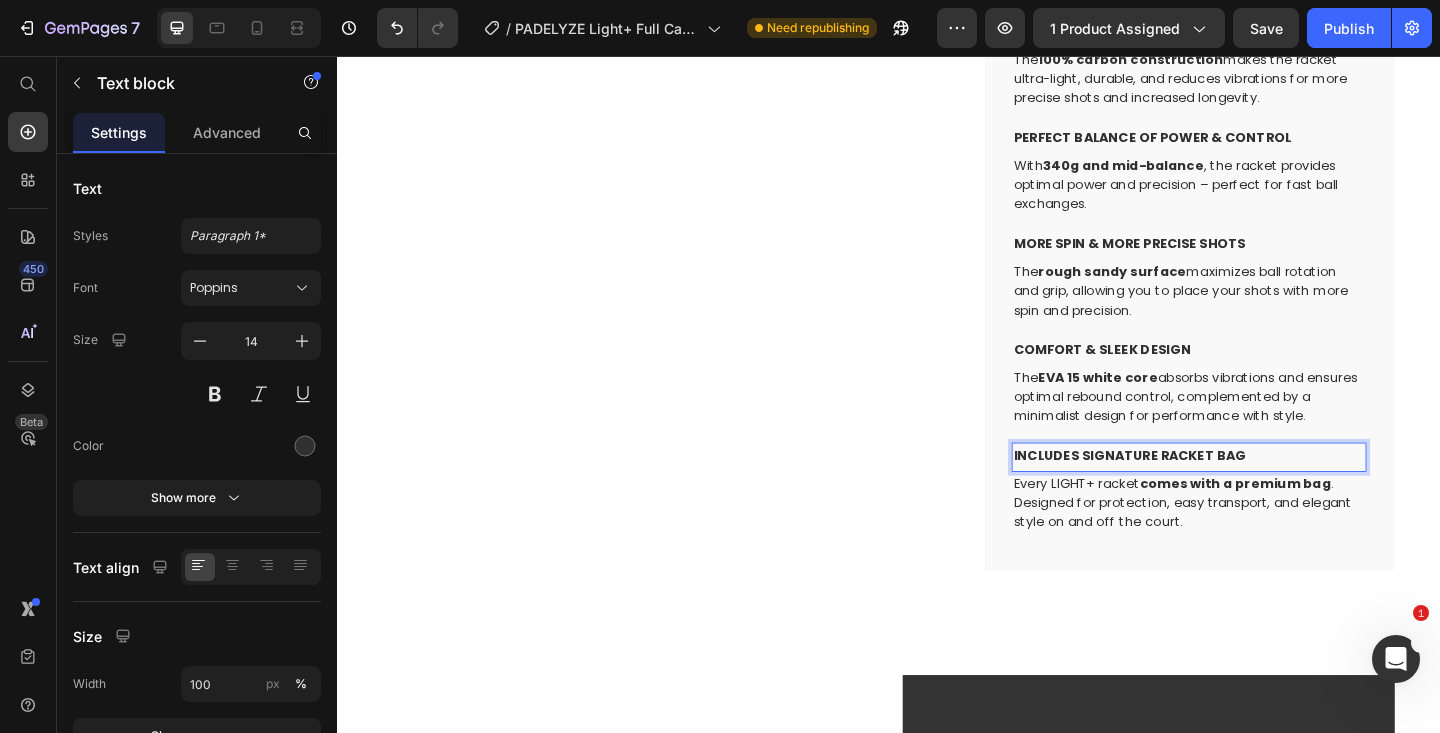 click on "INCLUDES signature RACKET BAG" at bounding box center [1199, 491] 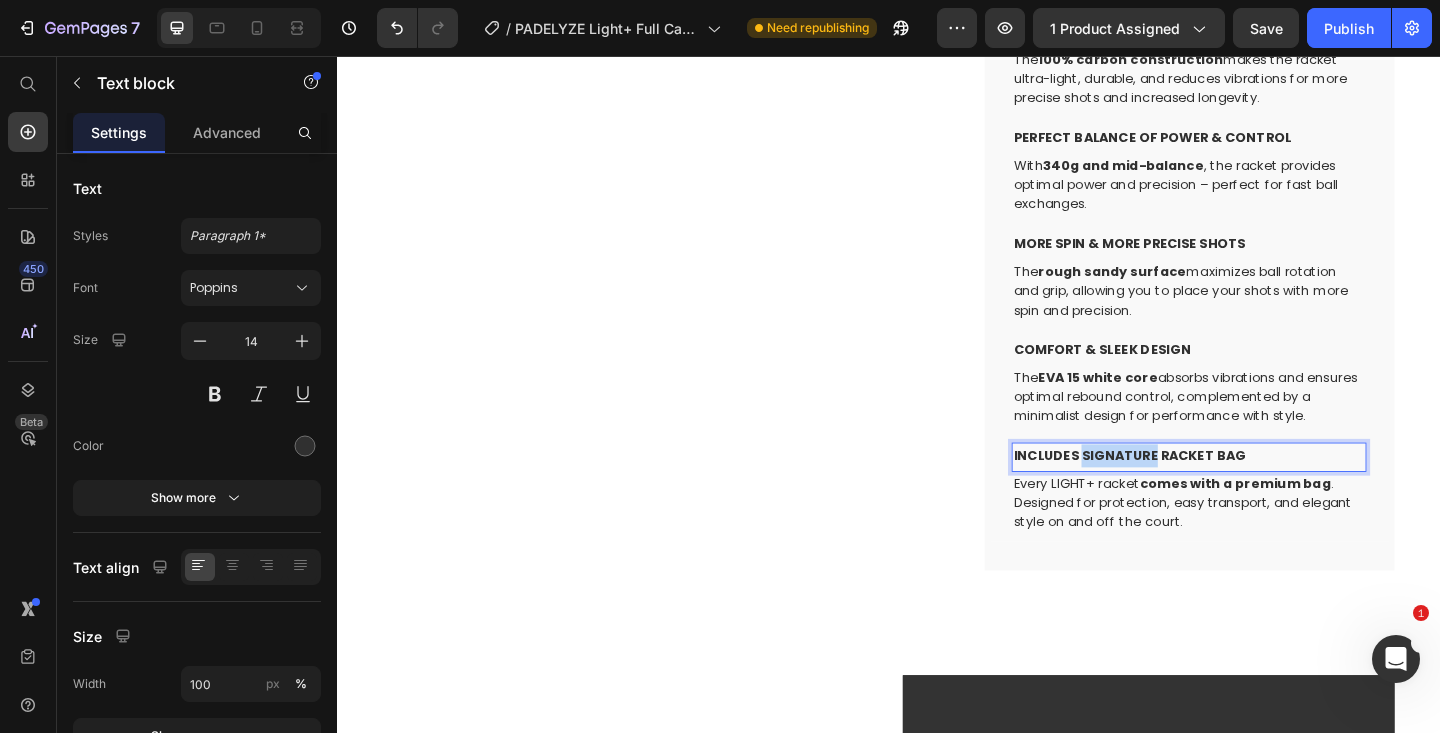 click on "INCLUDES signature RACKET BAG" at bounding box center (1199, 491) 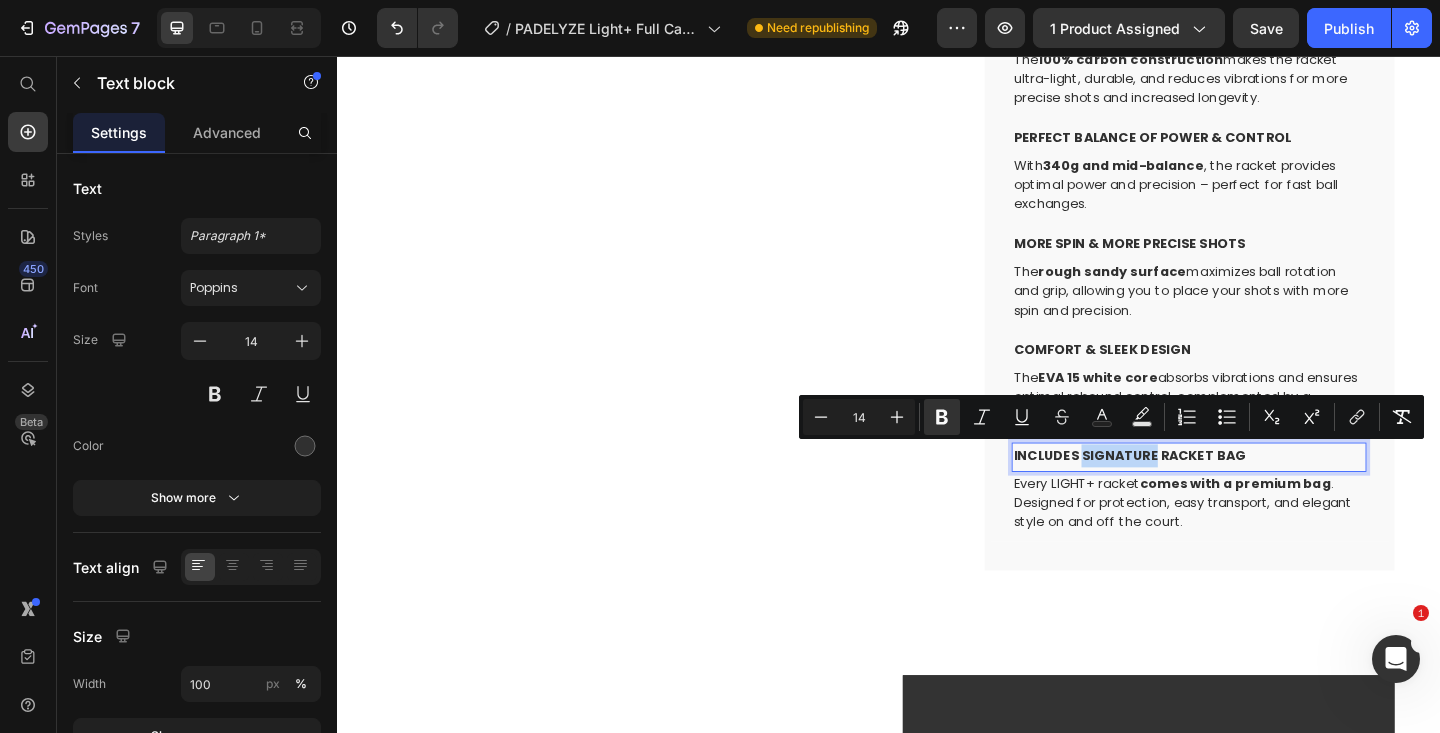 copy on "signature" 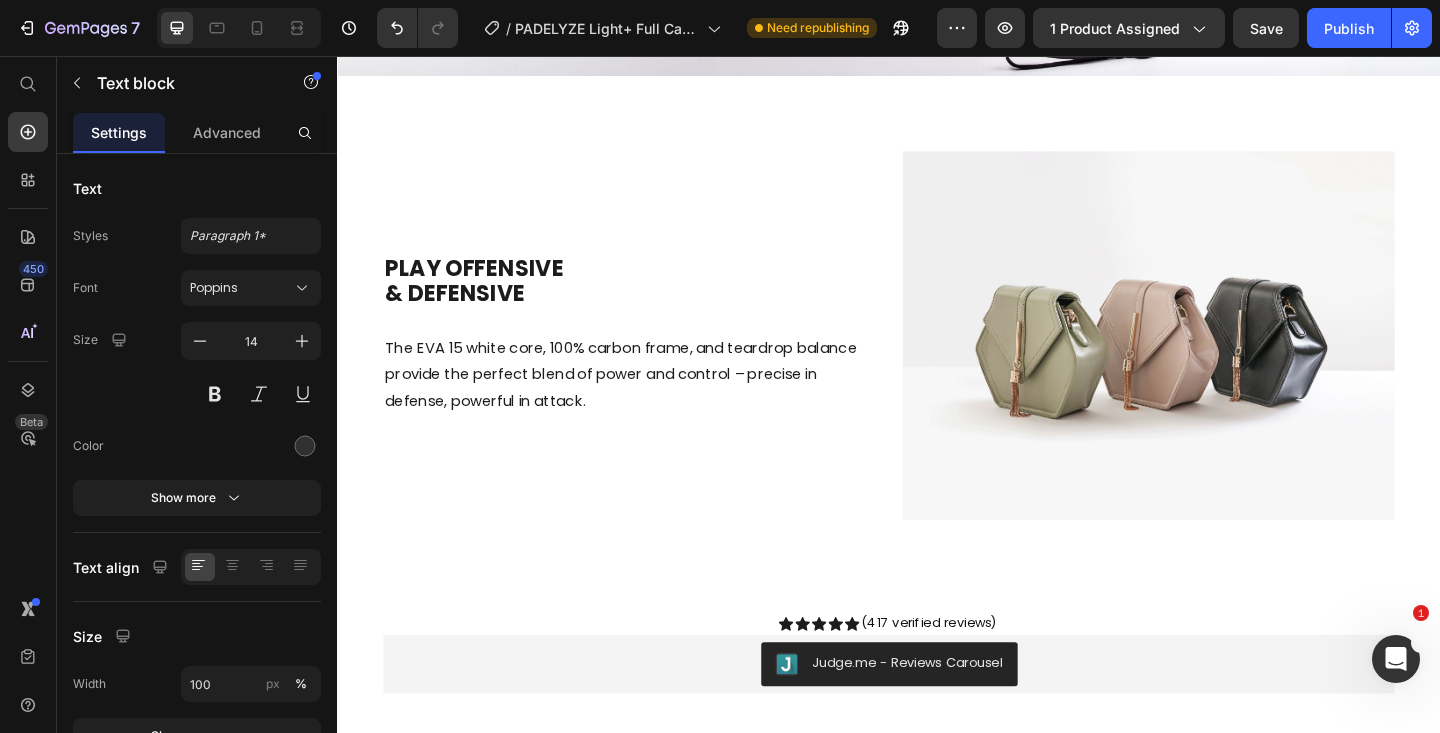 scroll, scrollTop: 2751, scrollLeft: 0, axis: vertical 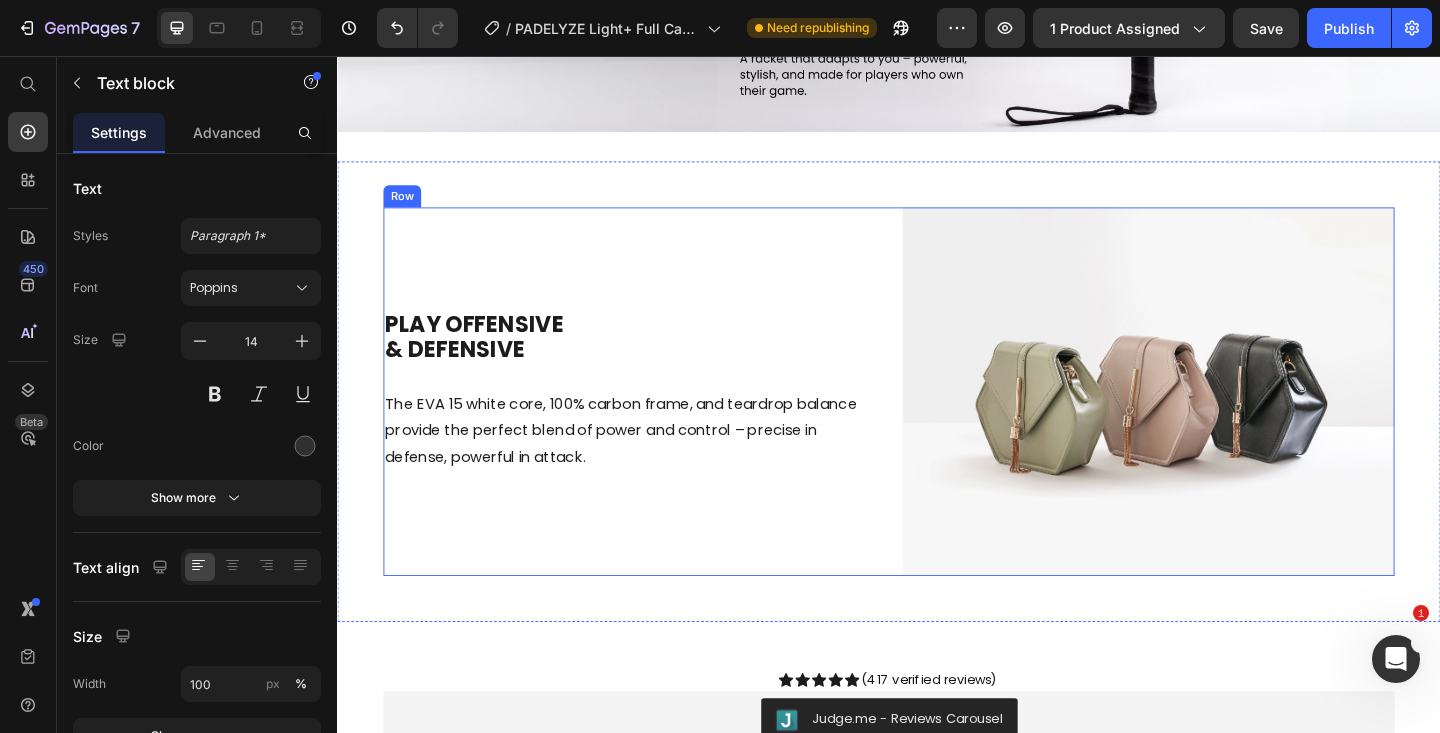 click on "PLAY OFFENSIVE & DEFENSIVE" at bounding box center (644, 362) 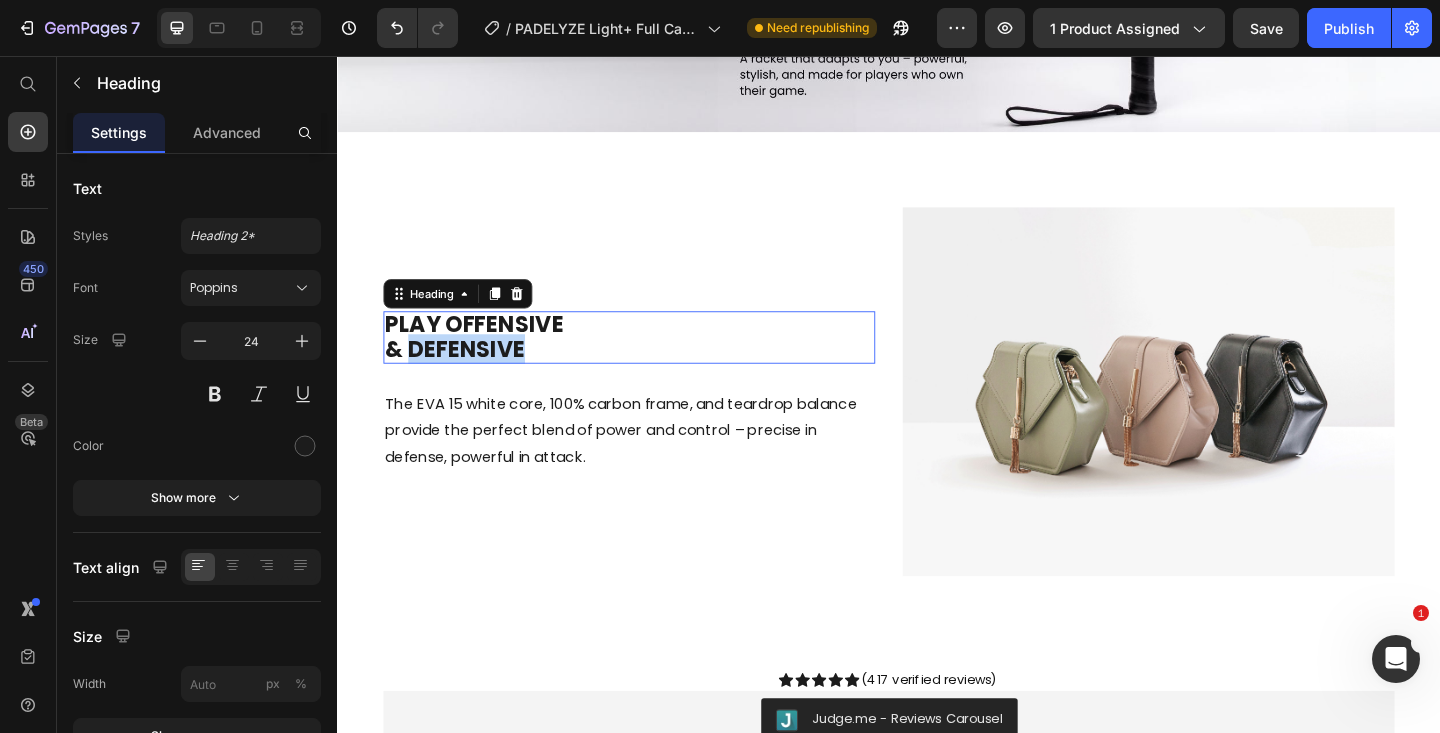 click on "PLAY OFFENSIVE & DEFENSIVE" at bounding box center [644, 362] 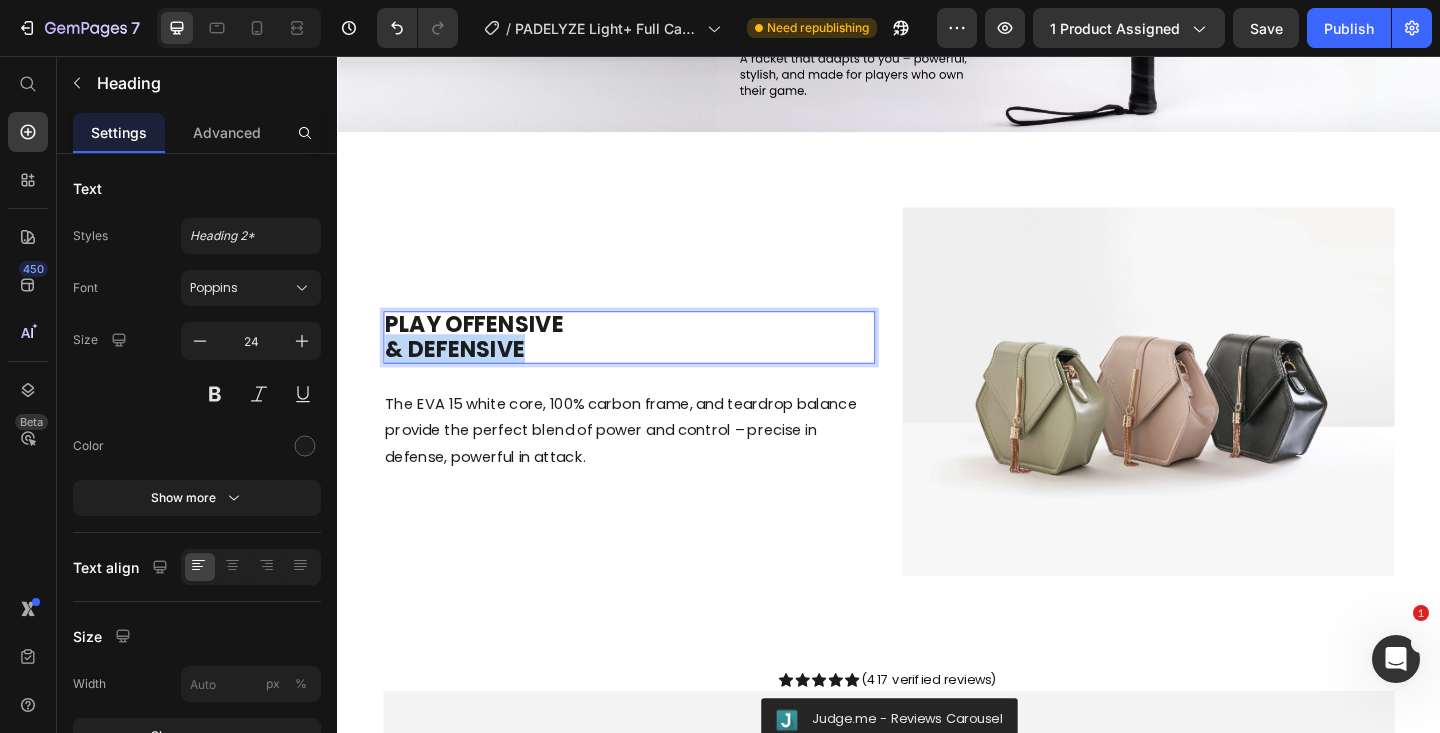 click on "PLAY OFFENSIVE & DEFENSIVE" at bounding box center (644, 362) 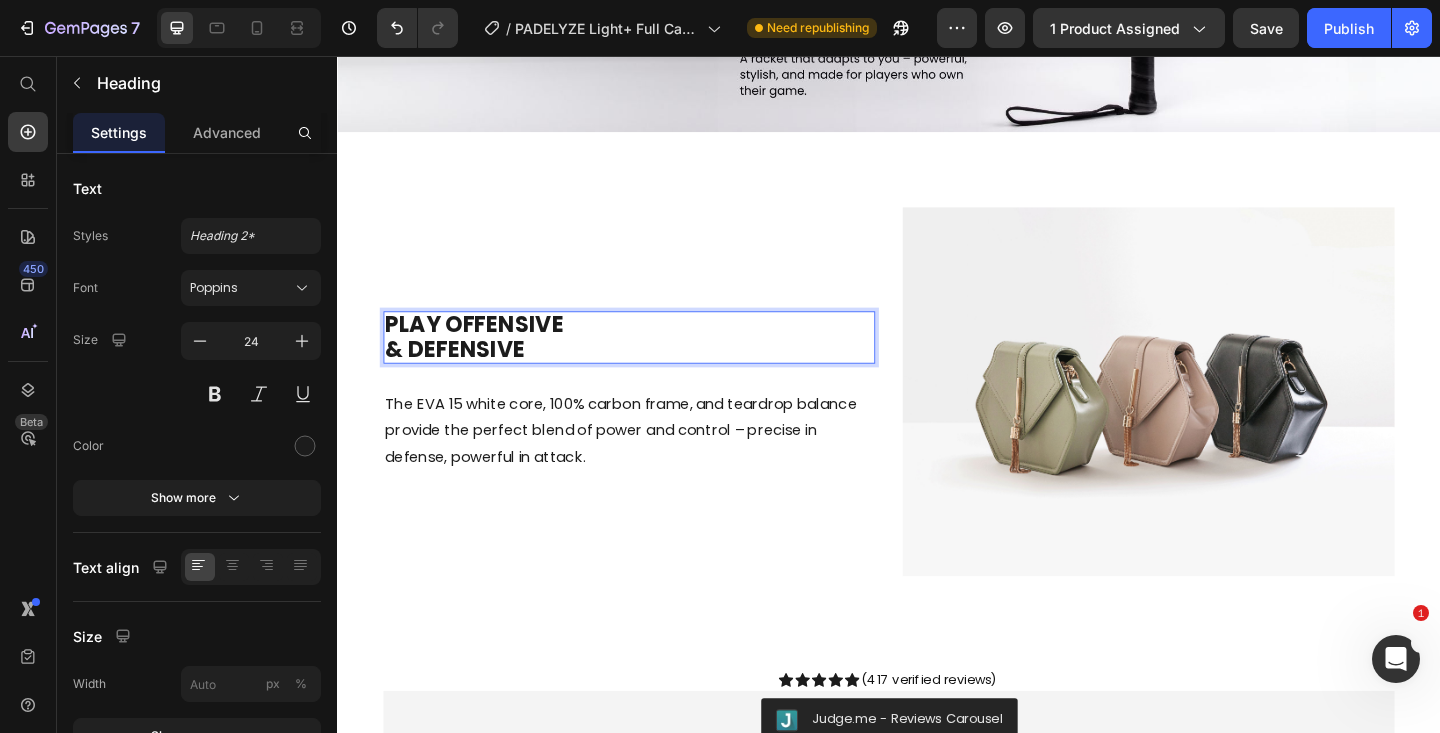 scroll, scrollTop: 2725, scrollLeft: 0, axis: vertical 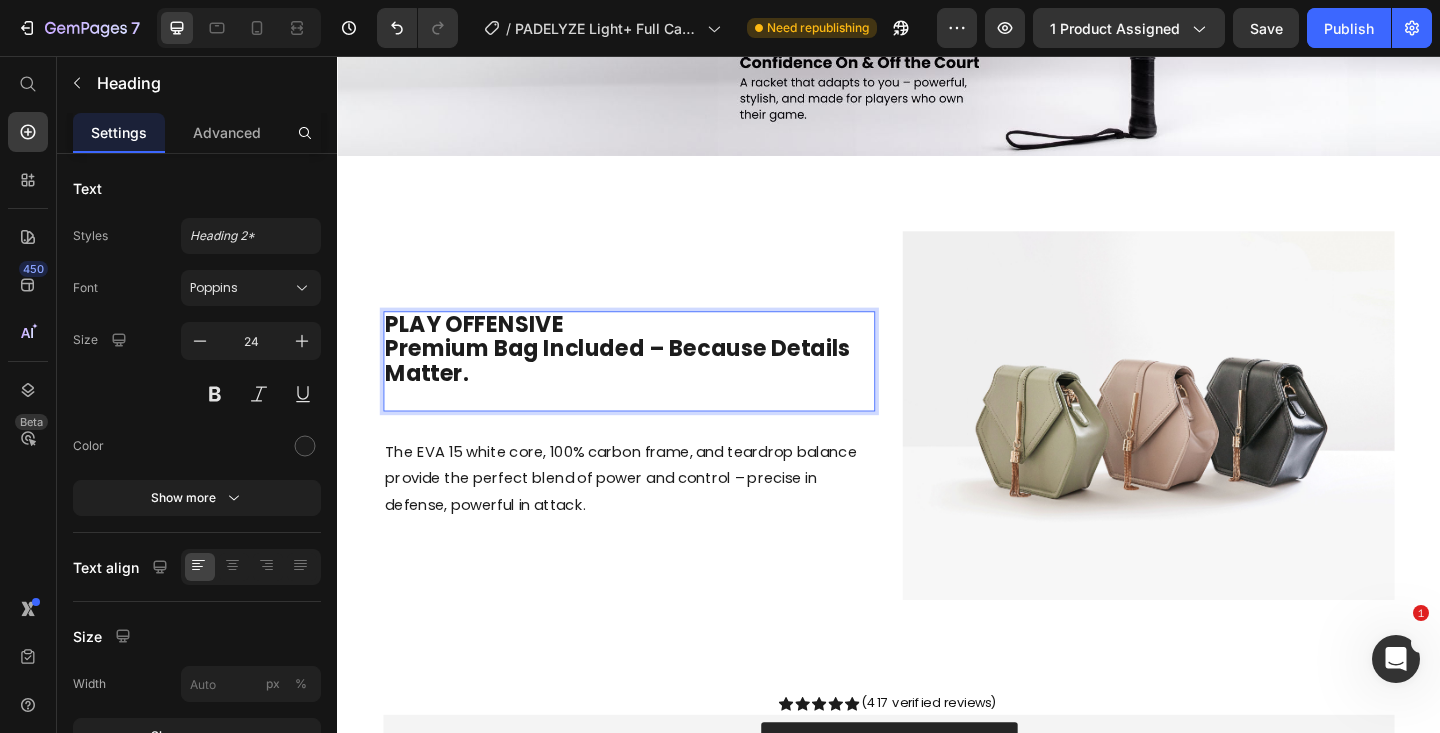 click on "Premium Bag Included – Because Details Matter." at bounding box center [642, 387] 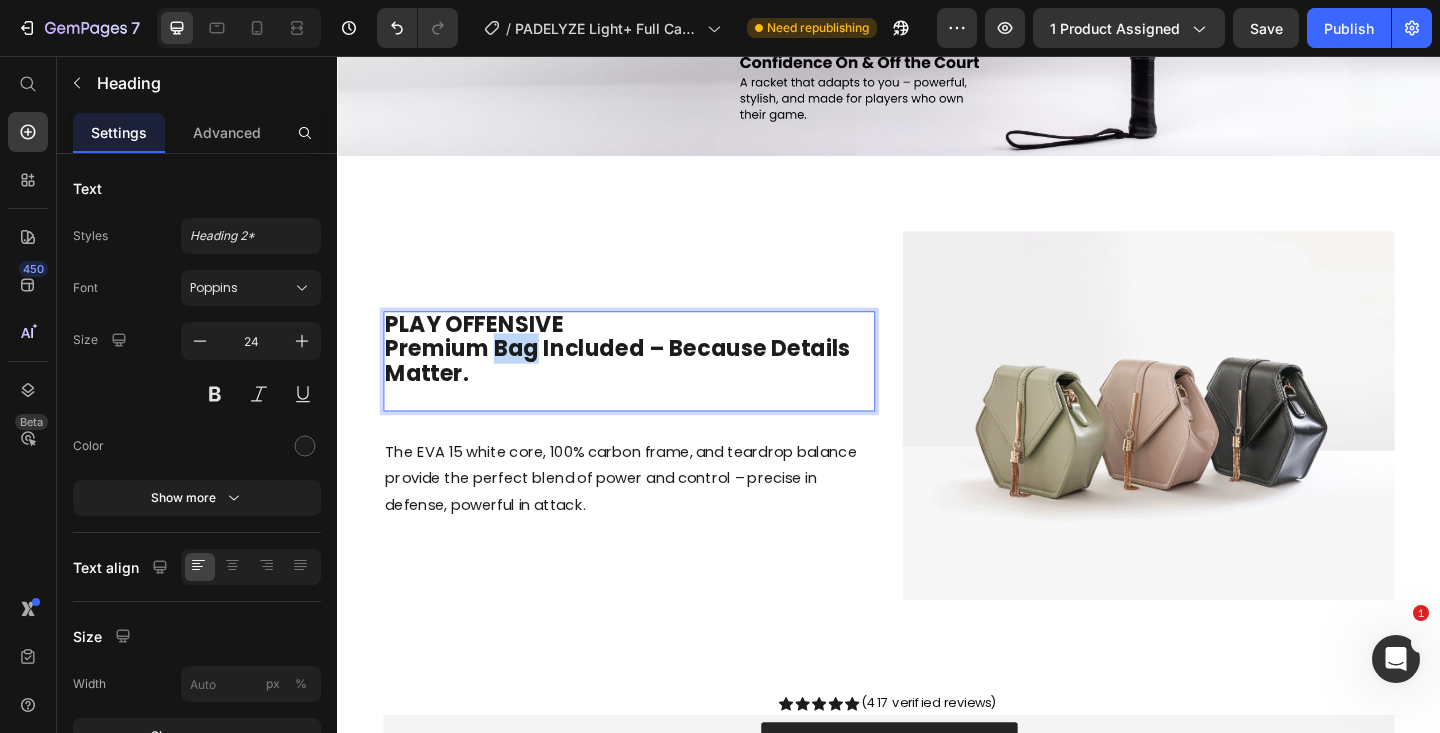 click on "Premium Bag Included – Because Details Matter." at bounding box center [642, 387] 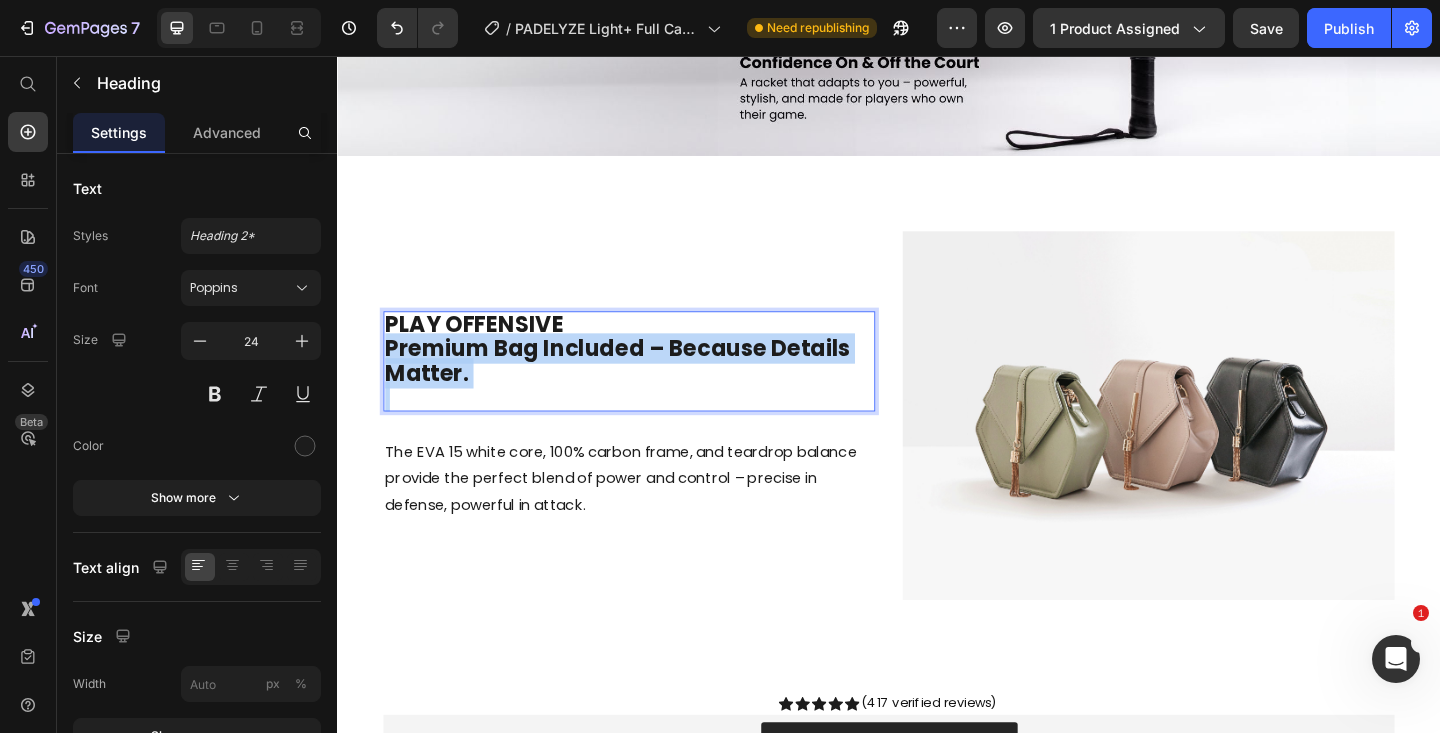 click on "Premium Bag Included – Because Details Matter." at bounding box center [642, 387] 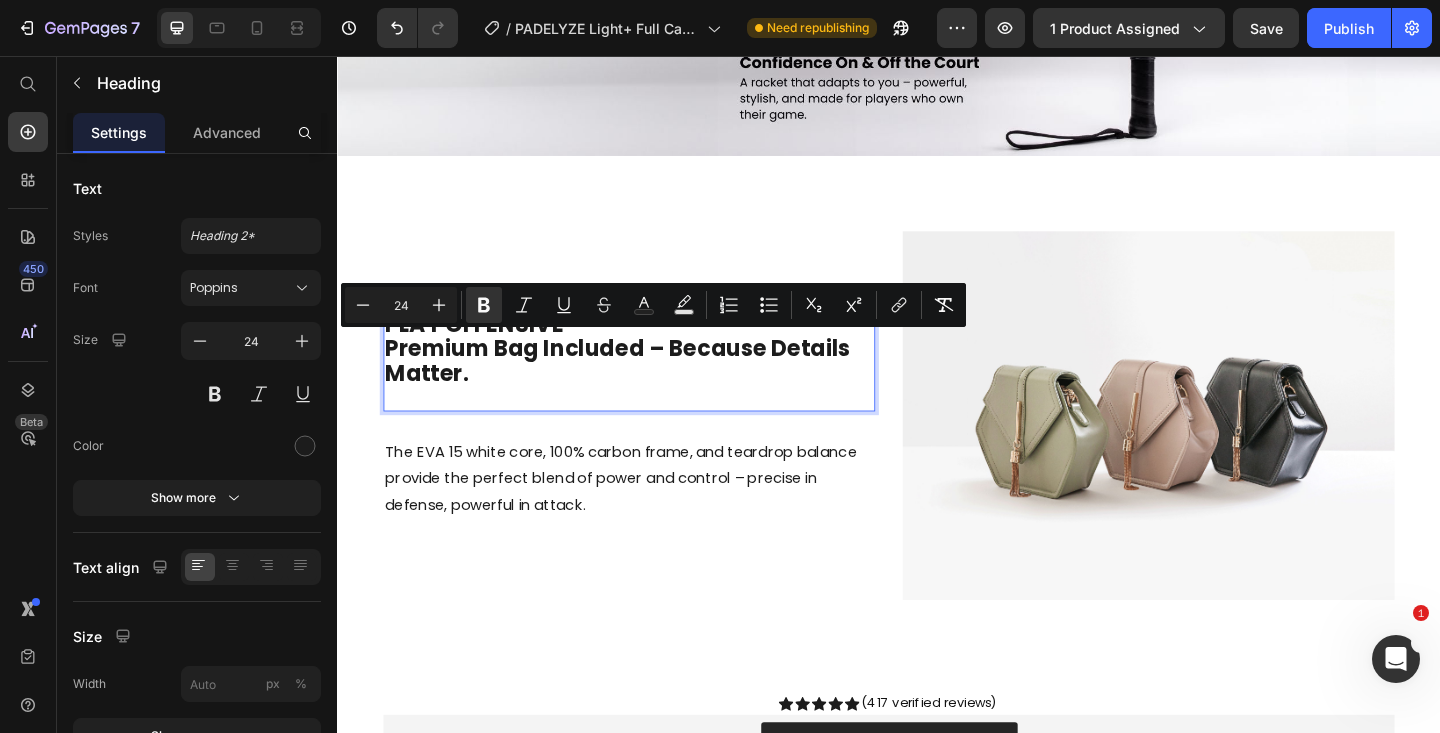 scroll, scrollTop: 2712, scrollLeft: 0, axis: vertical 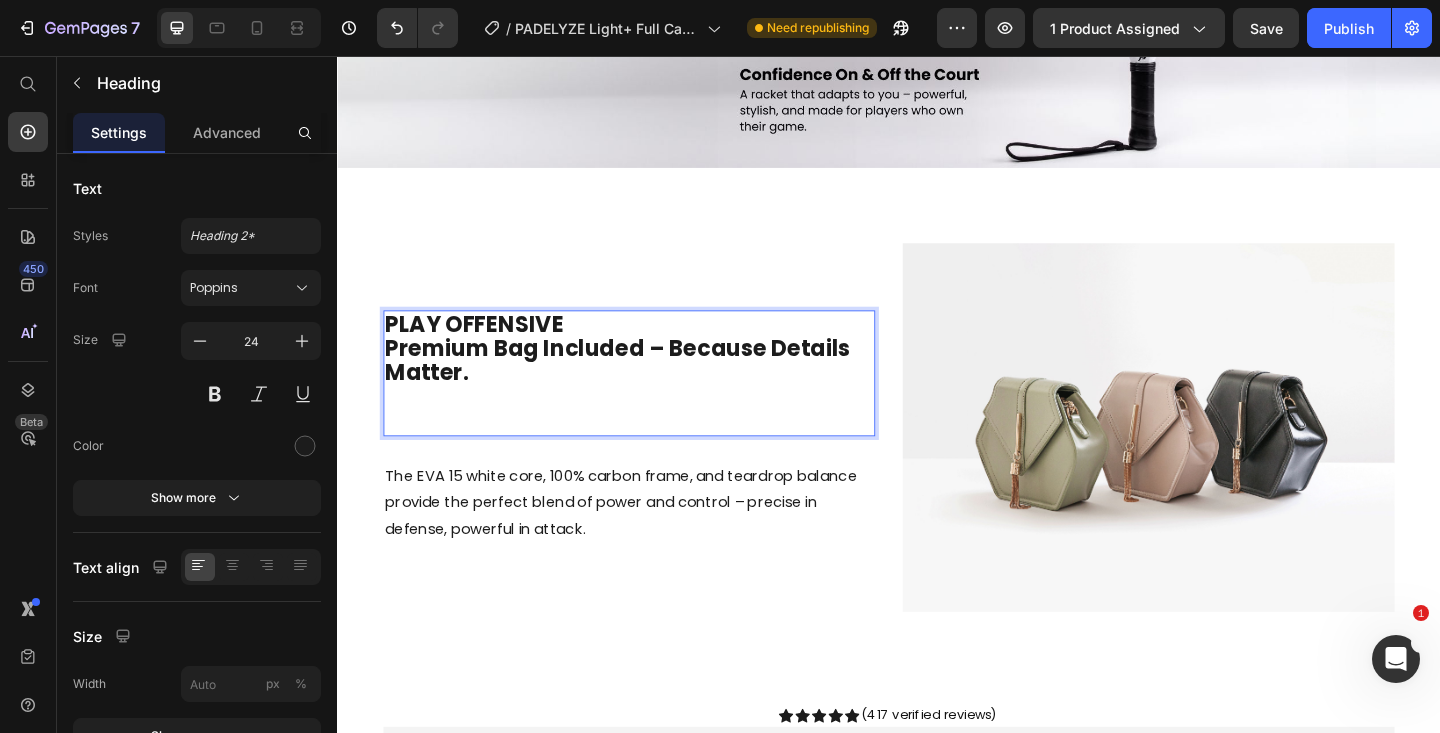 click on "Premium Bag Included – Because Details Matter." at bounding box center (642, 387) 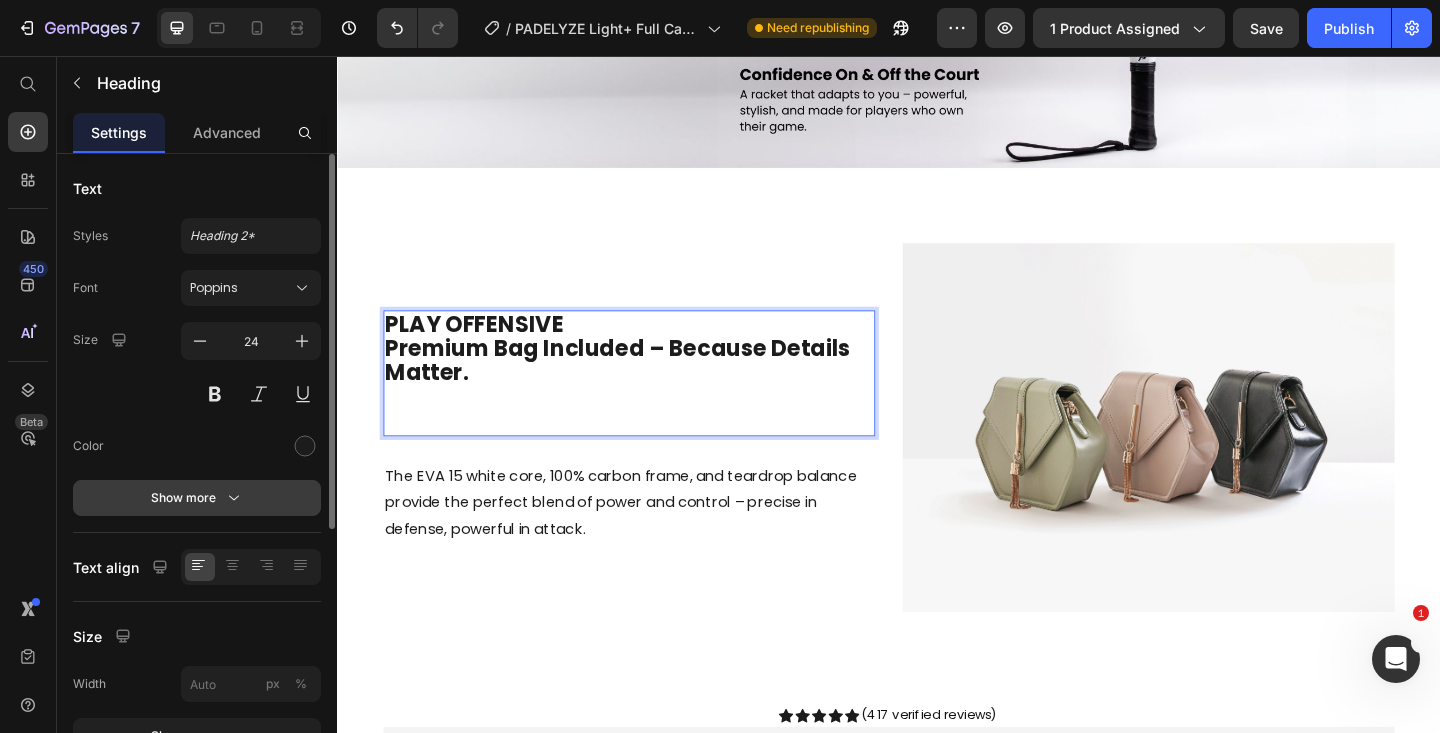 click 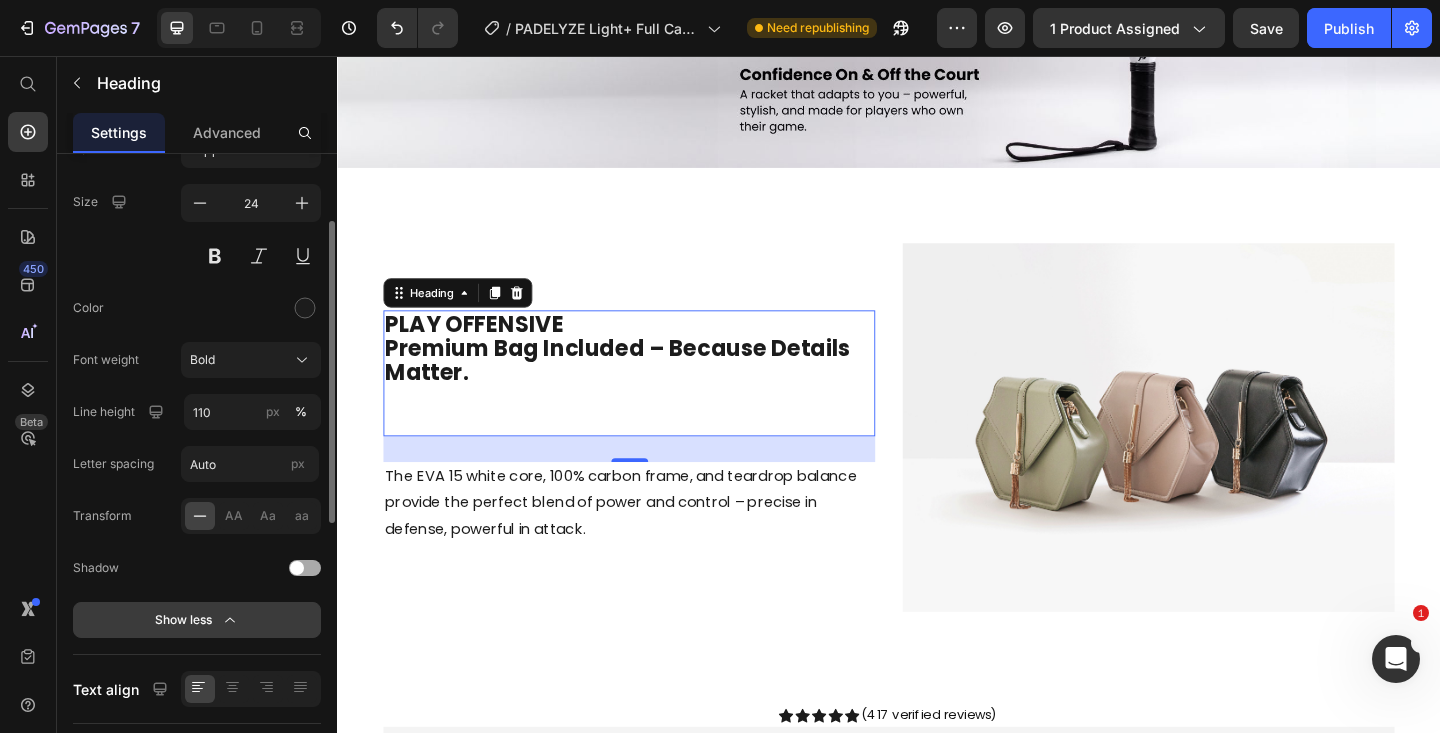 scroll, scrollTop: 139, scrollLeft: 0, axis: vertical 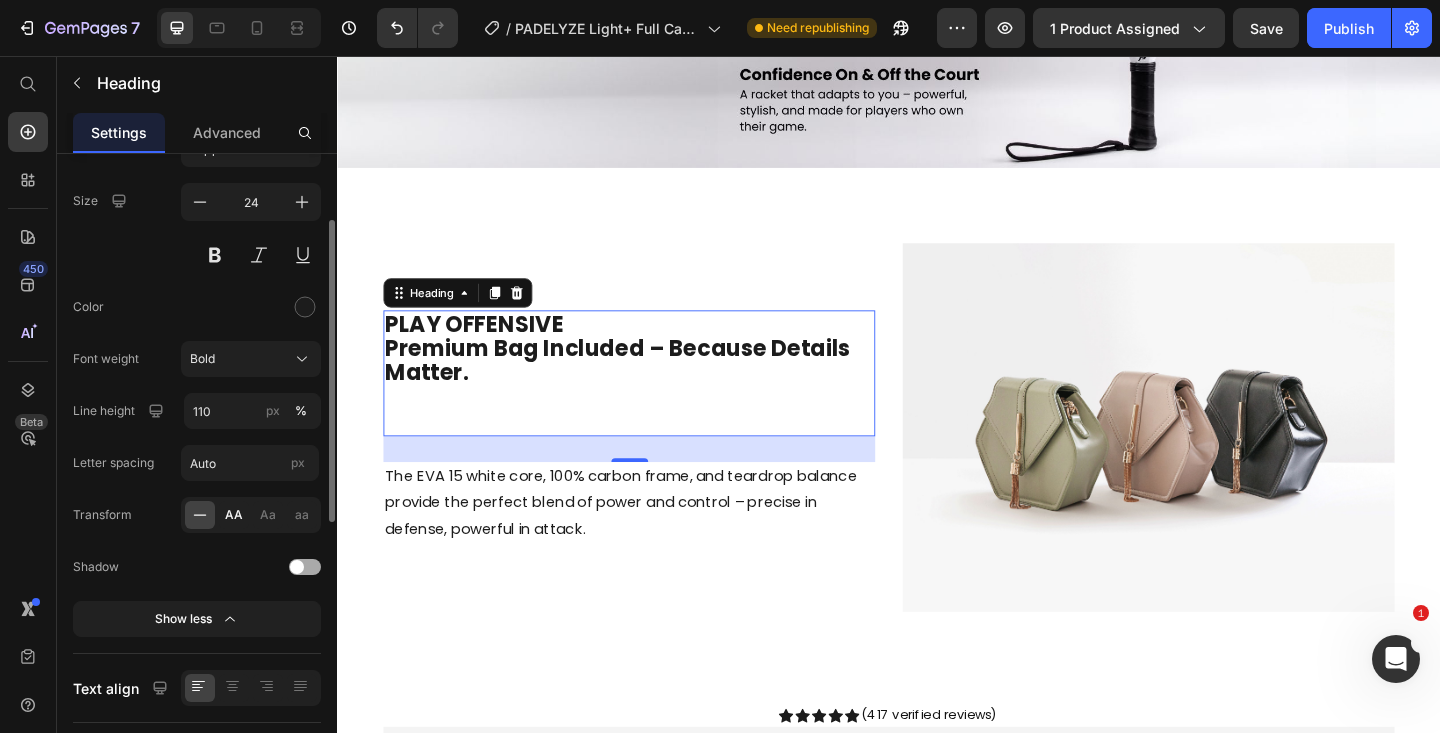 click on "AA" 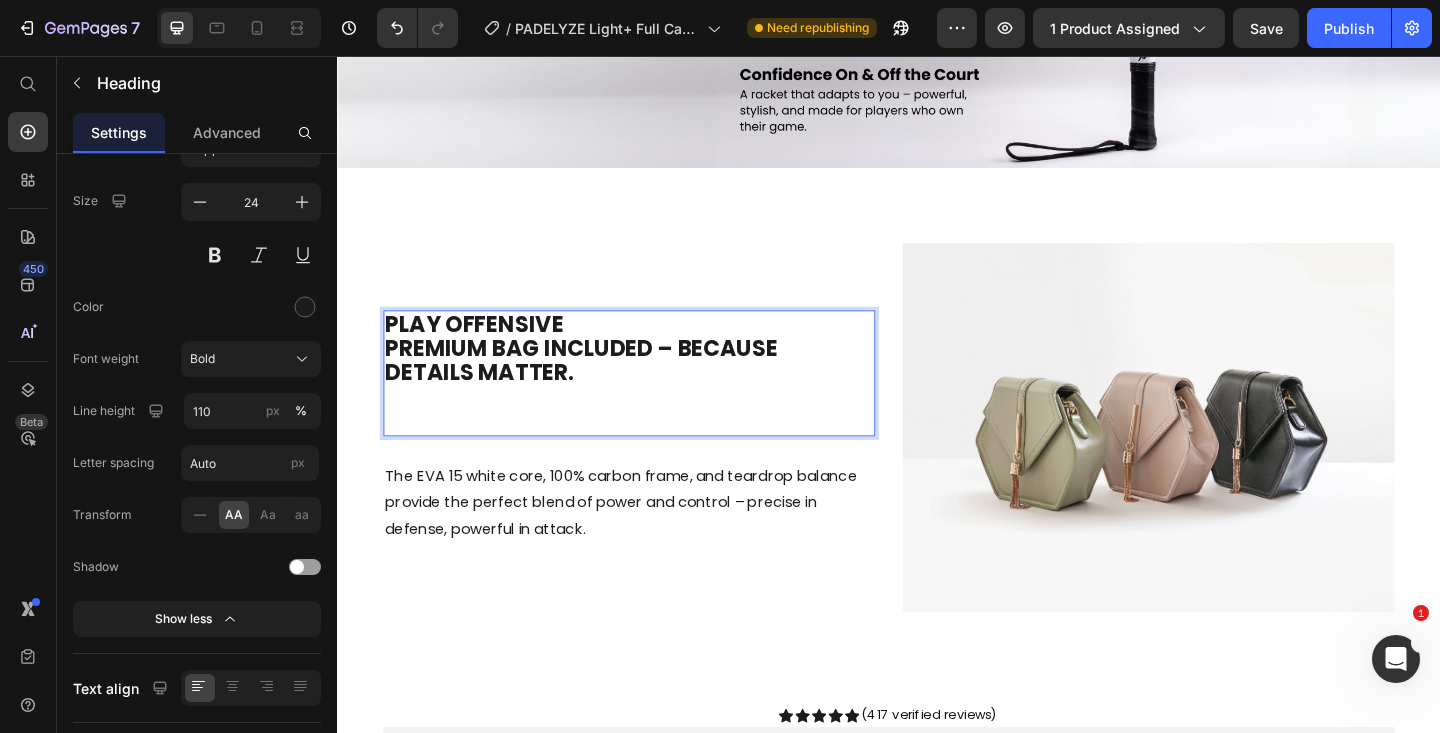 click on "Premium Bag Included – Because Details Matter." at bounding box center [602, 387] 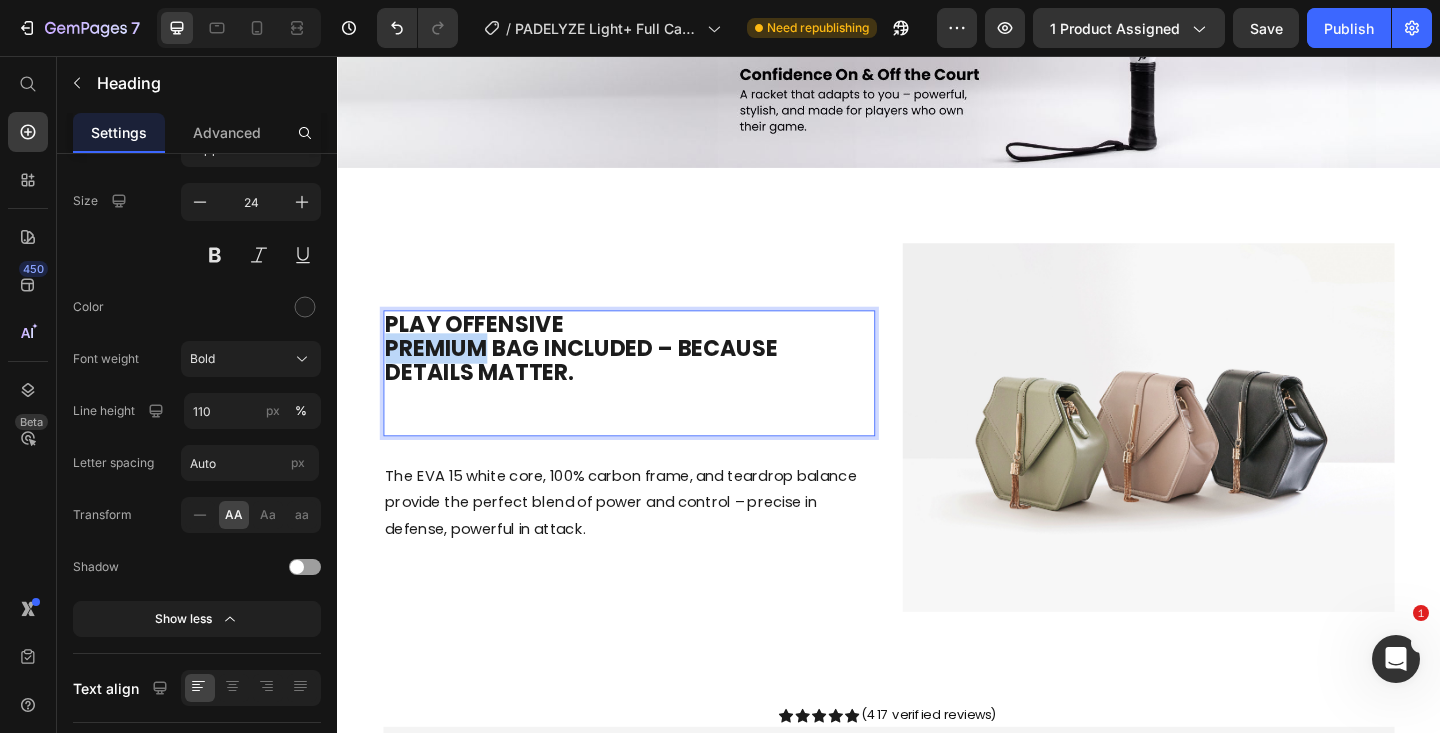 click on "Premium Bag Included – Because Details Matter." at bounding box center (602, 387) 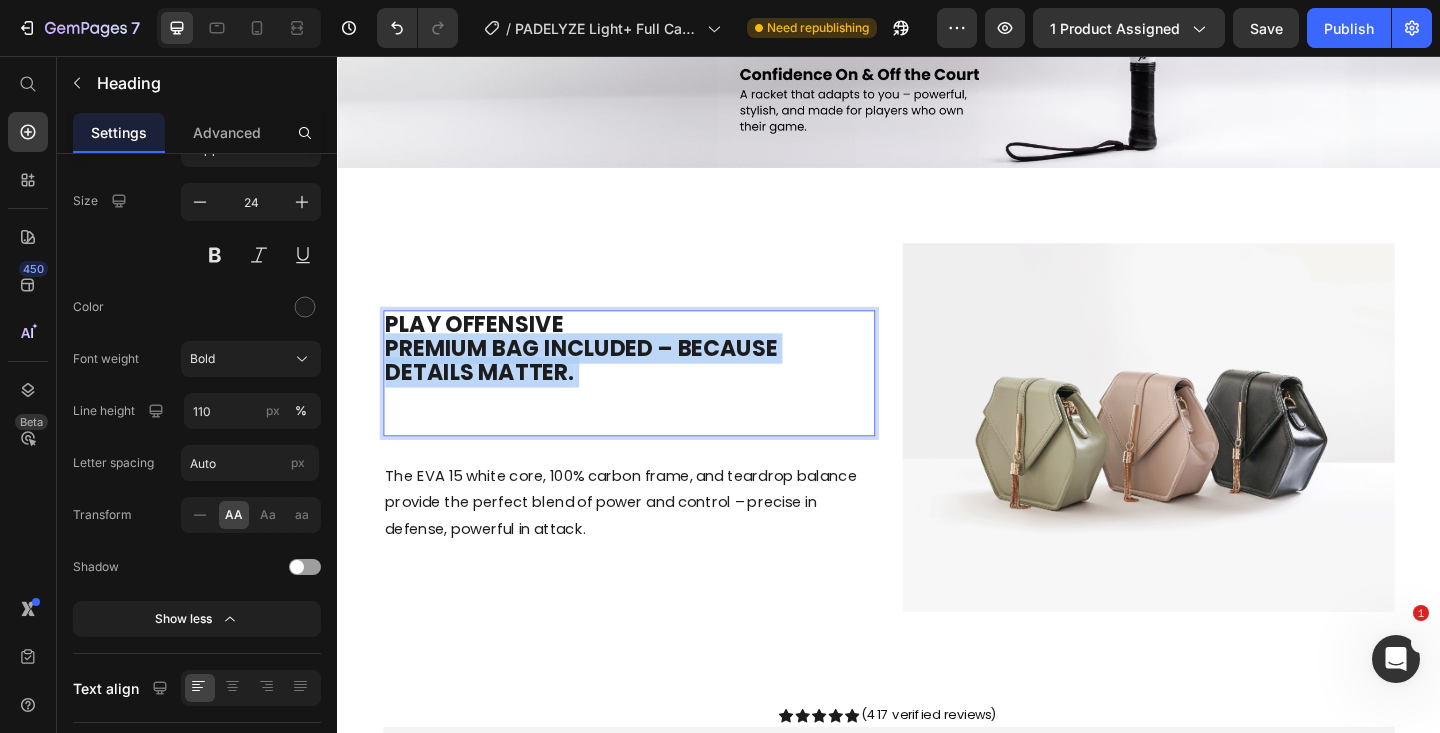 click on "Premium Bag Included – Because Details Matter." at bounding box center (602, 387) 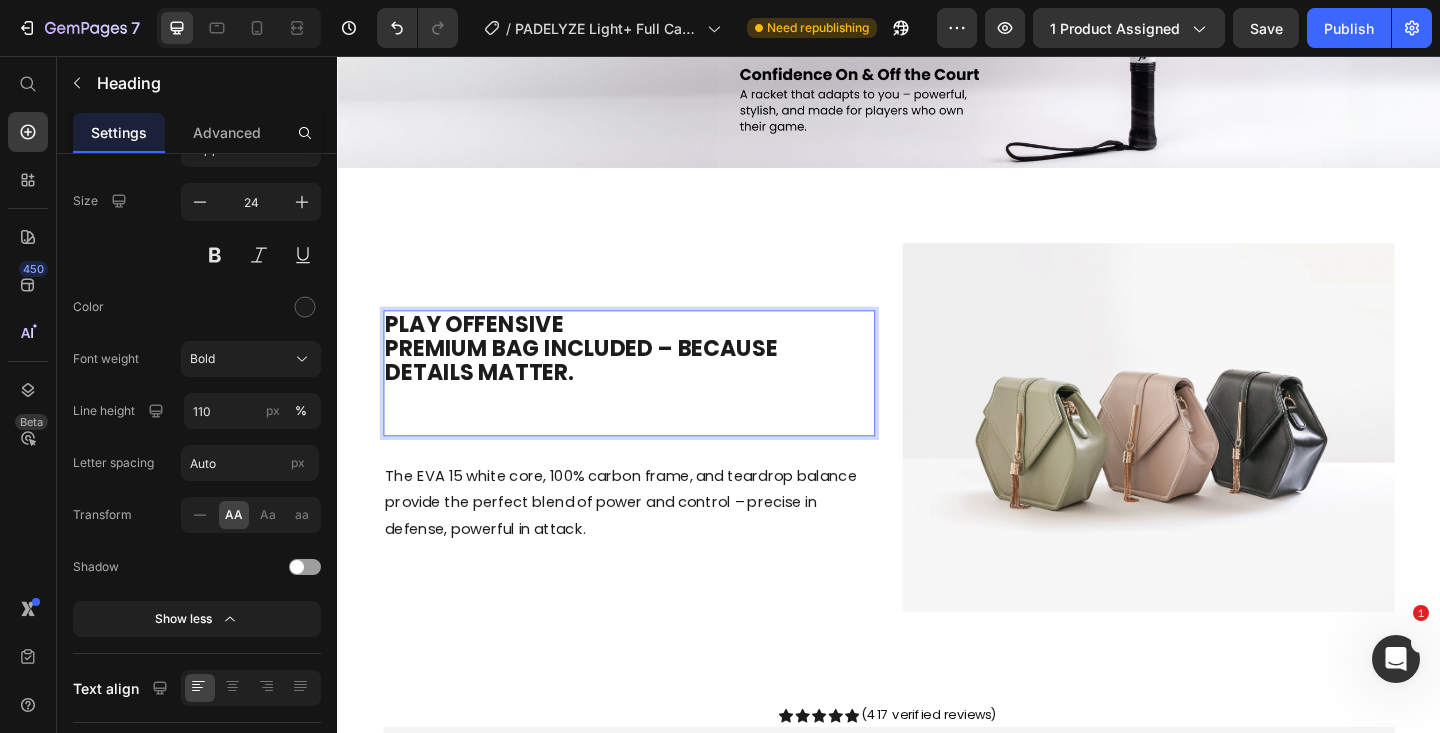 click on "PLAY OFFENSIVE Premium Bag Included – Because Details Matter." at bounding box center [644, 401] 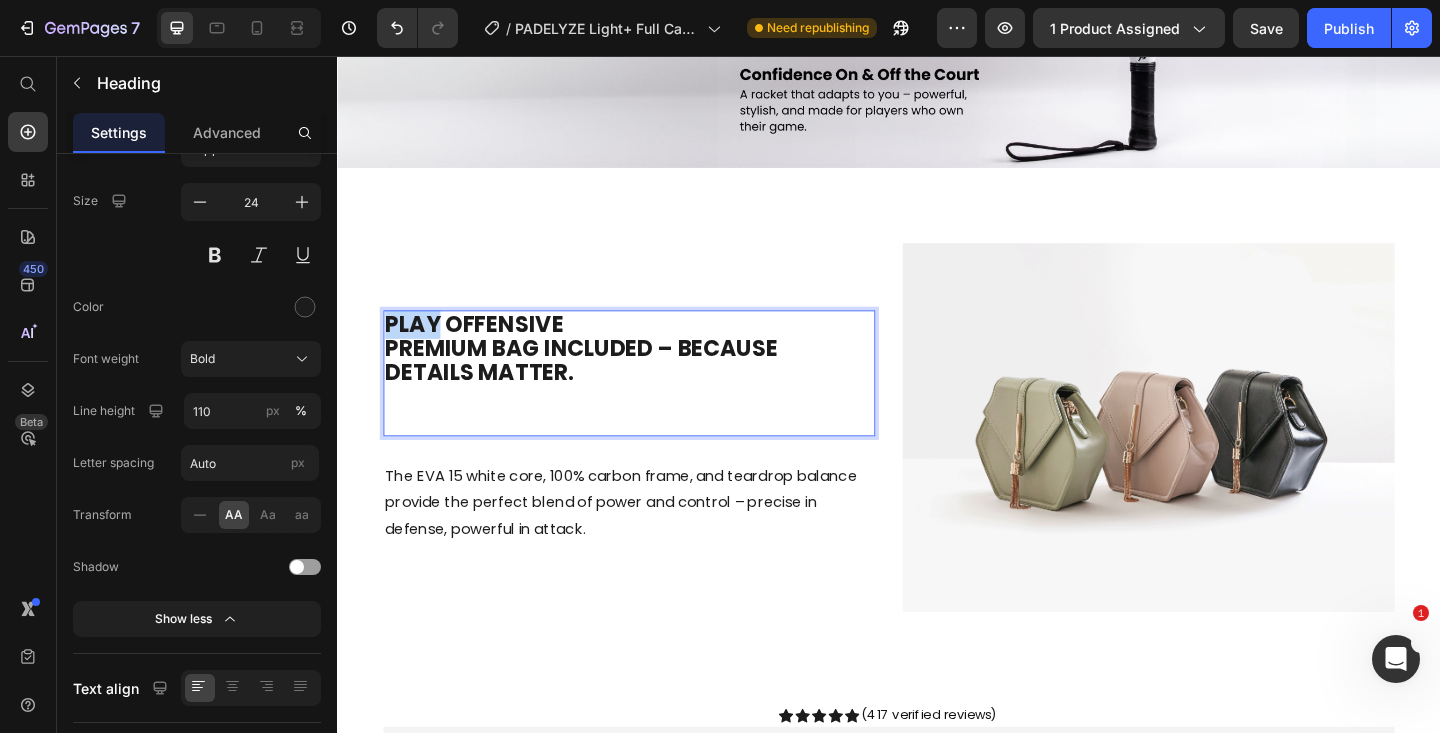 click on "PLAY OFFENSIVE Premium Bag Included – Because Details Matter." at bounding box center [644, 401] 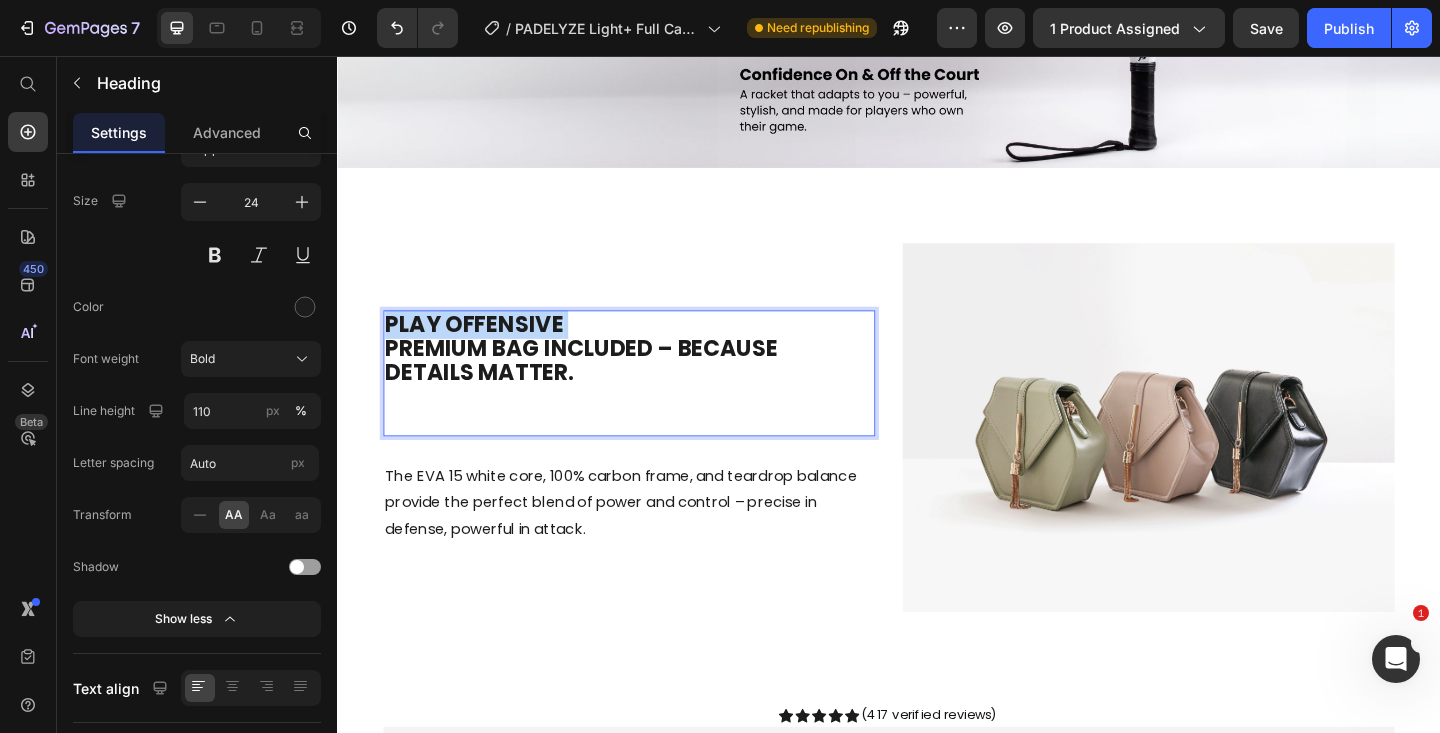 click on "PLAY OFFENSIVE Premium Bag Included – Because Details Matter." at bounding box center (644, 401) 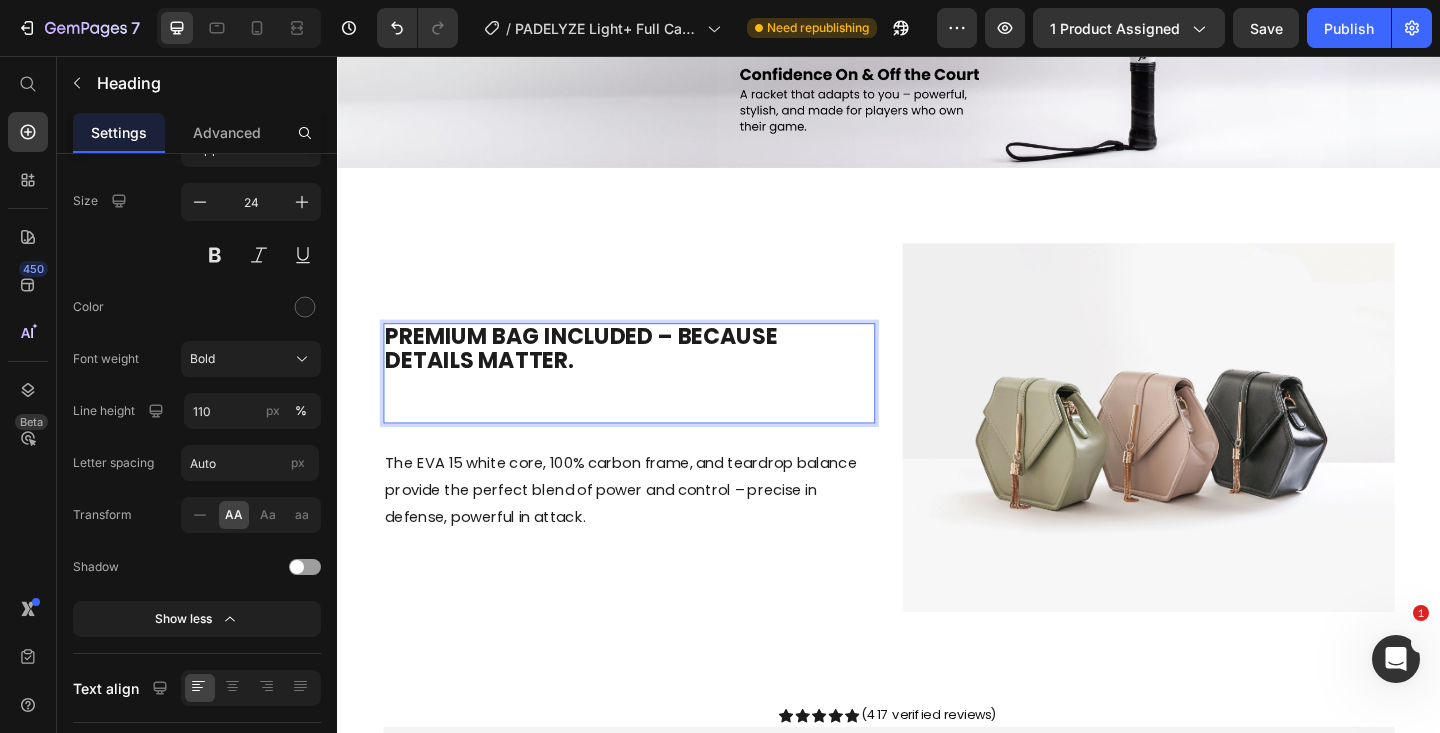 scroll, scrollTop: 2725, scrollLeft: 0, axis: vertical 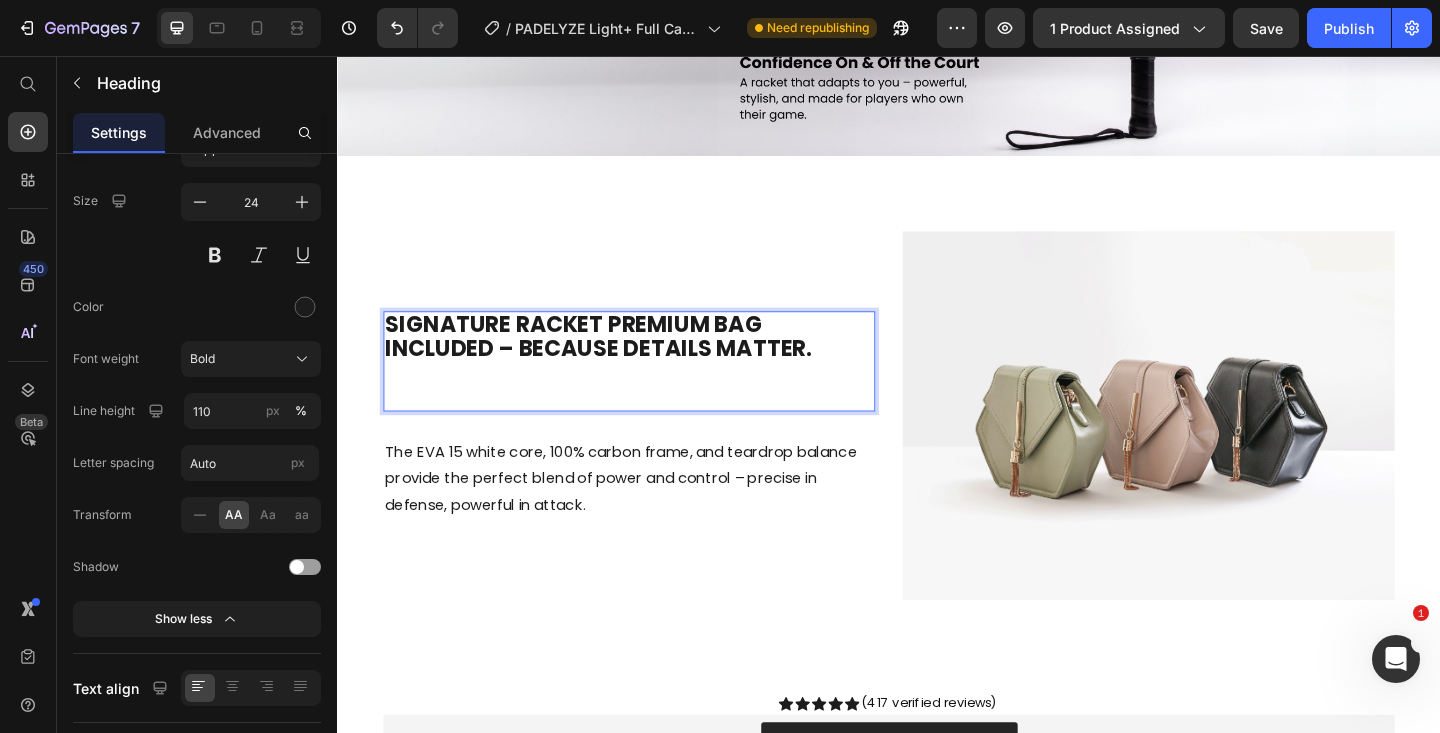 click on "SIGNATURE RACKET Premium Bag Included – Because Details Matter." at bounding box center (621, 361) 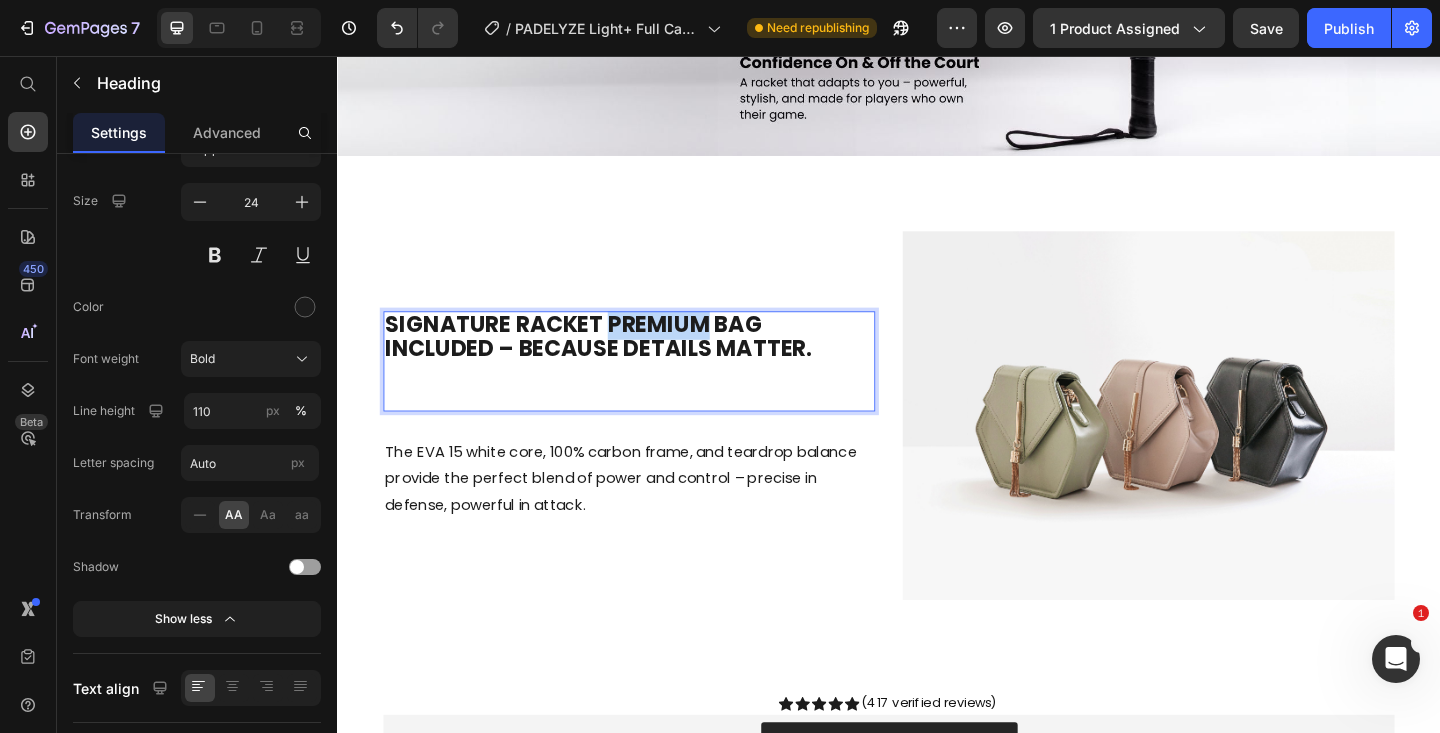 click on "SIGNATURE RACKET Premium Bag Included – Because Details Matter." at bounding box center [621, 361] 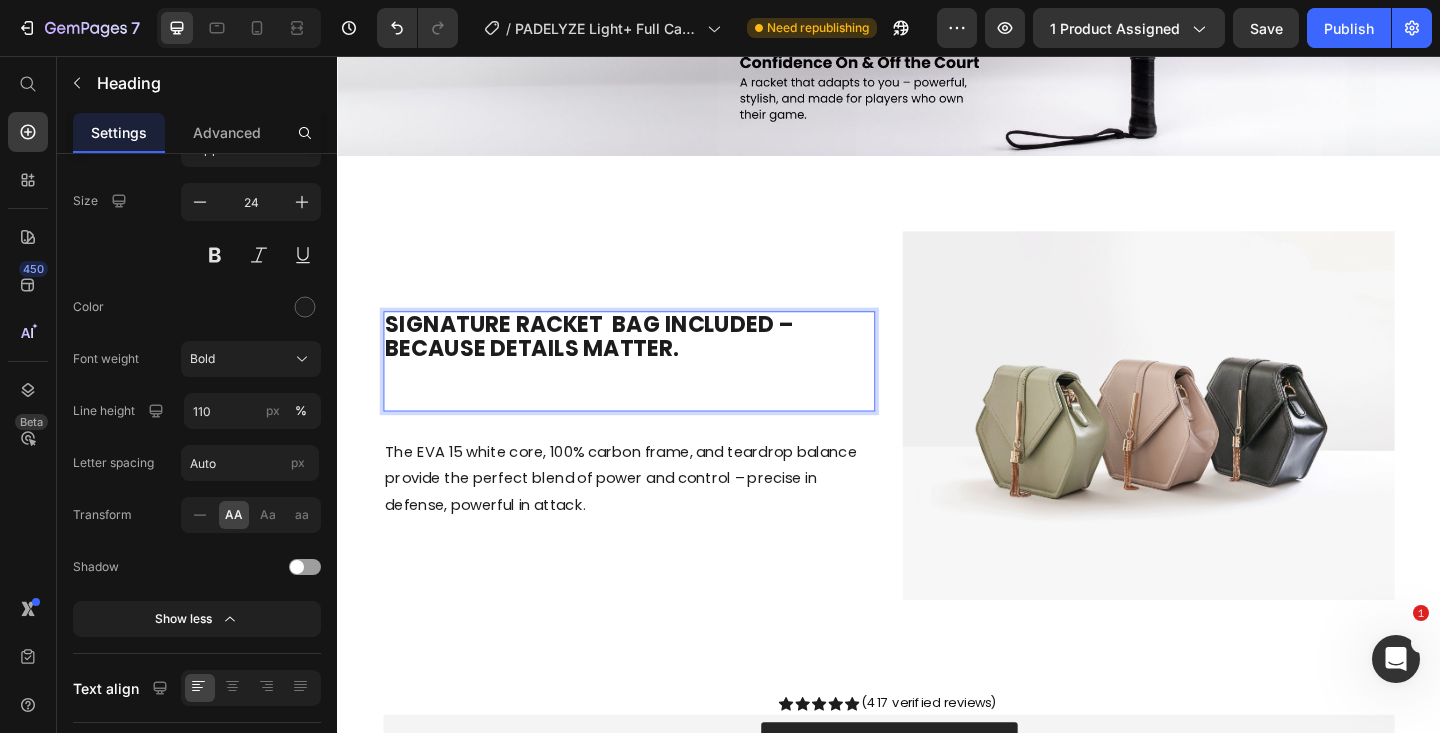 click on "SIGNATURE RACKET  Bag Included – Because Details Matter." at bounding box center [644, 389] 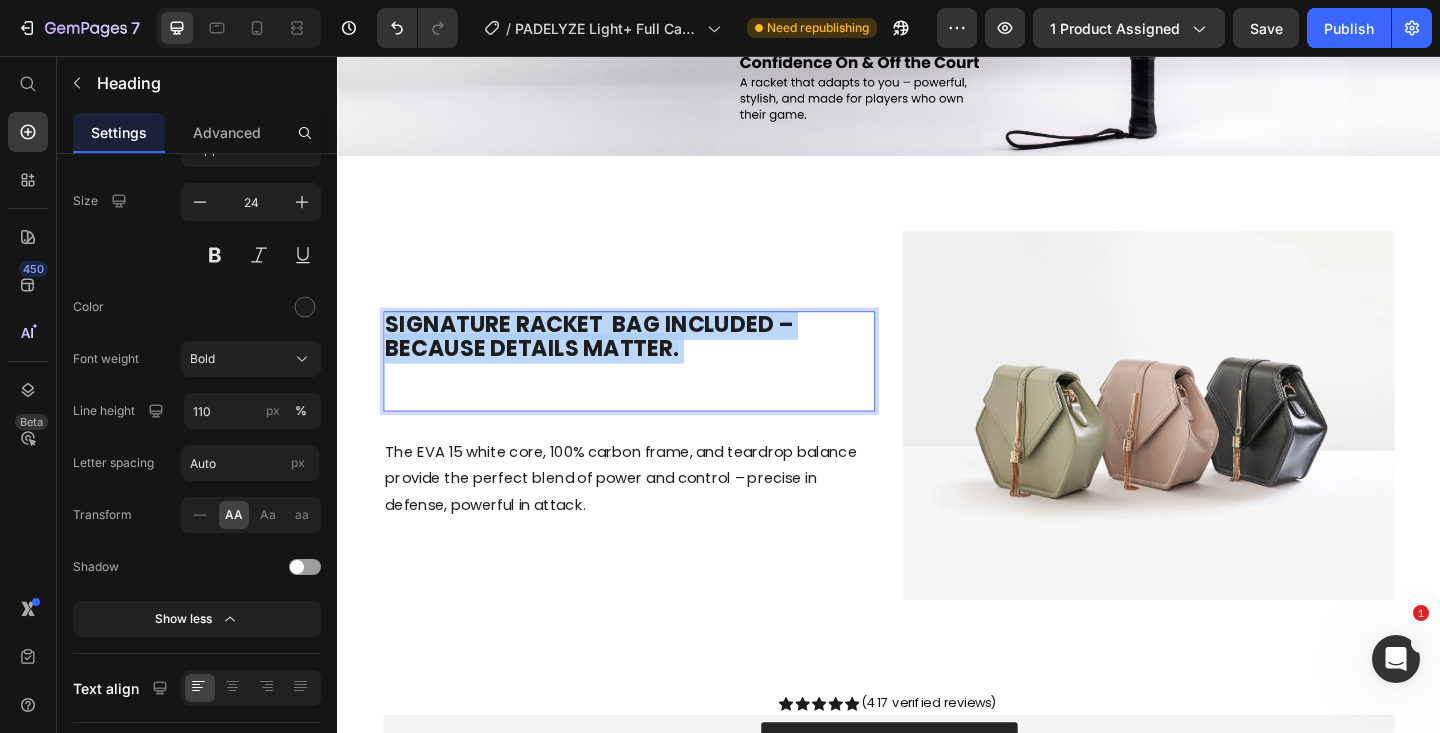 click on "SIGNATURE RACKET  Bag Included – Because Details Matter." at bounding box center (644, 389) 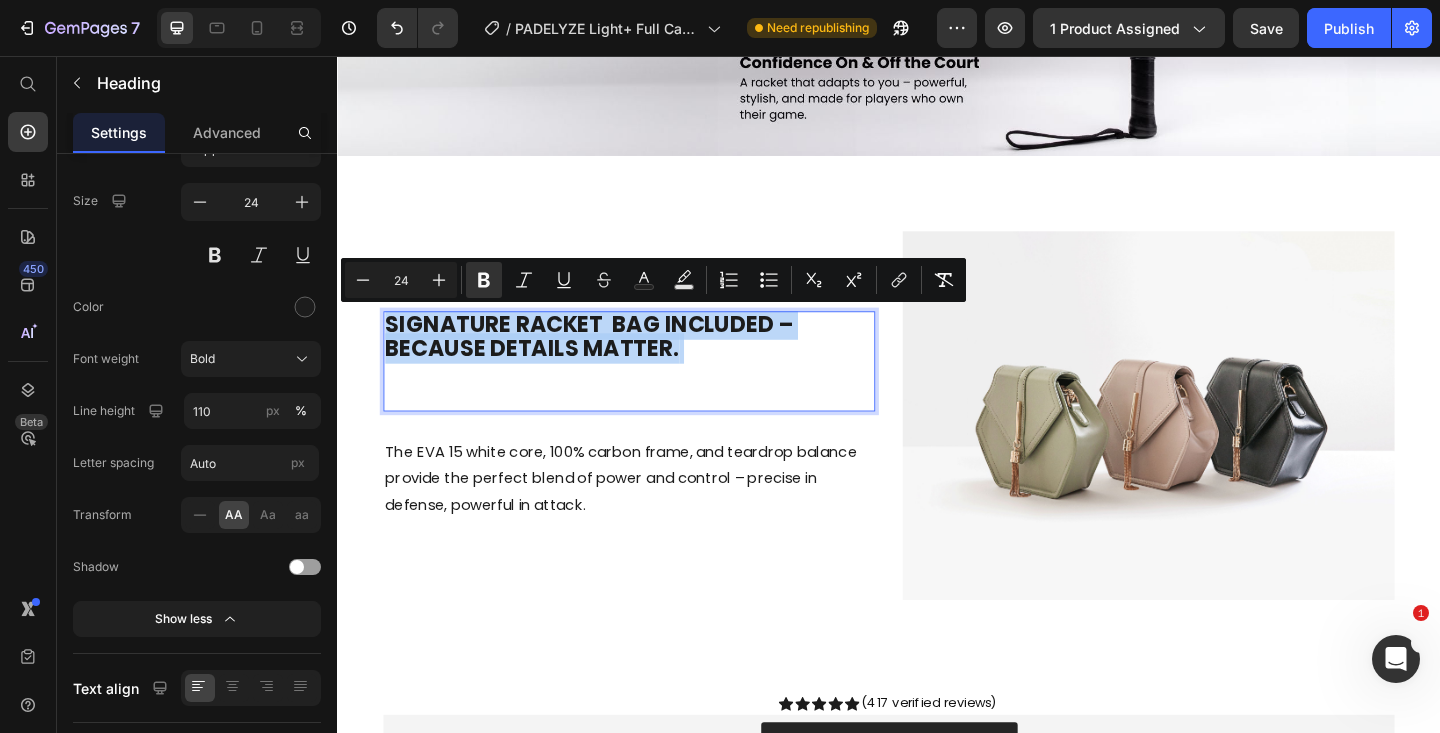 click on "SIGNATURE RACKET  Bag Included – Because Details Matter." at bounding box center [644, 389] 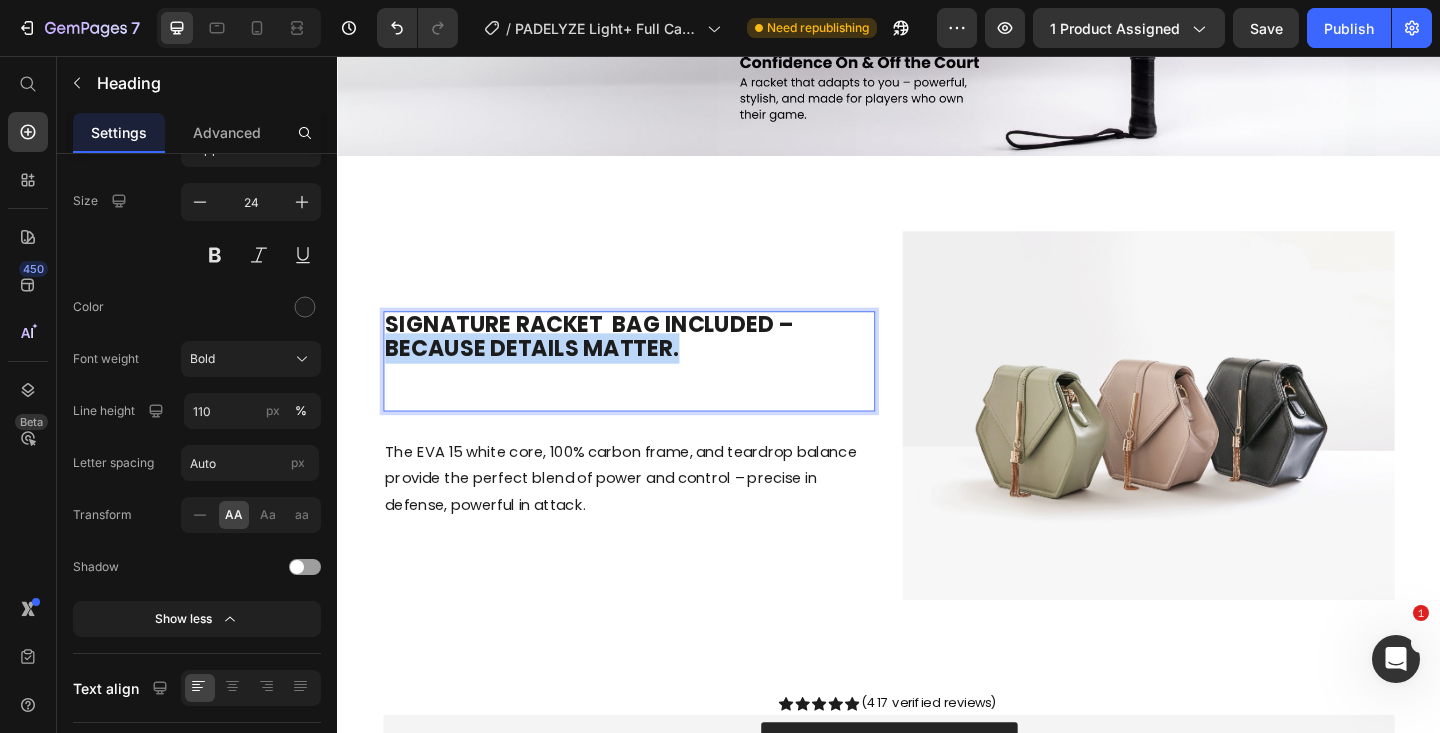 drag, startPoint x: 732, startPoint y: 371, endPoint x: 839, endPoint y: 358, distance: 107.78683 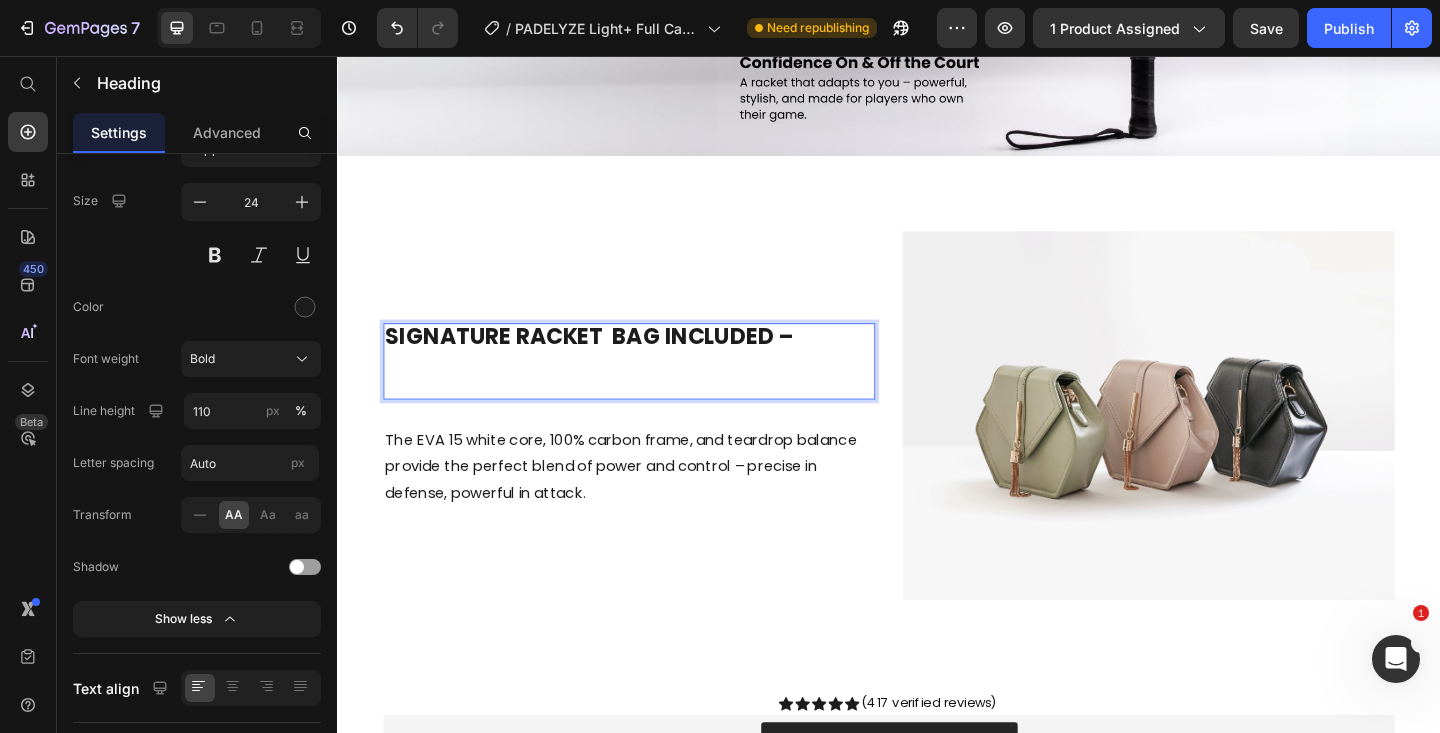 scroll, scrollTop: 2738, scrollLeft: 0, axis: vertical 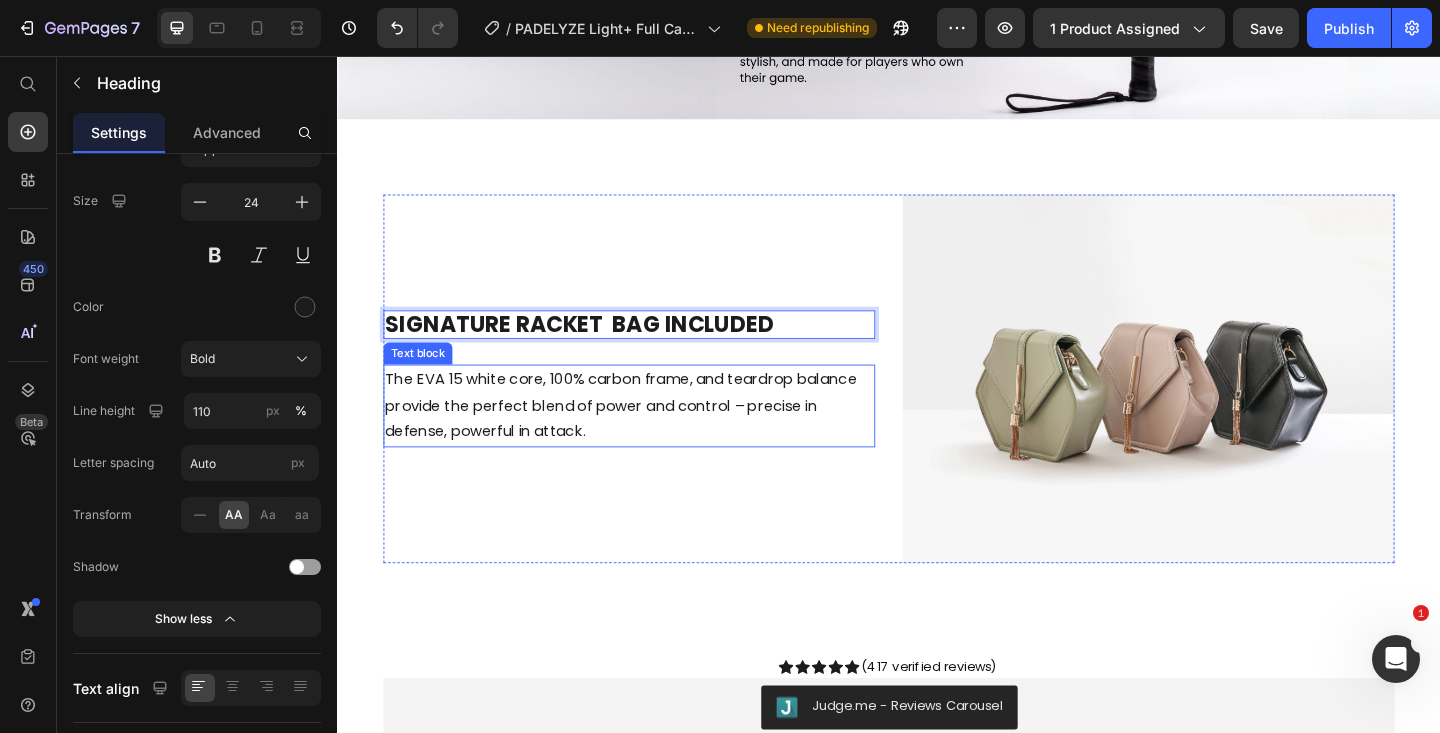 click on "The EVA 15 white core, 100% carbon frame, and teardrop balance provide the perfect blend of power and control – precise in defense, powerful in attack." at bounding box center [654, 437] 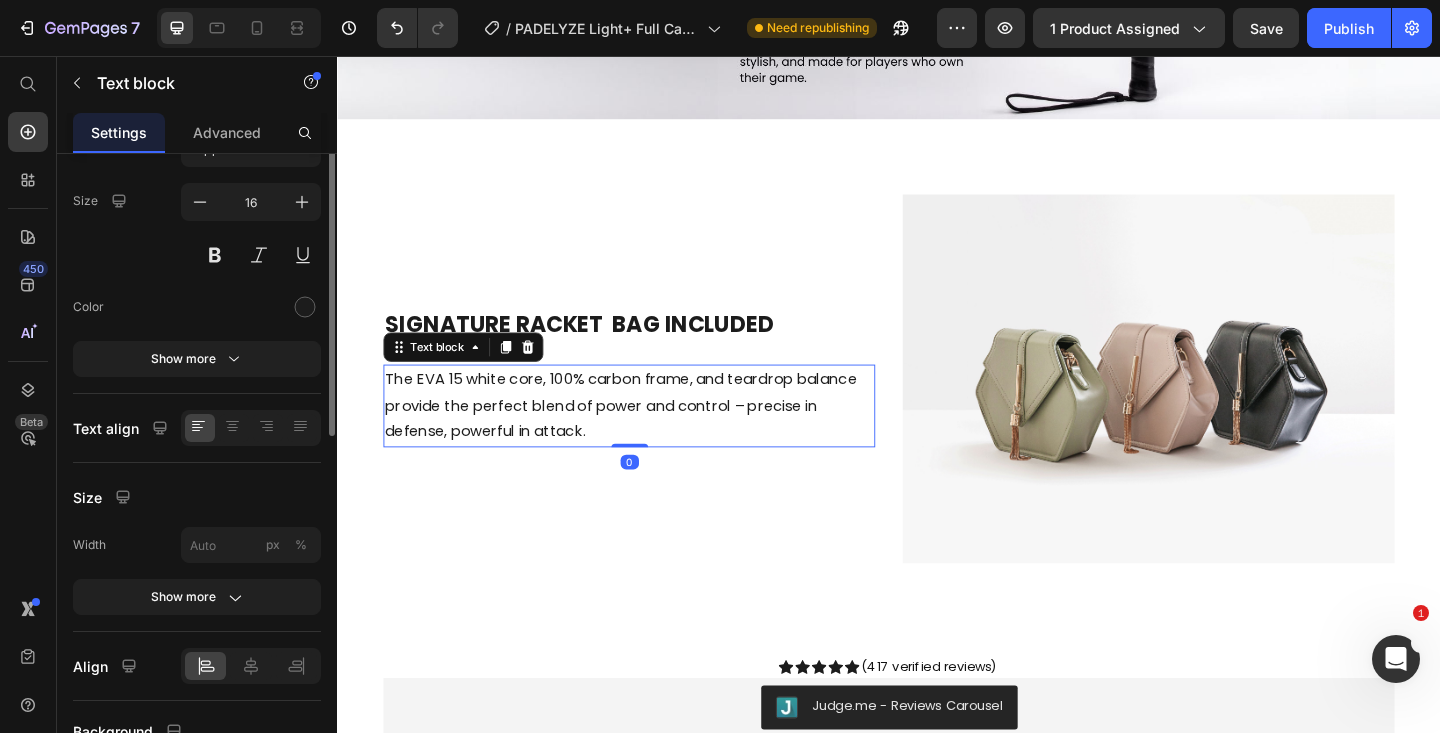 scroll, scrollTop: 0, scrollLeft: 0, axis: both 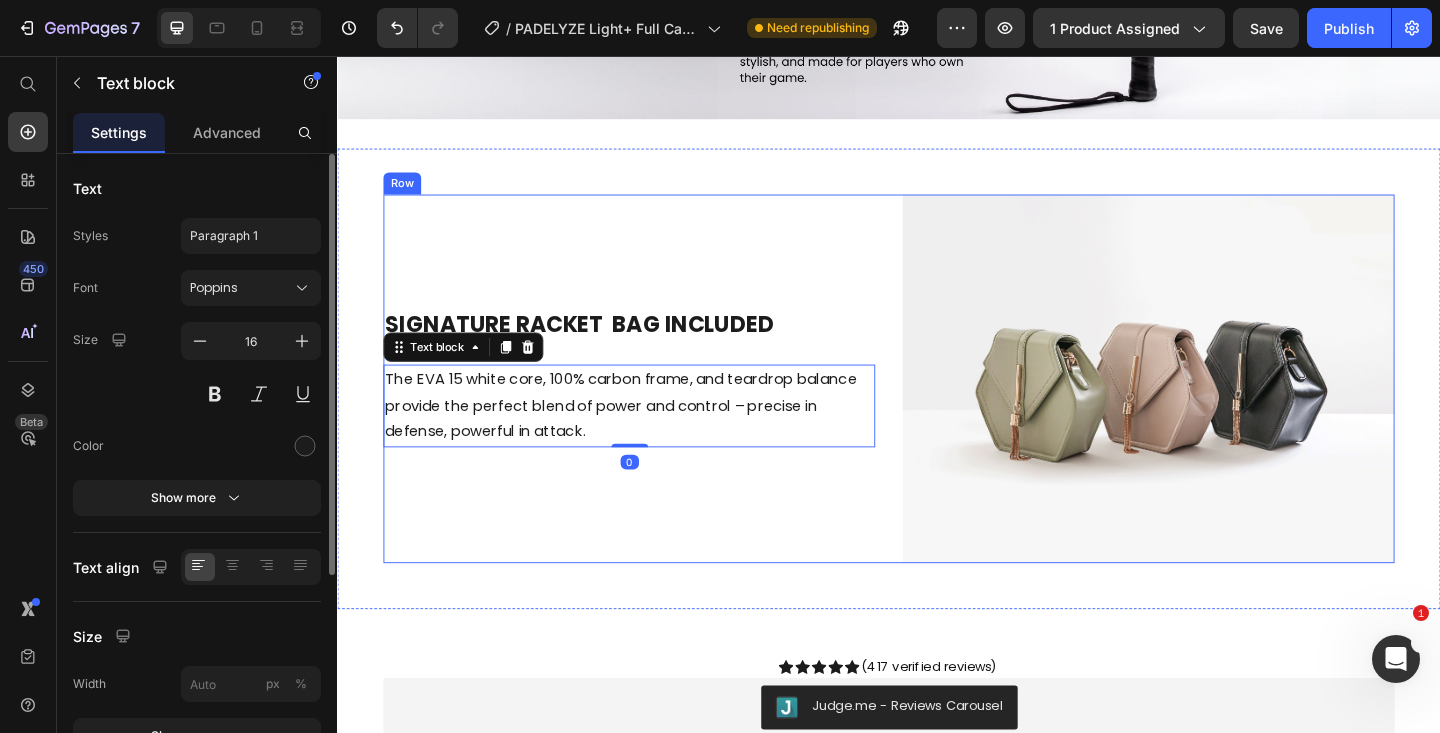 click on "SIGNATURE RACKET  Bag Included" at bounding box center (600, 347) 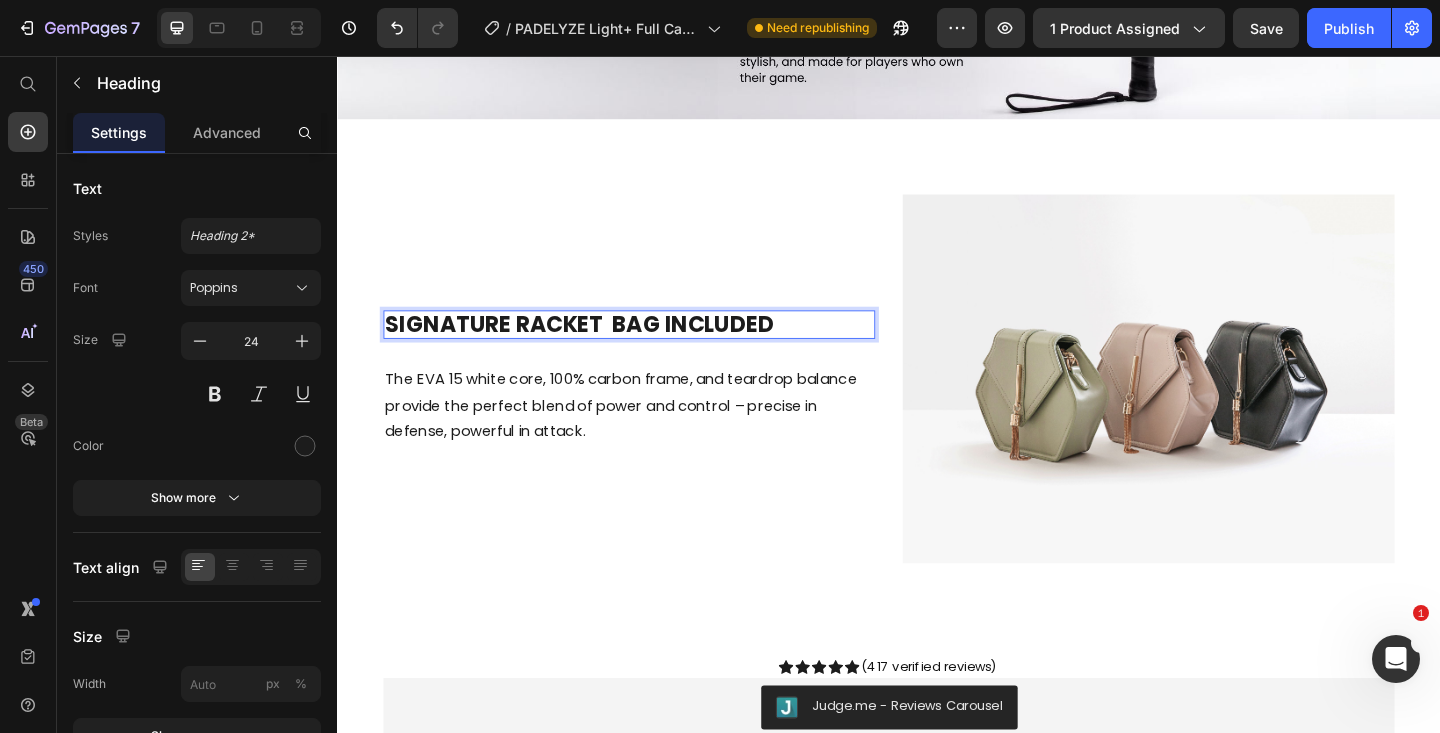 click on "SIGNATURE RACKET  Bag Included" at bounding box center [600, 347] 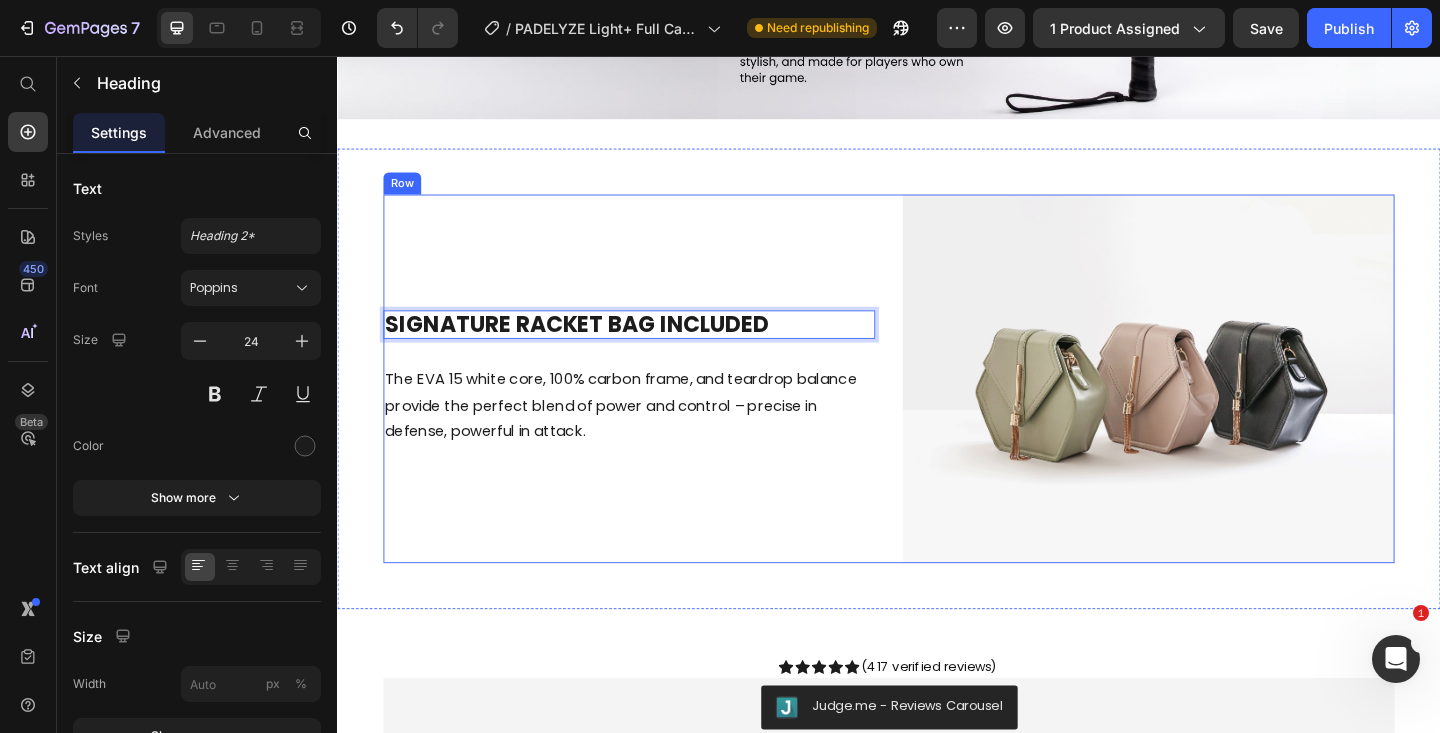click on "The EVA 15 white core, 100% carbon frame, and teardrop balance provide the perfect blend of power and control – precise in defense, powerful in attack." at bounding box center (654, 437) 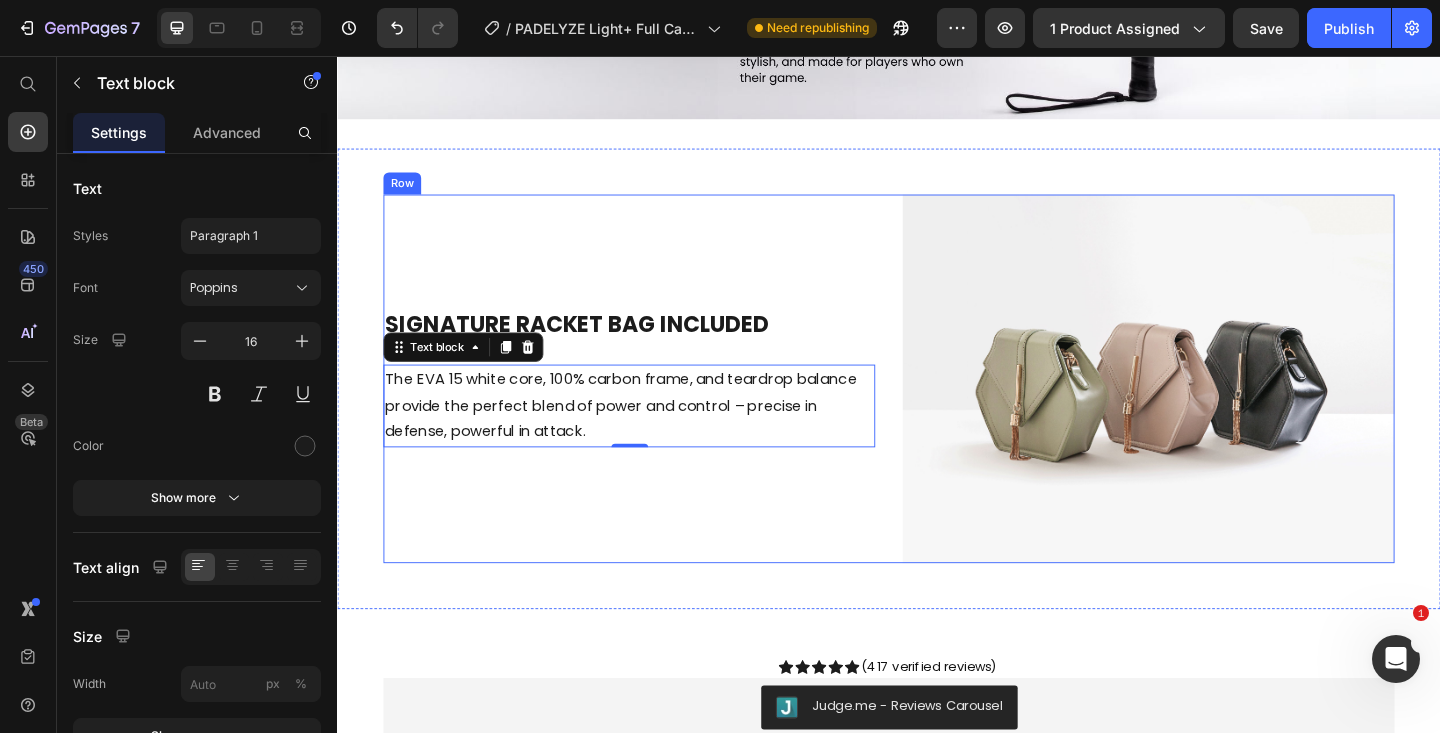 click on "The EVA 15 white core, 100% carbon frame, and teardrop balance provide the perfect blend of power and control – precise in defense, powerful in attack." at bounding box center [654, 437] 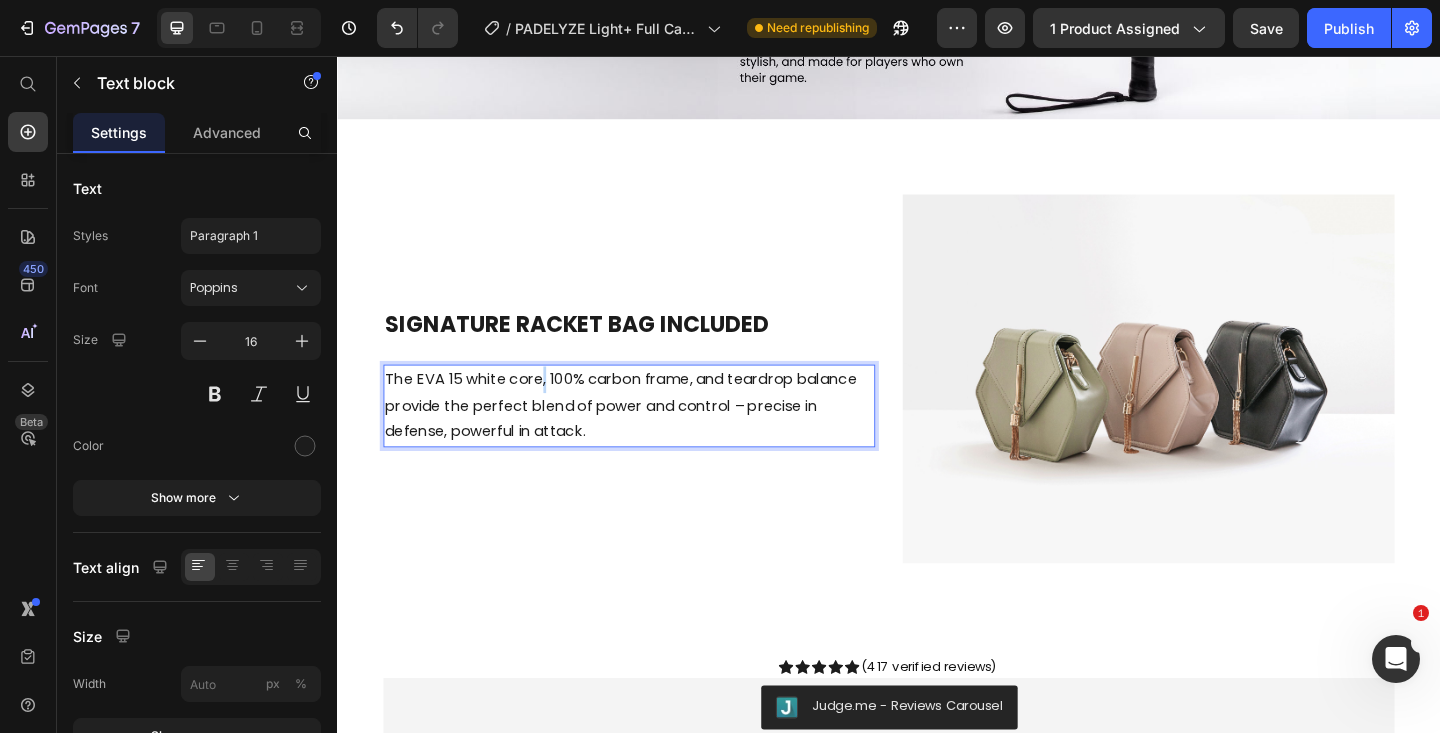 click on "The EVA 15 white core, 100% carbon frame, and teardrop balance provide the perfect blend of power and control – precise in defense, powerful in attack." at bounding box center (654, 437) 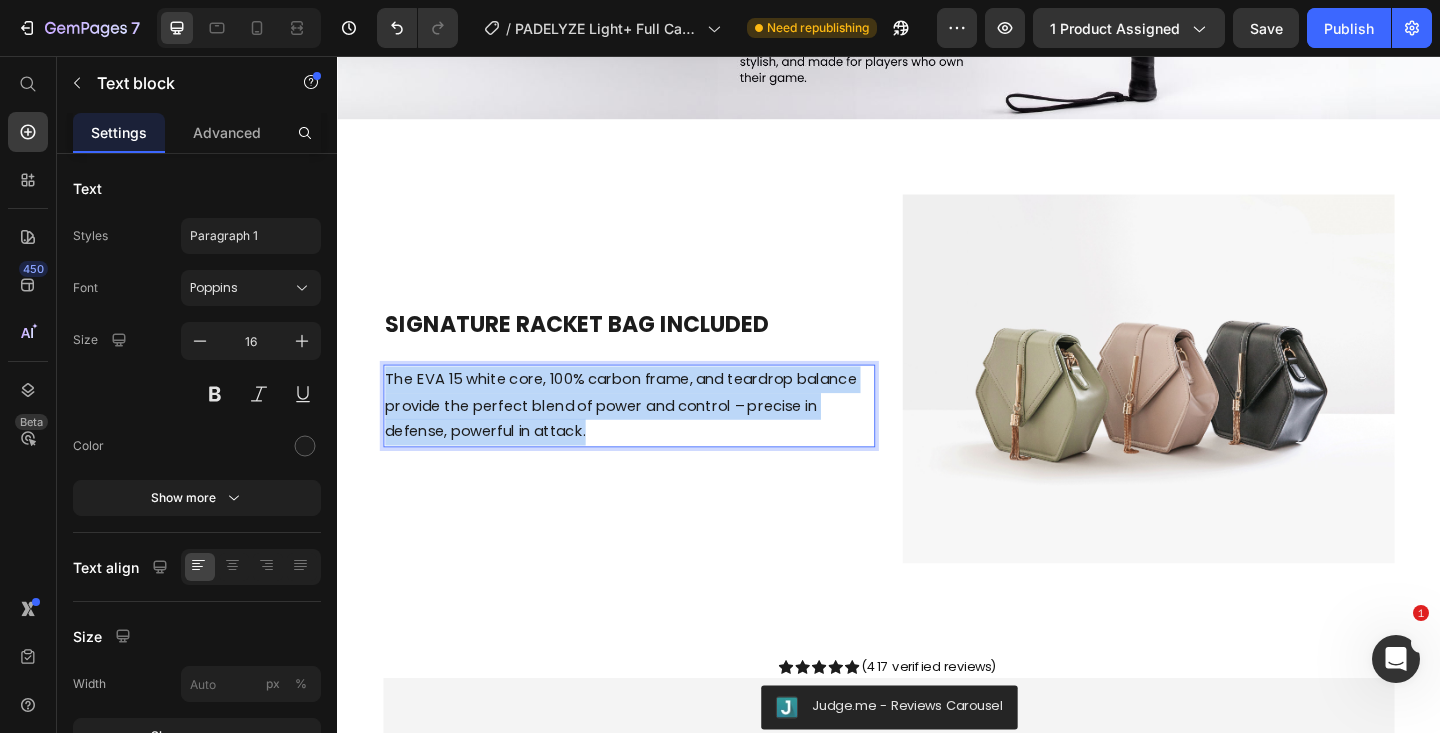 click on "The EVA 15 white core, 100% carbon frame, and teardrop balance provide the perfect blend of power and control – precise in defense, powerful in attack." at bounding box center [654, 437] 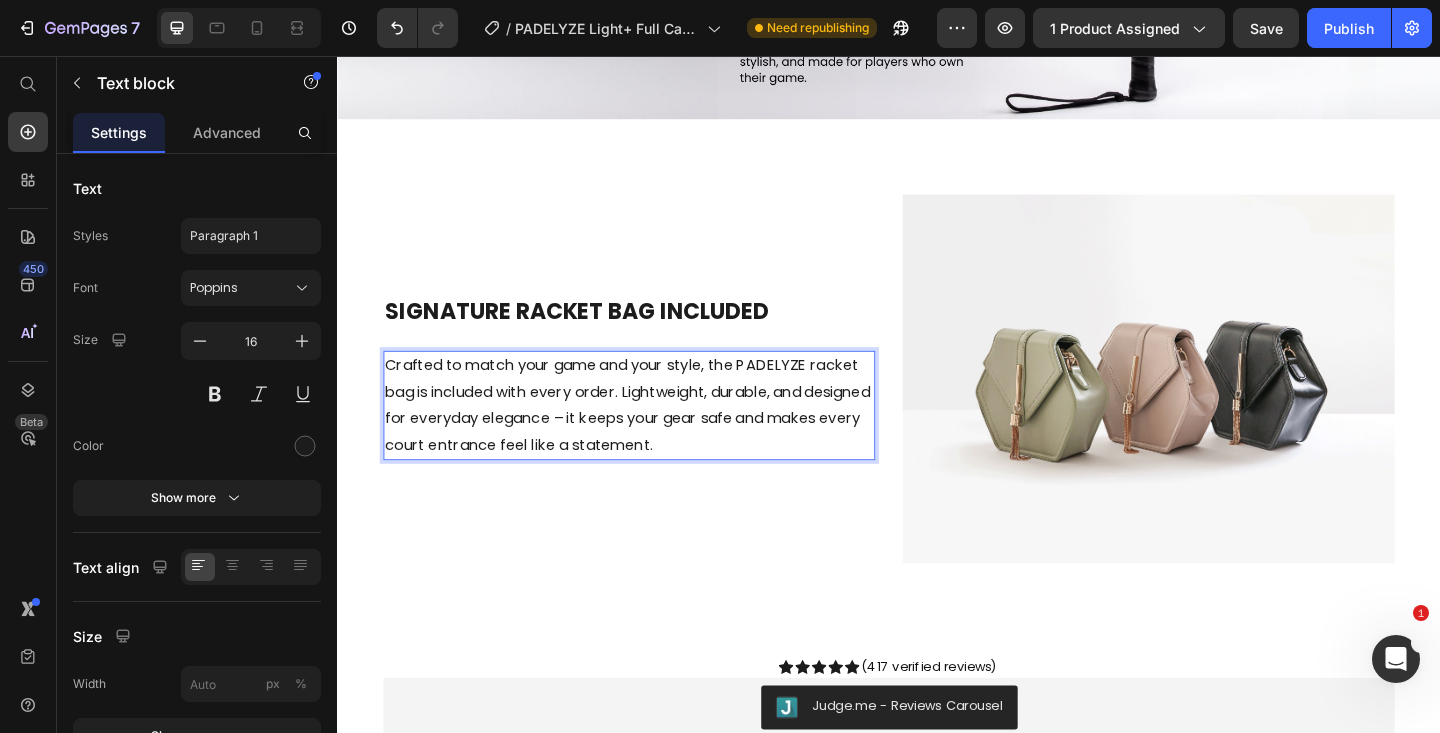 scroll, scrollTop: 2751, scrollLeft: 0, axis: vertical 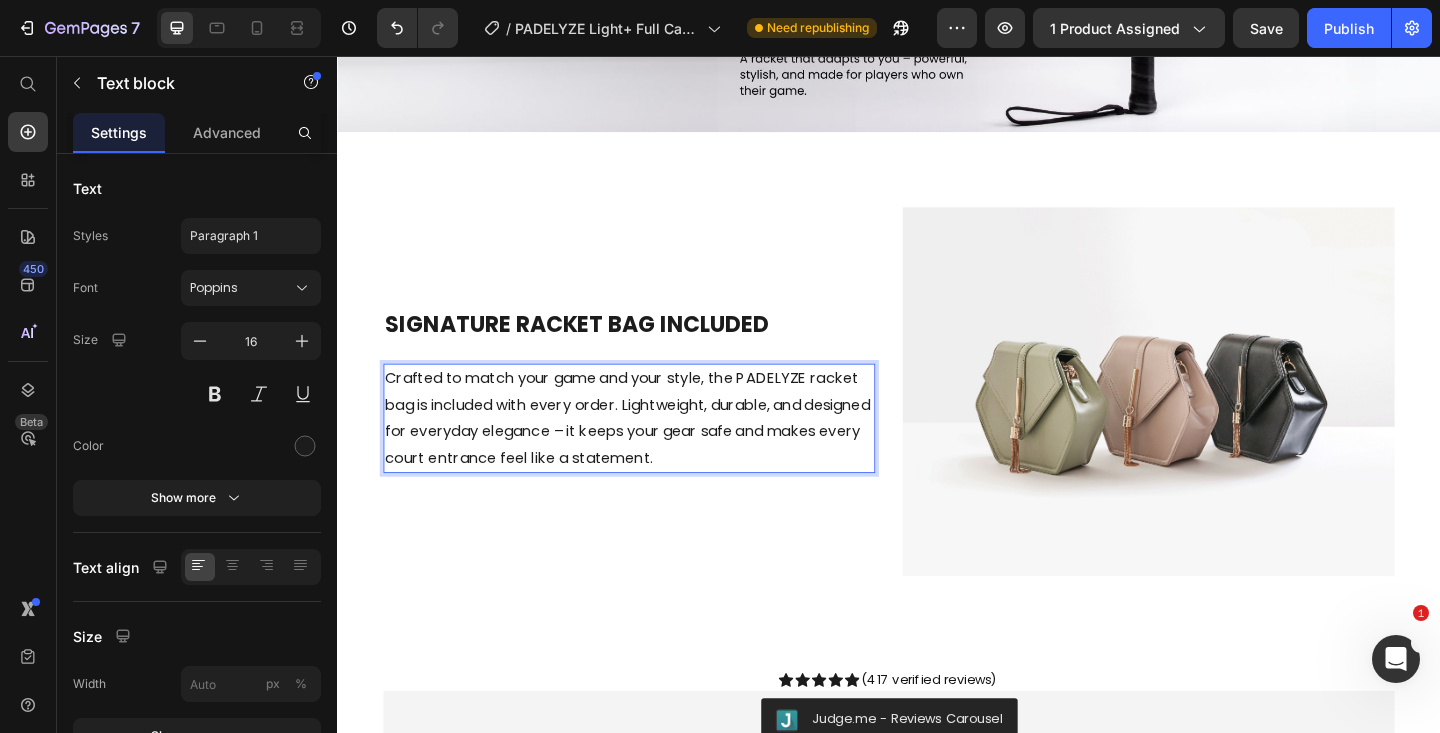 click on "Crafted to match your game and your style, the PADELYZE racket bag is included with every order. Lightweight, durable, and designed for everyday elegance – it keeps your gear safe and makes every court entrance feel like a statement." at bounding box center [654, 450] 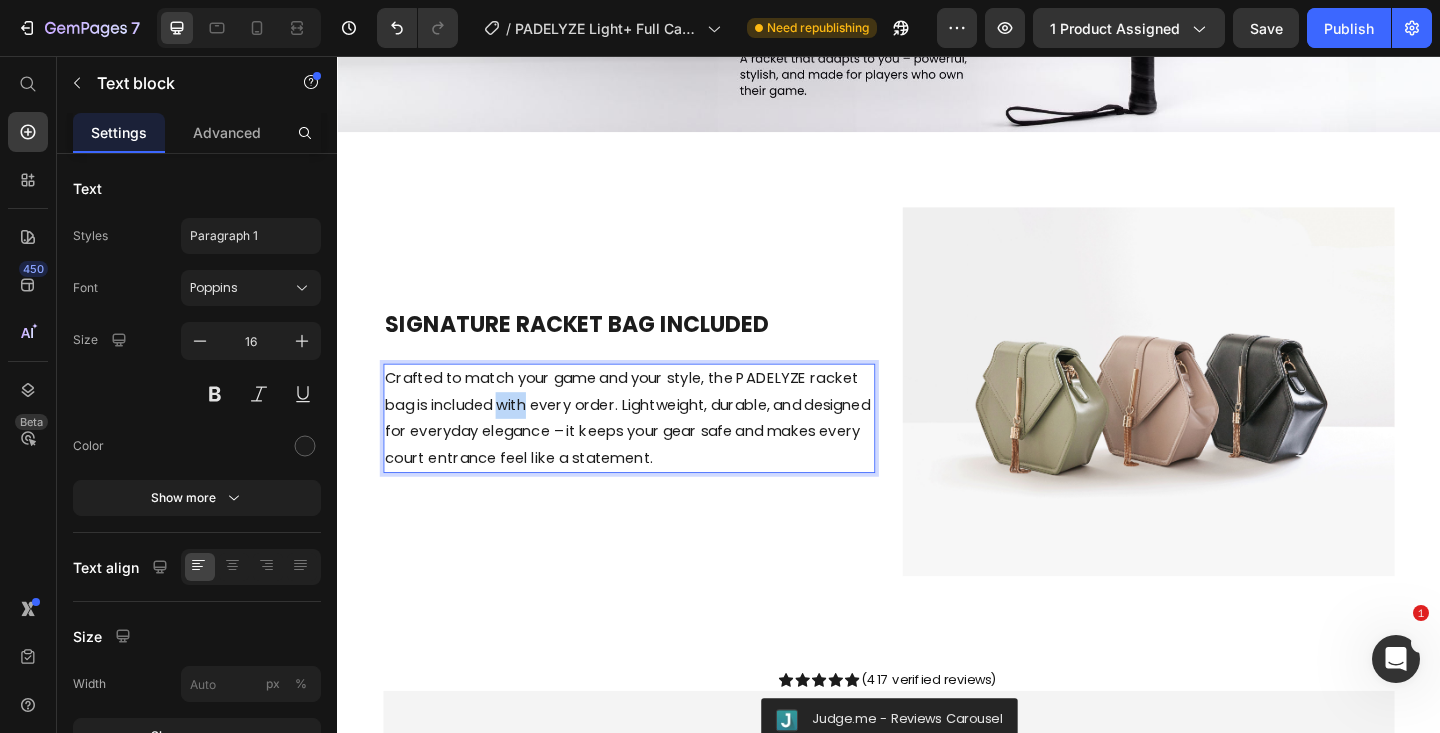click on "Crafted to match your game and your style, the PADELYZE racket bag is included with every order. Lightweight, durable, and designed for everyday elegance – it keeps your gear safe and makes every court entrance feel like a statement." at bounding box center [654, 450] 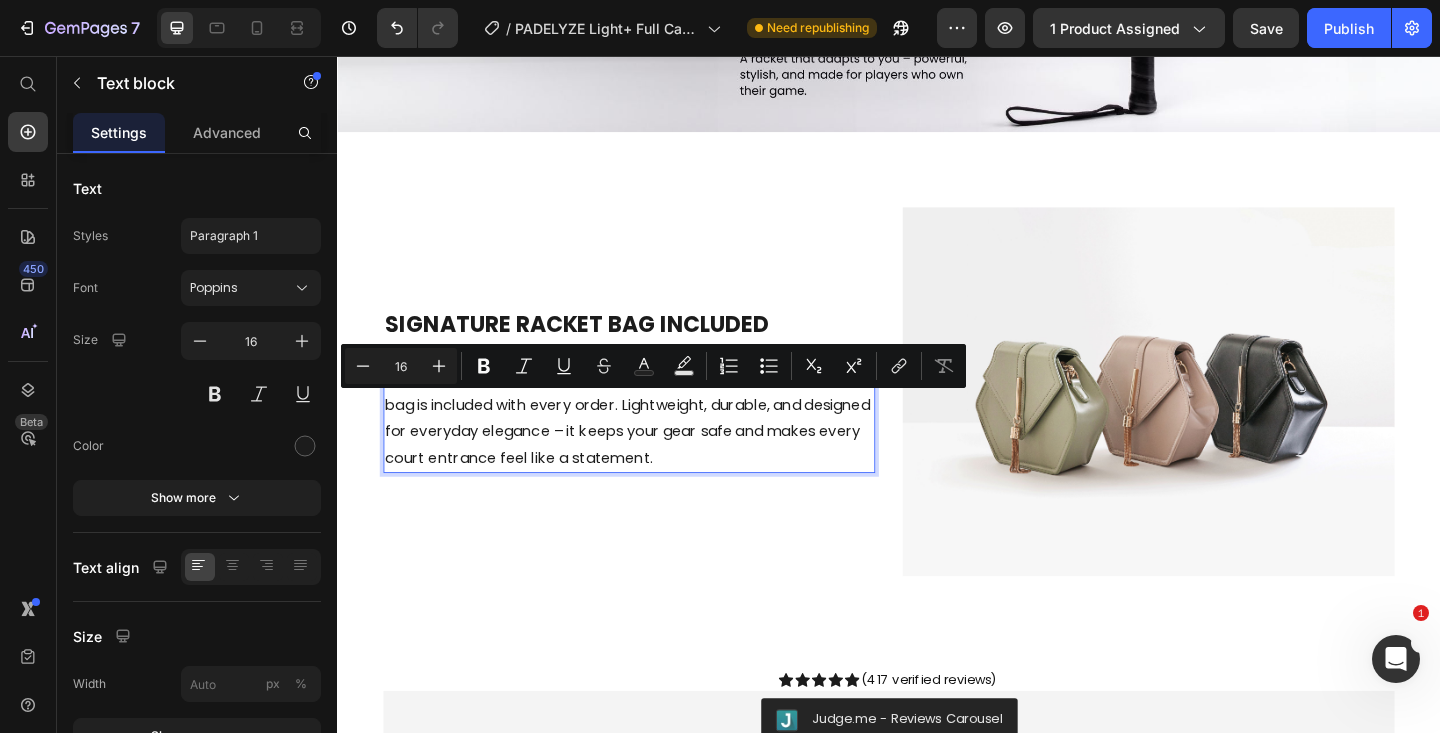 click on "Crafted to match your game and your style, the PADELYZE racket bag is included with every order. Lightweight, durable, and designed for everyday elegance – it keeps your gear safe and makes every court entrance feel like a statement." at bounding box center (654, 450) 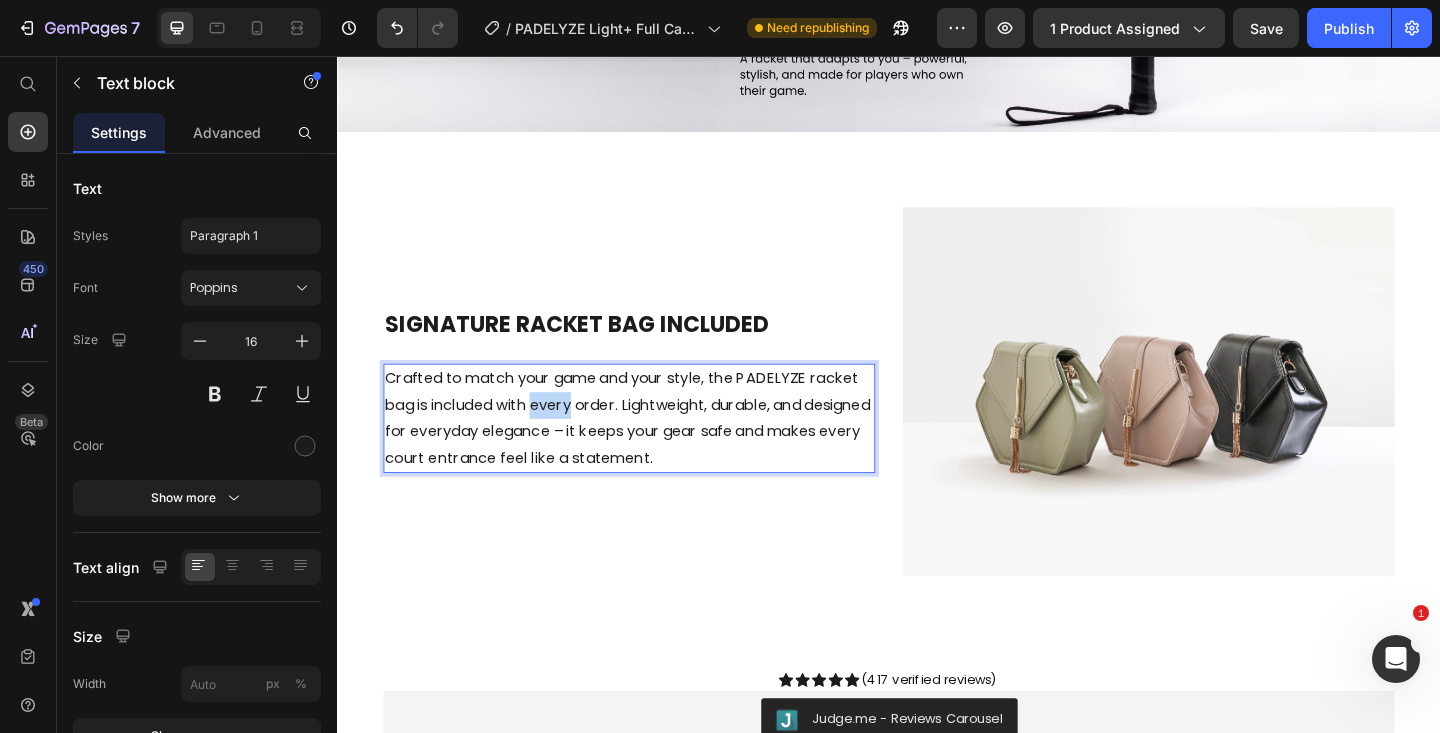 click on "Crafted to match your game and your style, the PADELYZE racket bag is included with every order. Lightweight, durable, and designed for everyday elegance – it keeps your gear safe and makes every court entrance feel like a statement." at bounding box center (654, 450) 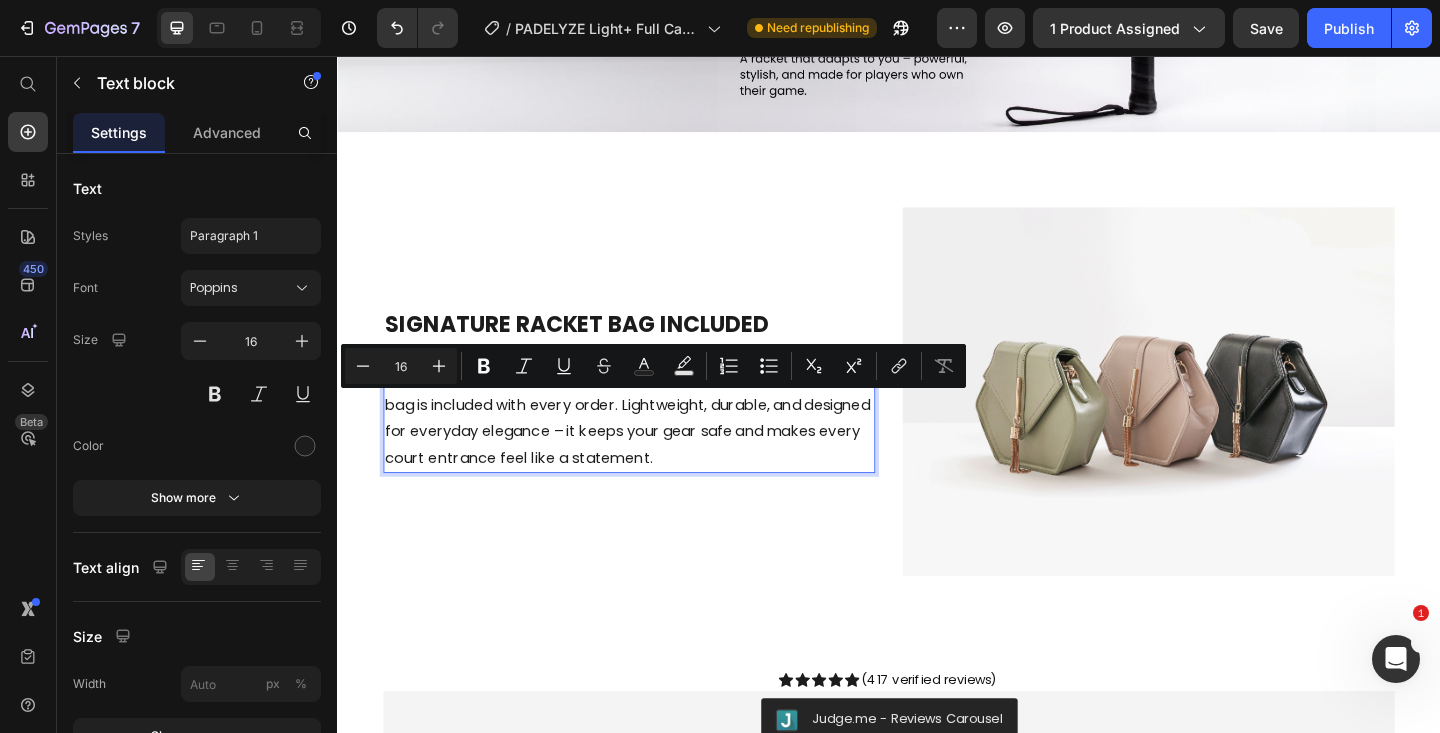click on "Crafted to match your game and your style, the PADELYZE racket bag is included with every order. Lightweight, durable, and designed for everyday elegance – it keeps your gear safe and makes every court entrance feel like a statement." at bounding box center [654, 450] 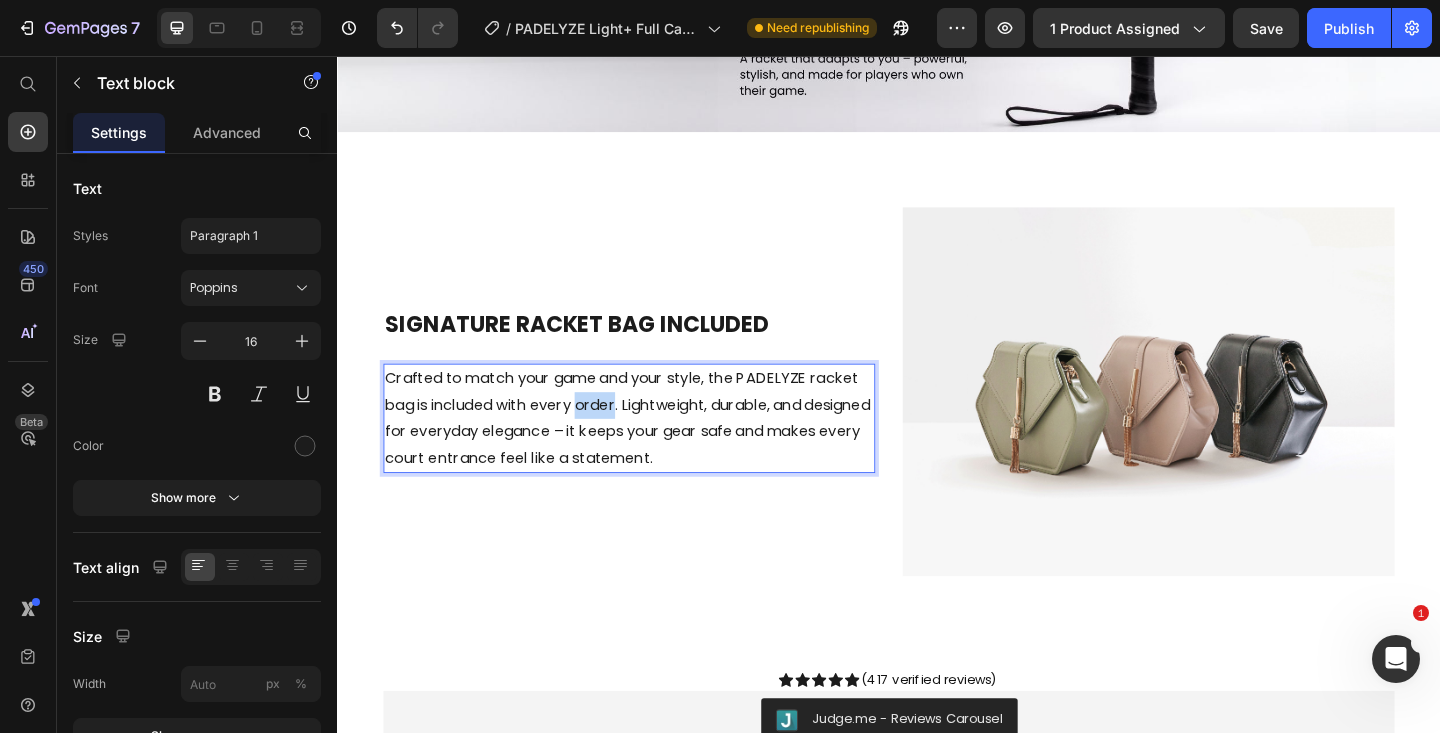 click on "Crafted to match your game and your style, the PADELYZE racket bag is included with every order. Lightweight, durable, and designed for everyday elegance – it keeps your gear safe and makes every court entrance feel like a statement." at bounding box center (654, 450) 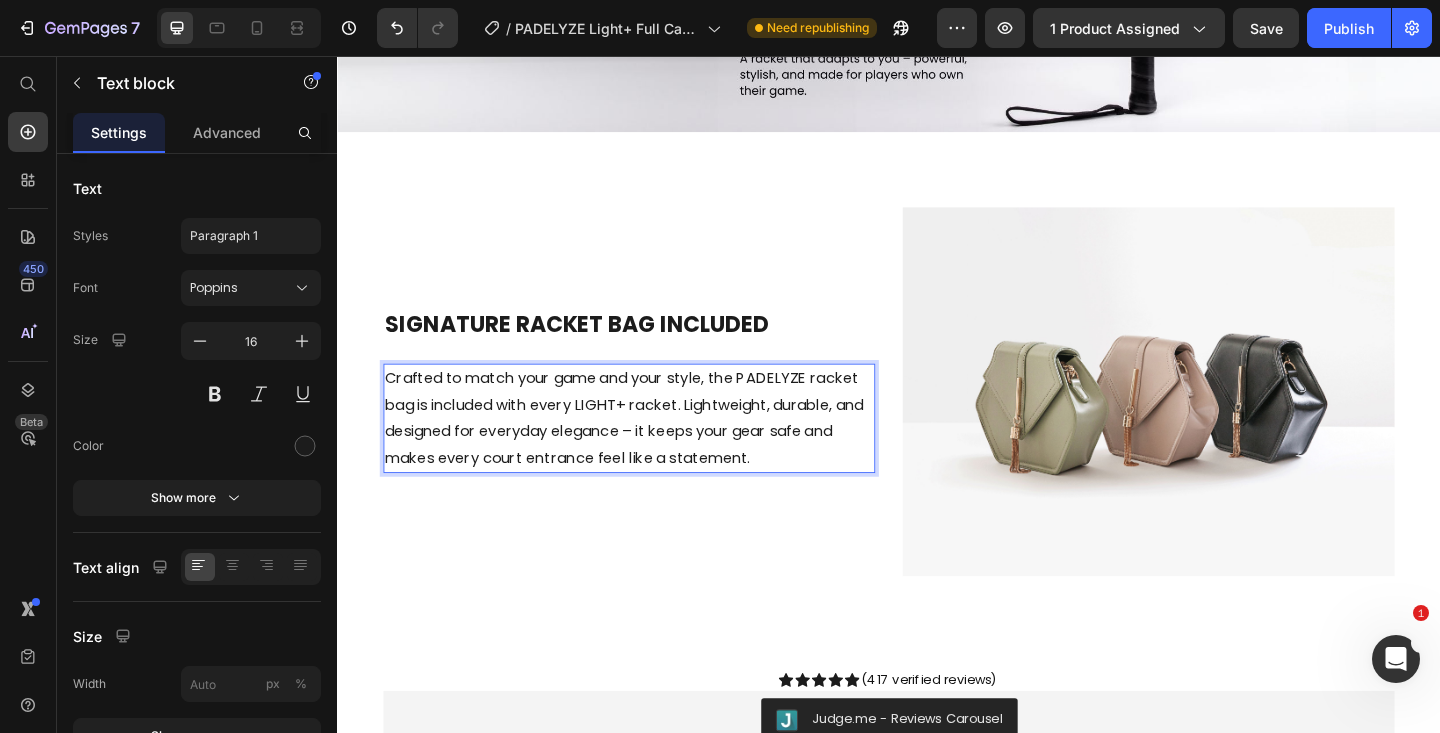 click on "Crafted to match your game and your style, the PADELYZE racket bag is included with every LIGHT+ racket. Lightweight, durable, and designed for everyday elegance – it keeps your gear safe and makes every court entrance feel like a statement." at bounding box center (654, 450) 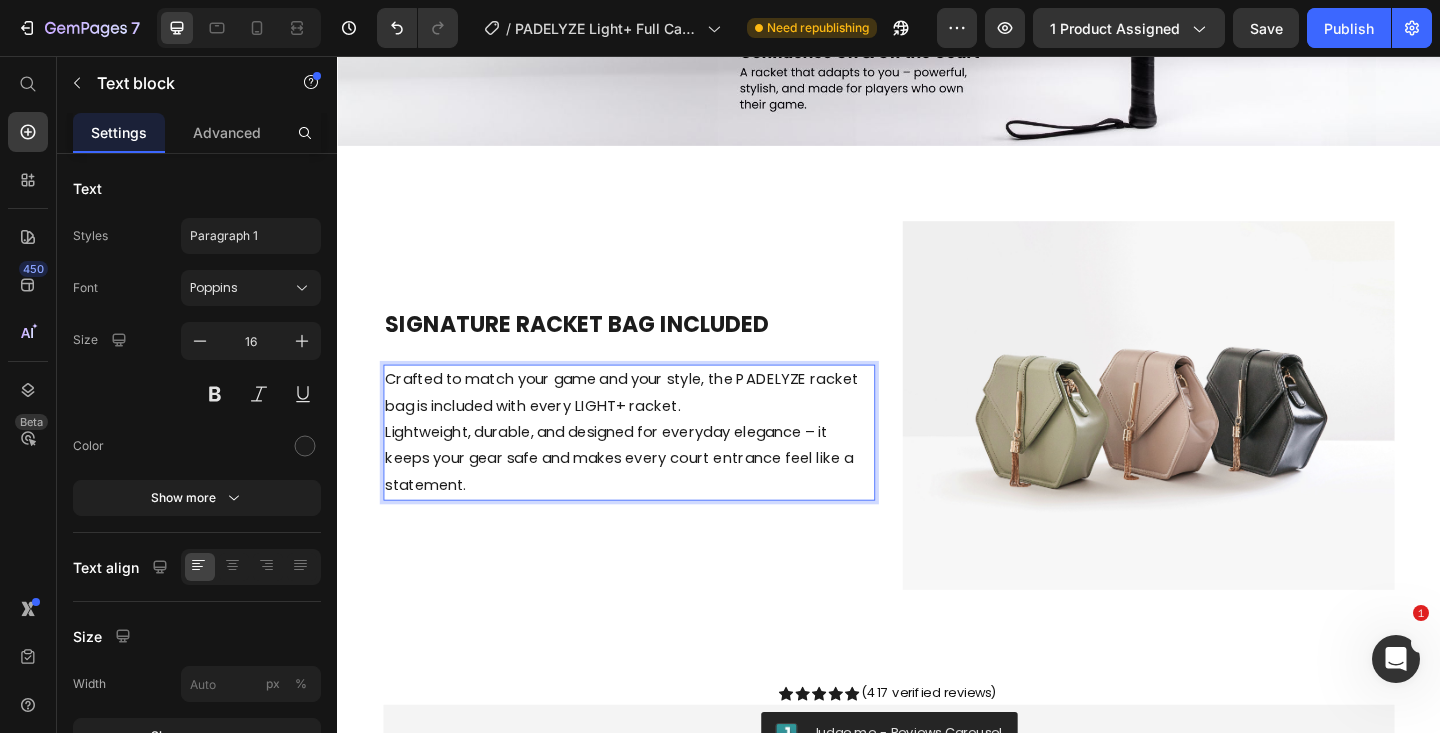 scroll, scrollTop: 2751, scrollLeft: 0, axis: vertical 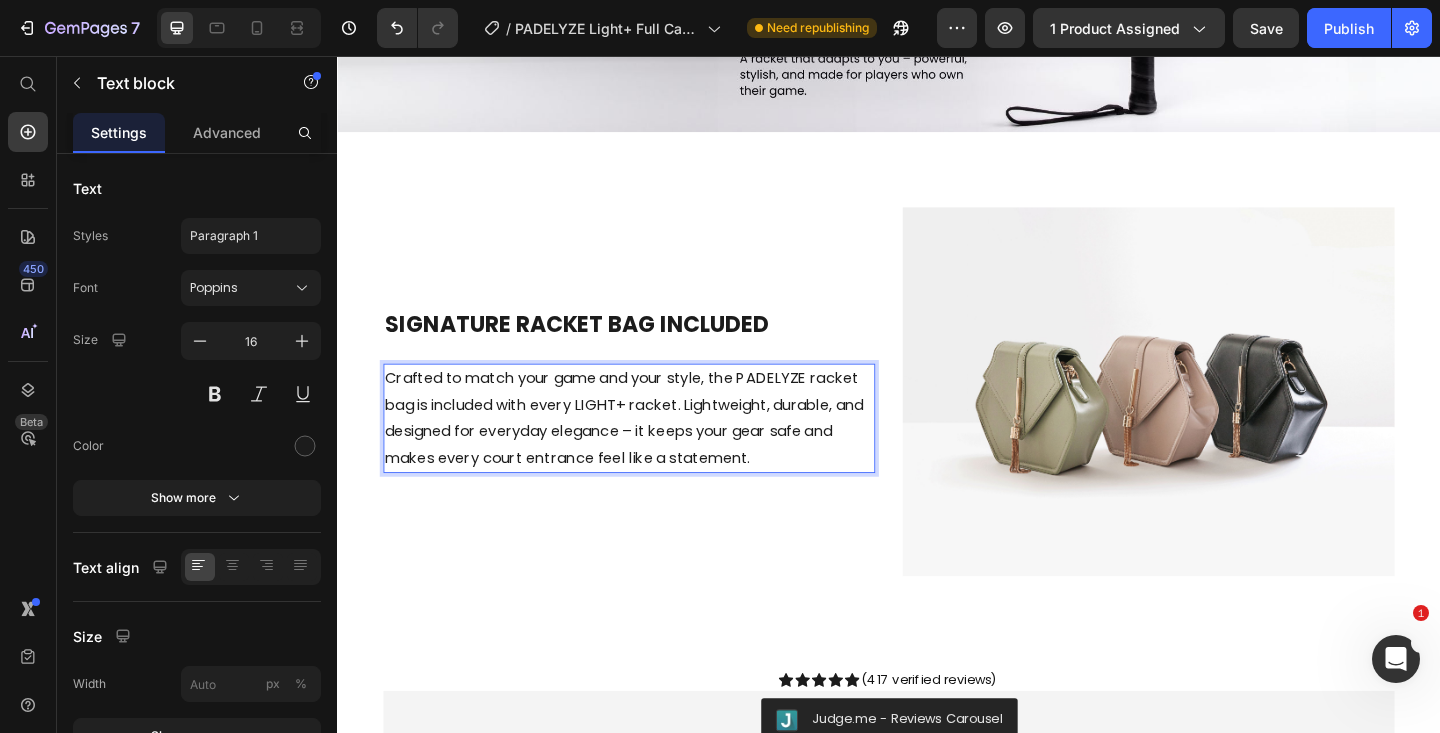 click on "Crafted to match your game and your style, the PADELYZE racket bag is included with every LIGHT+ racket. Lightweight, durable, and designed for everyday elegance – it keeps your gear safe and makes every court entrance feel like a statement." at bounding box center (654, 450) 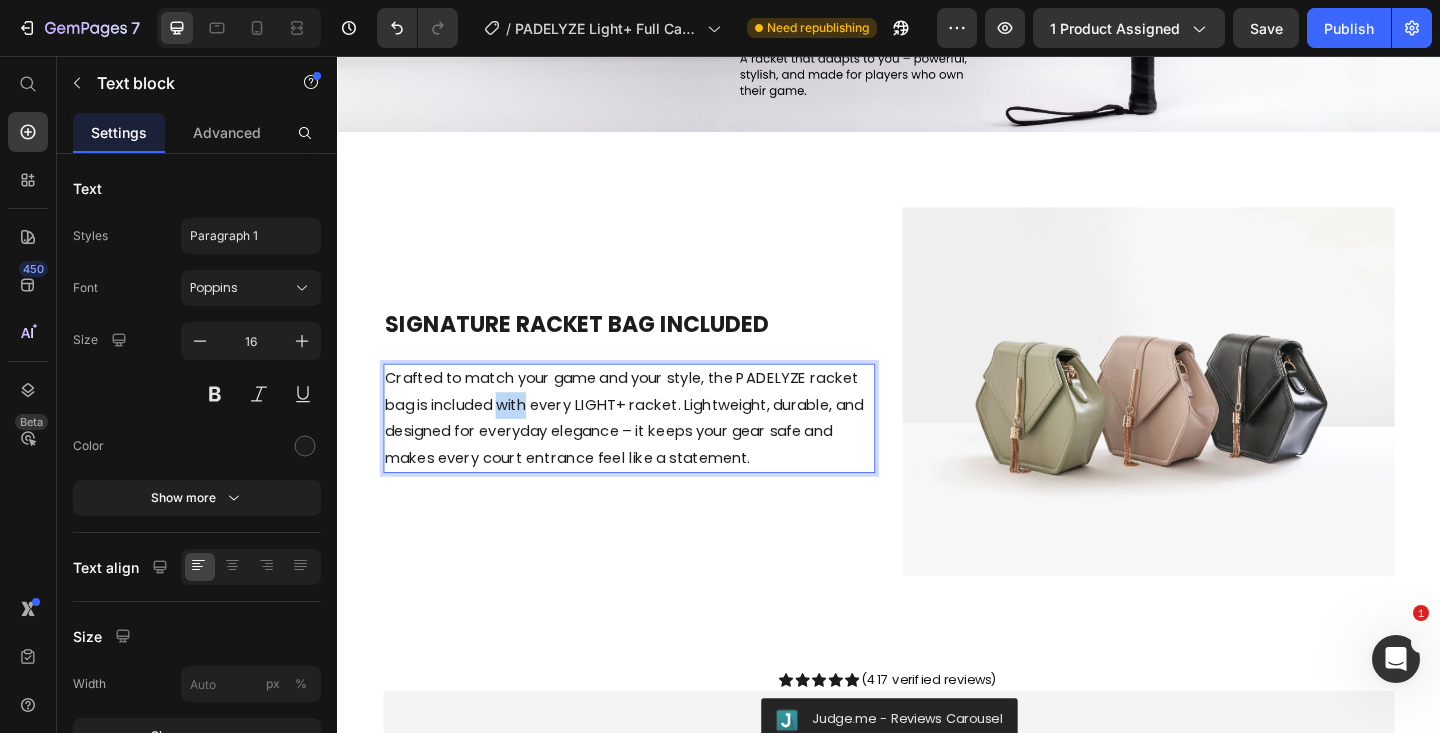 click on "Crafted to match your game and your style, the PADELYZE racket bag is included with every LIGHT+ racket. Lightweight, durable, and designed for everyday elegance – it keeps your gear safe and makes every court entrance feel like a statement." at bounding box center [654, 450] 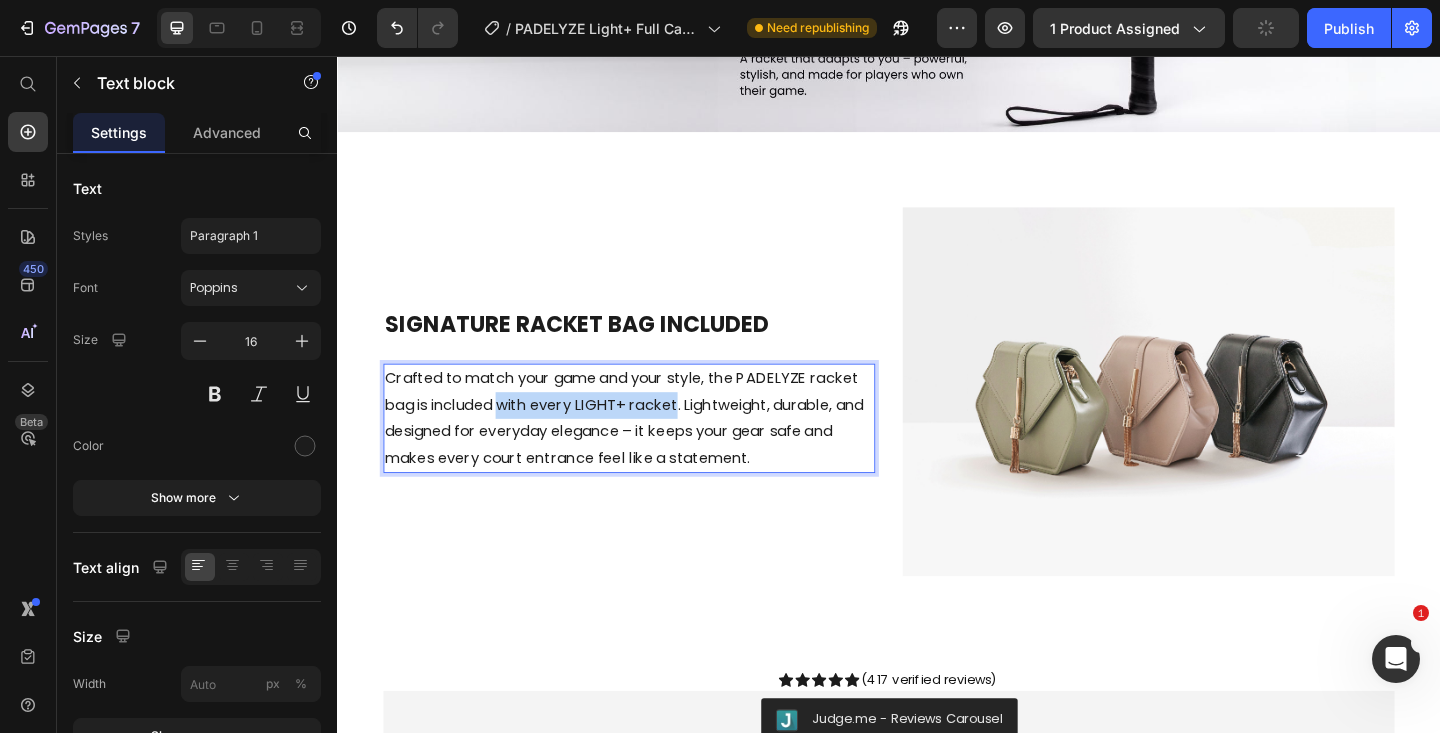click on "Crafted to match your game and your style, the PADELYZE racket bag is included with every LIGHT+ racket. Lightweight, durable, and designed for everyday elegance – it keeps your gear safe and makes every court entrance feel like a statement." at bounding box center (654, 450) 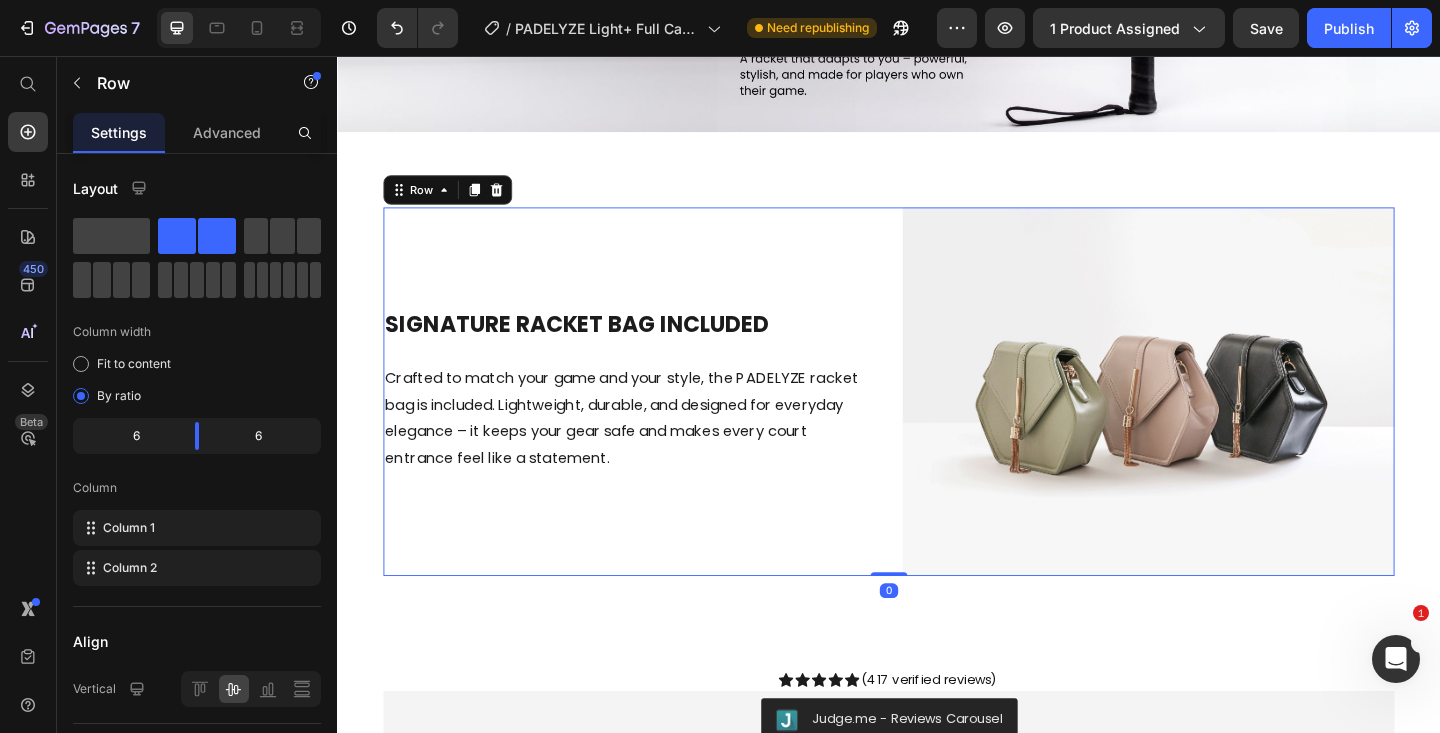 click on "⁠⁠⁠⁠⁠⁠⁠ SIGNATURE RACKET Bag Included Heading Crafted to match your game and your style, the PADELYZE racket bag is included. Lightweight, durable, and designed for everyday elegance – it keeps your gear safe and makes every court entrance feel like a statement. Text block" at bounding box center [654, 421] 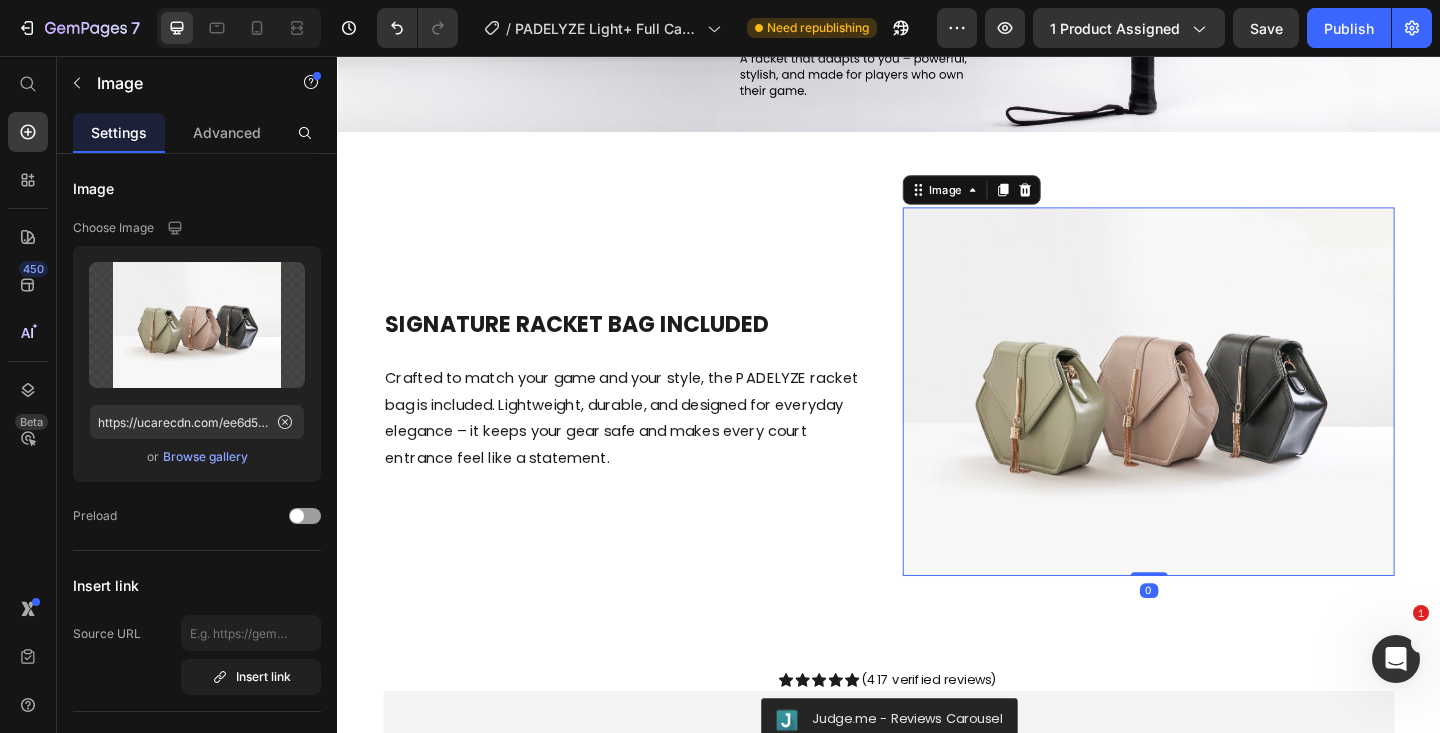 click at bounding box center [1219, 421] 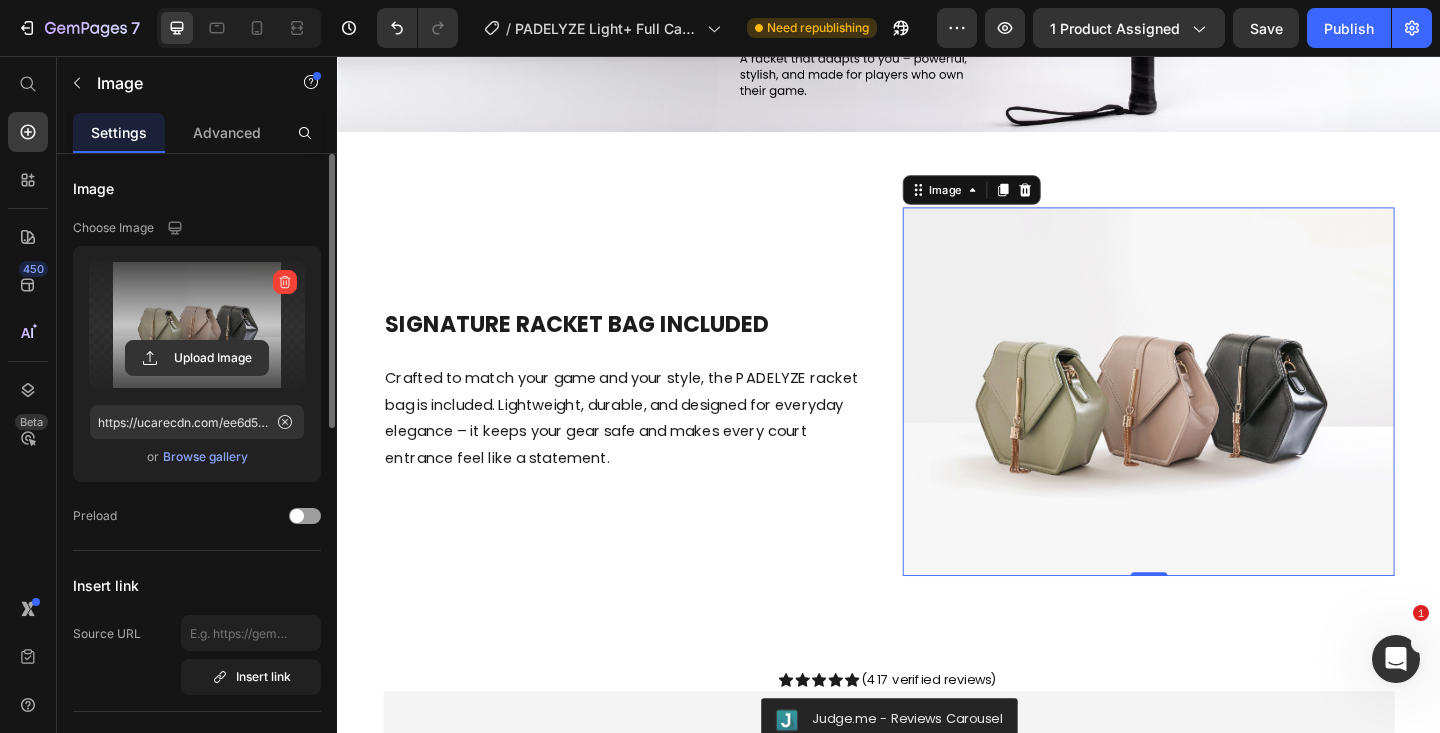 click at bounding box center [197, 325] 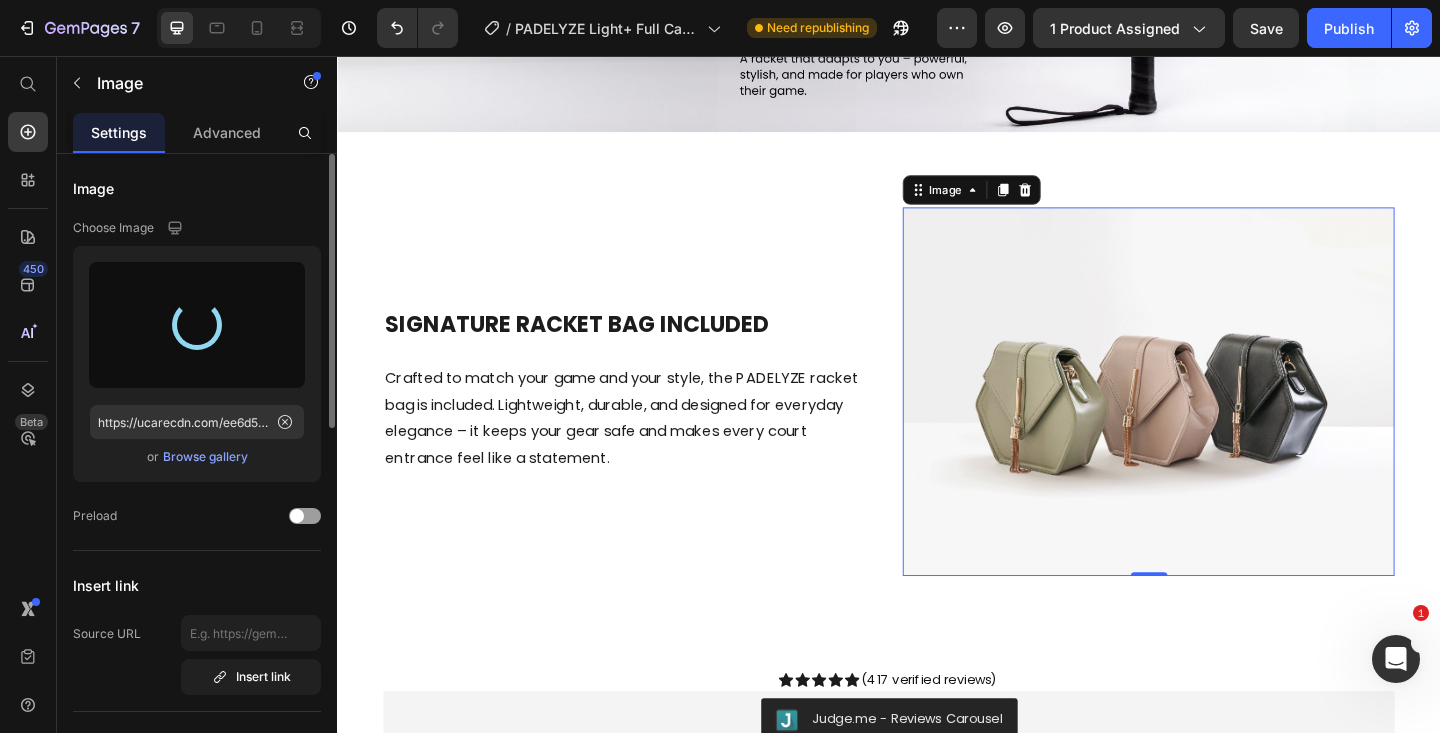 type on "https://cdn.shopify.com/s/files/1/0897/5060/2066/files/gempages_526551084303385715-9b98748c-f5c5-4466-8f5e-ac7a6820a09f.jpg" 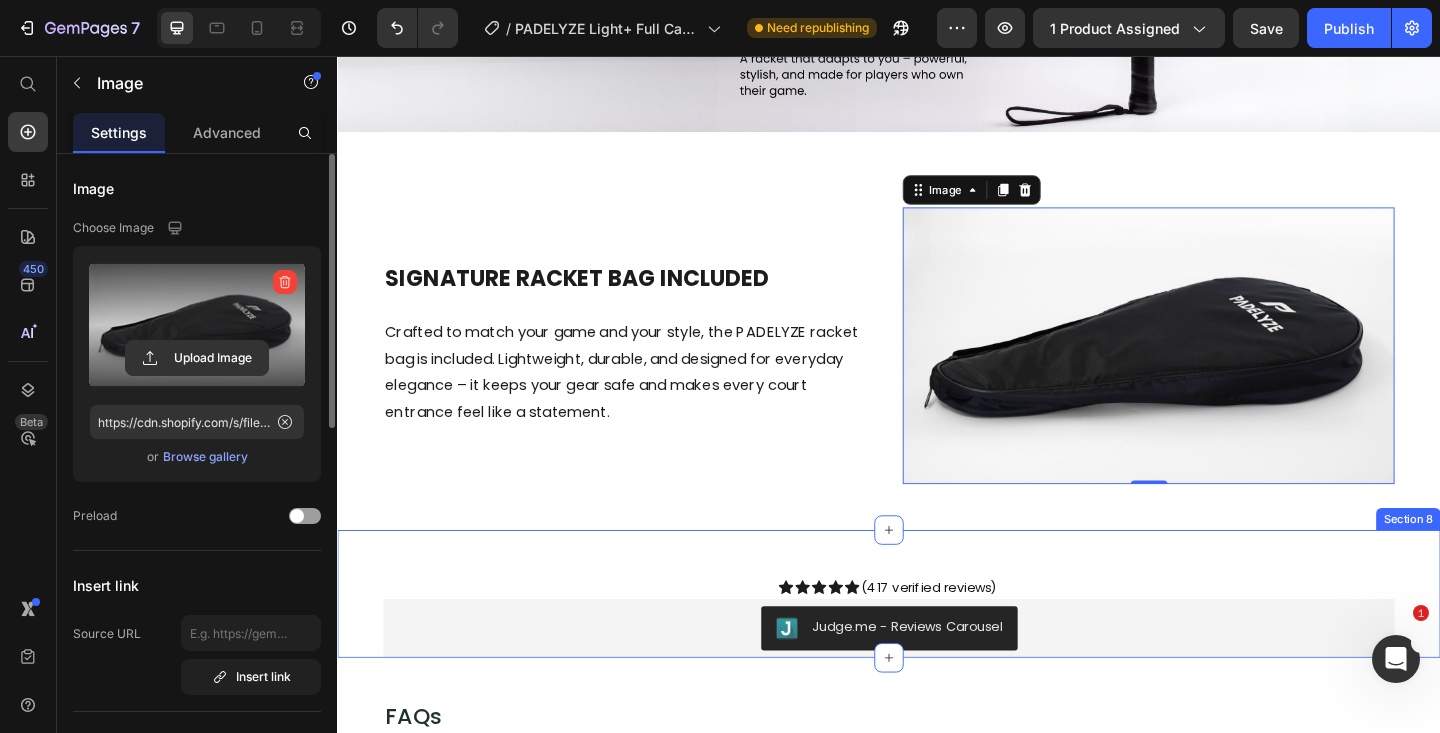 click on "Icon                Icon                Icon                Icon                Icon Icon List Hoz (417 verified reviews) Text block Row Judge.me - Reviews Carousel Judge.me Section 8" at bounding box center [937, 641] 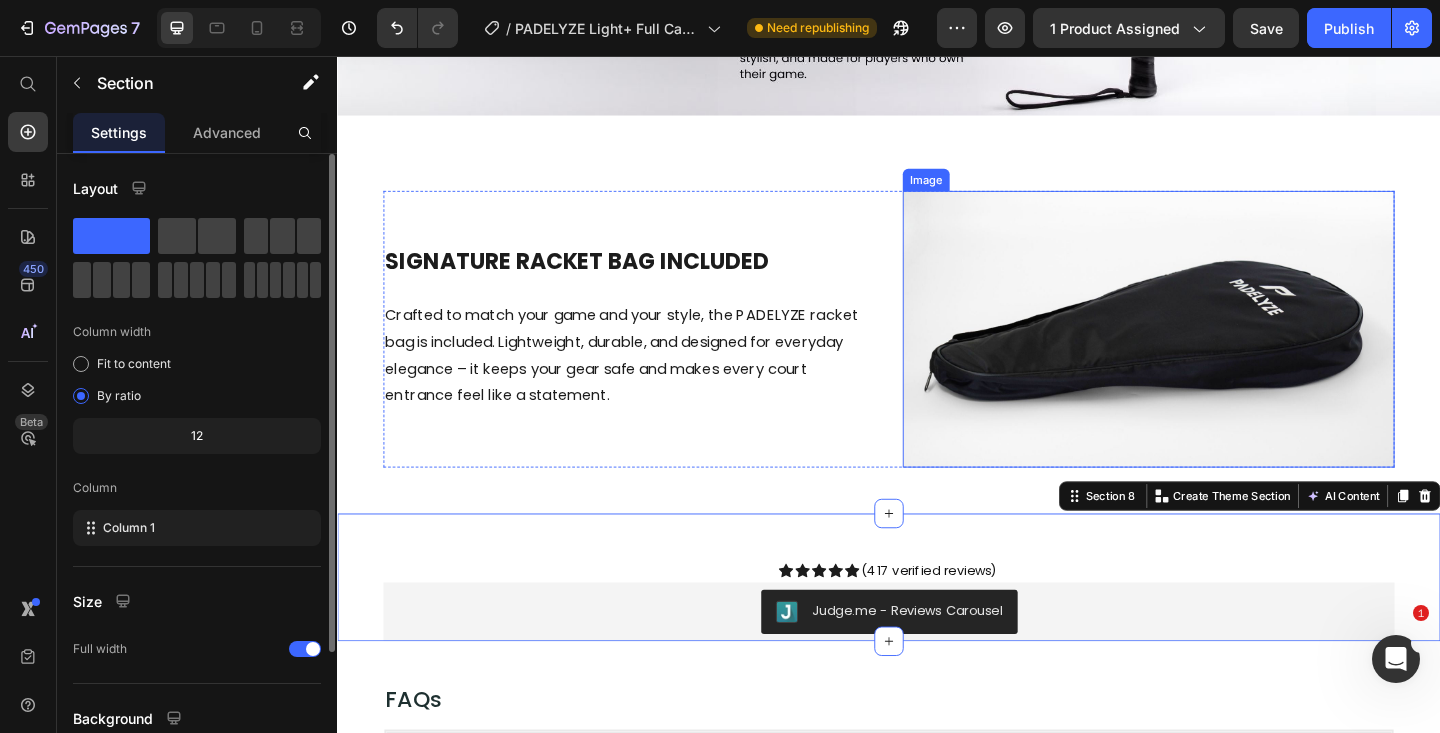 scroll, scrollTop: 2763, scrollLeft: 0, axis: vertical 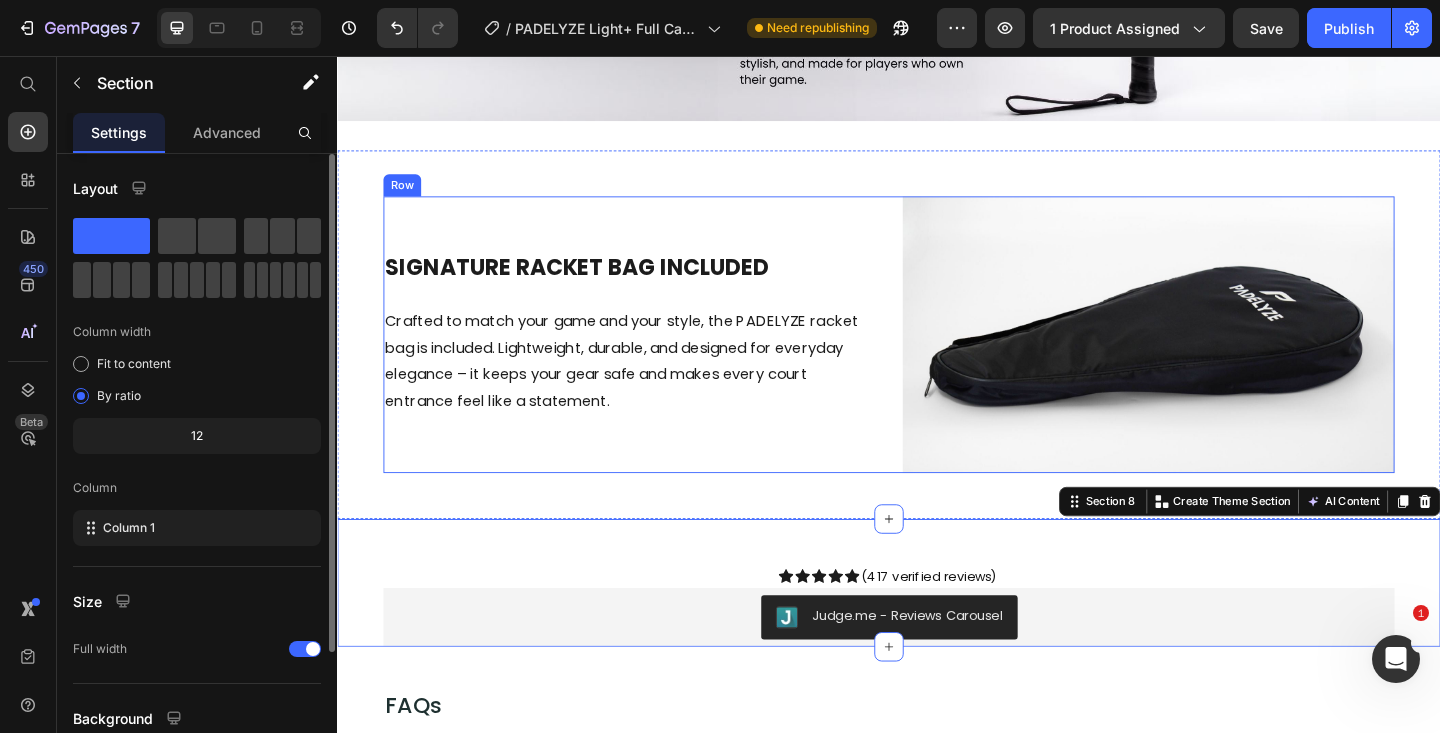click on "⁠⁠⁠⁠⁠⁠⁠ SIGNATURE RACKET Bag Included Heading Crafted to match your game and your style, the PADELYZE racket bag is included. Lightweight, durable, and designed for everyday elegance – it keeps your gear safe and makes every court entrance feel like a statement. Text block" at bounding box center [654, 359] 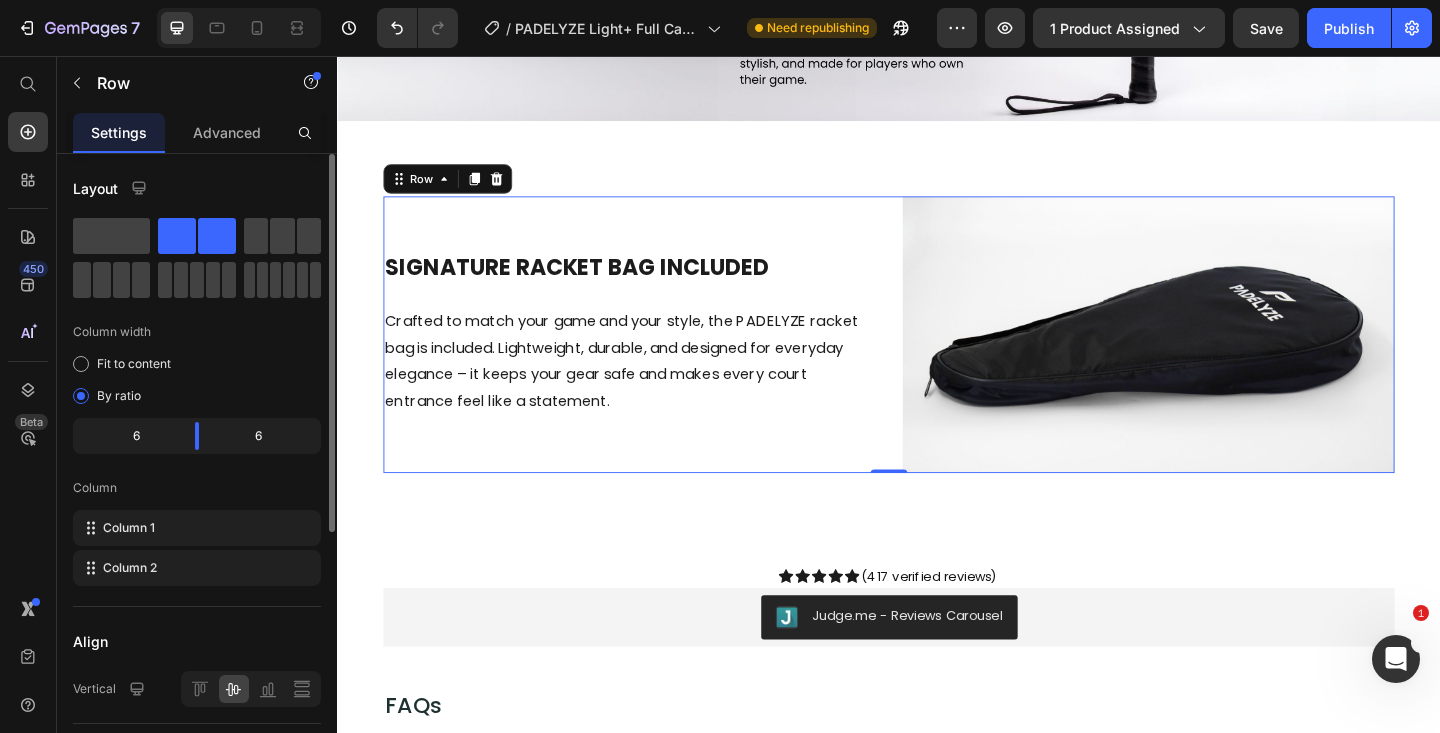 click on "⁠⁠⁠⁠⁠⁠⁠ SIGNATURE RACKET Bag Included Heading Crafted to match your game and your style, the PADELYZE racket bag is included. Lightweight, durable, and designed for everyday elegance – it keeps your gear safe and makes every court entrance feel like a statement. Text block Image Row   0" at bounding box center [937, 359] 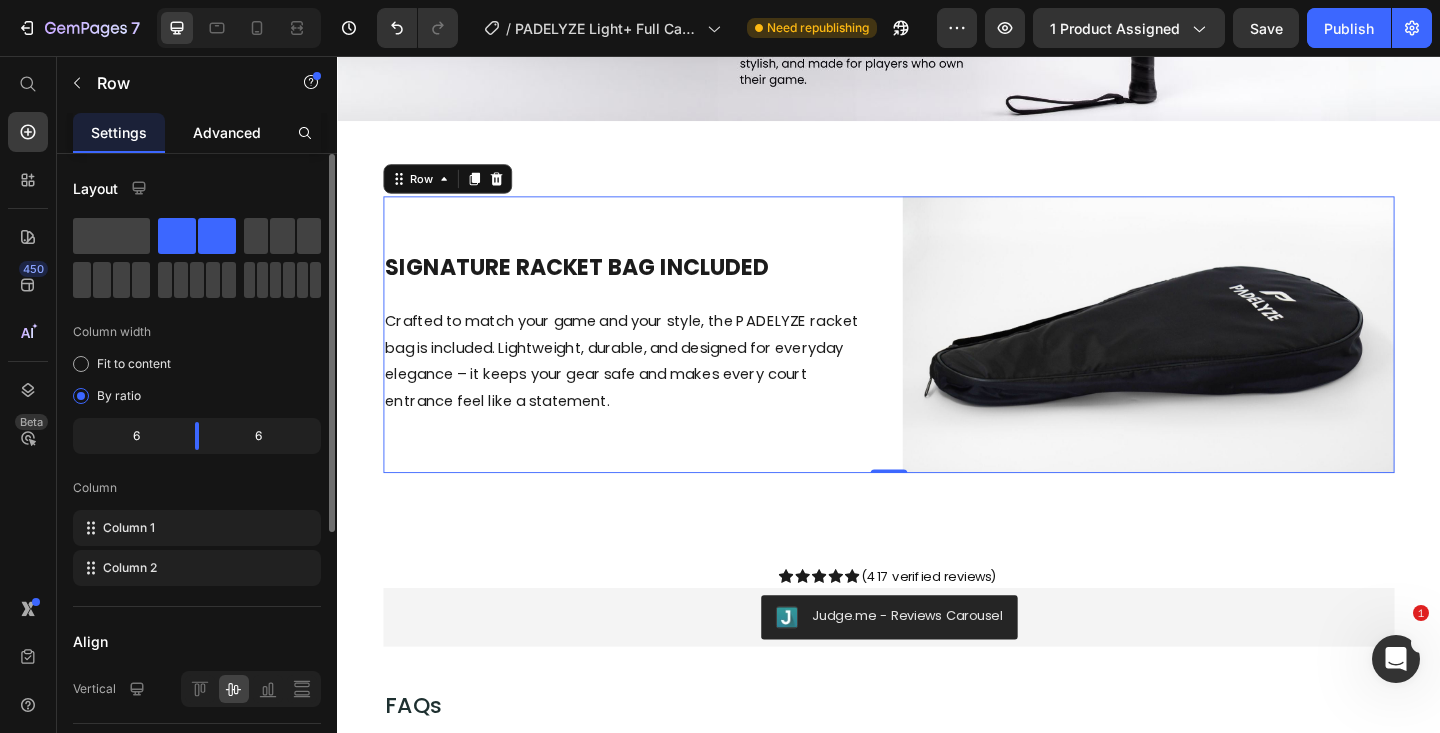 click on "Advanced" 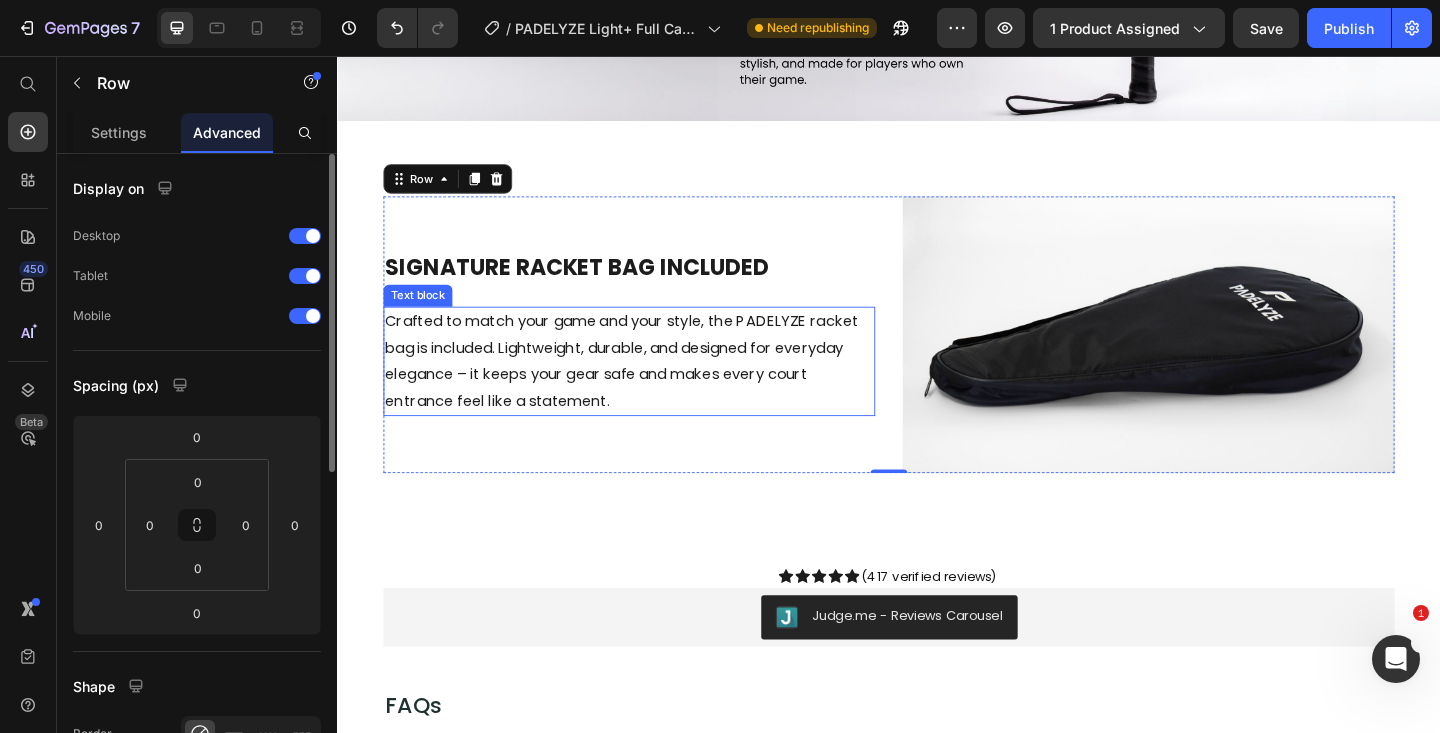 click on "Crafted to match your game and your style, the PADELYZE racket bag is included. Lightweight, durable, and designed for everyday elegance – it keeps your gear safe and makes every court entrance feel like a statement." at bounding box center (654, 388) 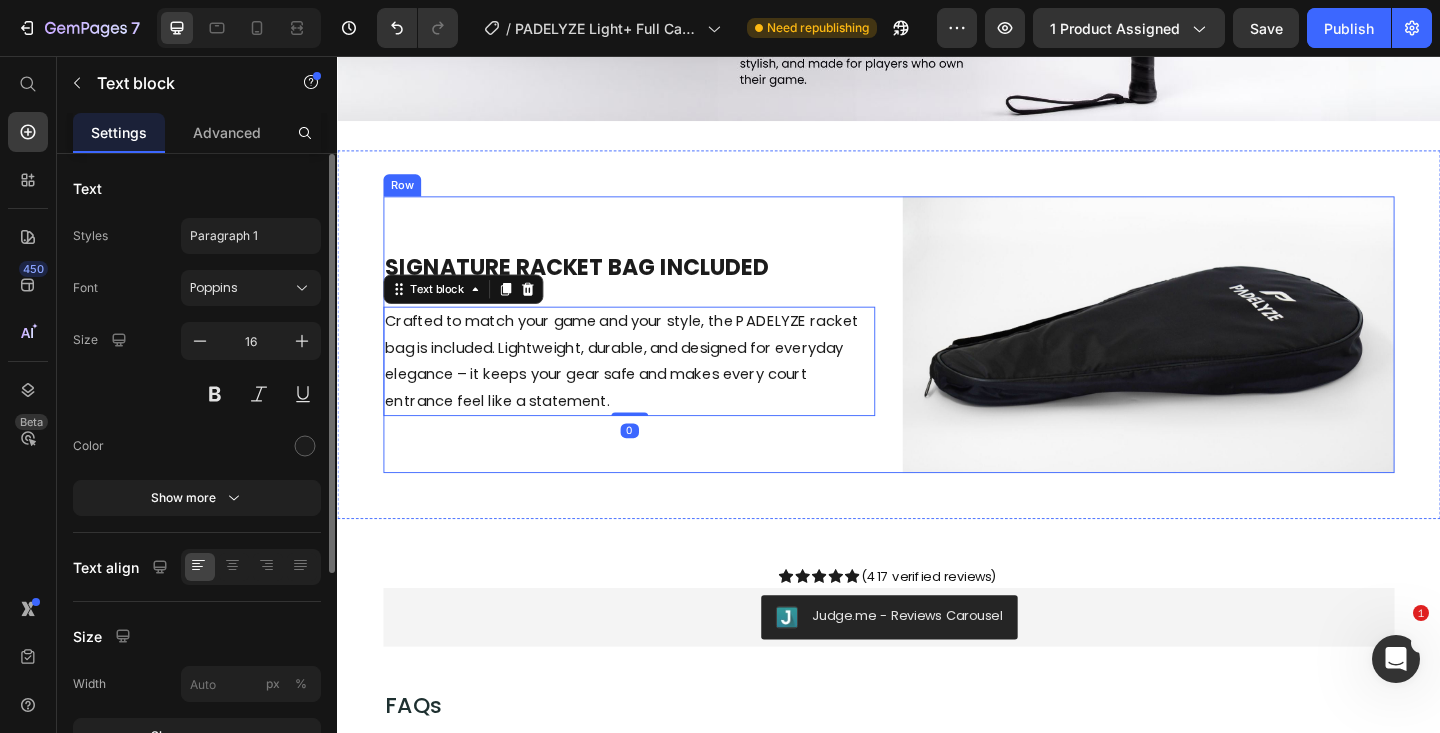 click on "⁠⁠⁠⁠⁠⁠⁠ SIGNATURE RACKET Bag Included Heading Crafted to match your game and your style, the PADELYZE racket bag is included. Lightweight, durable, and designed for everyday elegance – it keeps your gear safe and makes every court entrance feel like a statement. Text block   0" at bounding box center [654, 359] 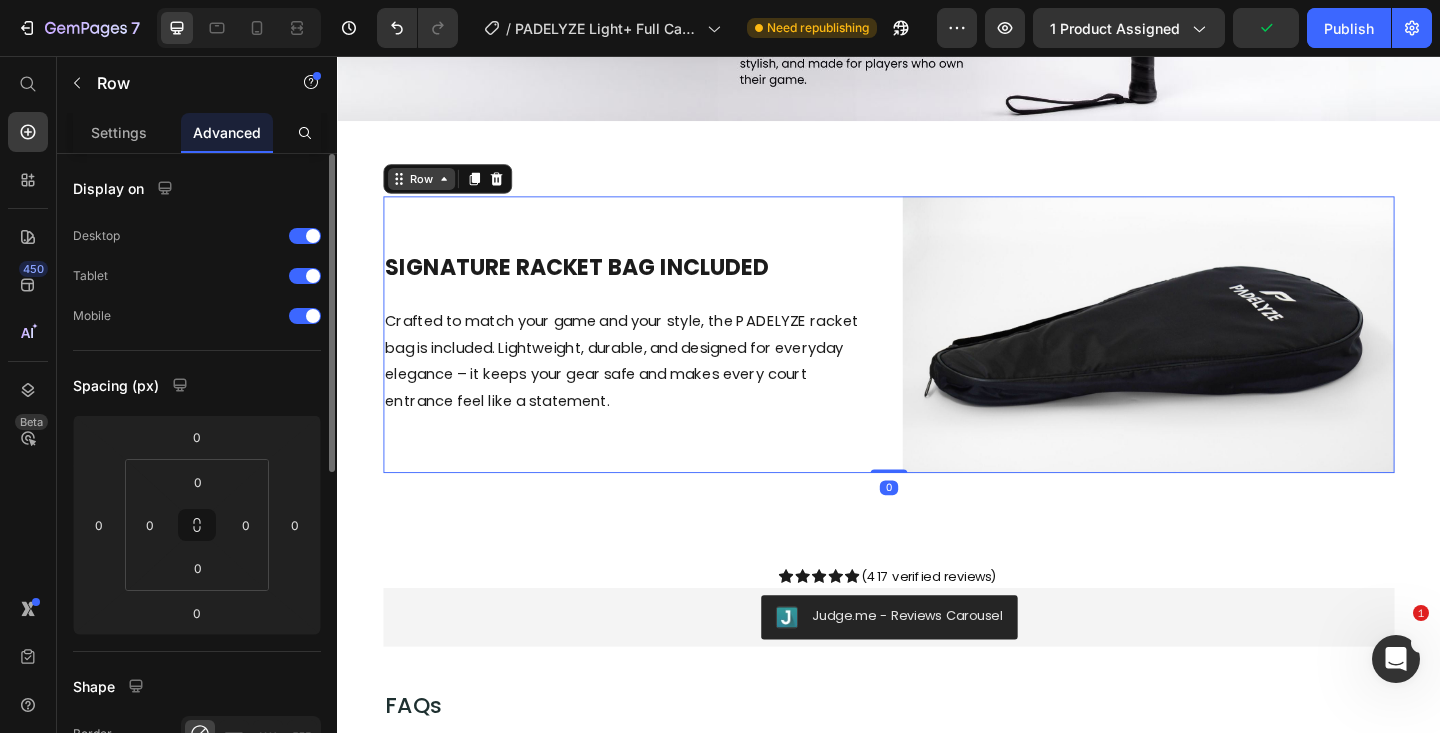 click on "Row" at bounding box center (428, 190) 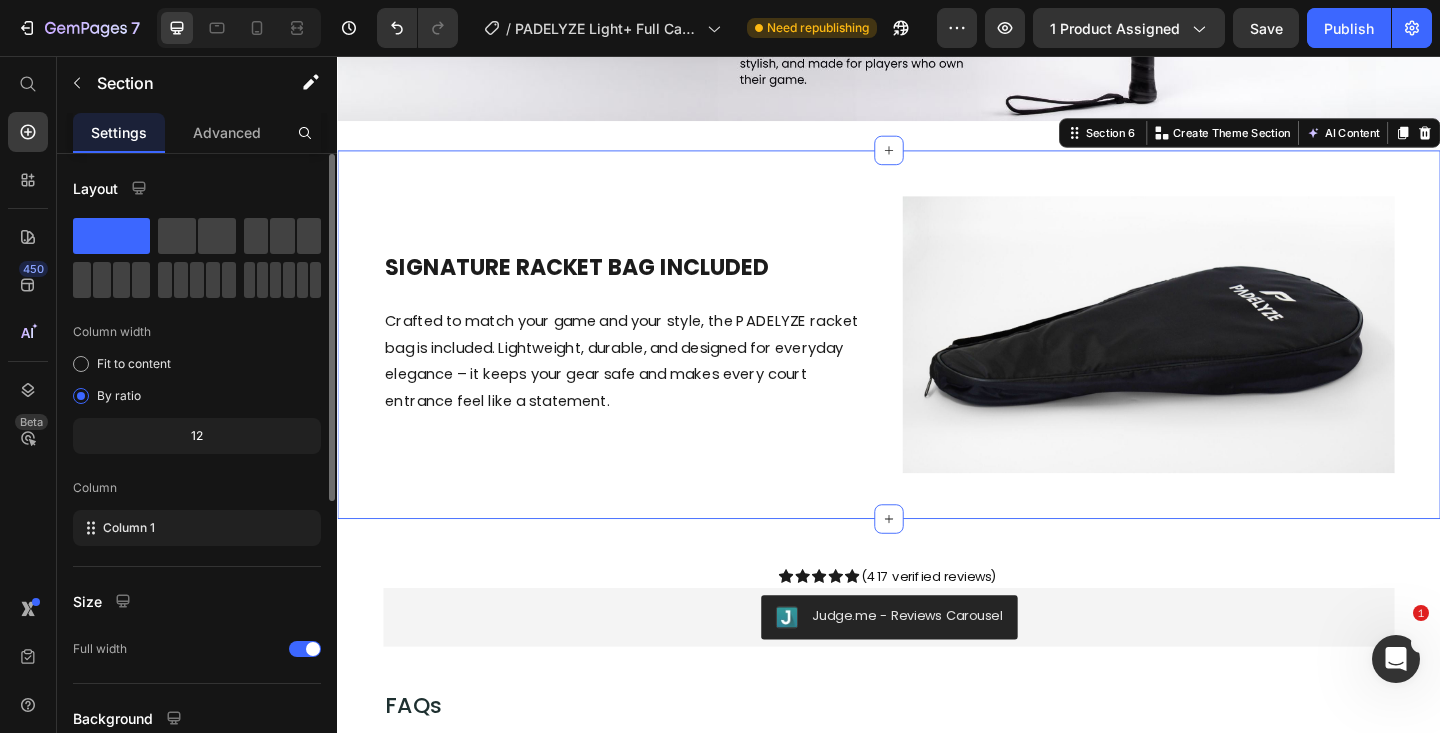 click on "⁠⁠⁠⁠⁠⁠⁠ SIGNATURE RACKET Bag Included Heading Crafted to match your game and your style, the PADELYZE racket bag is included. Lightweight, durable, and designed for everyday elegance – it keeps your gear safe and makes every court entrance feel like a statement. Text block Image Row Section 6   Create Theme Section AI Content Write with GemAI What would you like to describe here? Tone and Voice Persuasive Product Show more Generate" at bounding box center [937, 359] 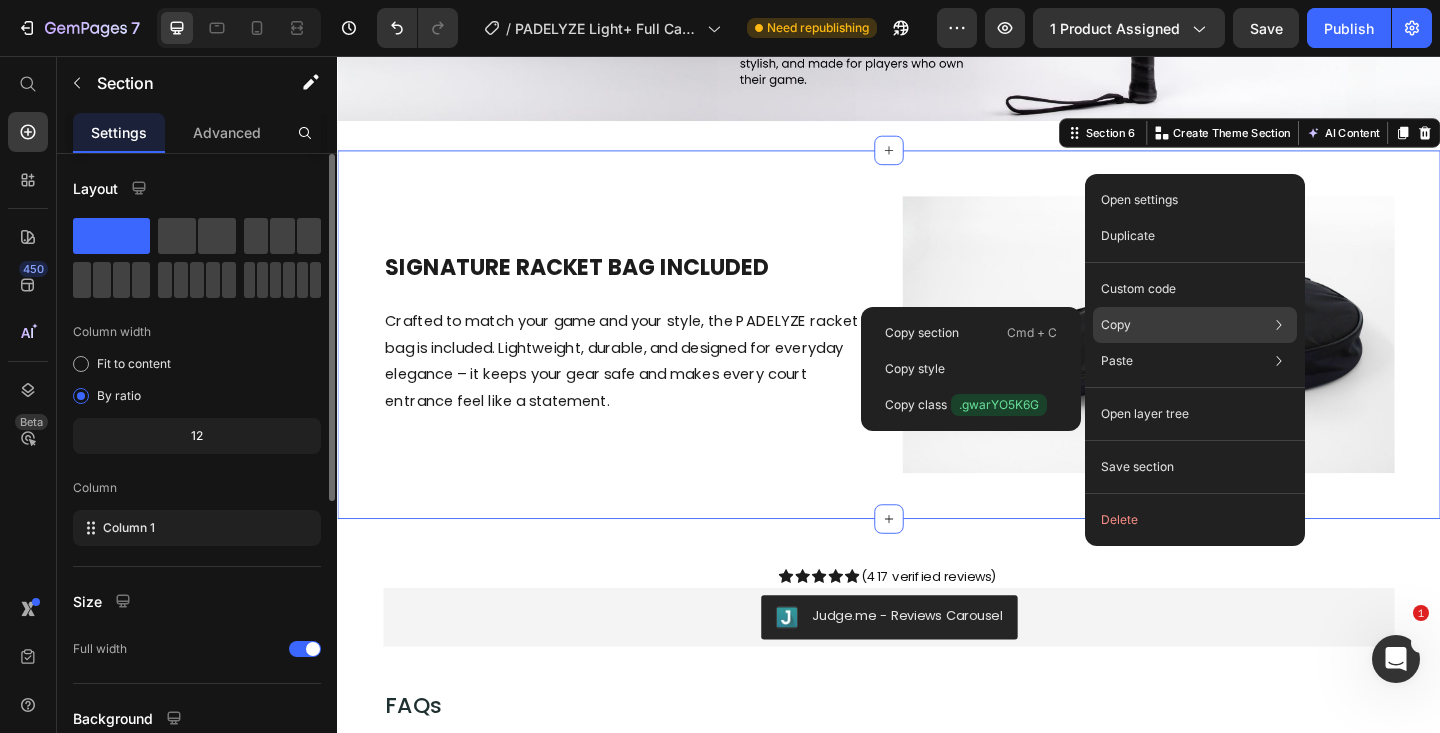 click on "Copy" at bounding box center [1116, 325] 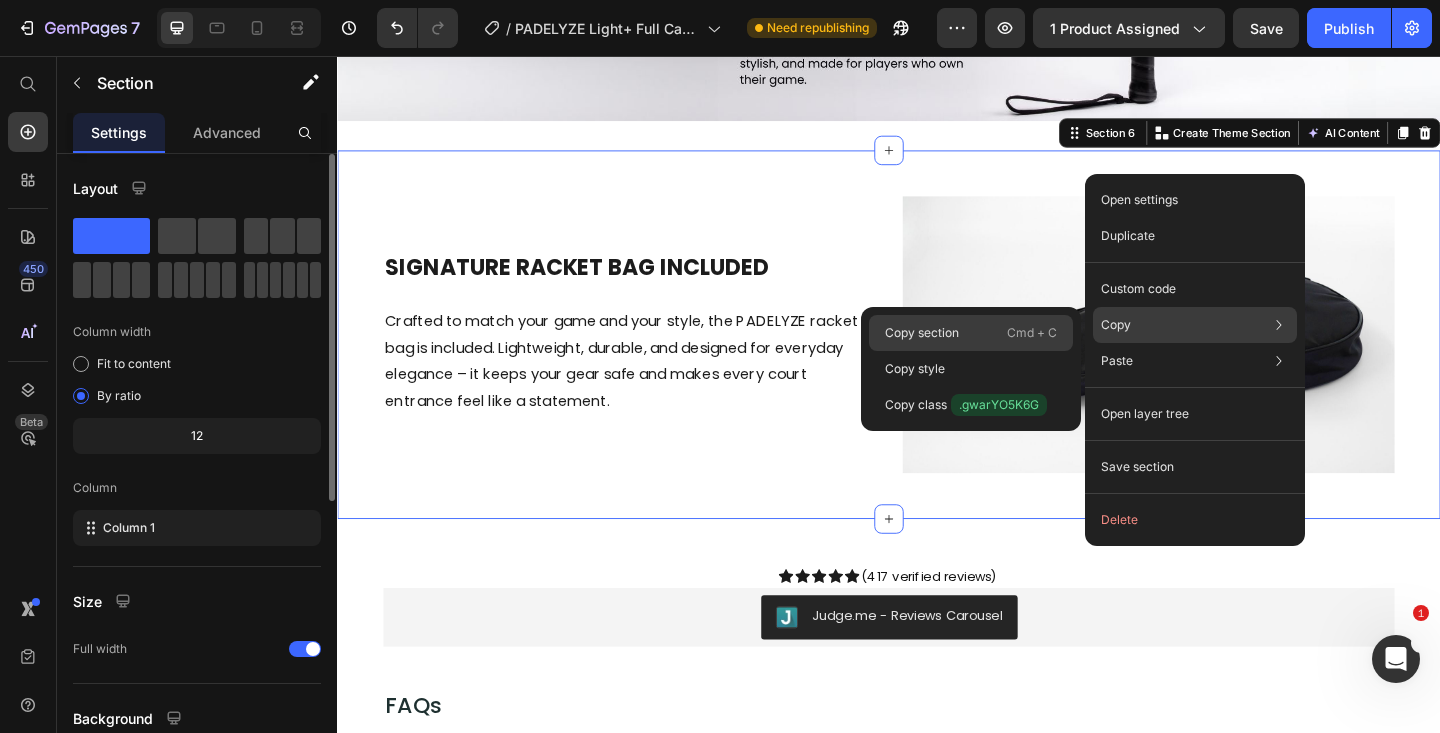 click on "Copy section  Cmd + C" 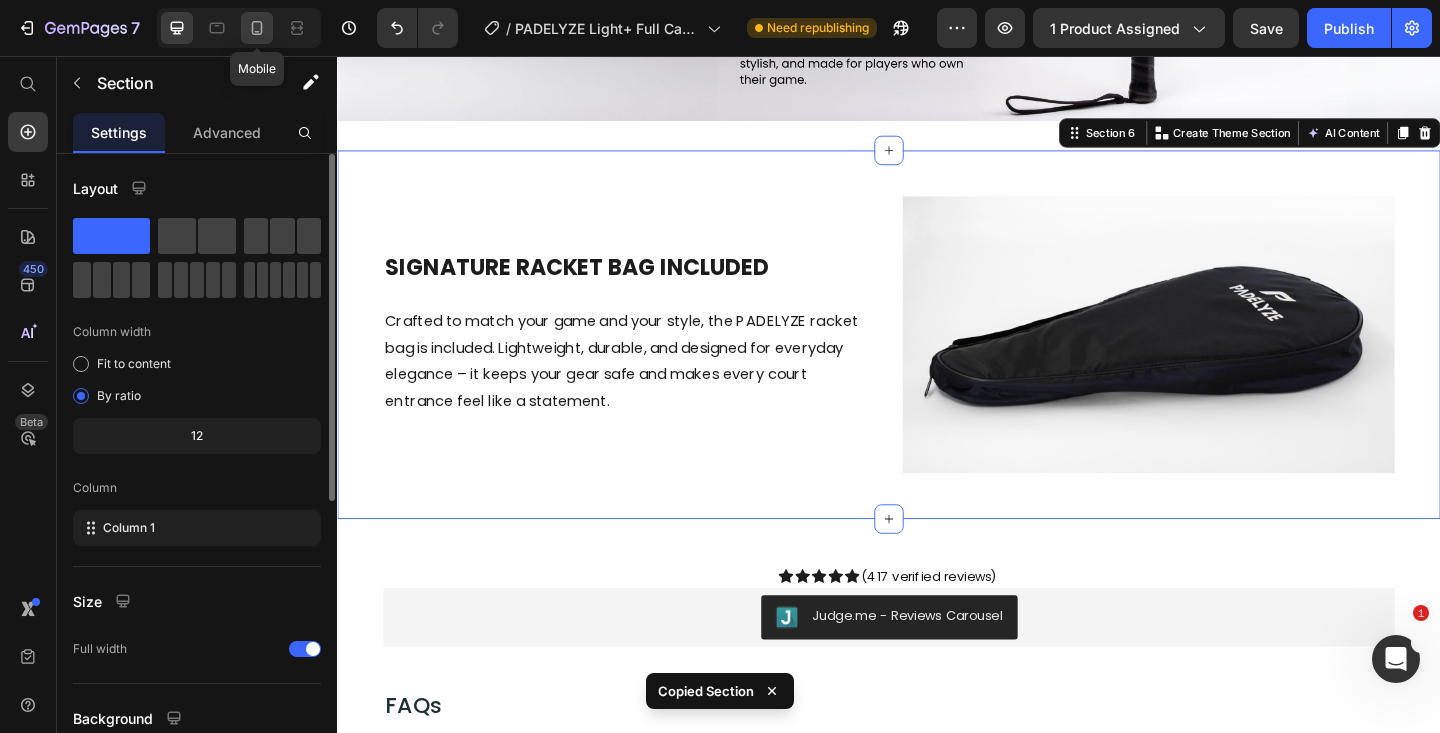 click 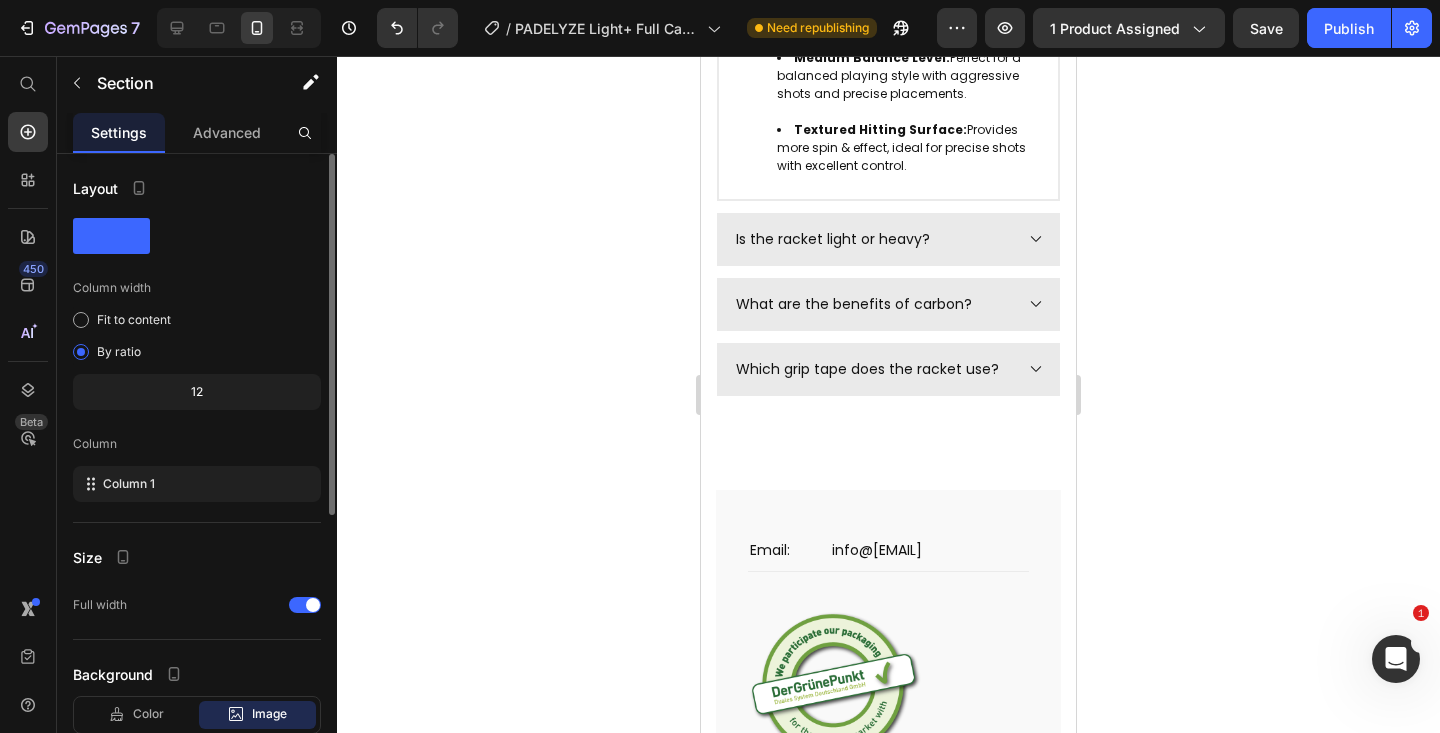 scroll, scrollTop: 3882, scrollLeft: 0, axis: vertical 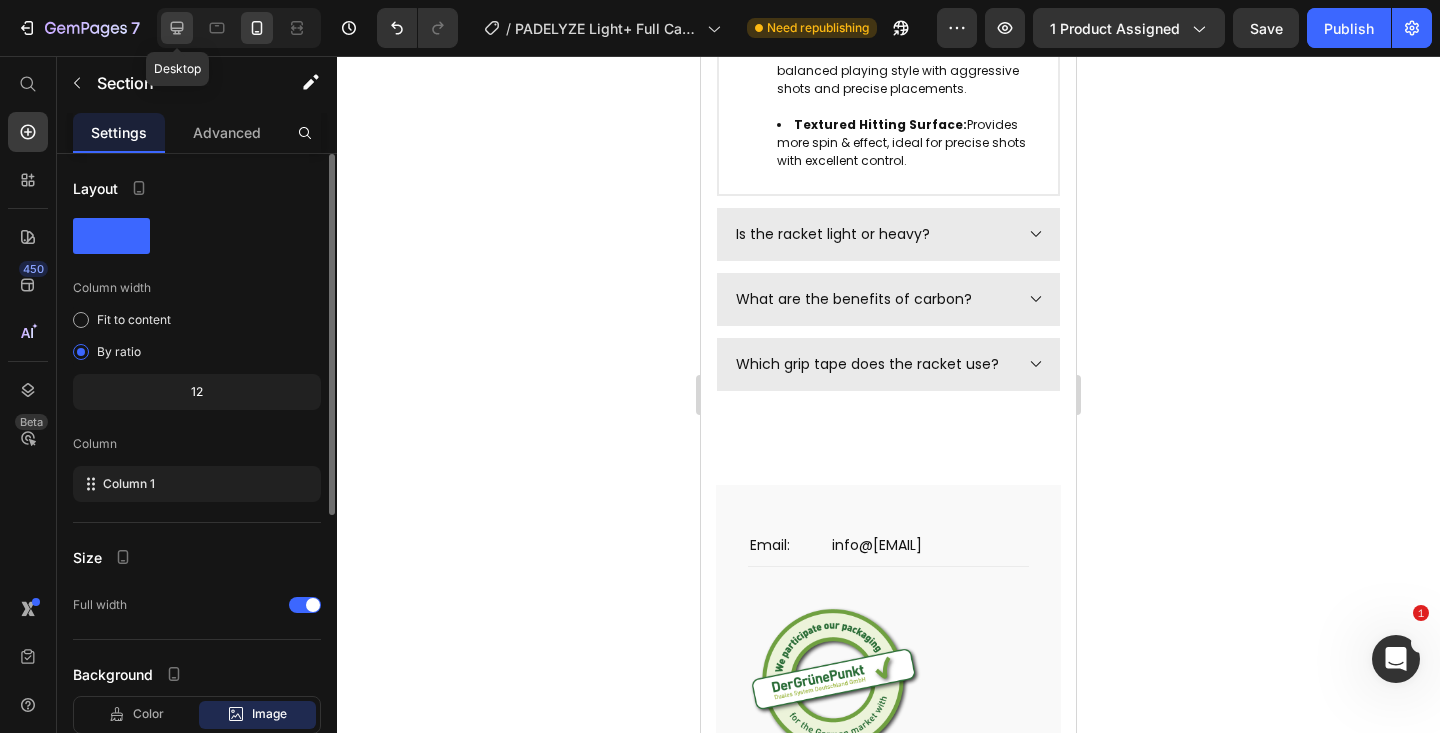 click 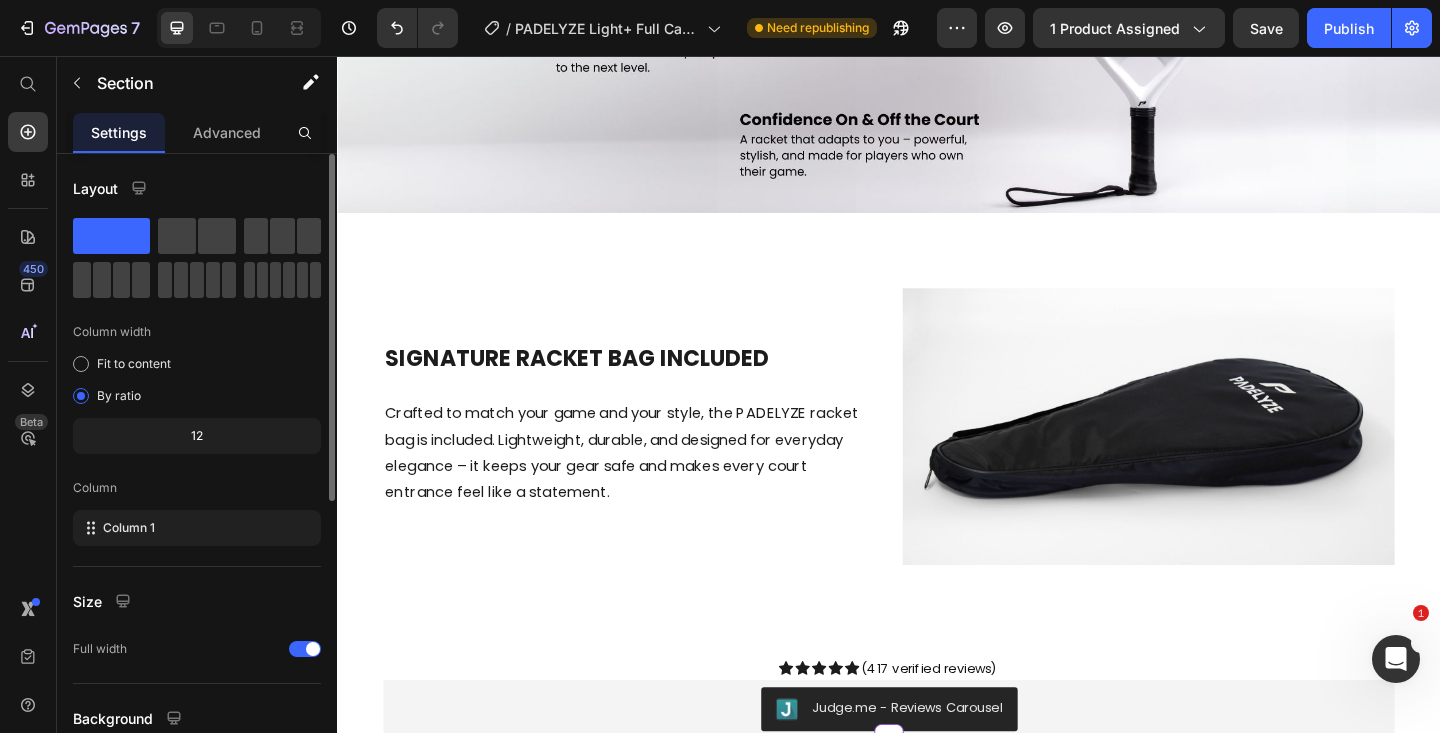 scroll, scrollTop: 2747, scrollLeft: 0, axis: vertical 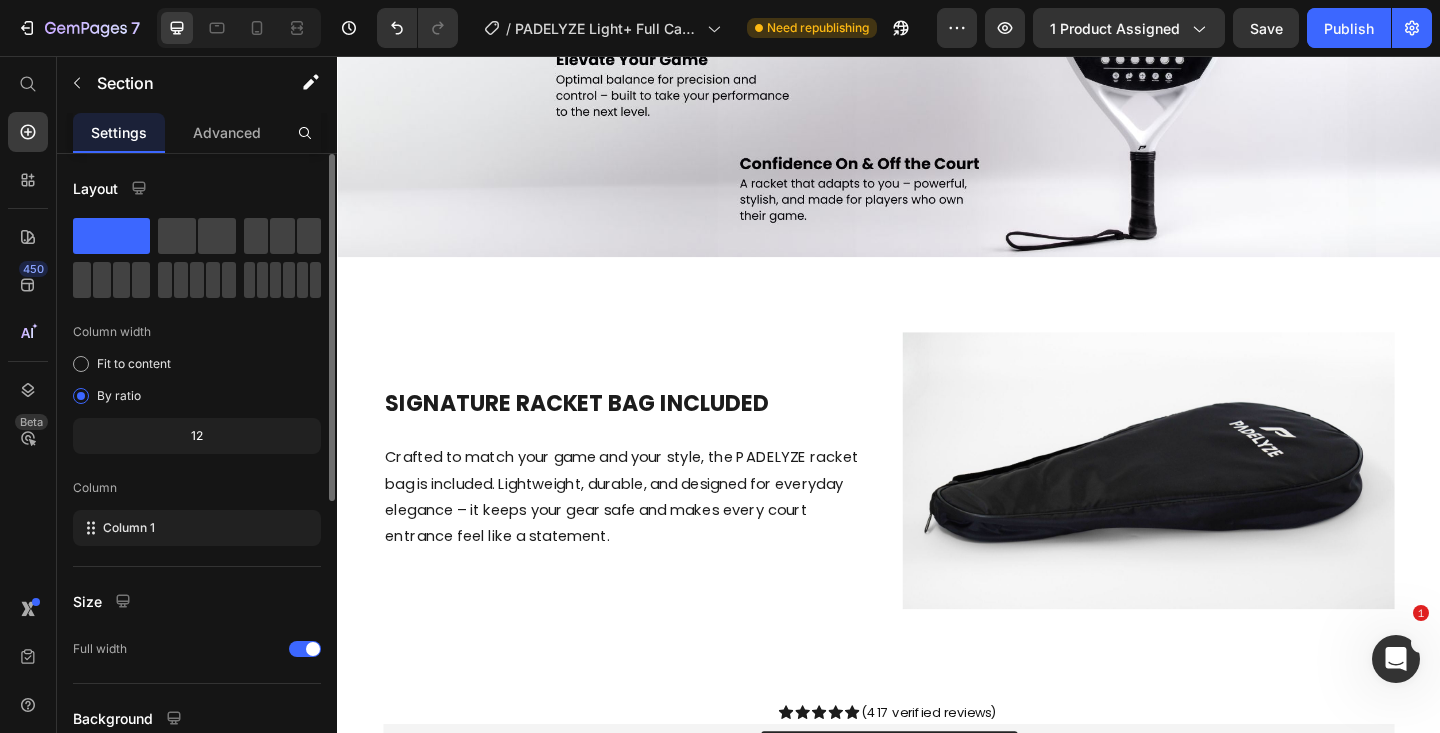 click on "SIGNATURE RACKET Bag Included Heading Crafted to match your game and your style, the PADELYZE racket bag is included. Lightweight, durable, and designed for everyday elegance – it keeps your gear safe and makes every court entrance feel like a statement. Text block Image Row Section 6" at bounding box center (937, 507) 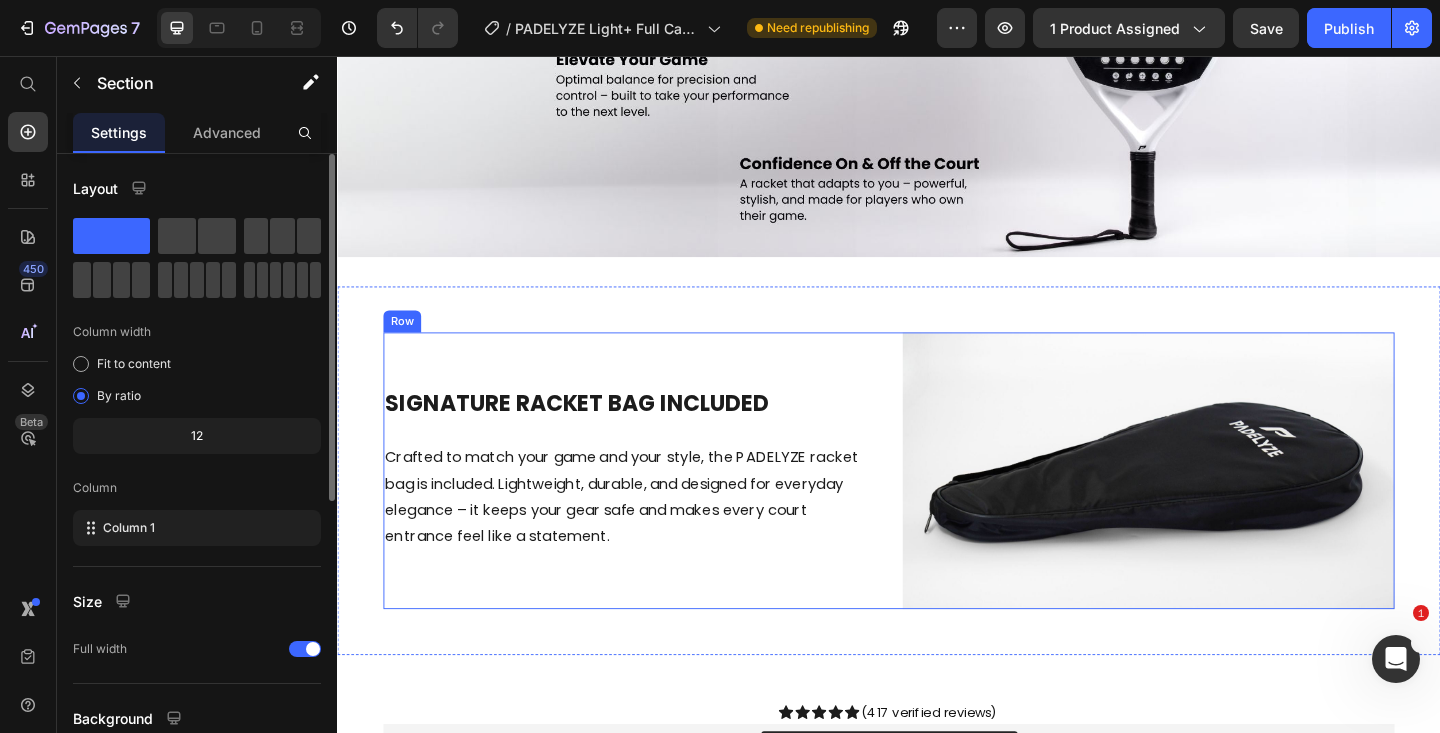 click on "SIGNATURE RACKET Bag Included Heading Crafted to match your game and your style, the PADELYZE racket bag is included. Lightweight, durable, and designed for everyday elegance – it keeps your gear safe and makes every court entrance feel like a statement. Text block" at bounding box center (654, 507) 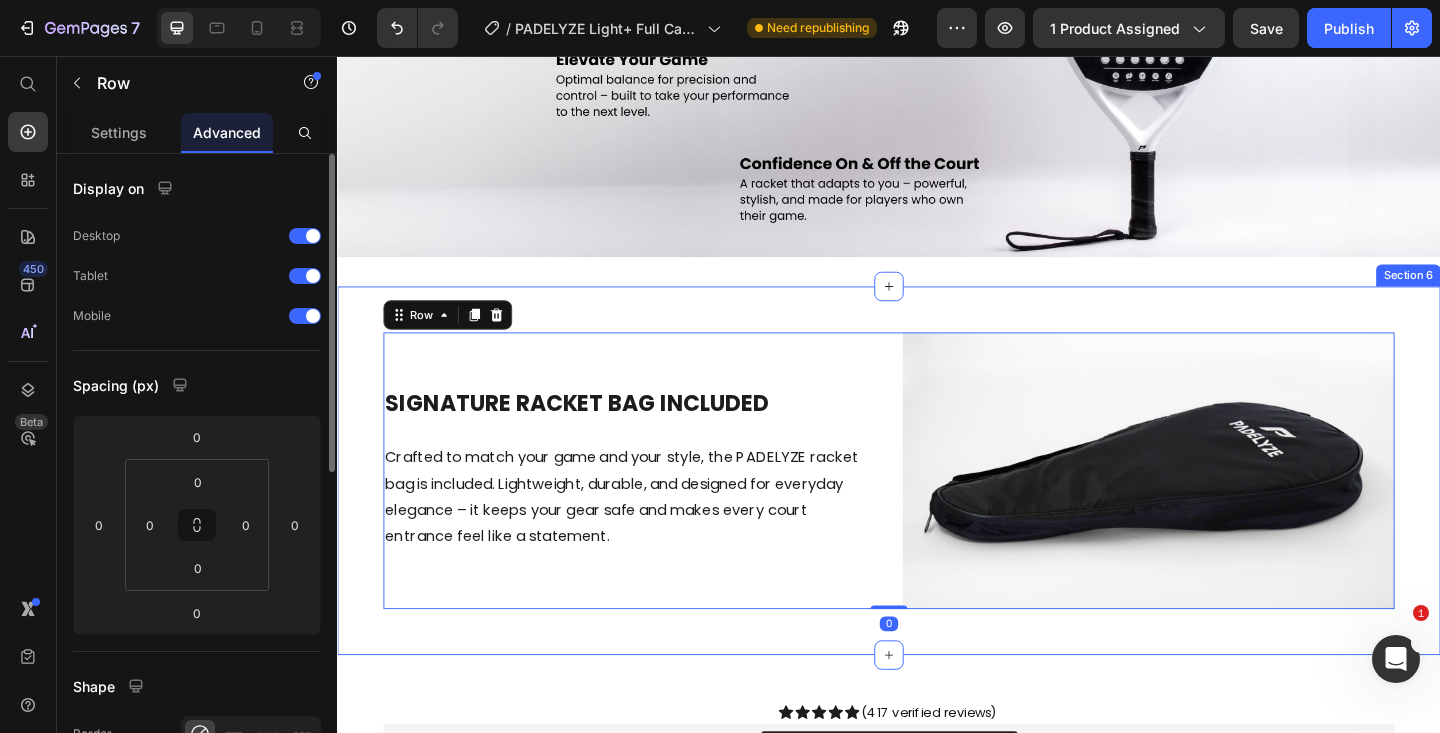 click on "SIGNATURE RACKET Bag Included Heading Crafted to match your game and your style, the PADELYZE racket bag is included. Lightweight, durable, and designed for everyday elegance – it keeps your gear safe and makes every court entrance feel like a statement. Text block Image Row   0 Section 6" at bounding box center (937, 507) 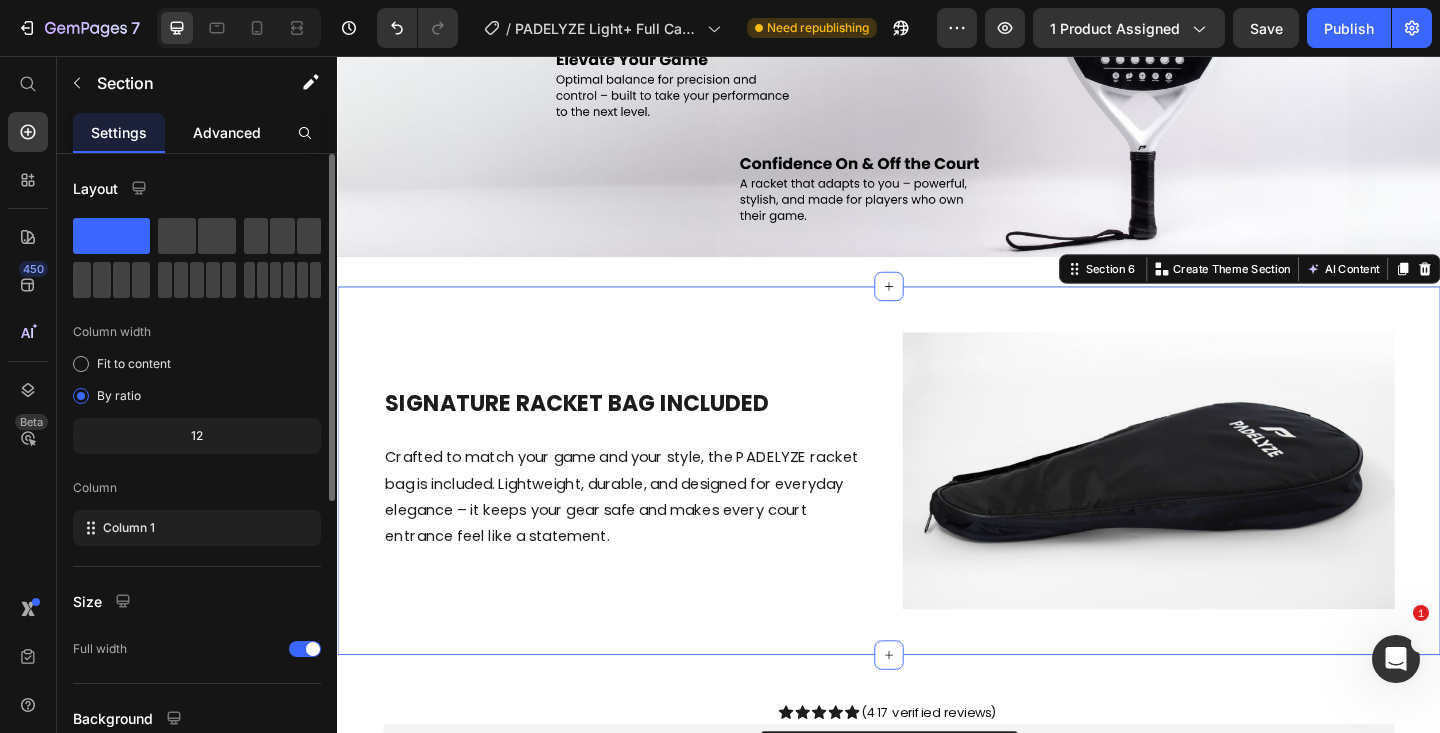 click on "Advanced" 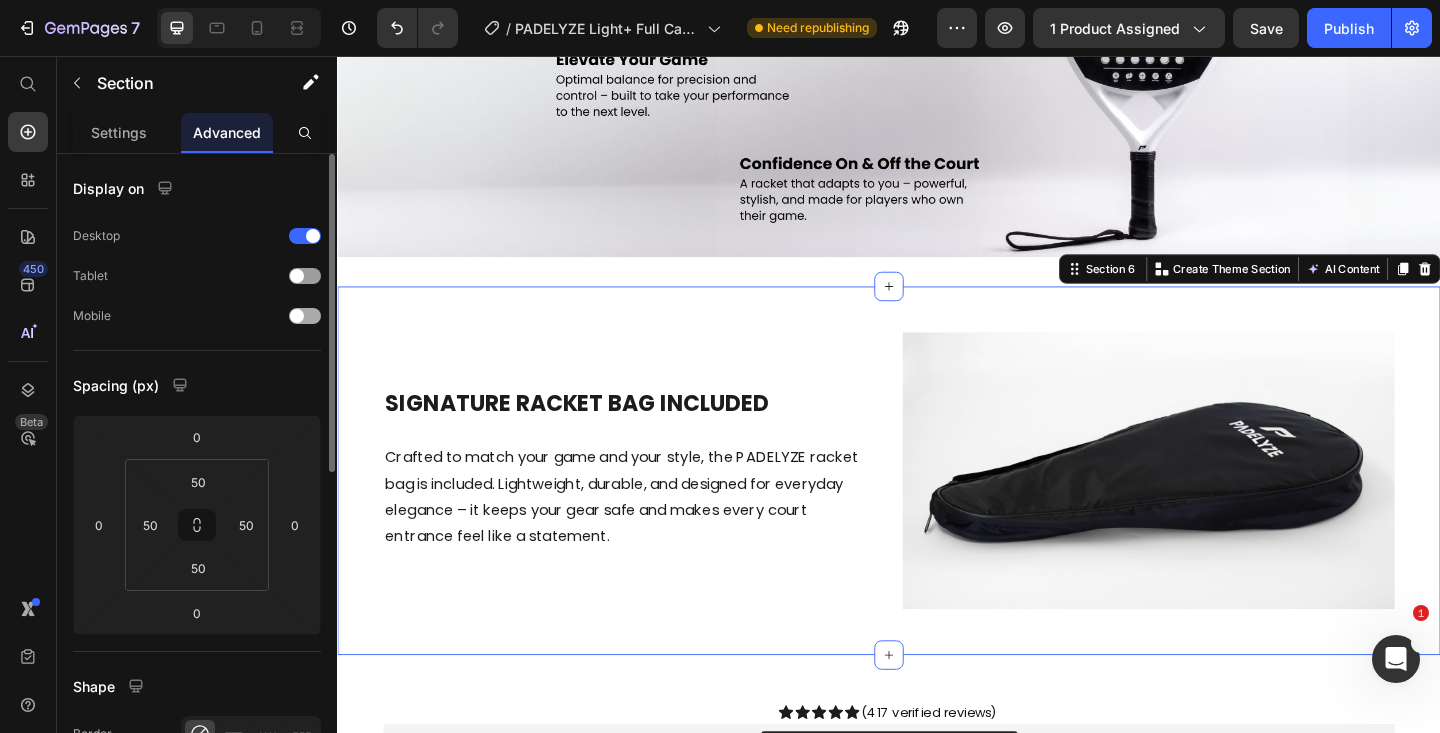 click at bounding box center [305, 316] 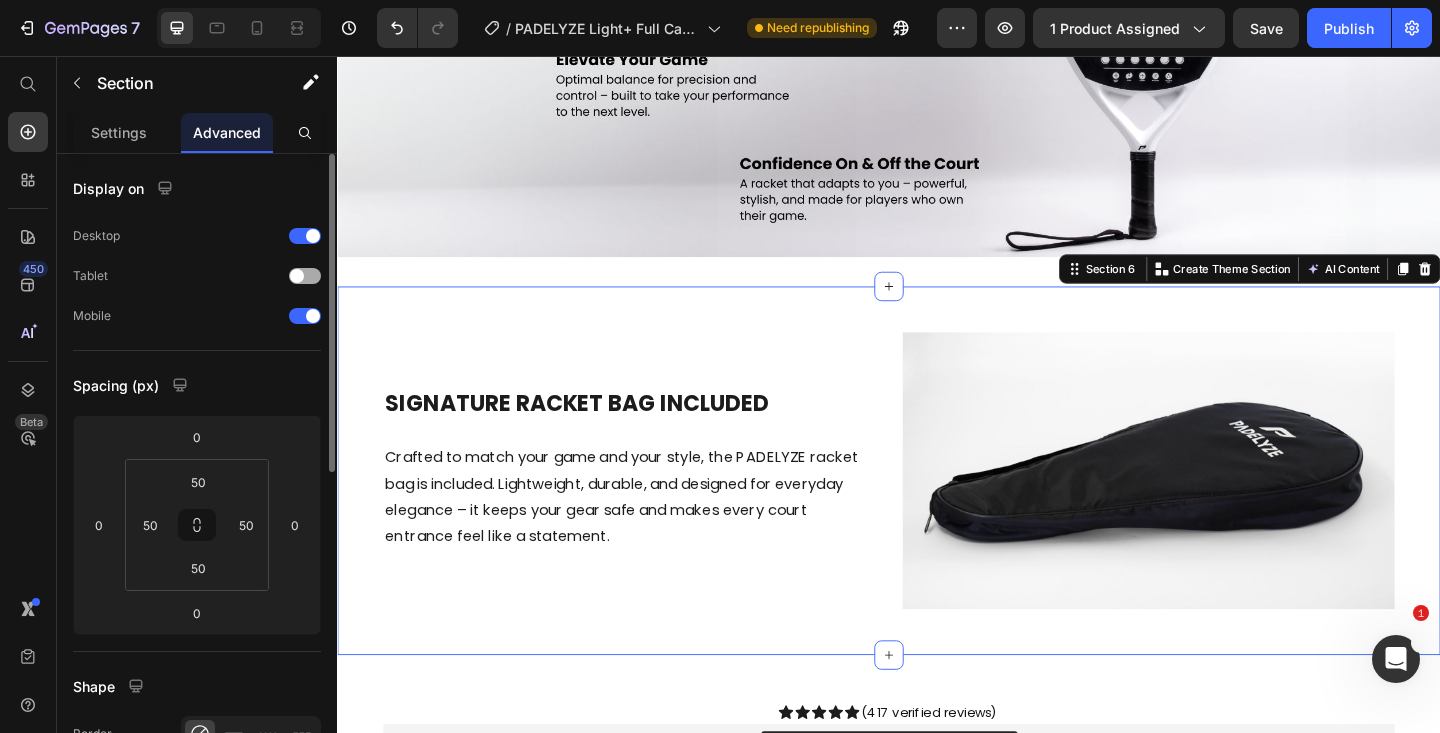 click on "Tablet" at bounding box center (197, 276) 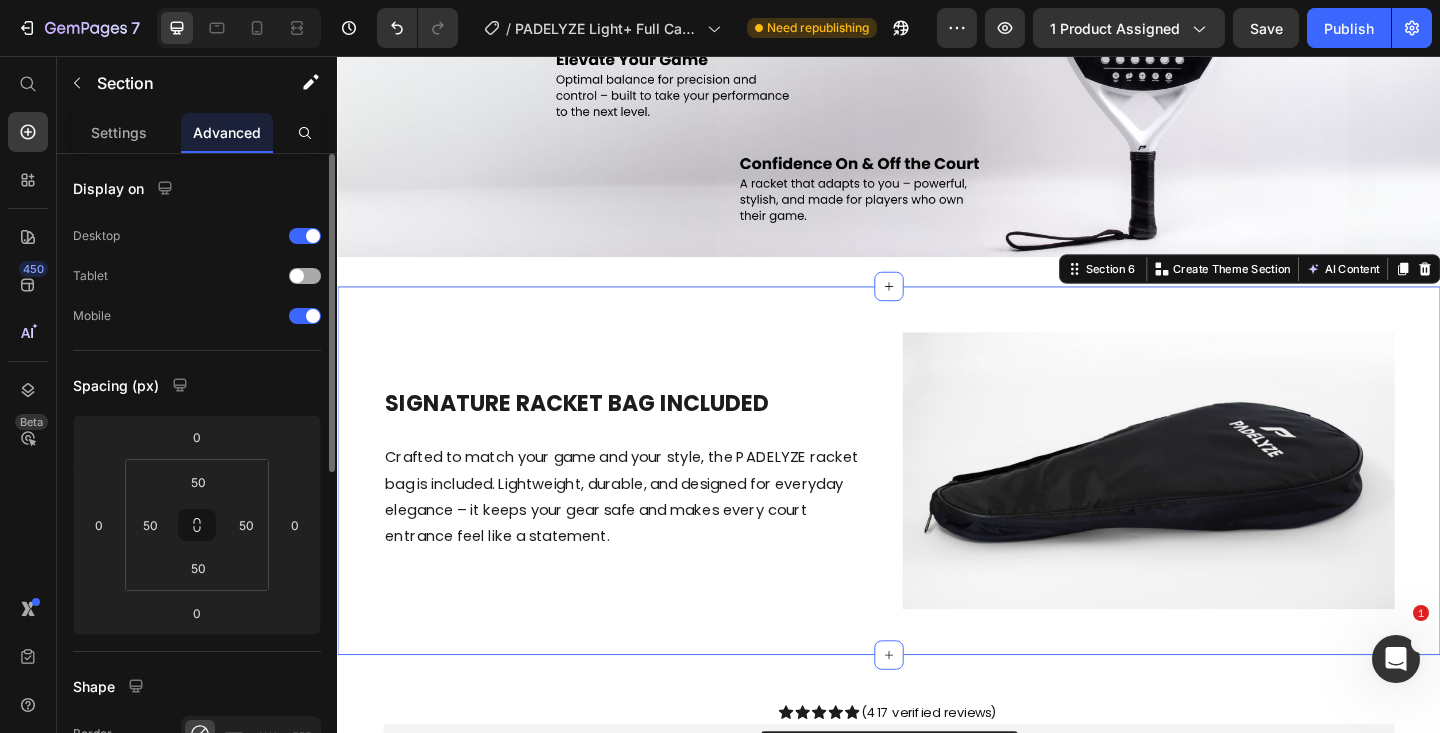 click on "Tablet" at bounding box center [197, 276] 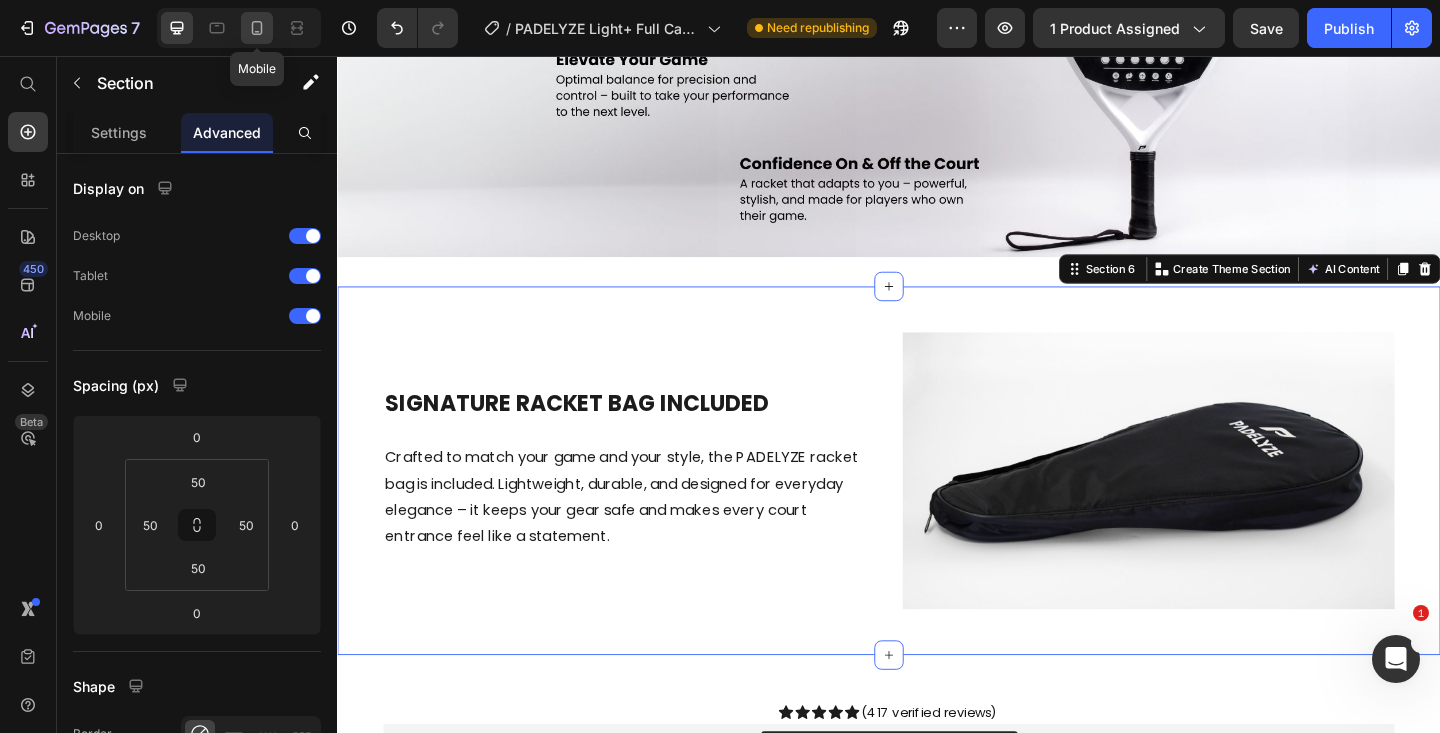 click 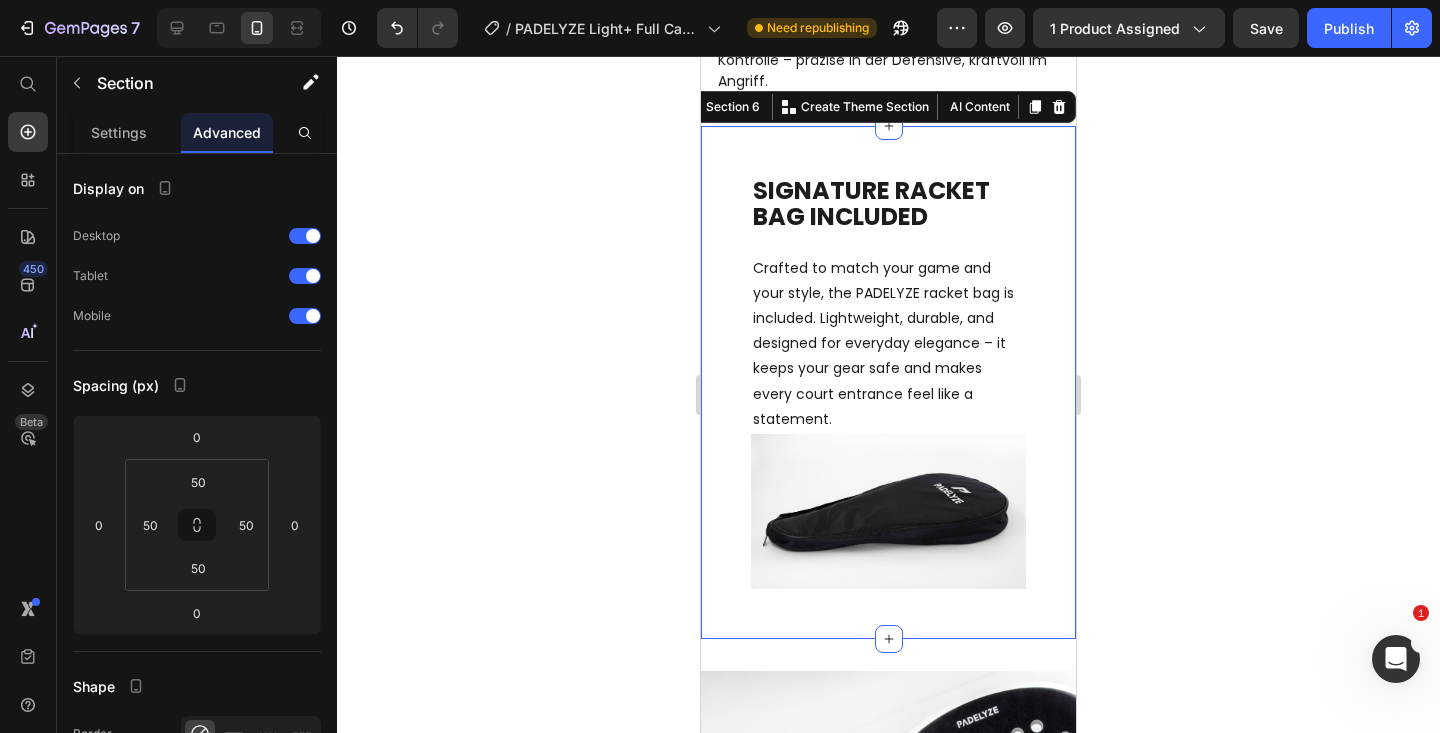scroll, scrollTop: 2478, scrollLeft: 0, axis: vertical 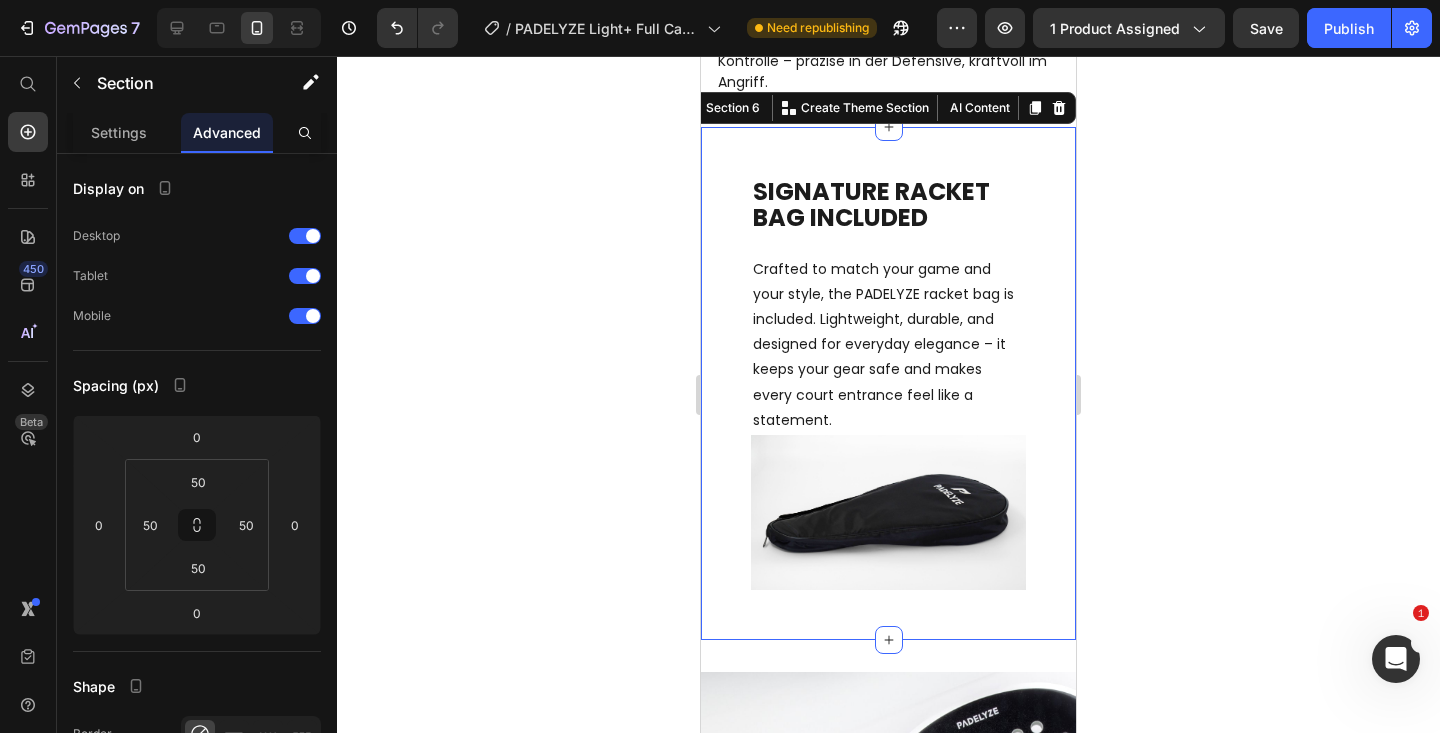 click on "SIGNATURE RACKET Bag Included Heading Crafted to match your game and your style, the PADELYZE racket bag is included. Lightweight, durable, and designed for everyday elegance – it keeps your gear safe and makes every court entrance feel like a statement. Text block Image Row Section 6   Create Theme Section AI Content Write with GemAI What would you like to describe here? Tone and Voice Persuasive Product Women's Padel Tennis Leggings High Waisted - With Ball Pocket - Black Show more Generate" at bounding box center [888, 383] 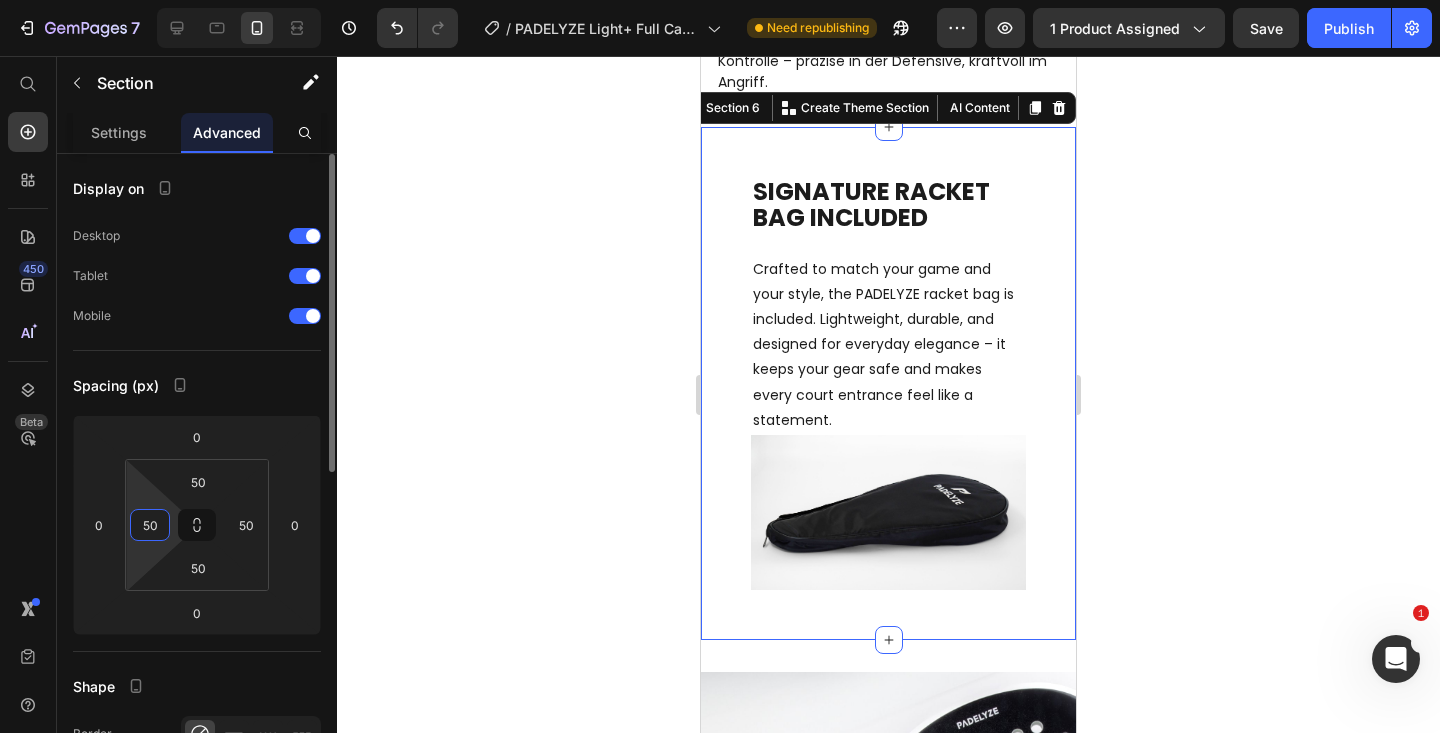 click on "50" at bounding box center [150, 525] 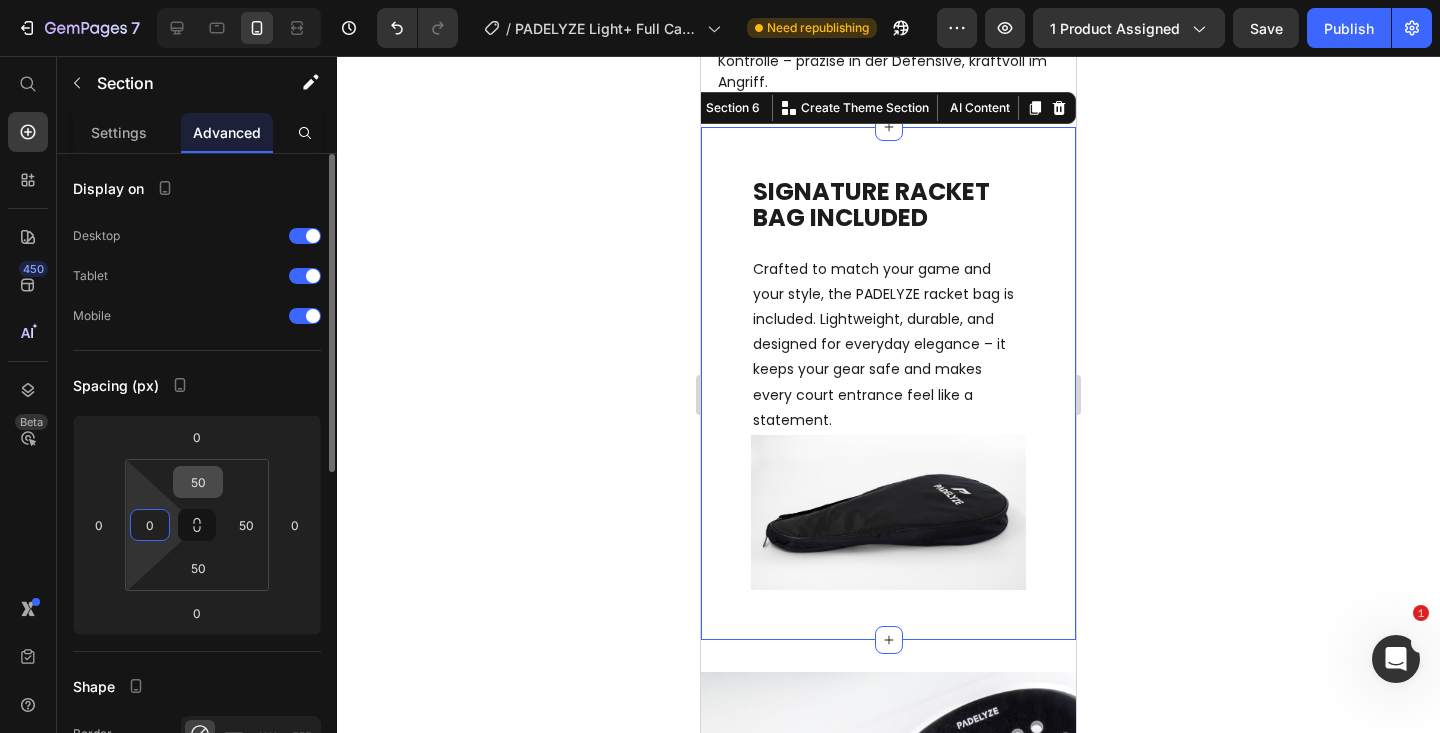 type on "0" 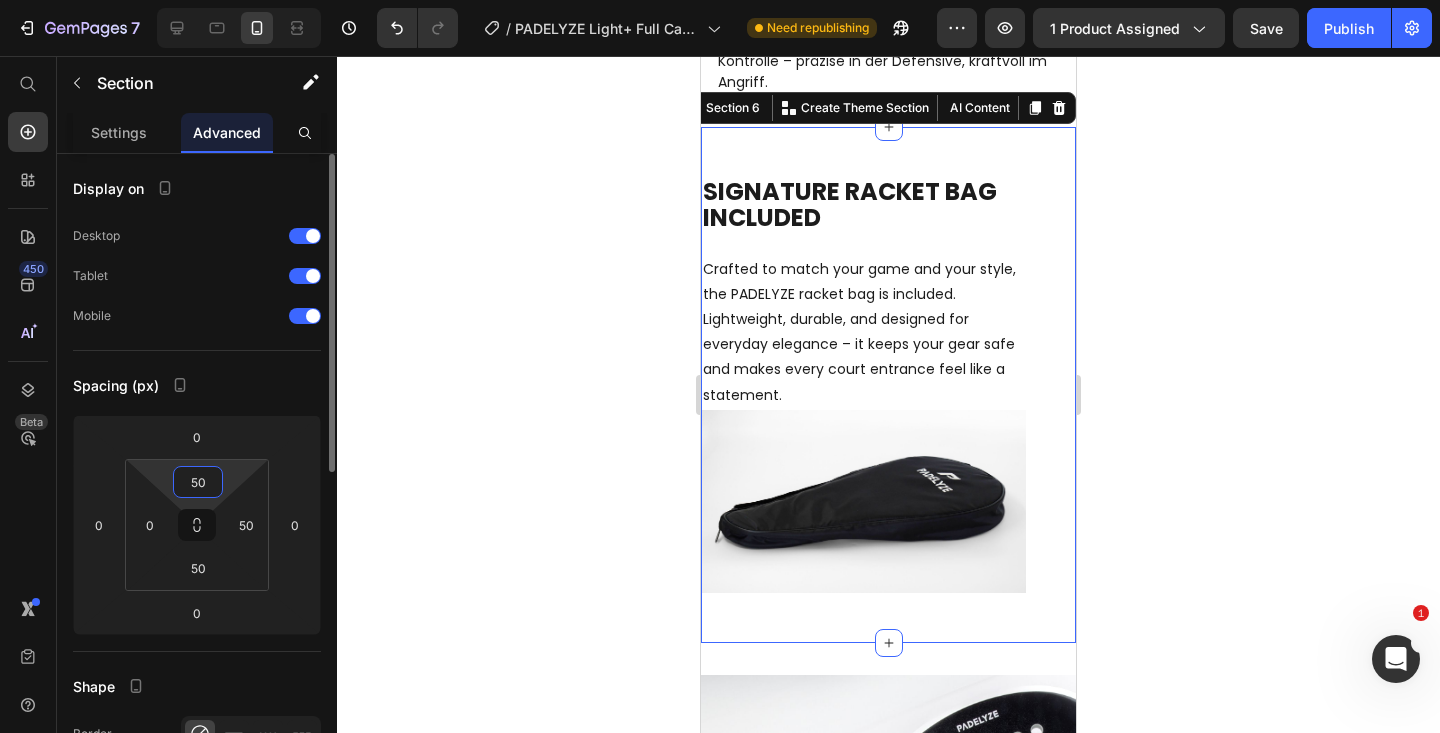 click on "50" at bounding box center [198, 482] 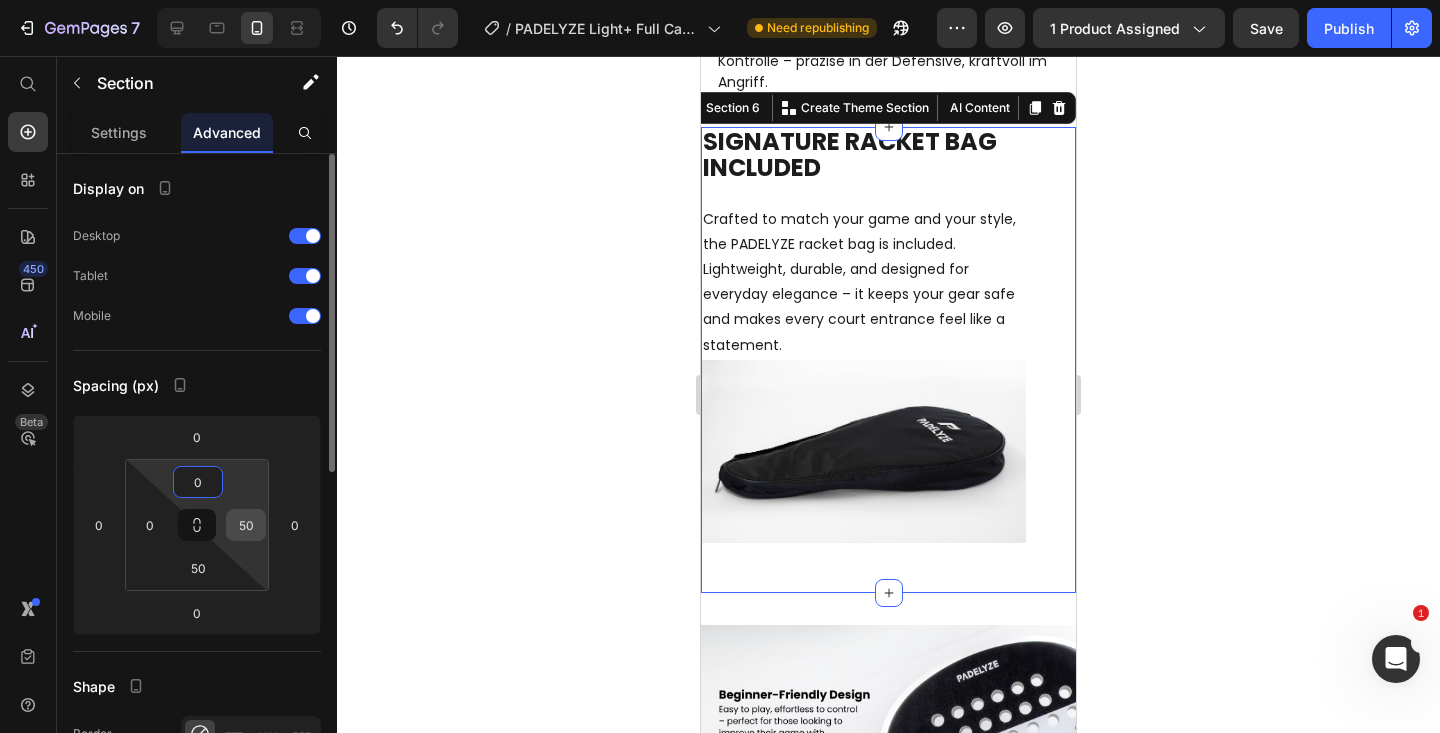 type on "0" 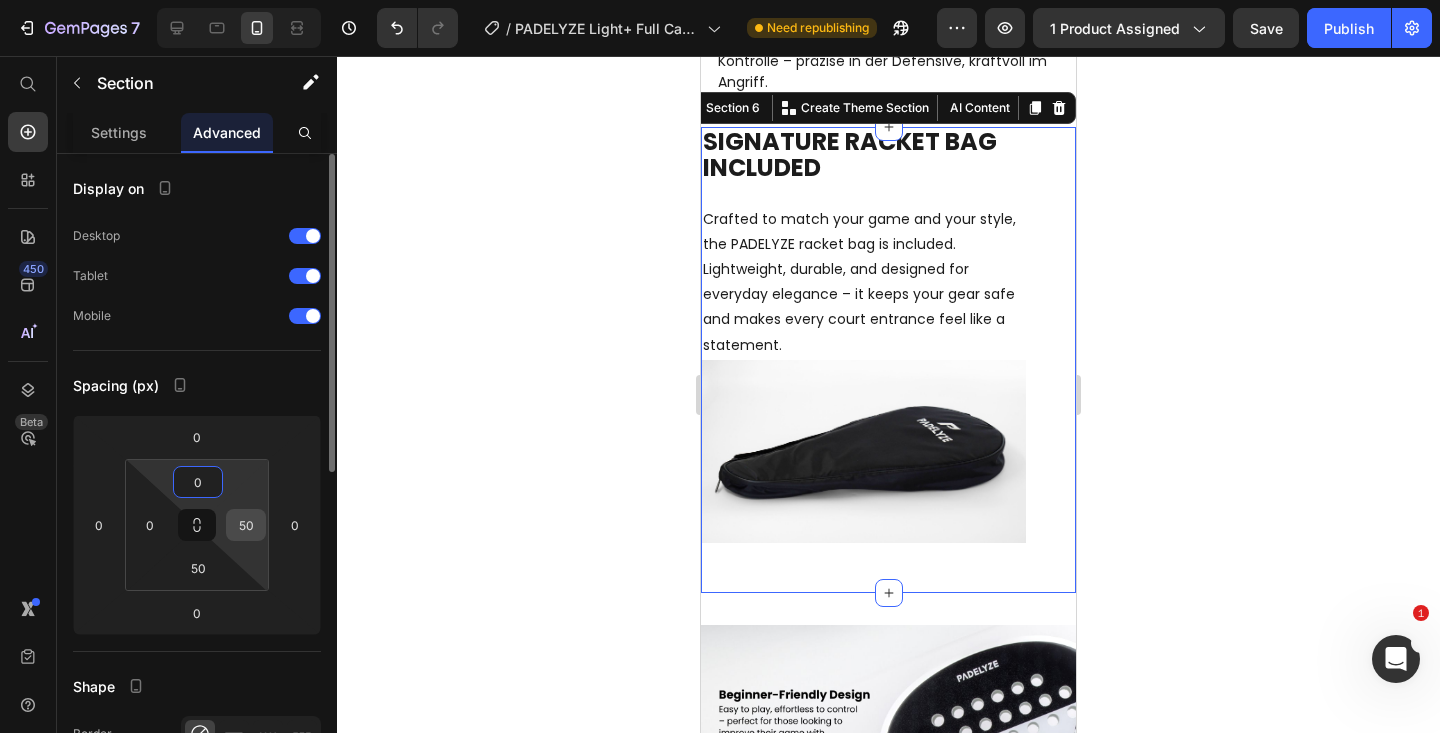 click on "50" at bounding box center [246, 525] 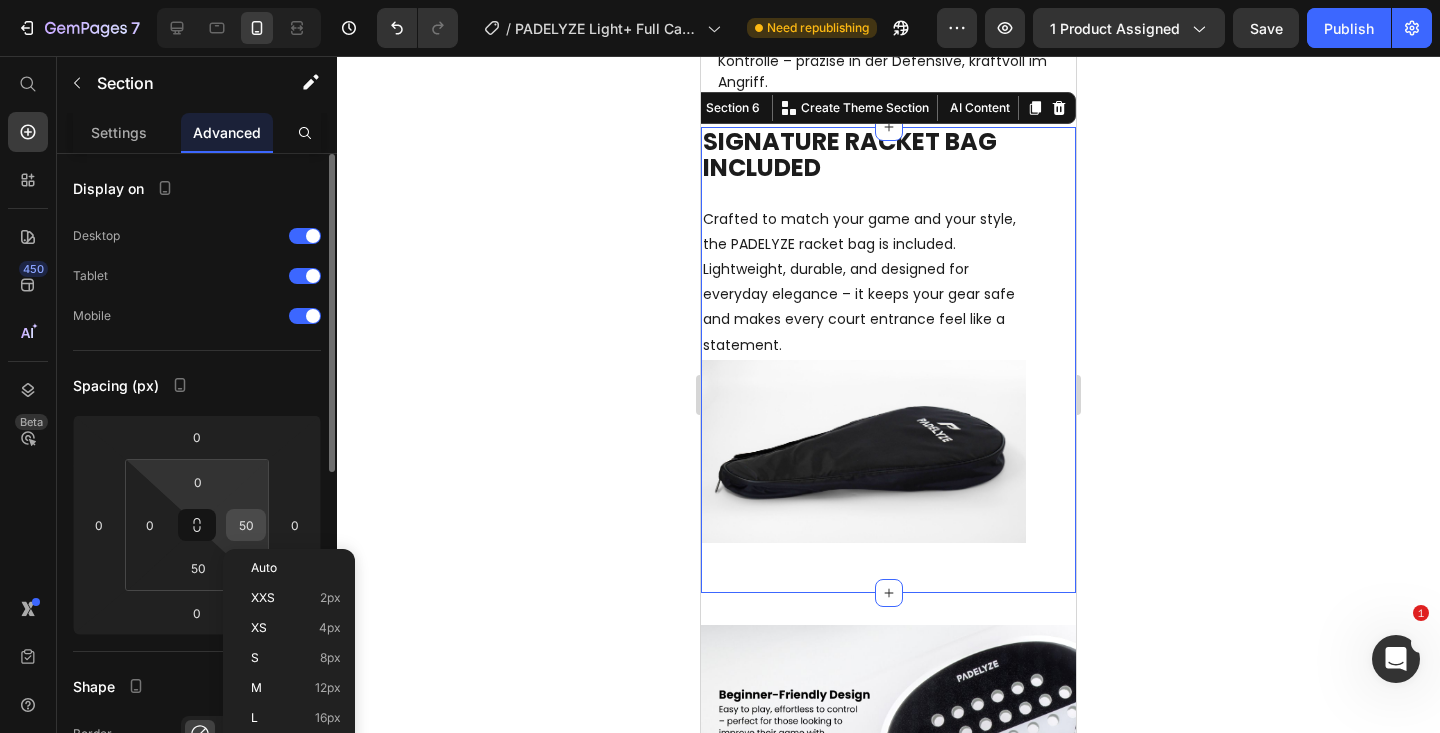 click on "50" at bounding box center (246, 525) 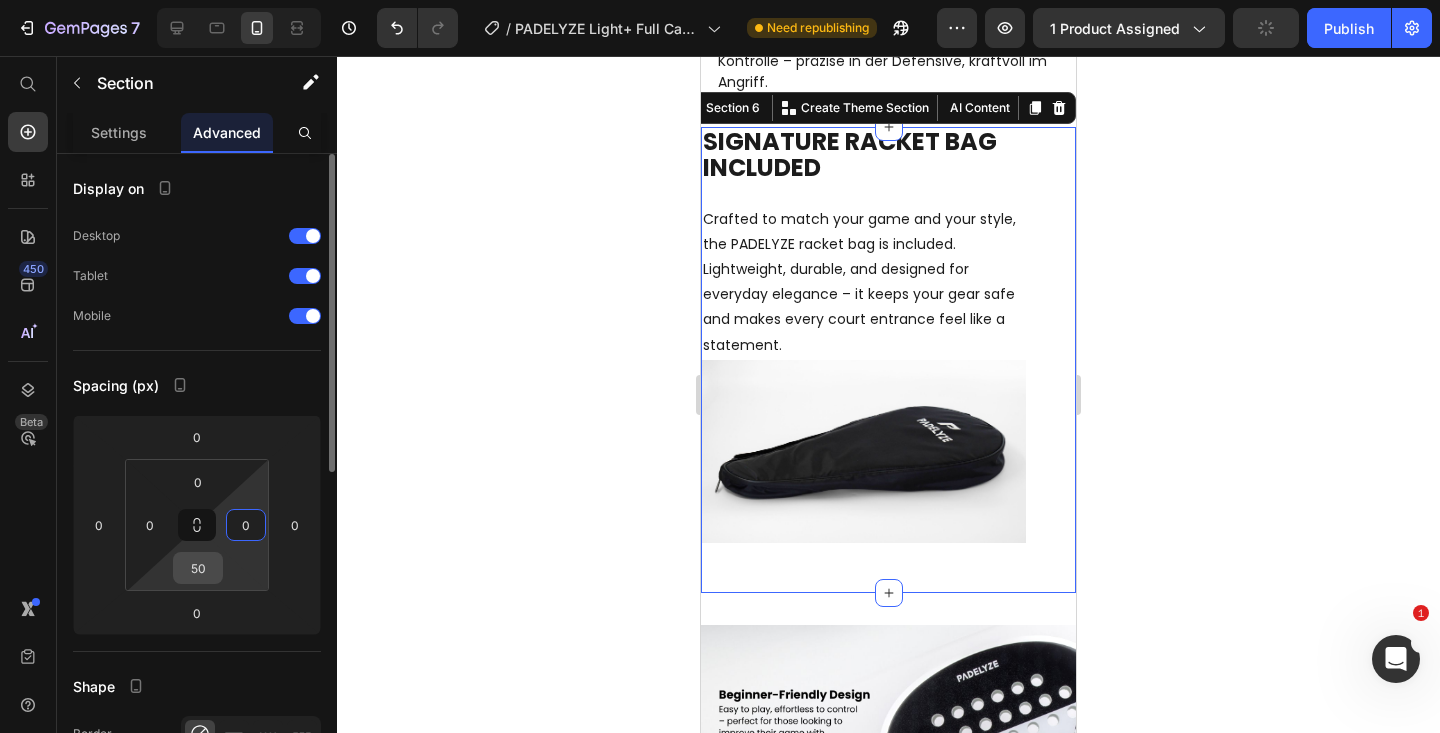 type on "0" 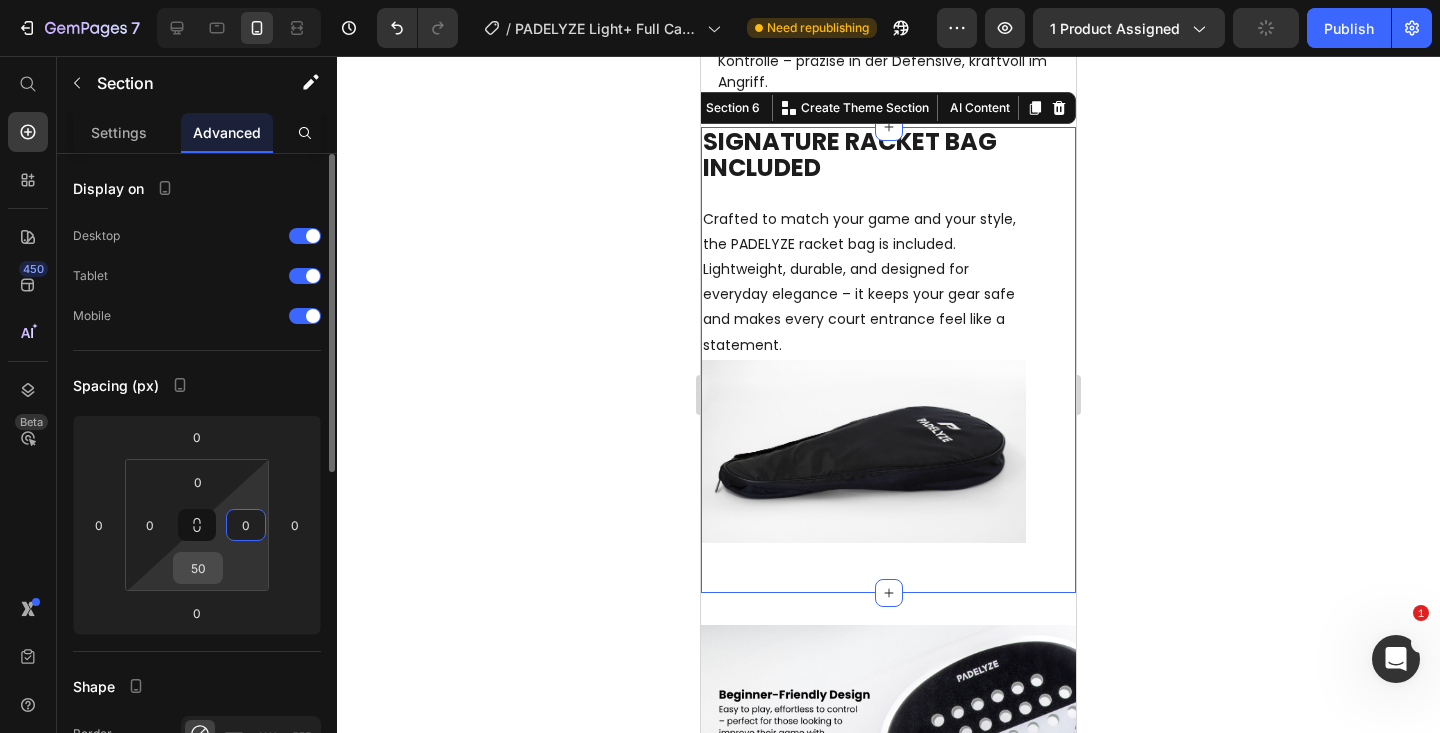 click on "50" at bounding box center [198, 568] 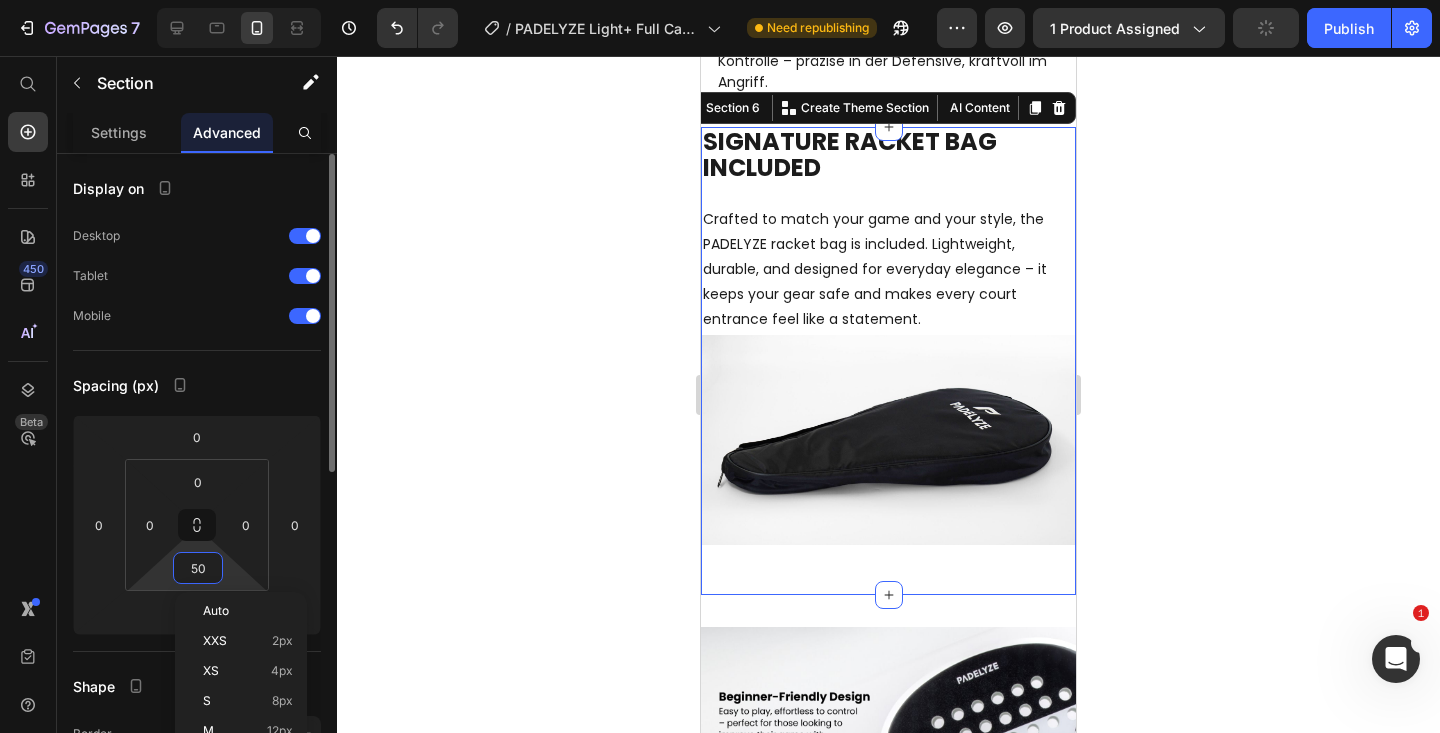type on "0" 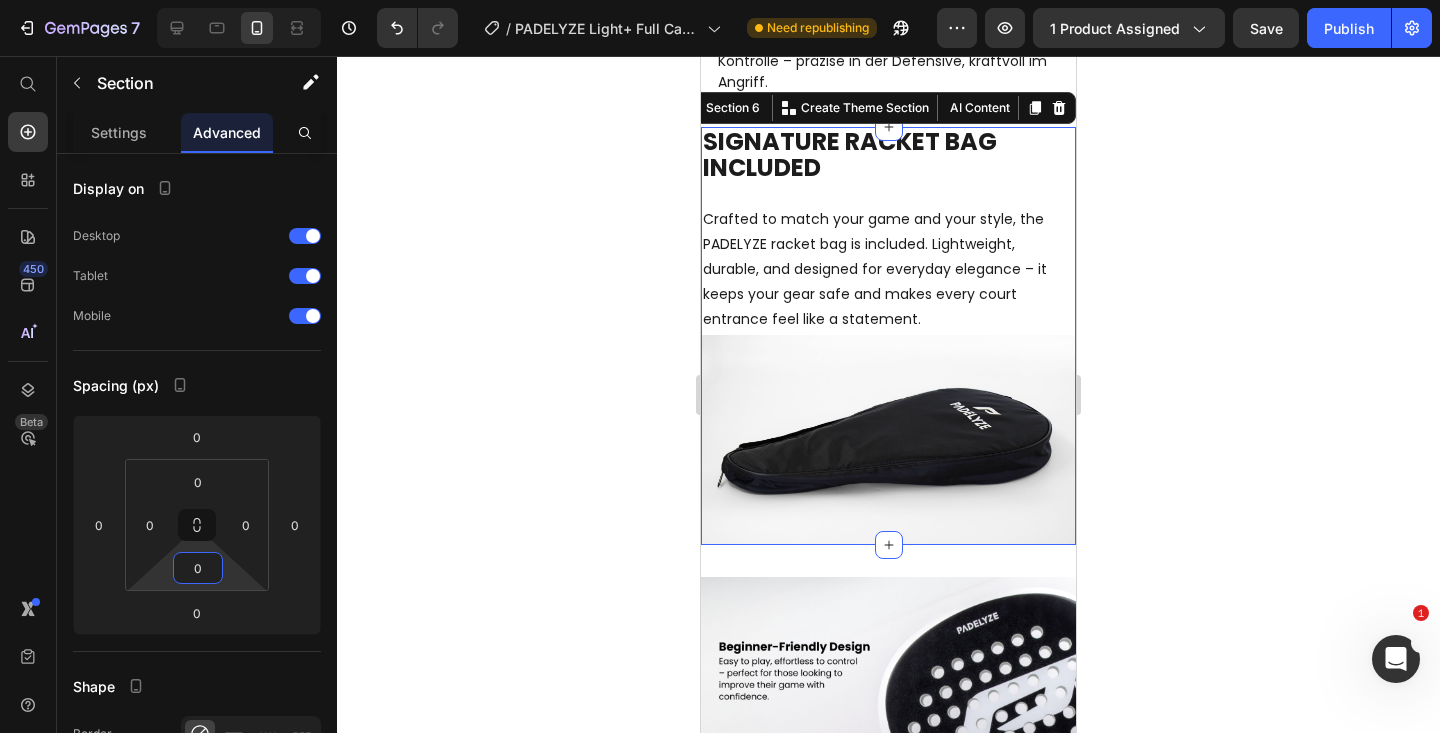 click 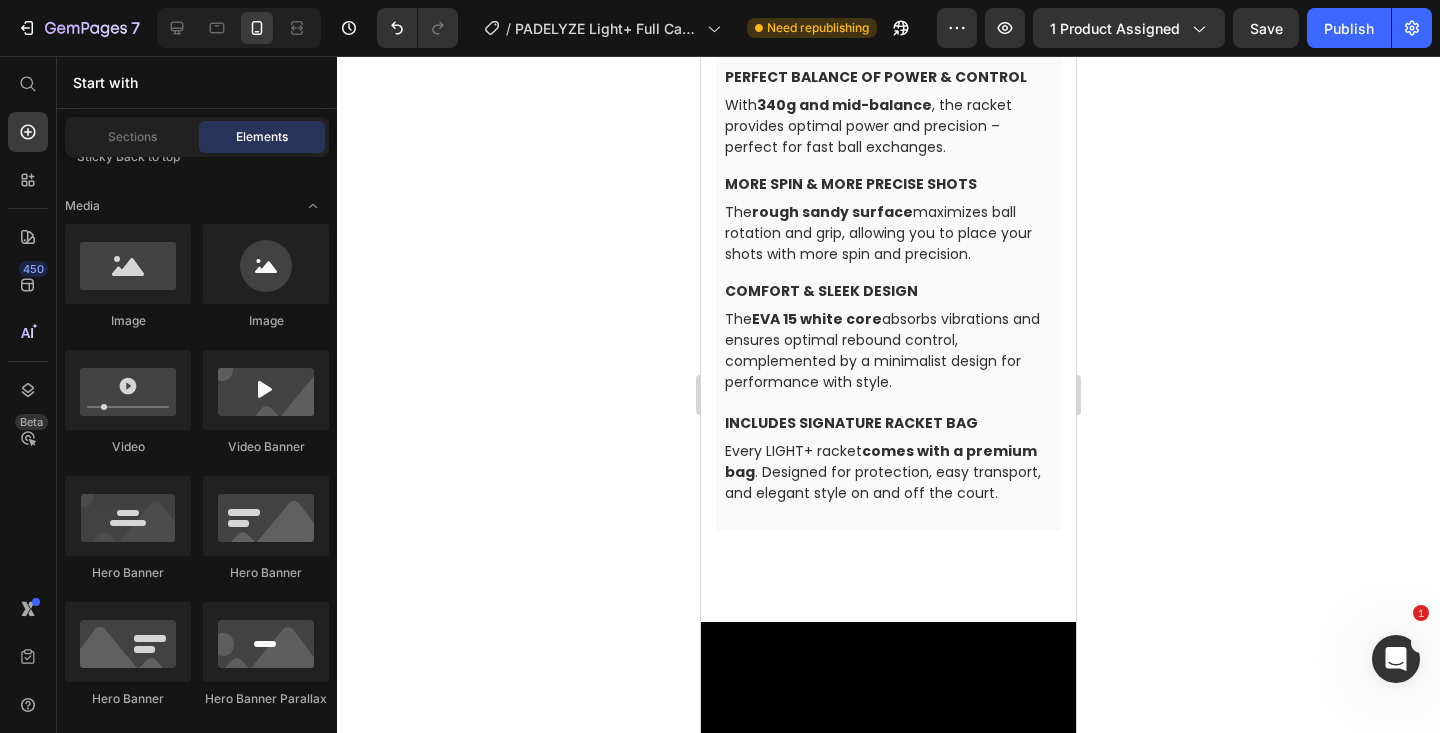 scroll, scrollTop: 1907, scrollLeft: 0, axis: vertical 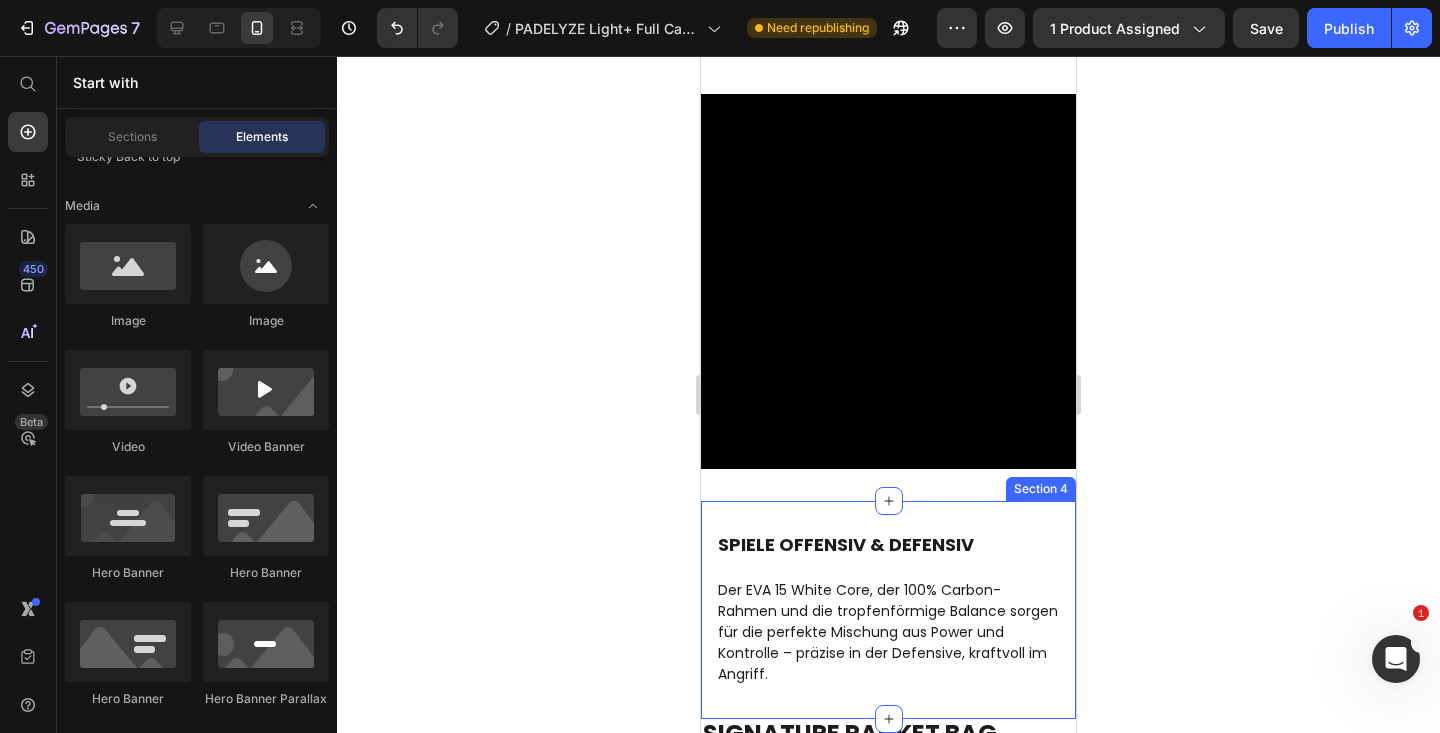 click on "SPIELE OFFENSIV & DEFENSIV Heading Der EVA 15 White Core, der 100% Carbon-Rahmen und die tropfenförmige Balance sorgen für die perfekte Mischung aus Power und Kontrolle – präzise in der Defensive, kraftvoll im Angriff. Text block Section 4" at bounding box center (888, 610) 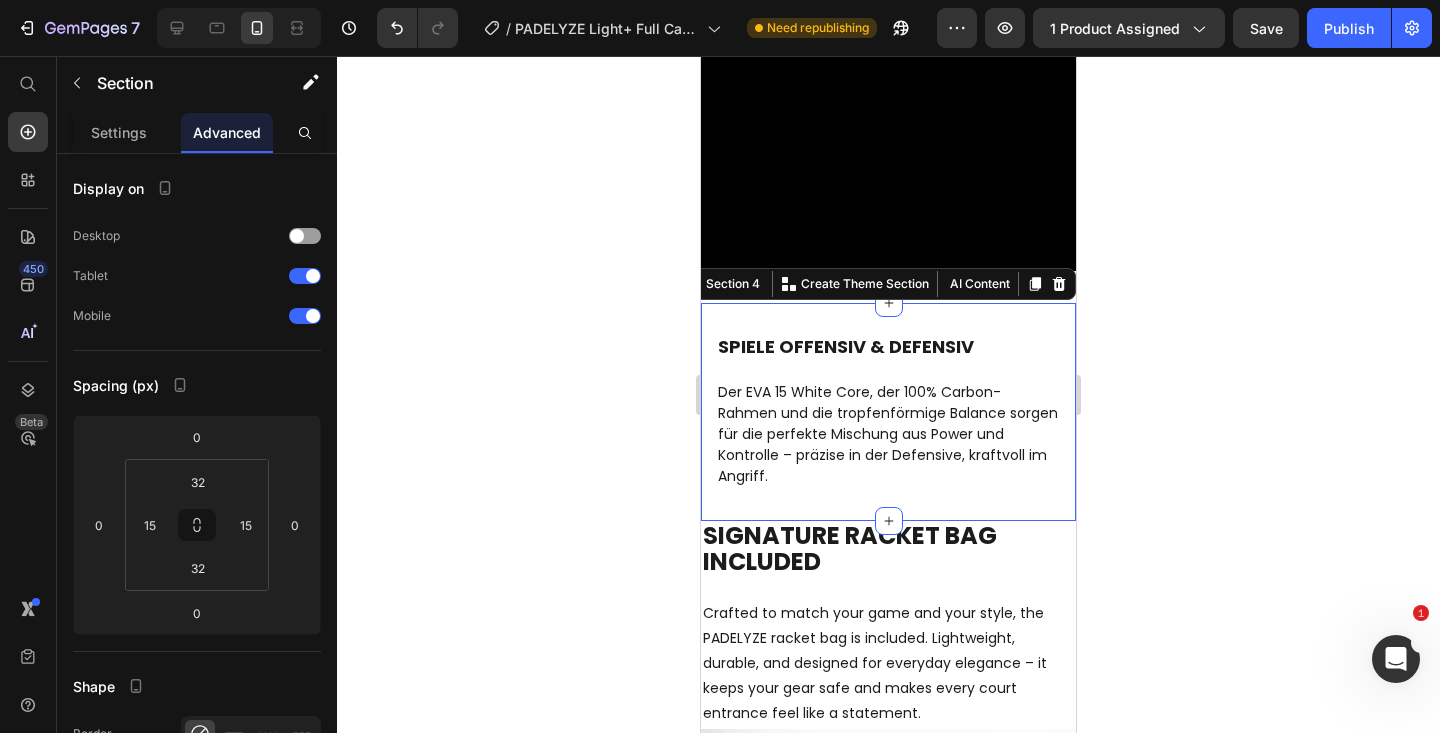 scroll, scrollTop: 2211, scrollLeft: 0, axis: vertical 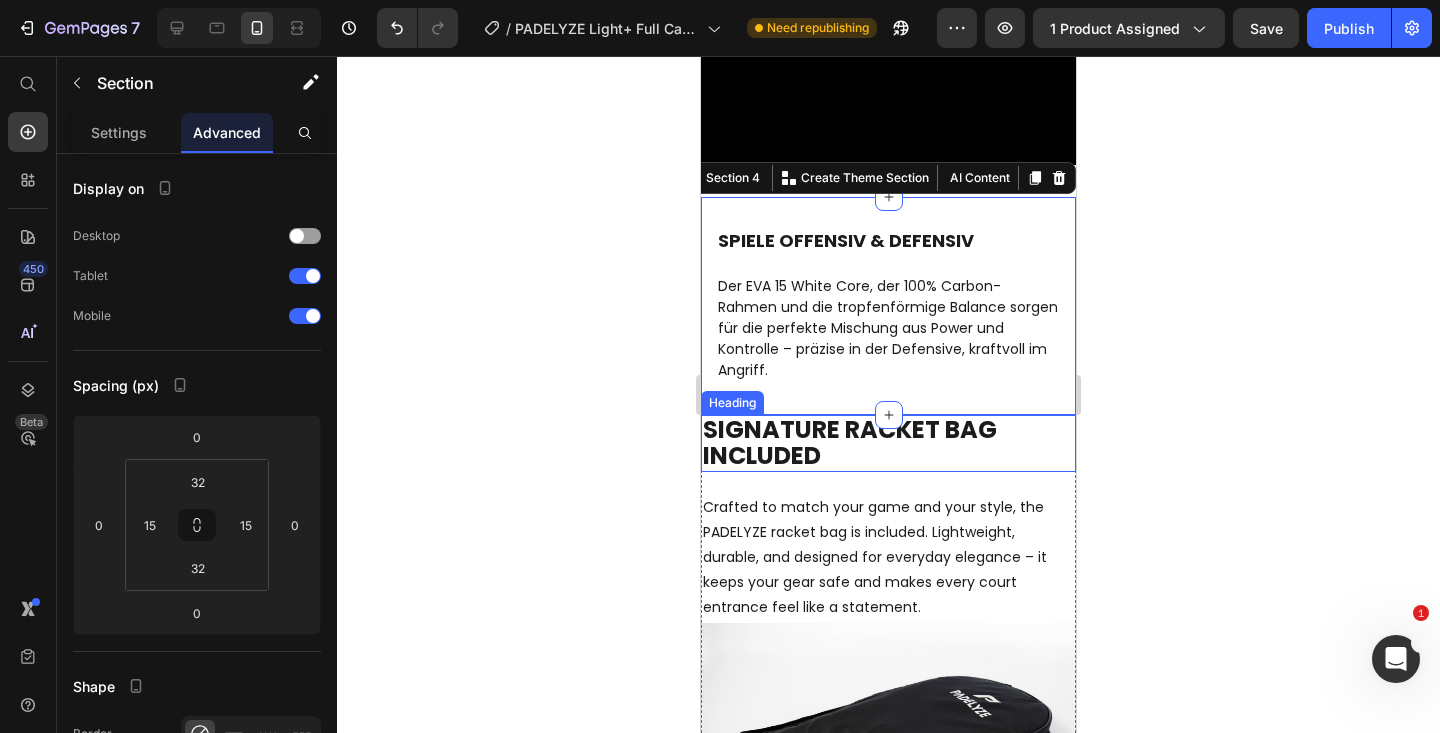 click on "SIGNATURE RACKET Bag Included Heading Crafted to match your game and your style, the PADELYZE racket bag is included. Lightweight, durable, and designed for everyday elegance – it keeps your gear safe and makes every court entrance feel like a statement. Text block" at bounding box center [888, 519] 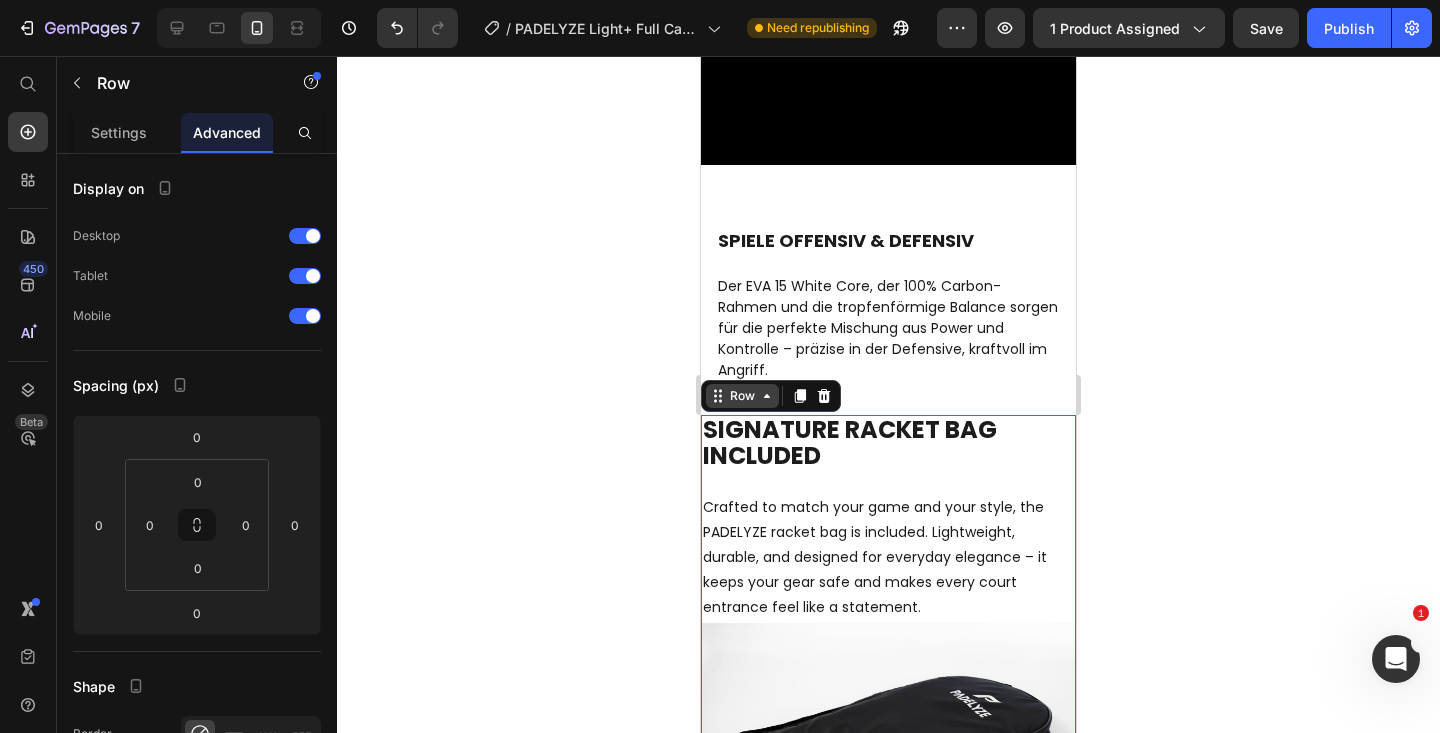 click on "Row" at bounding box center (742, 396) 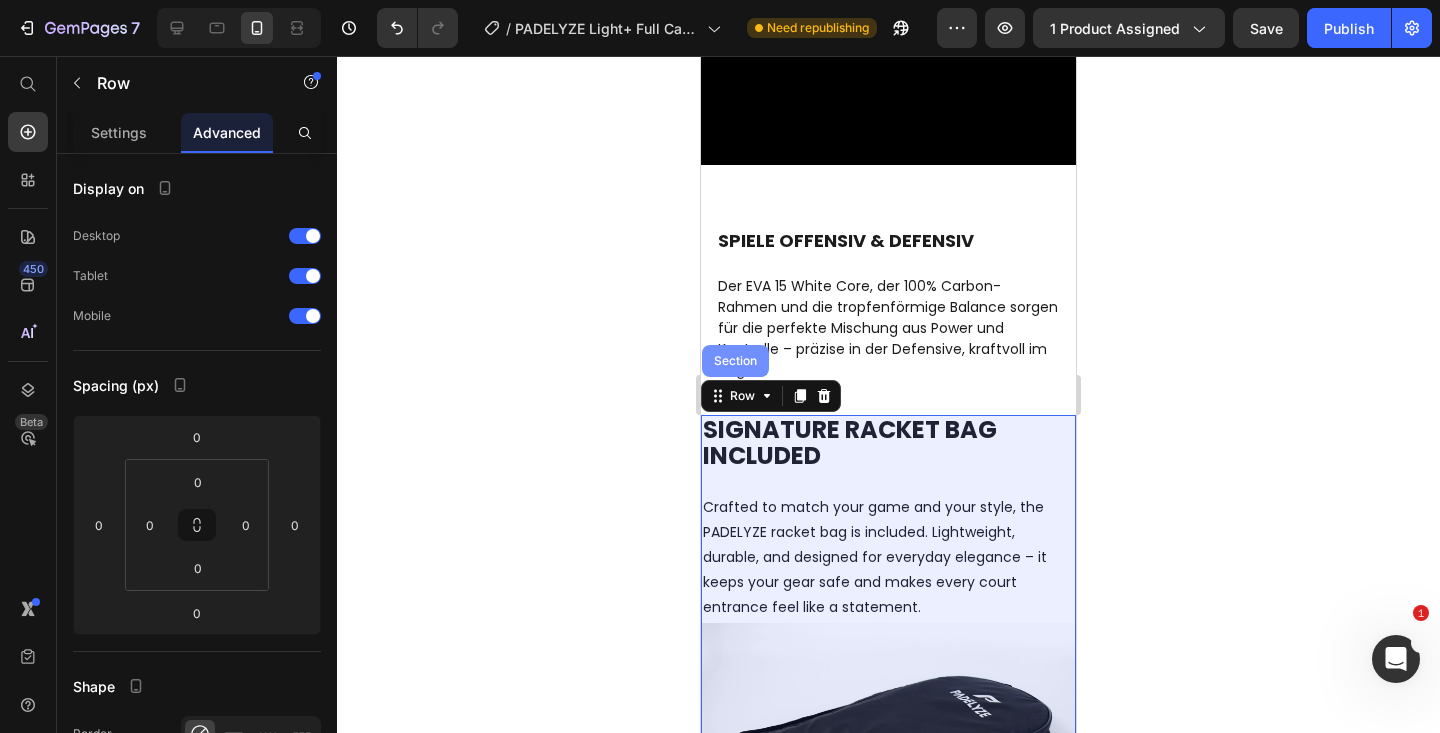 click on "Section" at bounding box center [735, 361] 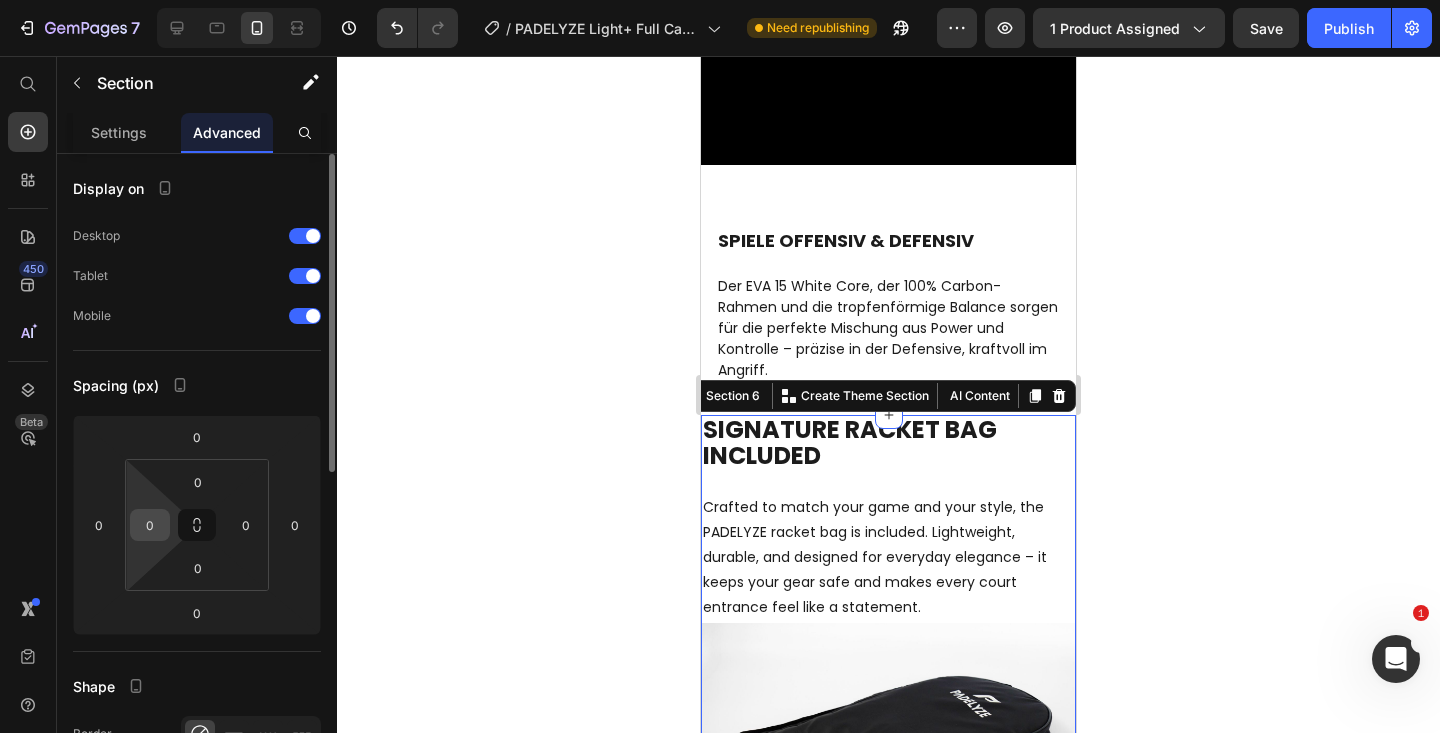 click on "0" at bounding box center (150, 525) 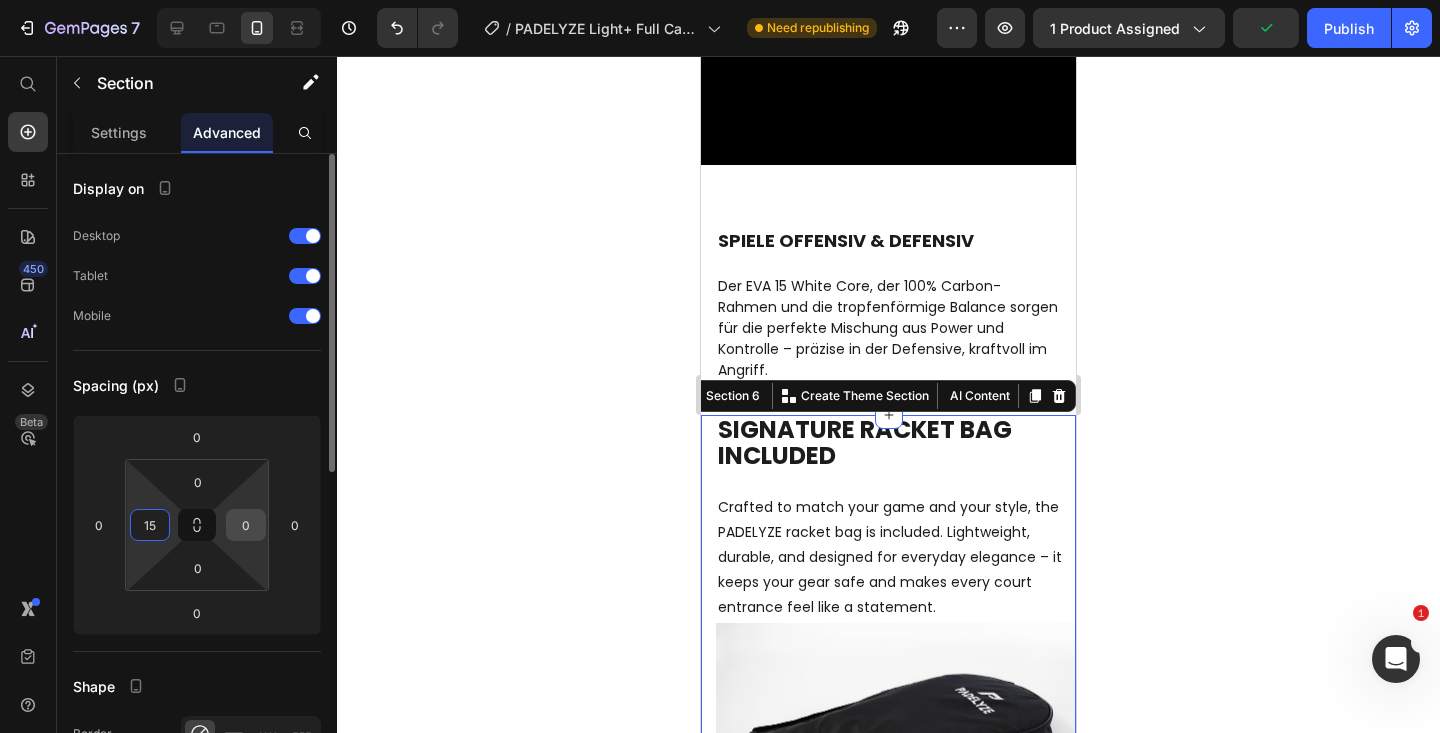 type on "15" 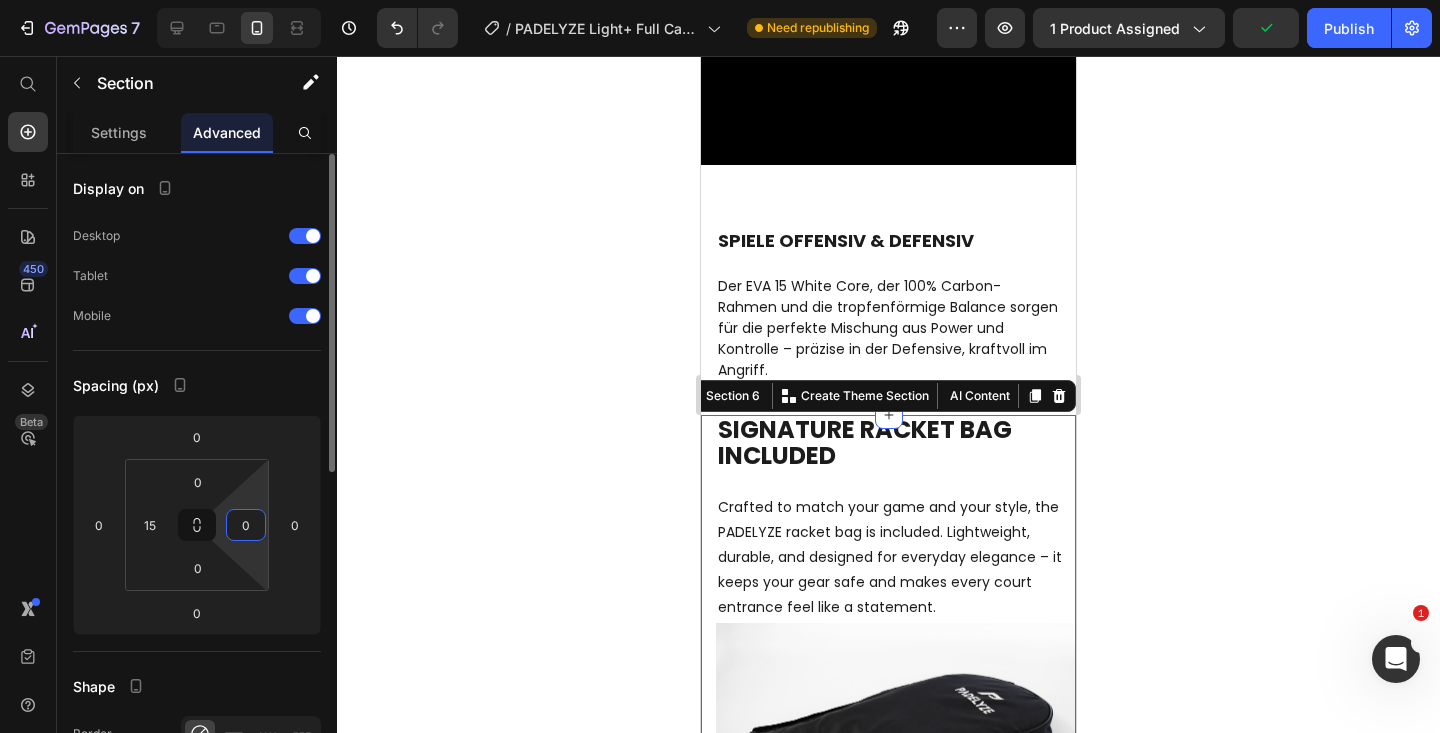 click on "0" at bounding box center [246, 525] 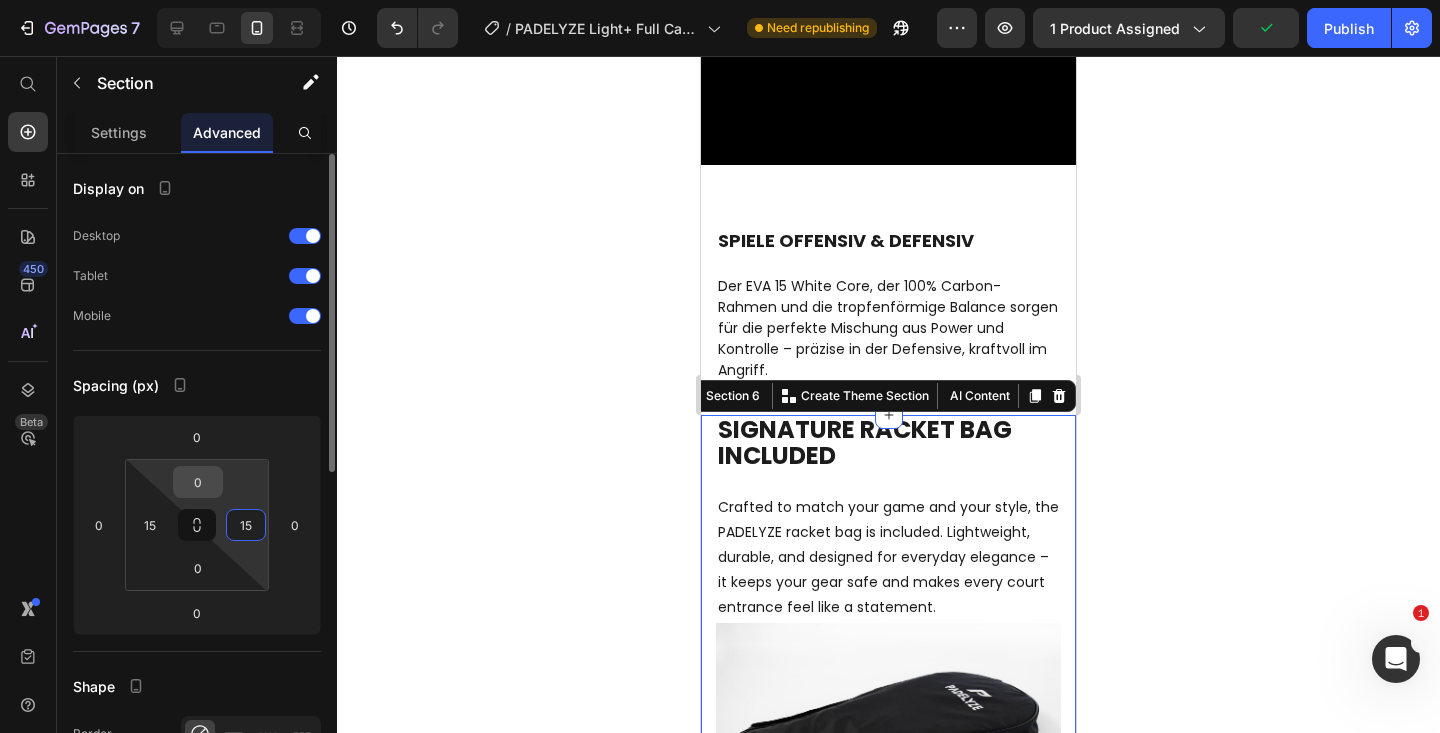 type on "15" 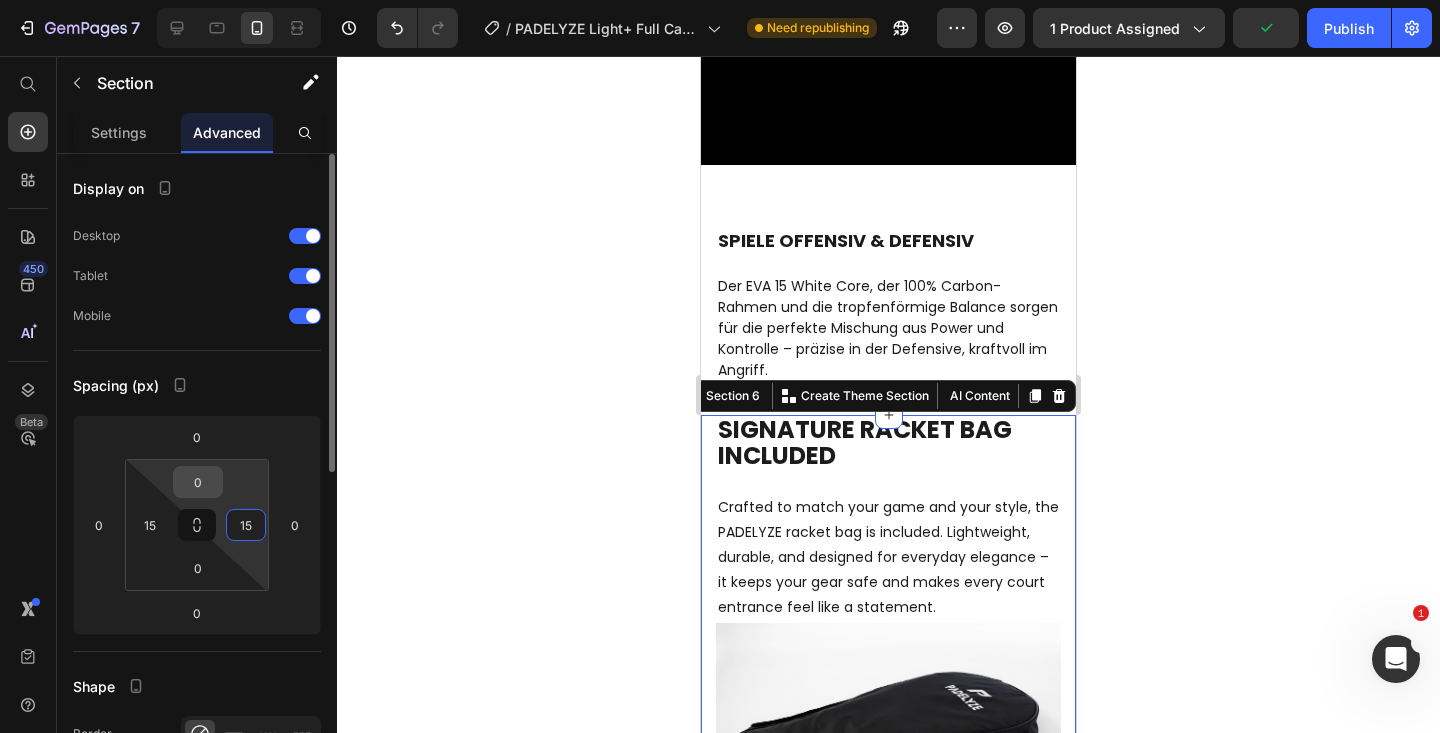 click on "0" at bounding box center (198, 482) 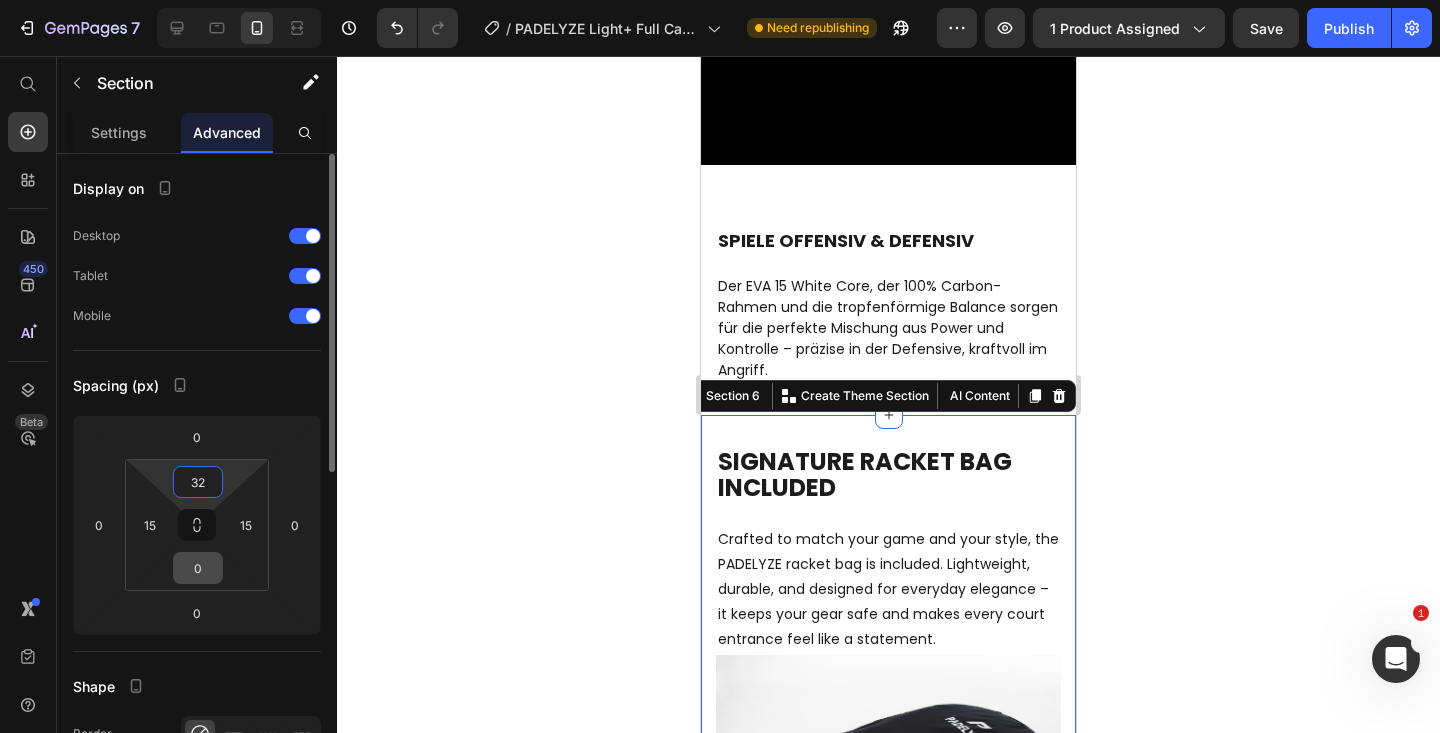 type on "32" 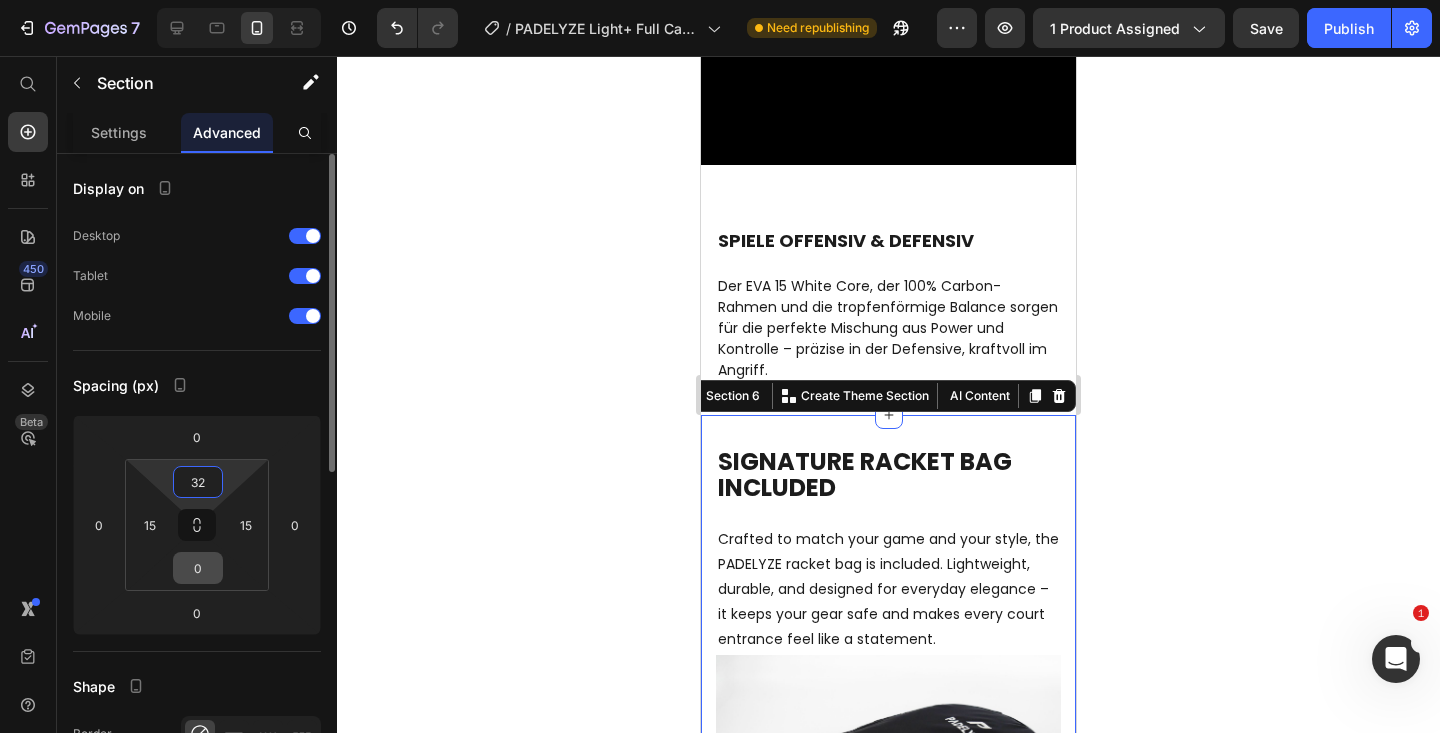 click on "0" at bounding box center [198, 568] 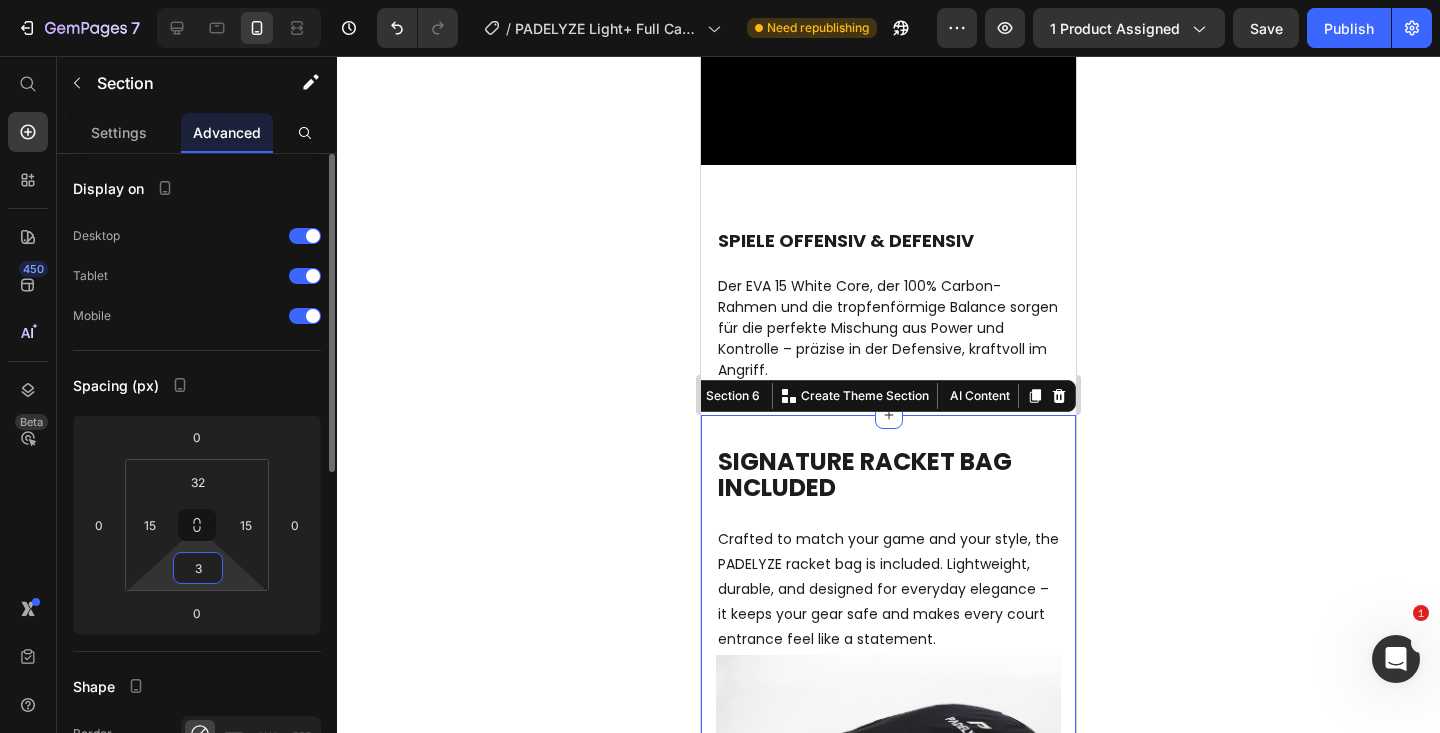 type on "32" 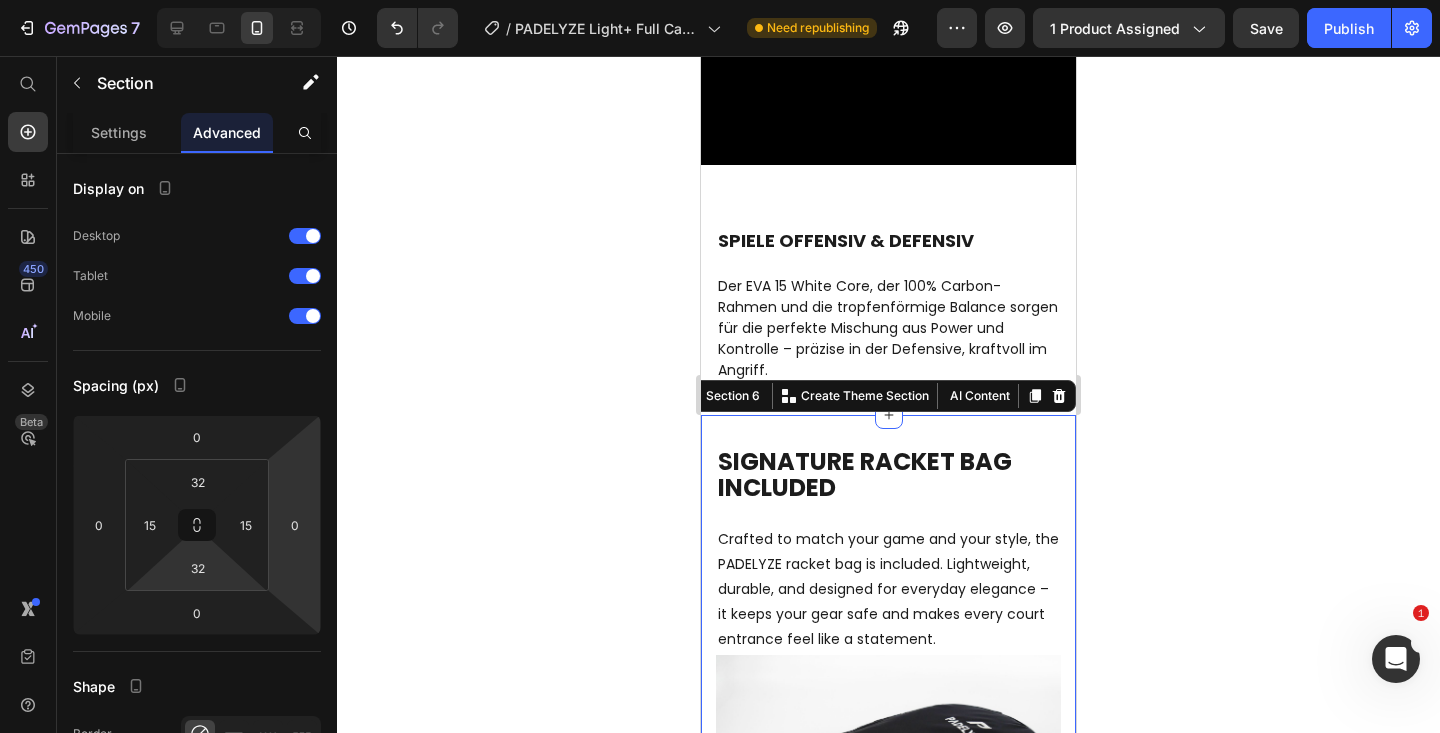 click 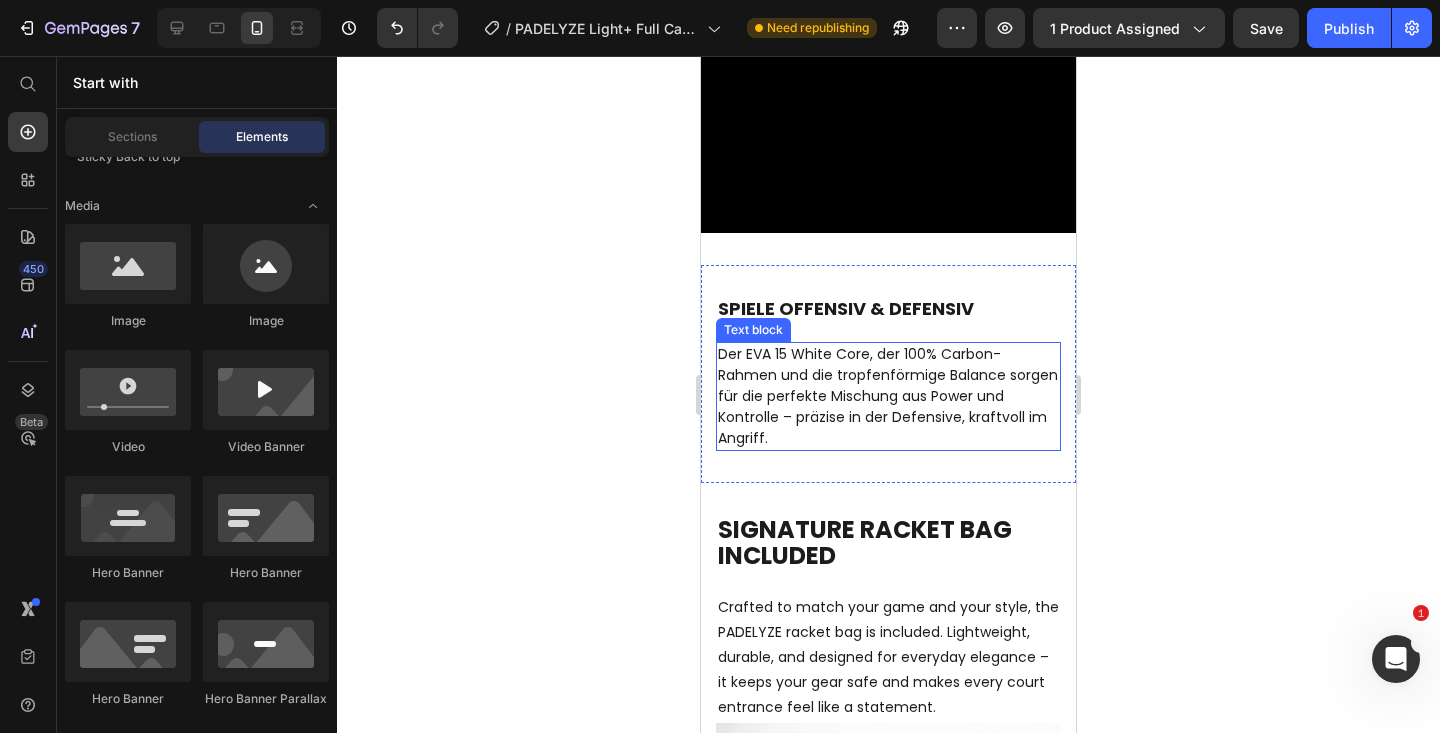 scroll, scrollTop: 2040, scrollLeft: 0, axis: vertical 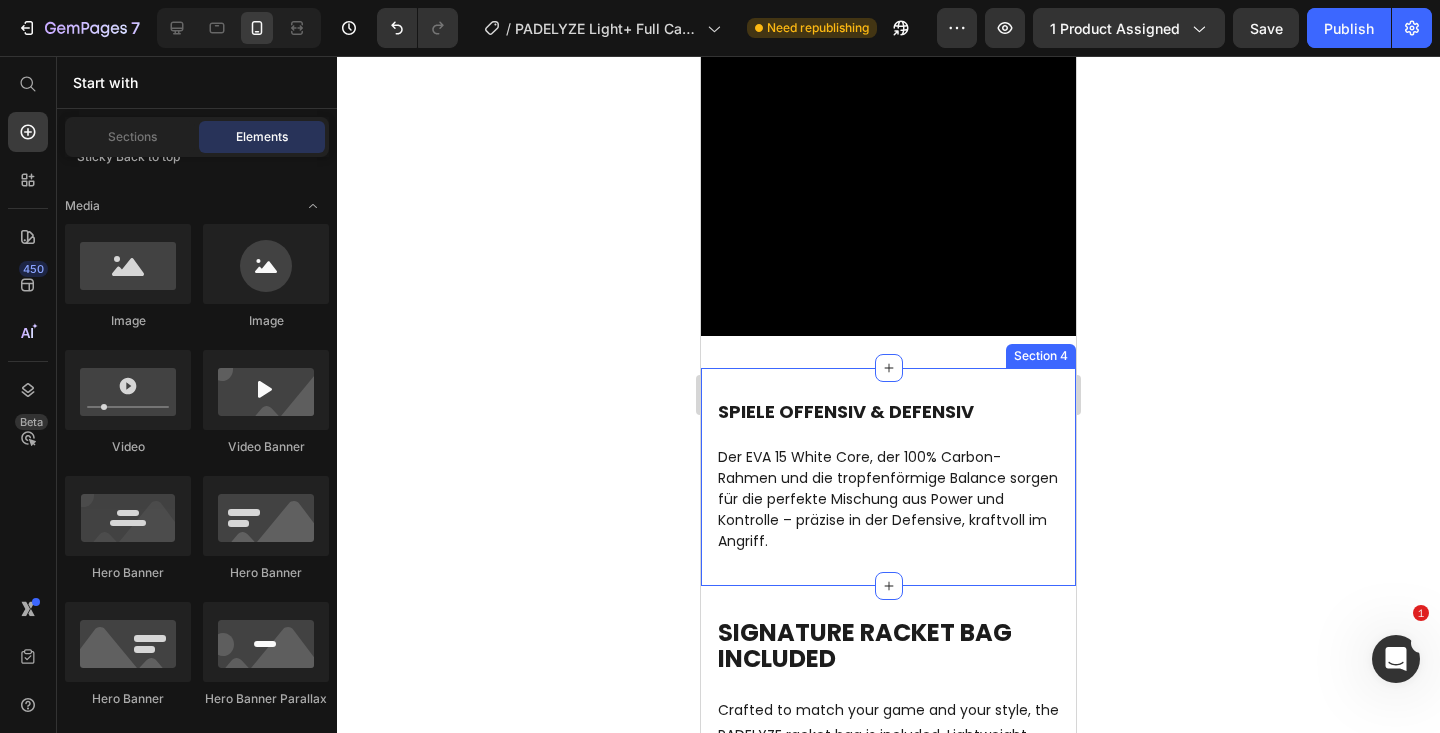 click on "SPIELE OFFENSIV & DEFENSIV Heading Der EVA 15 White Core, der 100% Carbon-Rahmen und die tropfenförmige Balance sorgen für die perfekte Mischung aus Power und Kontrolle – präzise in der Defensive, kraftvoll im Angriff. Text block Section 4" at bounding box center [888, 477] 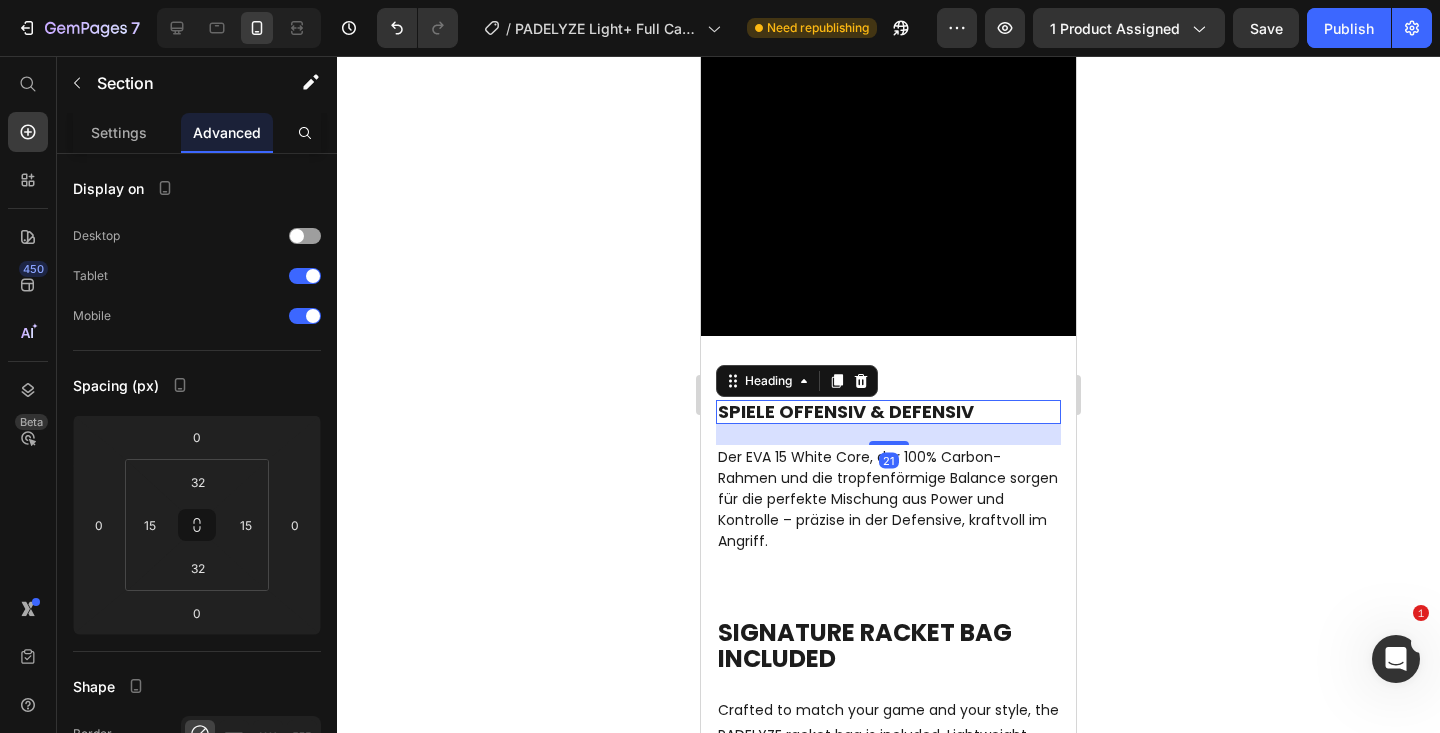 click on "SPIELE OFFENSIV & DEFENSIV" at bounding box center (878, 412) 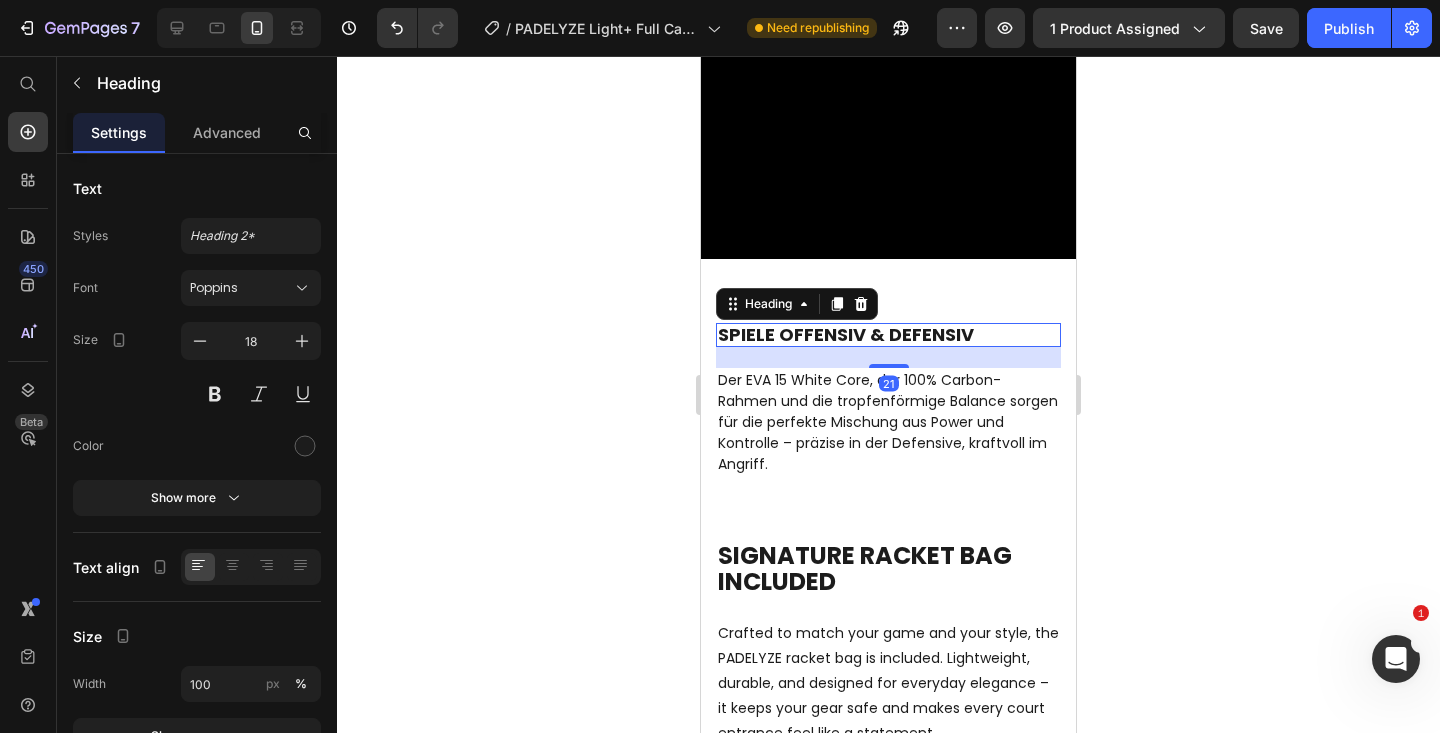 scroll, scrollTop: 2215, scrollLeft: 0, axis: vertical 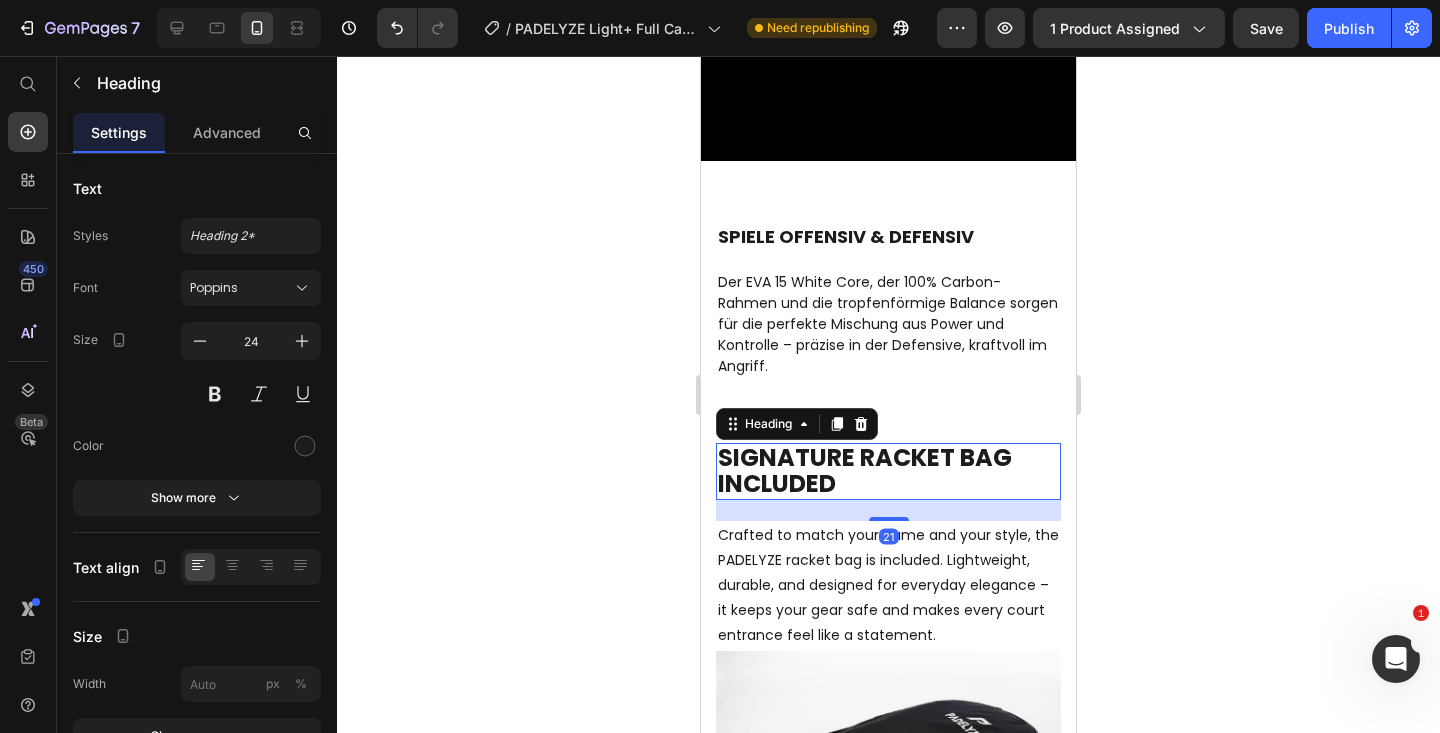 click on "SIGNATURE RACKET Bag Included" at bounding box center [865, 470] 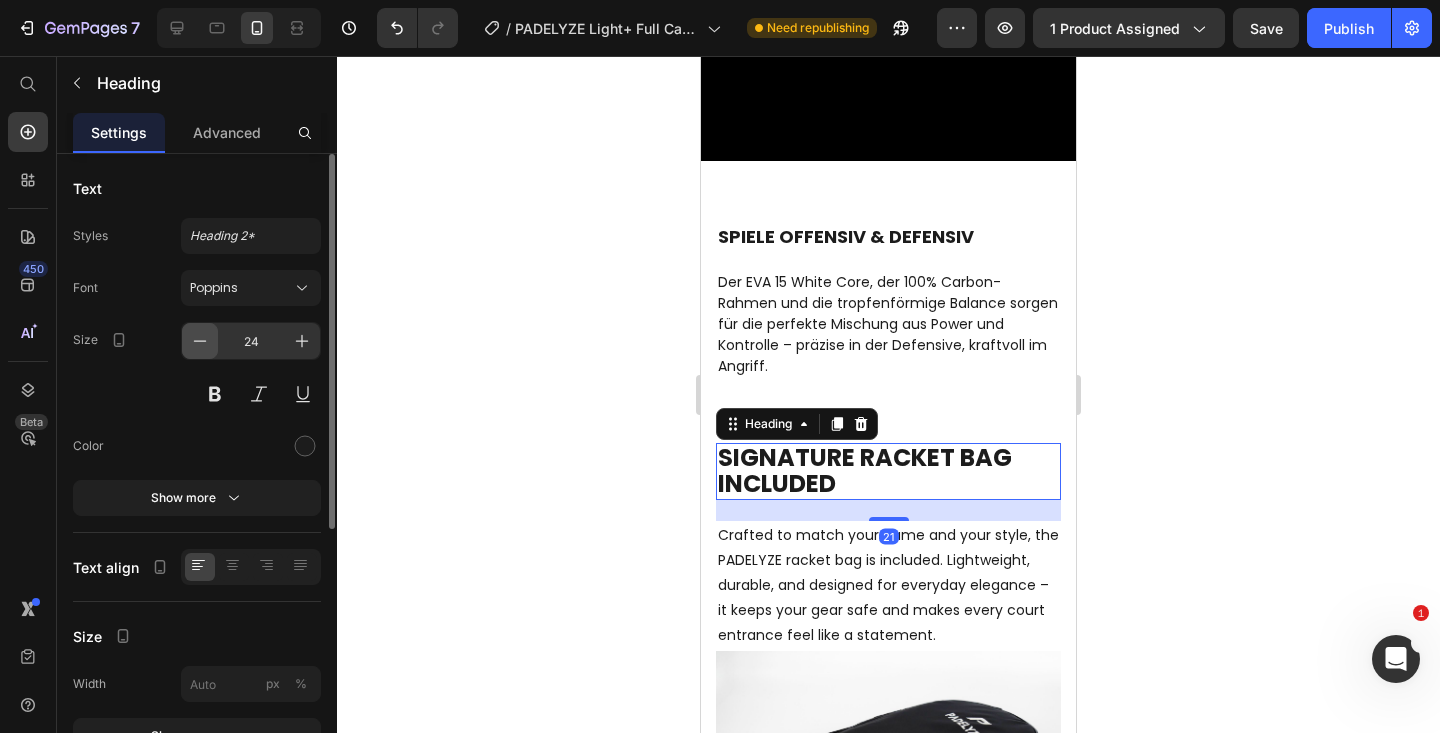 click at bounding box center [200, 341] 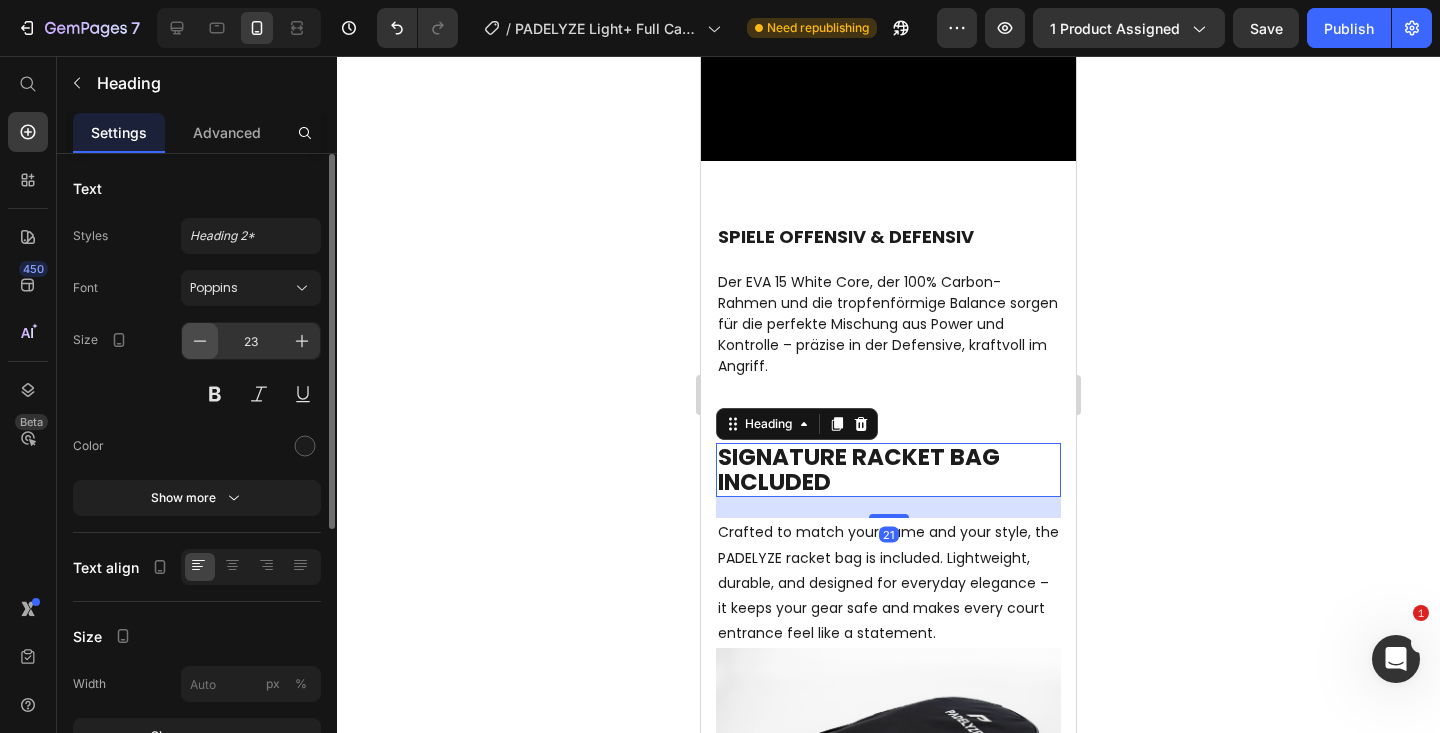 click at bounding box center (200, 341) 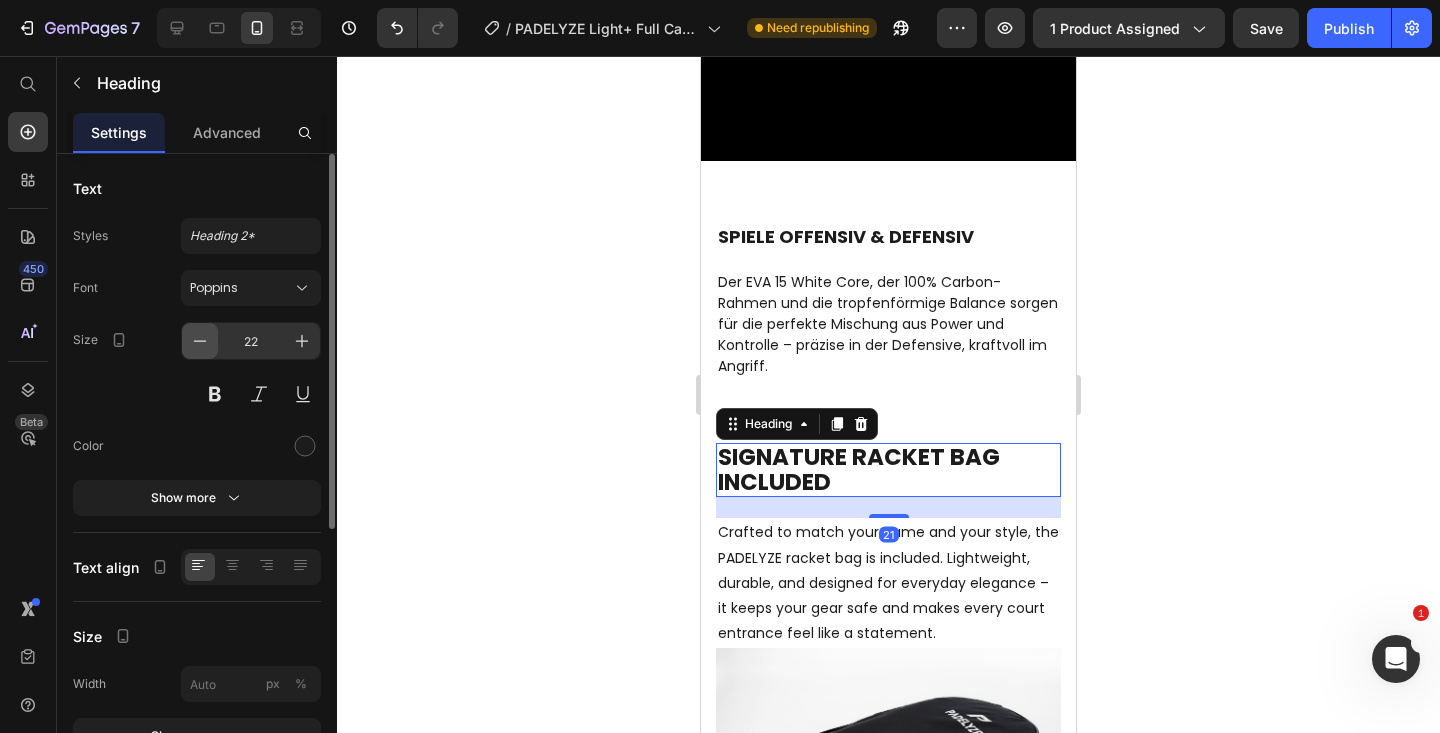 click at bounding box center [200, 341] 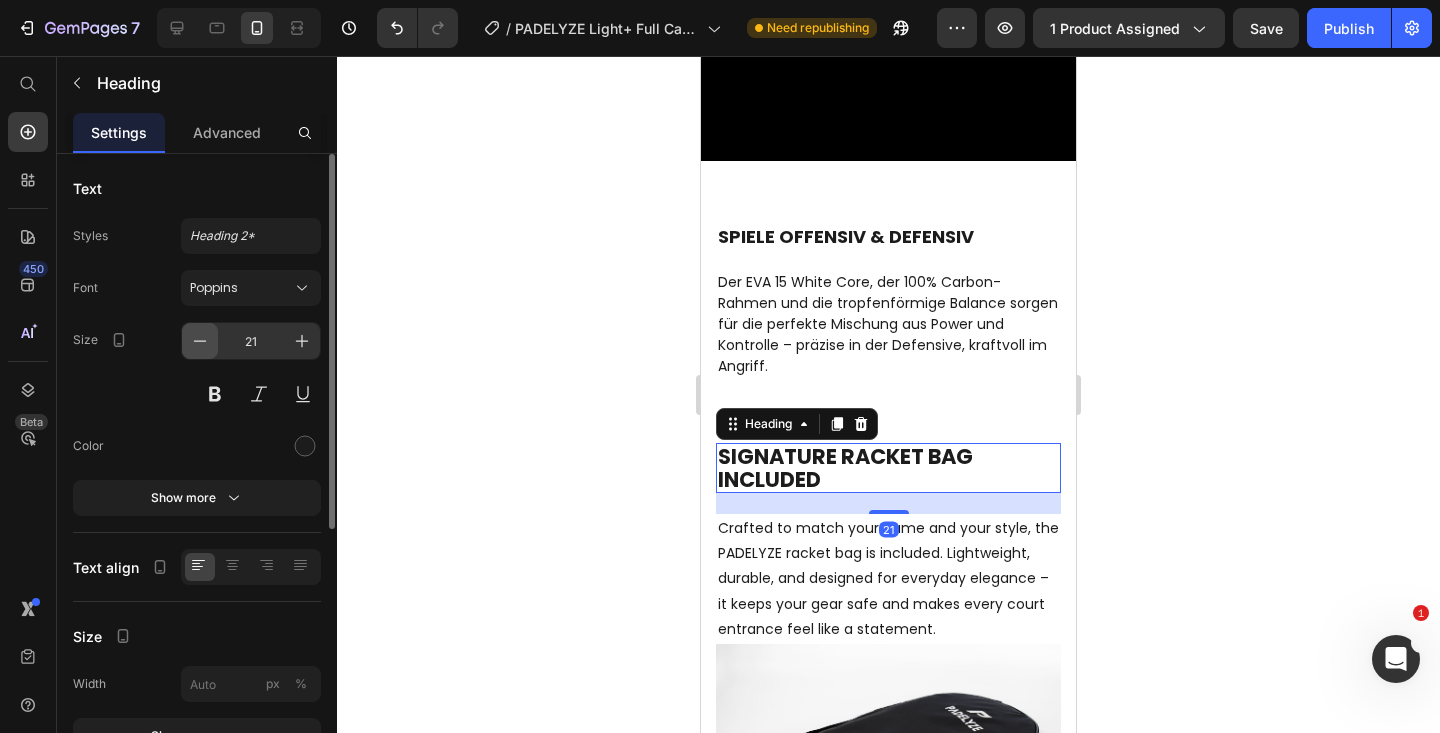 click at bounding box center [200, 341] 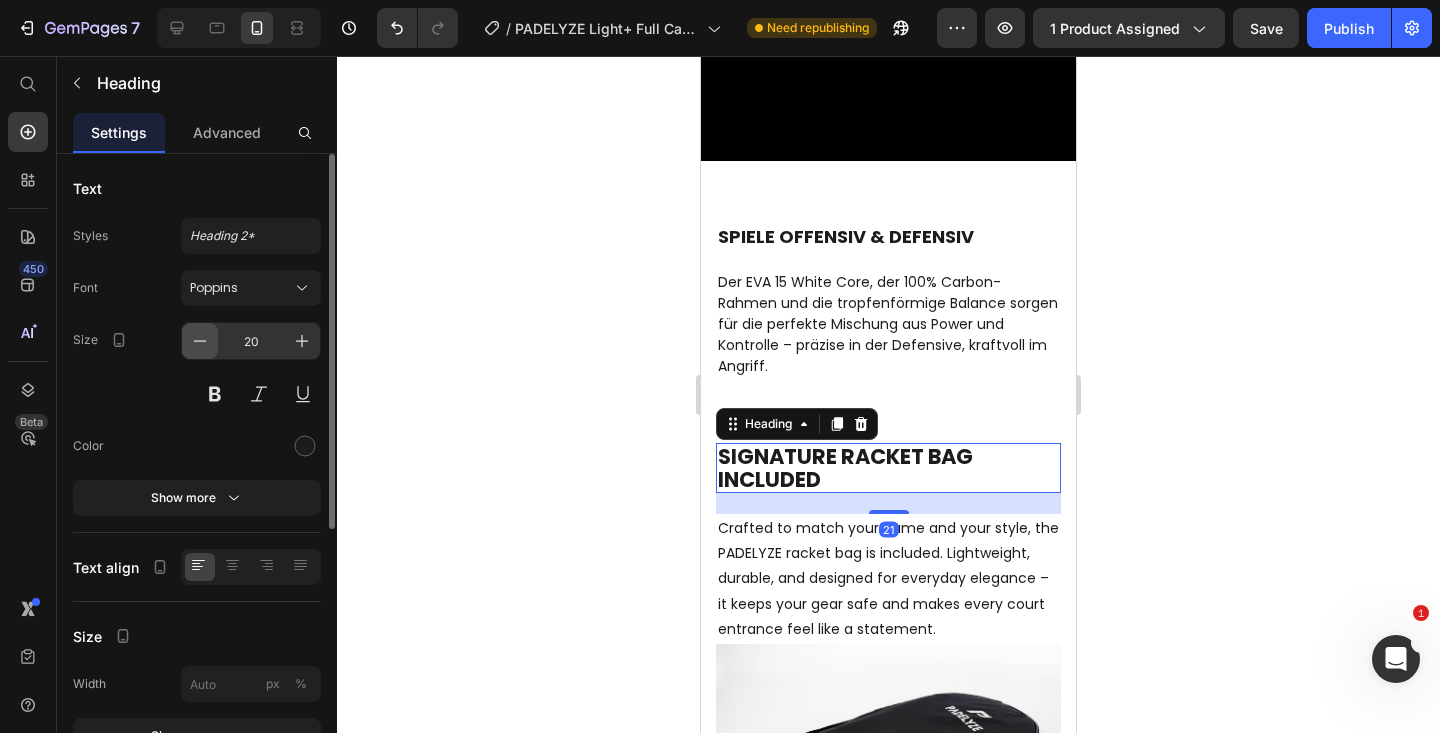 click at bounding box center (200, 341) 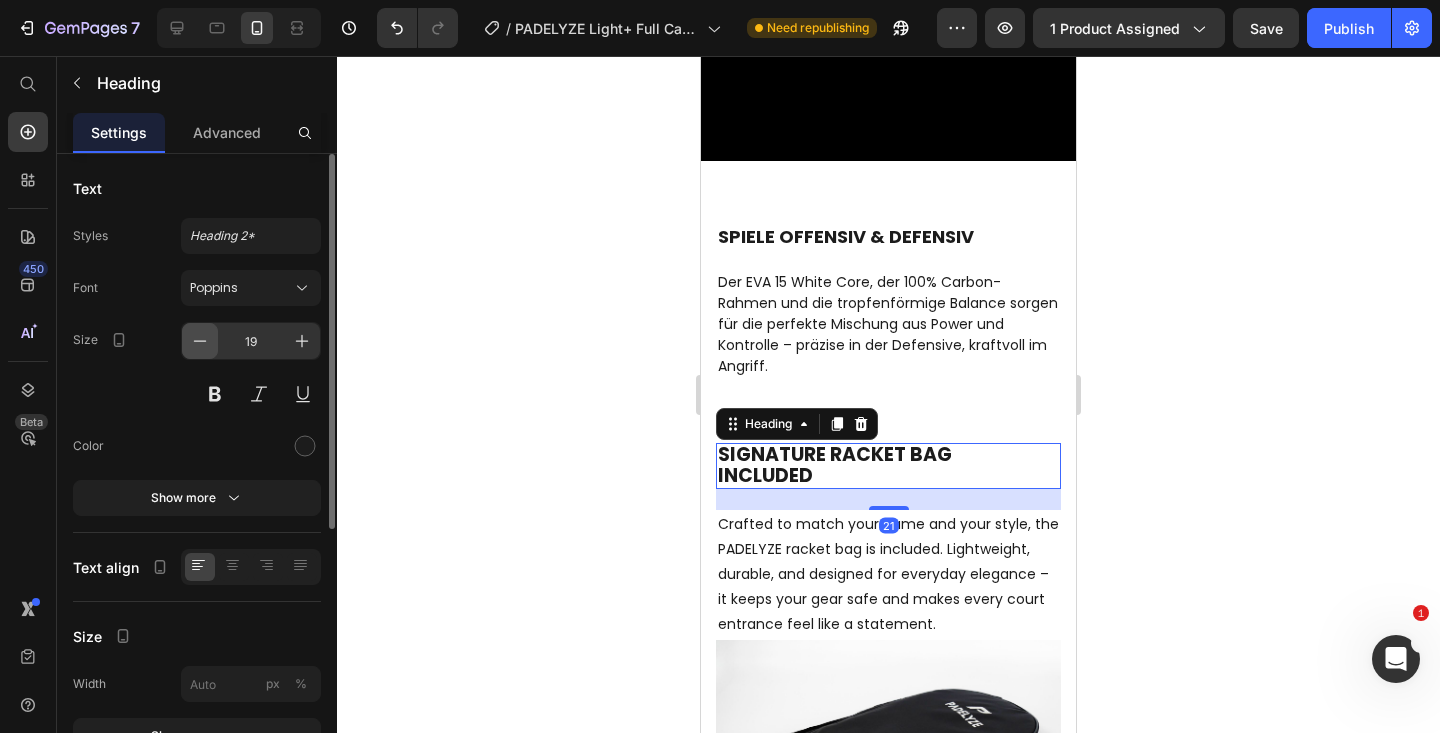 click at bounding box center (200, 341) 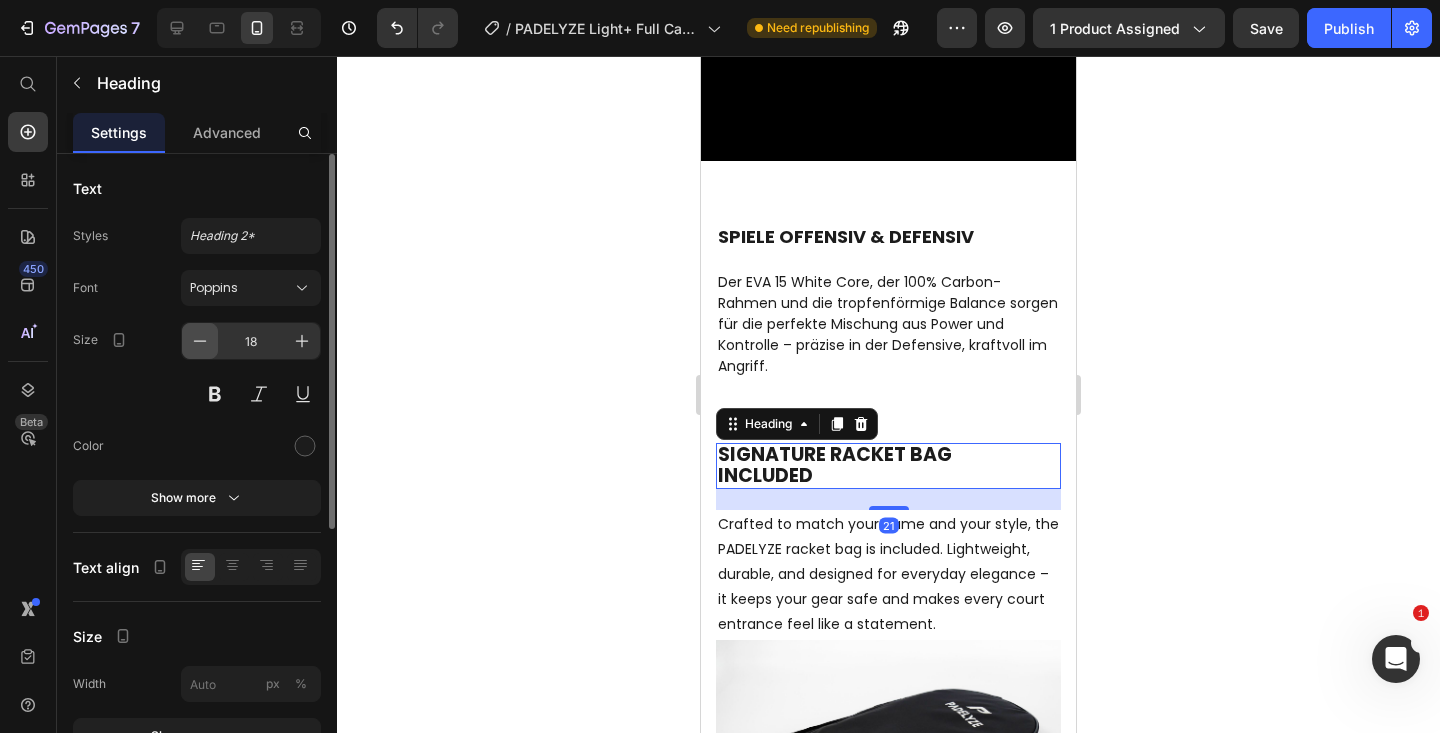 click at bounding box center [200, 341] 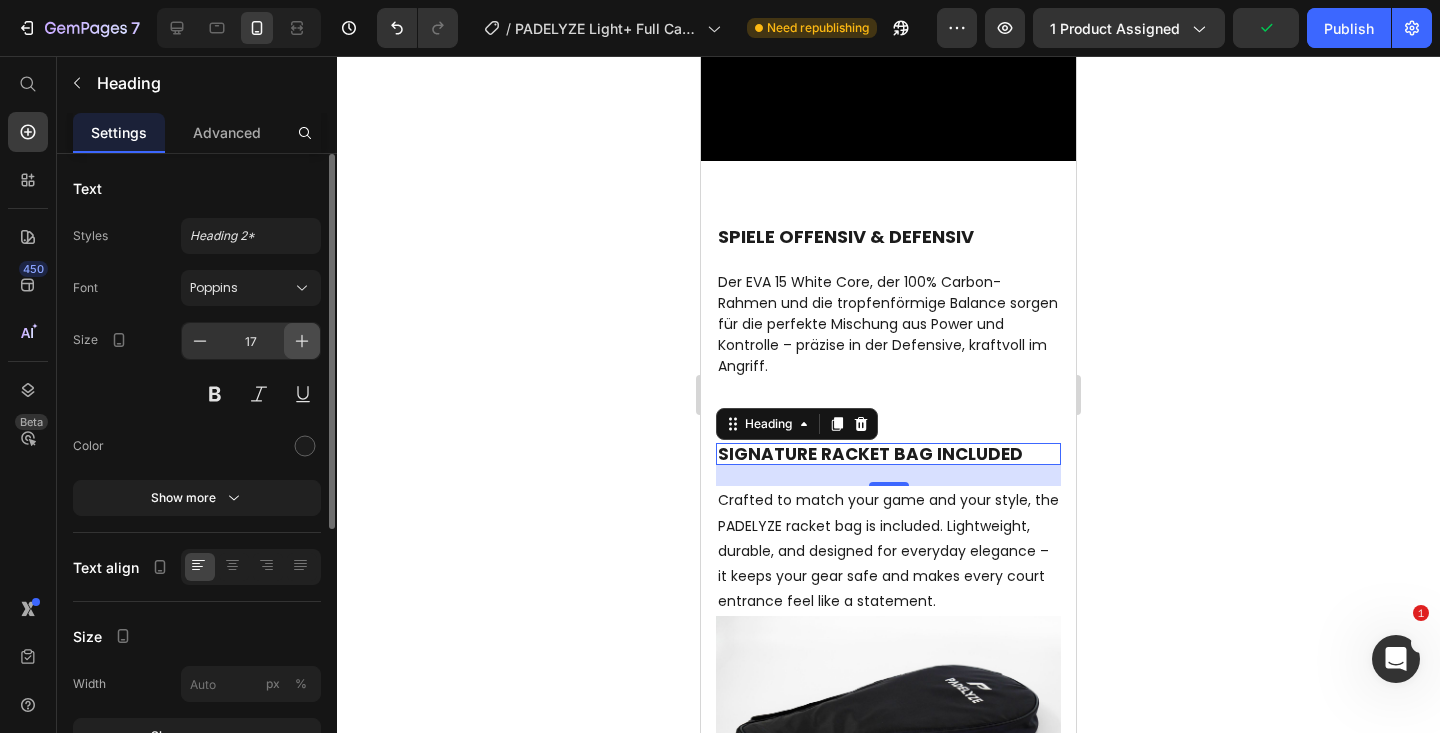 click 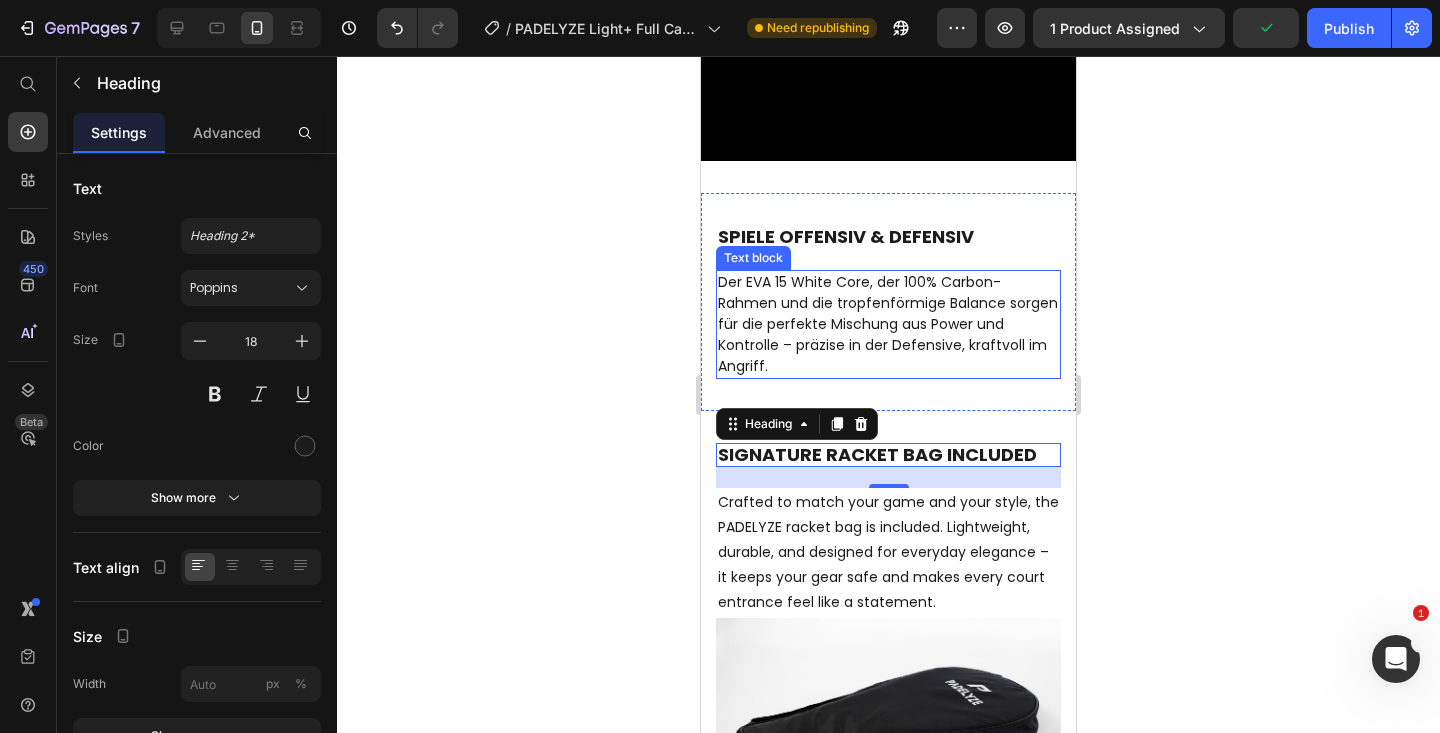 click on "Der EVA 15 White Core, der 100% Carbon-Rahmen und die tropfenförmige Balance sorgen für die perfekte Mischung aus Power und Kontrolle – präzise in der Defensive, kraftvoll im Angriff." at bounding box center (888, 324) 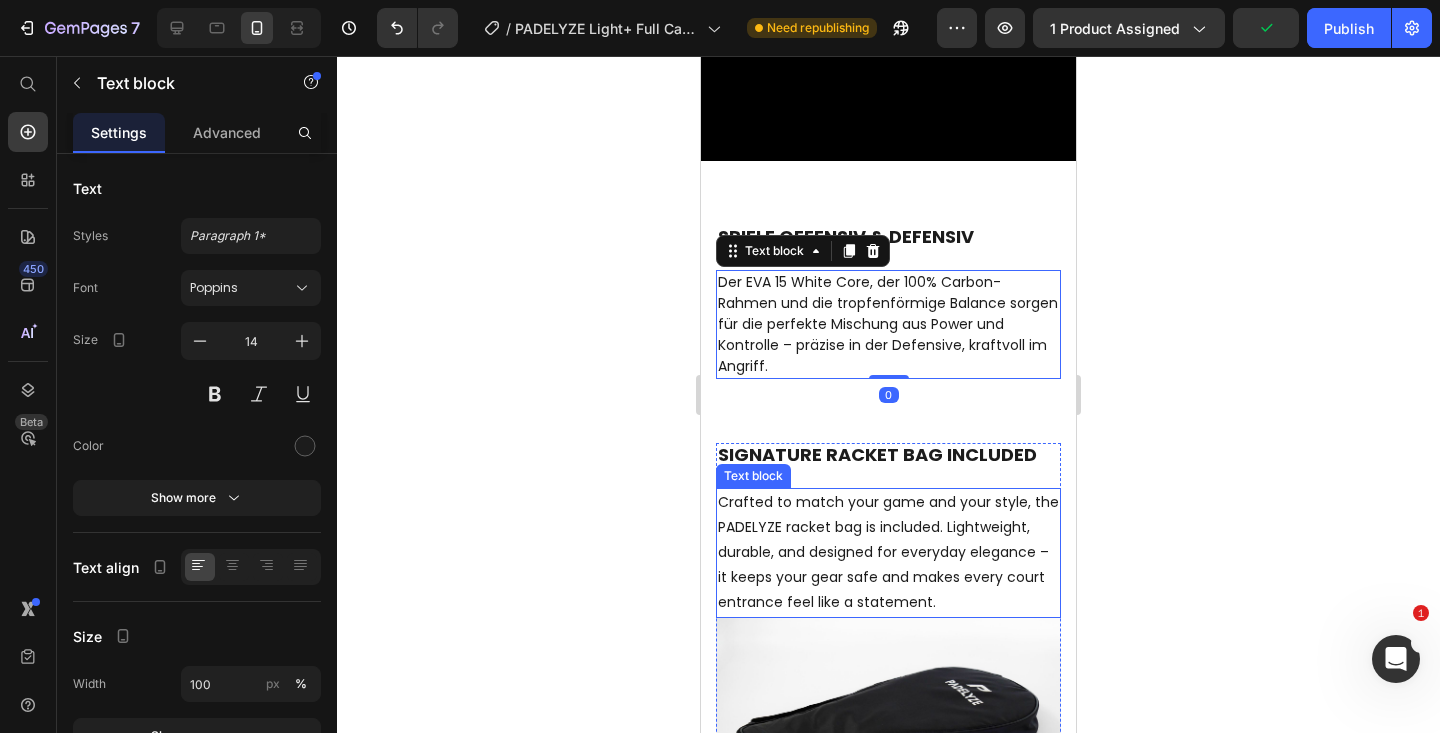 click on "Crafted to match your game and your style, the PADELYZE racket bag is included. Lightweight, durable, and designed for everyday elegance – it keeps your gear safe and makes every court entrance feel like a statement." at bounding box center (888, 553) 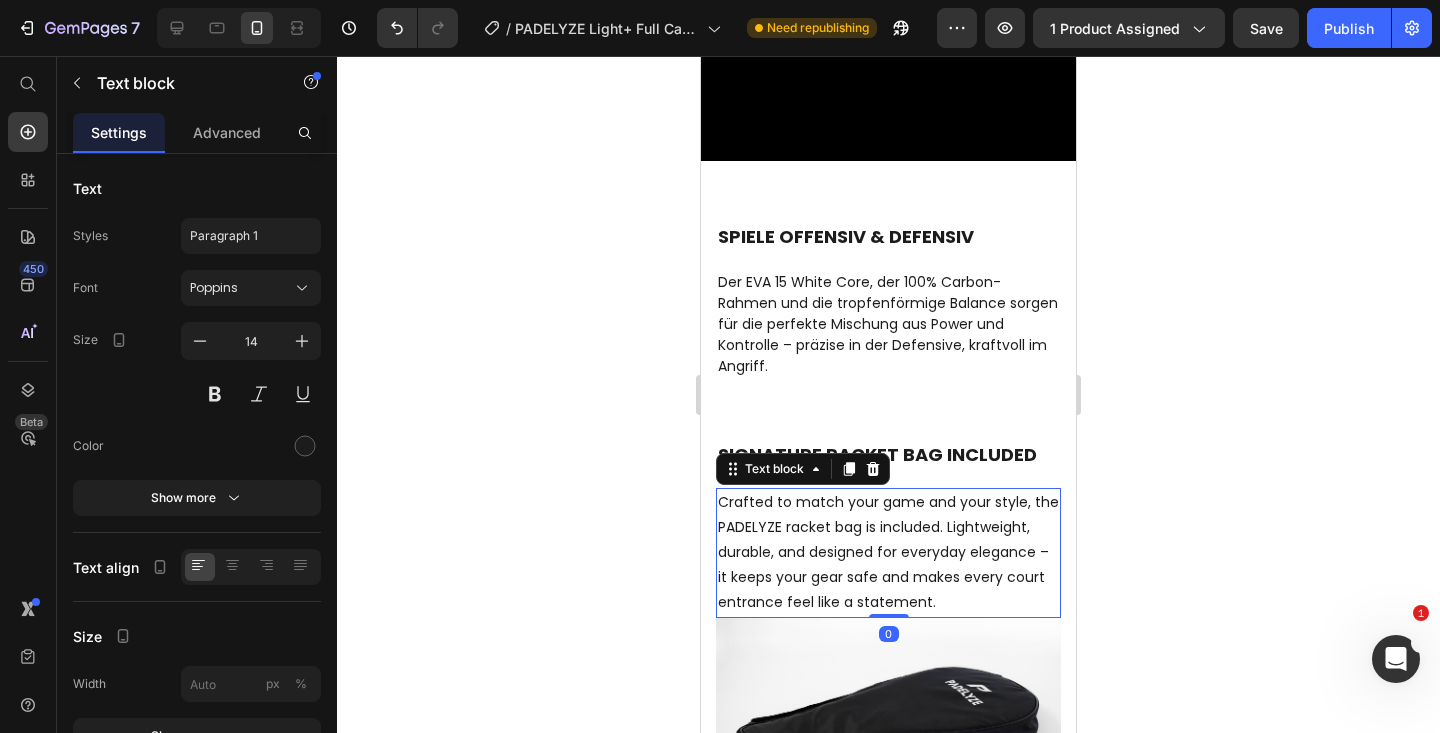 click 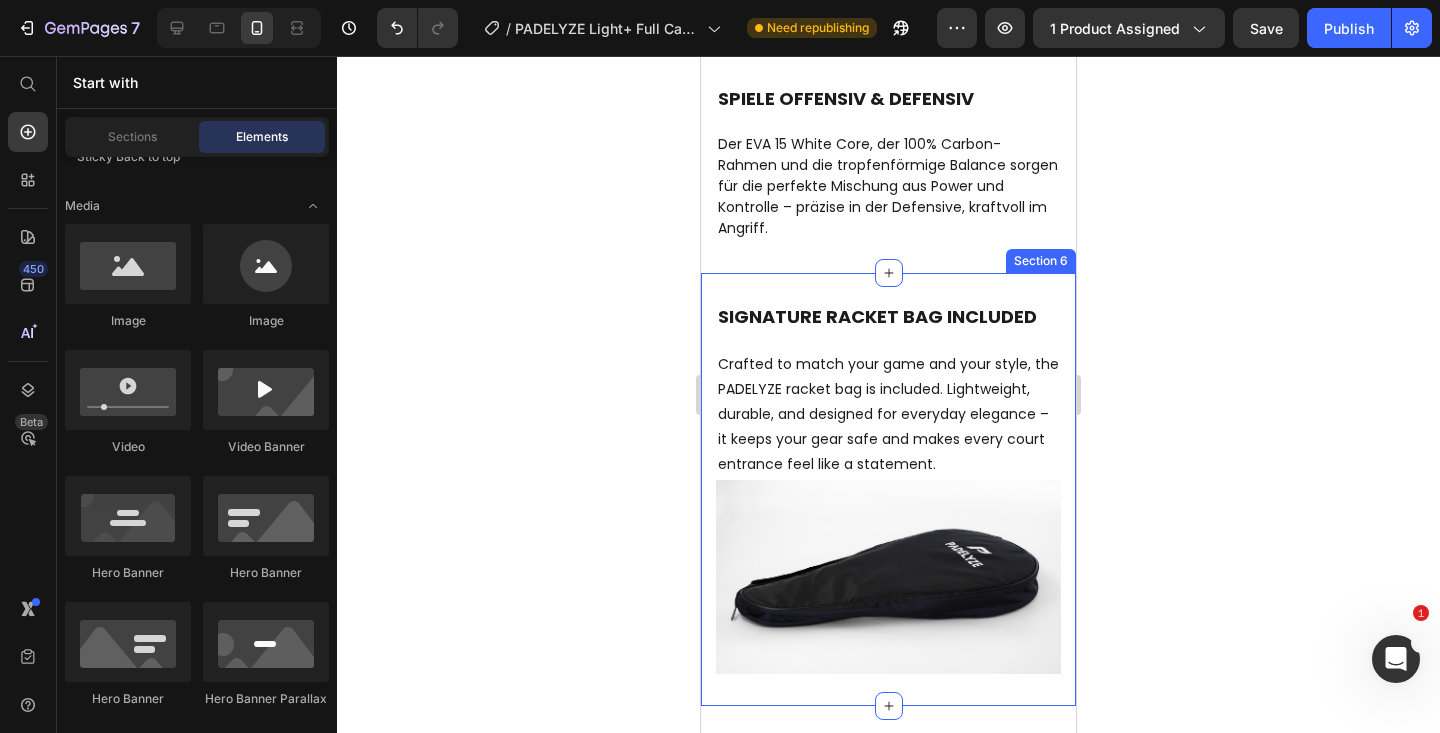 scroll, scrollTop: 2393, scrollLeft: 0, axis: vertical 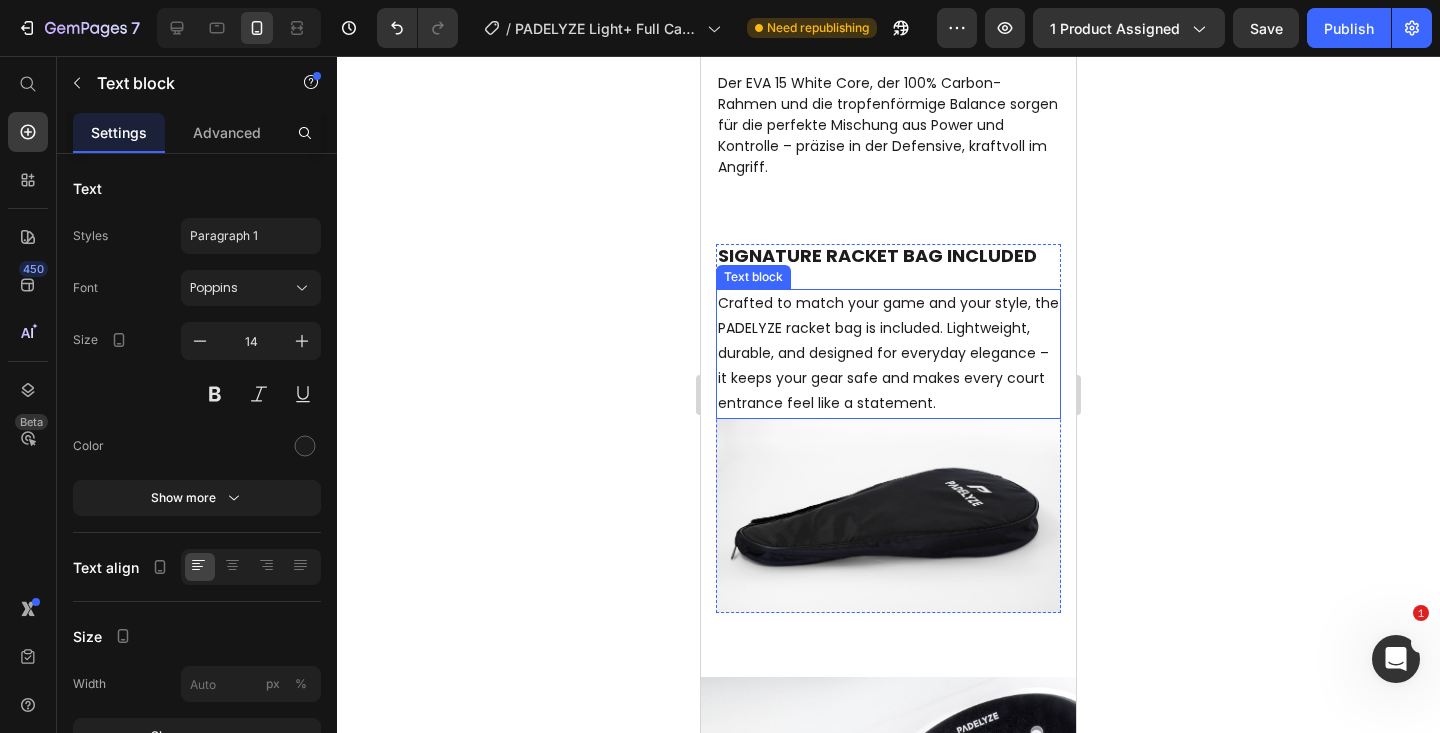 click on "Crafted to match your game and your style, the PADELYZE racket bag is included. Lightweight, durable, and designed for everyday elegance – it keeps your gear safe and makes every court entrance feel like a statement." at bounding box center (888, 354) 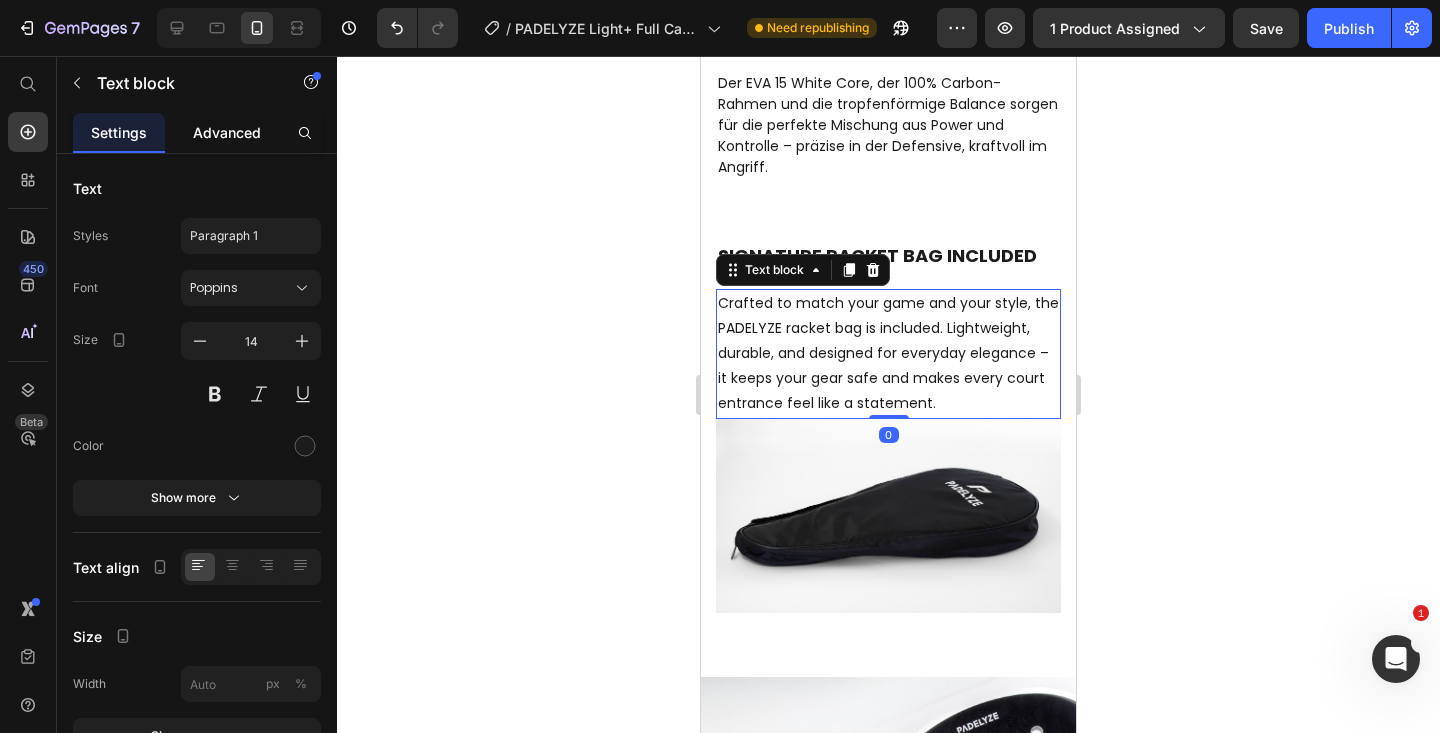 click on "Advanced" at bounding box center (227, 132) 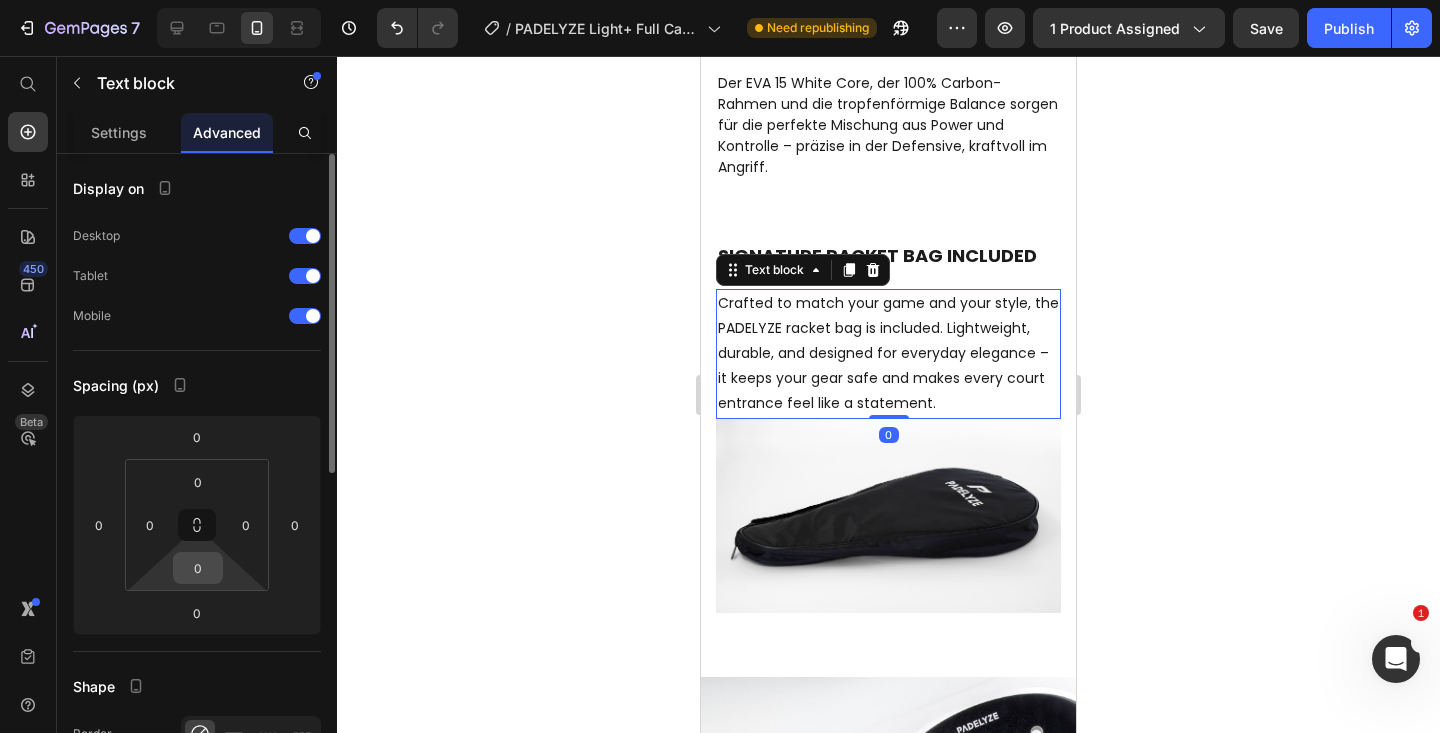 click on "0" at bounding box center (198, 568) 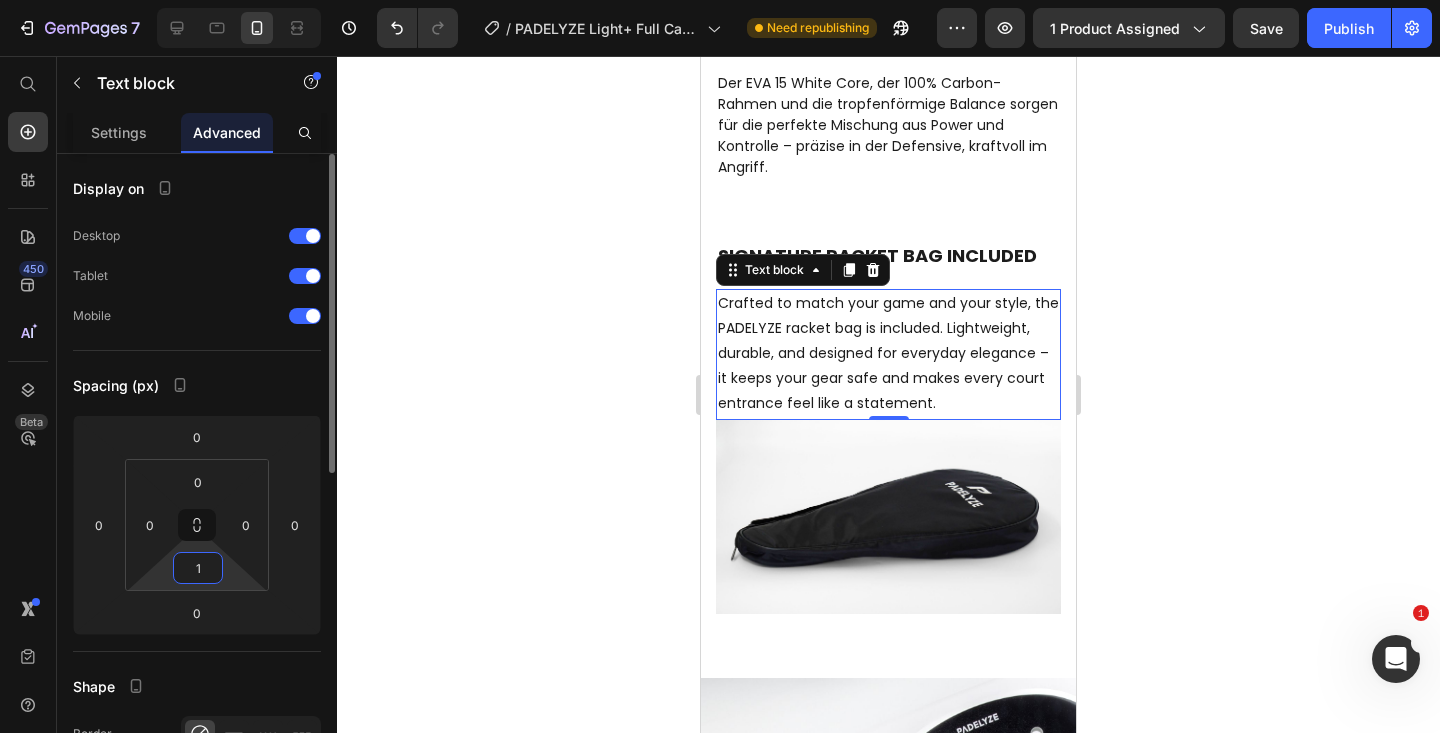 type on "16" 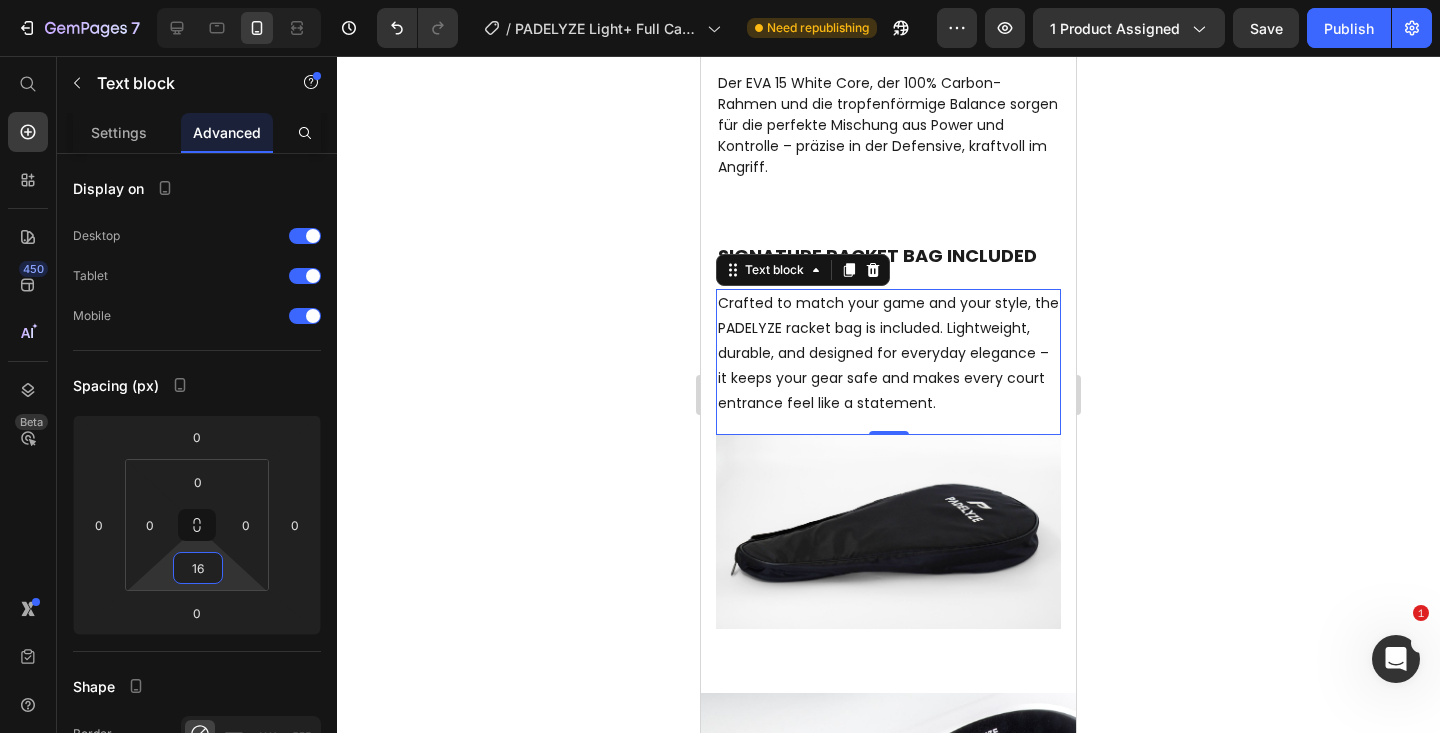 click 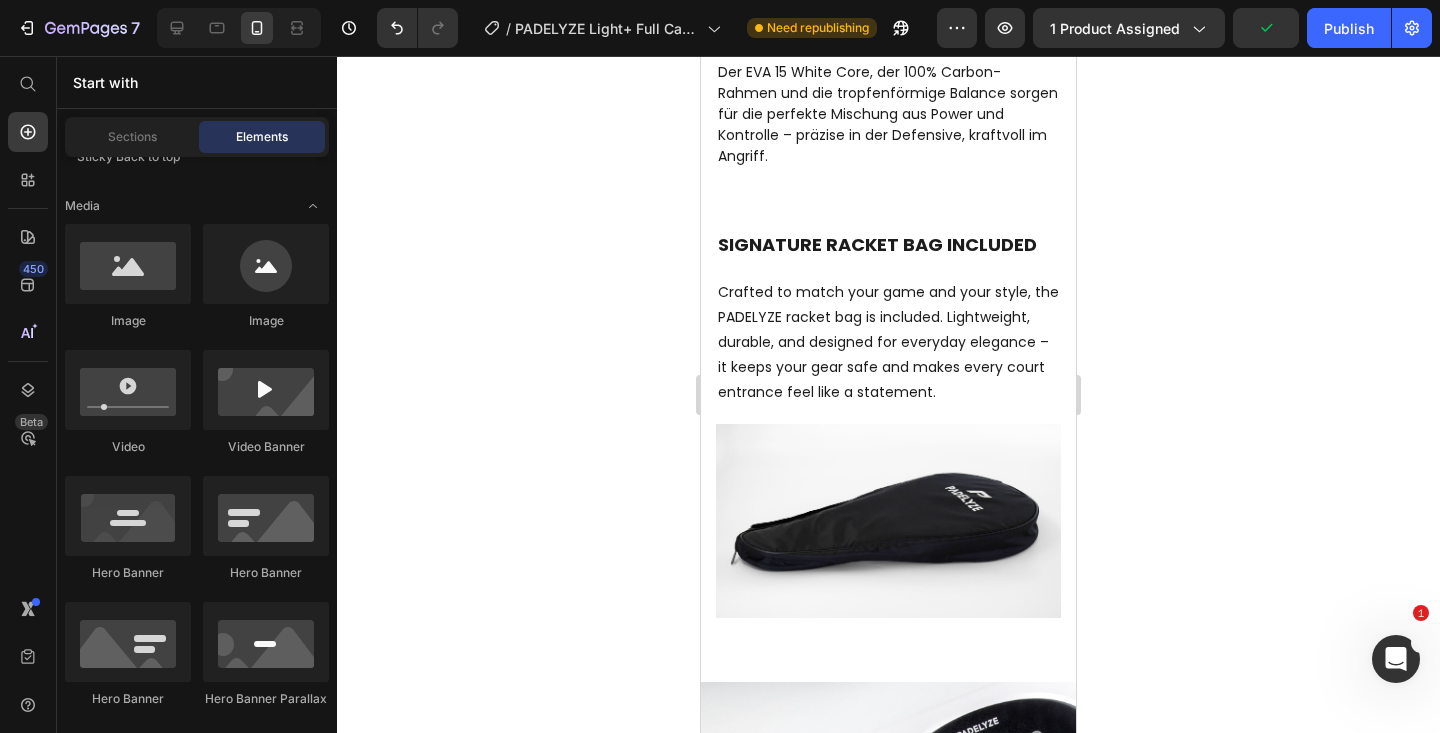 click 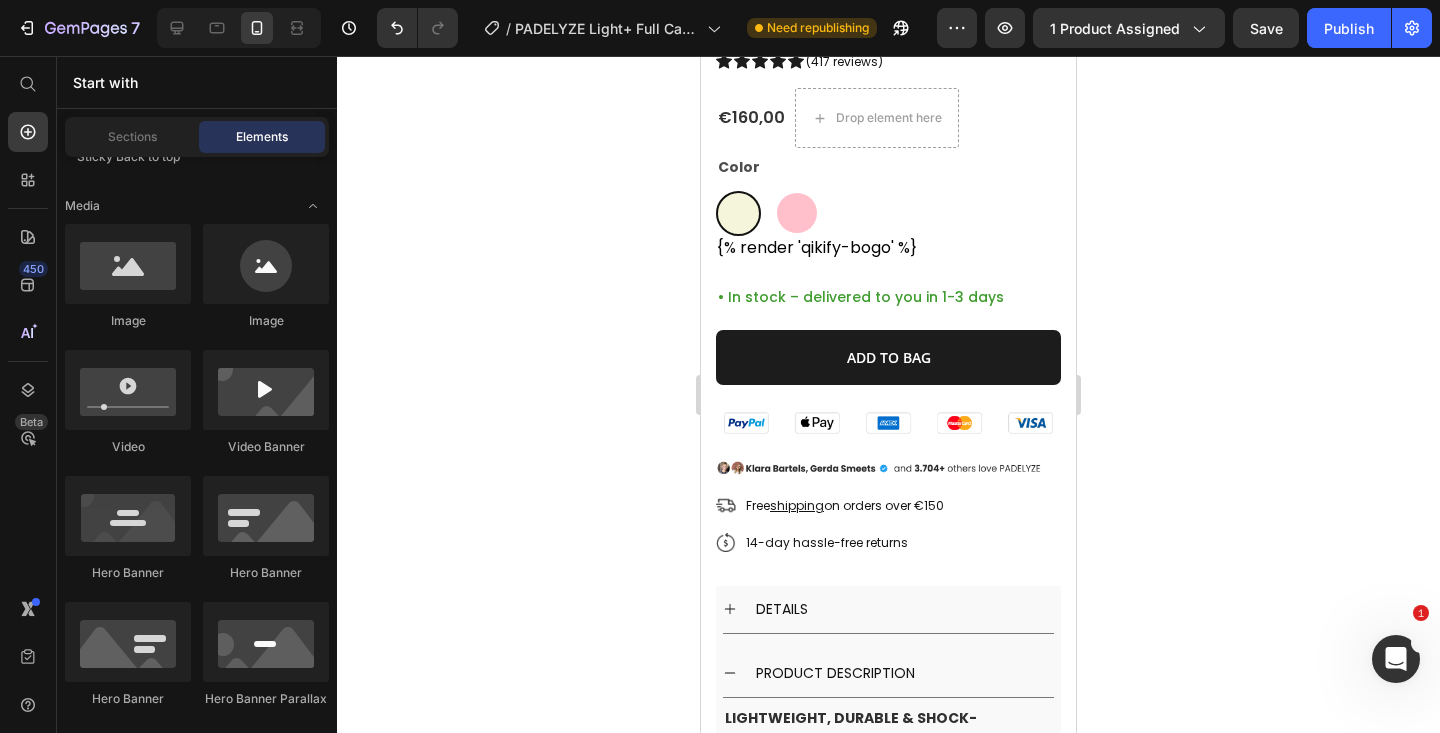 scroll, scrollTop: 799, scrollLeft: 0, axis: vertical 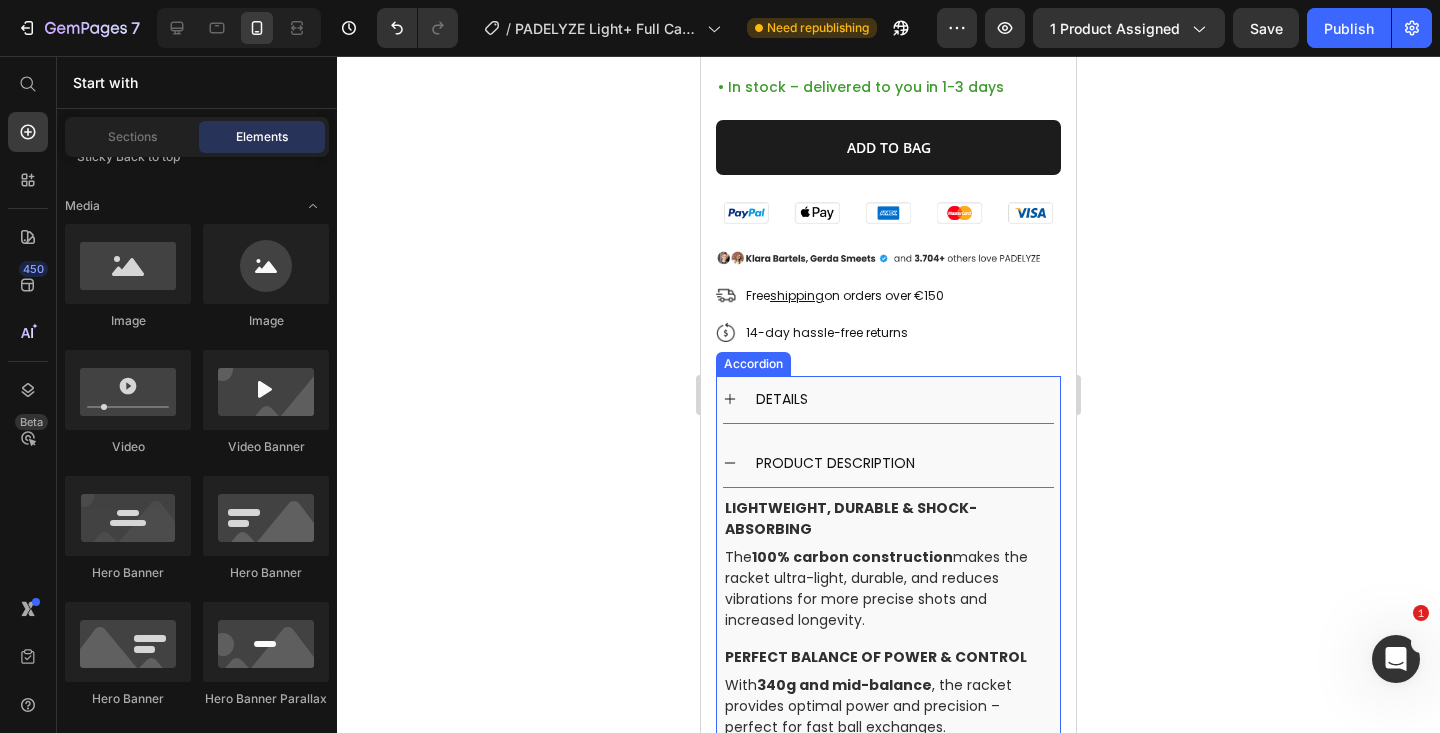 click 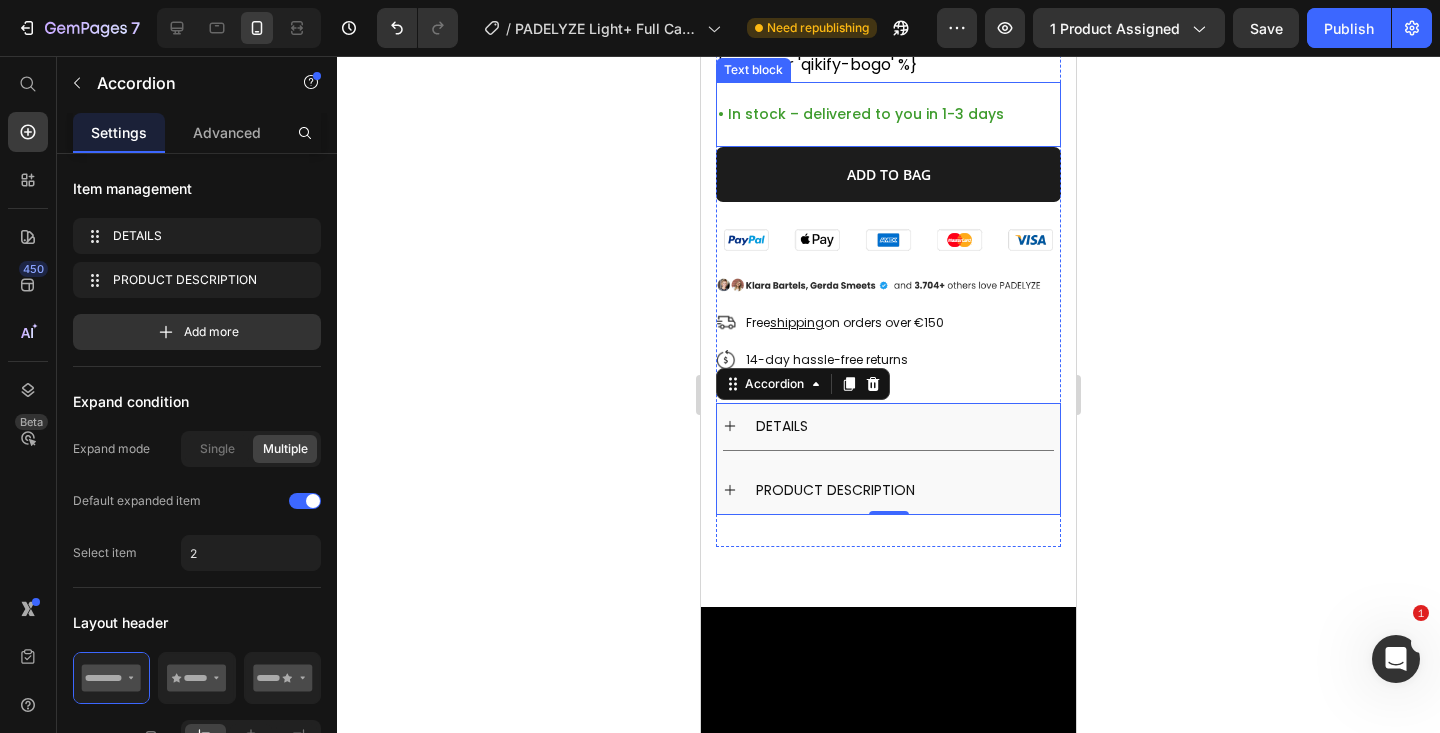 scroll, scrollTop: 808, scrollLeft: 0, axis: vertical 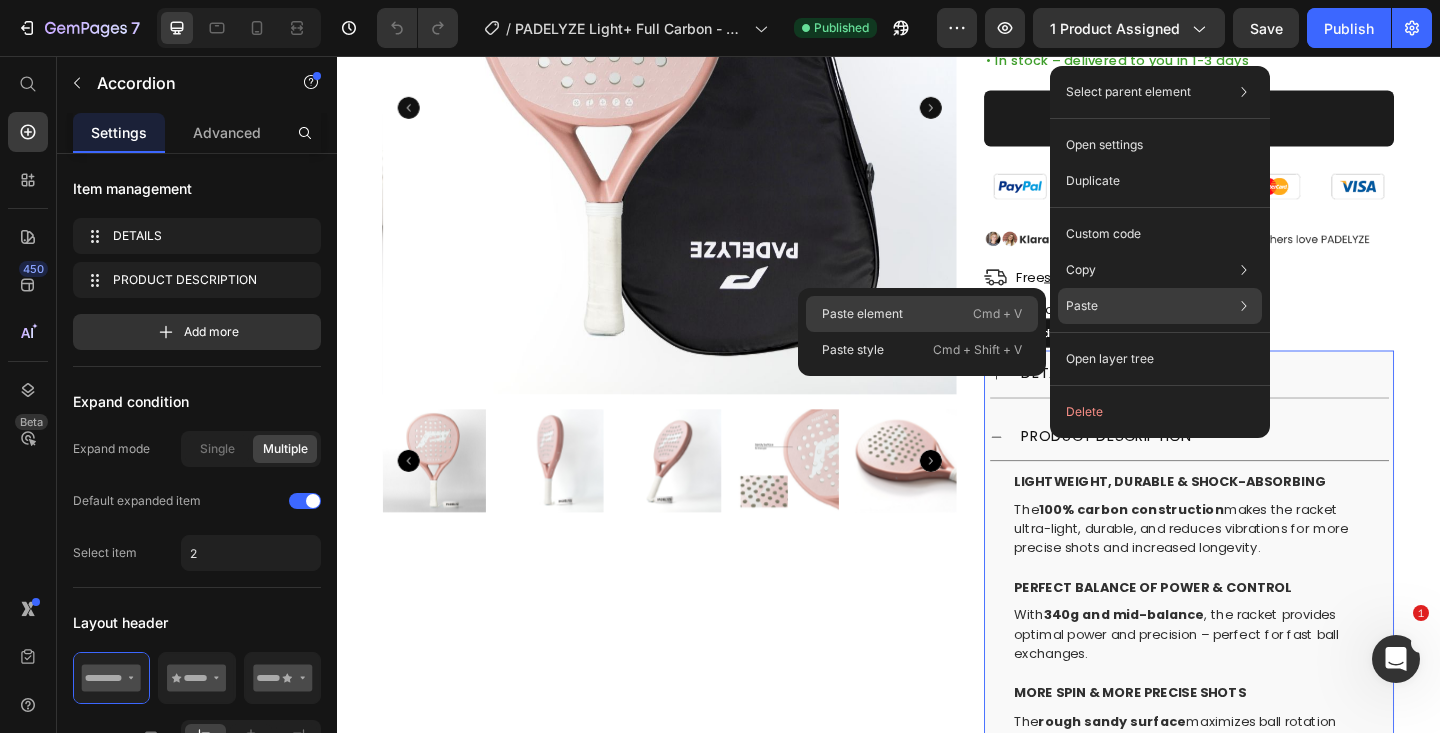 click on "Paste element" at bounding box center [862, 314] 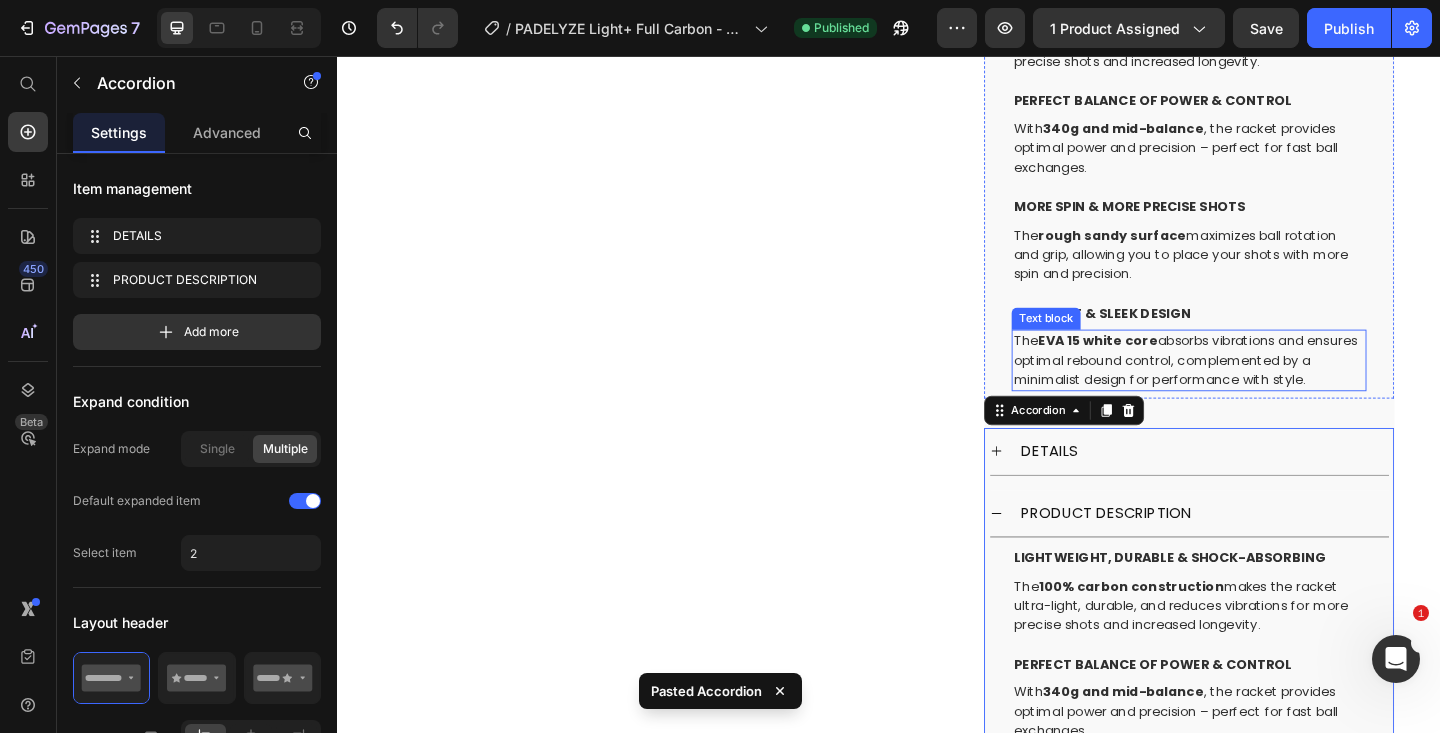 click on "The  rough sandy surface  maximizes ball rotation and grip, allowing you to place your shots with more spin and precision." at bounding box center [1264, 272] 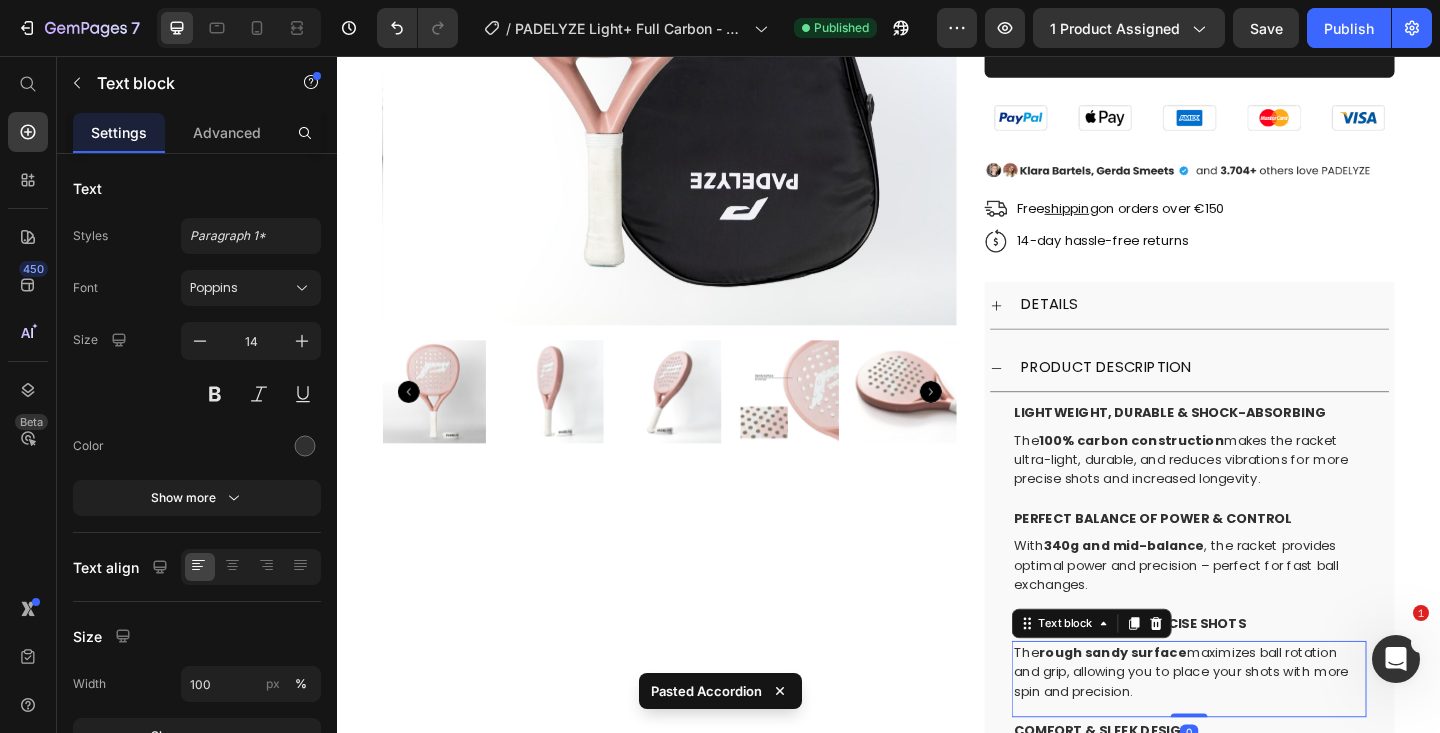 scroll, scrollTop: 388, scrollLeft: 0, axis: vertical 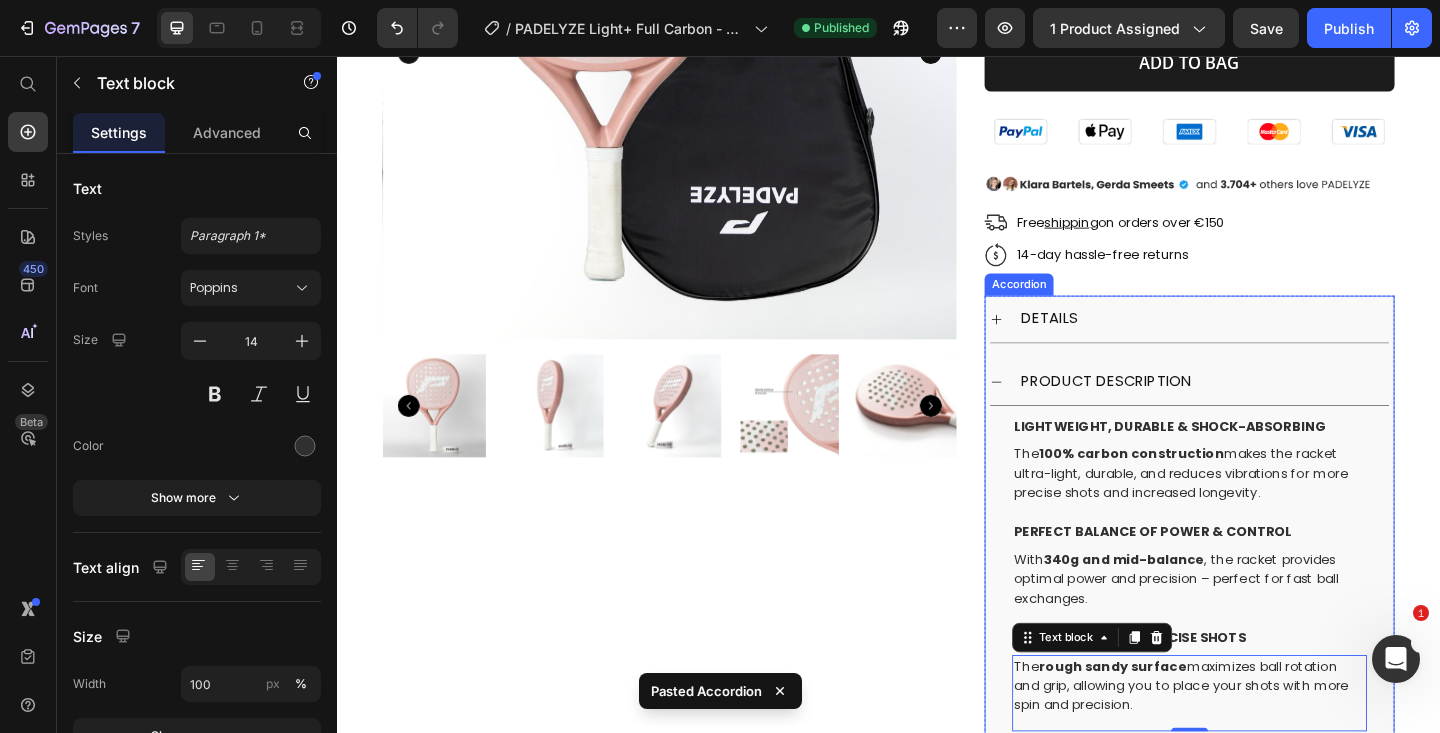 click on "DETAILS" at bounding box center [1279, 342] 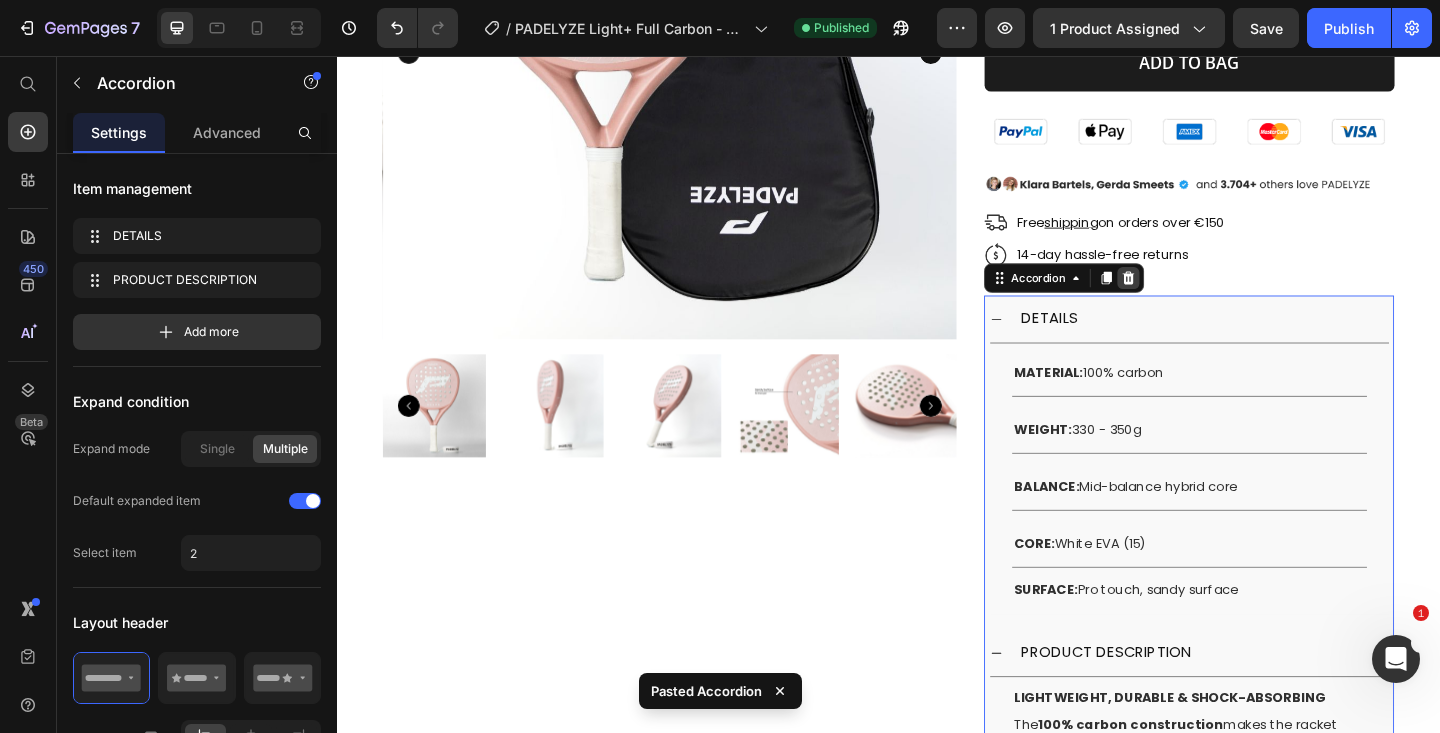 click 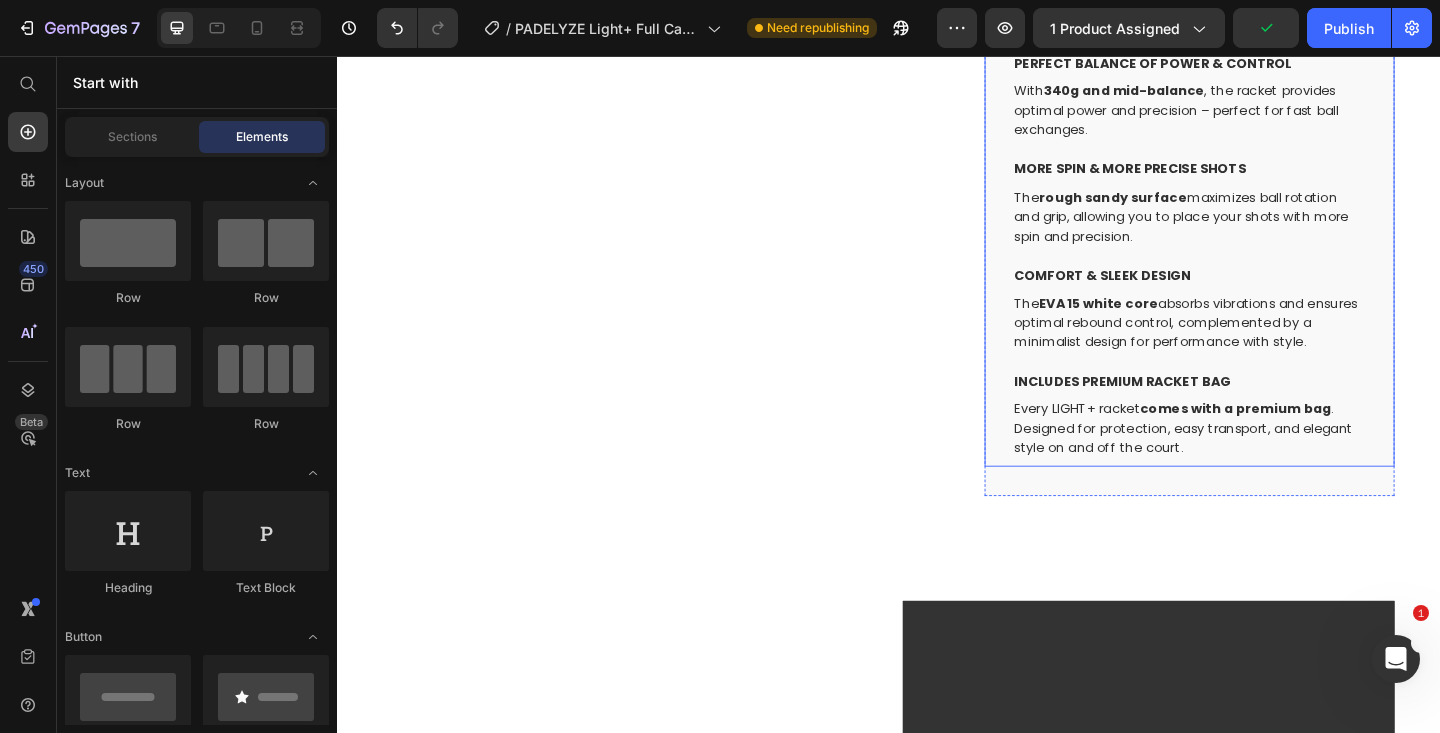 scroll, scrollTop: 916, scrollLeft: 0, axis: vertical 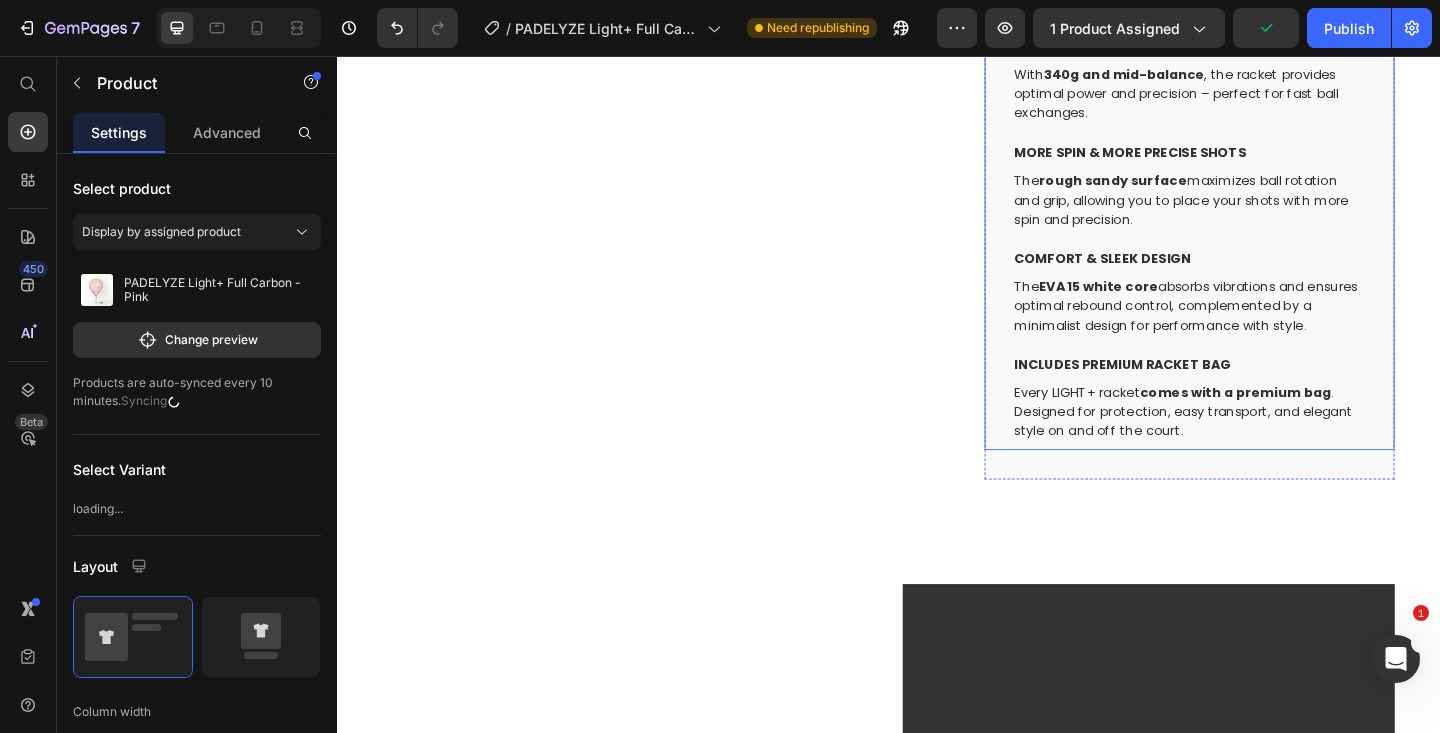 click on "Product Images" at bounding box center [699, -119] 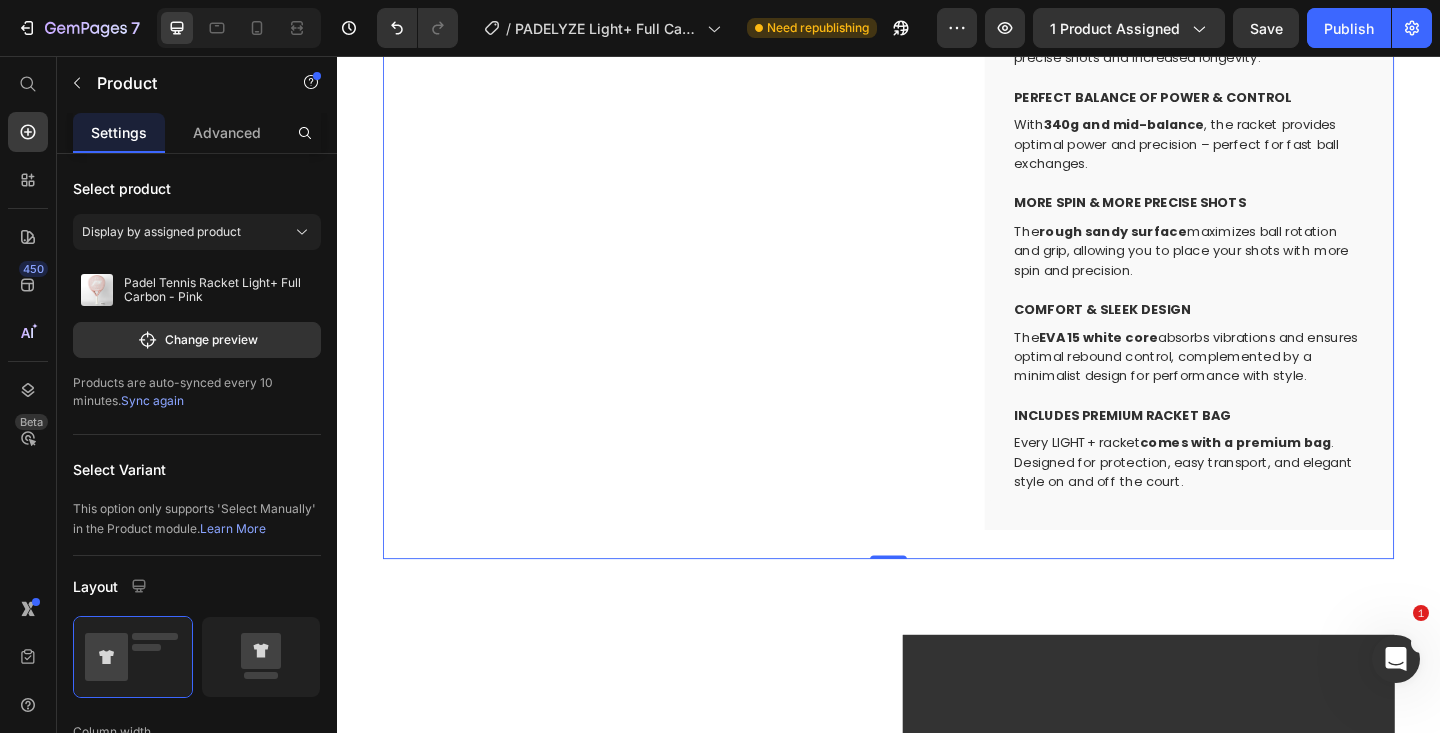 scroll, scrollTop: 402, scrollLeft: 0, axis: vertical 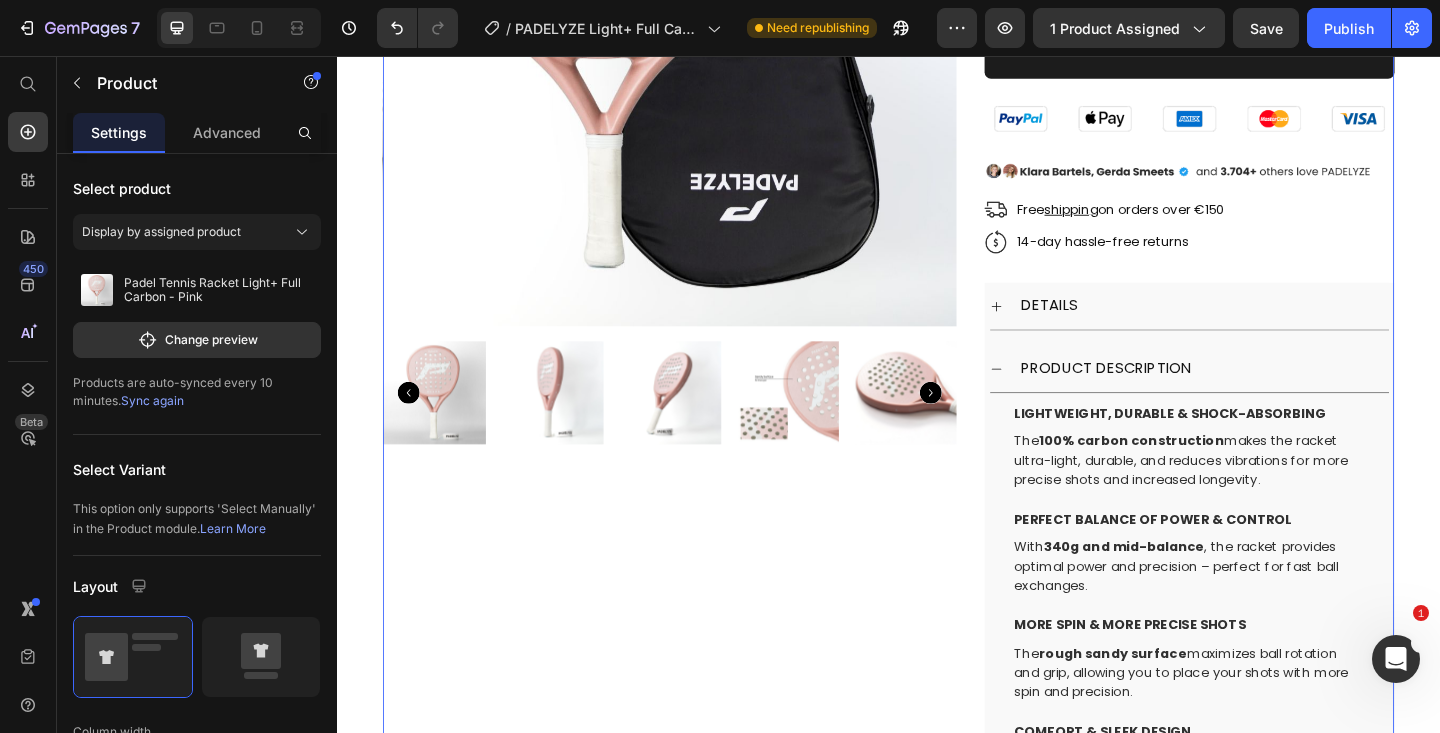 click on "7  Version history  /  PADELYZE Light+ Full Carbon - Pink Need republishing Preview 1 product assigned  Save   Publish" 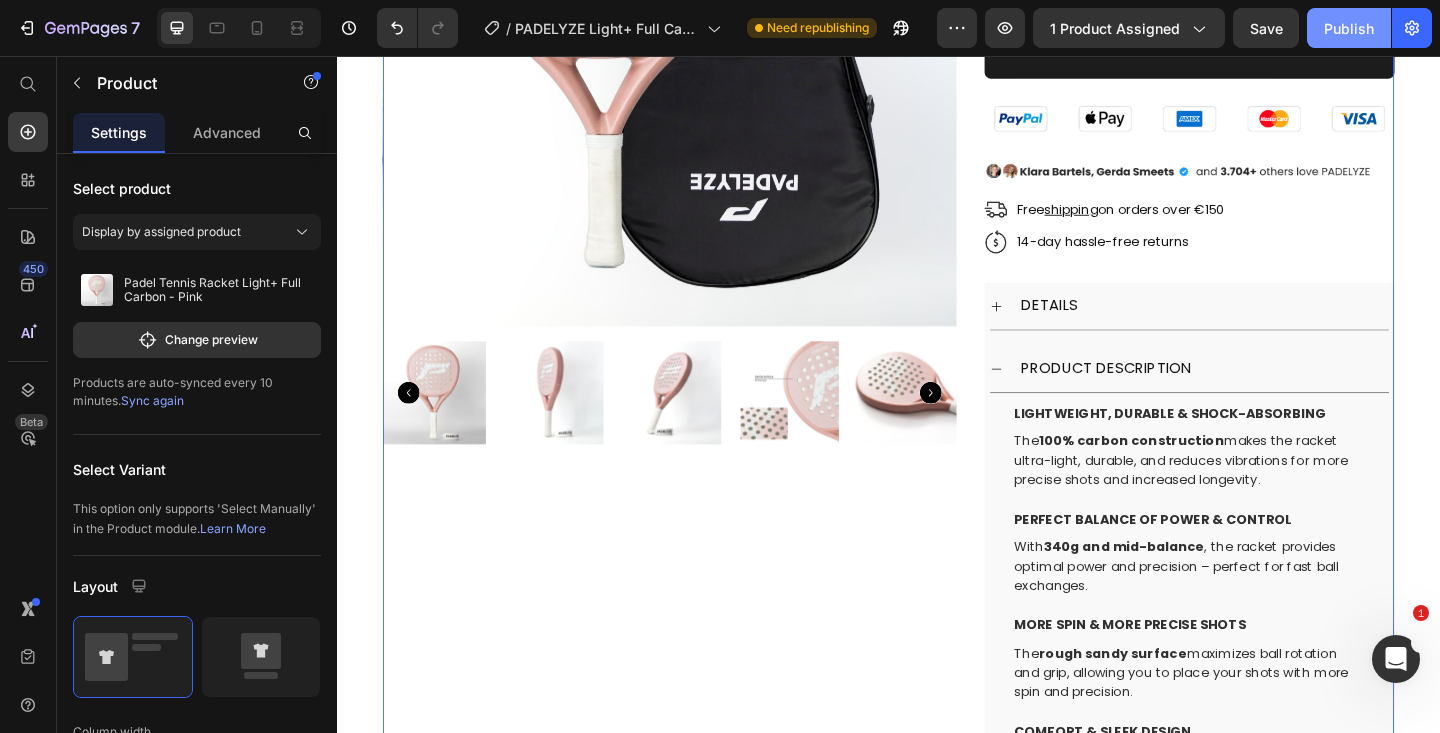 click on "Publish" at bounding box center [1349, 28] 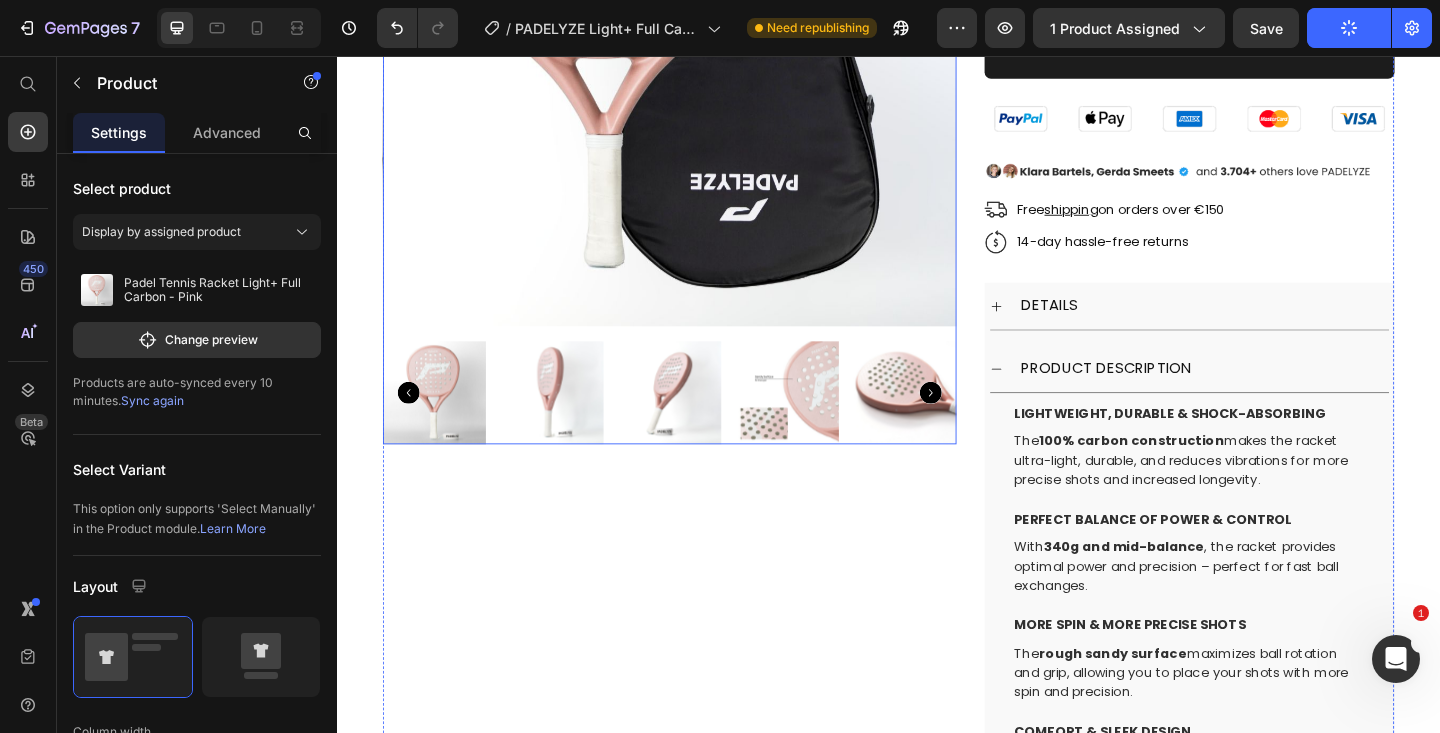 scroll, scrollTop: 0, scrollLeft: 0, axis: both 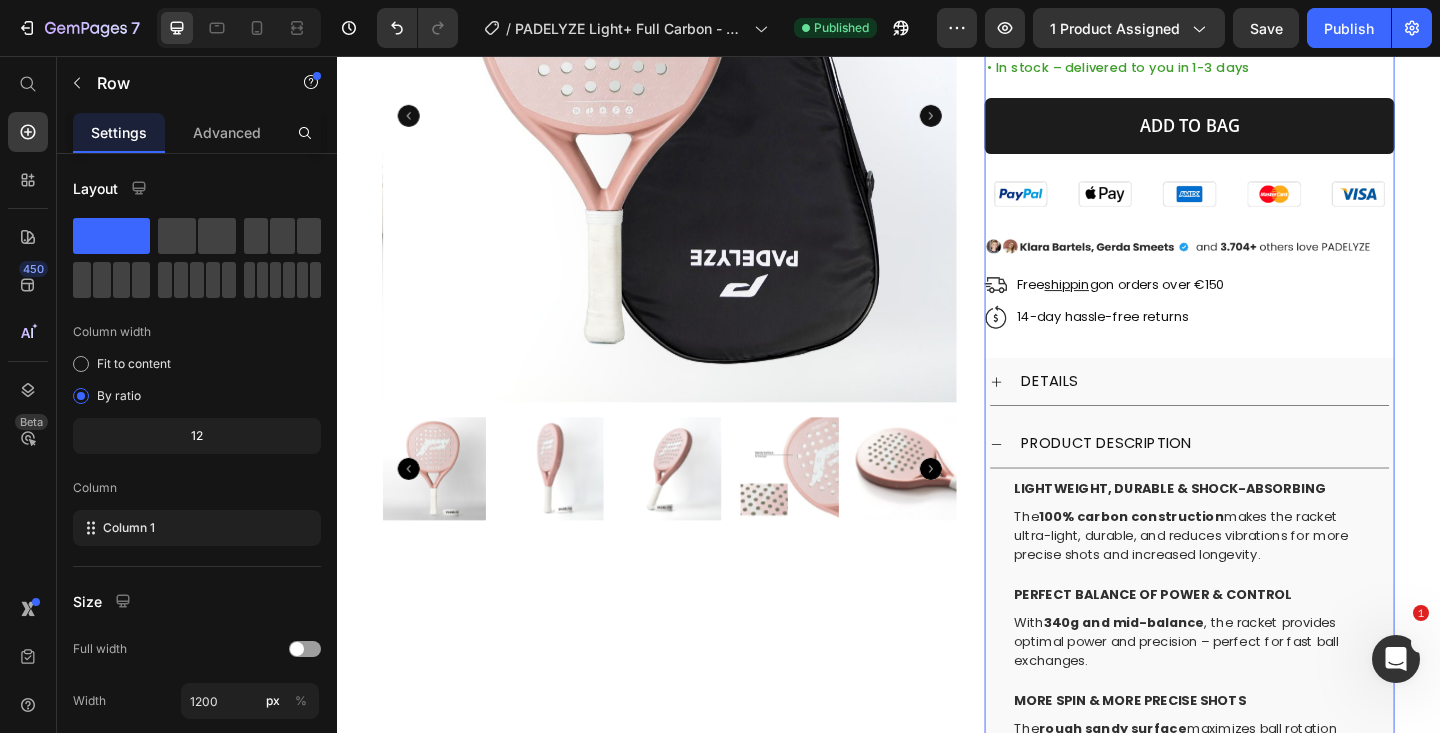 click on "Padel Tennis Racket Light+ Full Carbon - Pink Product Title                Icon                Icon                Icon                Icon                Icon Icon List Hoz (417 reviews) Text block Row Row €160,00 Product Price
Drop element here Row Row Color Text Block Button Button Row {% render 'qikify-bogo' %} Custom Code • In stock – delivered to you in 1-3 days Text block ADD TO BAG Product Cart Button Image Image Image Free  shipping  on orders over €150 Text block Row Image 14-day hassle-free returns Text block Row
DETAILS
PRODUCT DESCRIPTION Lightweight, durable & shock-absorbing Text block The  100% carbon construction  makes the racket ultra-light, durable, and reduces vibrations for more precise shots and increased longevity. Text block Perfect balance of power & control Text block With  340g and mid-balance Text block More spin & more precise shots Text block The  Text block The  Row" at bounding box center [1264, 477] 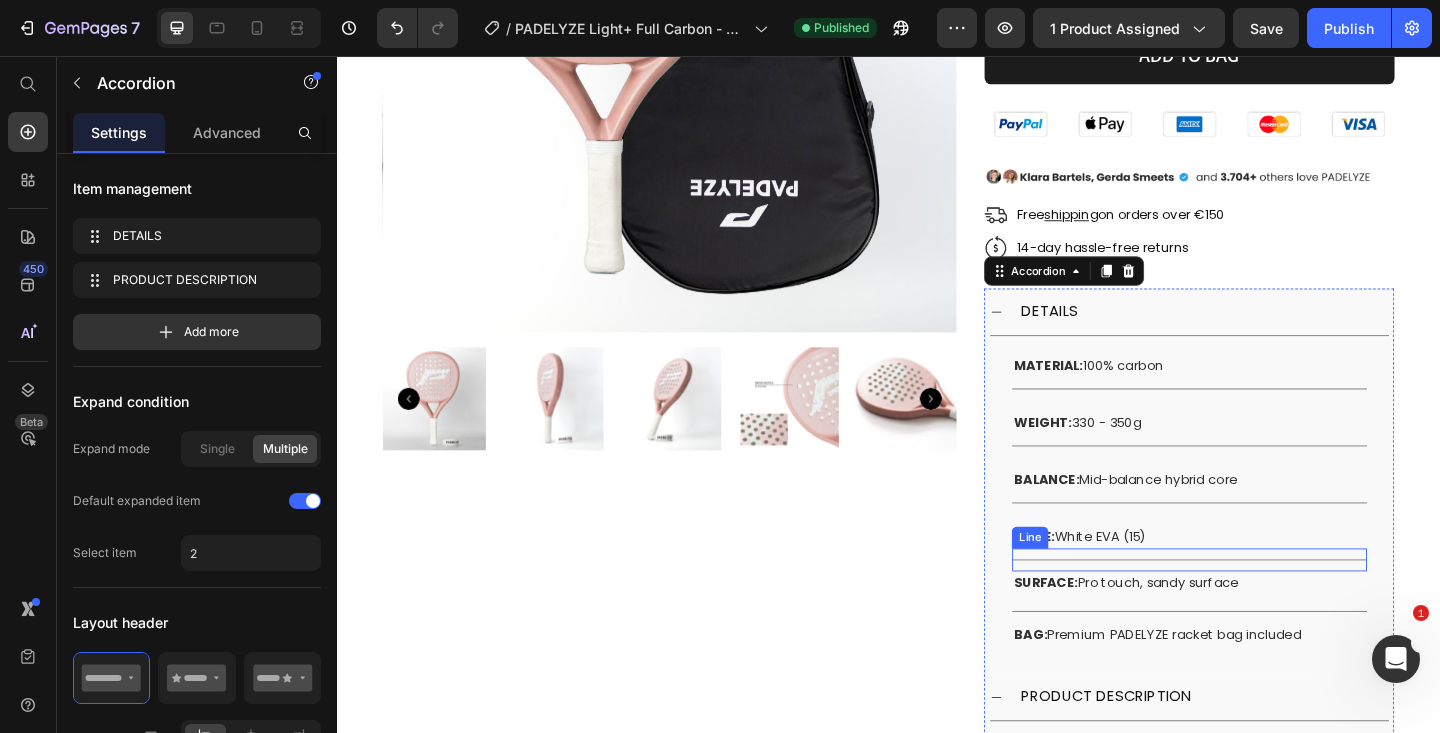 scroll, scrollTop: 405, scrollLeft: 0, axis: vertical 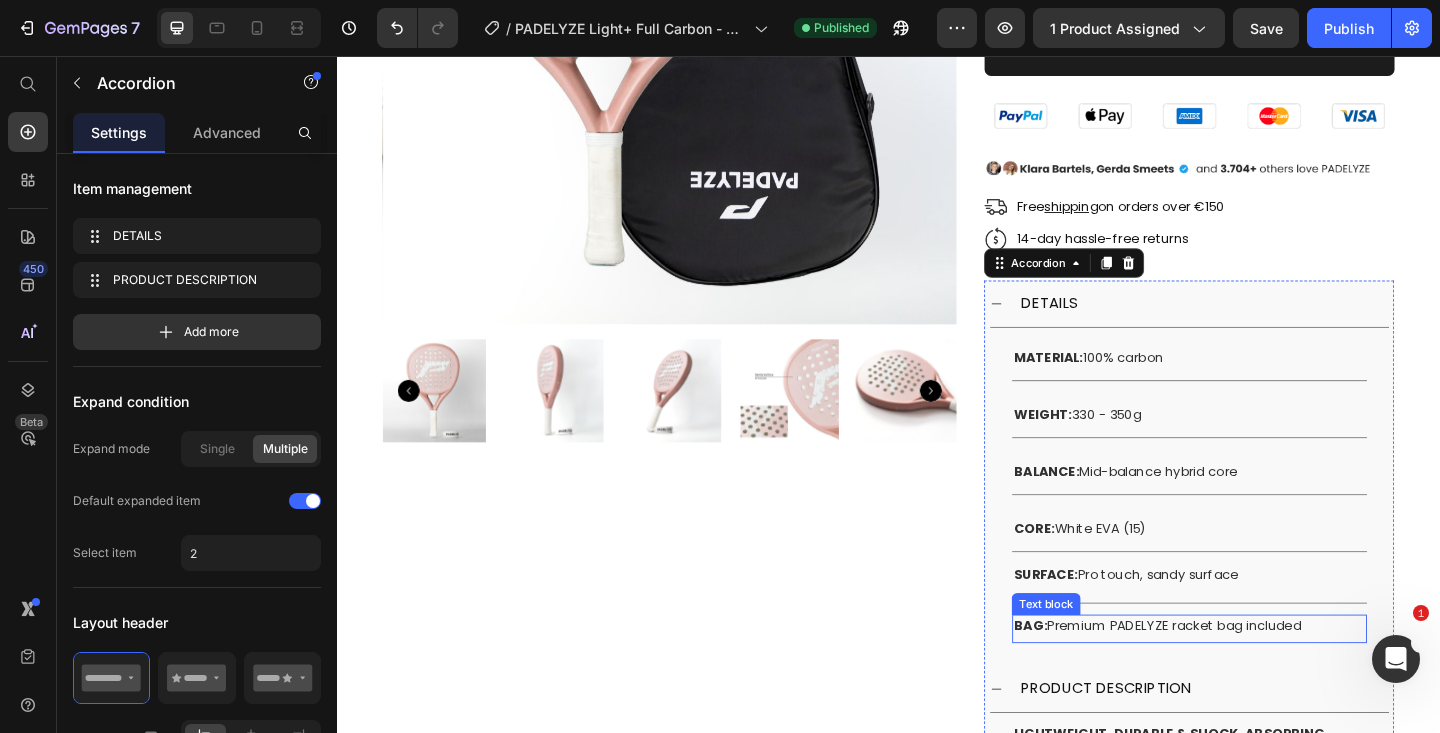 click on "BAG:  Premium PADELYZE racket bag included" at bounding box center [1264, 676] 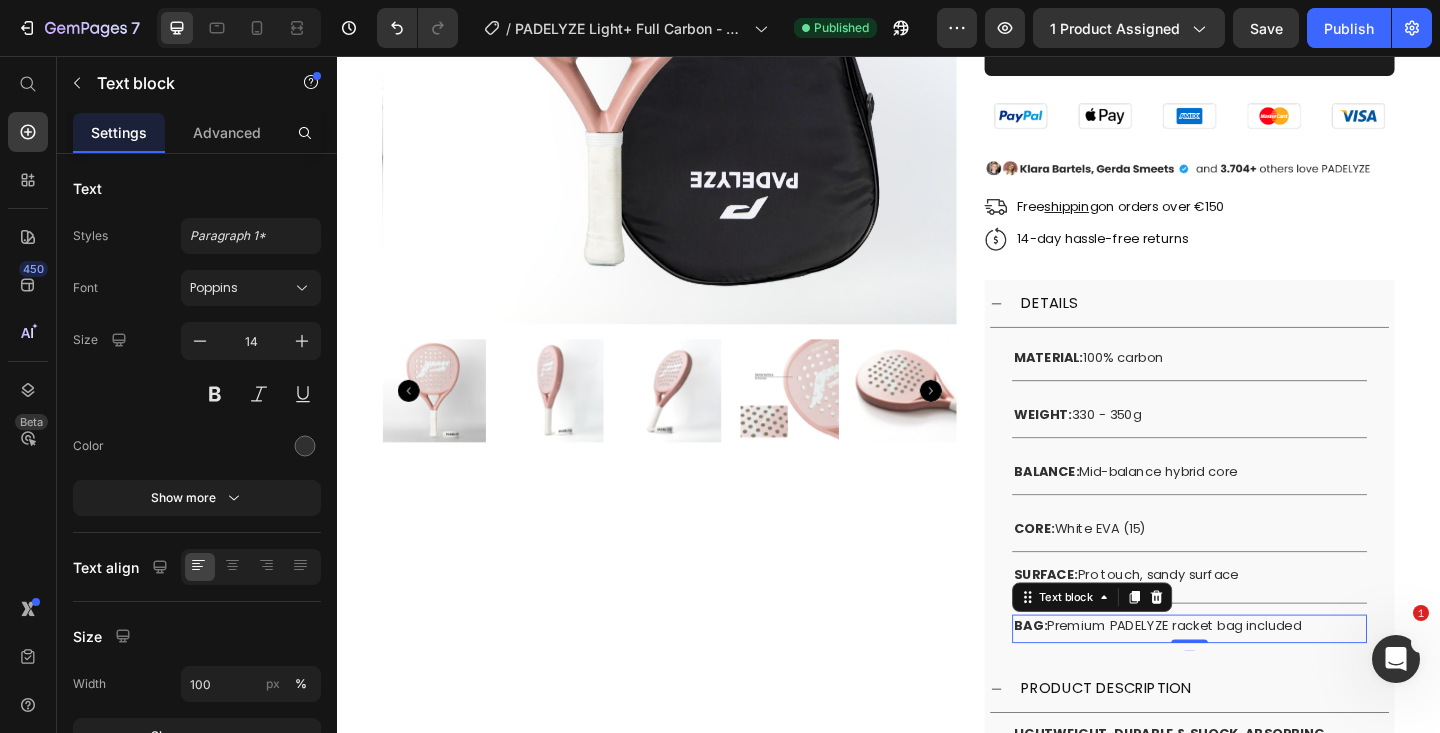 click on "BAG:  Premium PADELYZE racket bag included" at bounding box center [1264, 676] 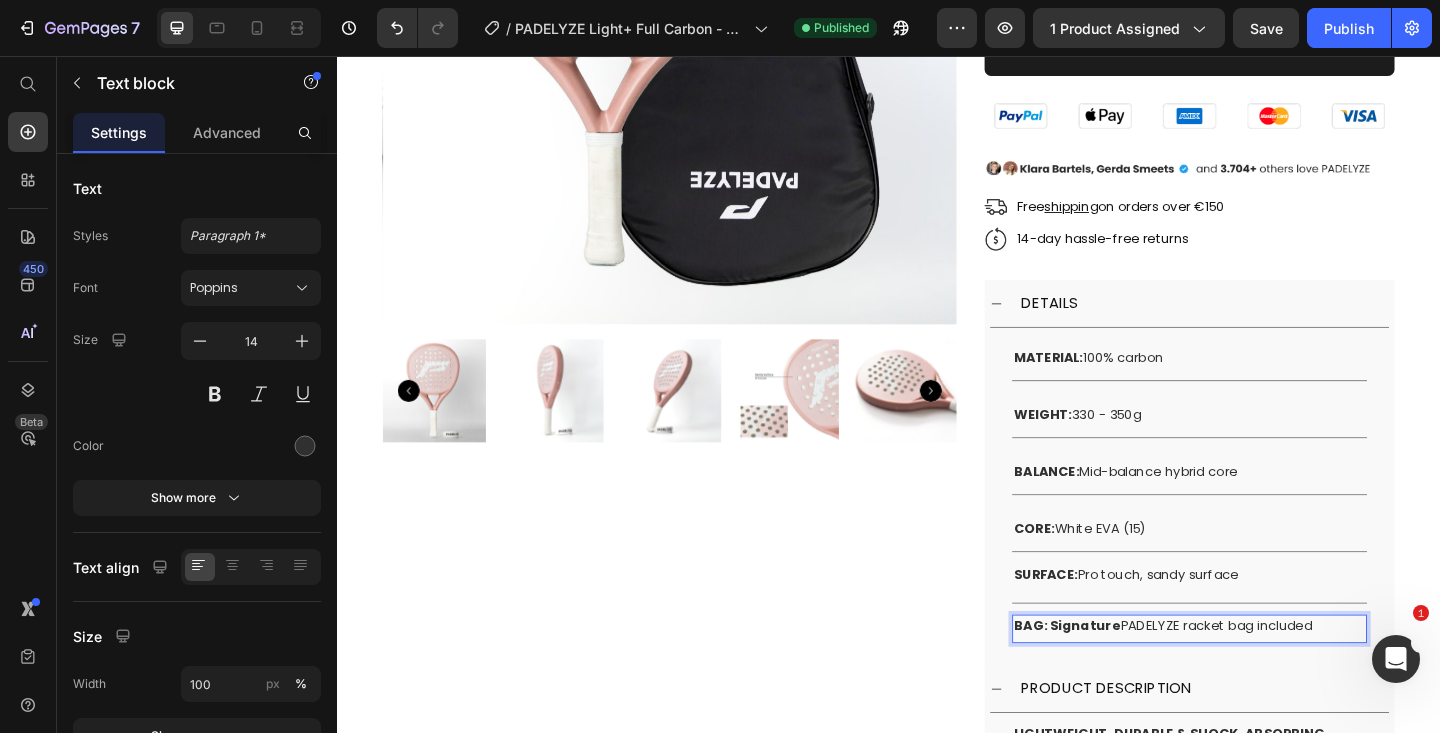 click on "BAG: Signature" at bounding box center (1131, 676) 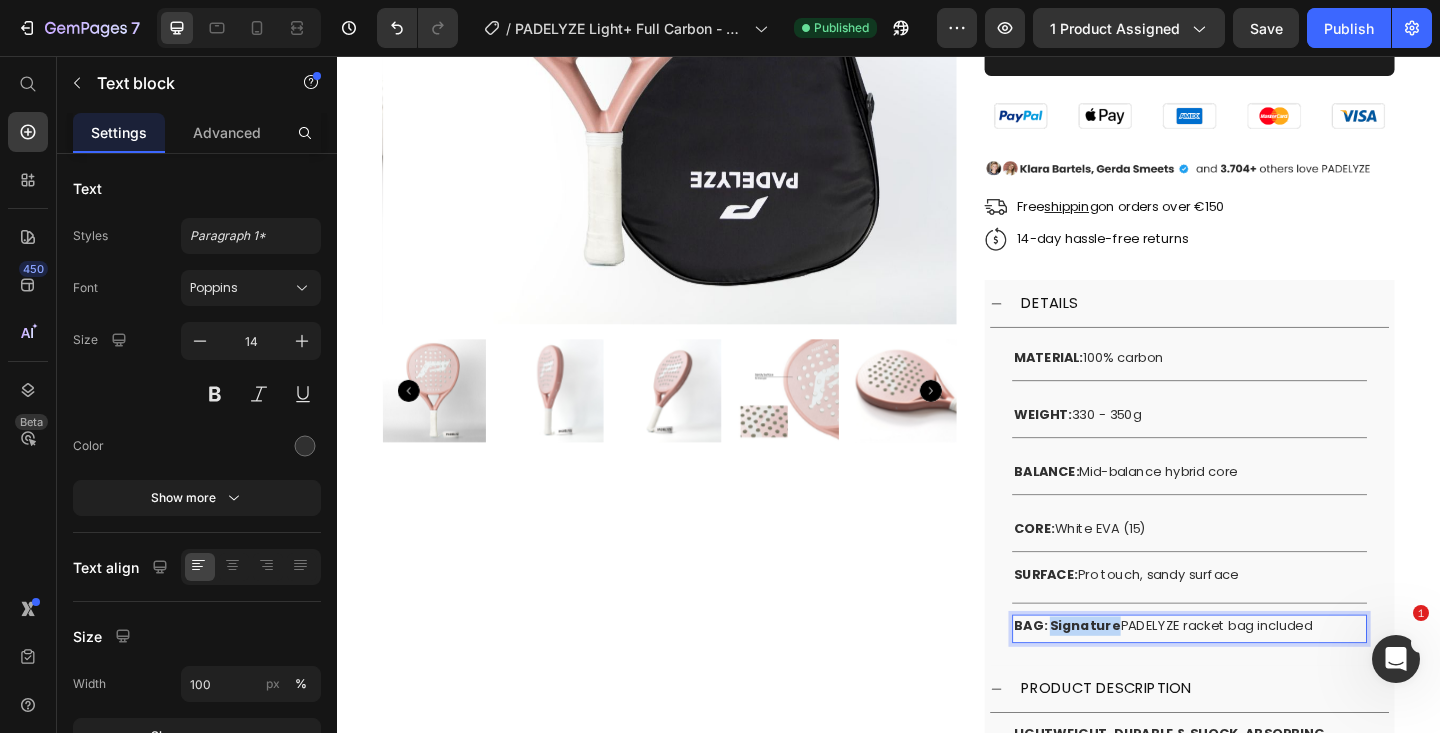 click on "BAG: Signature" at bounding box center (1131, 676) 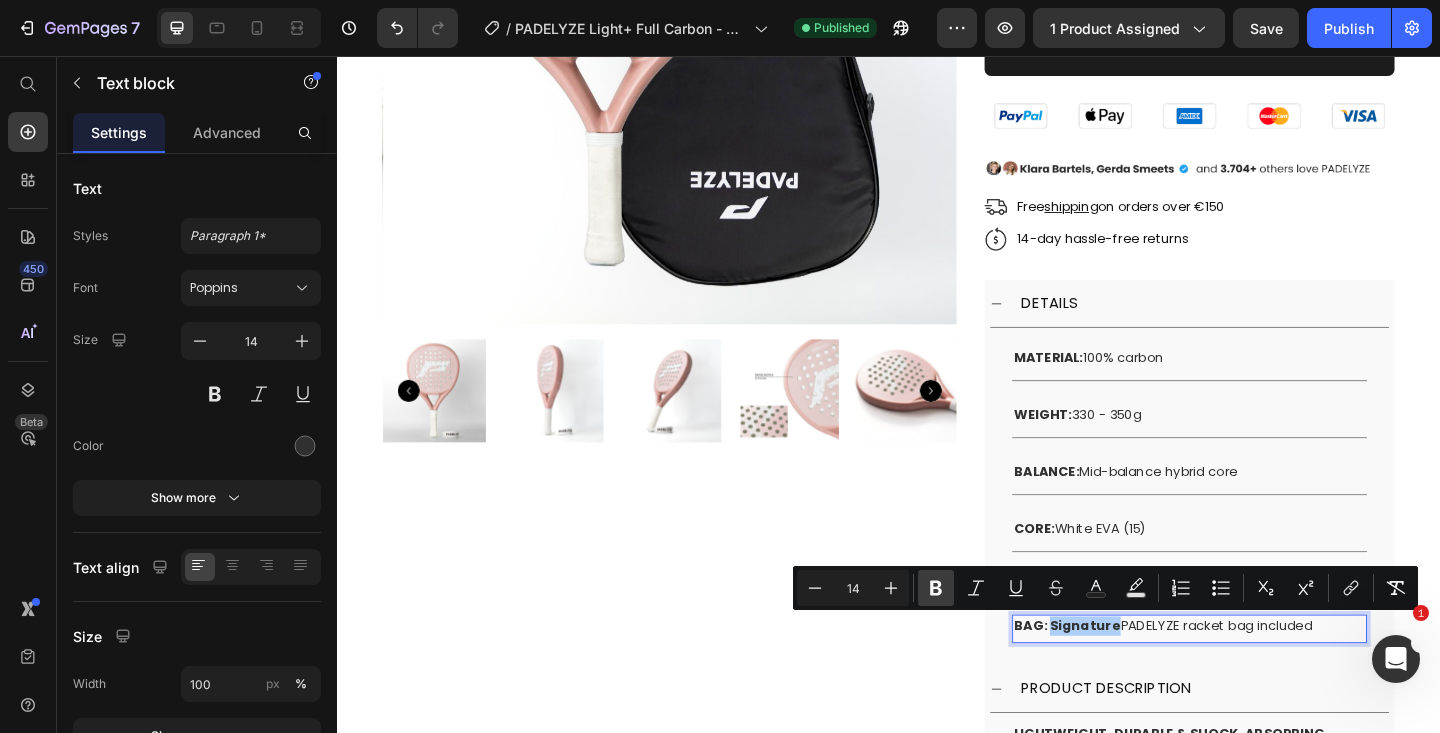click on "Bold" at bounding box center [936, 588] 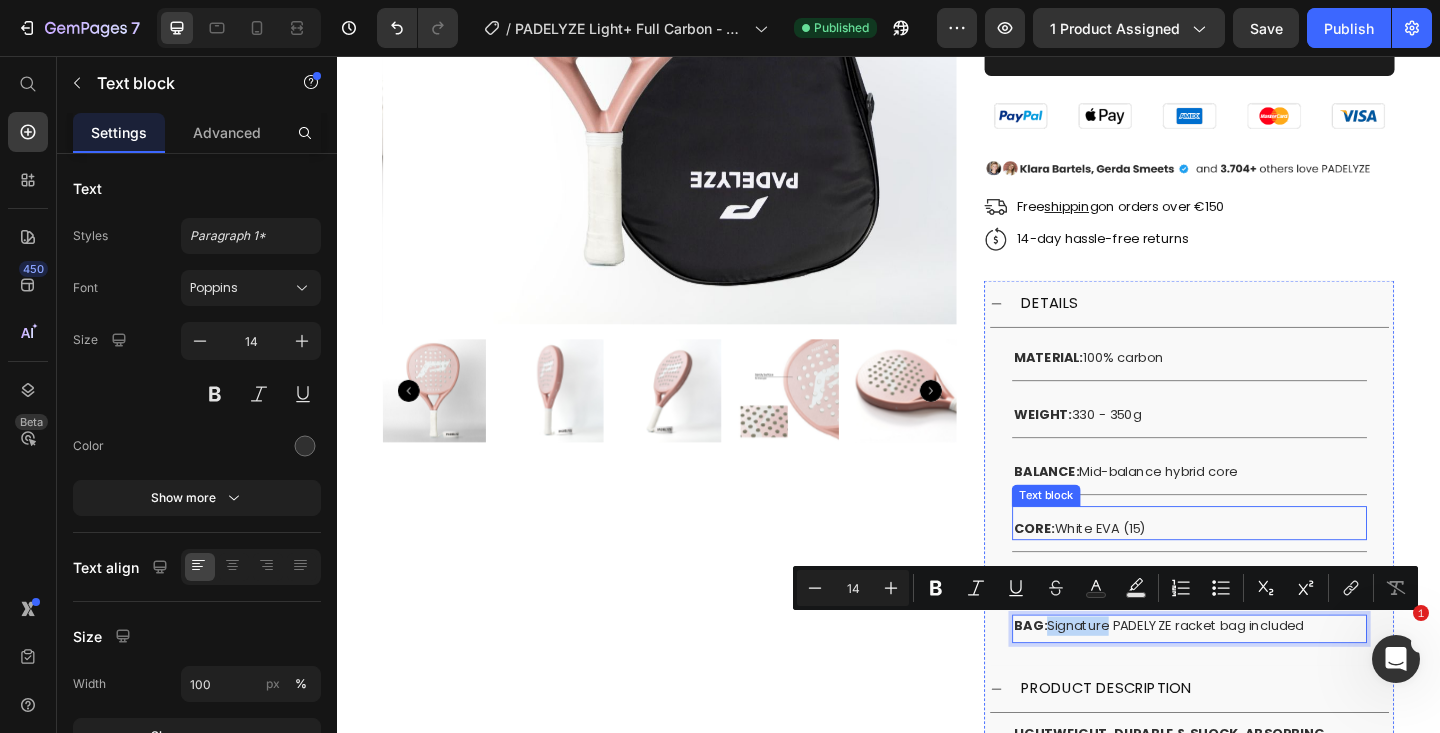 click on "CORE:  White EVA (15)" at bounding box center [1264, 570] 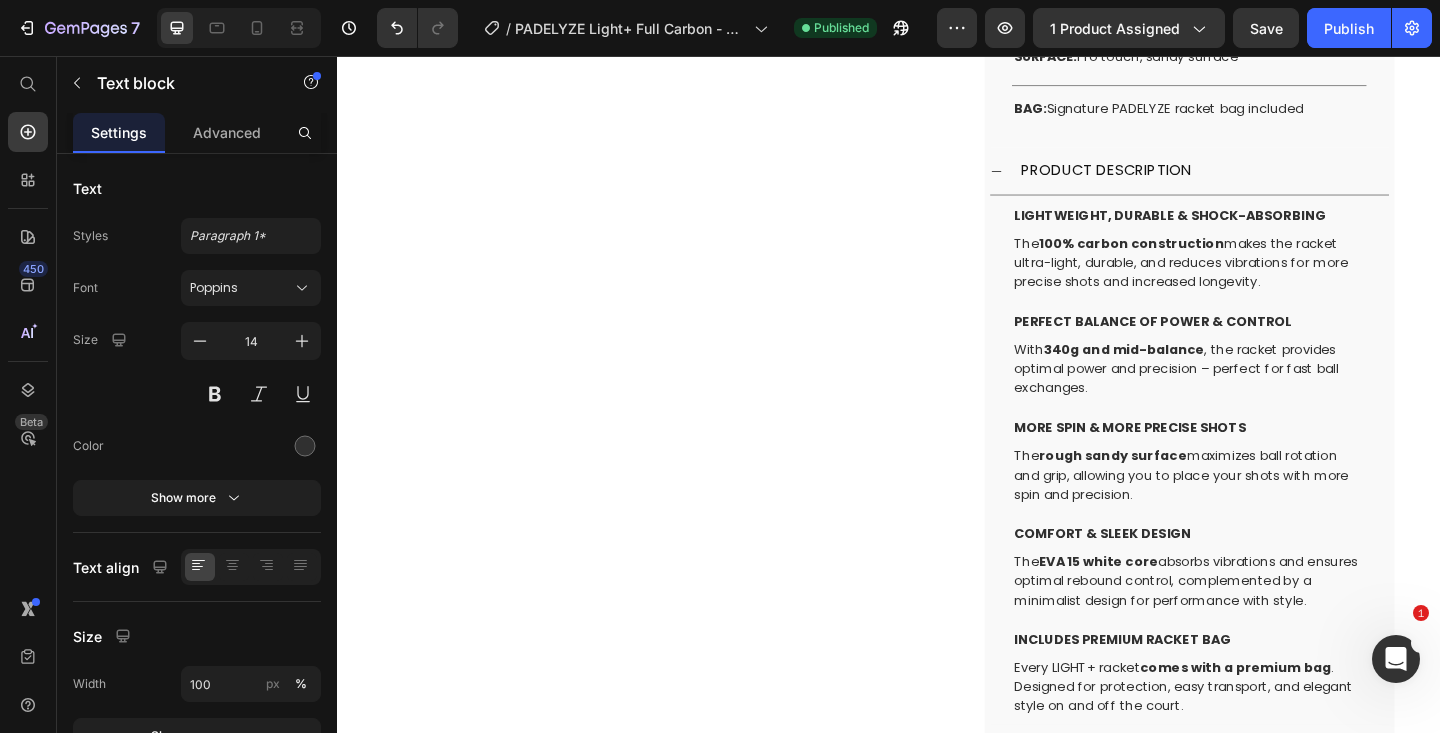 scroll, scrollTop: 1099, scrollLeft: 0, axis: vertical 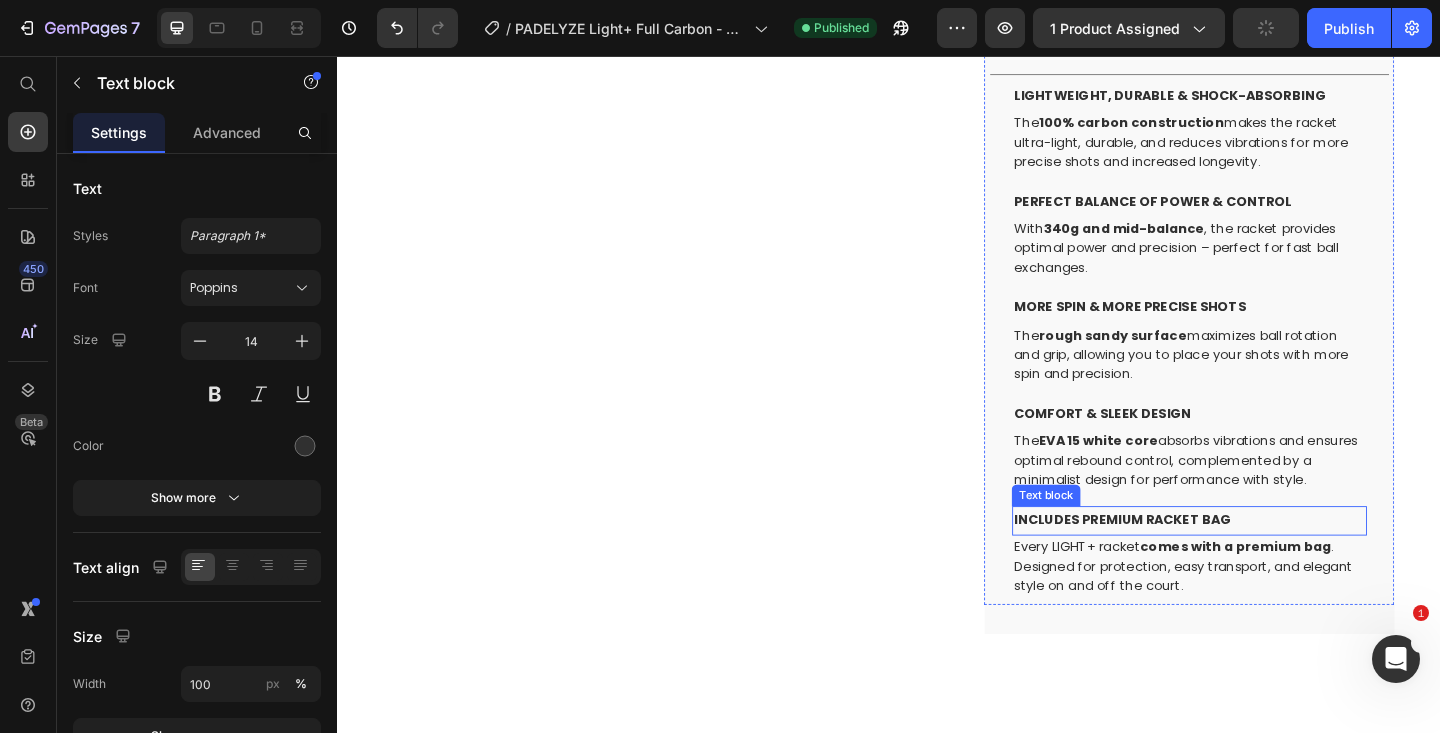 click on "INCLUDES PREMIUM RACKET BAG" at bounding box center (1191, 560) 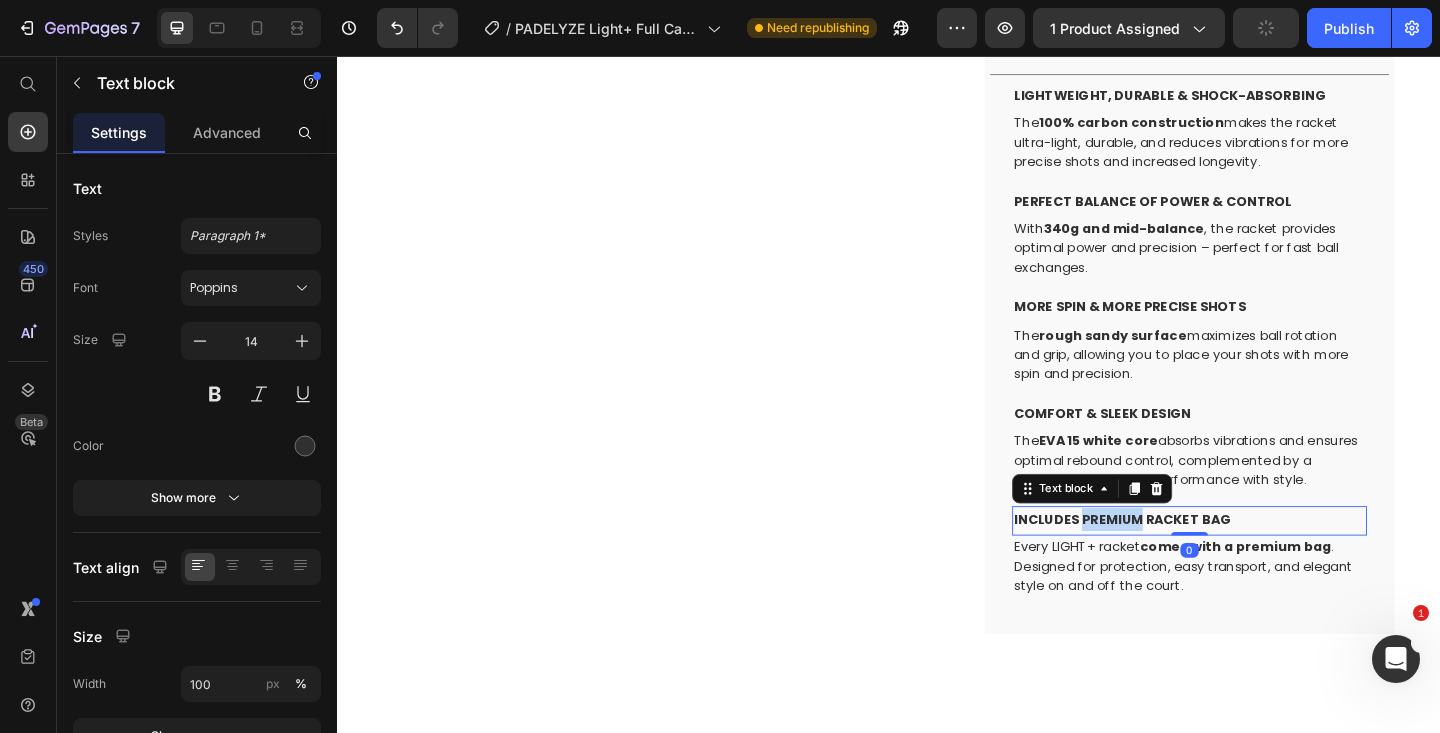 click on "INCLUDES PREMIUM RACKET BAG" at bounding box center (1191, 560) 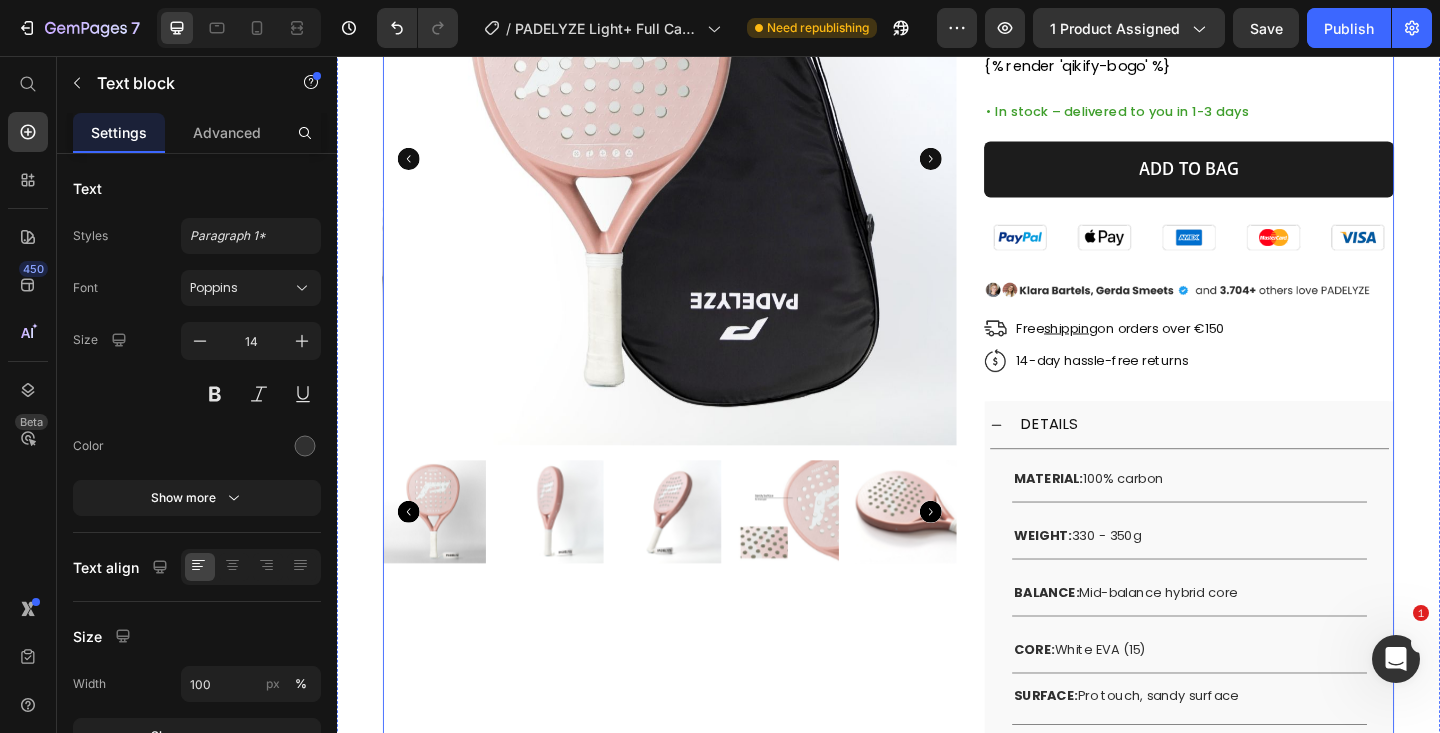 scroll, scrollTop: 0, scrollLeft: 0, axis: both 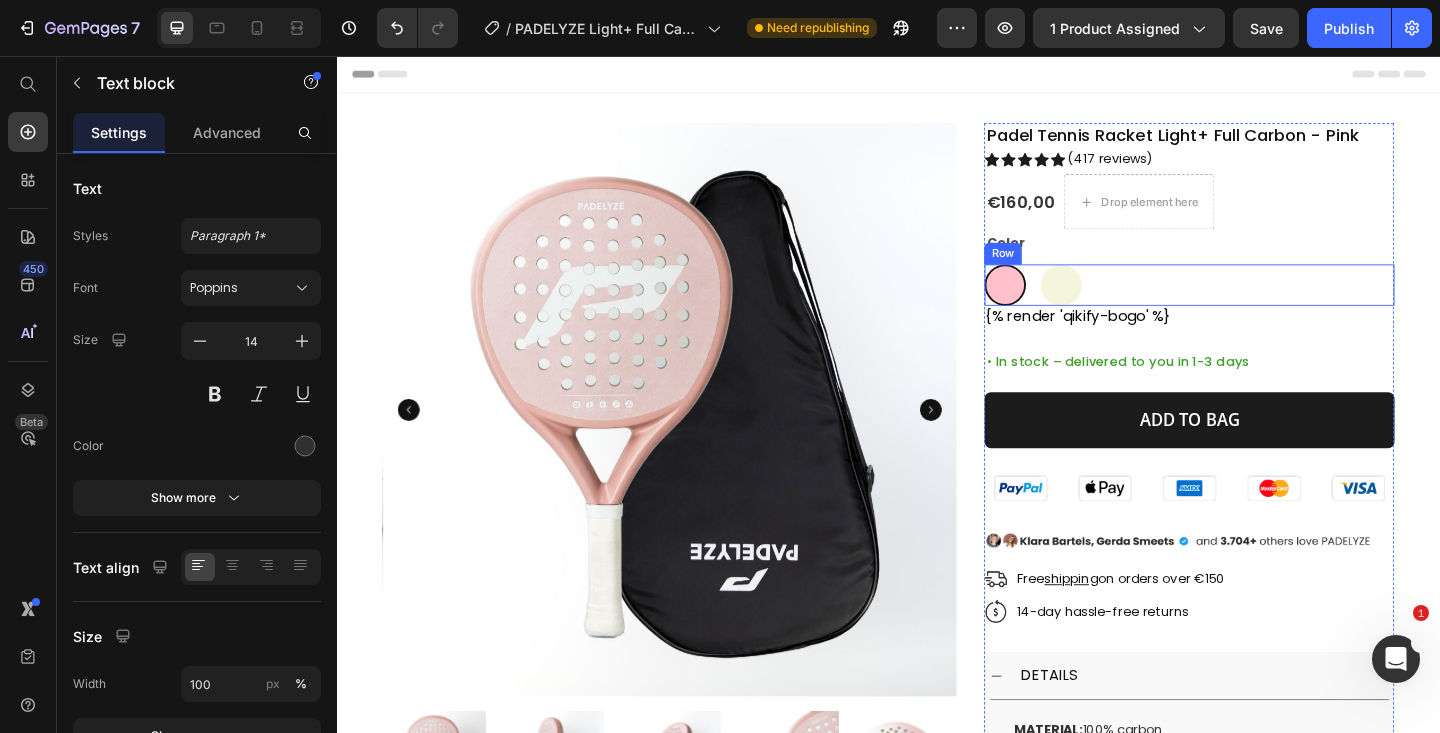 click on "Button Button Row" at bounding box center [1264, 305] 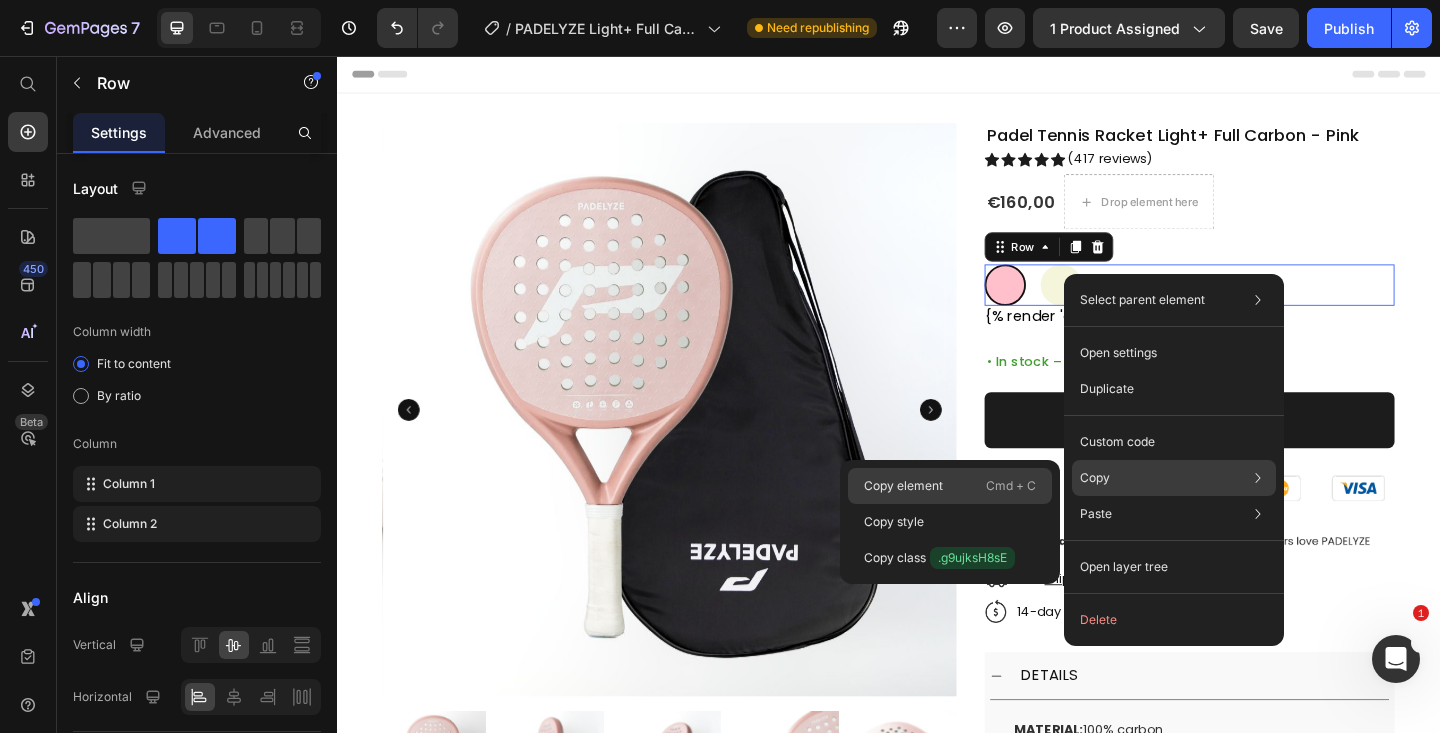 click on "Copy element  Cmd + C" 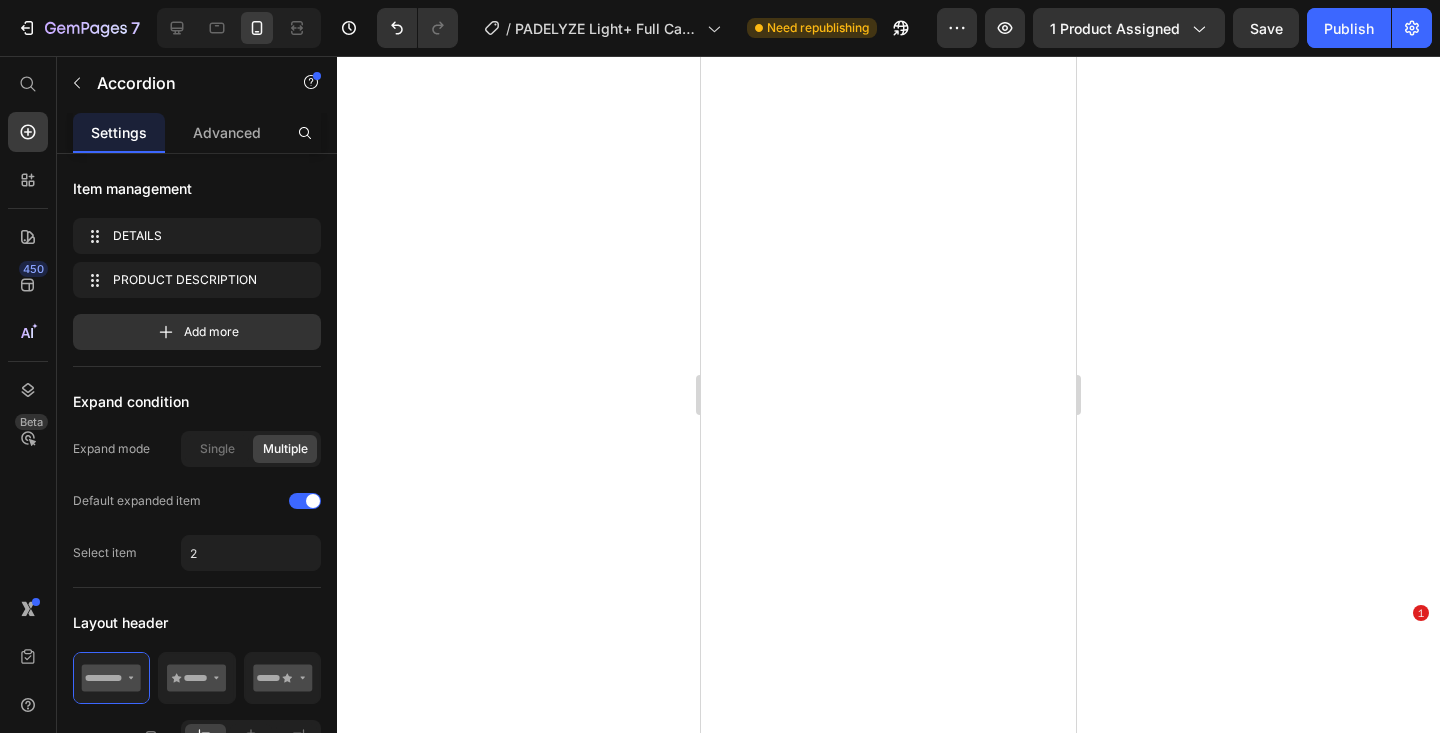 scroll, scrollTop: 0, scrollLeft: 0, axis: both 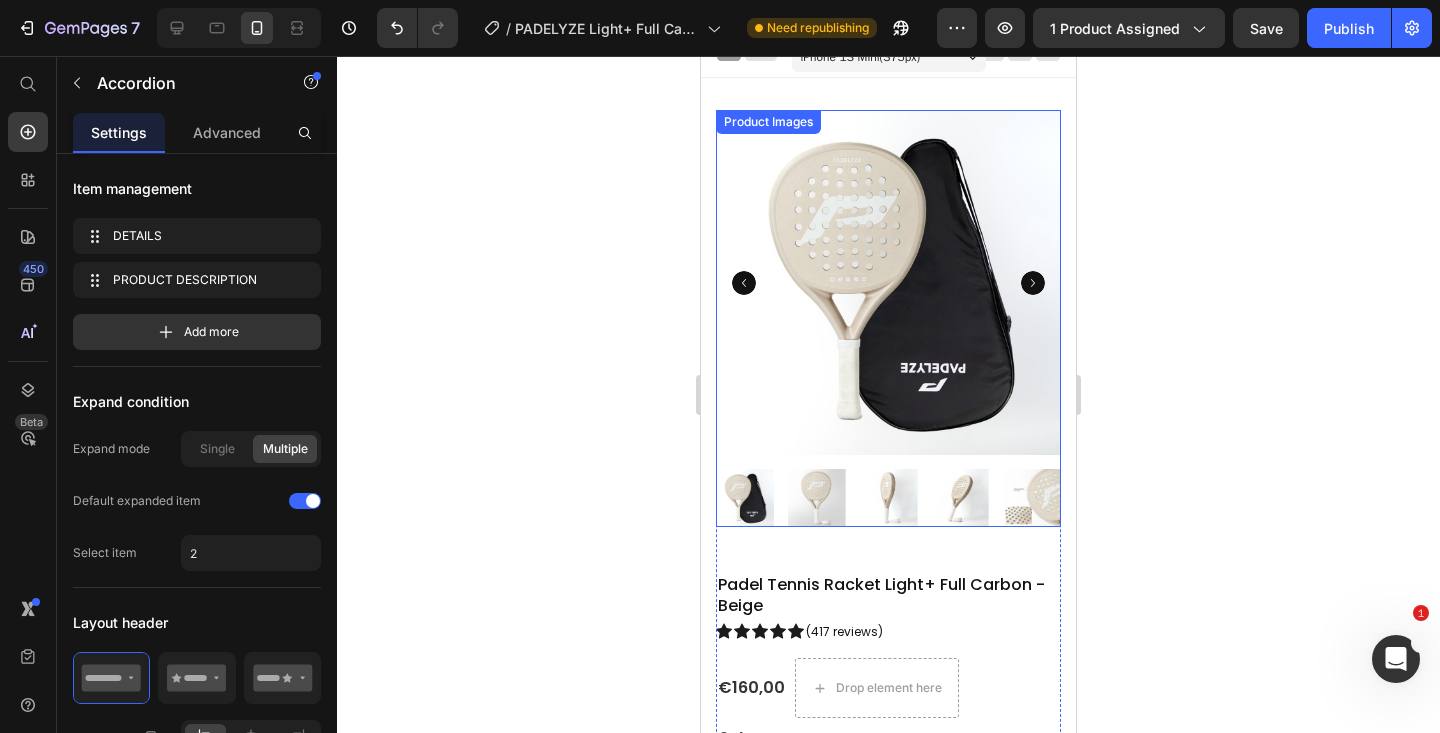 click at bounding box center [817, 498] 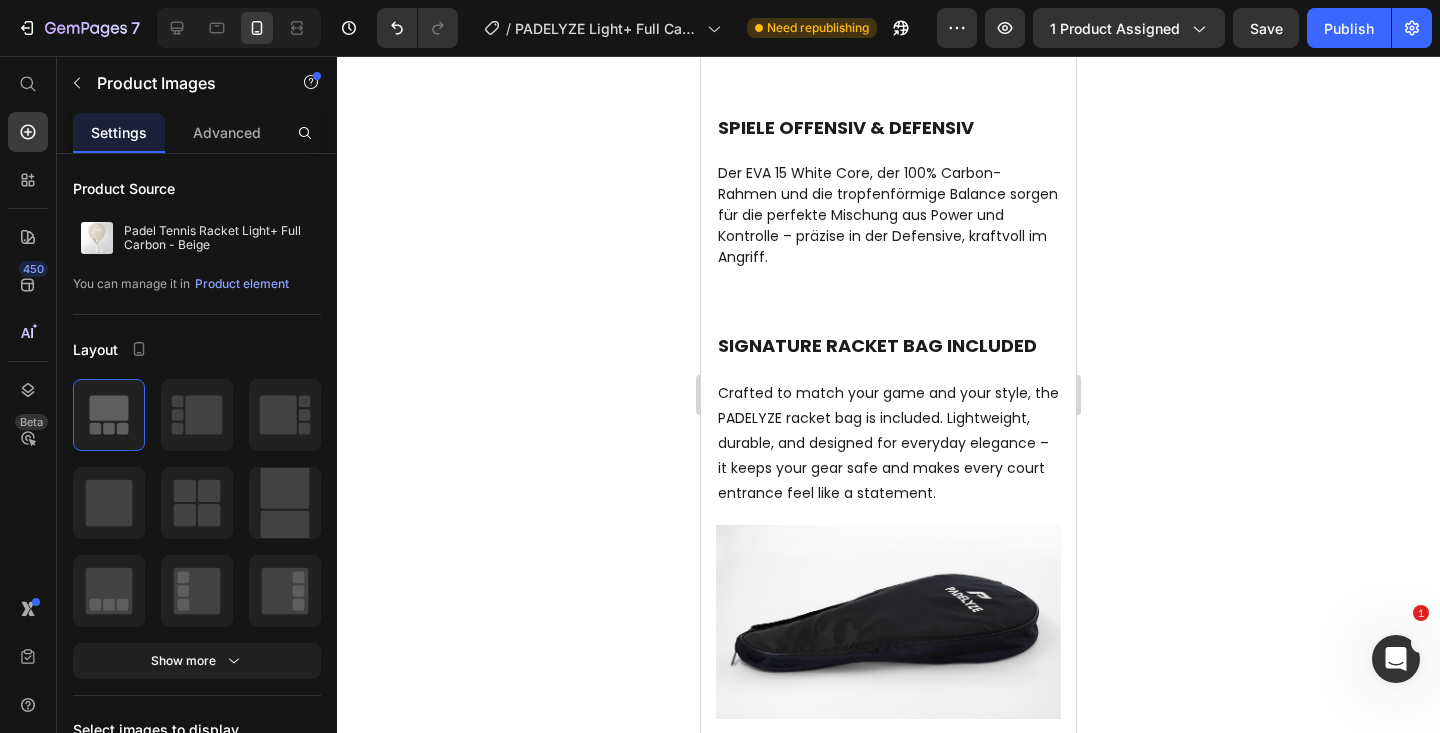 scroll, scrollTop: 1646, scrollLeft: 0, axis: vertical 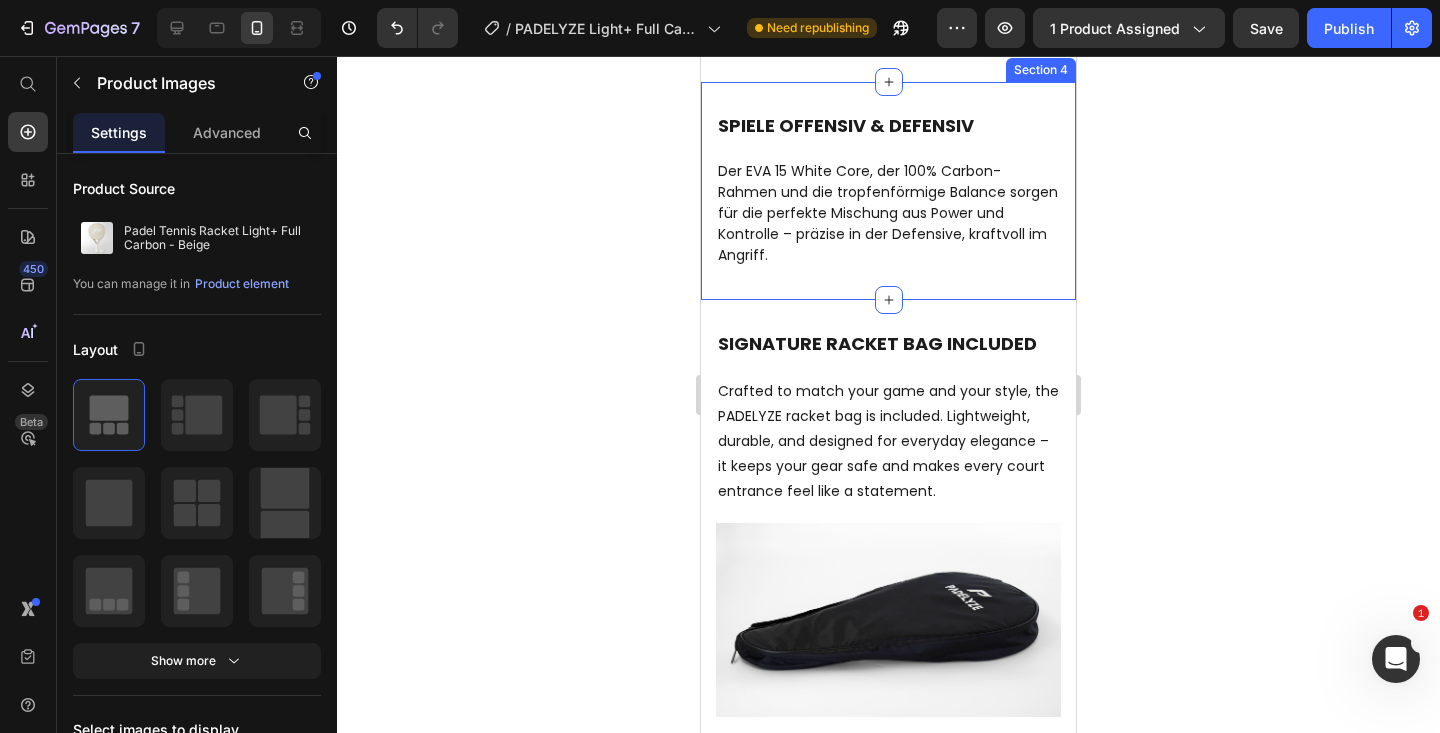 click on "SPIELE OFFENSIV & DEFENSIV Heading Der EVA 15 White Core, der 100% Carbon-Rahmen und die tropfenförmige Balance sorgen für die perfekte Mischung aus Power und Kontrolle – präzise in der Defensive, kraftvoll im Angriff. Text block Section 4" at bounding box center (888, 191) 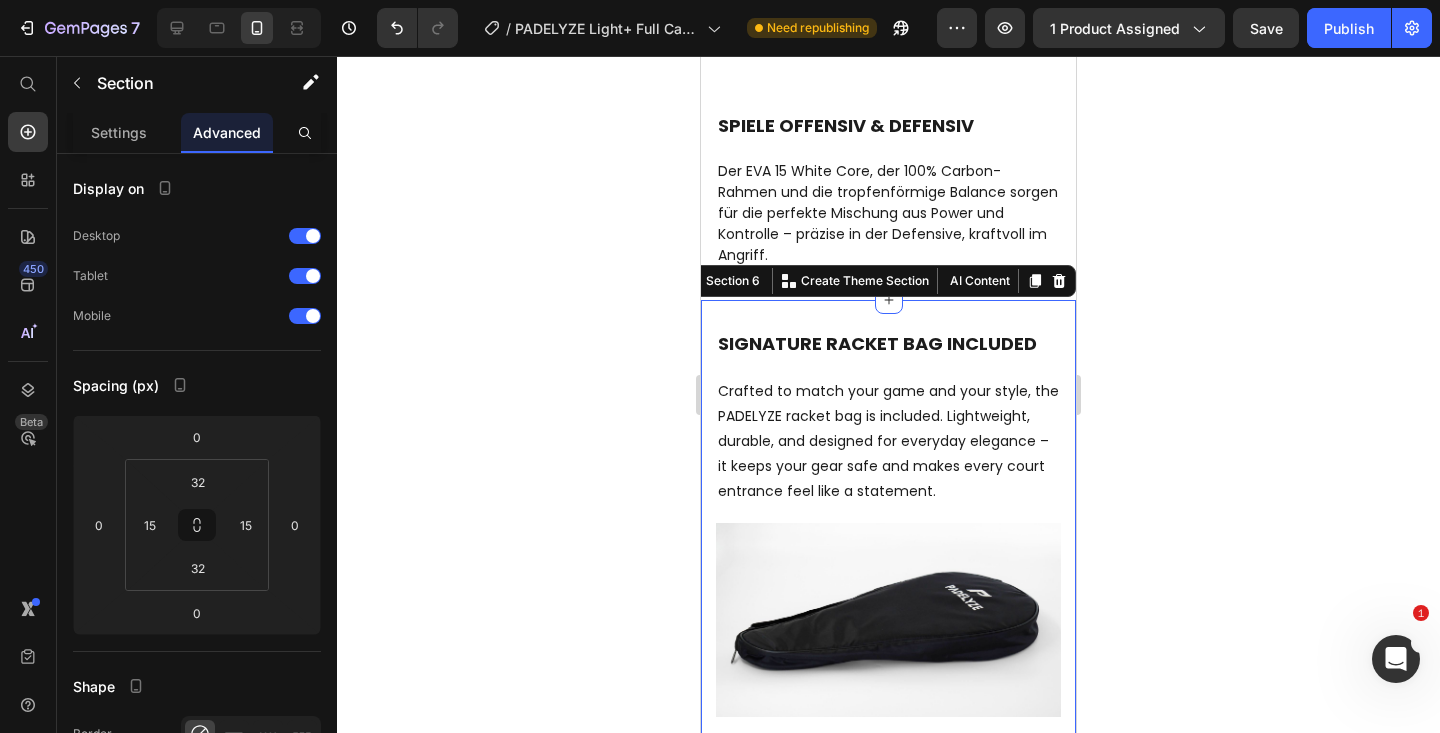 click on "SIGNATURE RACKET Bag Included Heading Crafted to match your game and your style, the PADELYZE racket bag is included. Lightweight, durable, and designed for everyday elegance – it keeps your gear safe and makes every court entrance feel like a statement. Text block Image Row Section 6   Create Theme Section AI Content Write with GemAI What would you like to describe here? Tone and Voice Persuasive Product Women's Padel Tennis Leggings High Waisted - With Ball Pocket - Black Show more Generate" at bounding box center (888, 524) 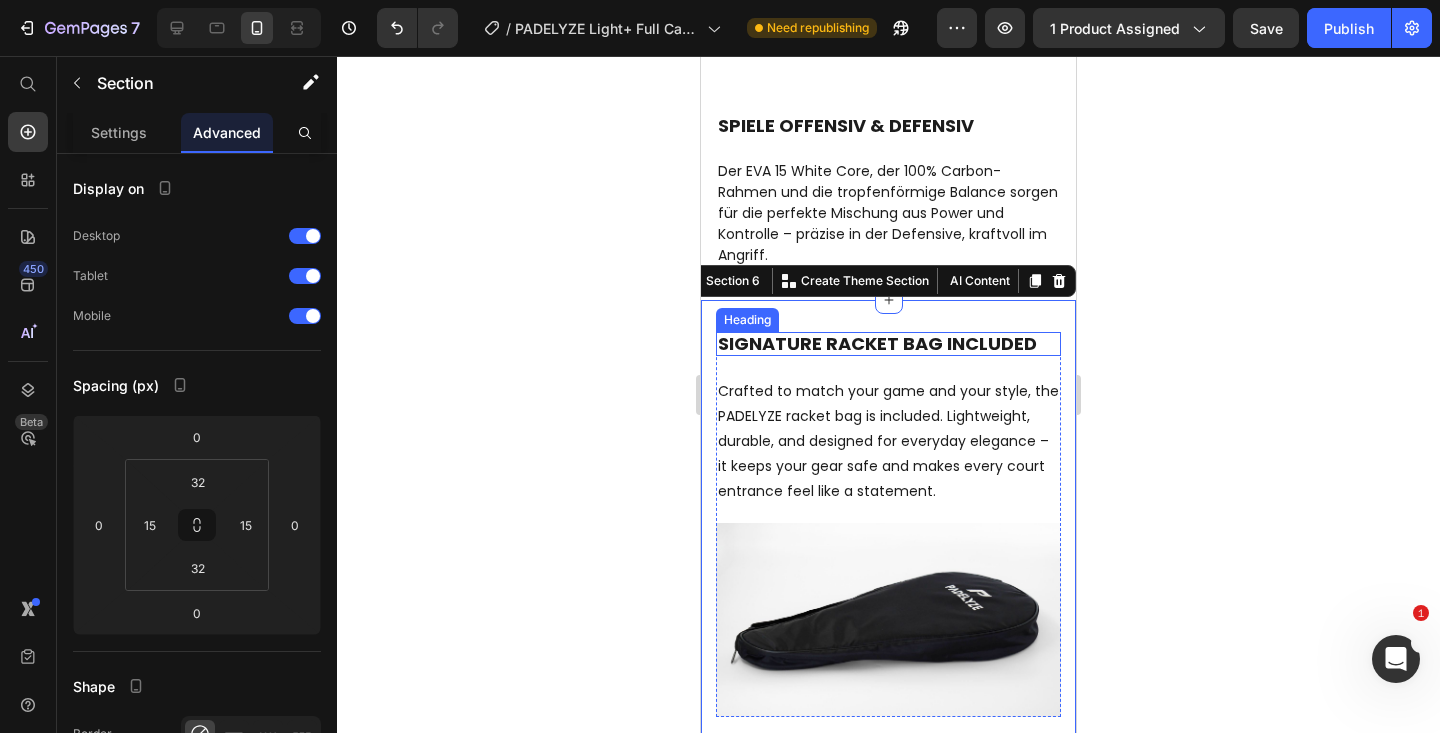 click 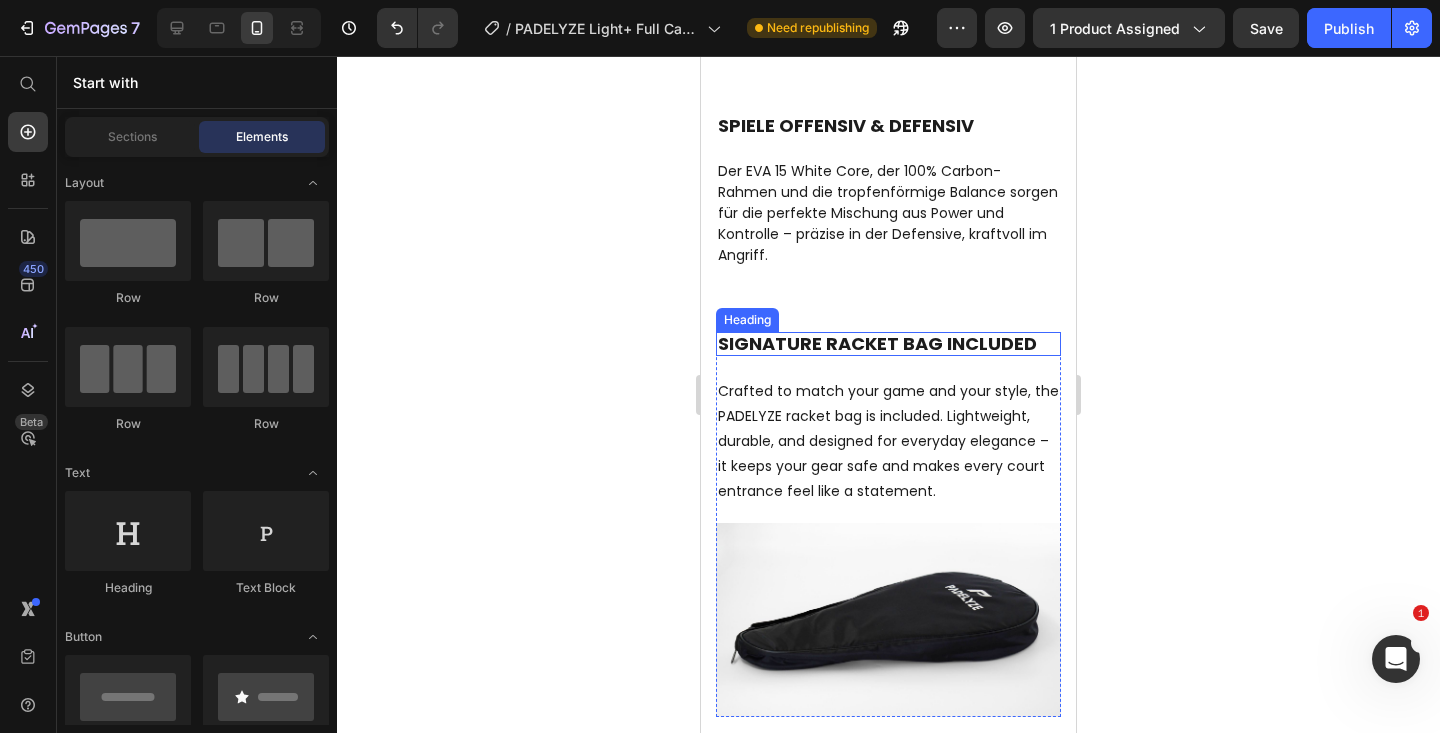 click 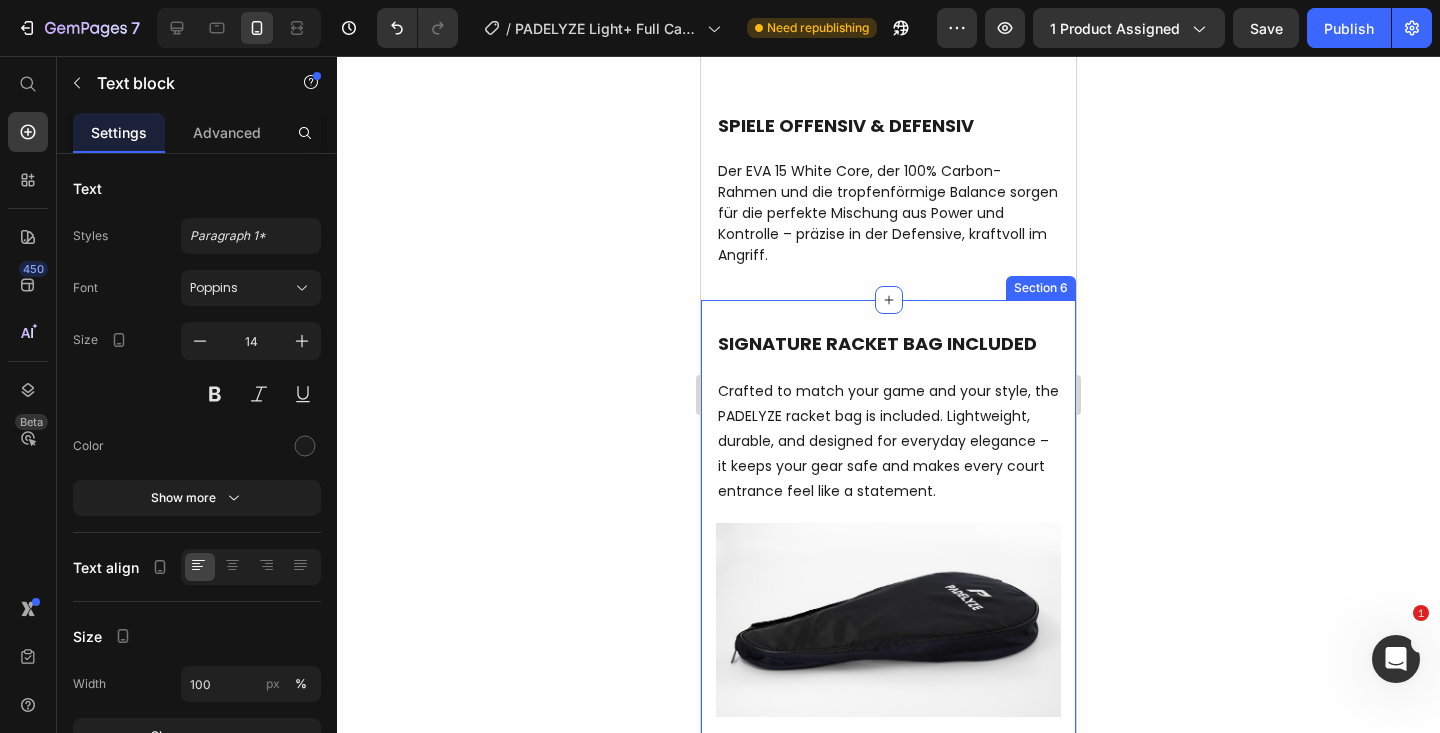 click on "Der EVA 15 White Core, der 100% Carbon-Rahmen und die tropfenförmige Balance sorgen für die perfekte Mischung aus Power und Kontrolle – präzise in der Defensive, kraftvoll im Angriff." at bounding box center [888, 213] 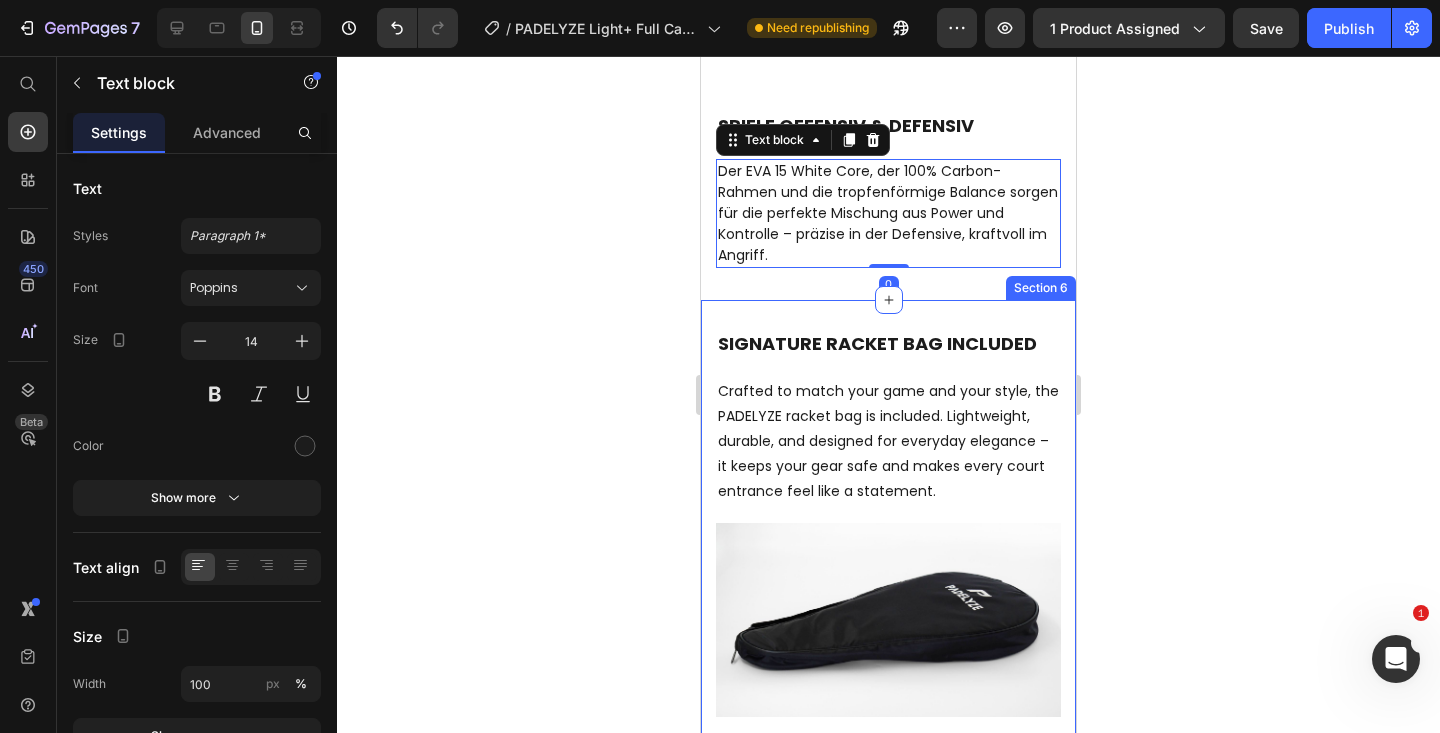 click on "SIGNATURE RACKET Bag Included Heading Crafted to match your game and your style, the PADELYZE racket bag is included. Lightweight, durable, and designed for everyday elegance – it keeps your gear safe and makes every court entrance feel like a statement. Text block Image Row Section 6" at bounding box center (888, 524) 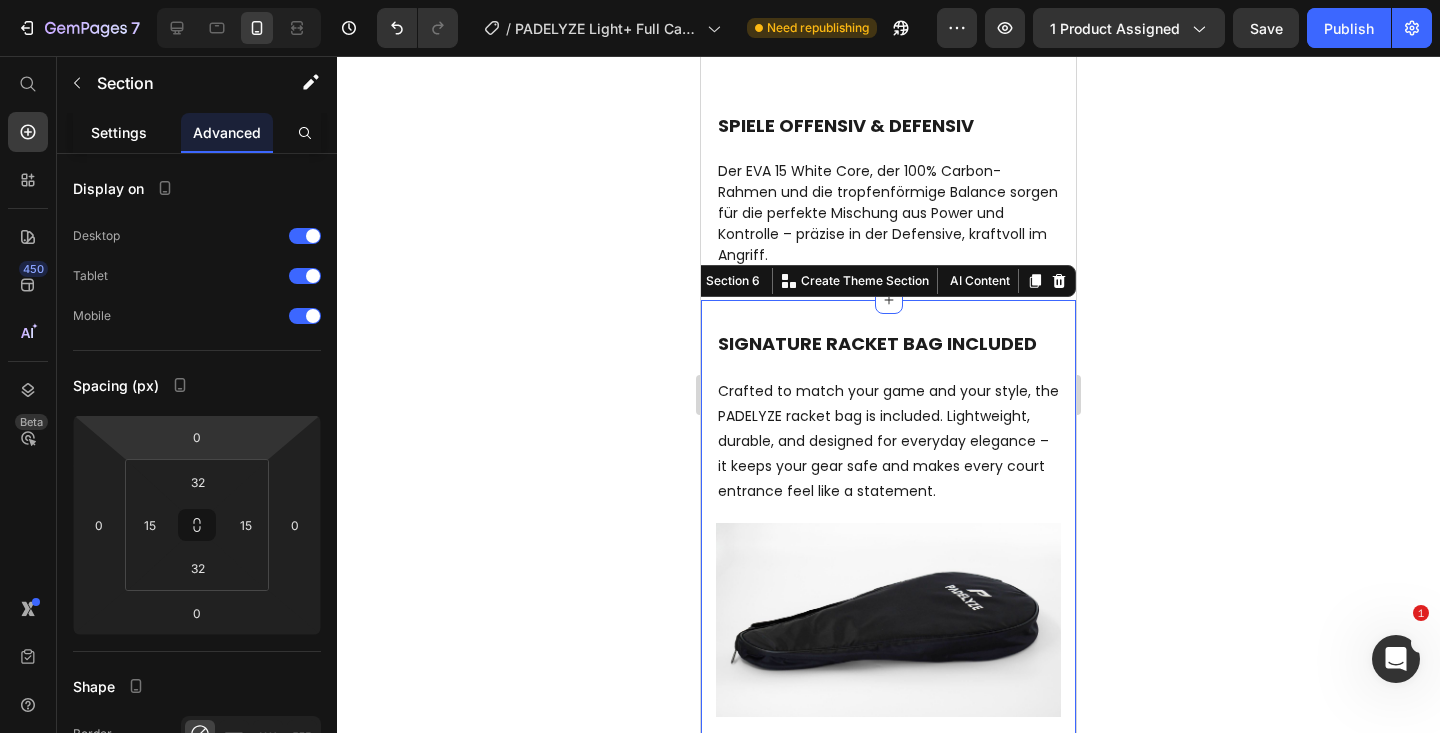 click on "Settings" 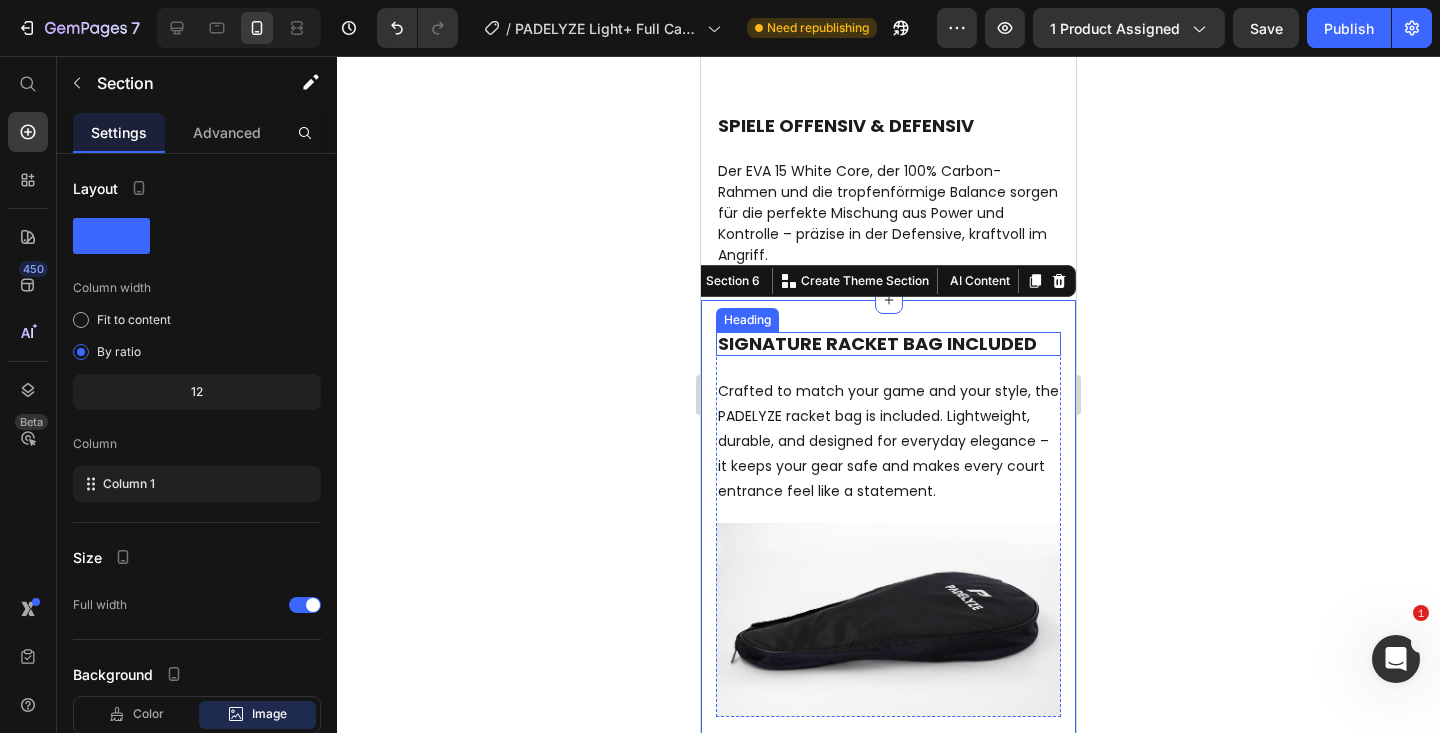 click on "Heading" at bounding box center (747, 320) 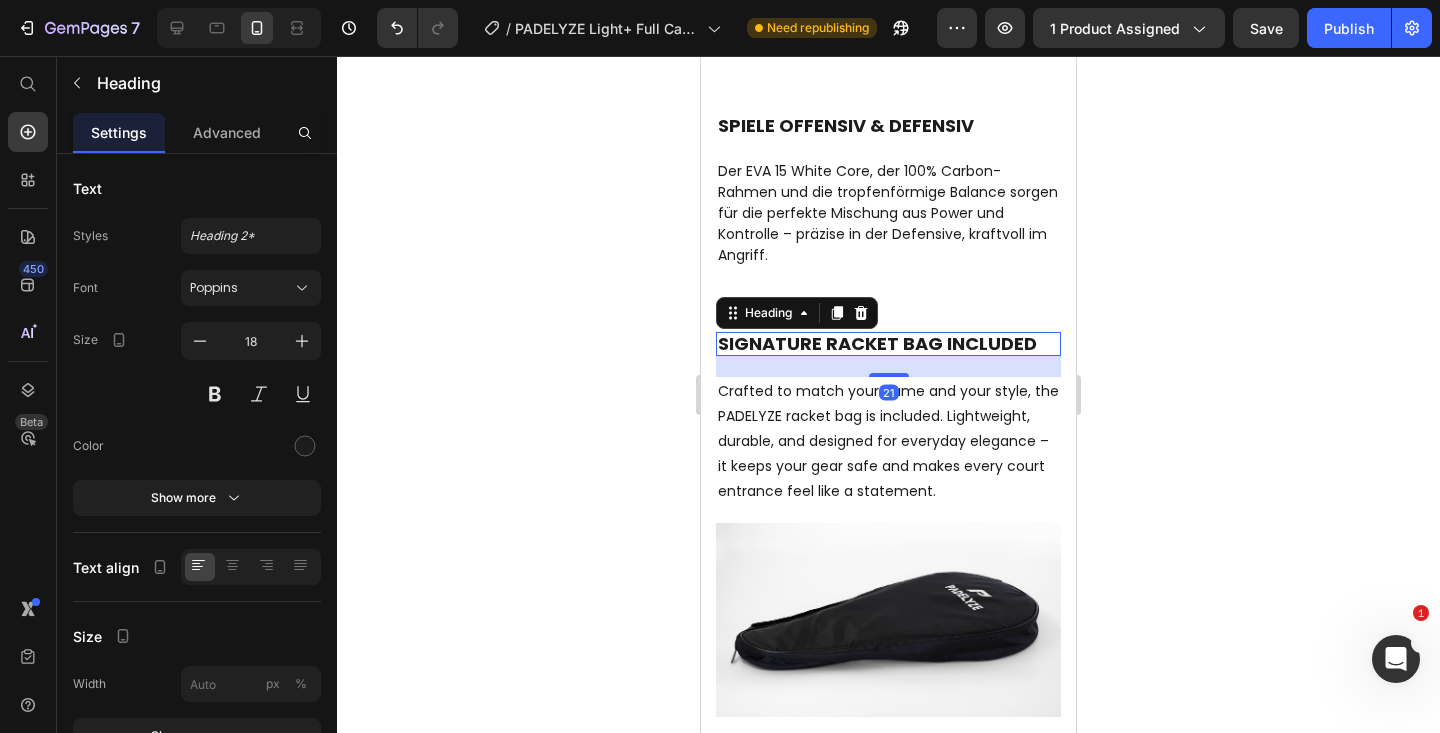 click on "Heading" at bounding box center [797, 313] 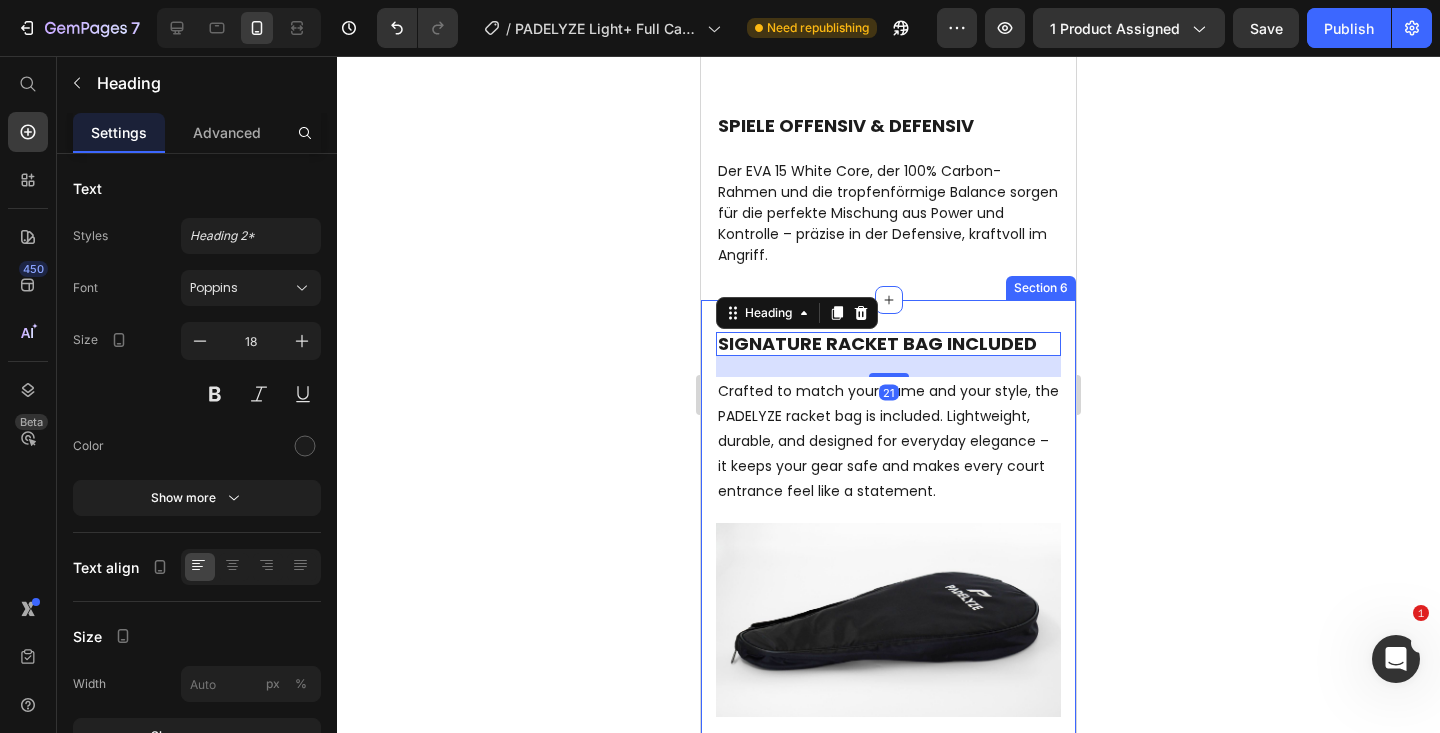 click on "SIGNATURE RACKET Bag Included Heading   21 Crafted to match your game and your style, the PADELYZE racket bag is included. Lightweight, durable, and designed for everyday elegance – it keeps your gear safe and makes every court entrance feel like a statement. Text block Image Row Section 6" at bounding box center (888, 524) 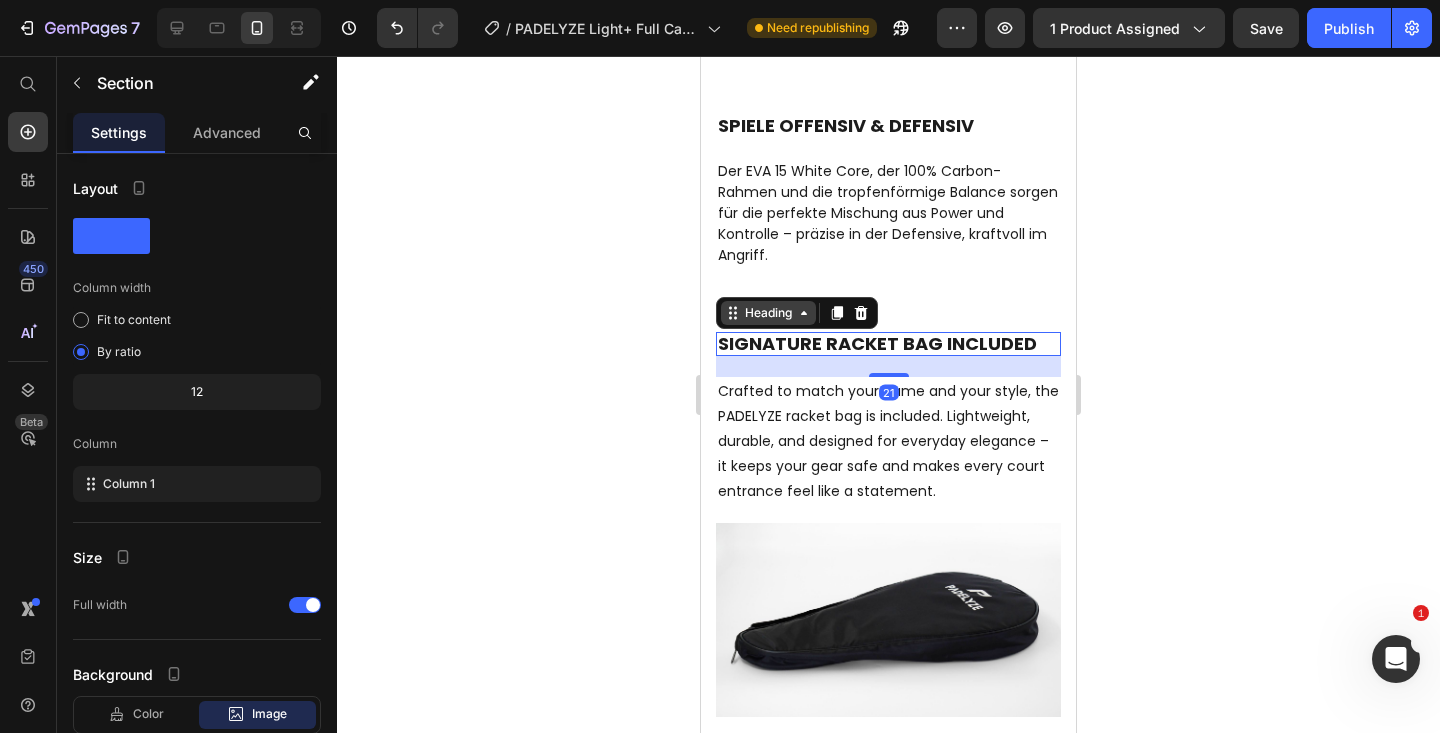 click on "Heading" at bounding box center (768, 313) 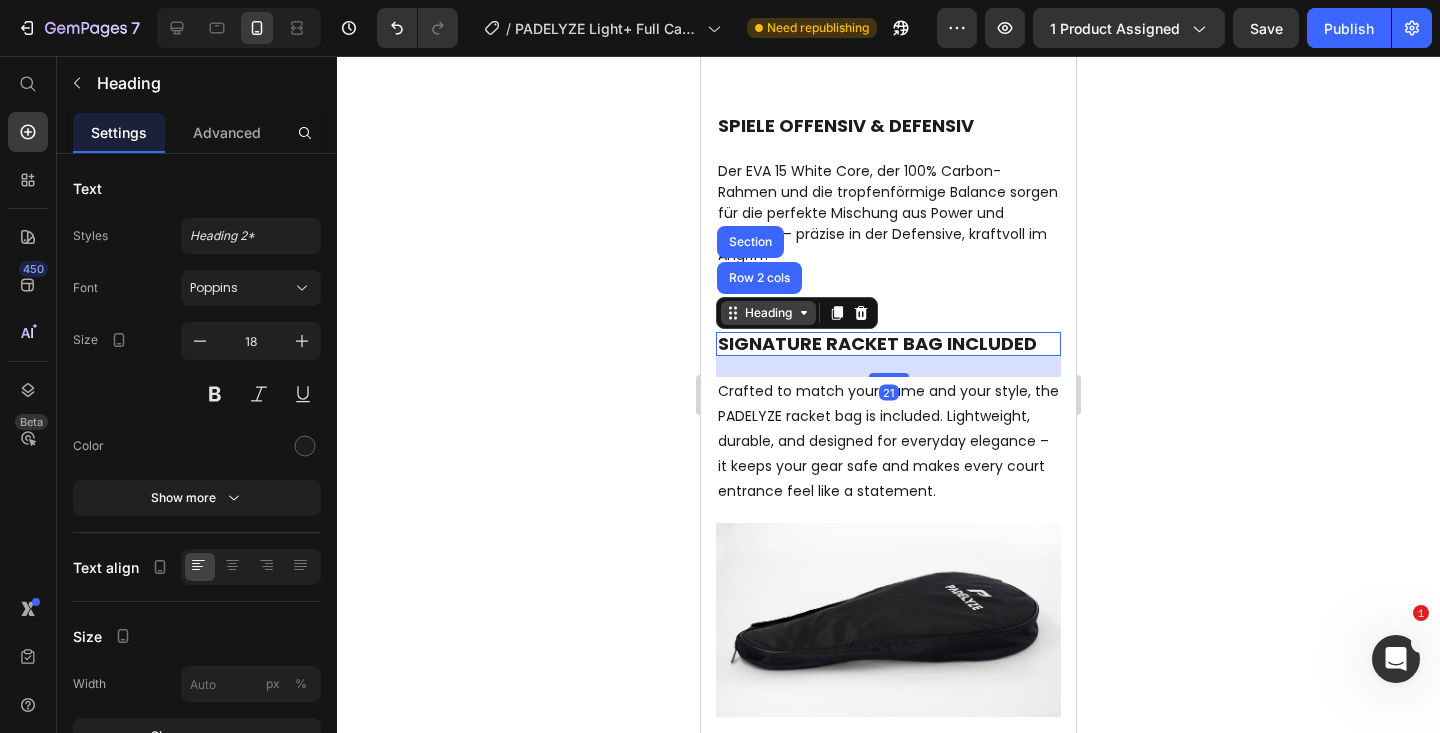click on "Heading" at bounding box center [768, 313] 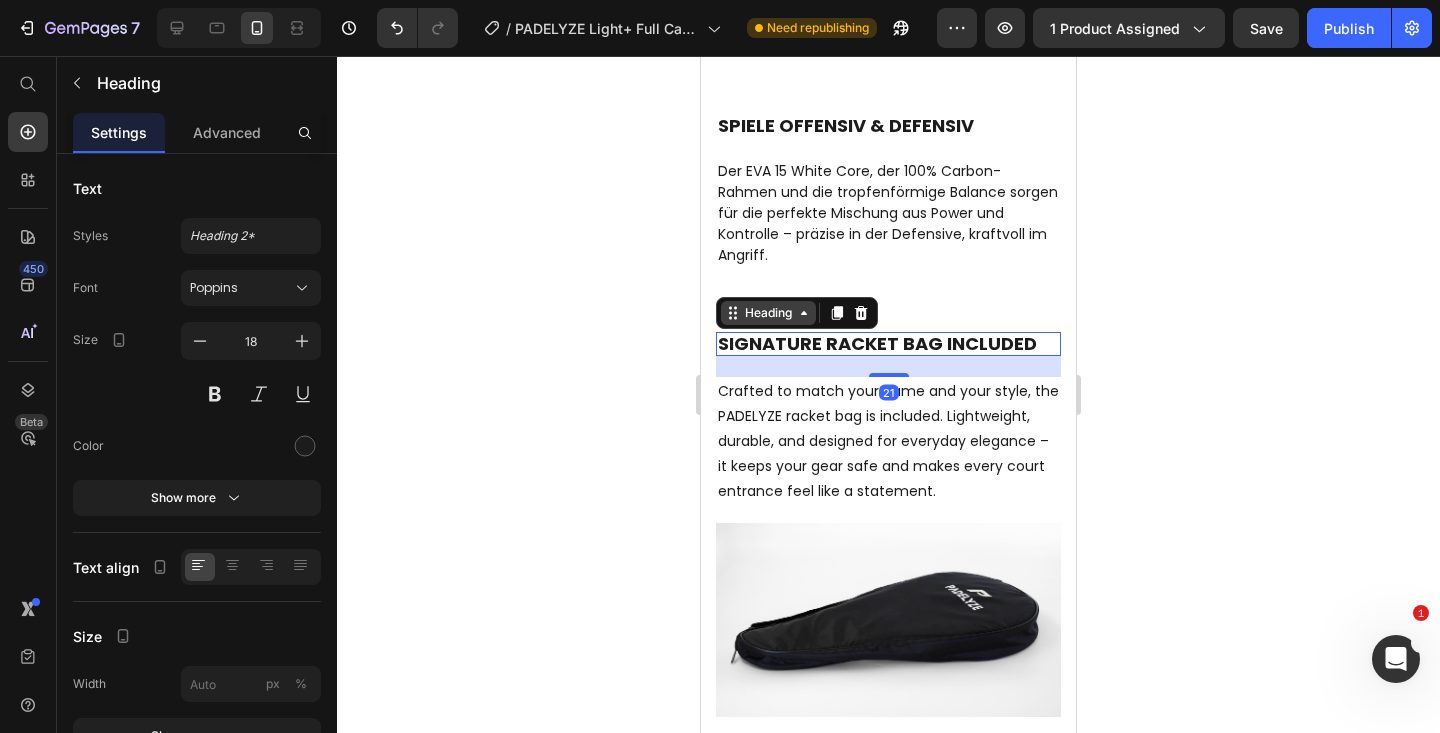 click on "Heading" at bounding box center (768, 313) 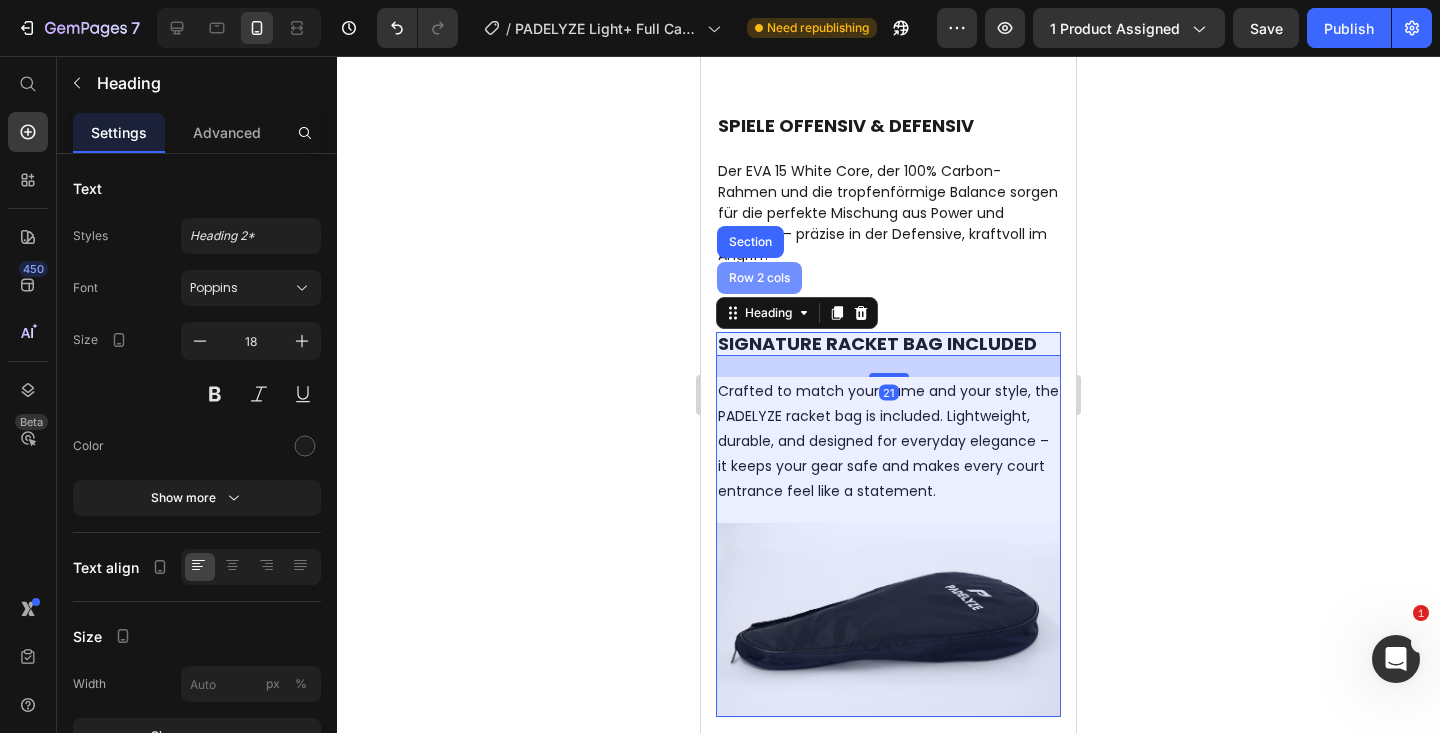 click on "Row 2 cols" at bounding box center (759, 278) 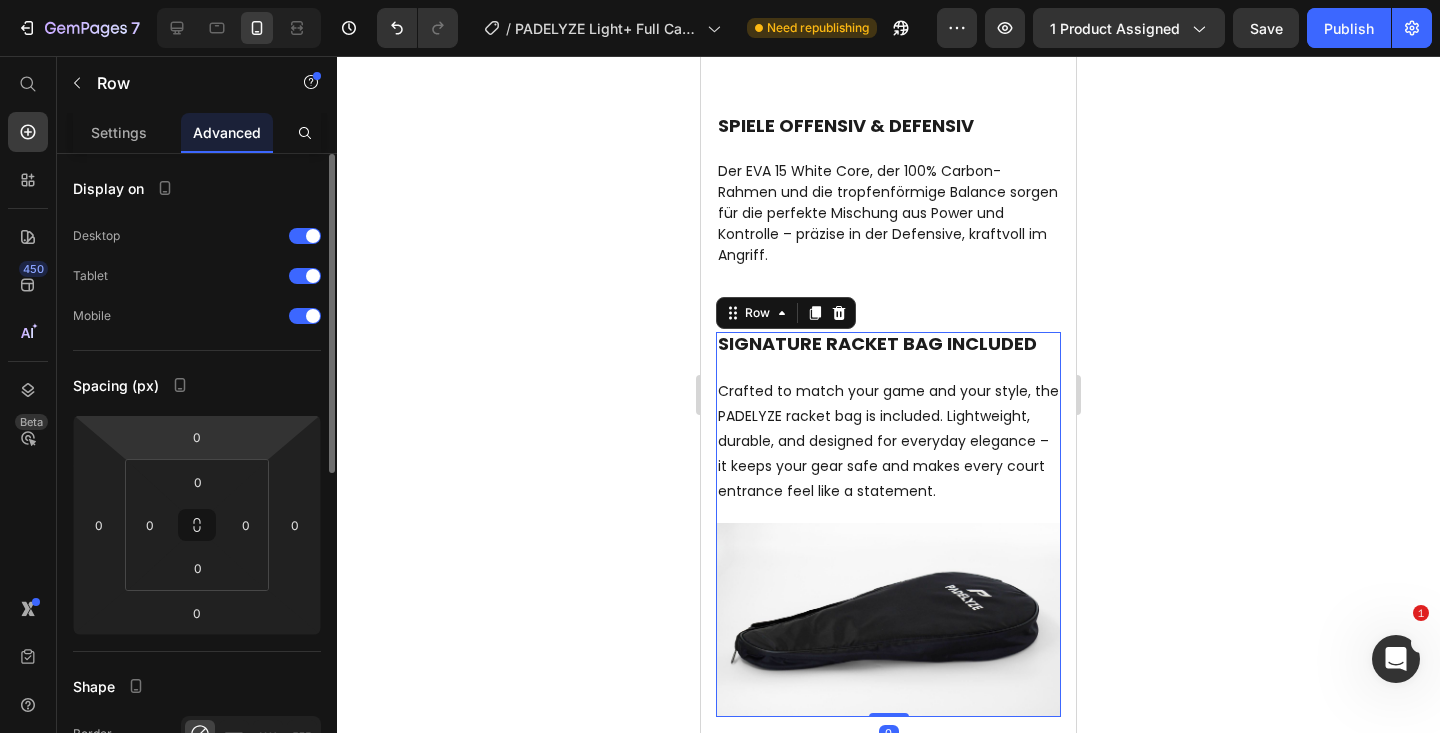click on "Display on Desktop Tablet Mobile Spacing (px) 0 0 0 0 0 0 0 0 Shape Border Corner Shadow Position Opacity 100 % Animation Interaction Upgrade to Optimize plan  to unlock Interaction & other premium features. CSS class  Delete element" at bounding box center (197, 788) 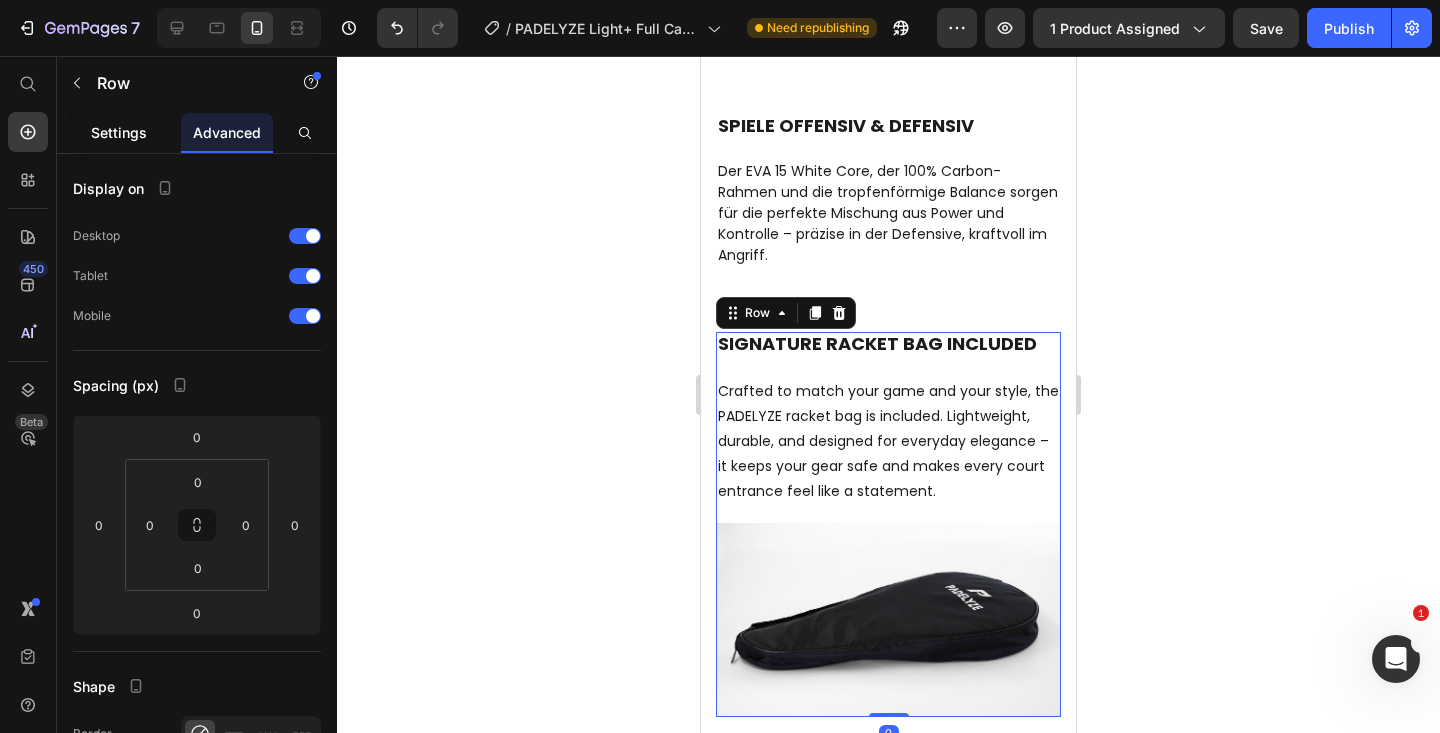 click on "Settings" at bounding box center [119, 132] 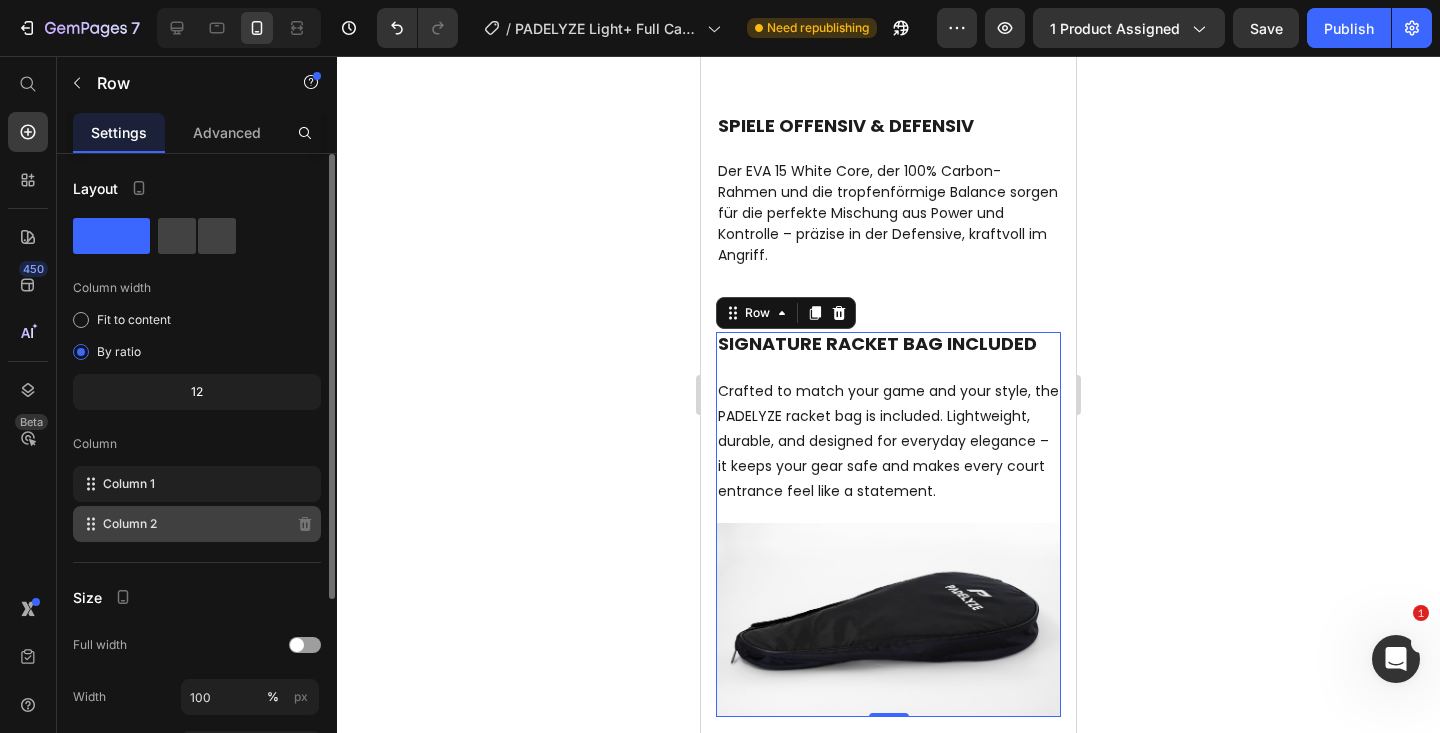 type 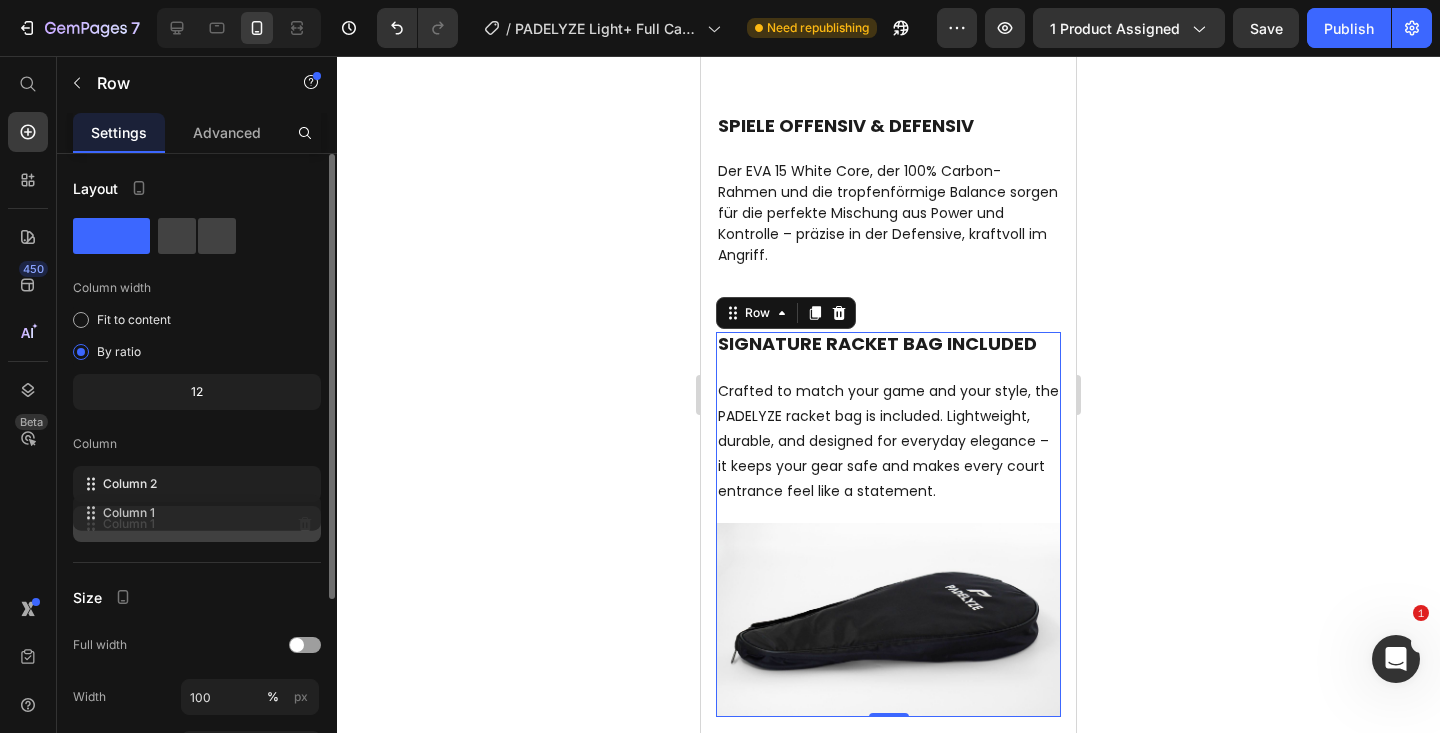 drag, startPoint x: 150, startPoint y: 497, endPoint x: 150, endPoint y: 521, distance: 24 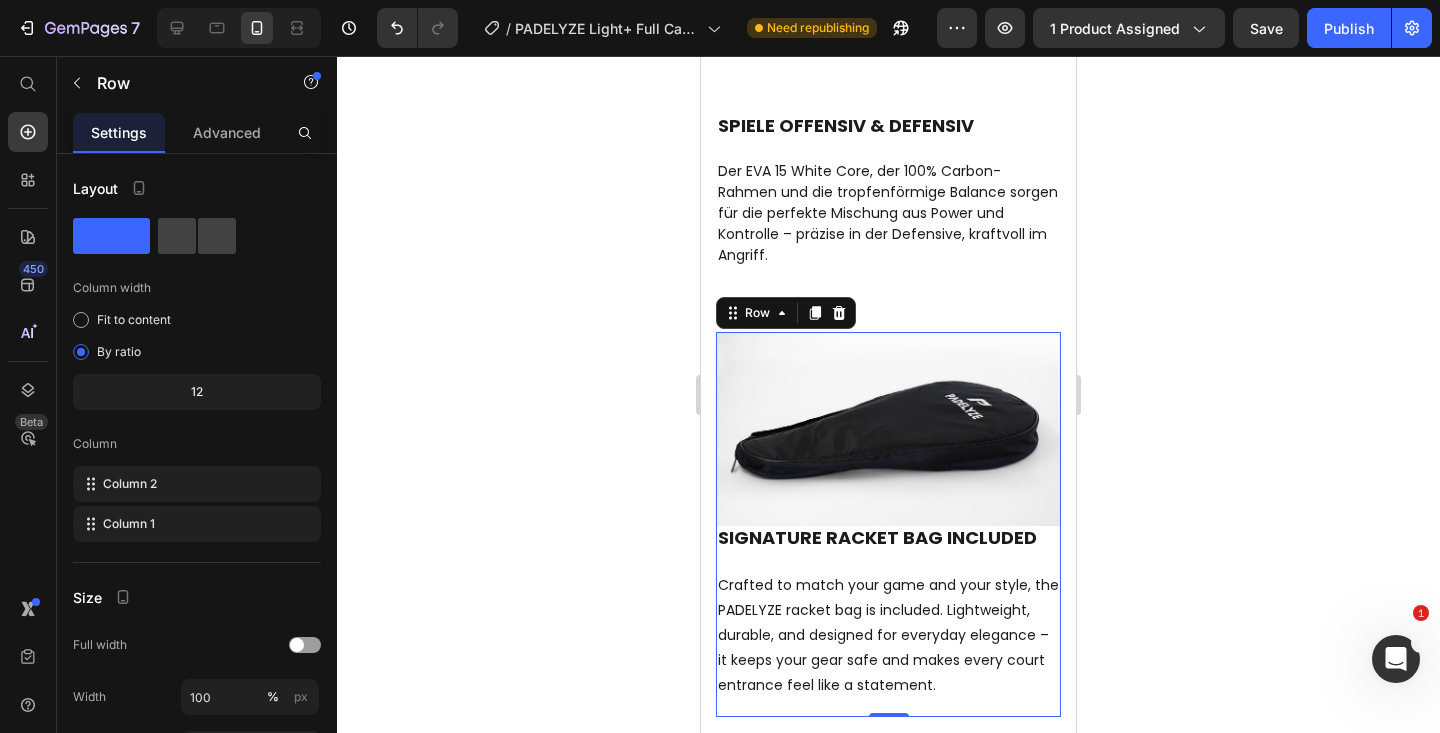 click 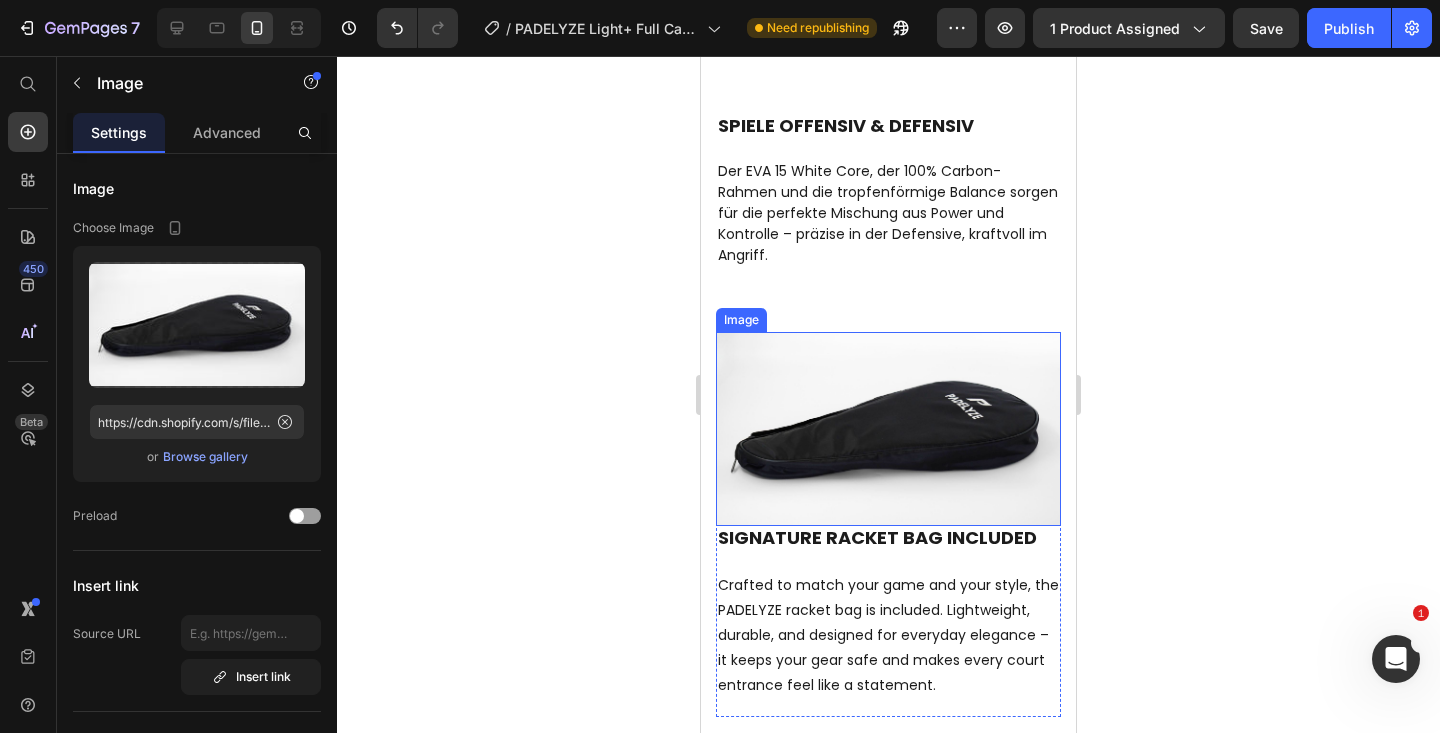 click at bounding box center [888, 429] 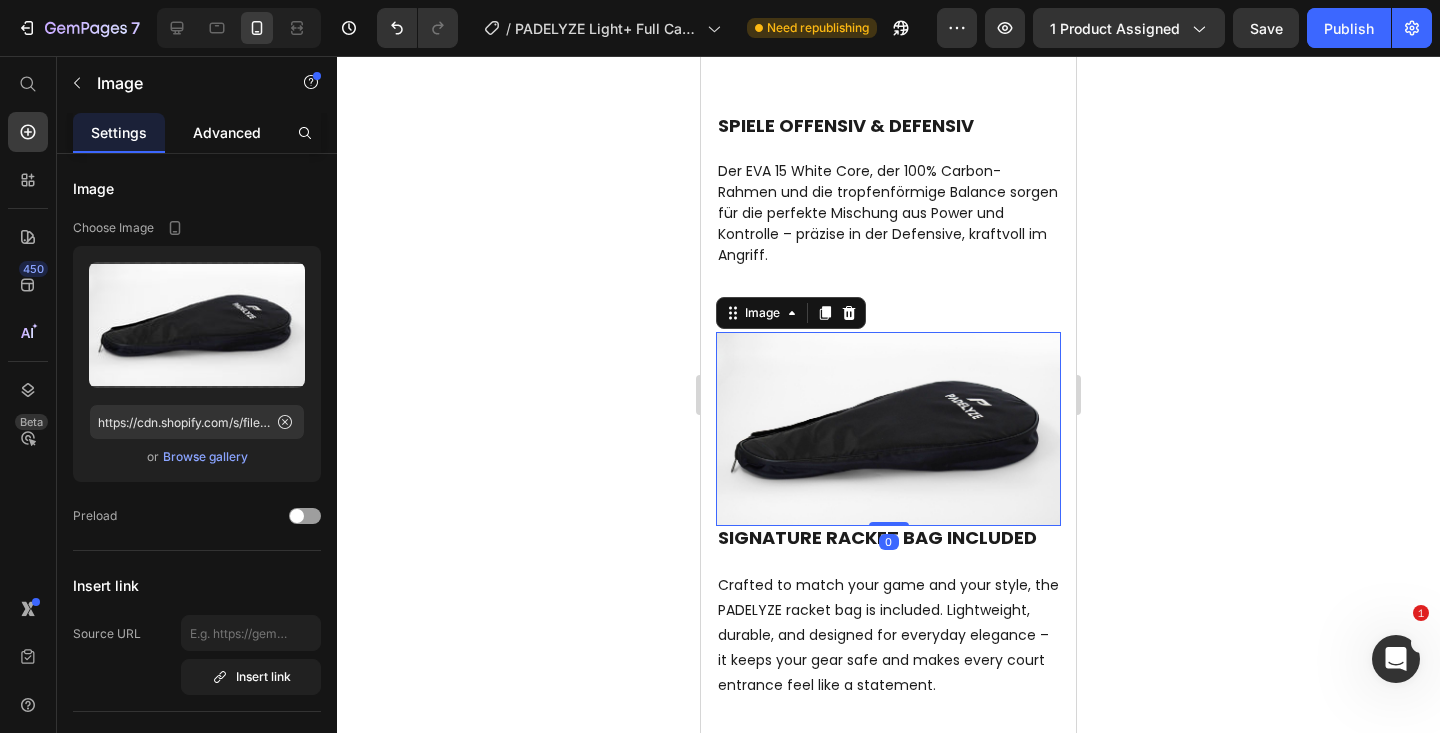 click on "Advanced" 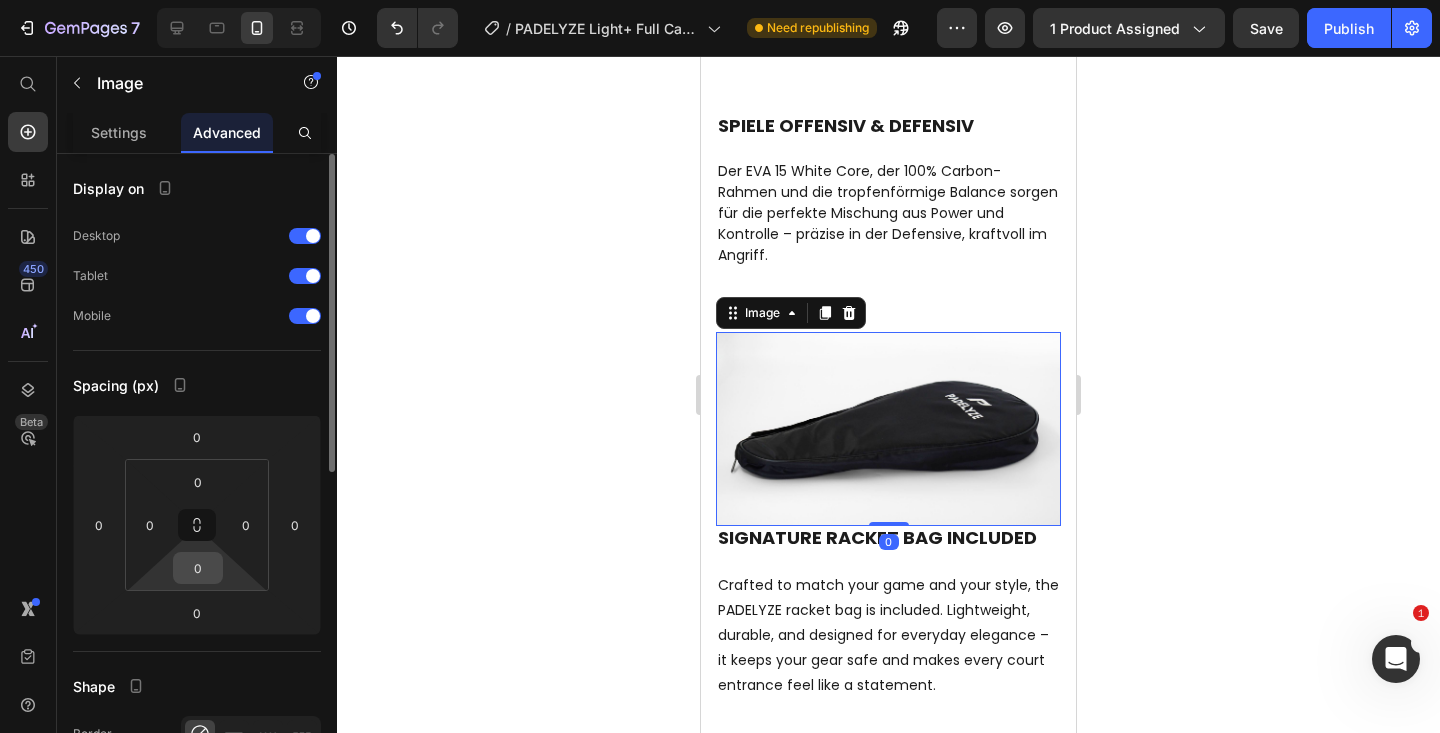 click on "0" at bounding box center (198, 568) 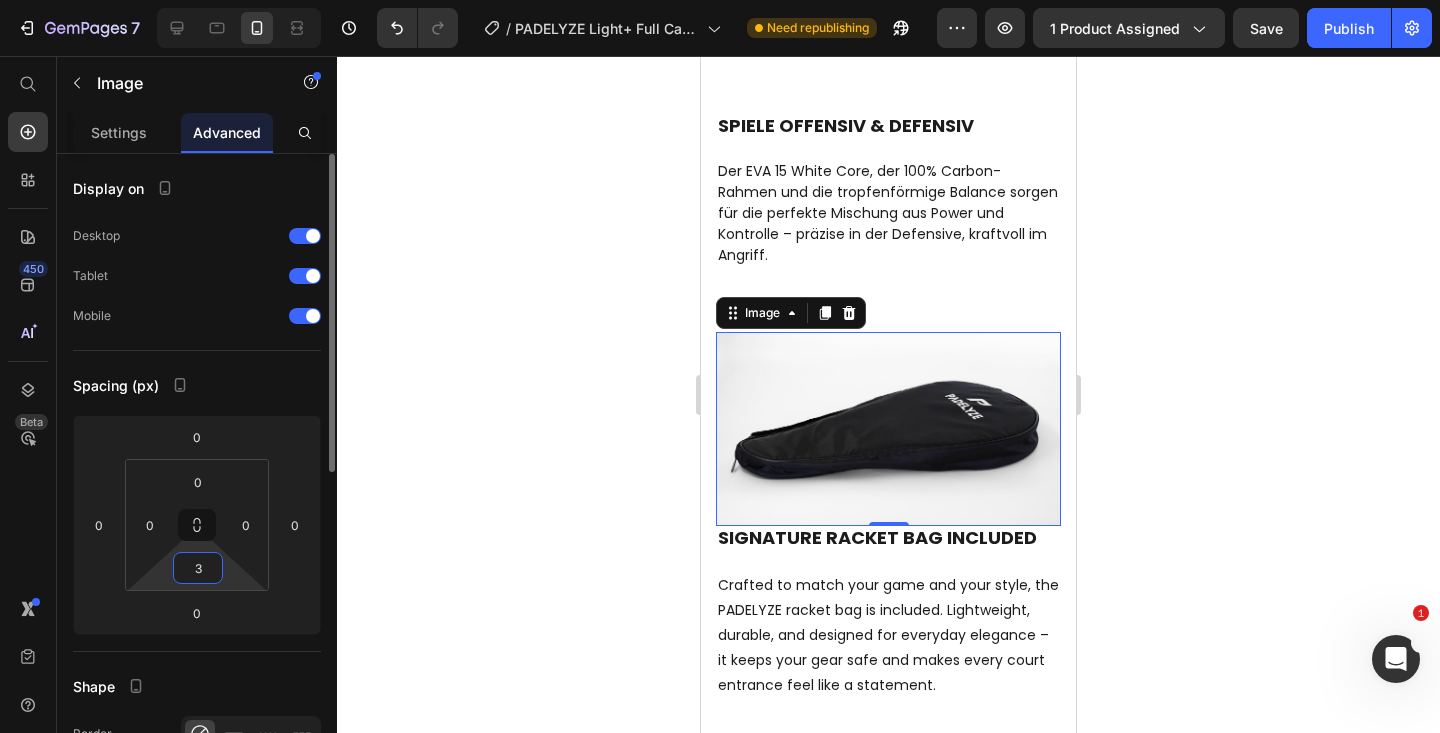 type on "32" 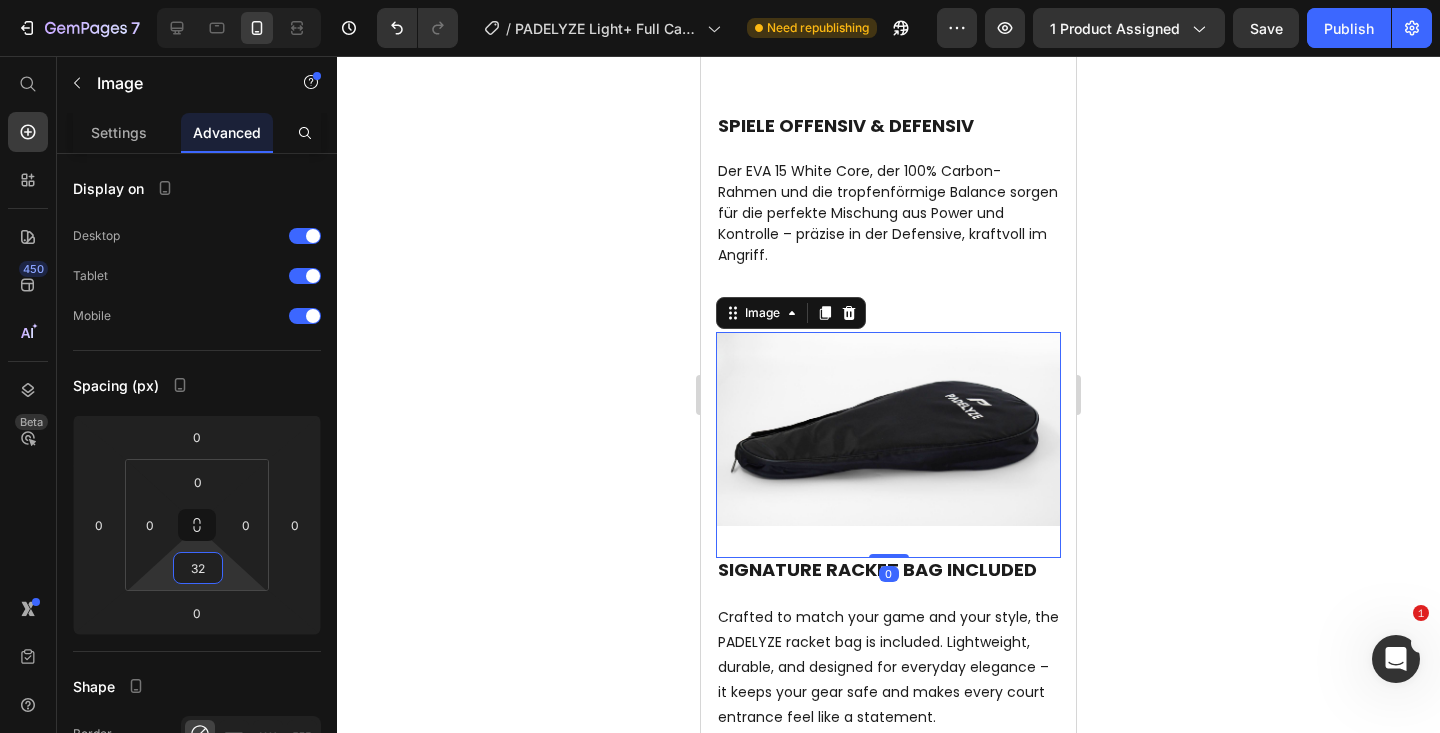 click 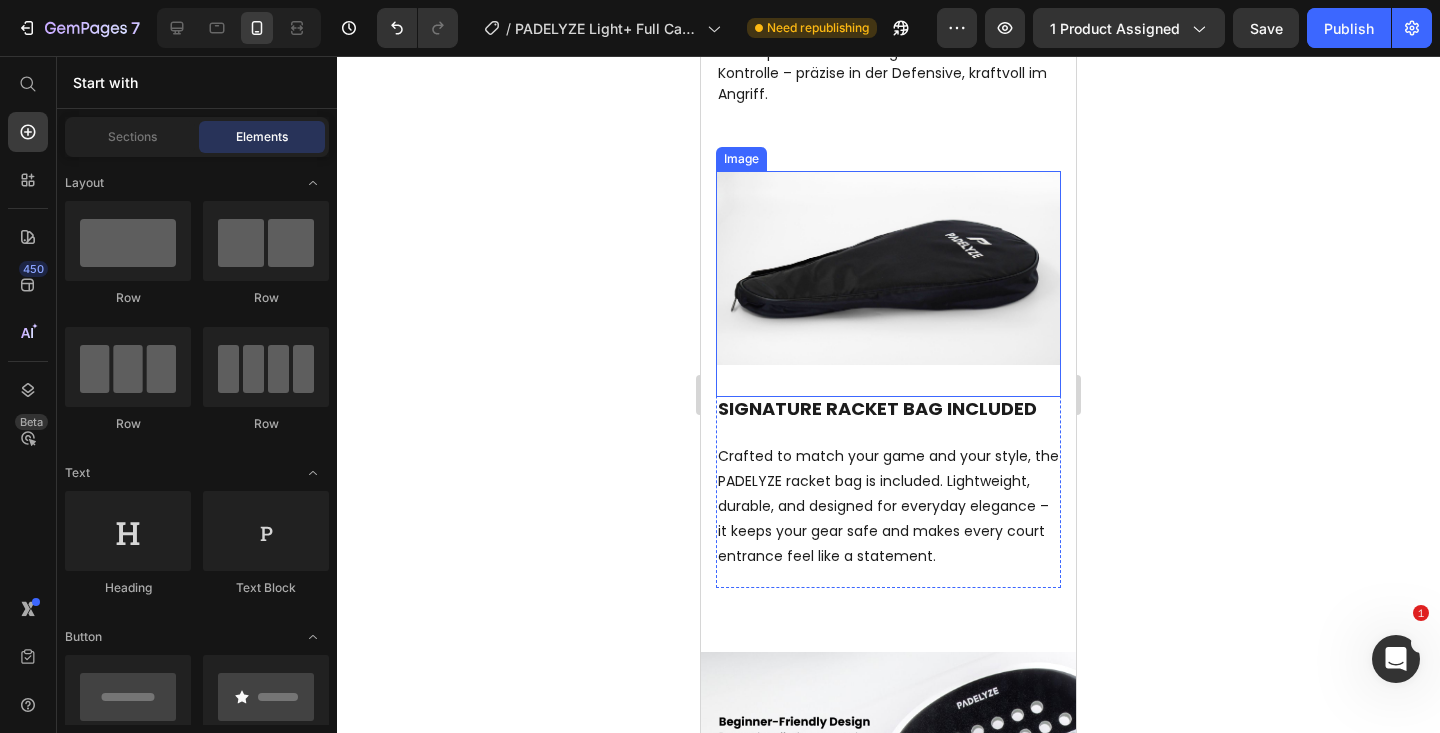 scroll, scrollTop: 1868, scrollLeft: 0, axis: vertical 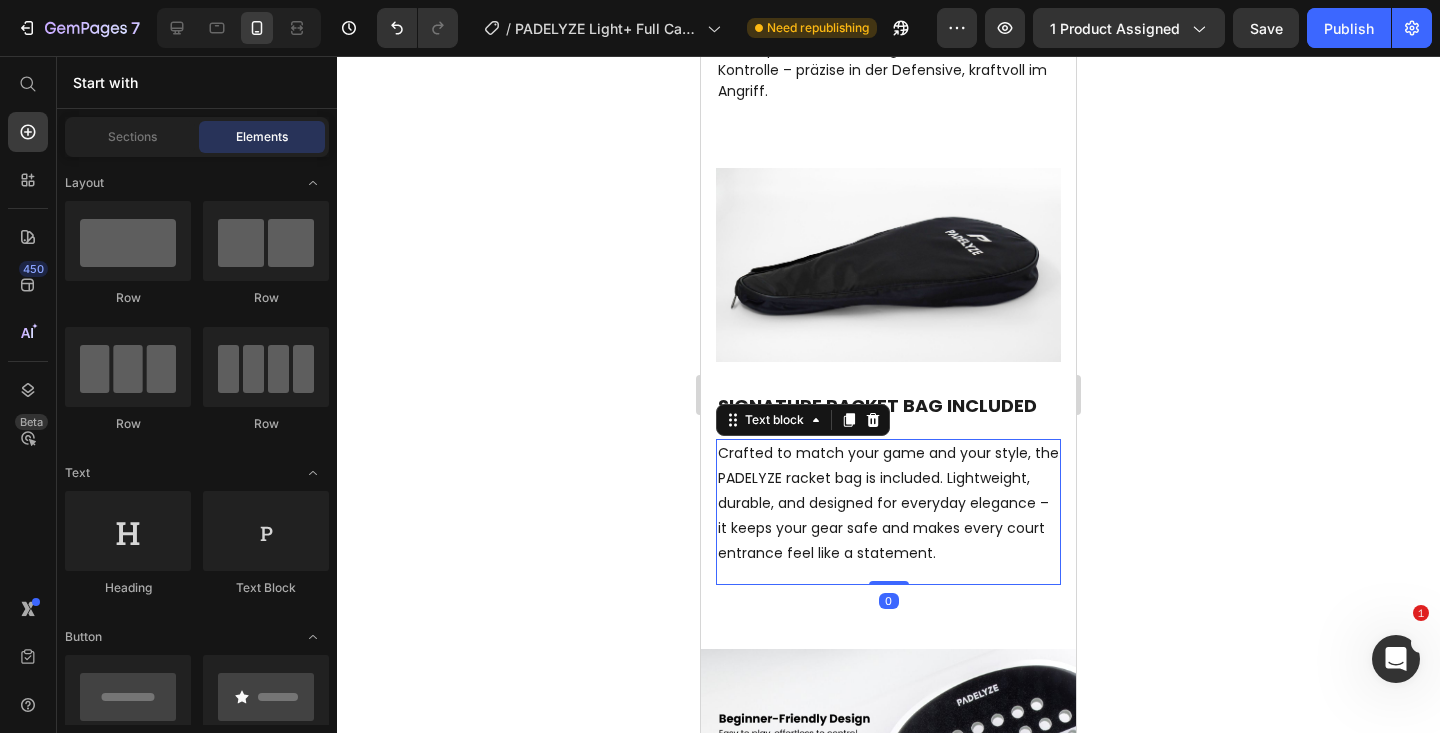 click on "Crafted to match your game and your style, the PADELYZE racket bag is included. Lightweight, durable, and designed for everyday elegance – it keeps your gear safe and makes every court entrance feel like a statement." at bounding box center [888, 504] 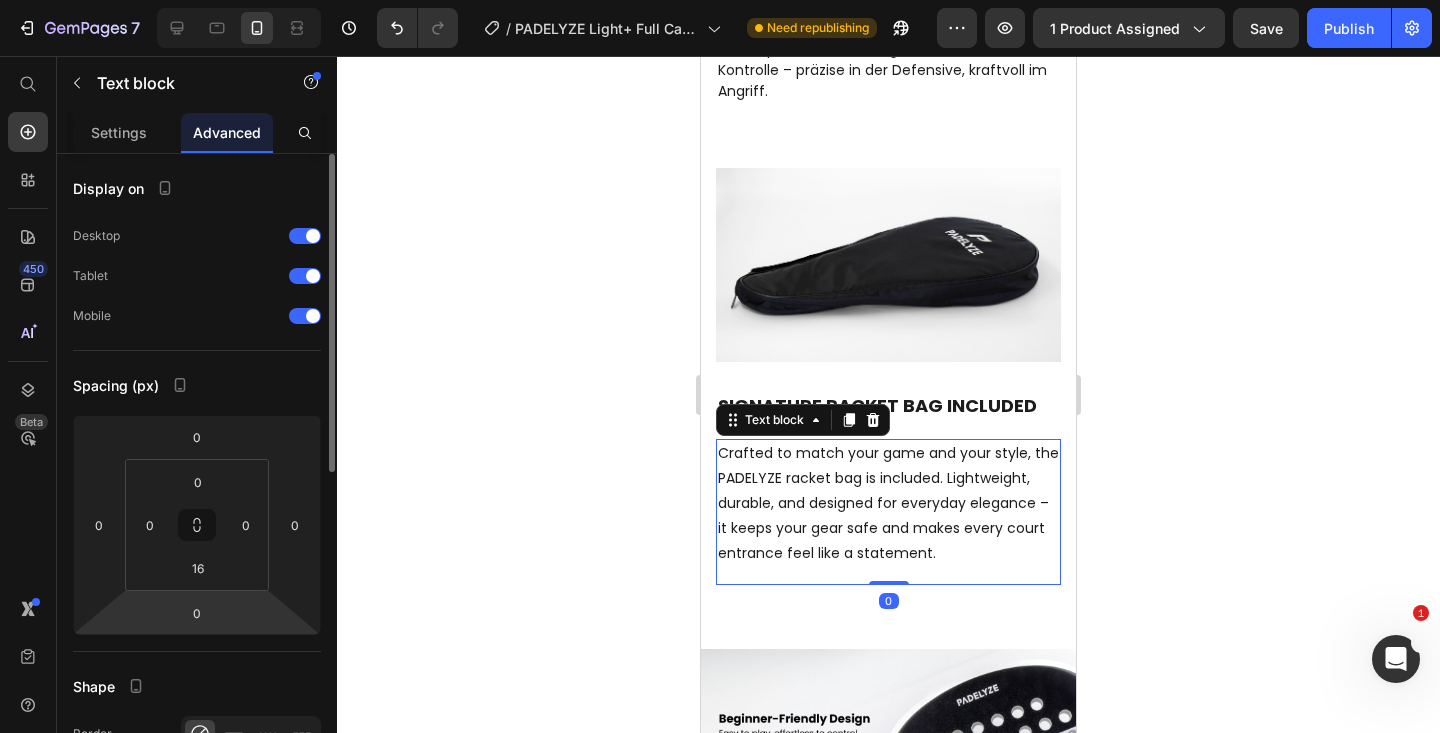 click on "7  Version history  /  PADELYZE Light+ Full Carbon - Beige Need republishing Preview 1 product assigned  Save   Publish  450 Beta Start with Sections Elements Hero Section Product Detail Brands Trusted Badges Guarantee Product Breakdown How to use Testimonials Compare Bundle FAQs Social Proof Brand Story Product List Collection Blog List Contact Sticky Add to Cart Custom Footer Browse Library 450 Layout
Row
Row
Row
Row Text
Heading
Text Block Button
Button
Button
Sticky Back to top Media" at bounding box center (720, 0) 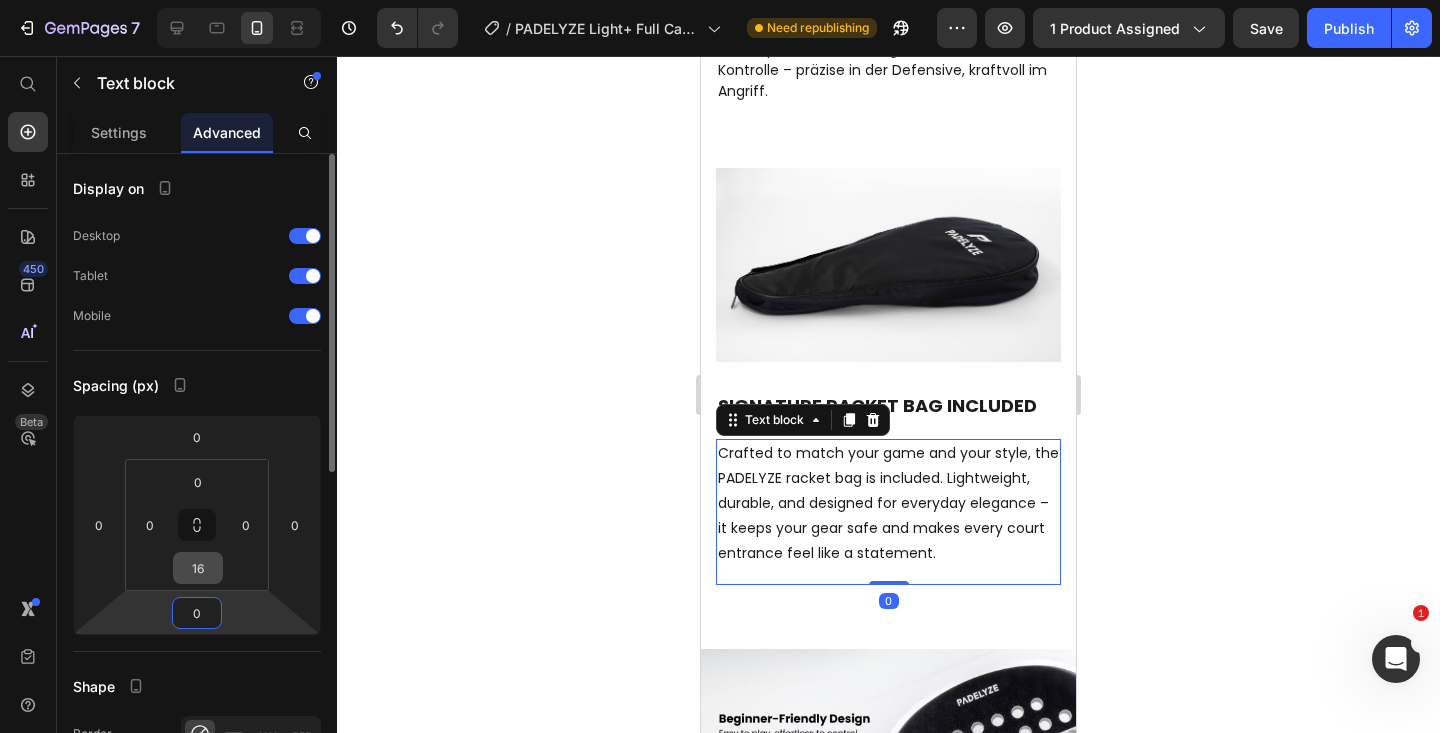 click on "16" at bounding box center [198, 568] 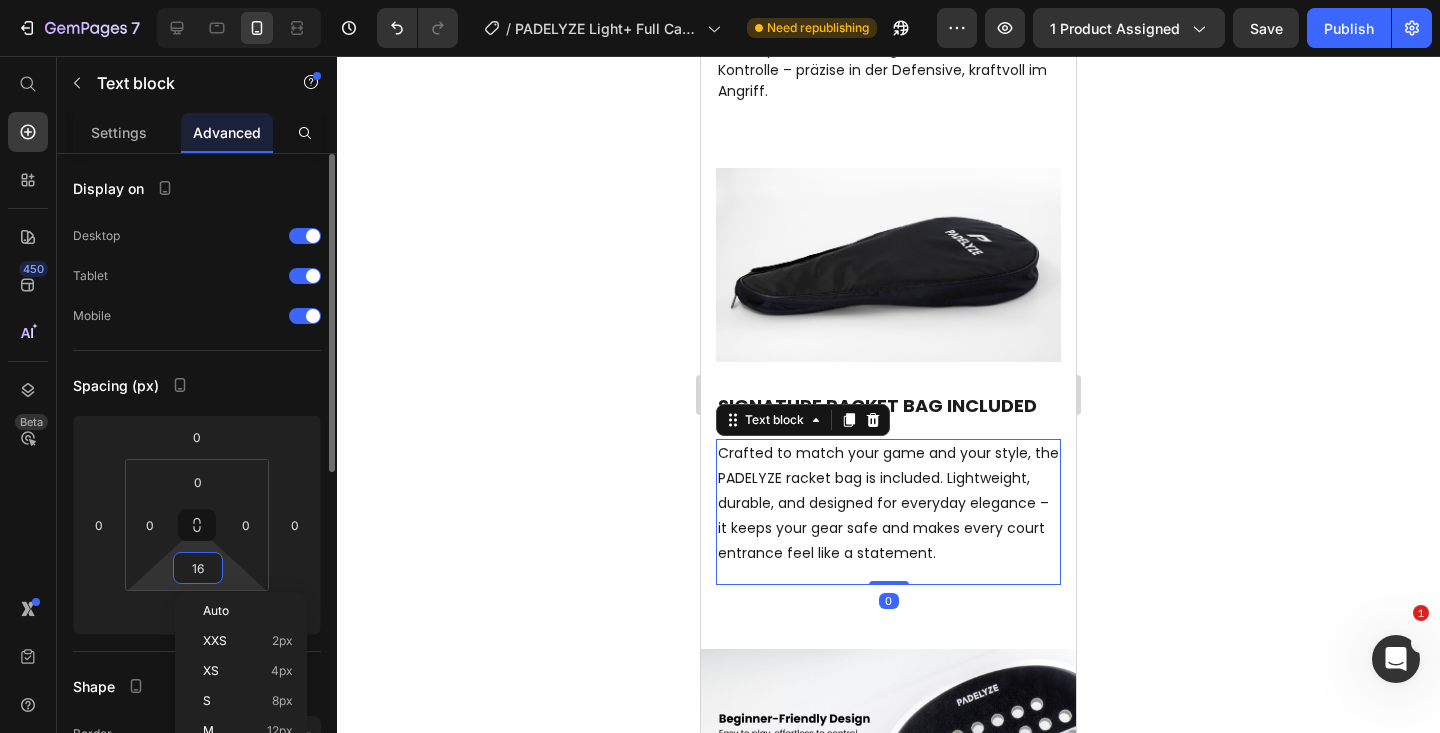 type 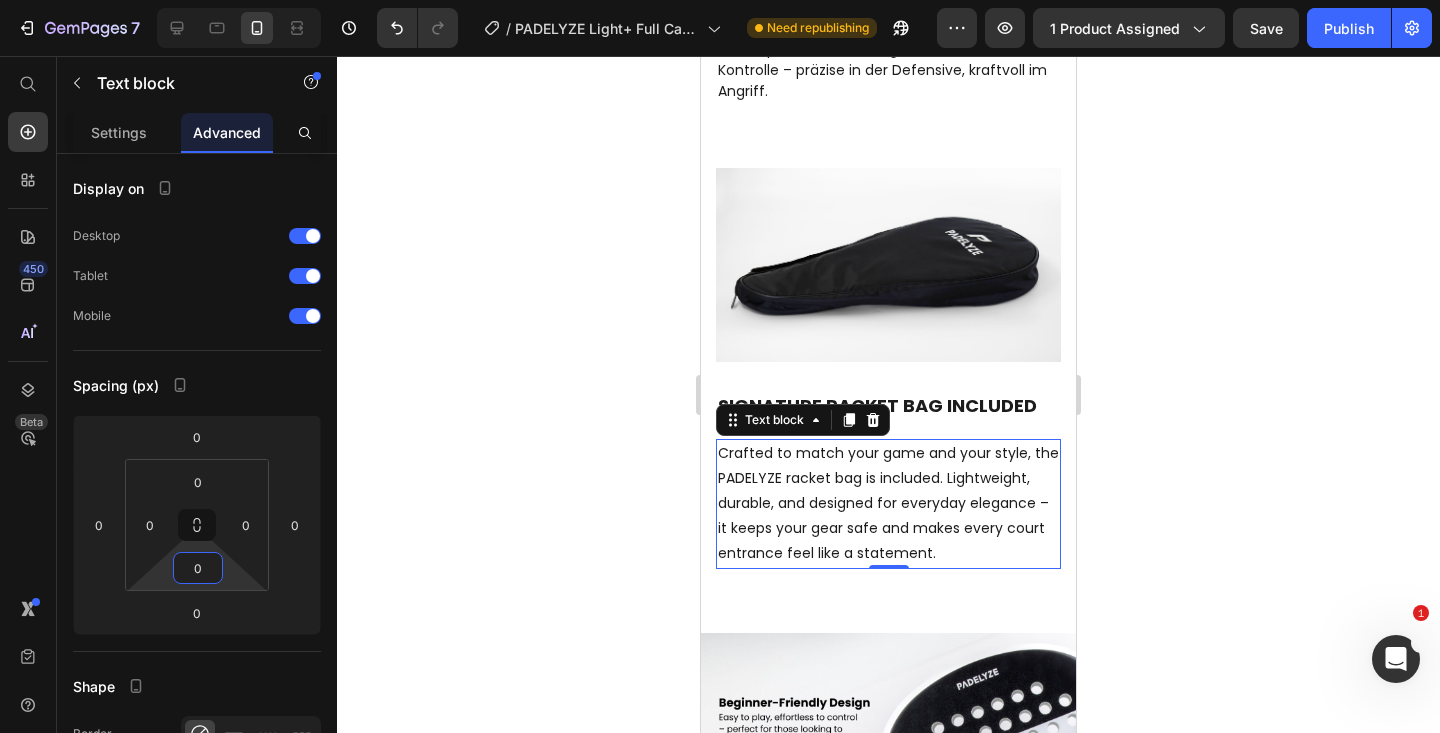 click 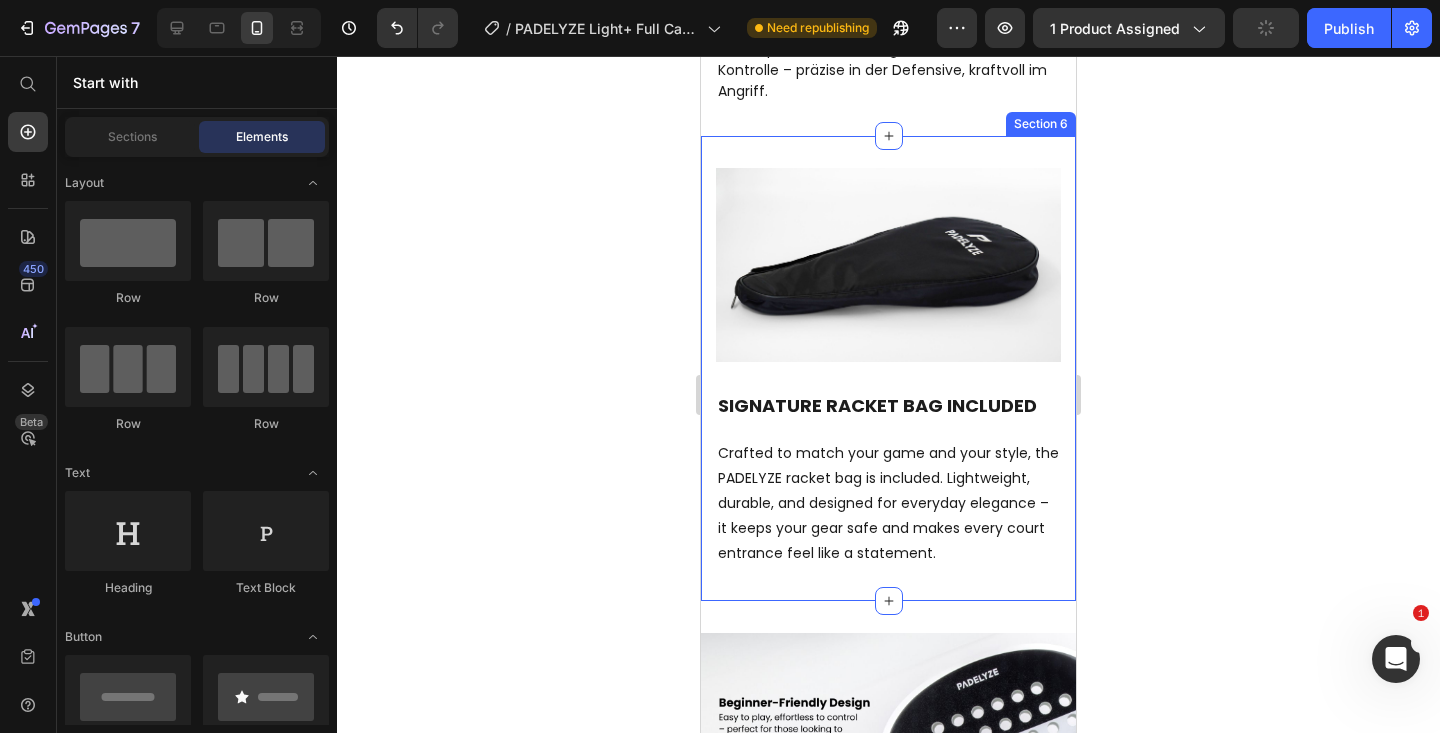 click on "SIGNATURE RACKET Bag Included Heading Crafted to match your game and your style, the PADELYZE racket bag is included. Lightweight, durable, and designed for everyday elegance – it keeps your gear safe and makes every court entrance feel like a statement. Text block Image Row Section 6" at bounding box center [888, 368] 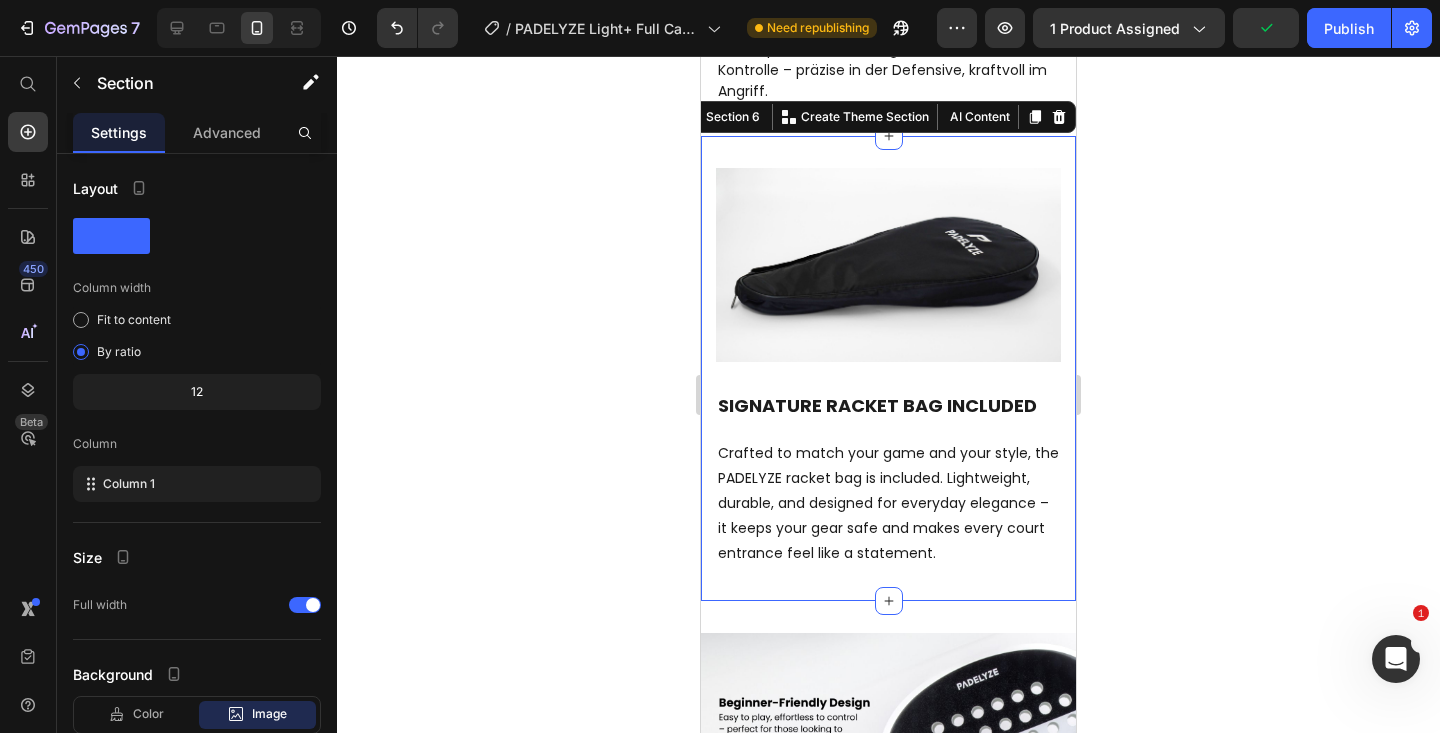 click 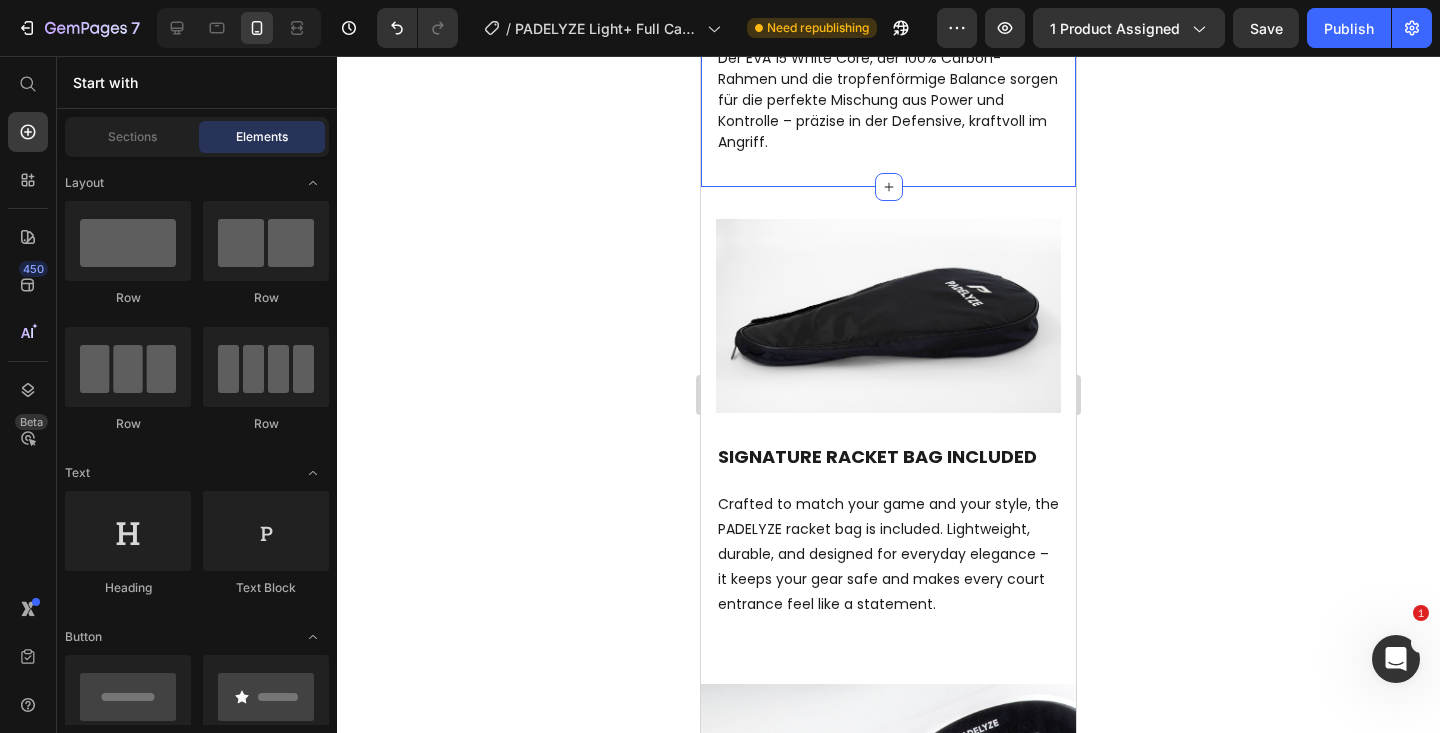 scroll, scrollTop: 2467, scrollLeft: 0, axis: vertical 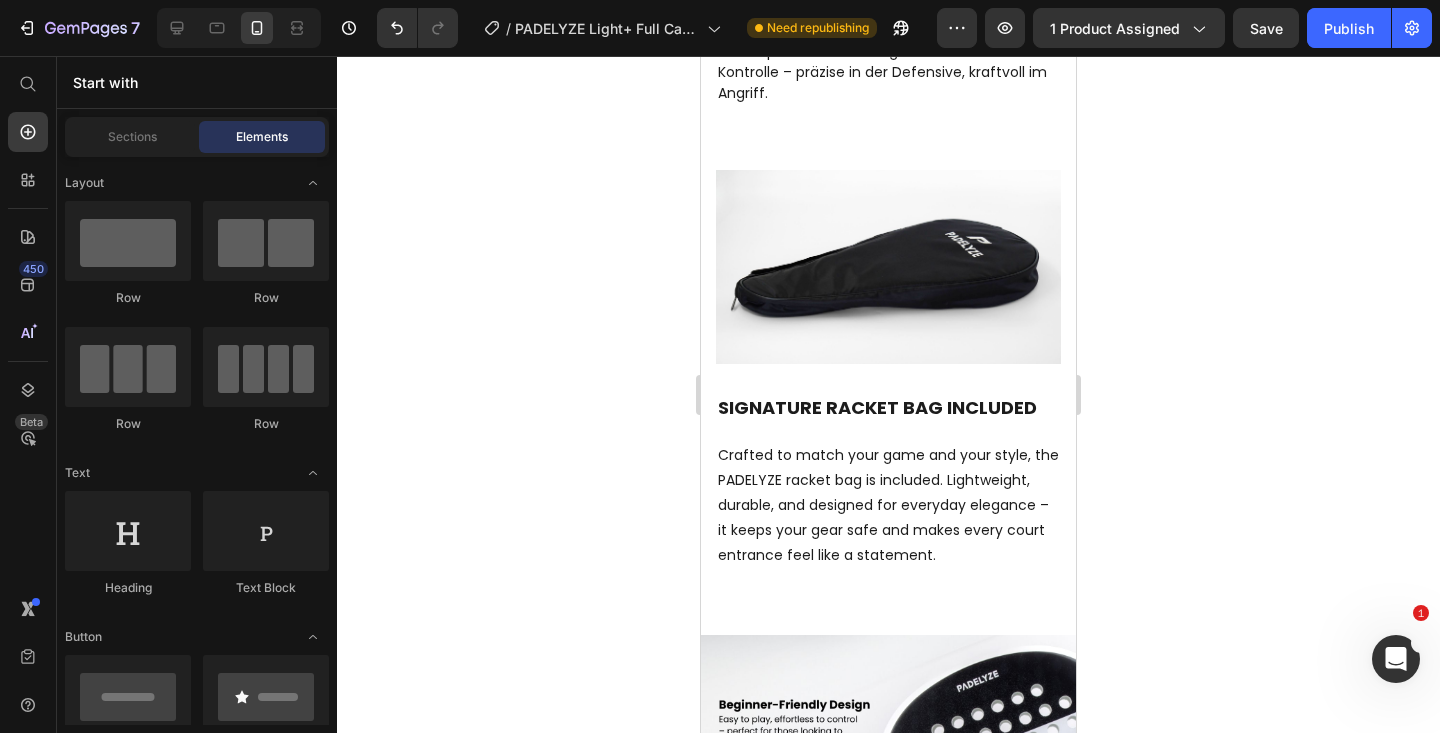 click 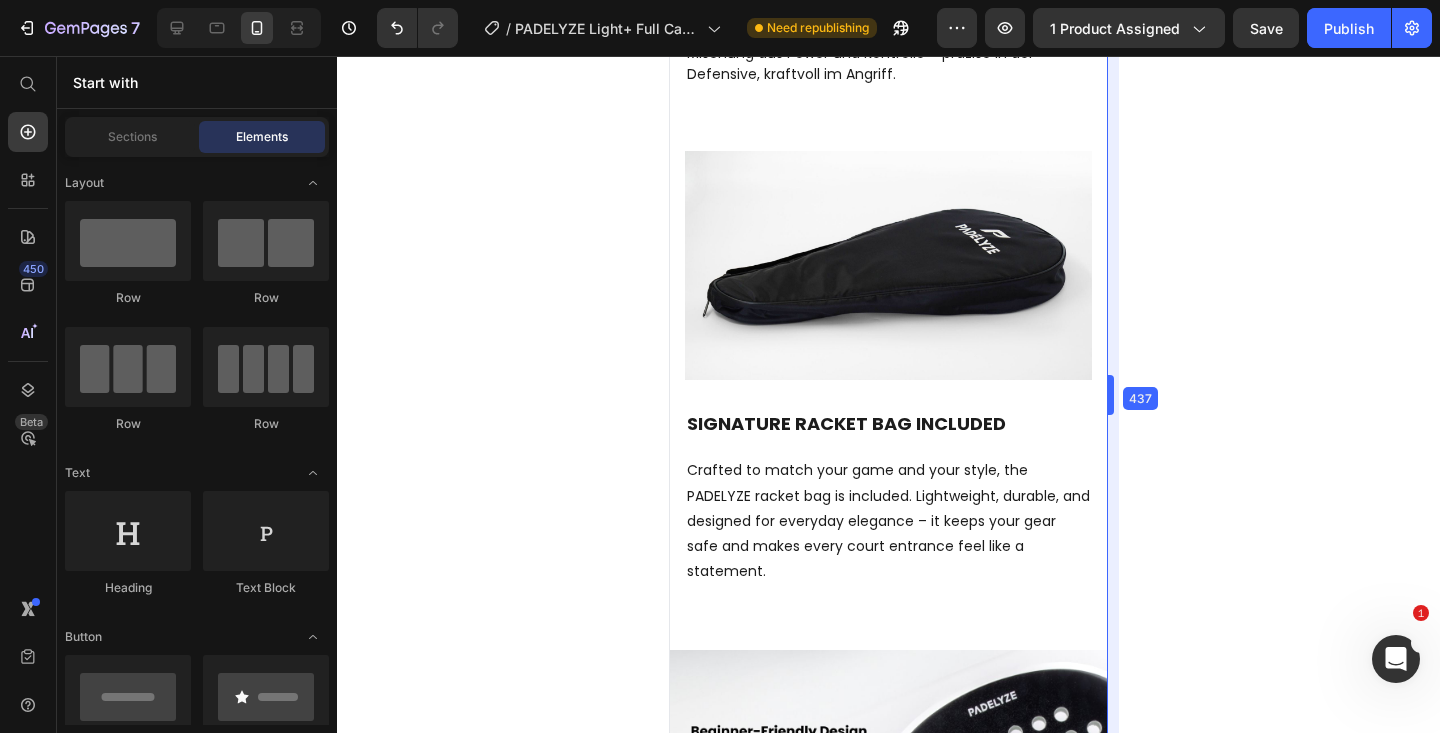 scroll, scrollTop: 2529, scrollLeft: 0, axis: vertical 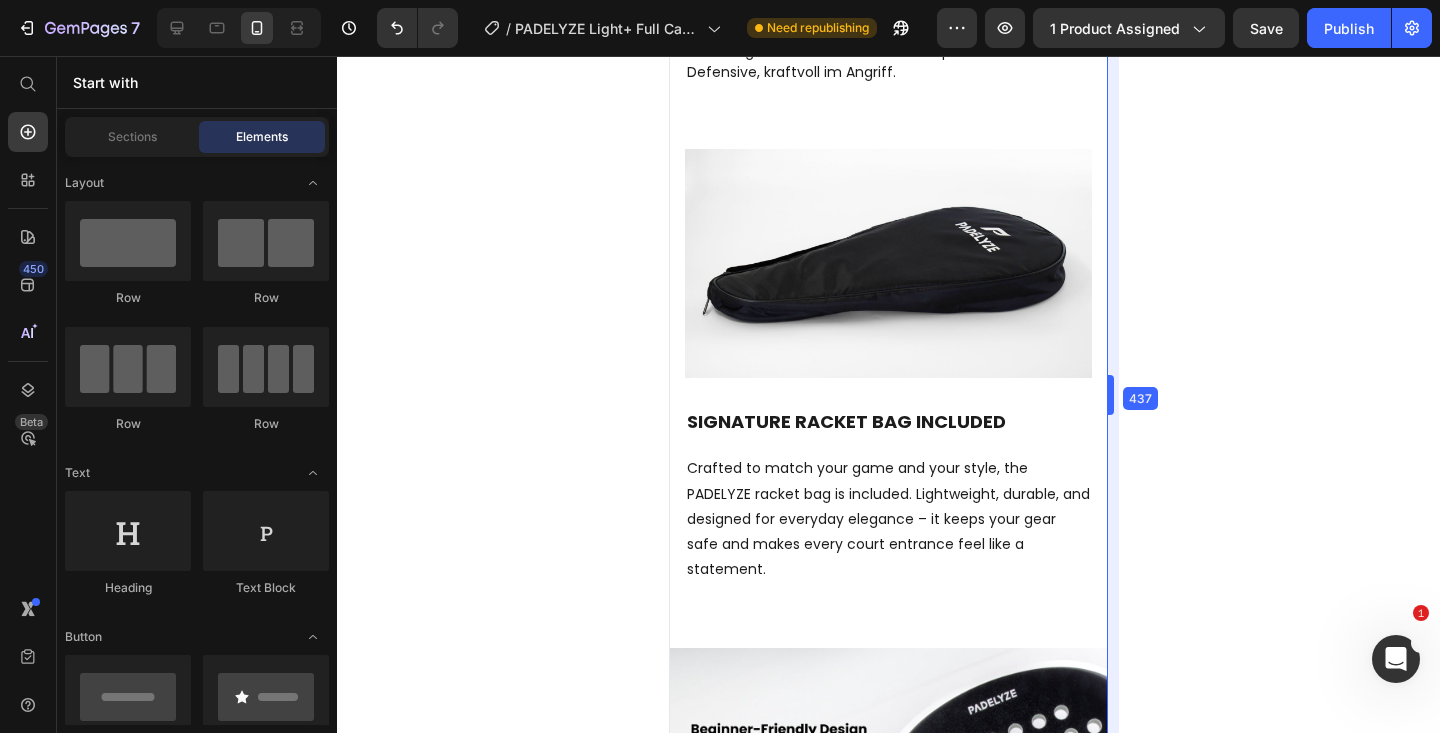 drag, startPoint x: 1076, startPoint y: 387, endPoint x: 1138, endPoint y: 381, distance: 62.289646 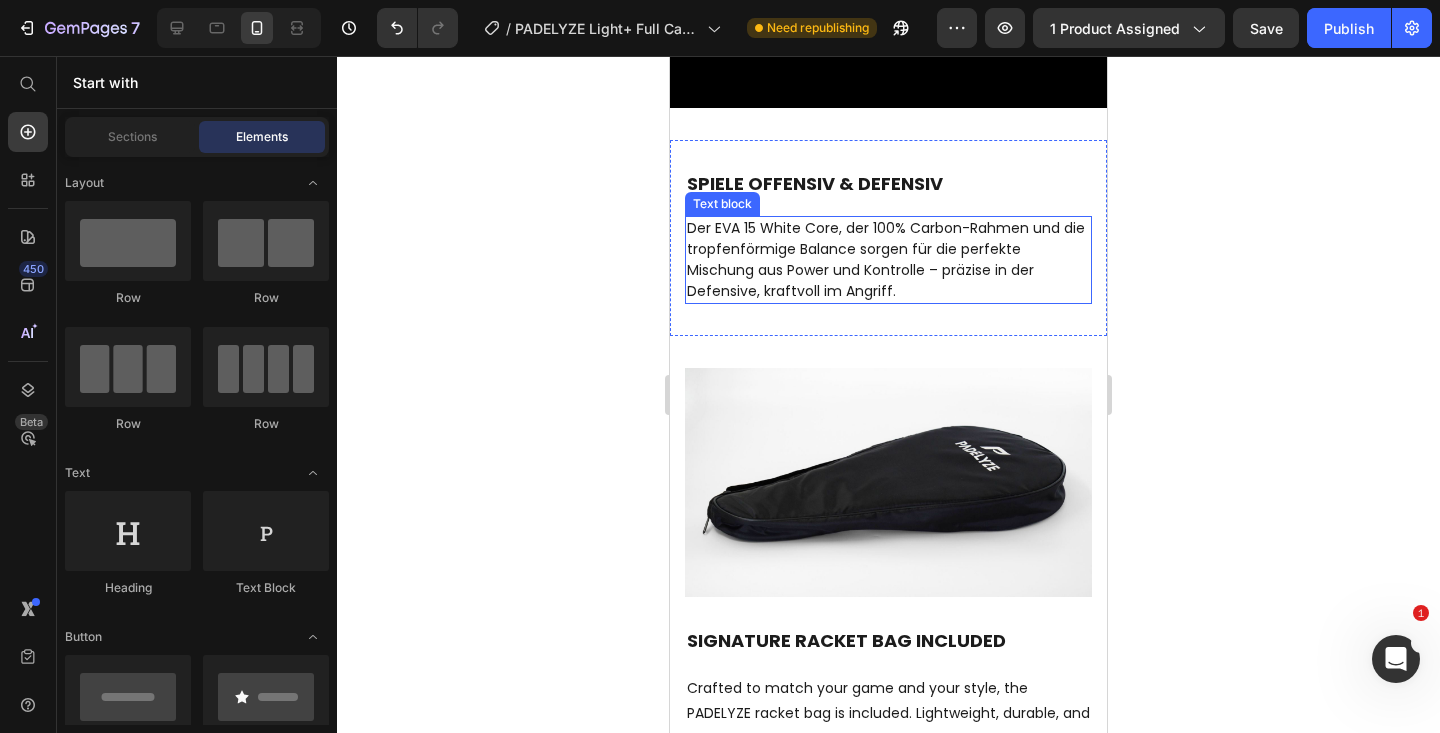 scroll, scrollTop: 2266, scrollLeft: 0, axis: vertical 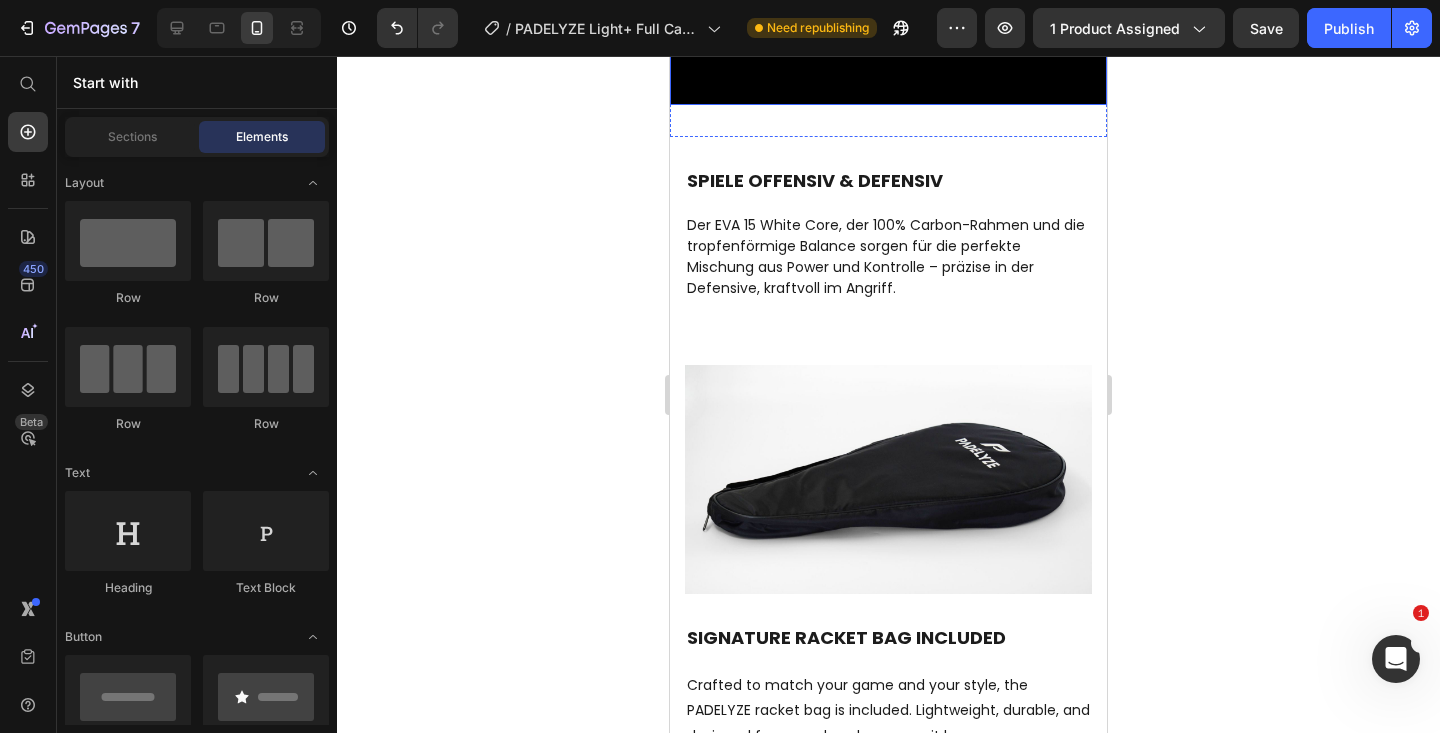 click at bounding box center [888, -114] 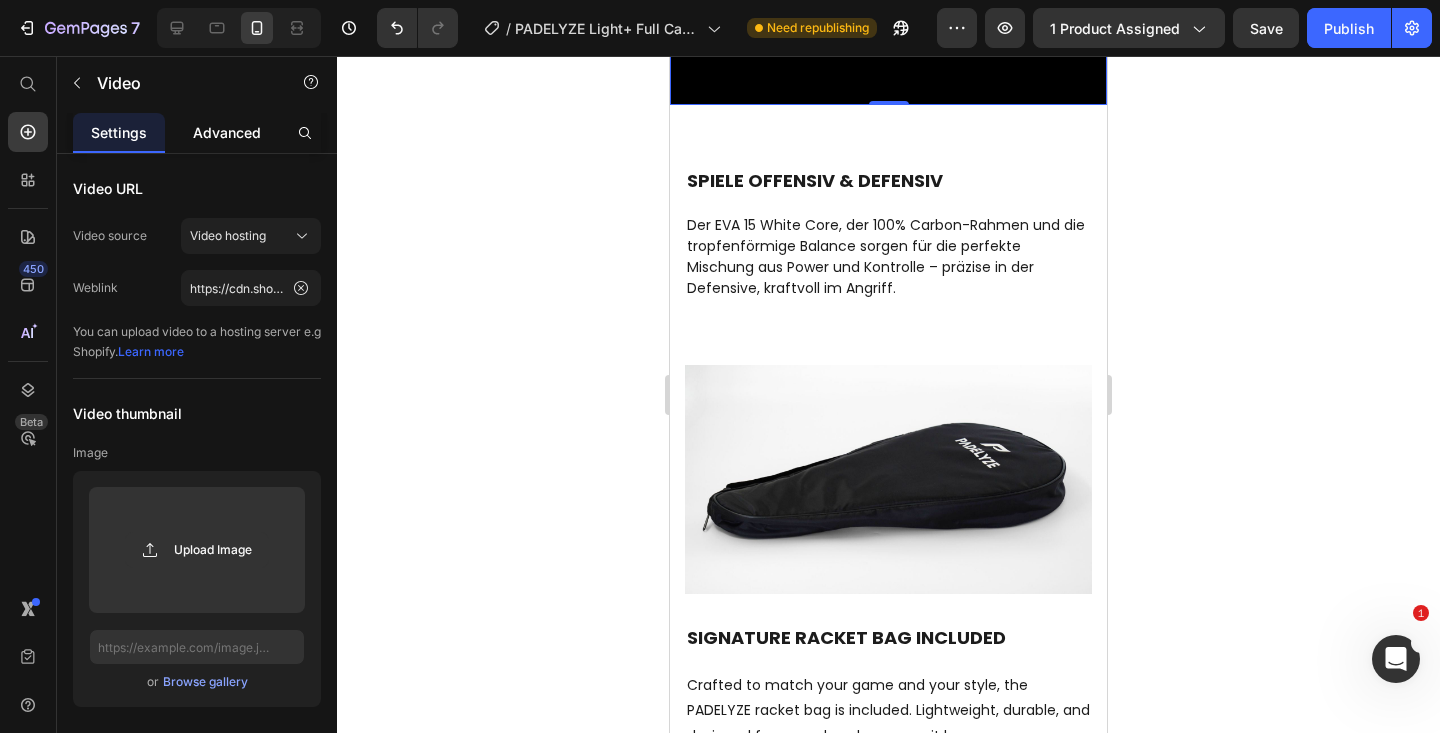 click on "Advanced" at bounding box center [227, 132] 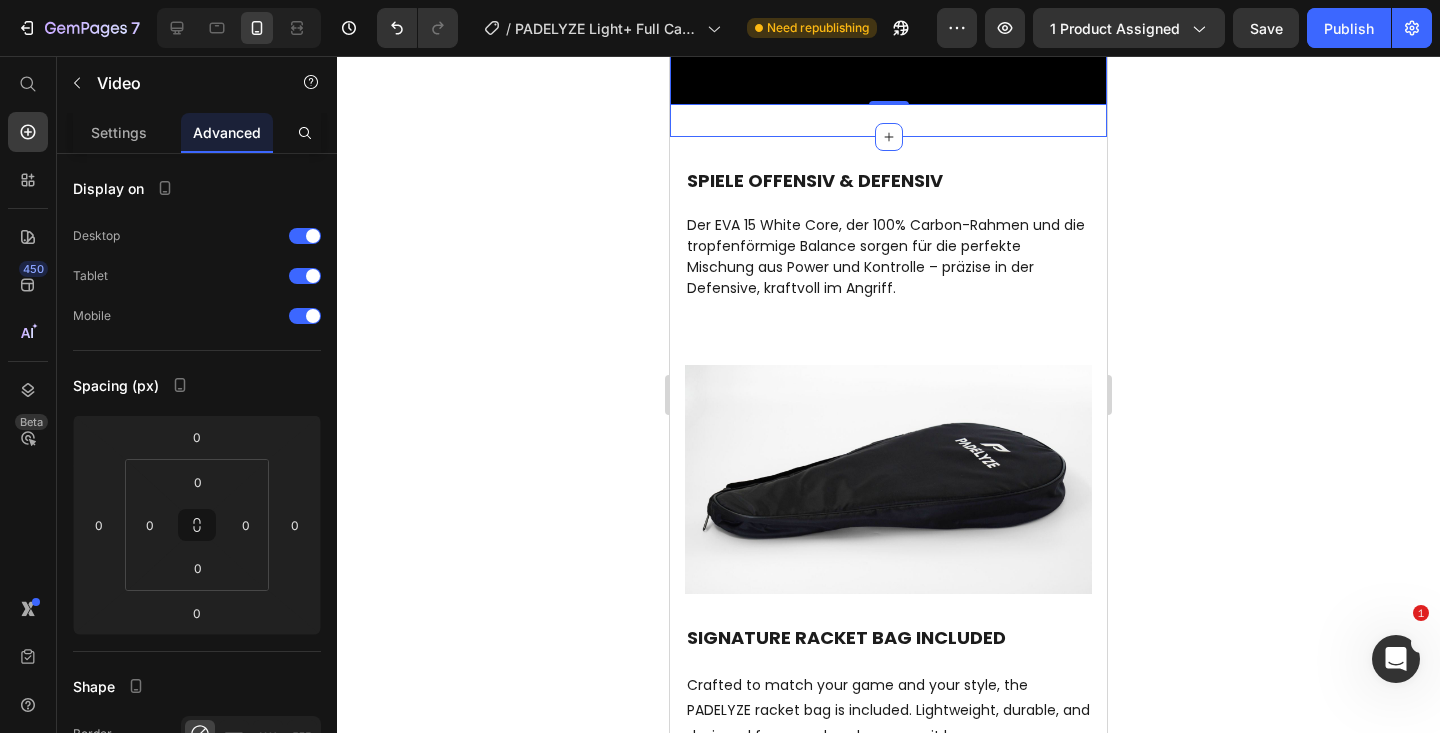 click on "Video   0 Section 3" at bounding box center (888, -114) 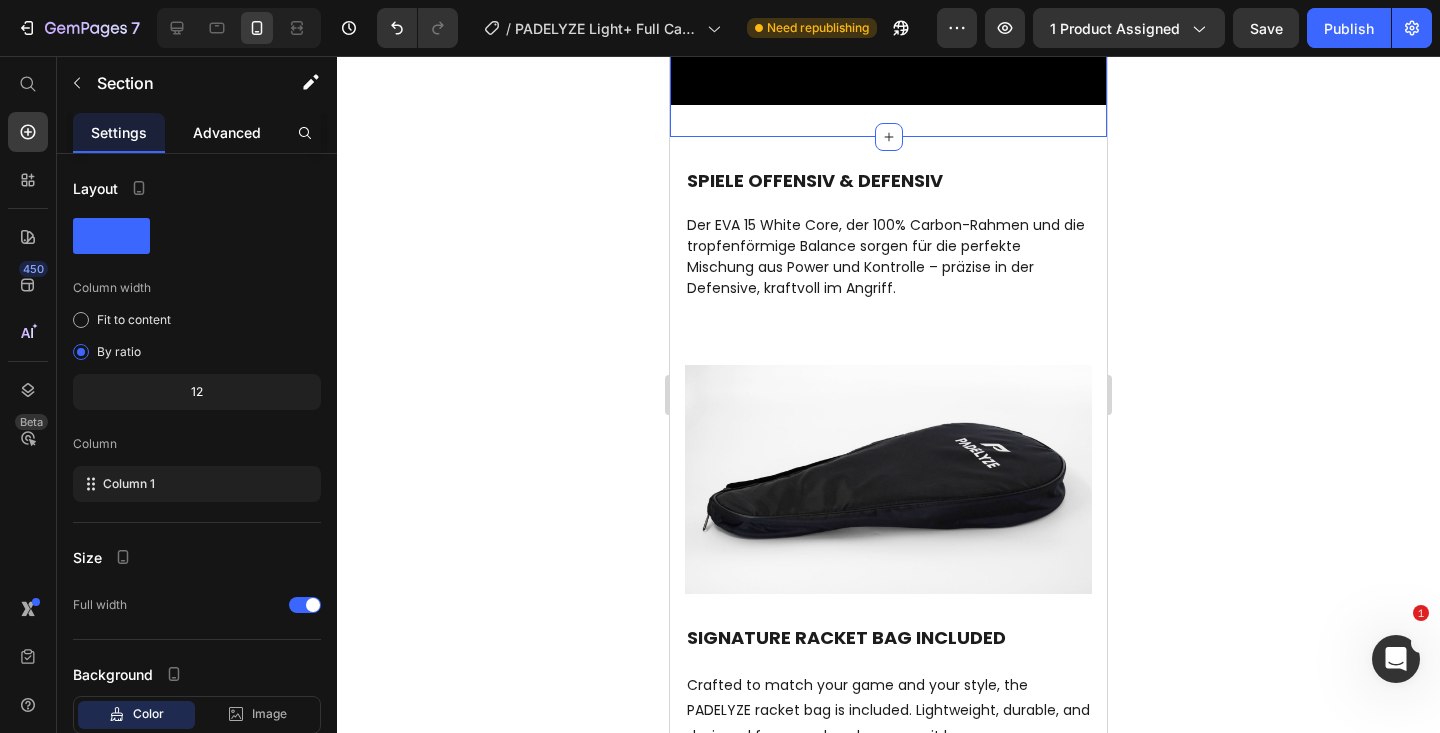 click on "Advanced" at bounding box center (227, 132) 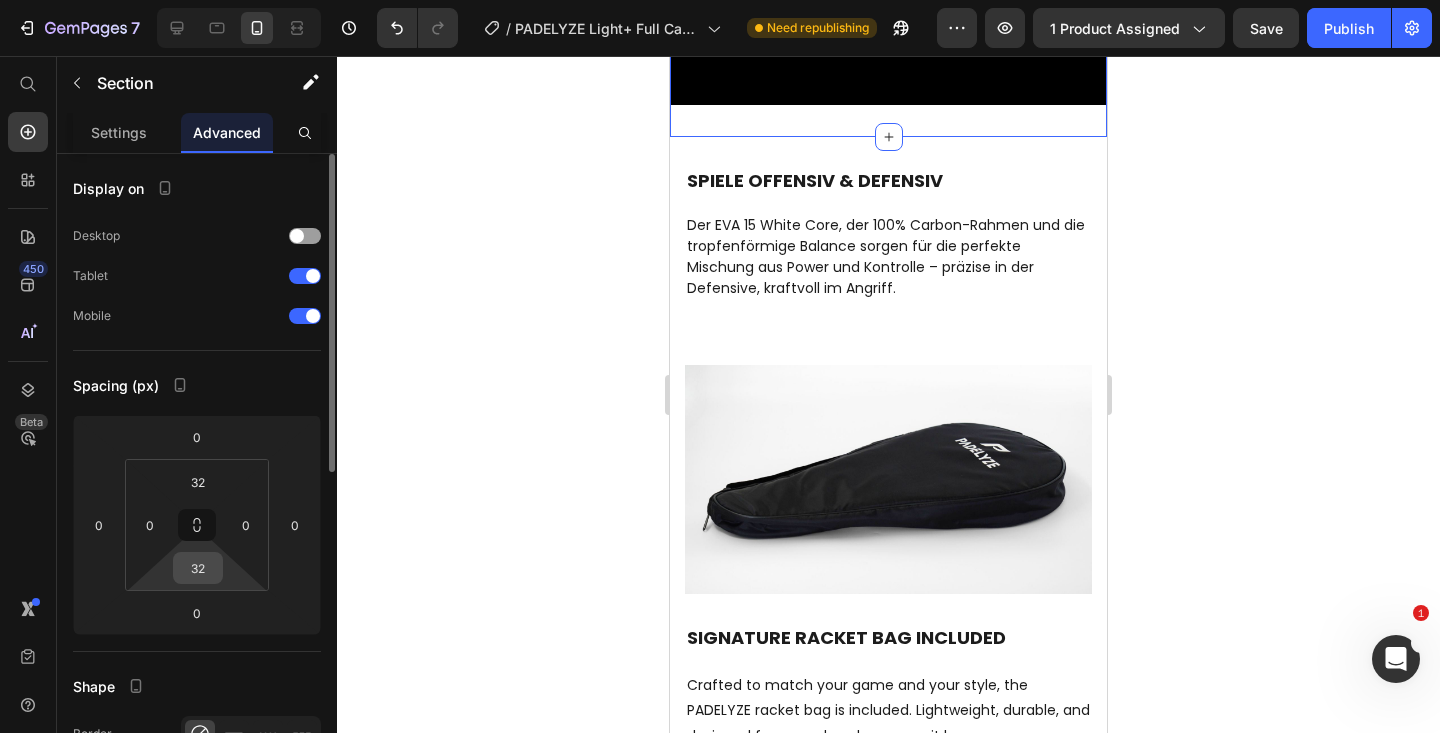 click on "32" at bounding box center (198, 568) 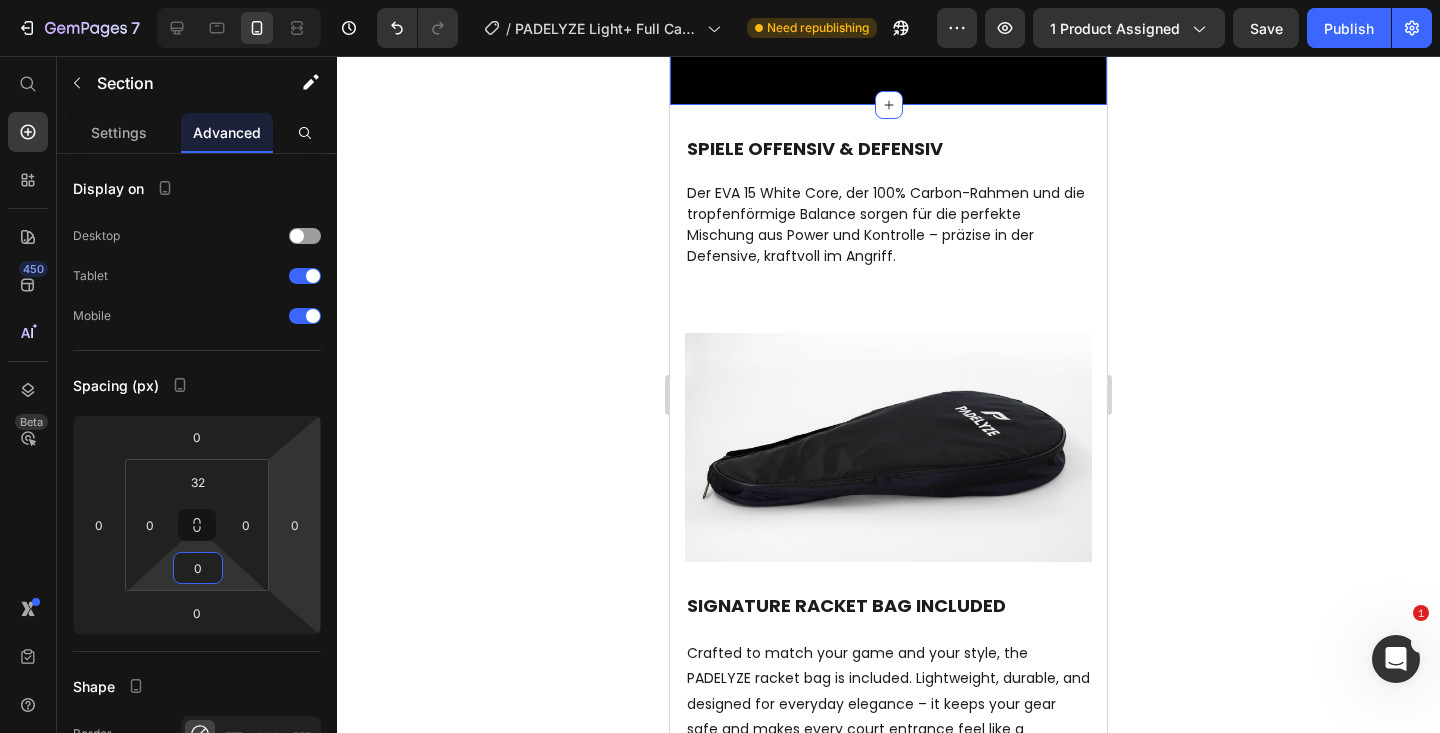 type on "0" 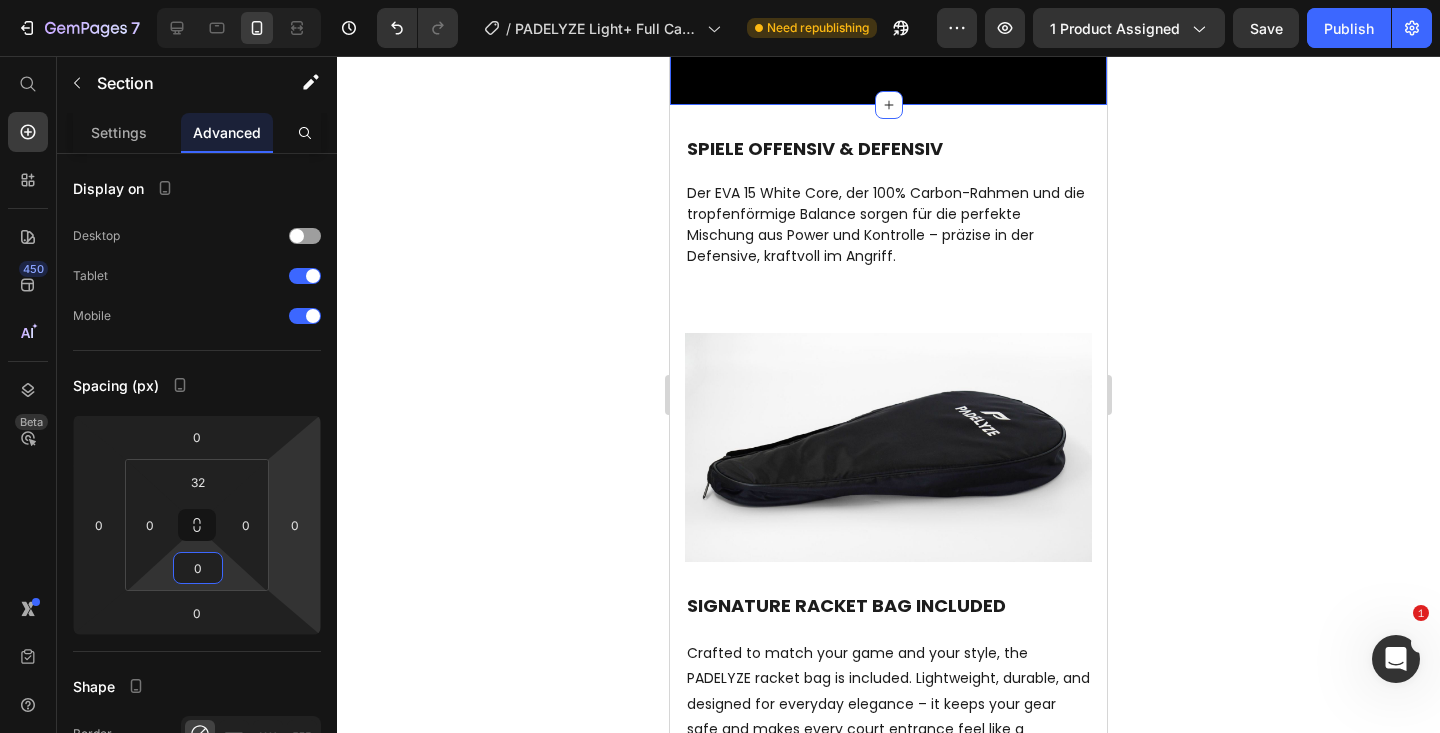 click 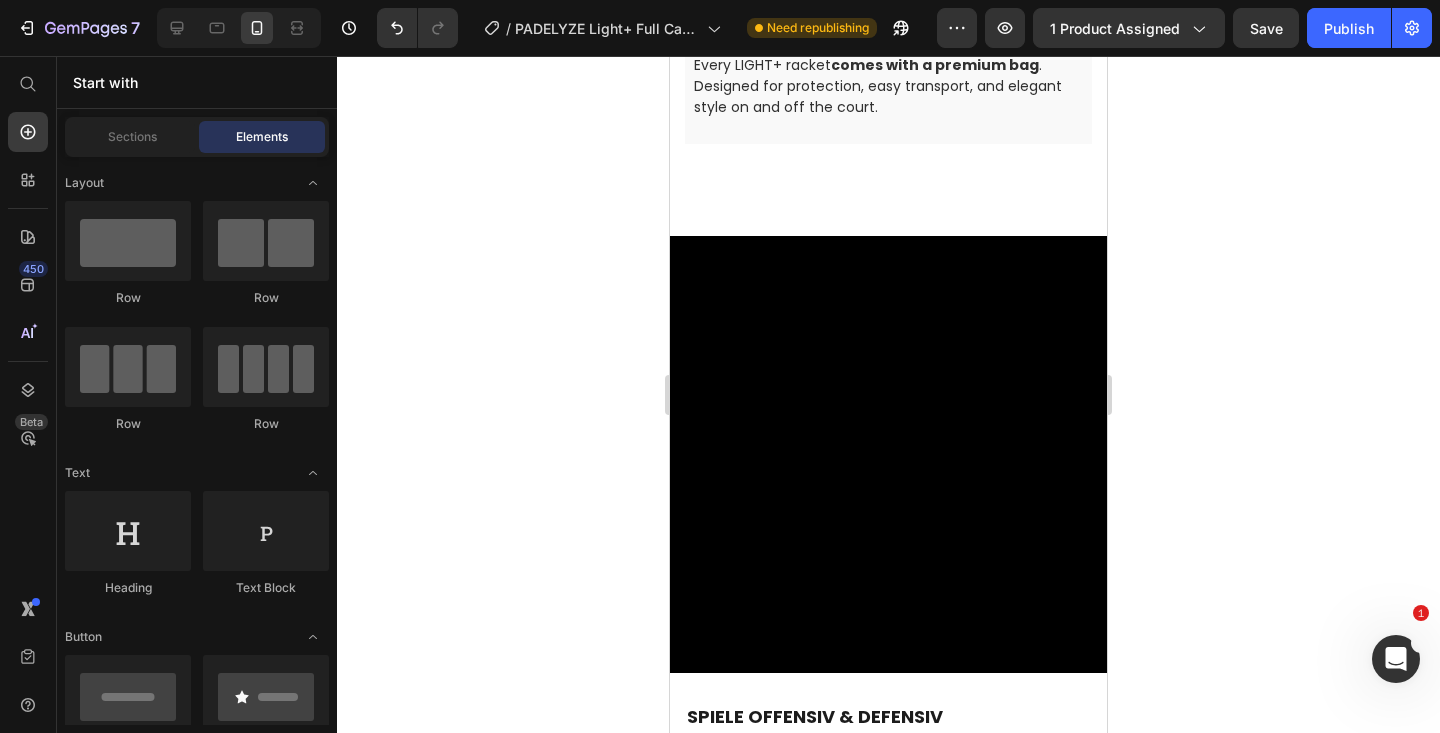 scroll, scrollTop: 1652, scrollLeft: 0, axis: vertical 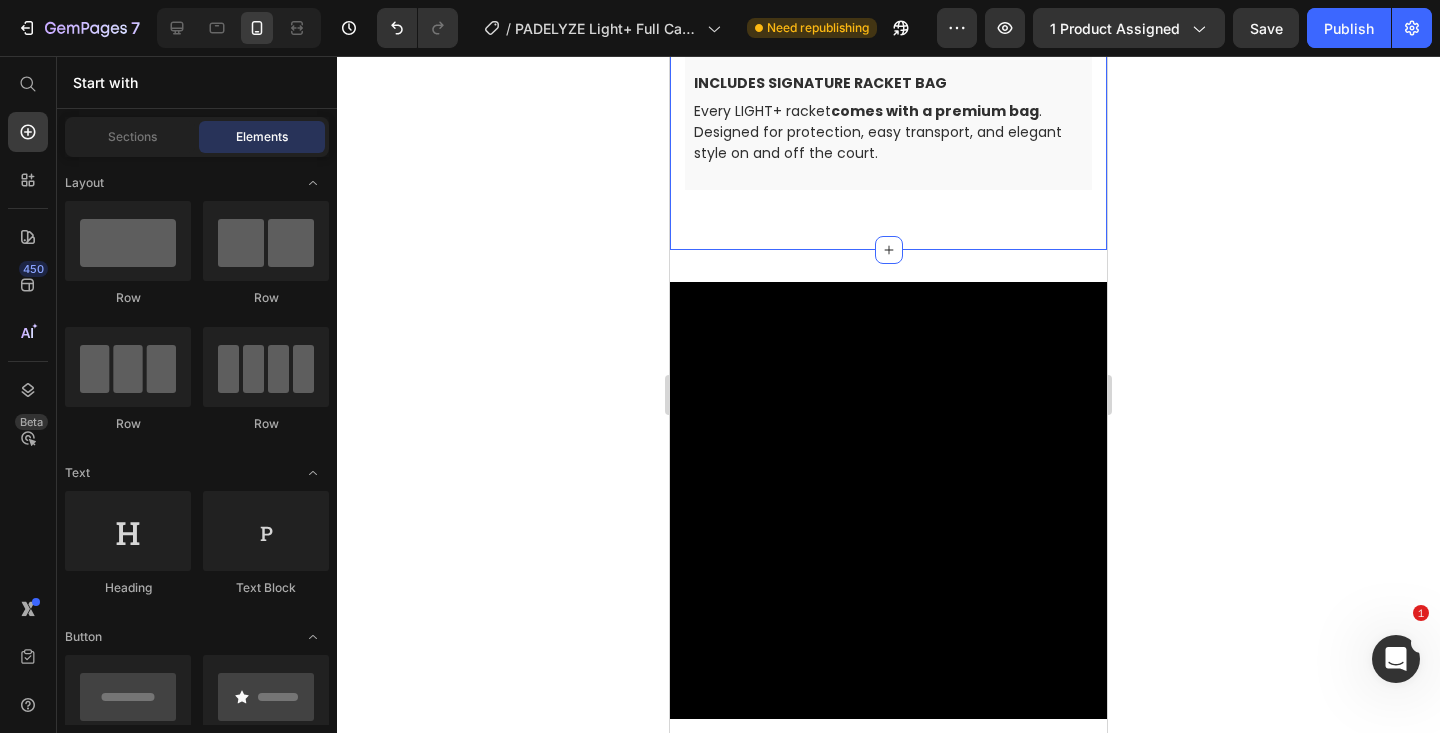click on "Product Images Padel Tennis Racket Light+ Full Carbon - Beige Product Title                Icon                Icon                Icon                Icon                Icon Icon List Hoz (417 reviews) Text block Row Row €160,00 Product Price
Drop element here Row Row Color Text Block Button Button Row {% render 'qikify-bogo' %} Custom Code • In stock – delivered to you in 1-3 days Text block ADD TO BAG Product Cart Button Image Image Image Free  shipping  on orders over €150 Text block Row Image 14-day hassle-free returns Text block Row
DETAILS
PRODUCT DESCRIPTION Lightweight, durable & shock-absorbing Text block The  100% carbon construction  makes the racket ultra-light, durable, and reduces vibrations for more precise shots and increased longevity. Text block Perfect balance of power & control Text block With  340g and mid-balance Text block Text block The  Text block" at bounding box center [888, -637] 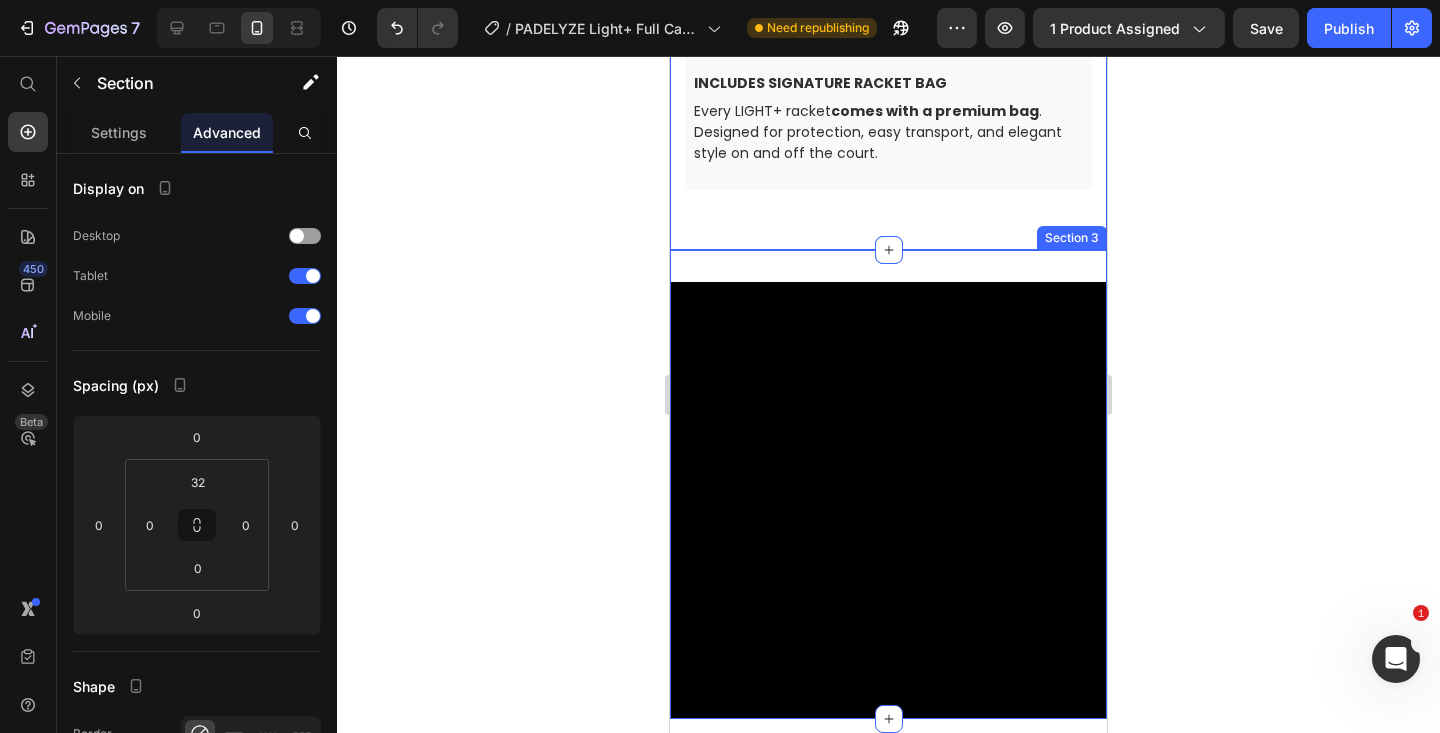 click on "Video Section 3" at bounding box center [888, 484] 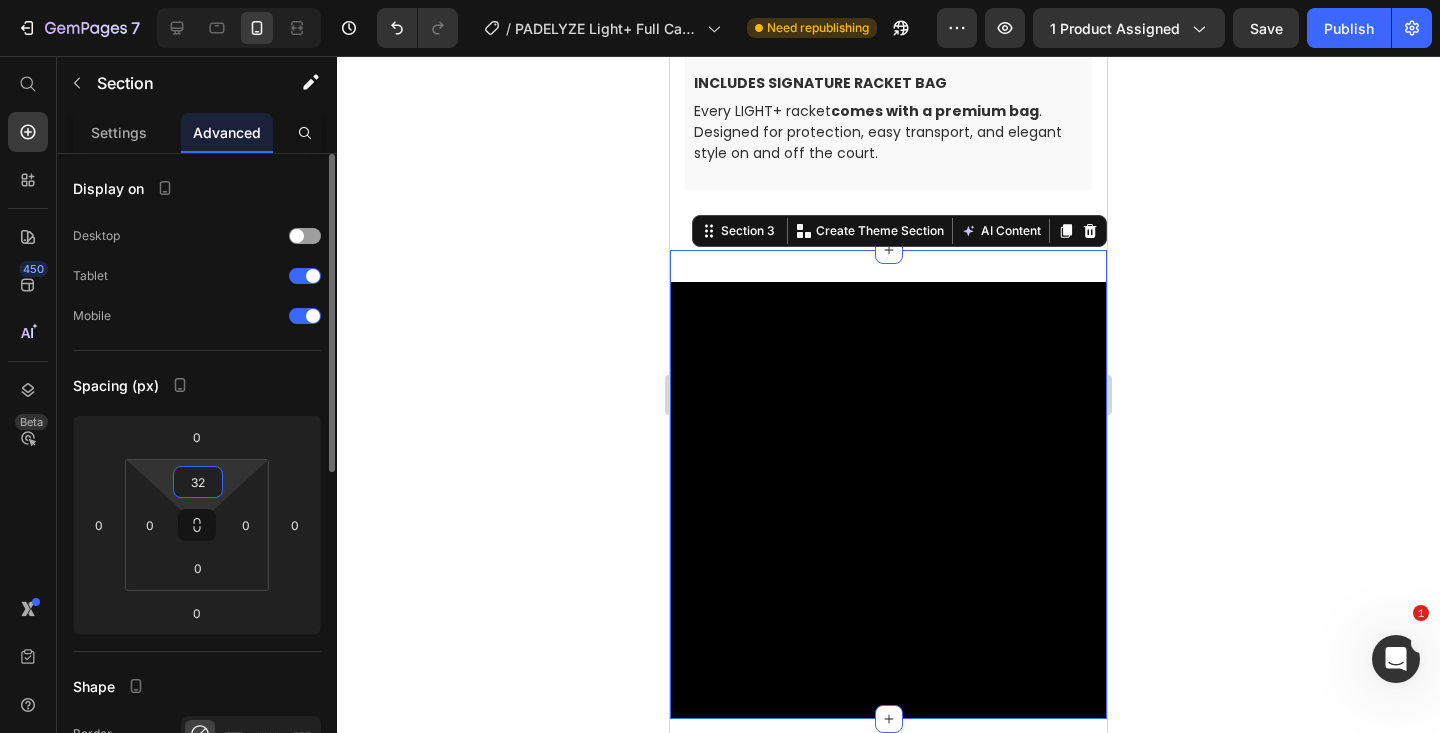click on "32" at bounding box center (198, 482) 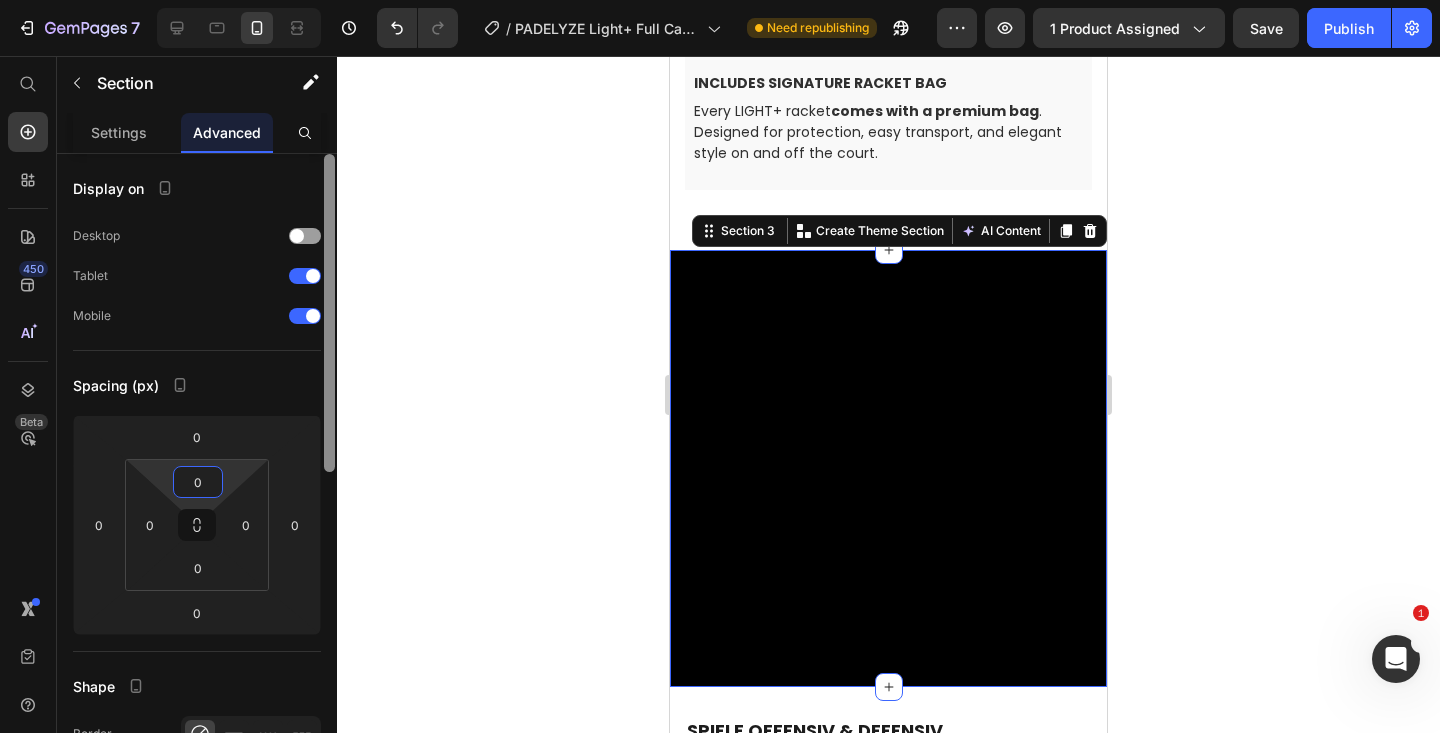 type on "0" 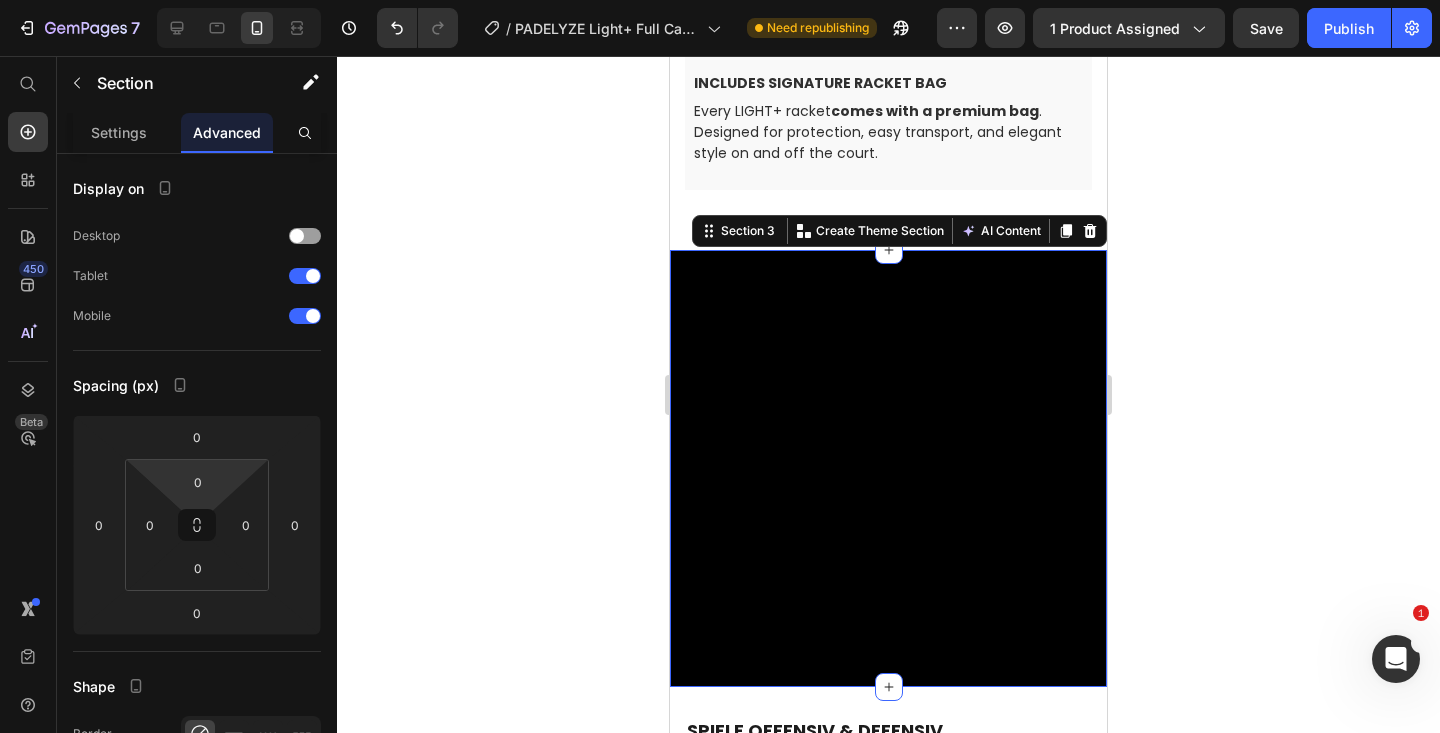 click at bounding box center [329, 1105] 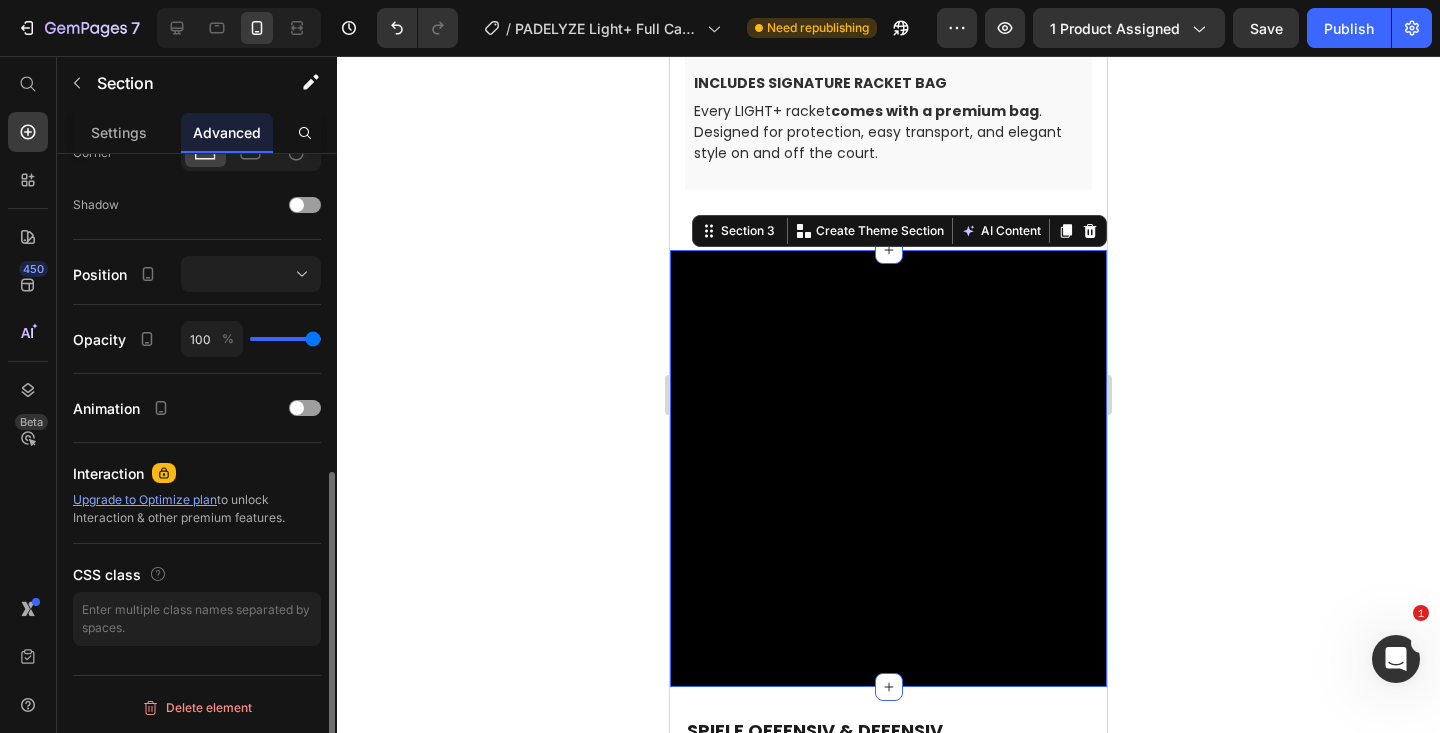 click 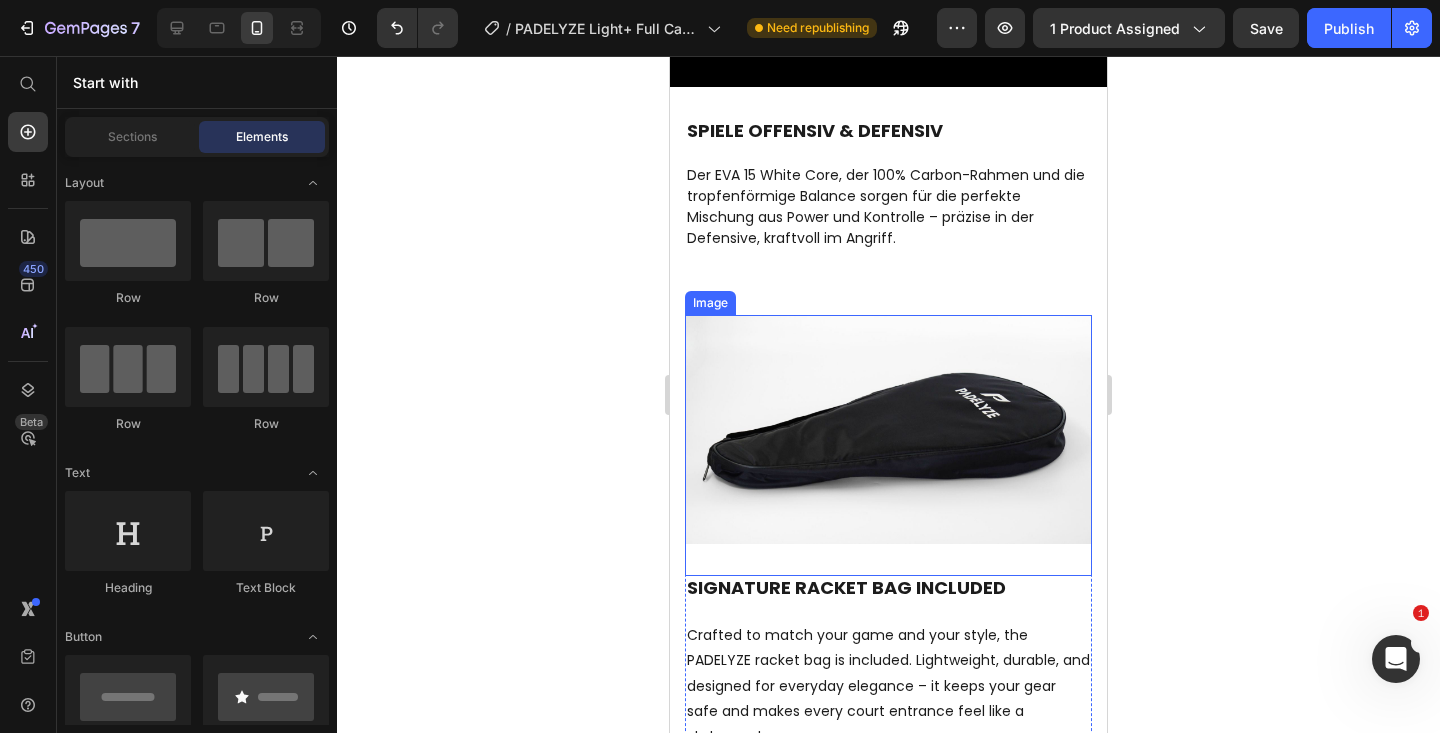 scroll, scrollTop: 2271, scrollLeft: 0, axis: vertical 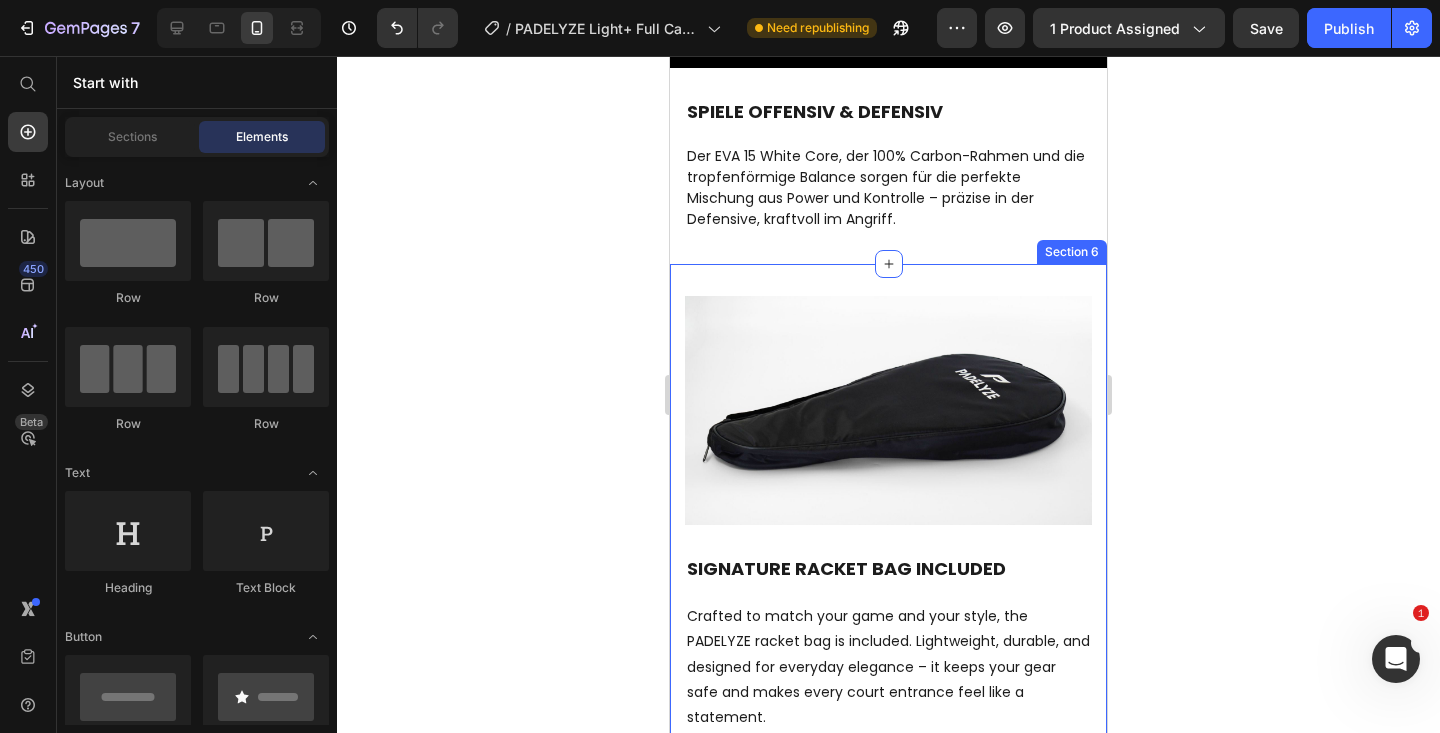 click on "SIGNATURE RACKET Bag Included Heading Crafted to match your game and your style, the PADELYZE racket bag is included. Lightweight, durable, and designed for everyday elegance – it keeps your gear safe and makes every court entrance feel like a statement. Text block Image Row Section 6" at bounding box center [888, 514] 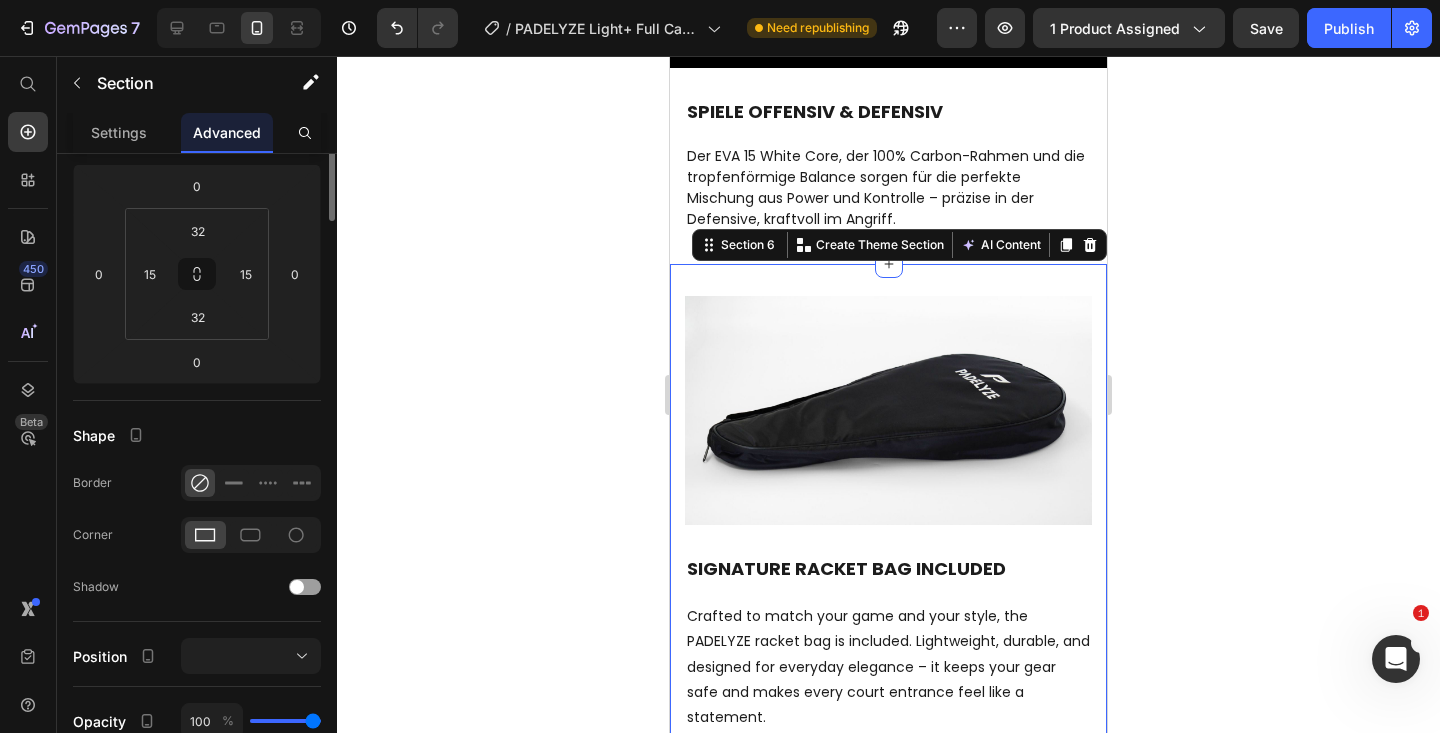 scroll, scrollTop: 0, scrollLeft: 0, axis: both 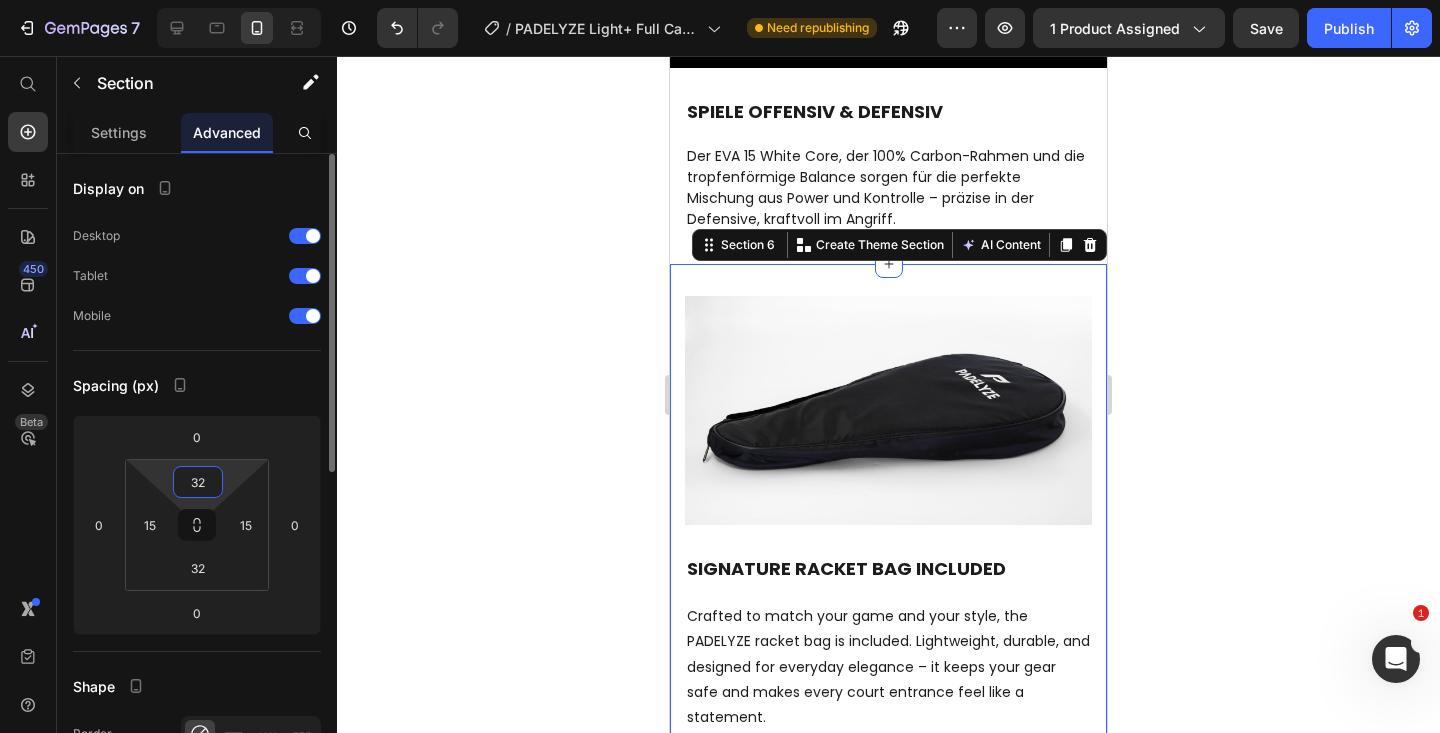 click on "32" at bounding box center (198, 482) 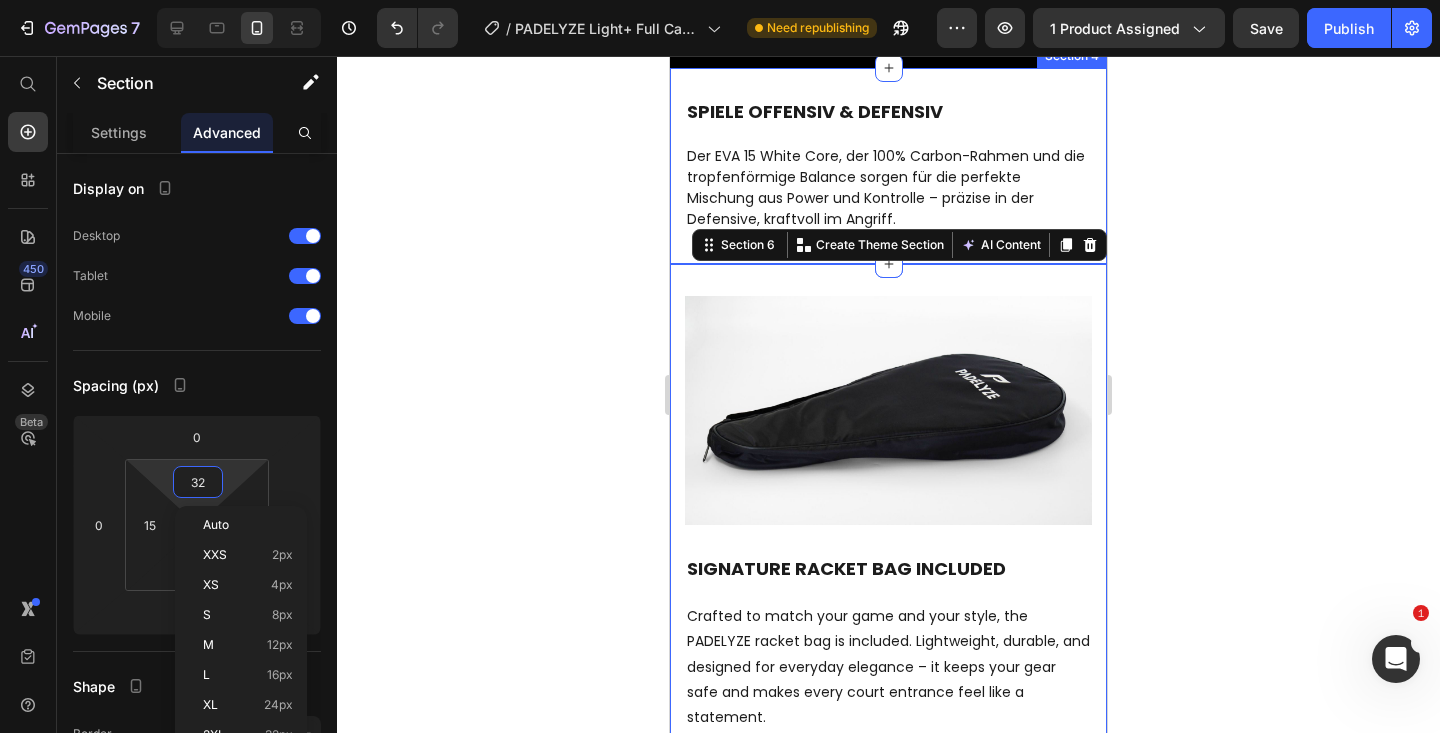 click on "SPIELE OFFENSIV & DEFENSIV Heading Der EVA 15 White Core, der 100% Carbon-Rahmen und die tropfenförmige Balance sorgen für die perfekte Mischung aus Power und Kontrolle – präzise in der Defensive, kraftvoll im Angriff. Text block Section 4" at bounding box center (888, 166) 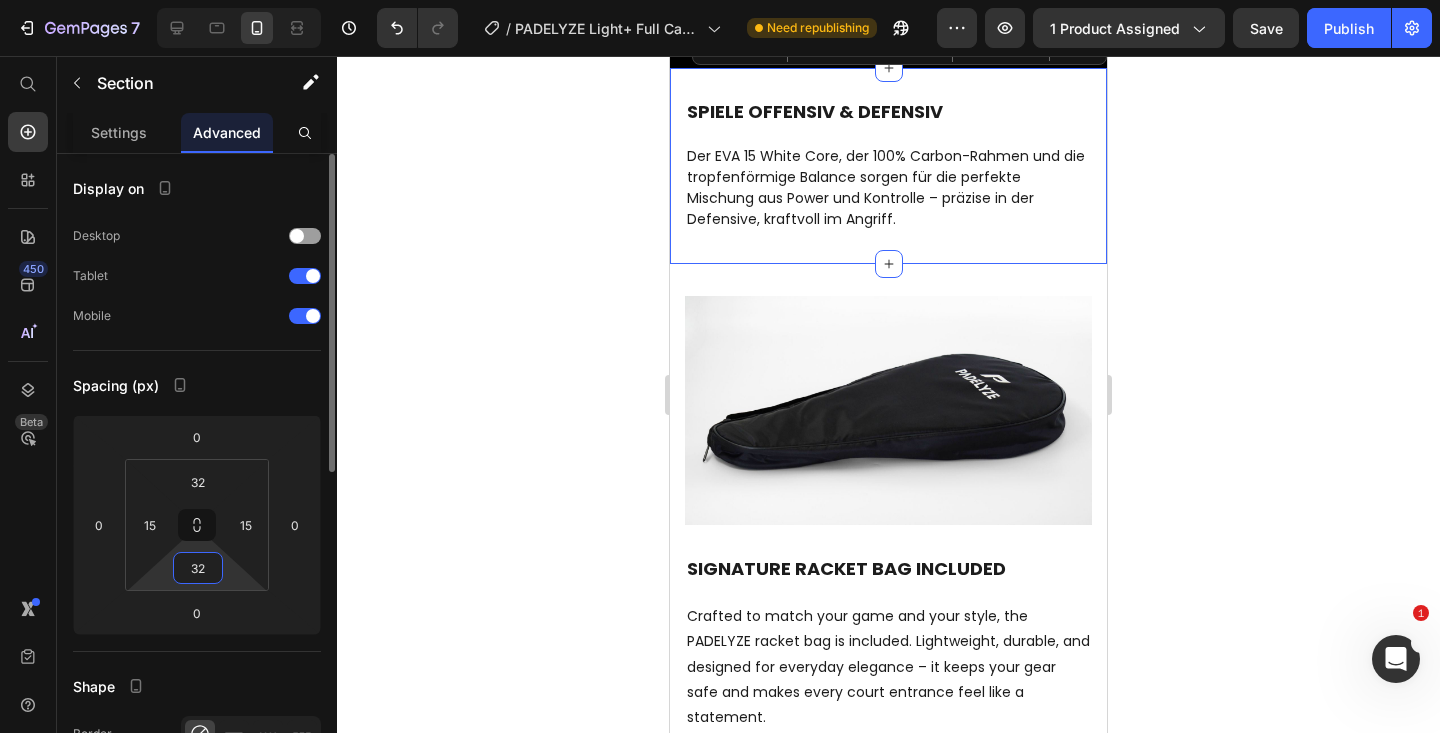 click on "32" at bounding box center (198, 568) 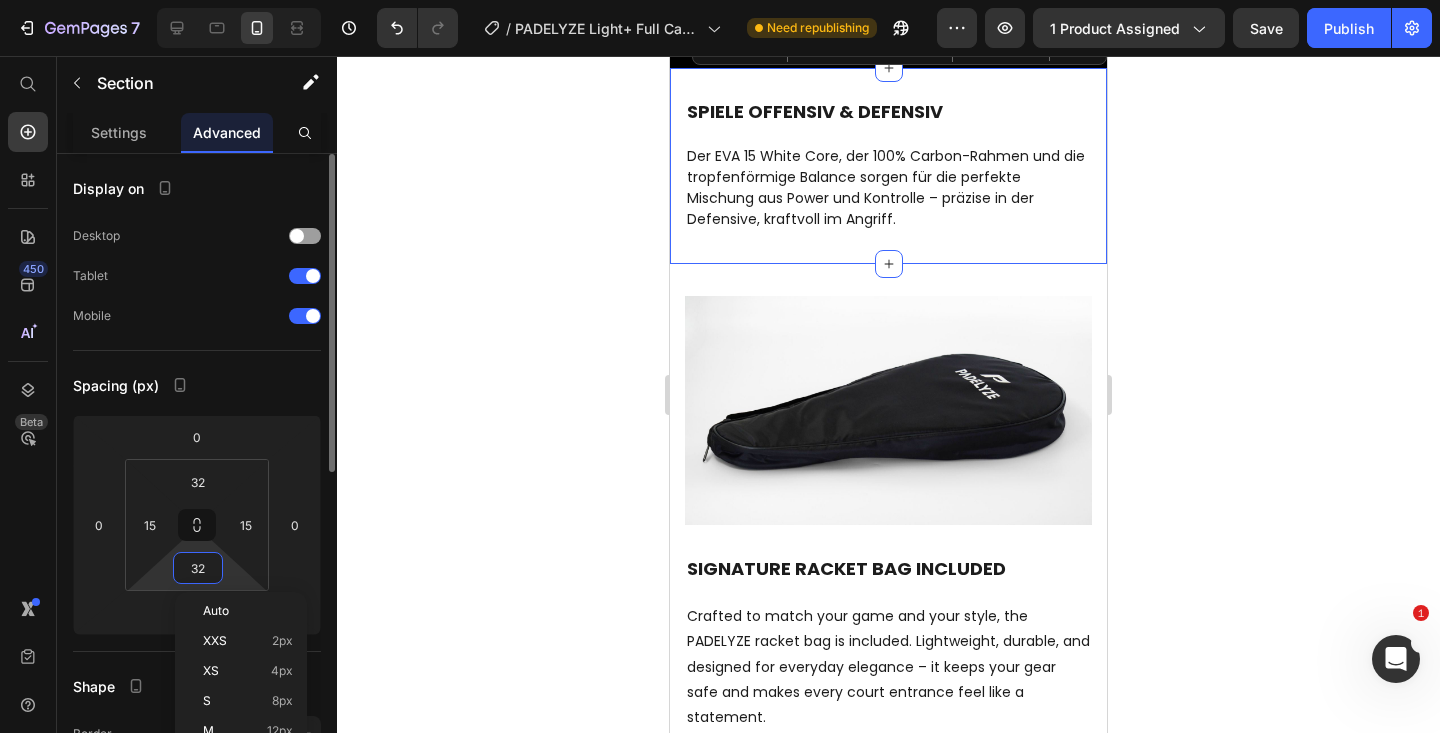 type on "0" 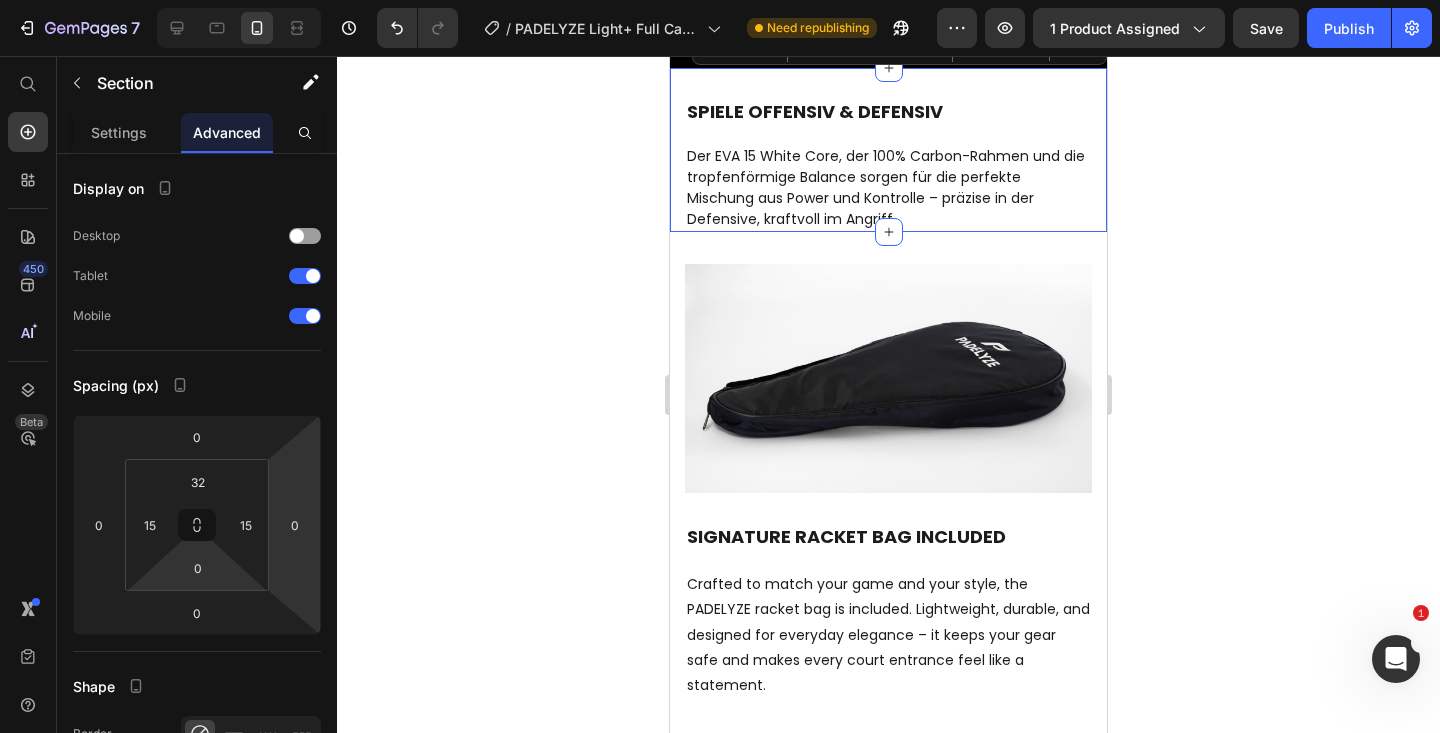 click 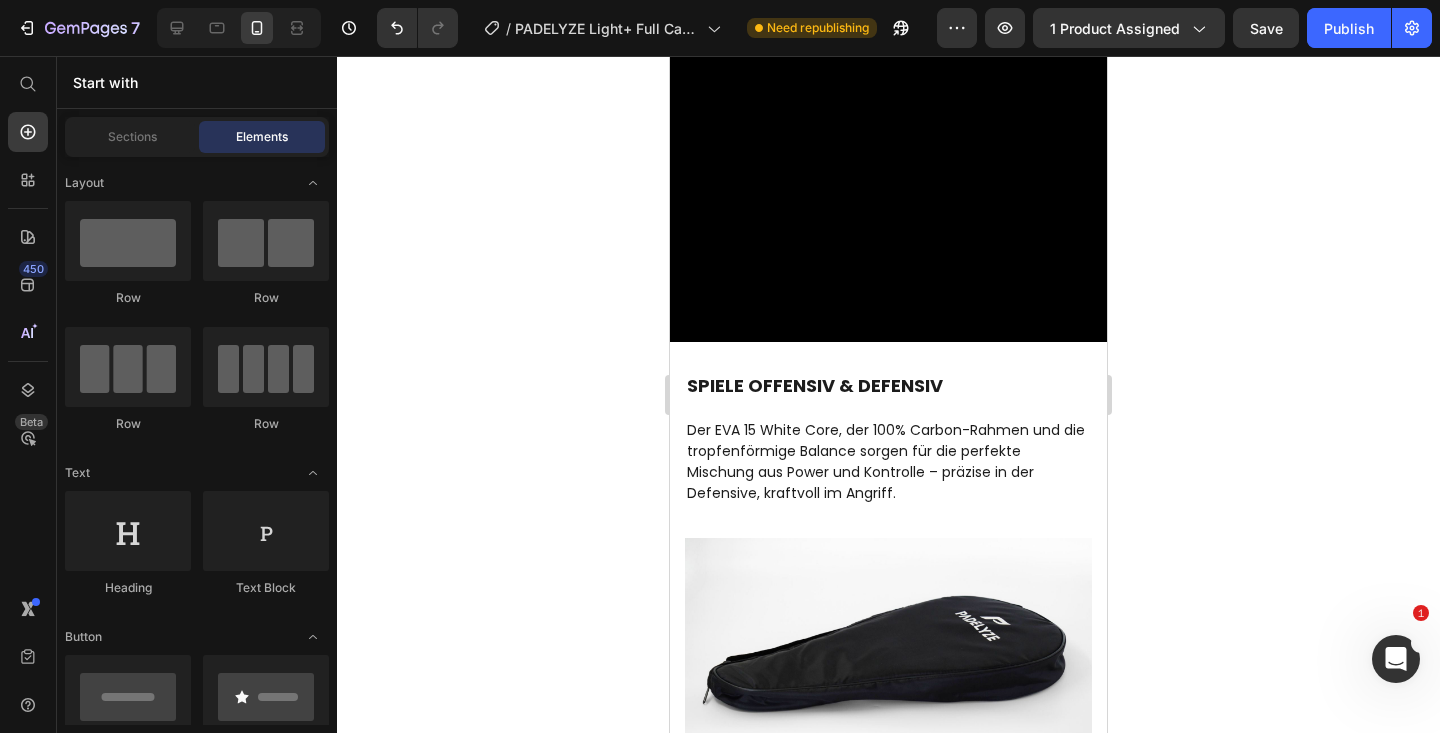 scroll, scrollTop: 2059, scrollLeft: 0, axis: vertical 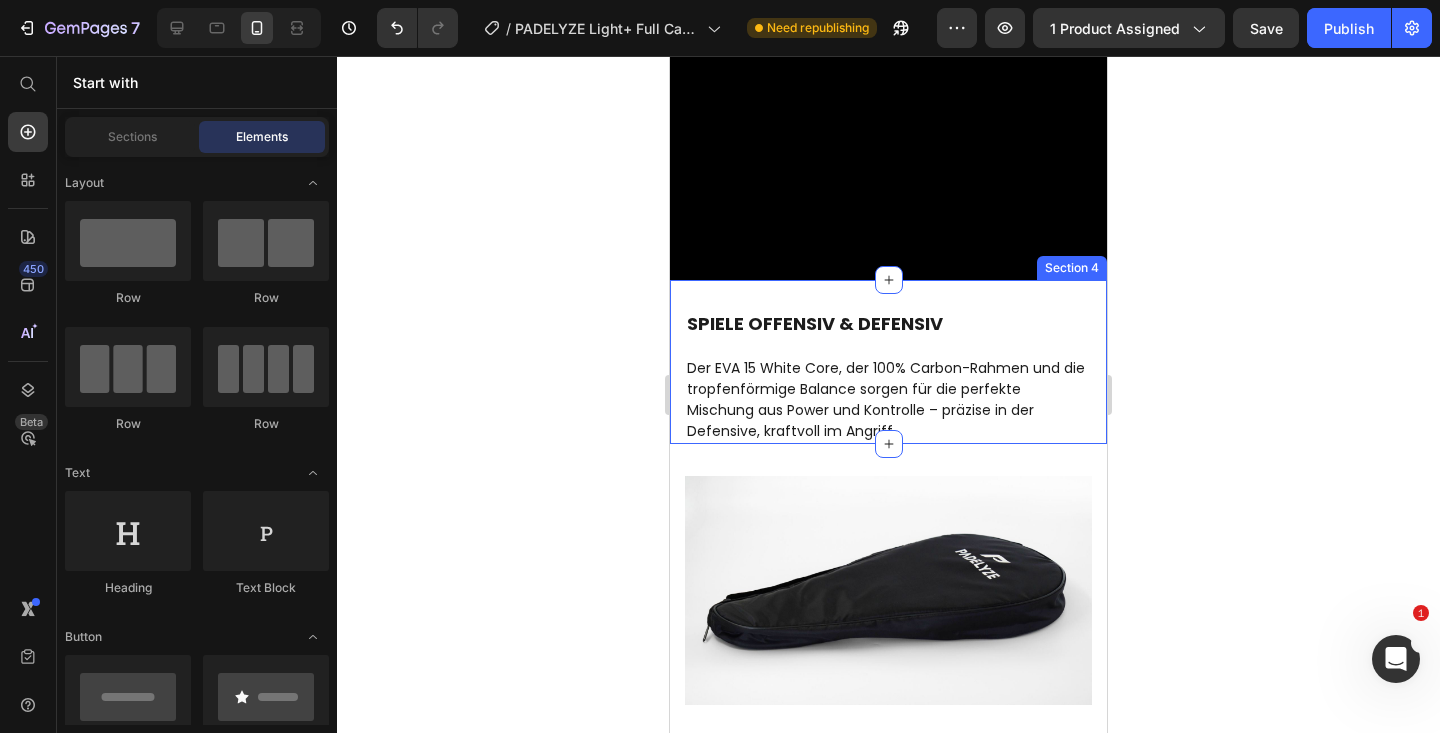 click on "SPIELE OFFENSIV & DEFENSIV Heading Der EVA 15 White Core, der 100% Carbon-Rahmen und die tropfenförmige Balance sorgen für die perfekte Mischung aus Power und Kontrolle – präzise in der Defensive, kraftvoll im Angriff. Text block Section 4" at bounding box center [888, 362] 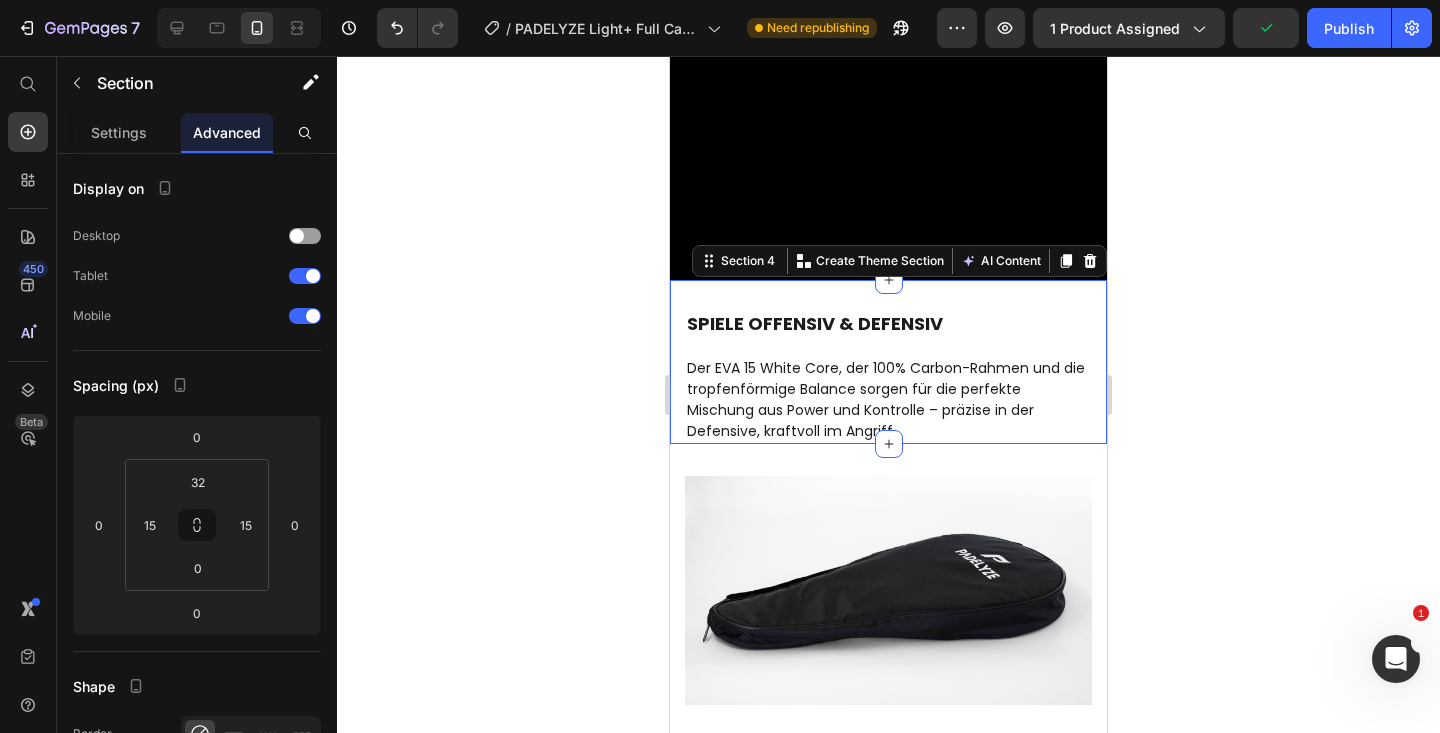 click 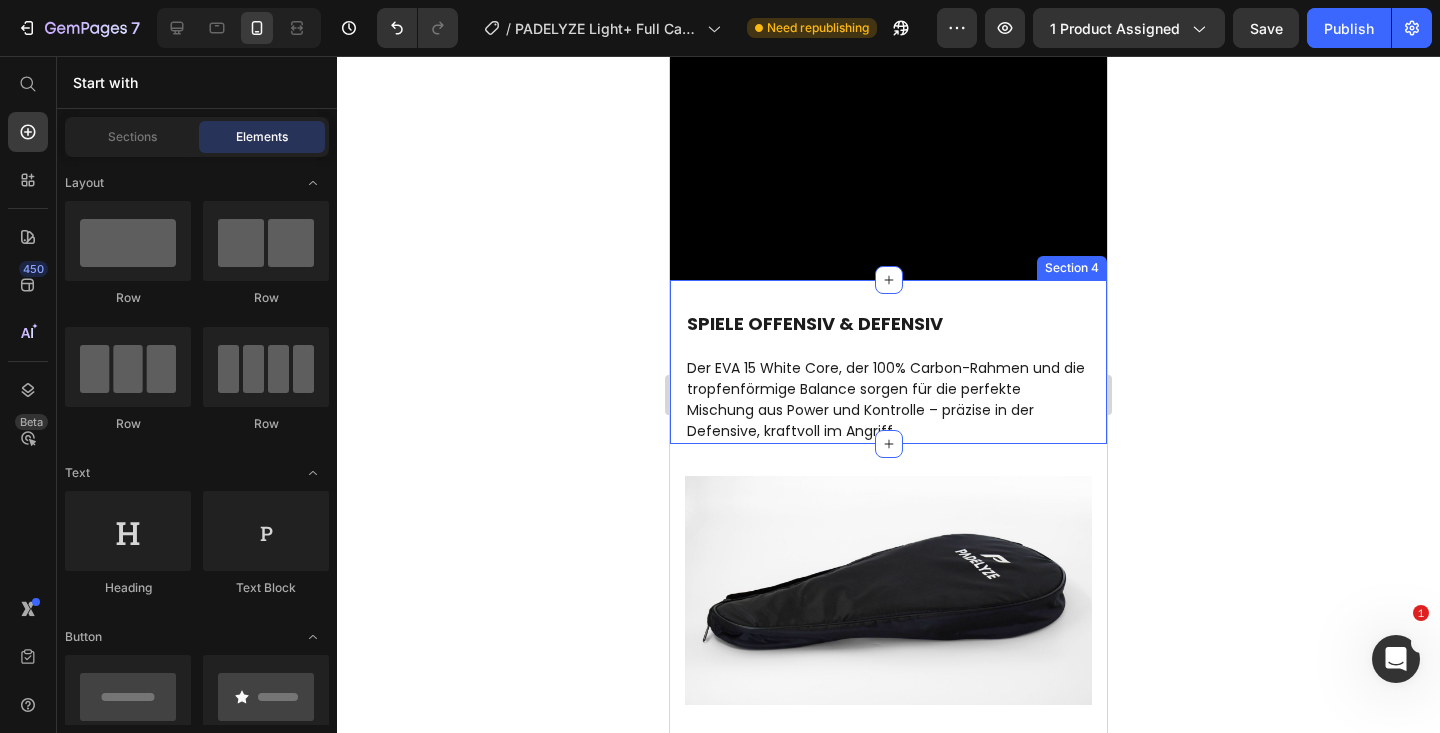 click on "SPIELE OFFENSIV & DEFENSIV Heading Der EVA 15 White Core, der 100% Carbon-Rahmen und die tropfenförmige Balance sorgen für die perfekte Mischung aus Power und Kontrolle – präzise in der Defensive, kraftvoll im Angriff. Text block Section 4" at bounding box center [888, 362] 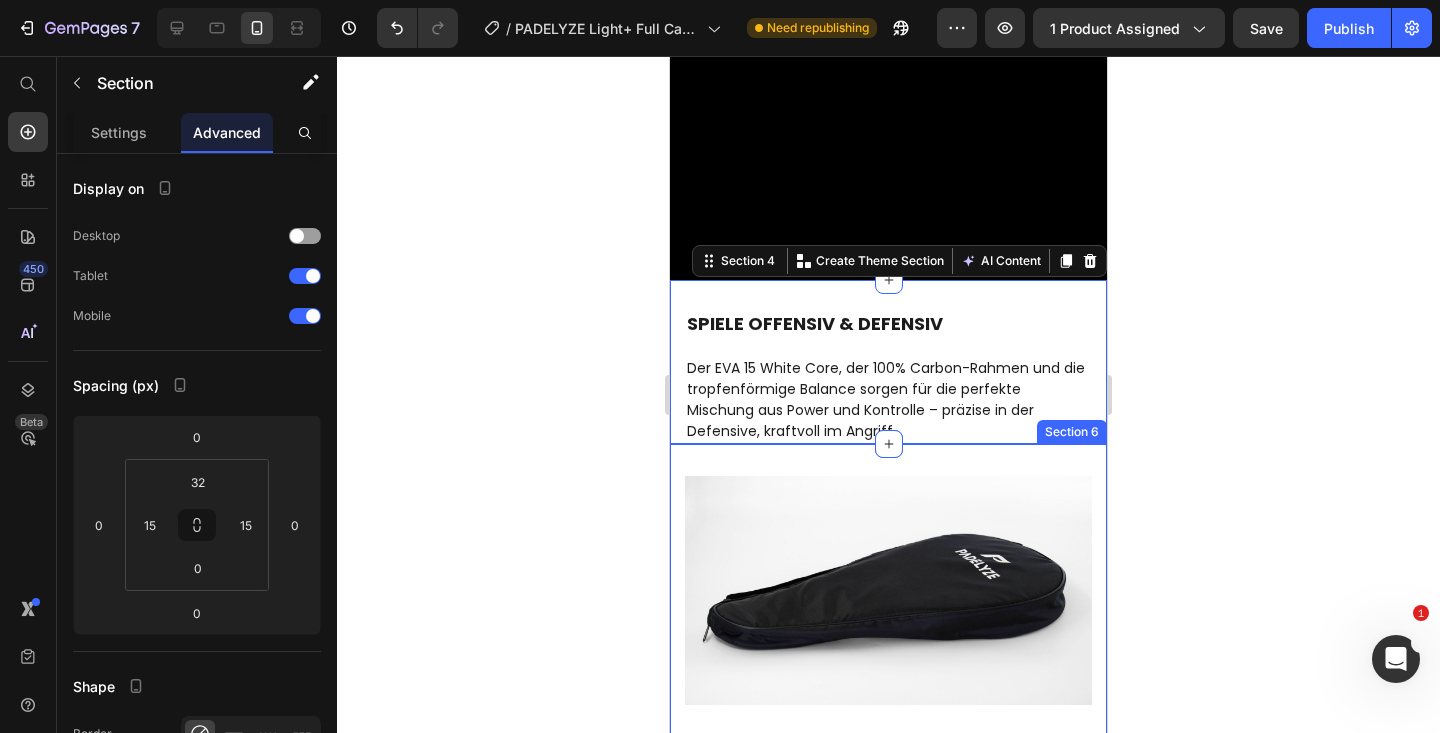 click on "SIGNATURE RACKET Bag Included Heading Crafted to match your game and your style, the PADELYZE racket bag is included. Lightweight, durable, and designed for everyday elegance – it keeps your gear safe and makes every court entrance feel like a statement. Text block Image Row Section 6" at bounding box center (888, 694) 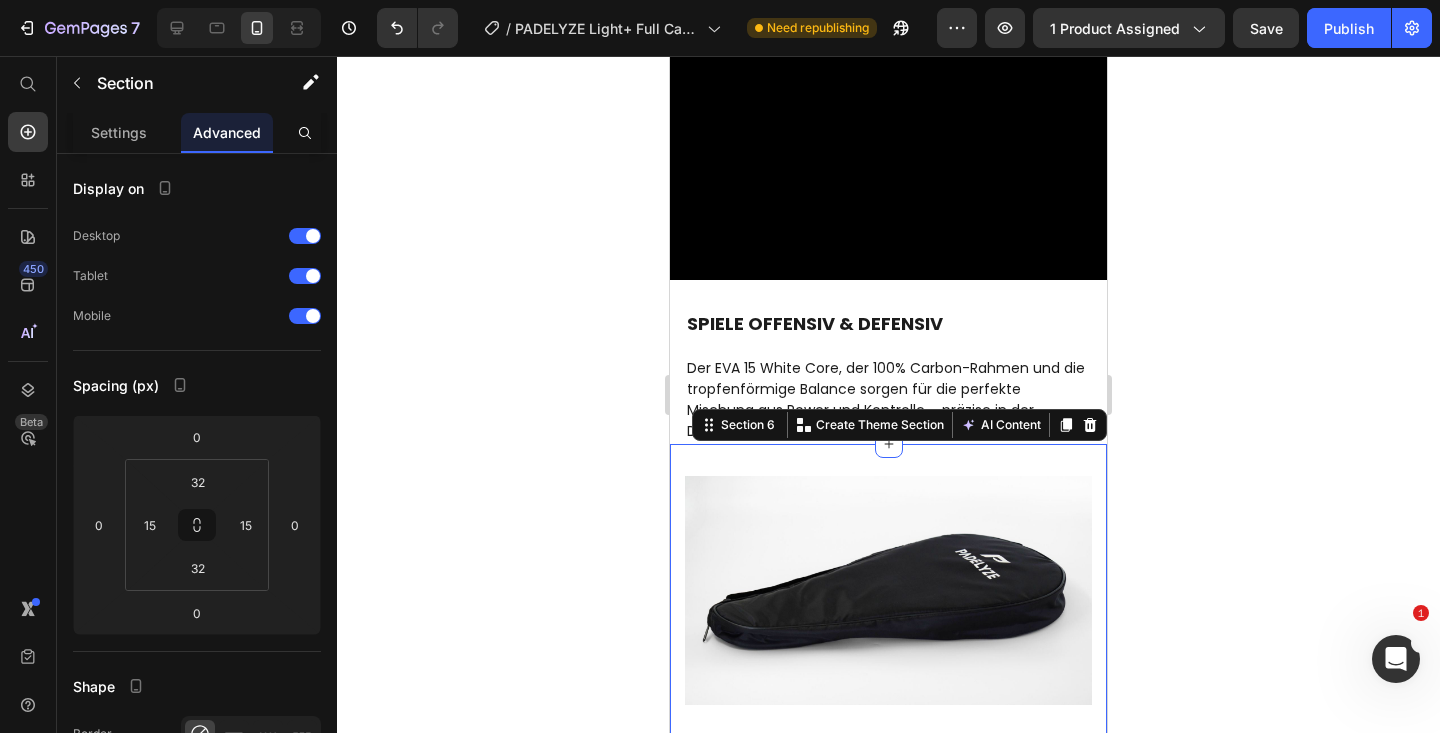 click 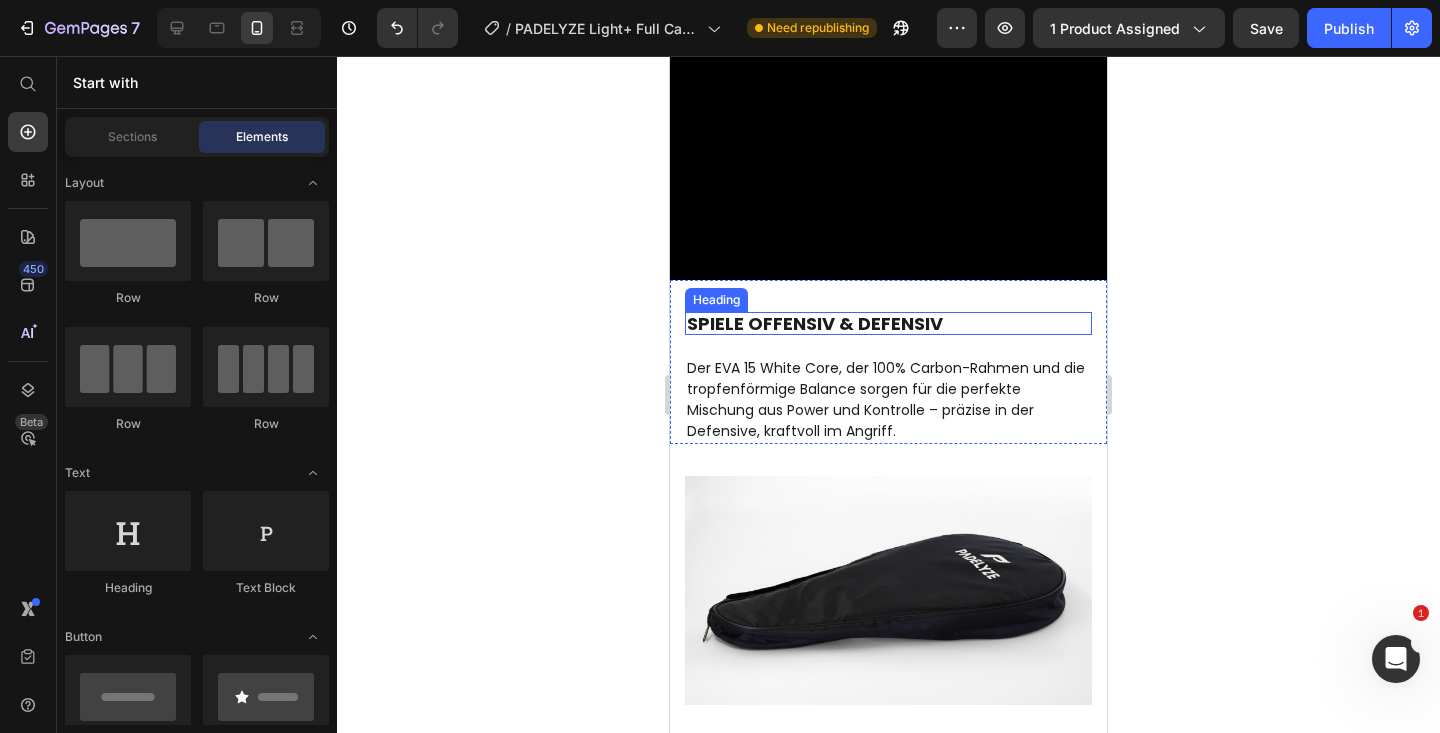 click on "SPIELE OFFENSIV & DEFENSIV Heading" at bounding box center [888, 324] 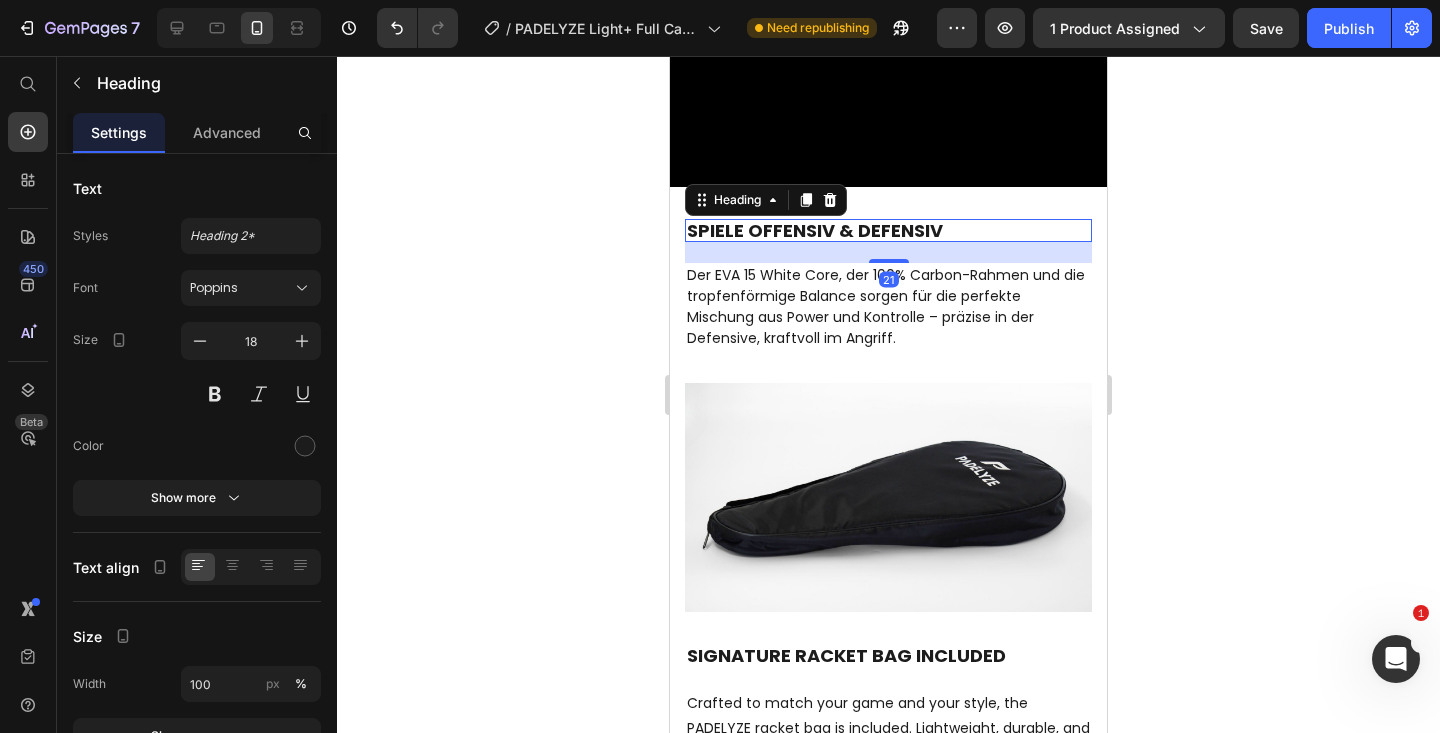 scroll, scrollTop: 2176, scrollLeft: 0, axis: vertical 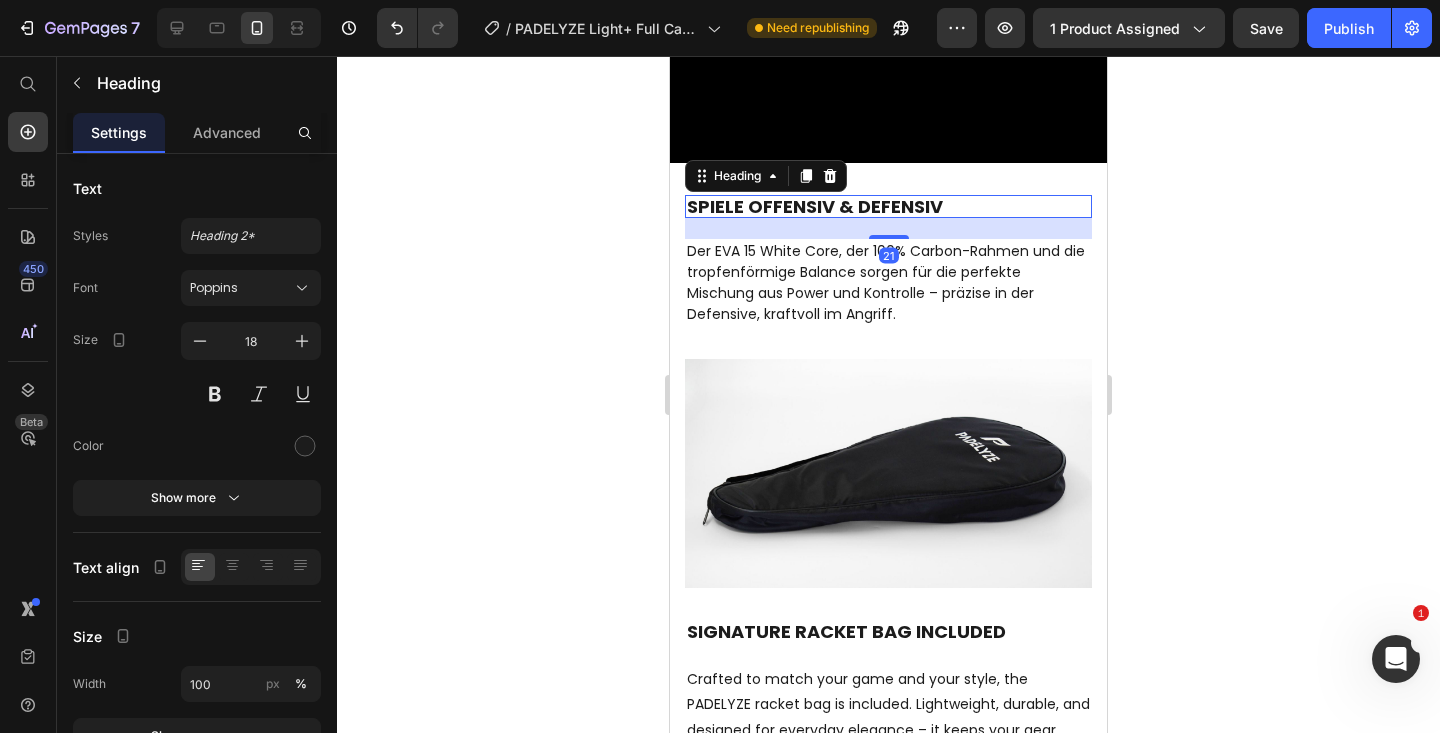 click 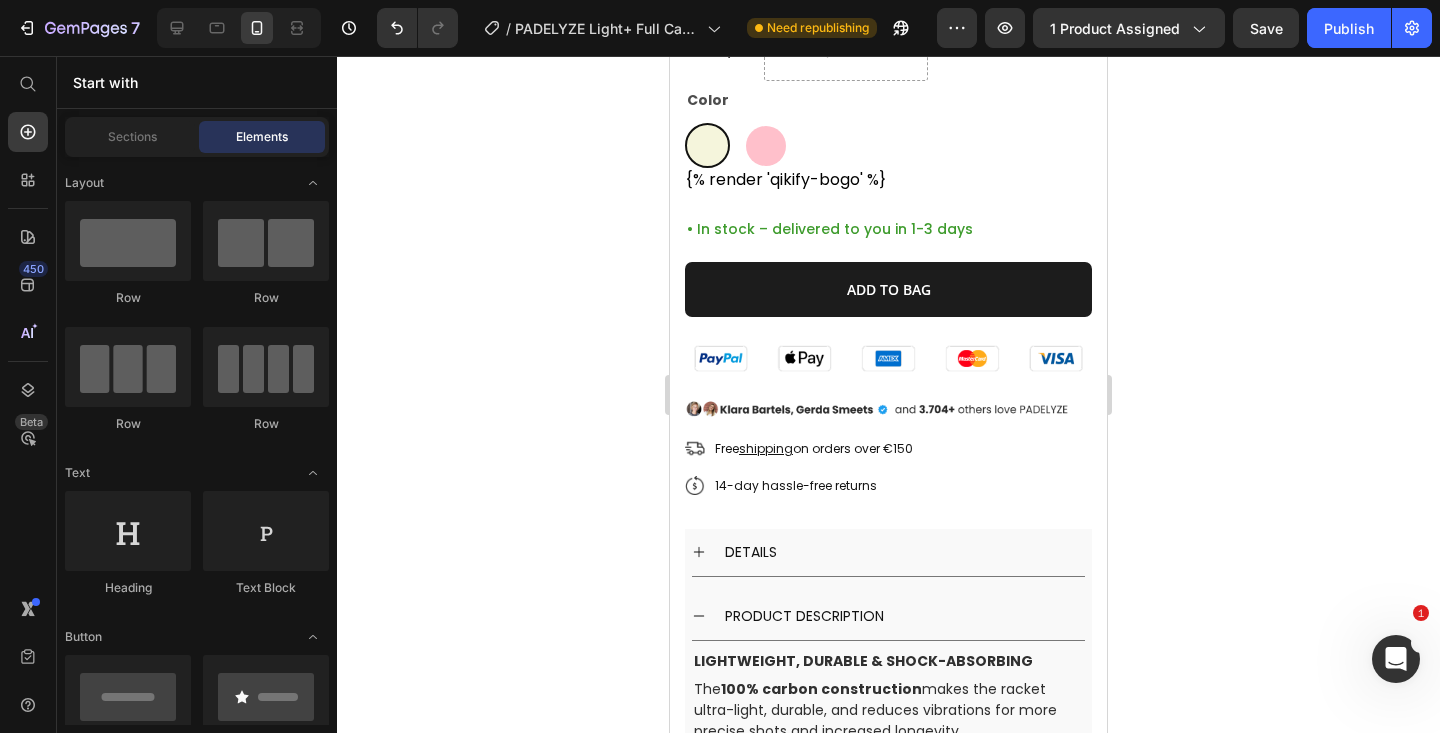 scroll, scrollTop: 727, scrollLeft: 0, axis: vertical 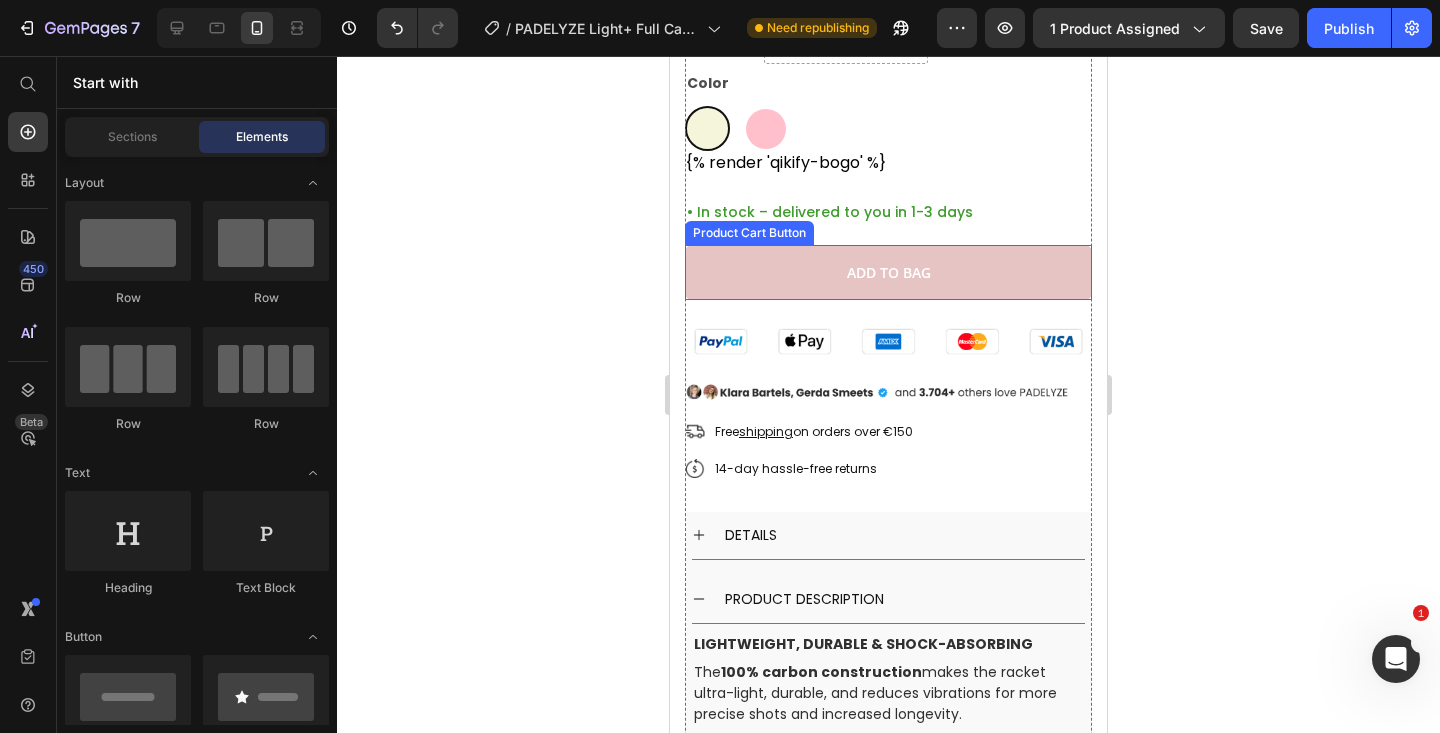 click on "ADD TO BAG" at bounding box center (888, 272) 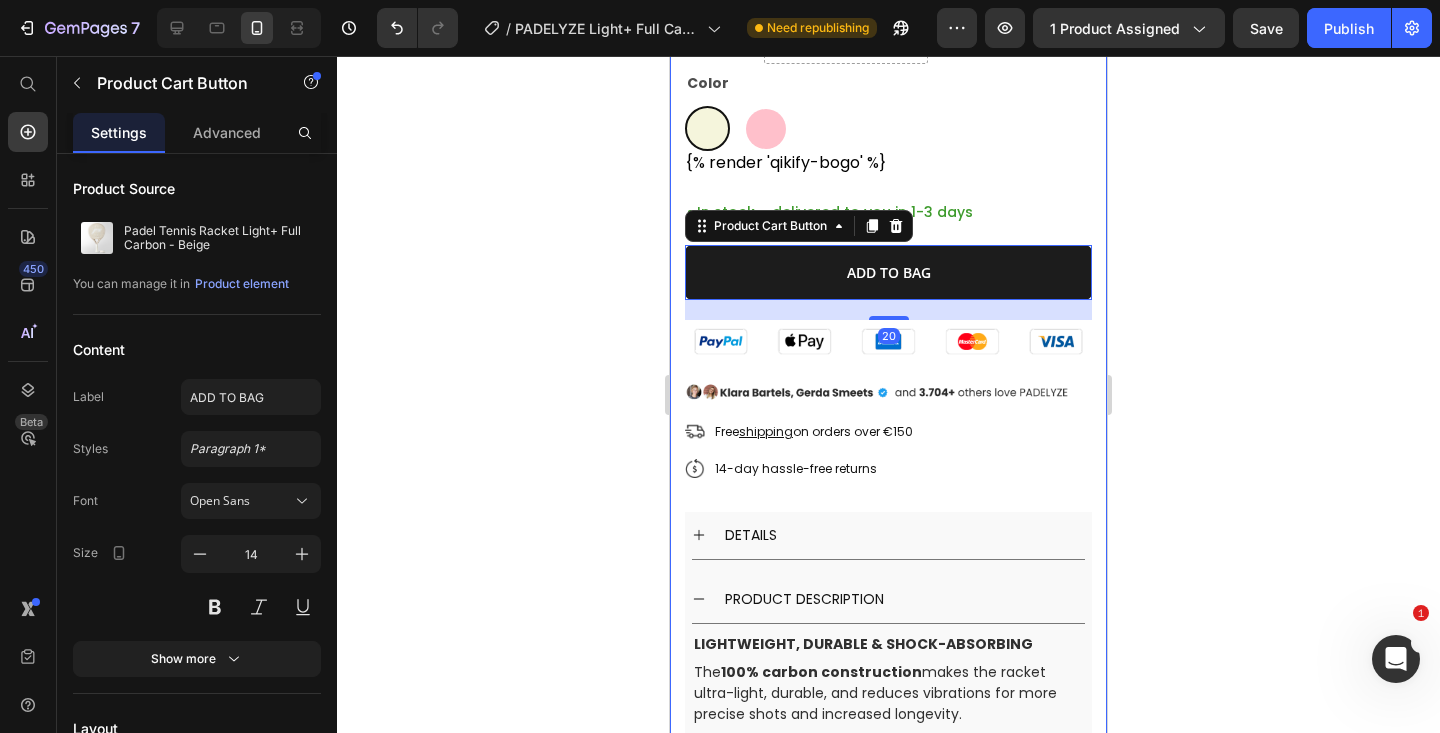 click on "Product Images Padel Tennis Racket Light+ Full Carbon - Beige Product Title                Icon                Icon                Icon                Icon                Icon Icon List Hoz (417 reviews) Text block Row Row €160,00 Product Price
Drop element here Row Row Color Text Block Button Button Row {% render 'qikify-bogo' %} Custom Code • In stock – delivered to you in 1-3 days Text block ADD TO BAG Product Cart Button   20 Image Image Image Free  shipping  on orders over €150 Text block Row Image 14-day hassle-free returns Text block Row
DETAILS
PRODUCT DESCRIPTION Lightweight, durable & shock-absorbing Text block The  100% carbon construction  makes the racket ultra-light, durable, and reduces vibrations for more precise shots and increased longevity. Text block Perfect balance of power & control Text block With  340g and mid-balance Text block Text block The  The" at bounding box center (888, 306) 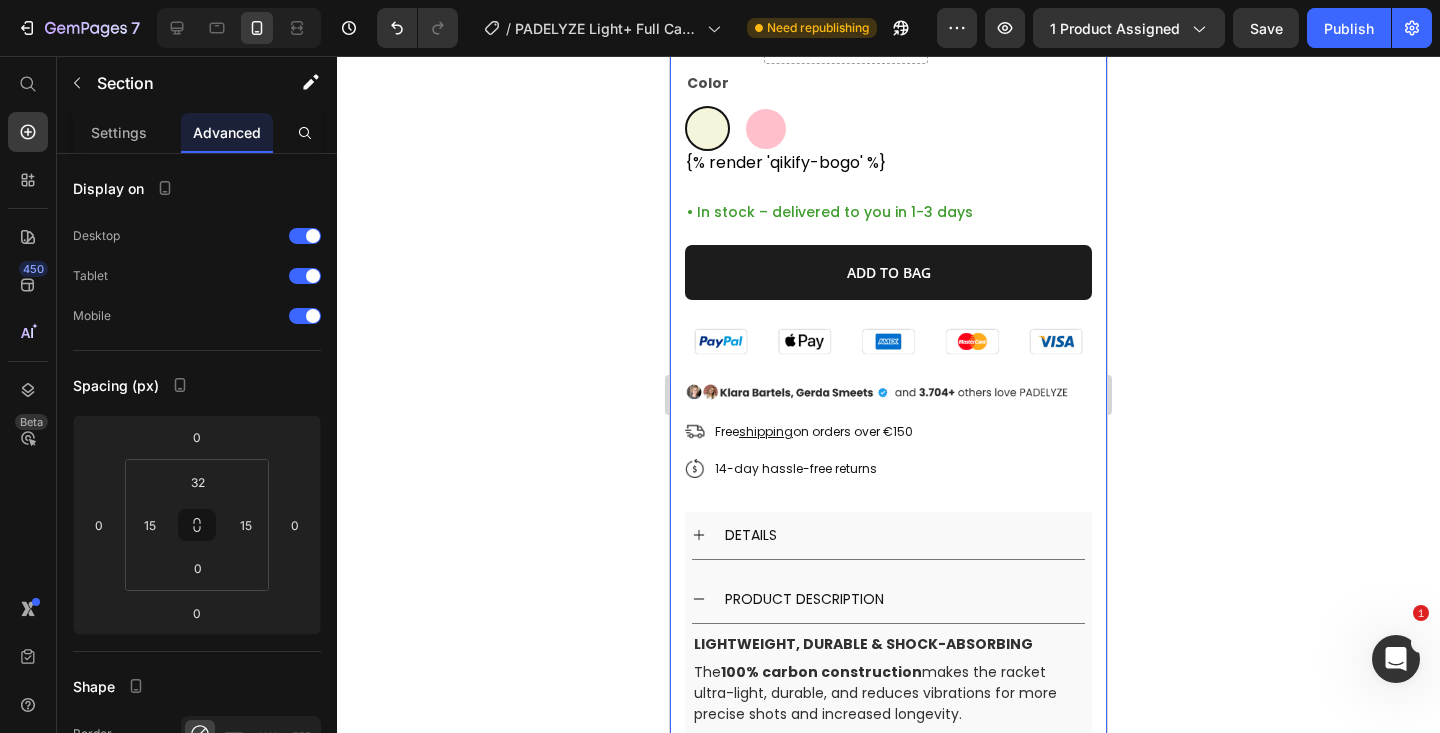click on "Product Images Padel Tennis Racket Light+ Full Carbon - Beige Product Title                Icon                Icon                Icon                Icon                Icon Icon List Hoz (417 reviews) Text block Row Row €160,00 Product Price
Drop element here Row Row Color Text Block Button Button Row {% render 'qikify-bogo' %} Custom Code • In stock – delivered to you in 1-3 days Text block ADD TO BAG Product Cart Button Image Image Image Free  shipping  on orders over €150 Text block Row Image 14-day hassle-free returns Text block Row
DETAILS
PRODUCT DESCRIPTION Lightweight, durable & shock-absorbing Text block The  100% carbon construction  makes the racket ultra-light, durable, and reduces vibrations for more precise shots and increased longevity. Text block Perfect balance of power & control Text block With  340g and mid-balance Text block Text block The  Text block" at bounding box center (888, 306) 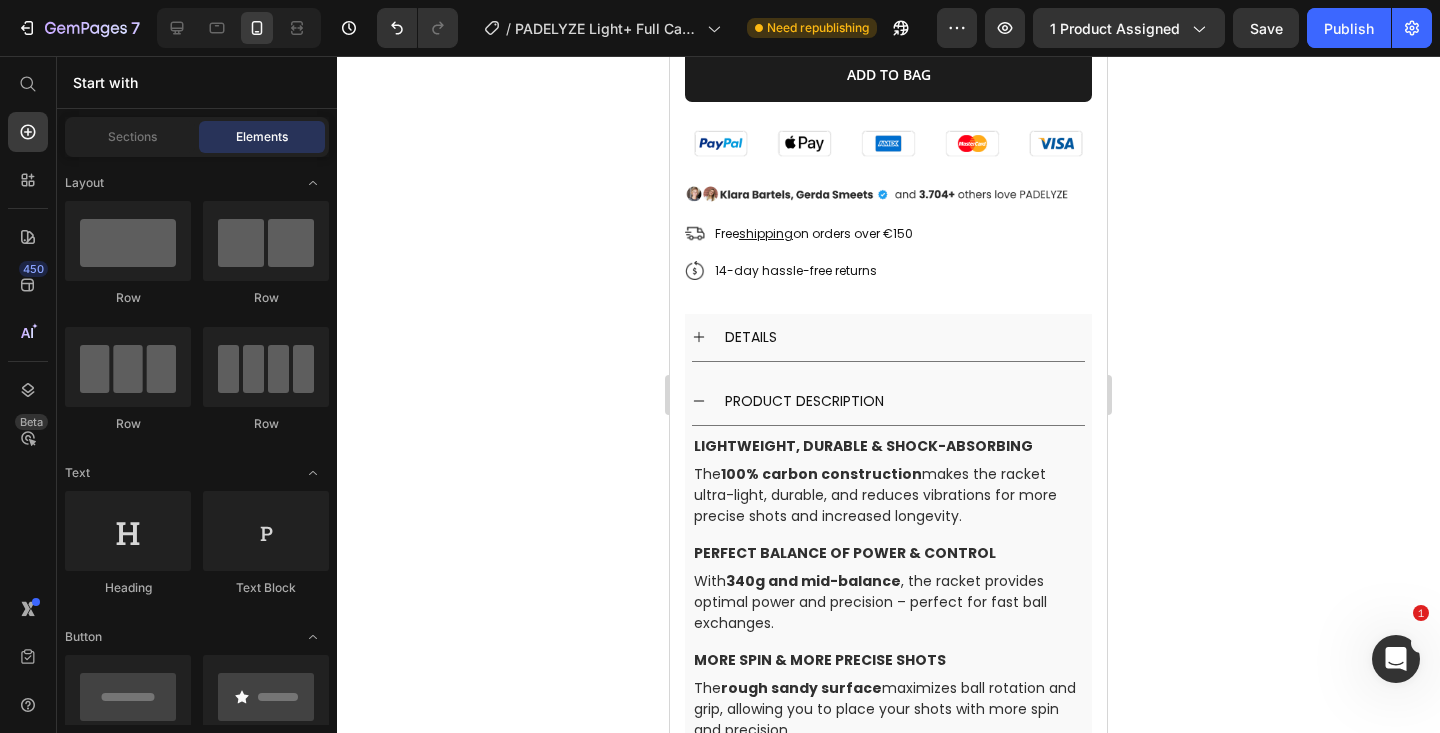 scroll, scrollTop: 929, scrollLeft: 0, axis: vertical 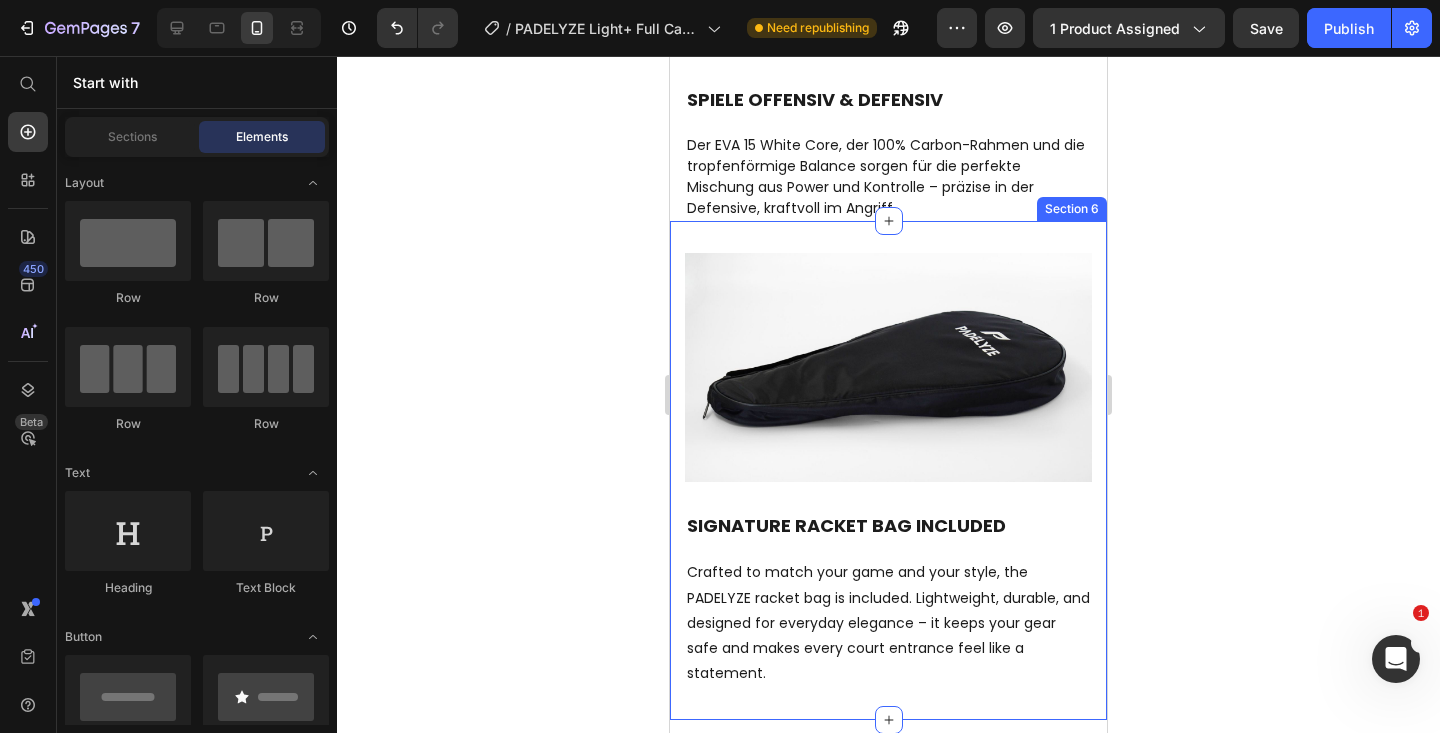 click on "SIGNATURE RACKET Bag Included Heading Crafted to match your game and your style, the PADELYZE racket bag is included. Lightweight, durable, and designed for everyday elegance – it keeps your gear safe and makes every court entrance feel like a statement. Text block Image Row Section 6" at bounding box center [888, 471] 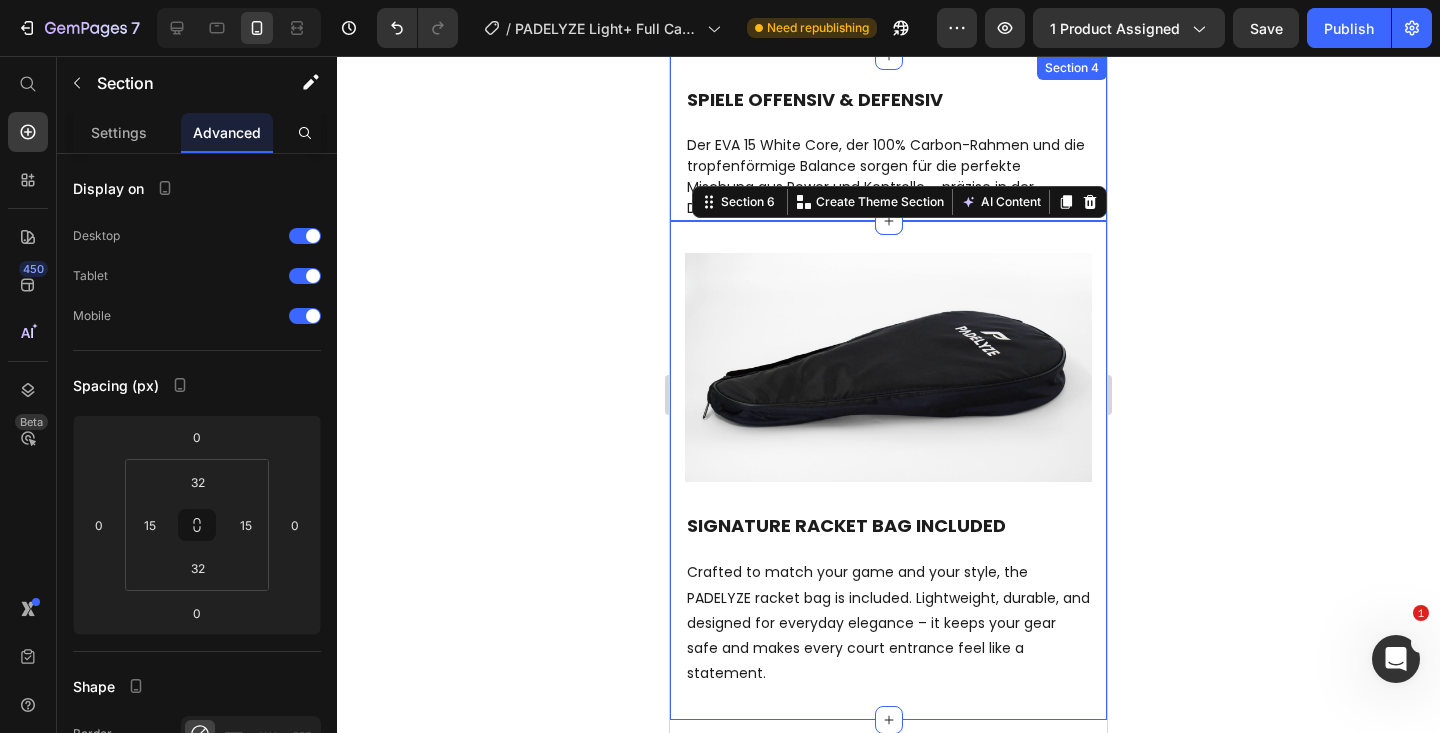 click on "SPIELE OFFENSIV & DEFENSIV Heading Der EVA 15 White Core, der 100% Carbon-Rahmen und die tropfenförmige Balance sorgen für die perfekte Mischung aus Power und Kontrolle – präzise in der Defensive, kraftvoll im Angriff. Text block Section 4" at bounding box center (888, 138) 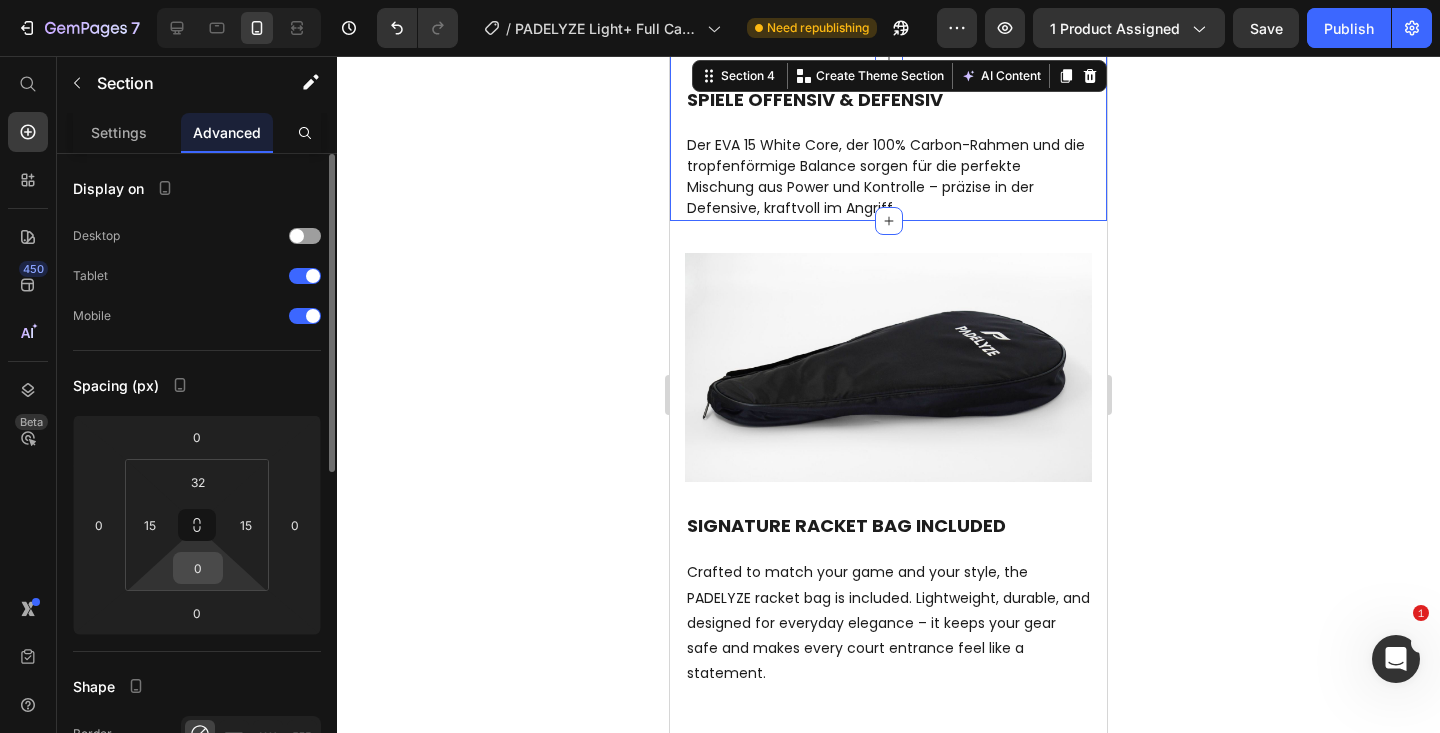 click on "0" at bounding box center (198, 568) 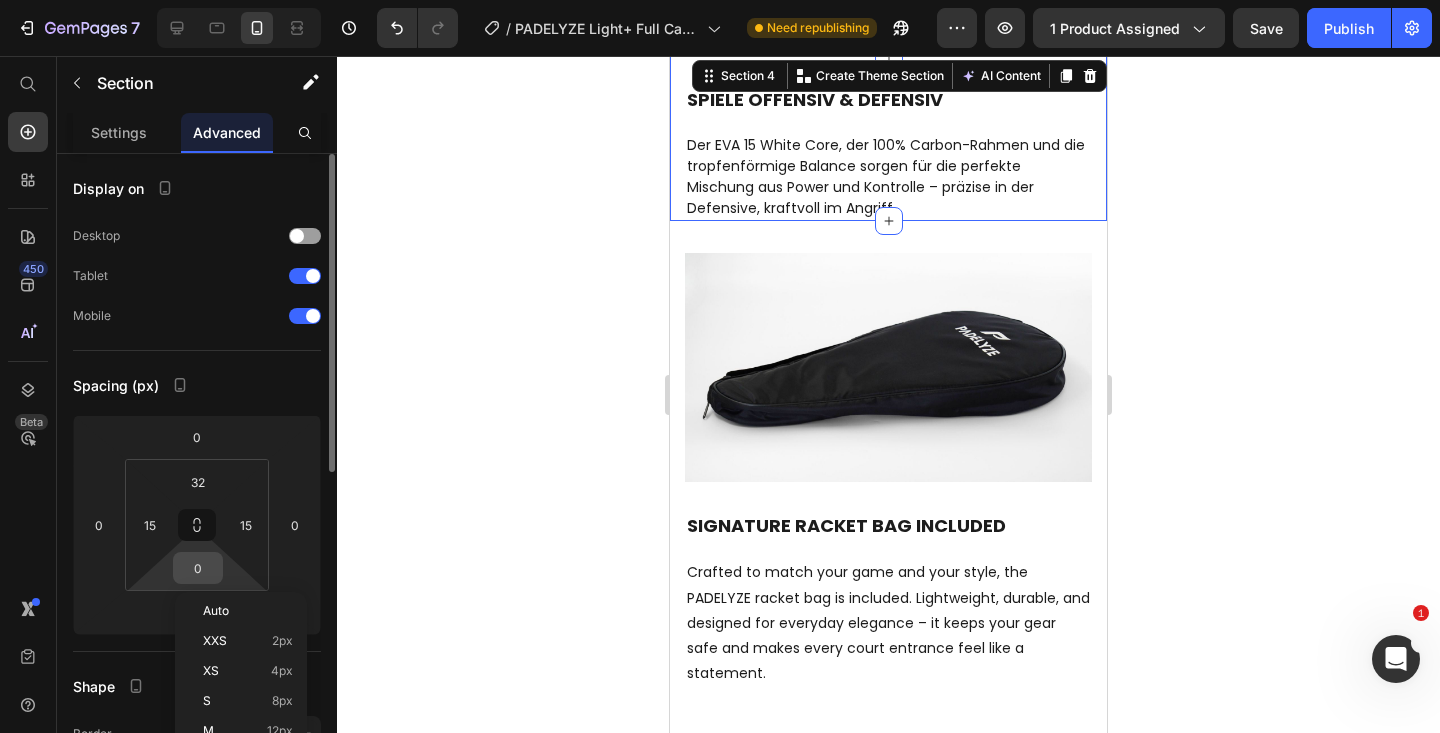click on "0" at bounding box center [198, 568] 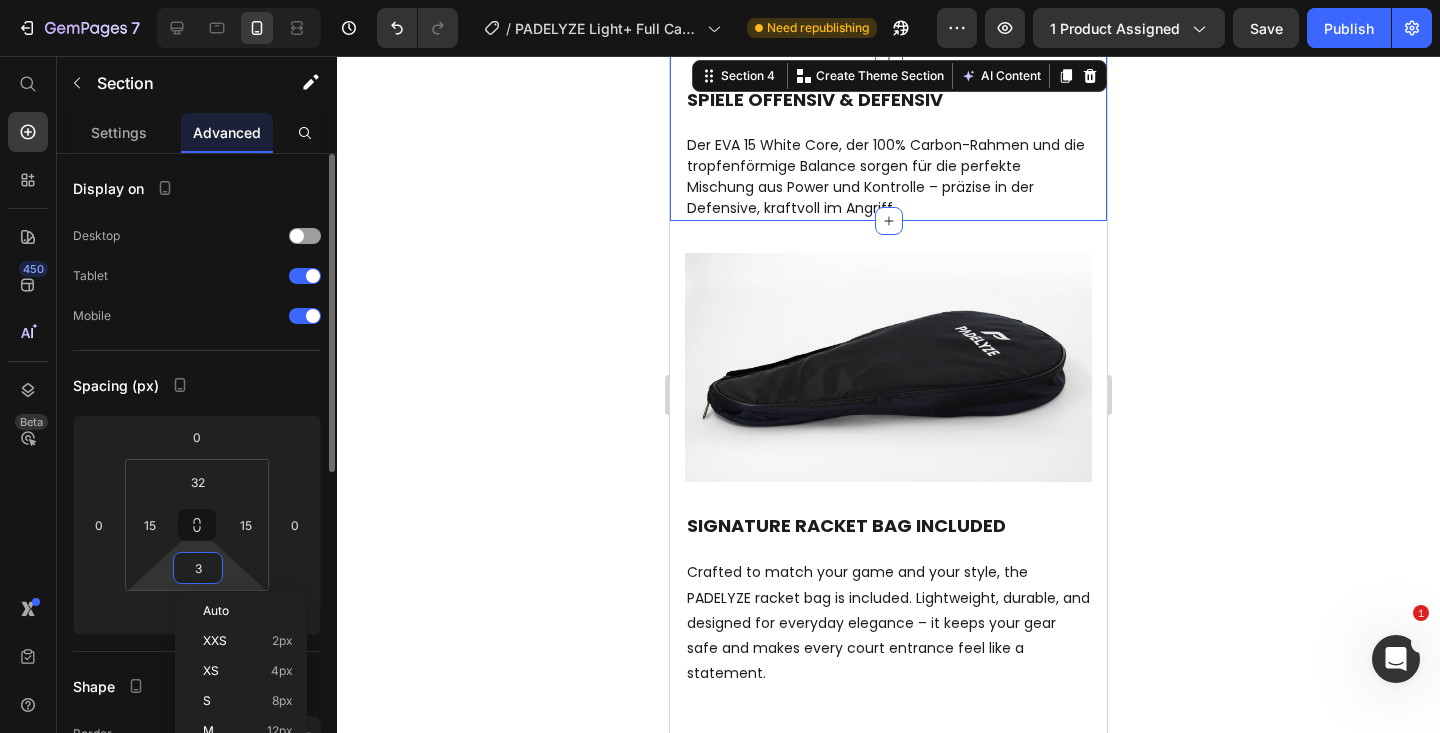 type on "32" 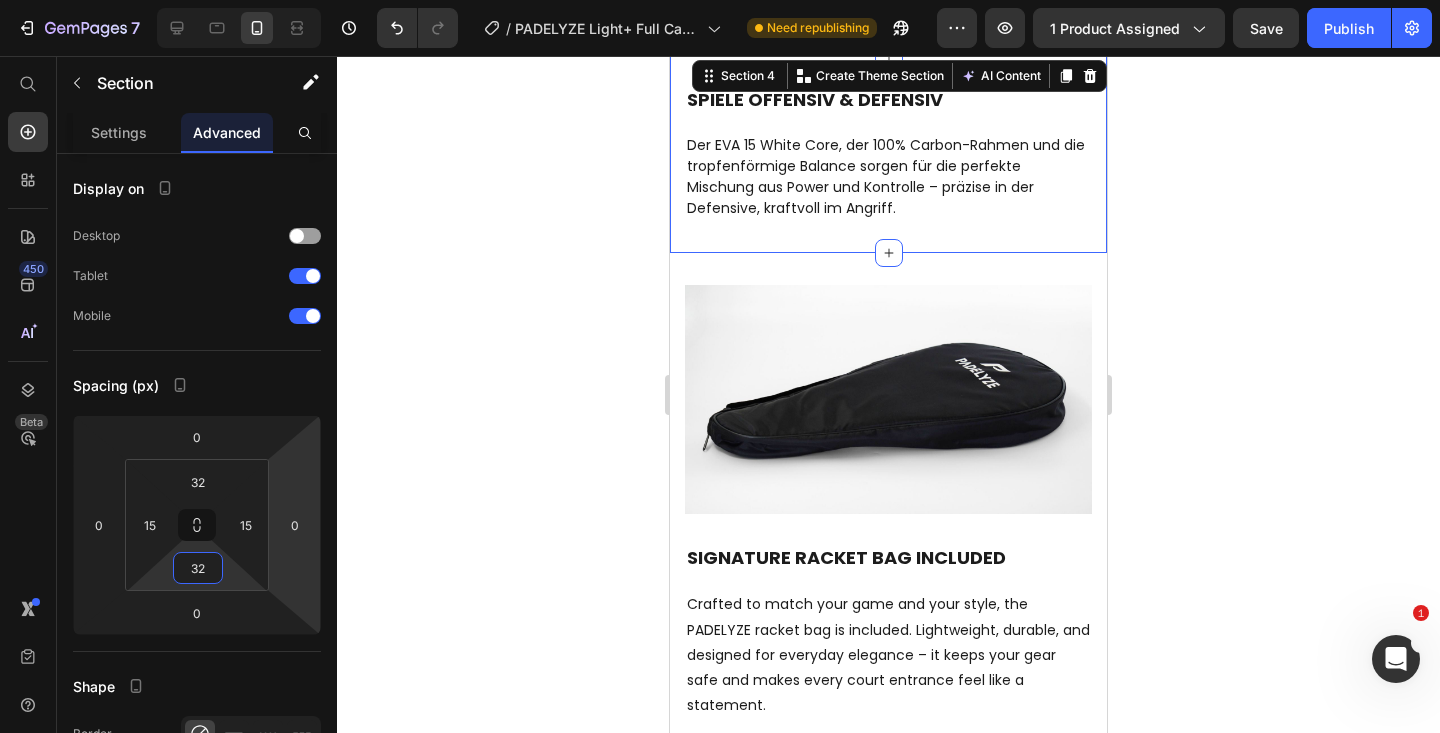 click 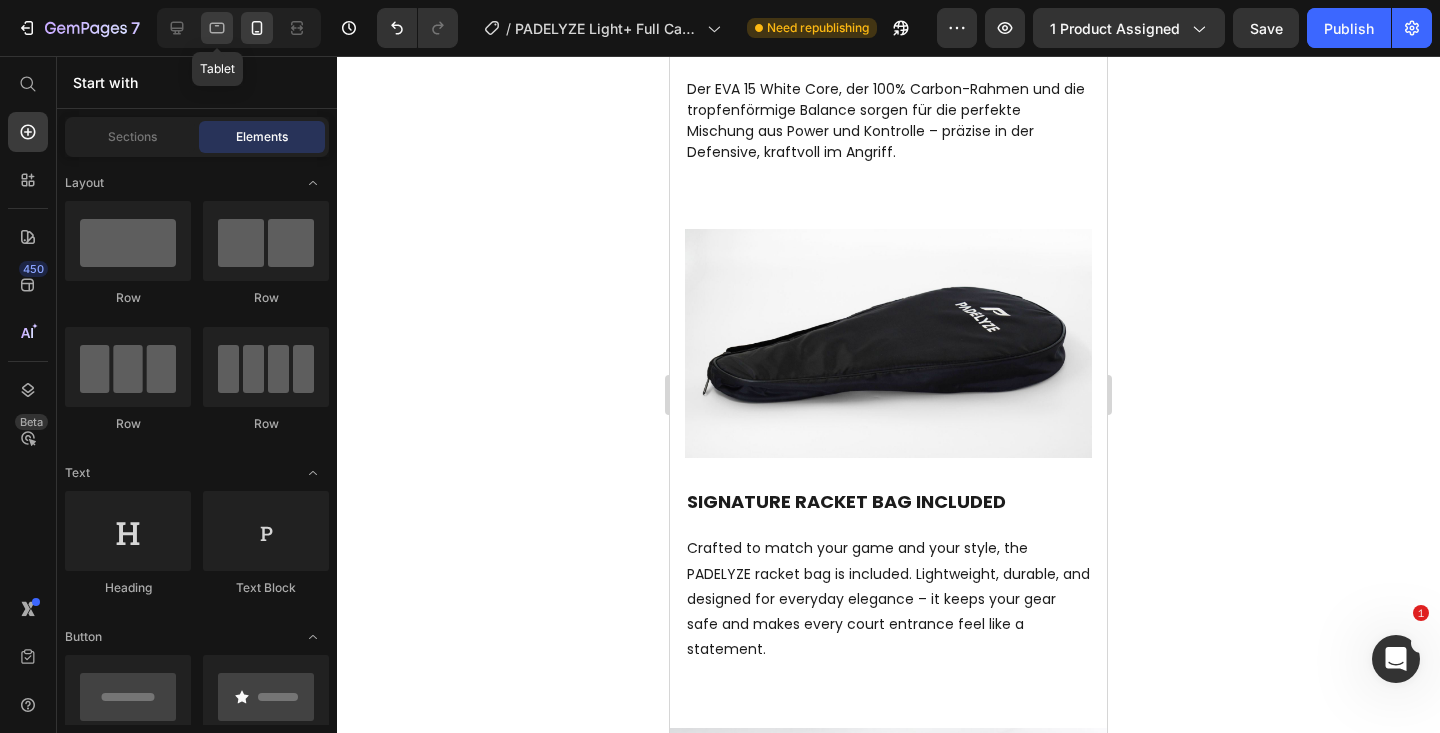 click 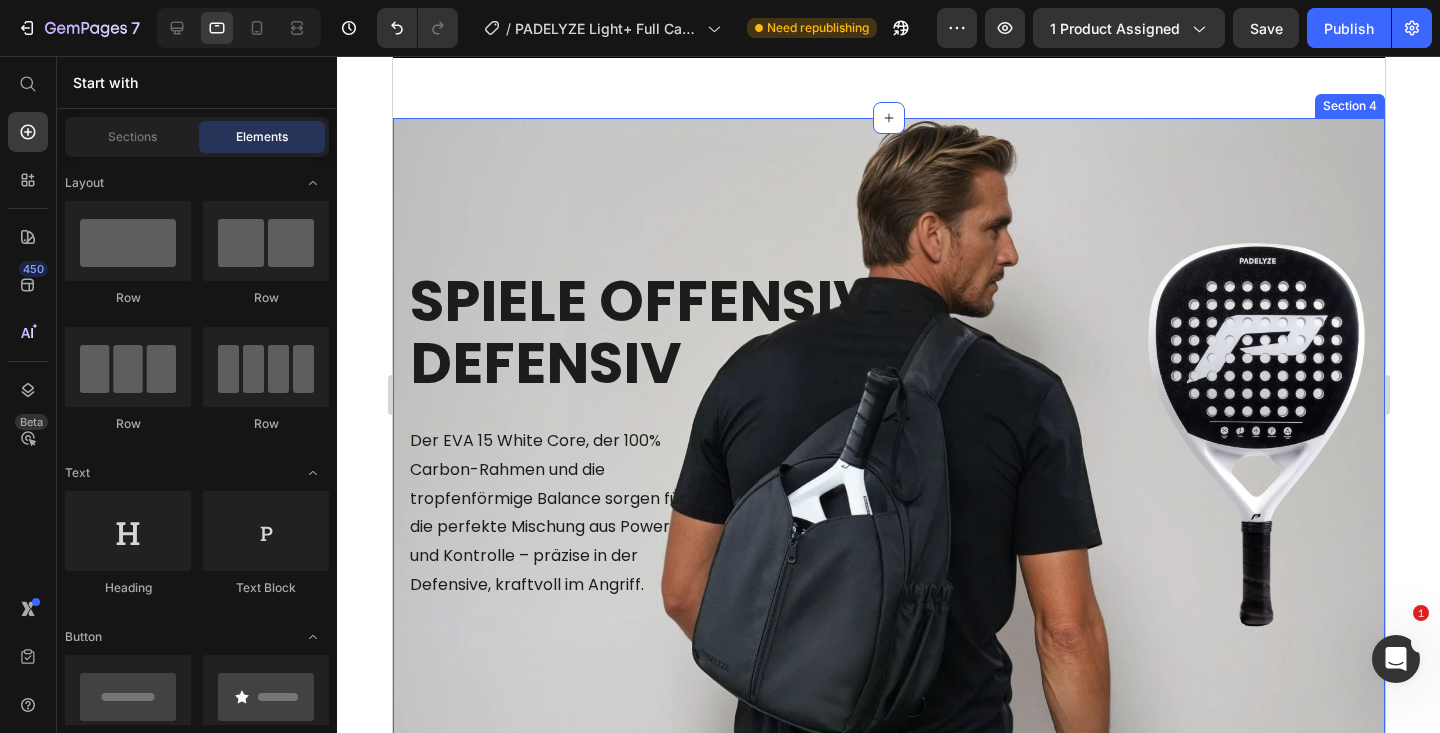scroll, scrollTop: 2084, scrollLeft: 0, axis: vertical 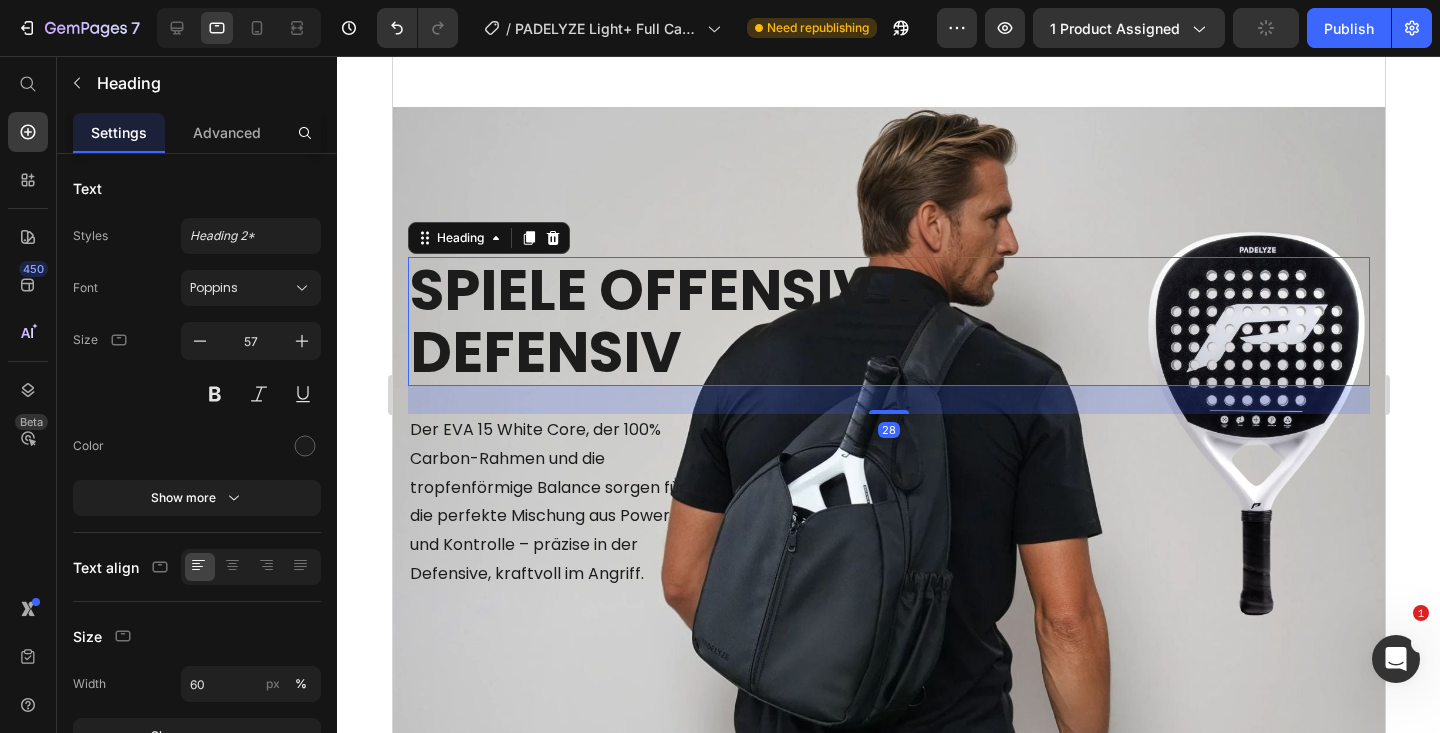 click on "SPIELE OFFENSIV & DEFENSIV" at bounding box center [689, 321] 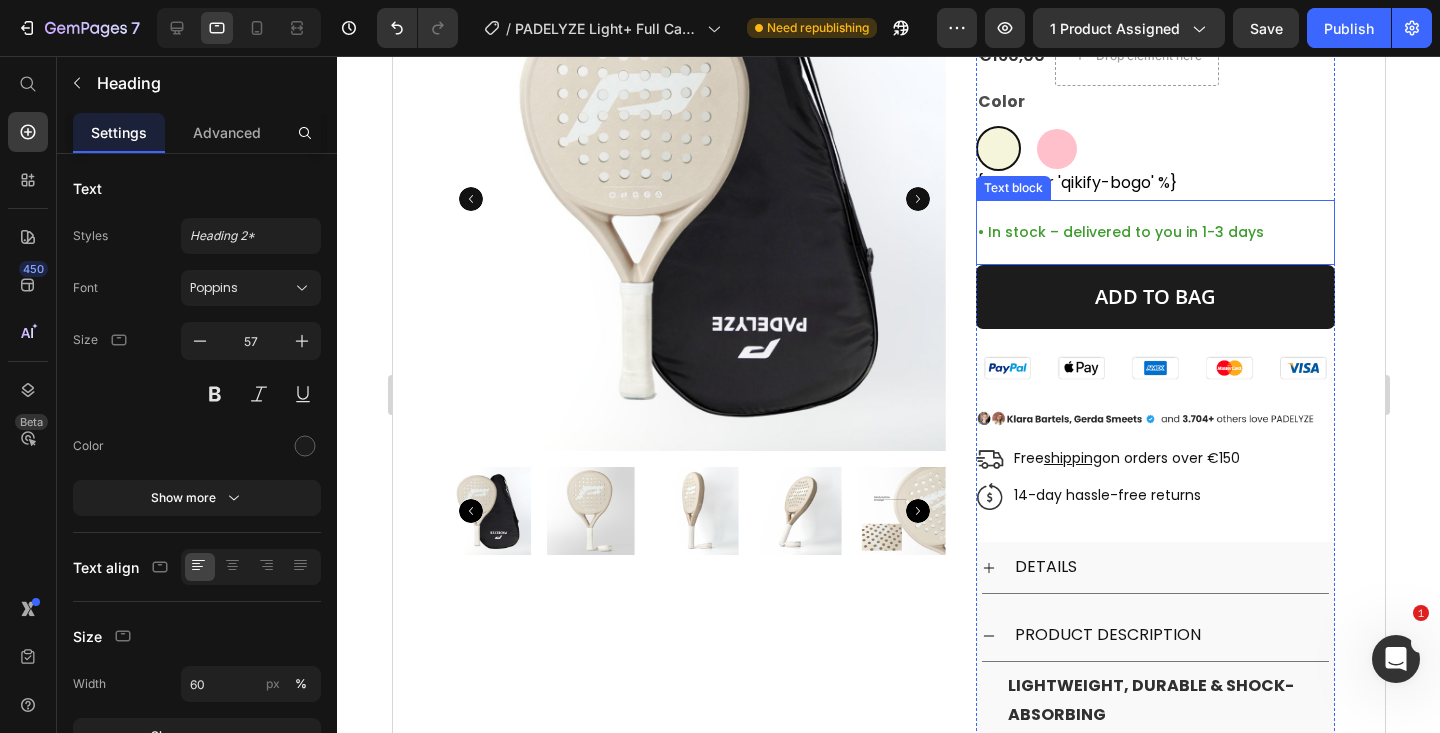 scroll, scrollTop: 193, scrollLeft: 0, axis: vertical 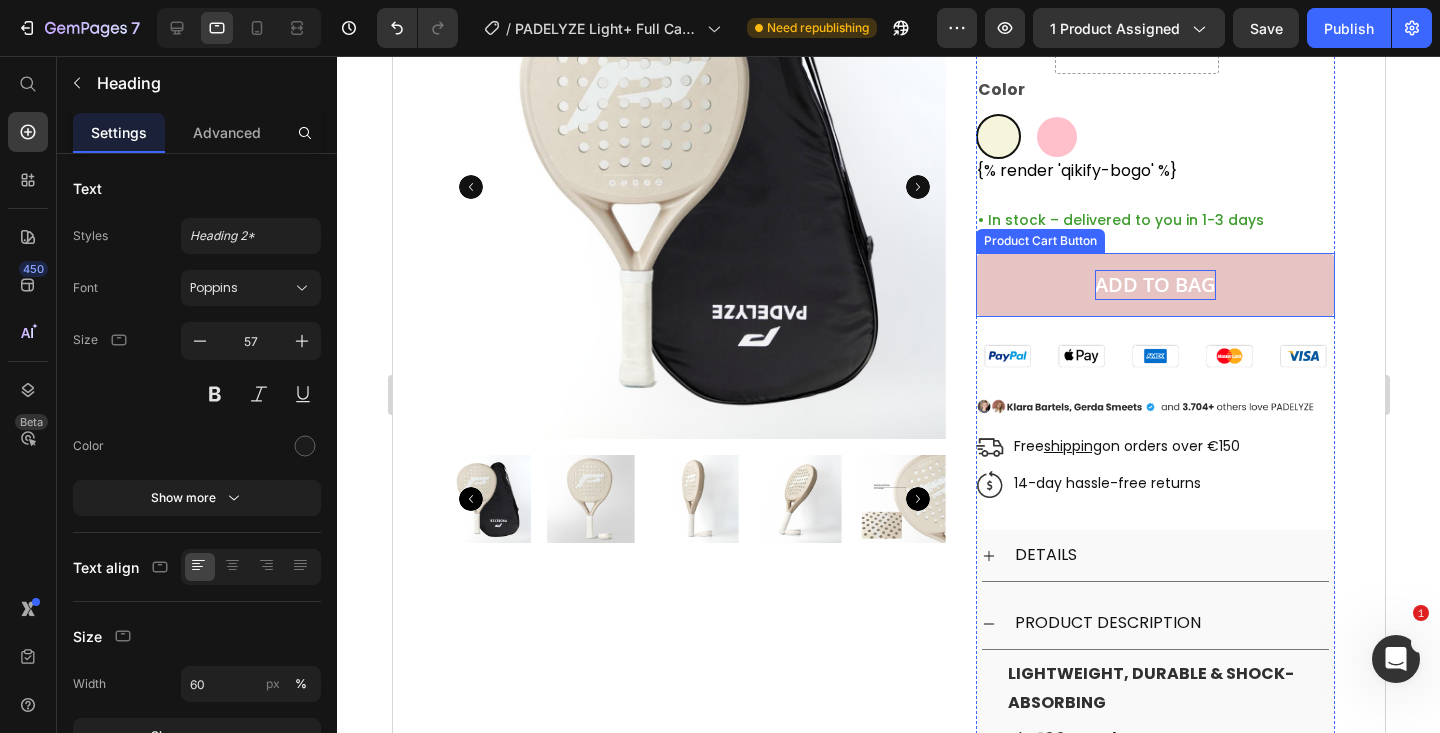 click on "ADD TO BAG" at bounding box center [1154, 285] 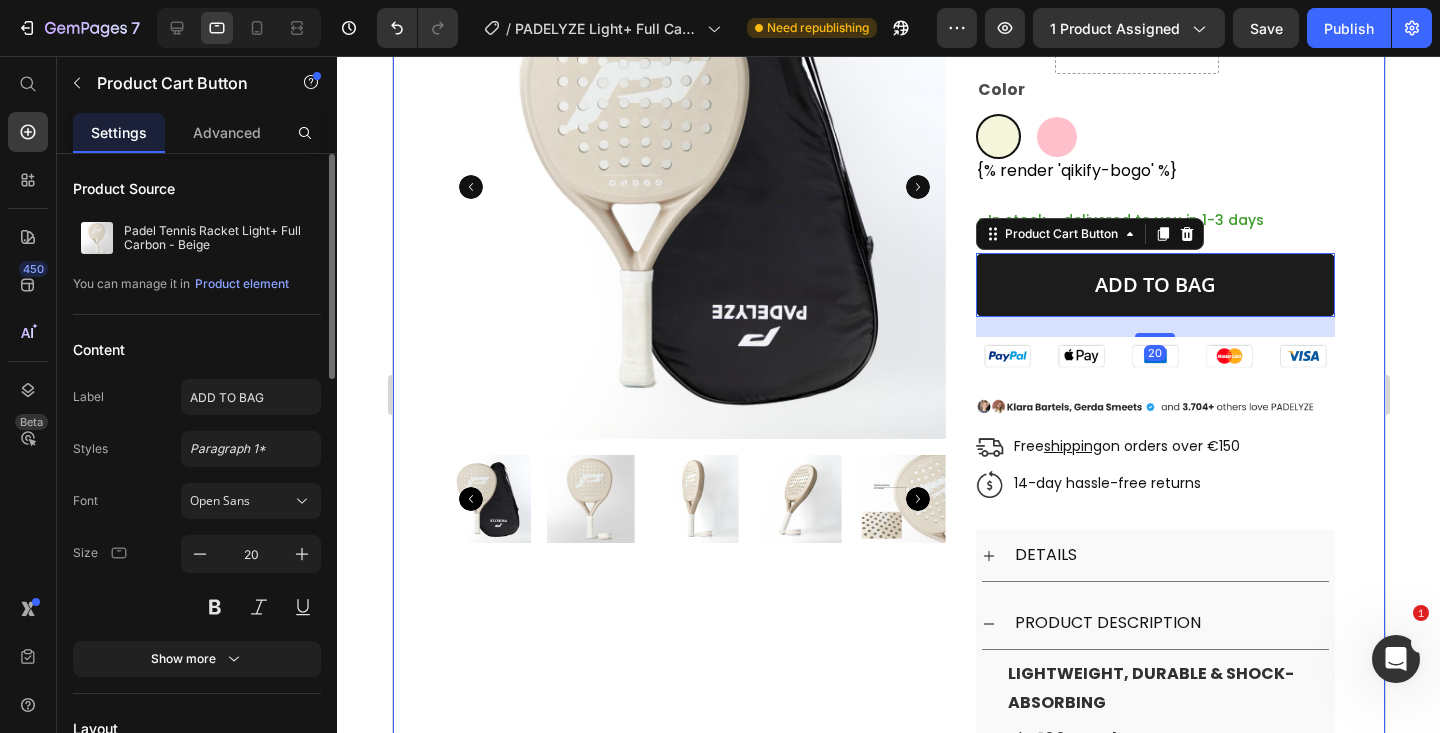 click on "Font Open Sans Size 20 Show more" at bounding box center (197, 580) 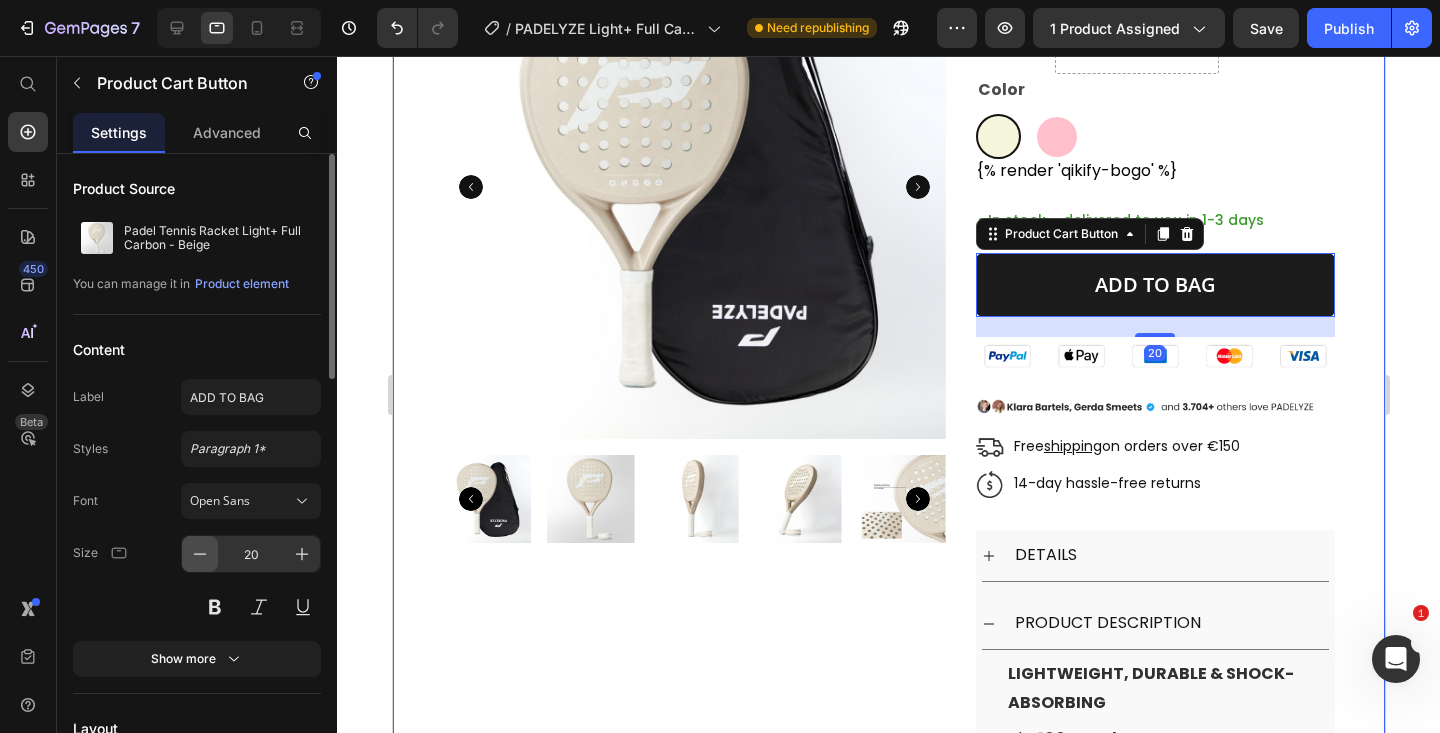click 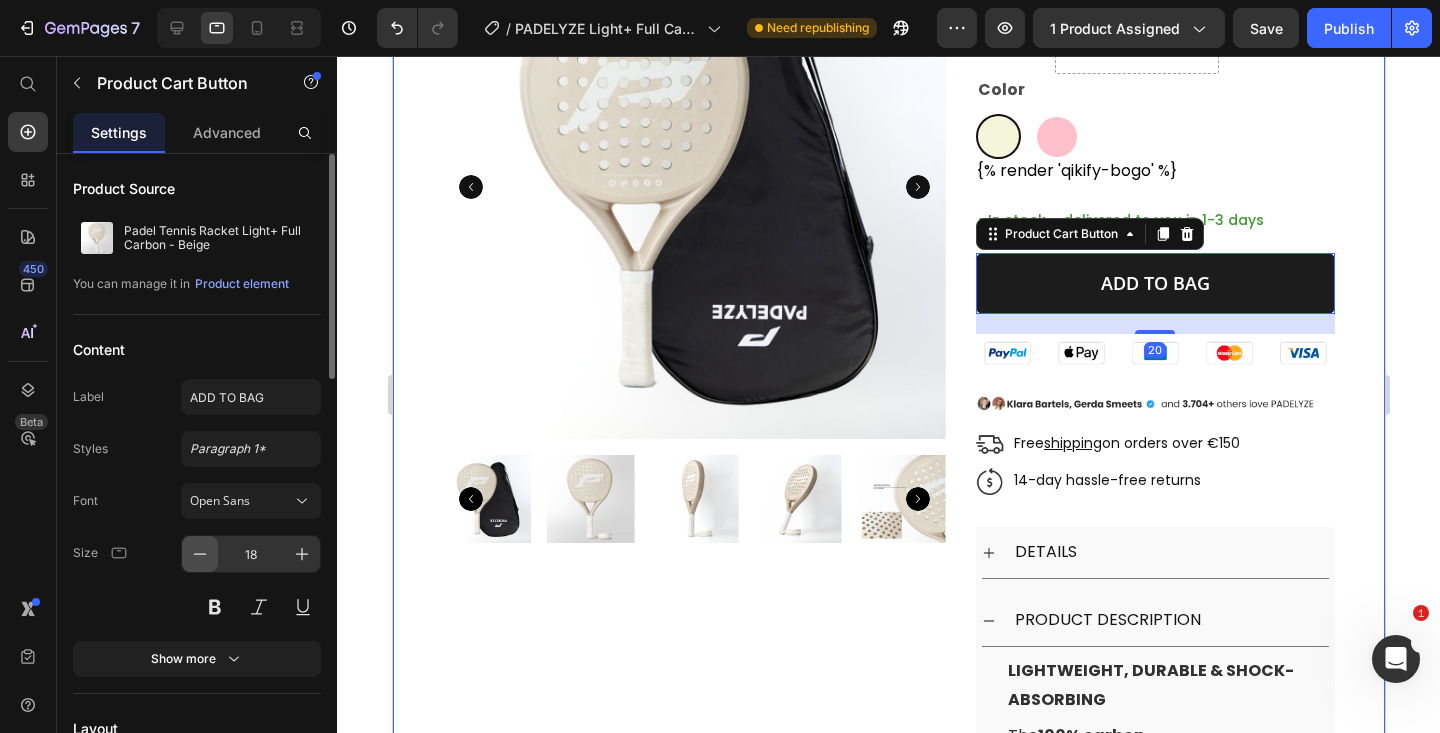 click 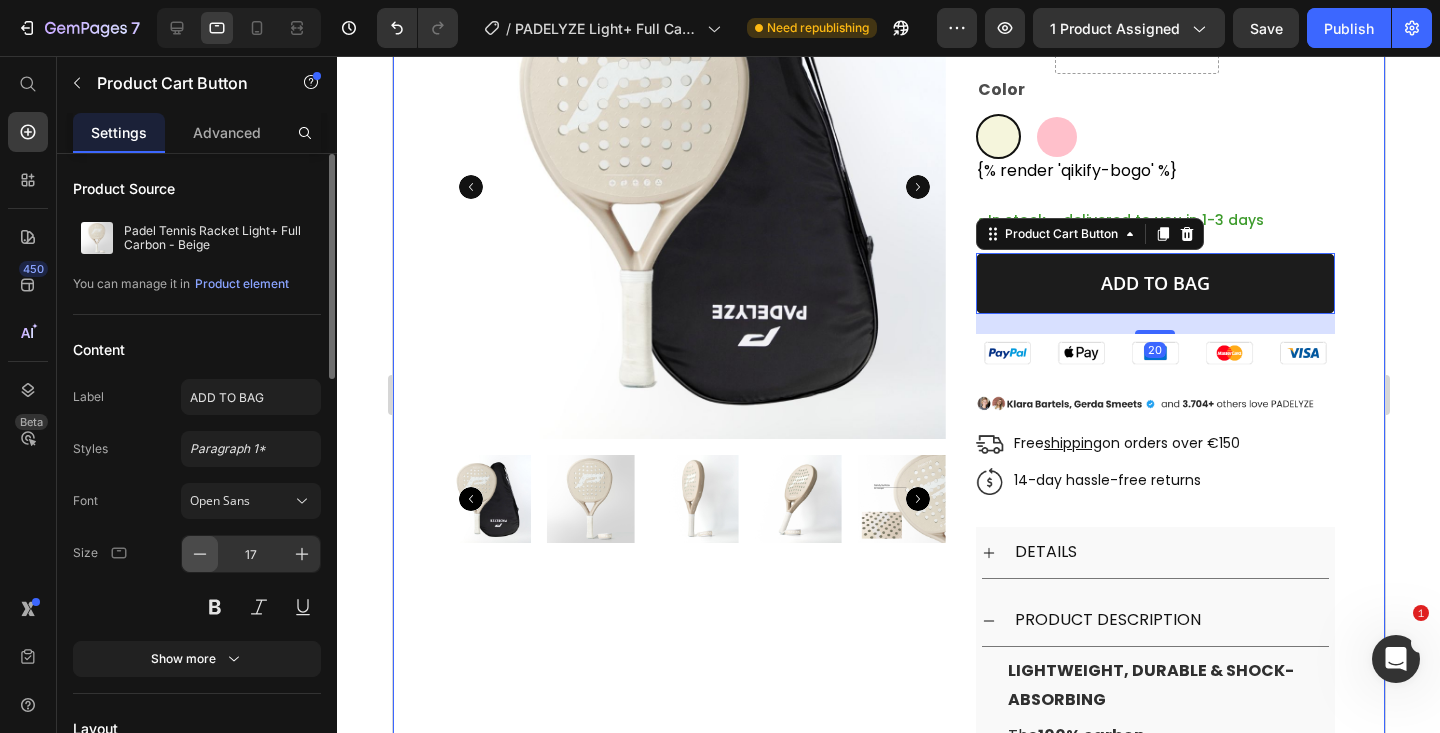 click 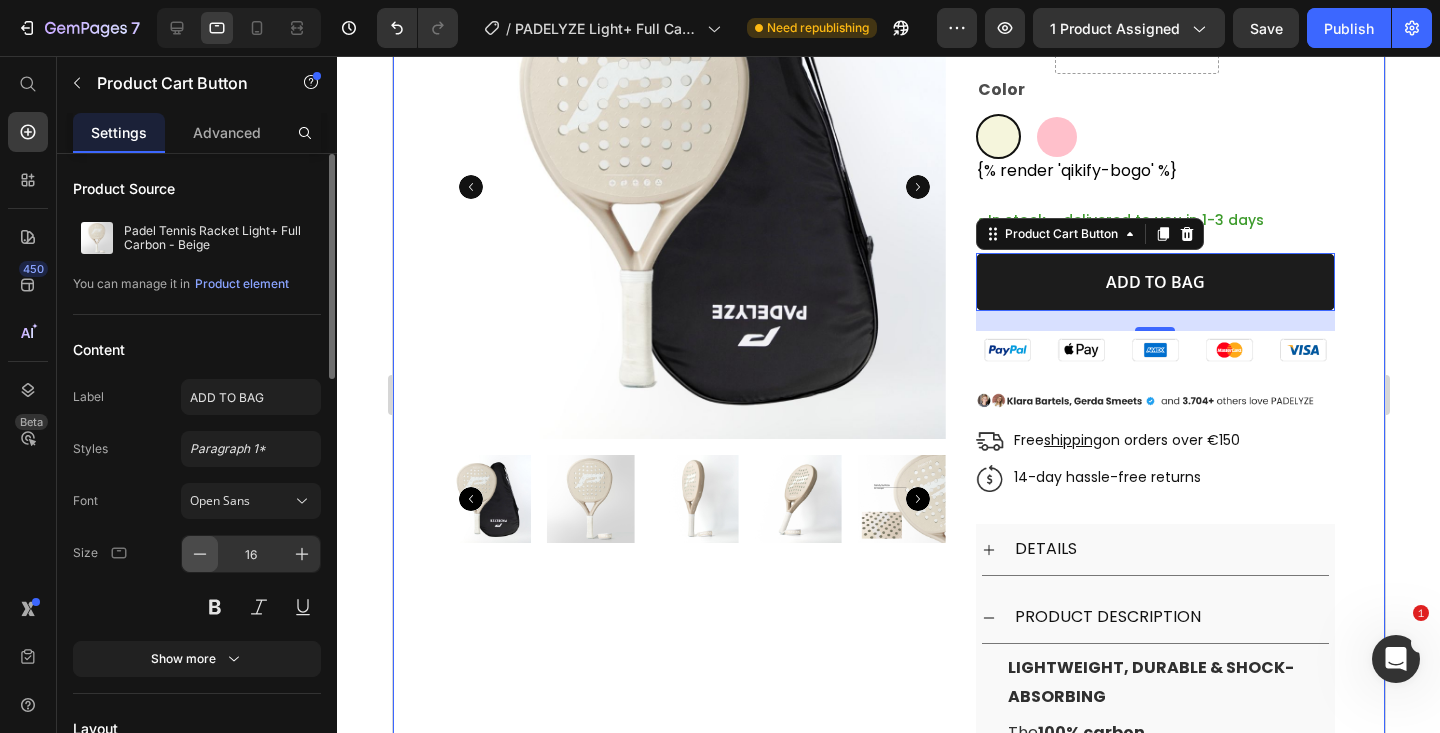 click 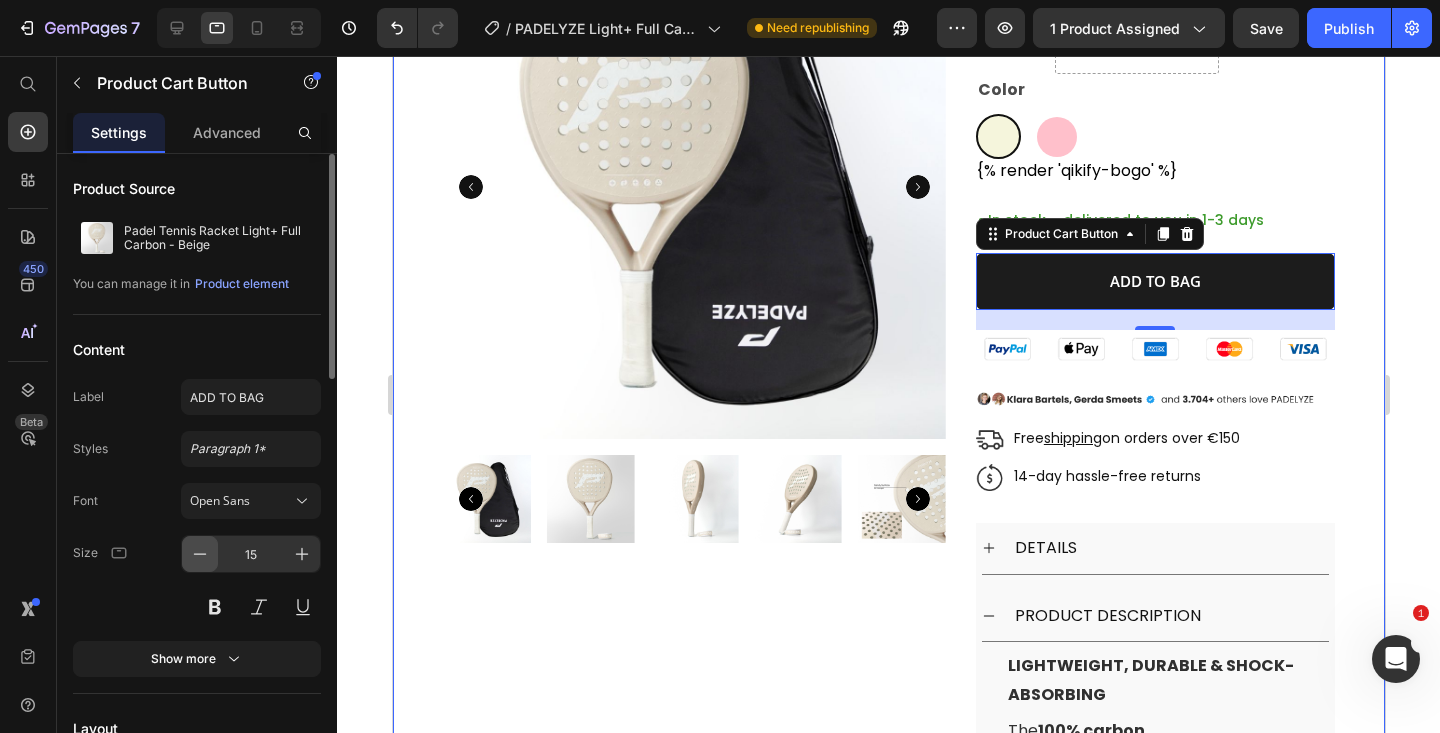 click 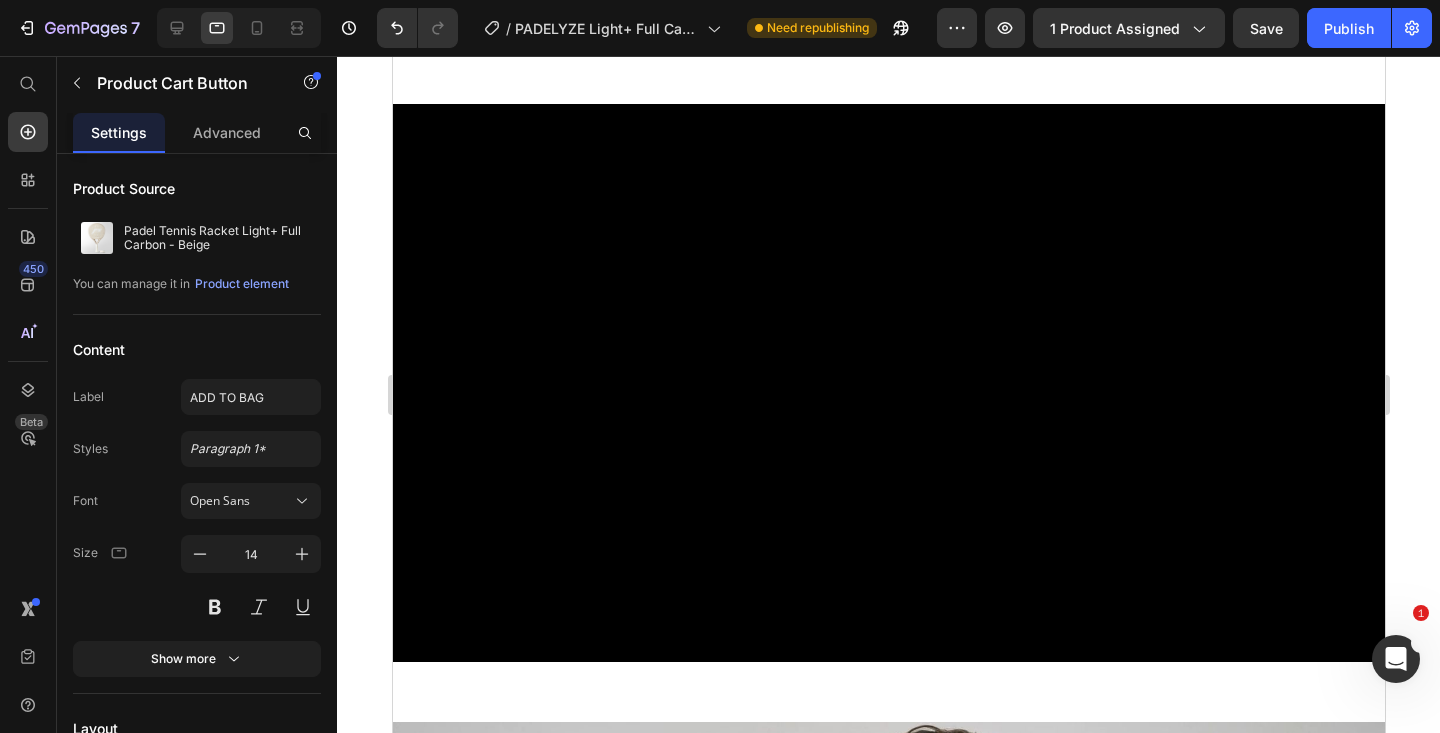 scroll, scrollTop: 1855, scrollLeft: 0, axis: vertical 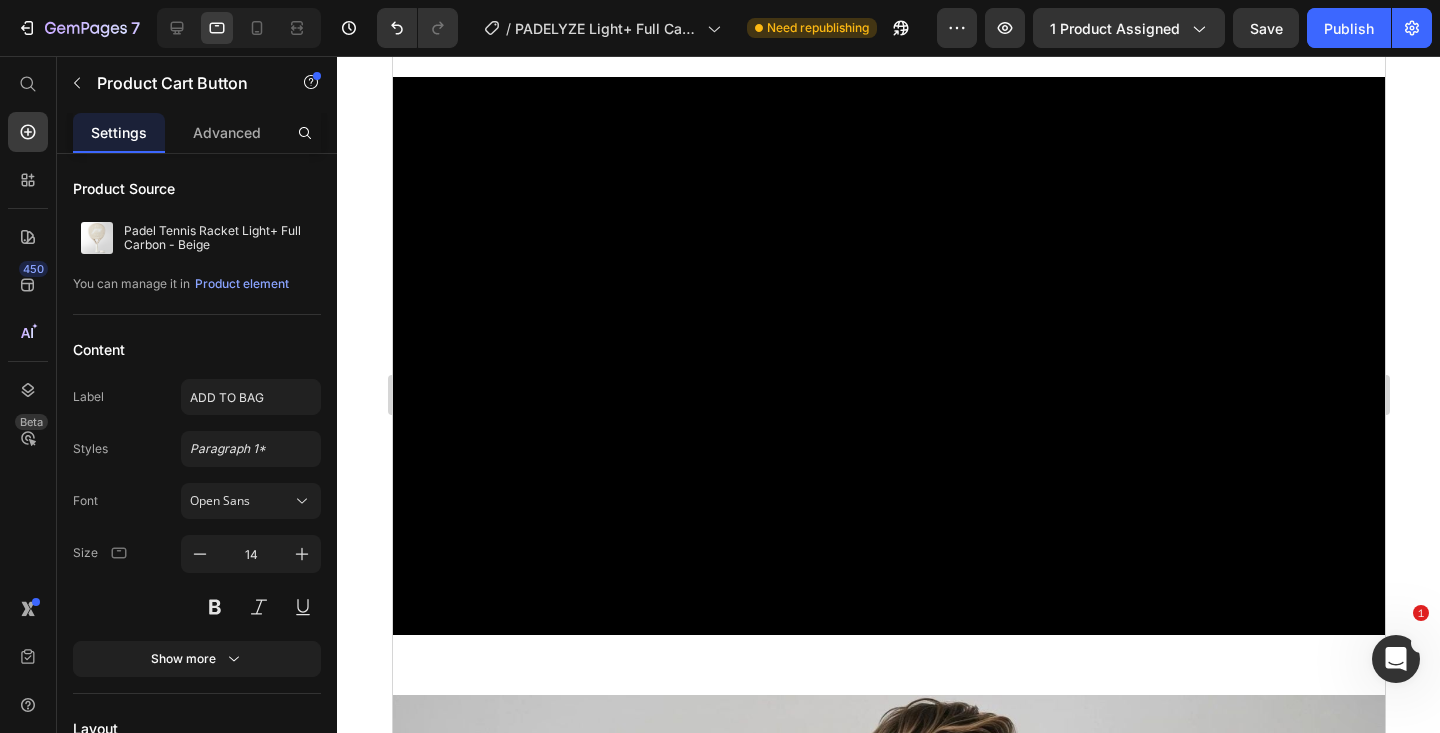 click at bounding box center [888, 356] 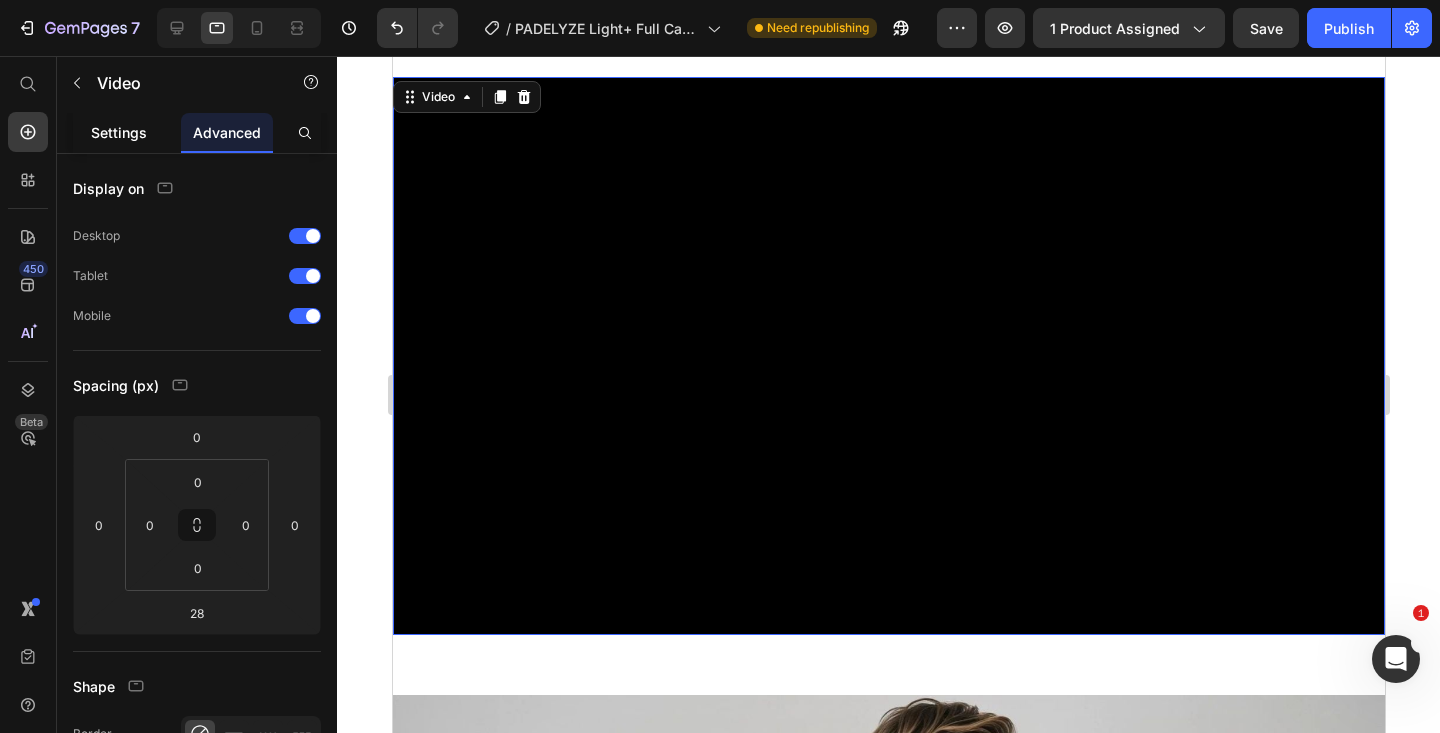 click on "Settings" at bounding box center (119, 132) 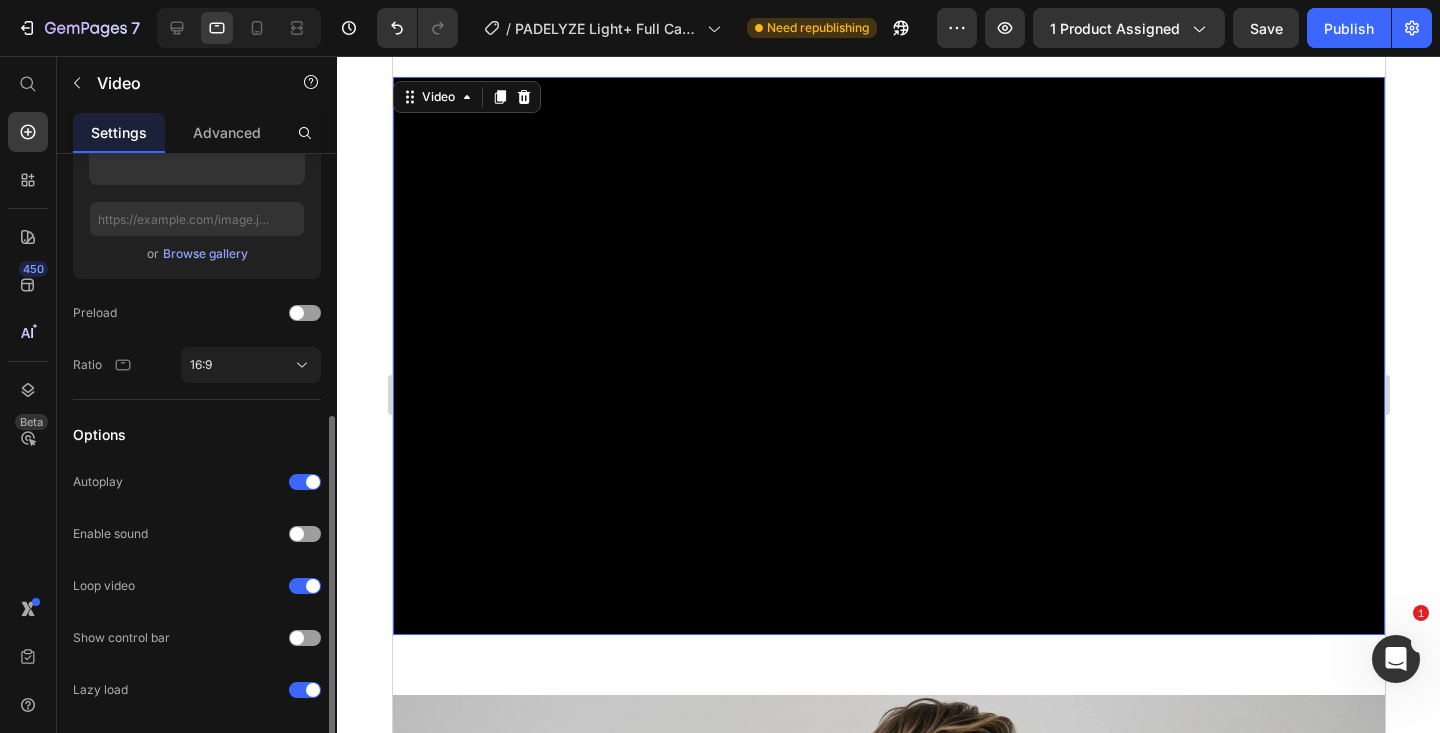 scroll, scrollTop: 443, scrollLeft: 0, axis: vertical 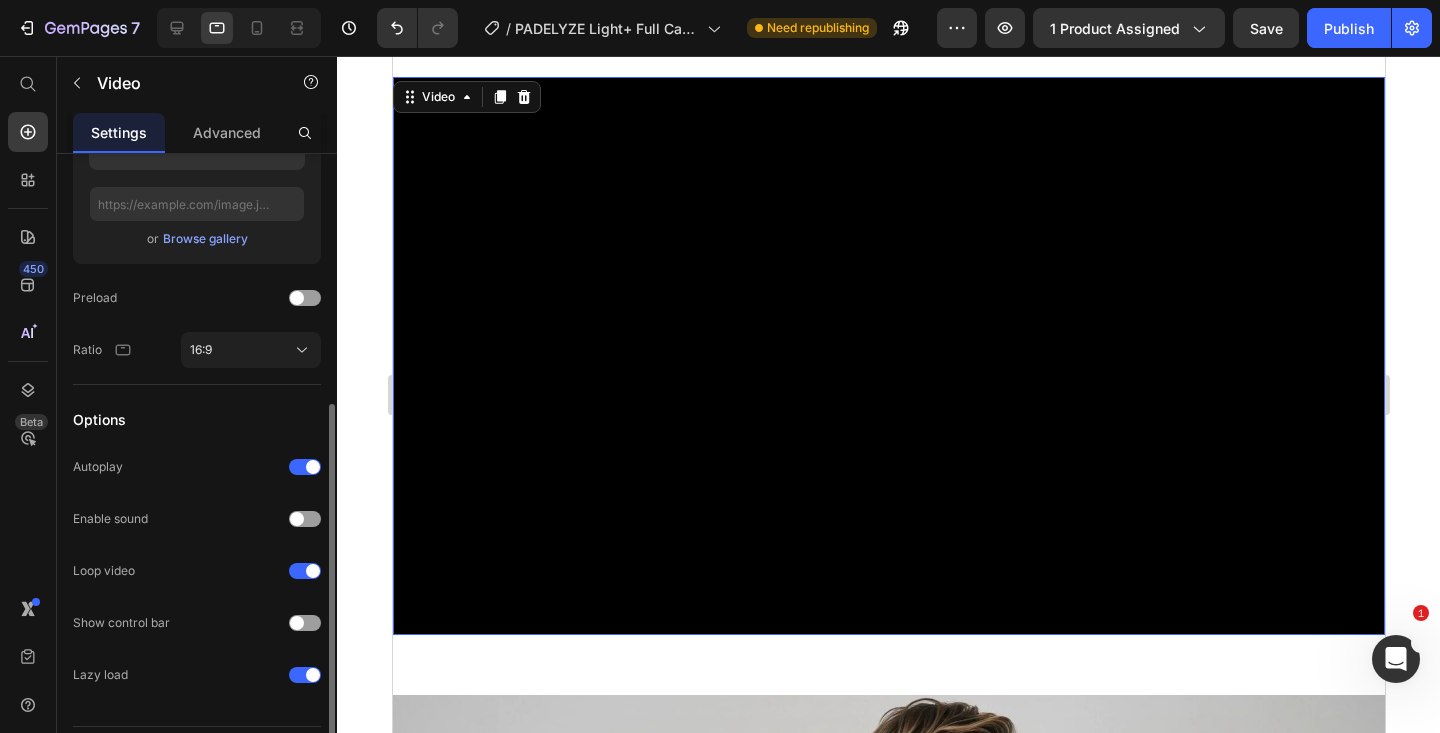 click on "16:9" at bounding box center [251, 350] 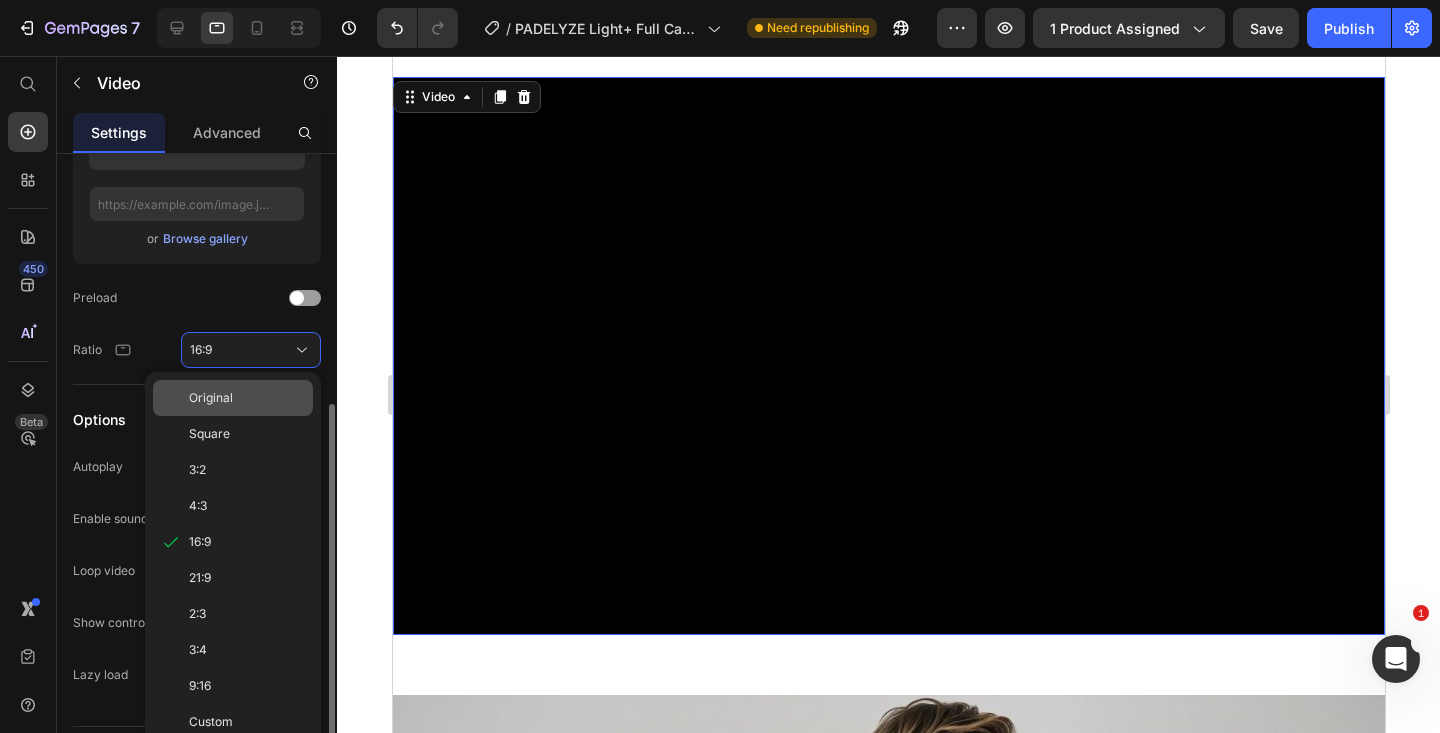 click on "Original" at bounding box center [211, 398] 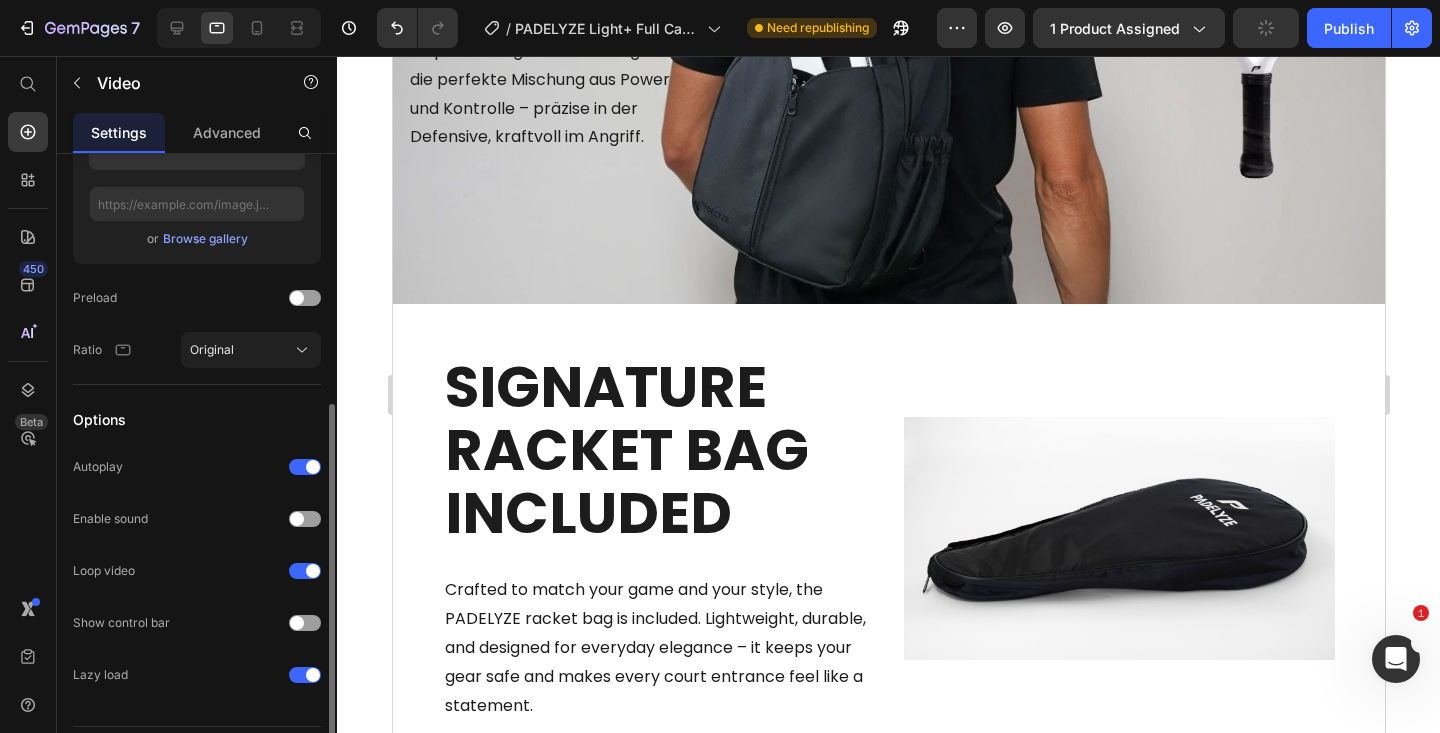 scroll, scrollTop: 2837, scrollLeft: 0, axis: vertical 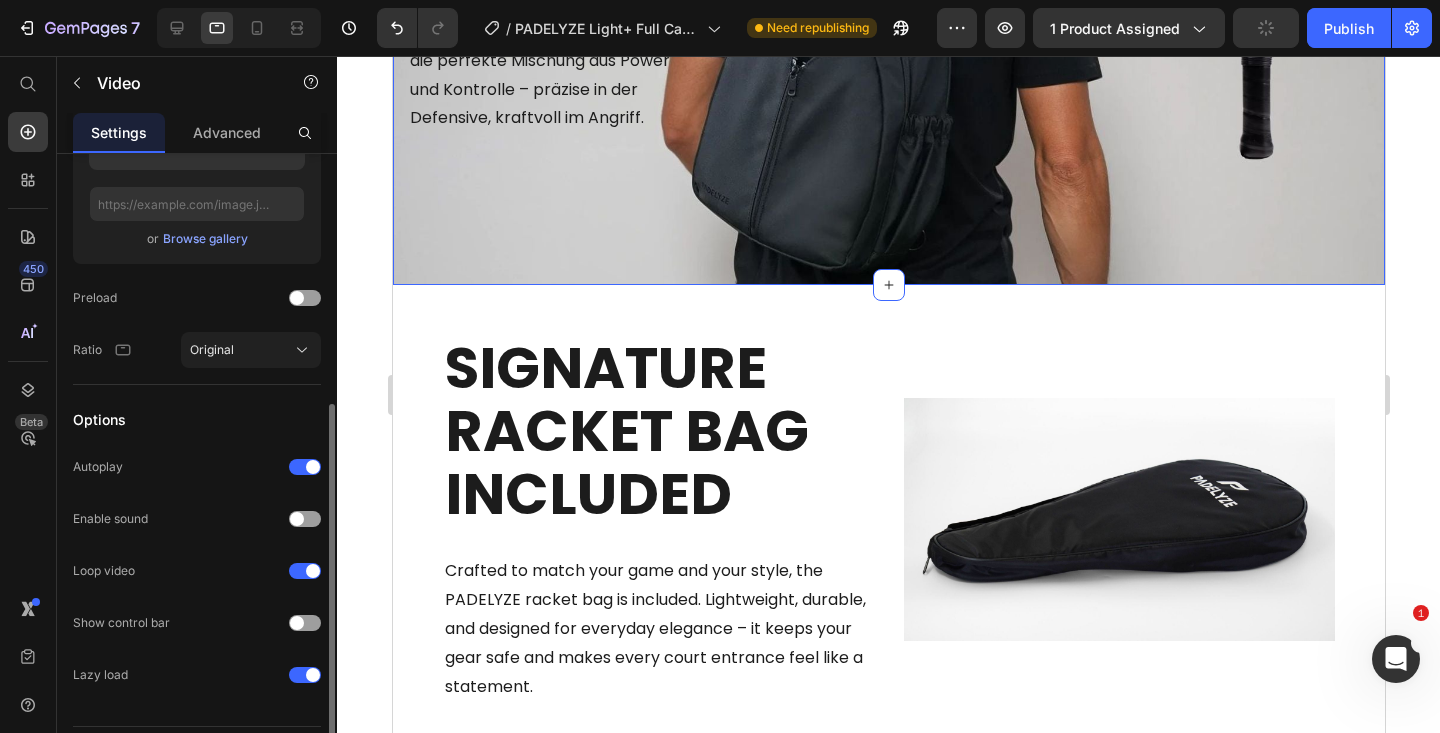click on "SPIELE OFFENSIV & DEFENSIV Heading Der EVA 15 White Core, der 100% Carbon-Rahmen und die tropfenförmige Balance sorgen für die perfekte Mischung aus Power und Kontrolle – präzise in der Defensive, kraftvoll im Angriff. Text block Section 4" at bounding box center [888, -32] 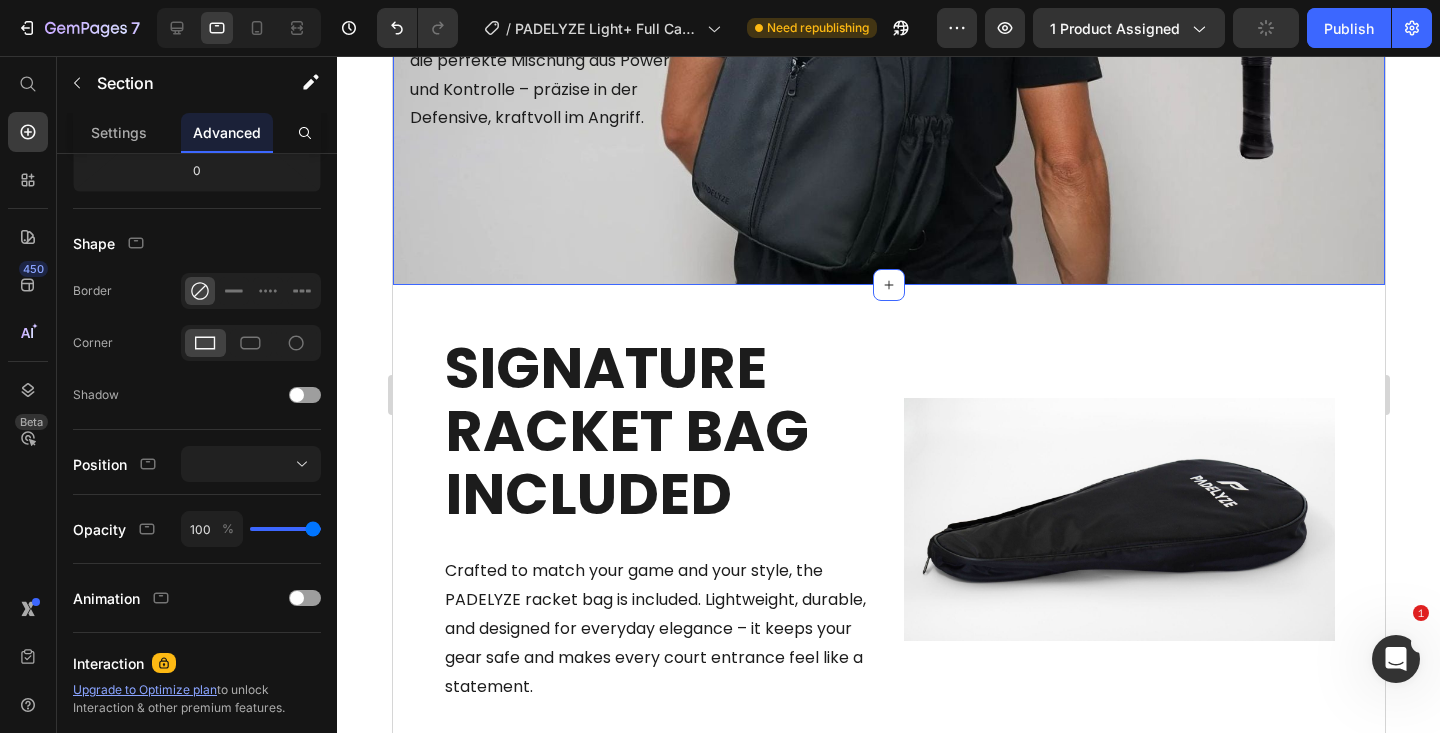 scroll, scrollTop: 0, scrollLeft: 0, axis: both 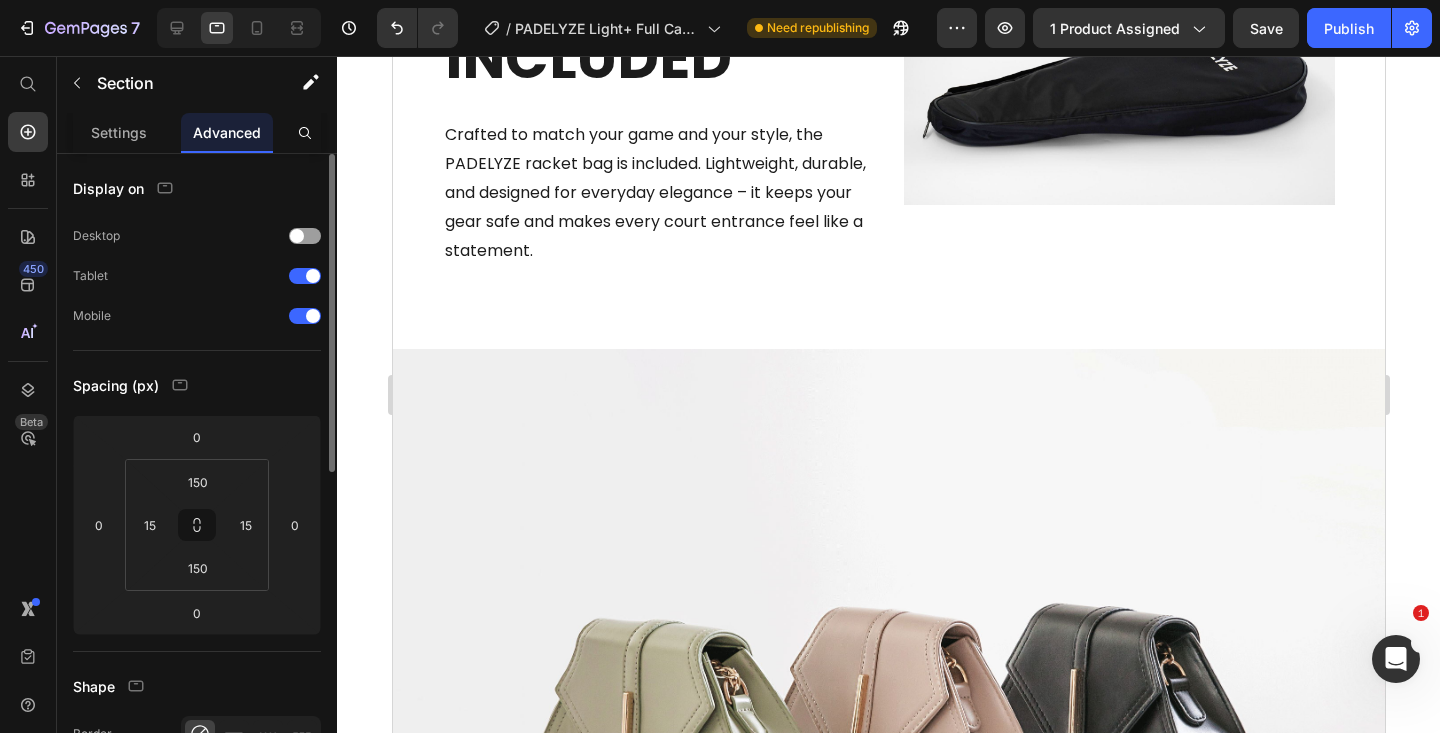 click on "SIGNATURE RACKET Bag Included" at bounding box center (626, -6) 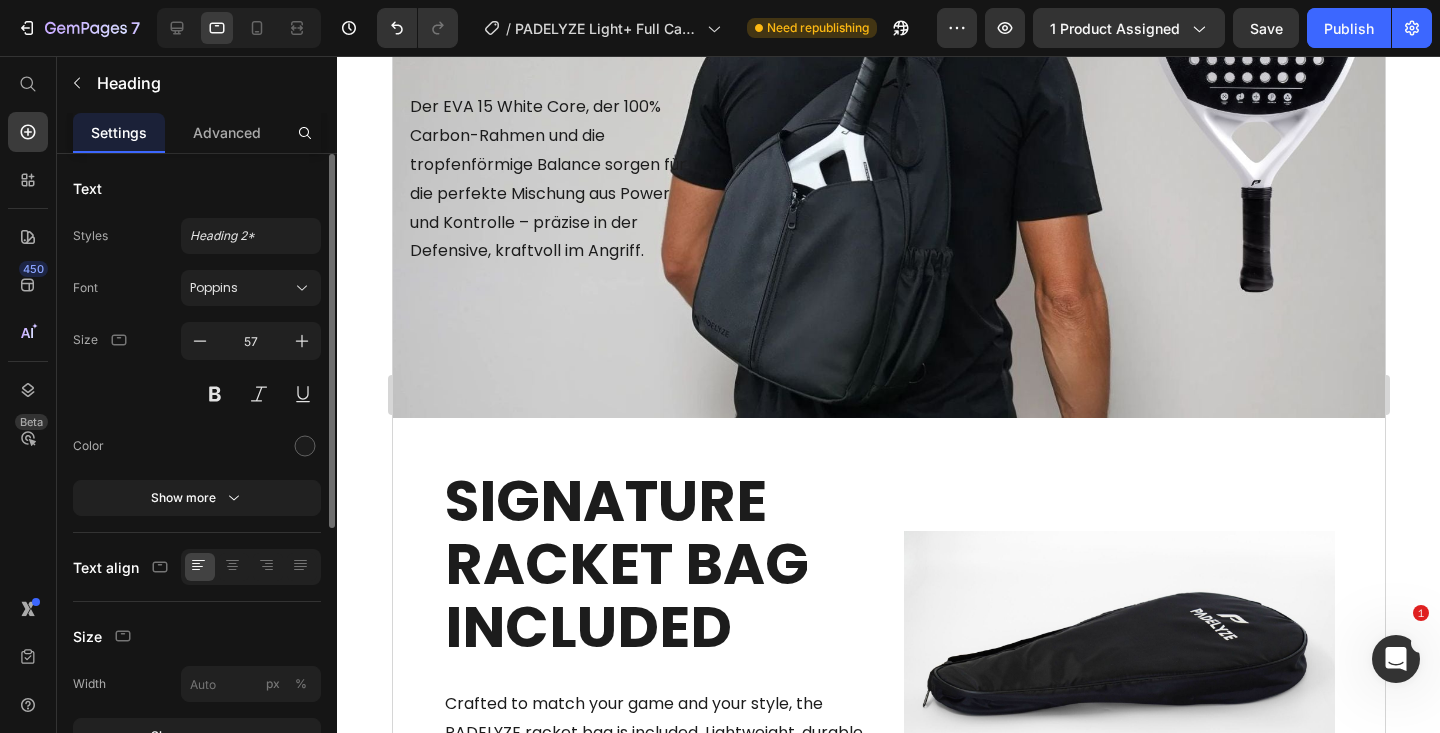 scroll, scrollTop: 2915, scrollLeft: 0, axis: vertical 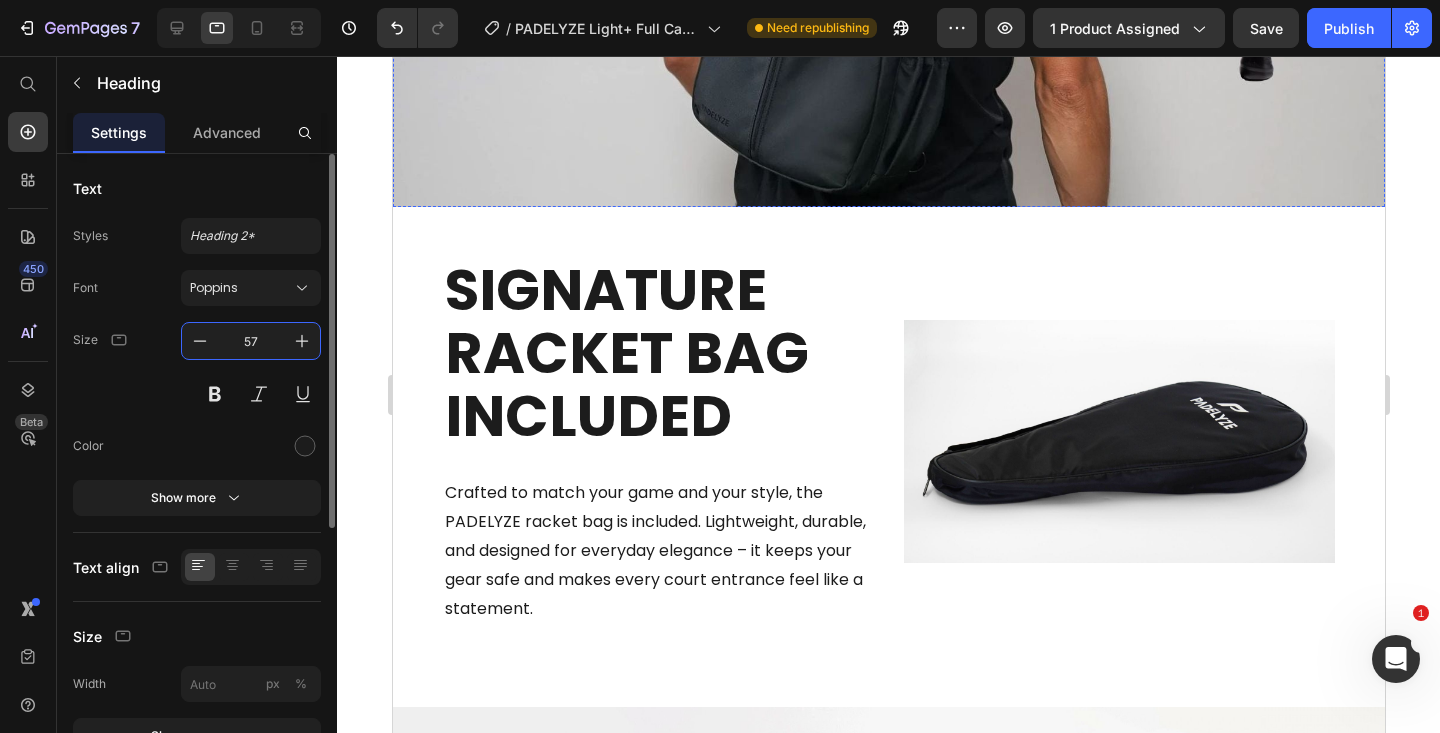 click on "57" at bounding box center [251, 341] 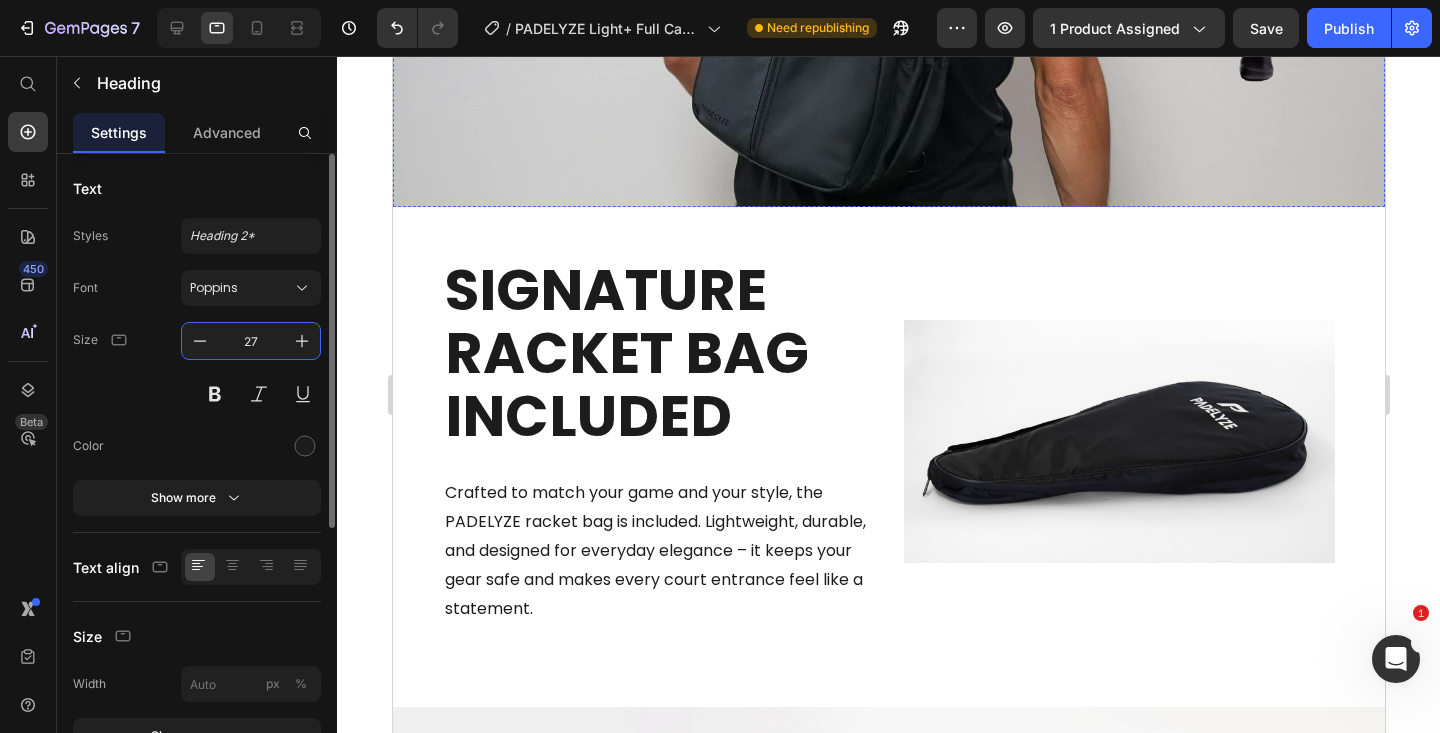 type on "227" 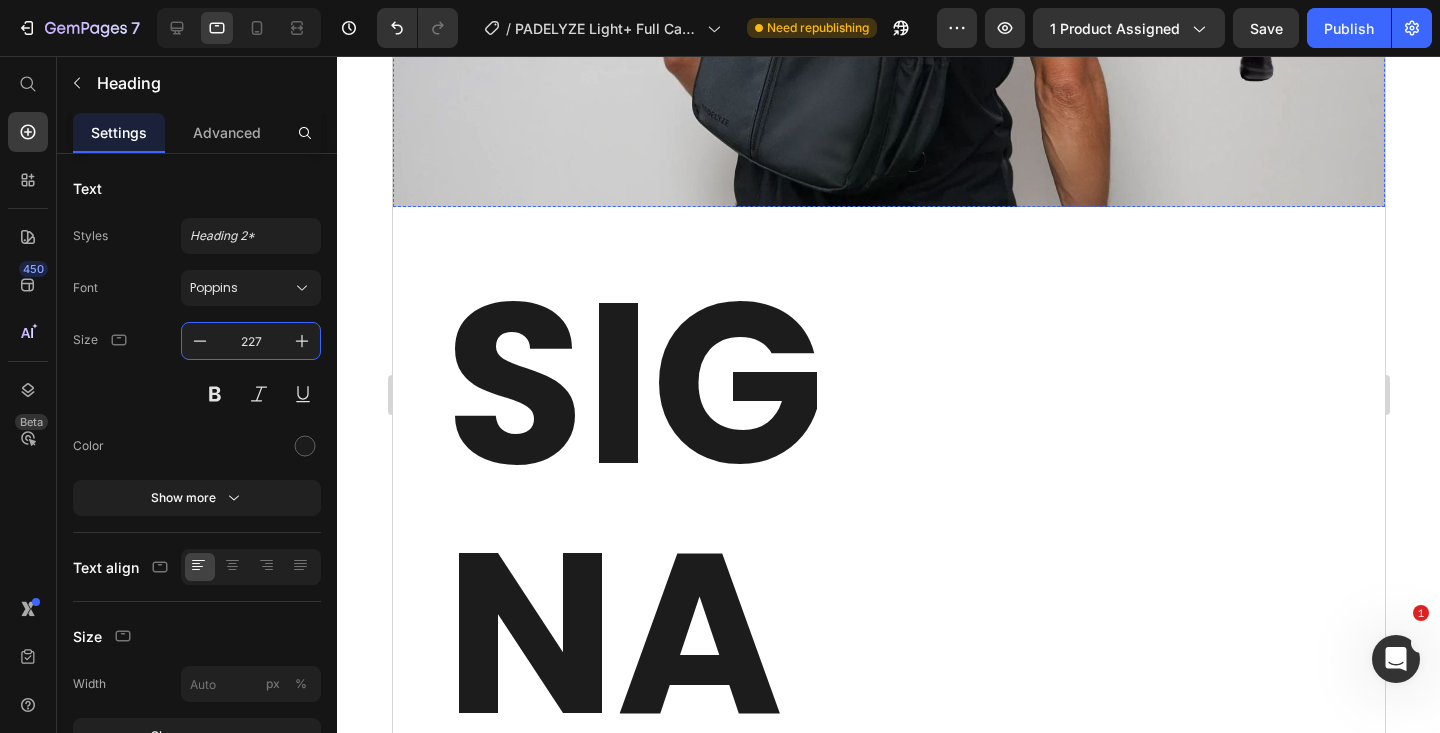 click on "SPIELE OFFENSIV & DEFENSIV" at bounding box center [689, -213] 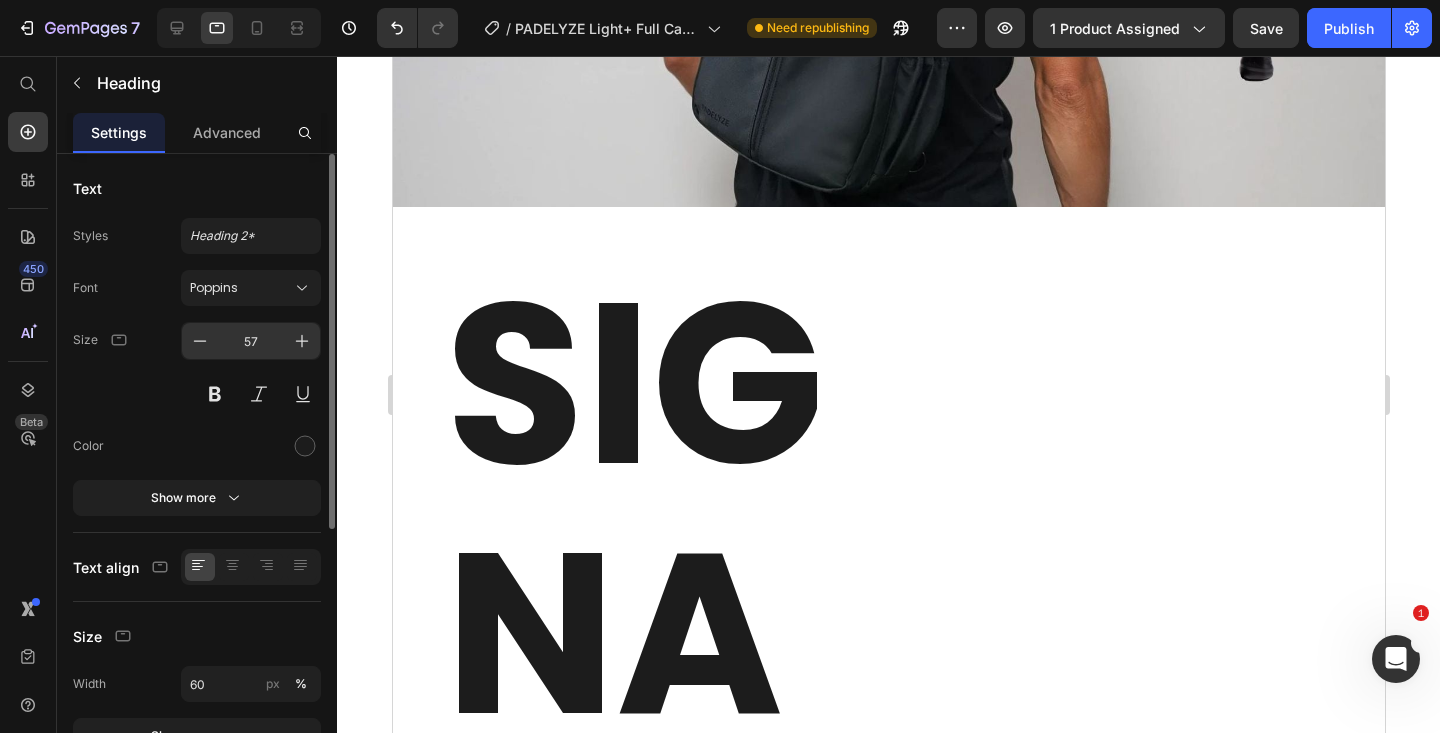 click on "57" at bounding box center [251, 341] 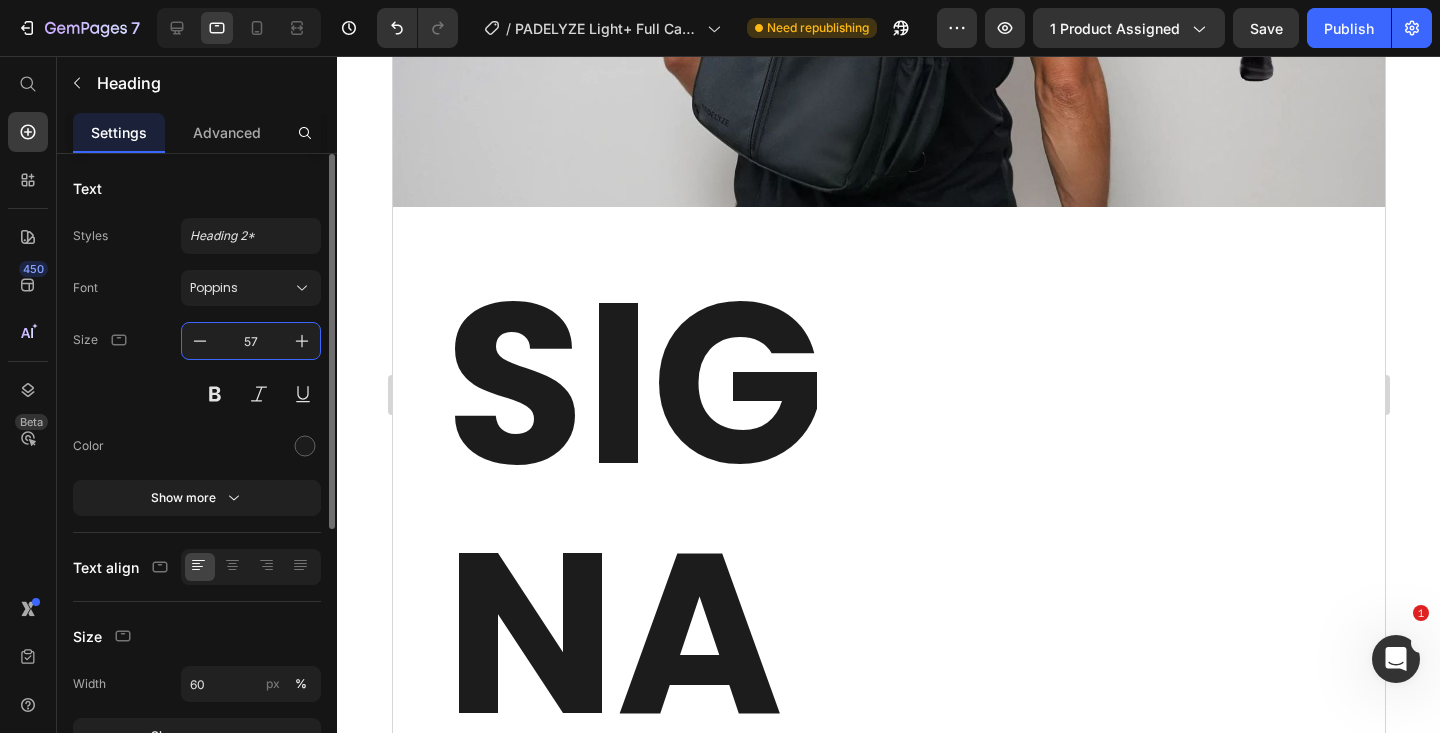 click on "57" at bounding box center (251, 341) 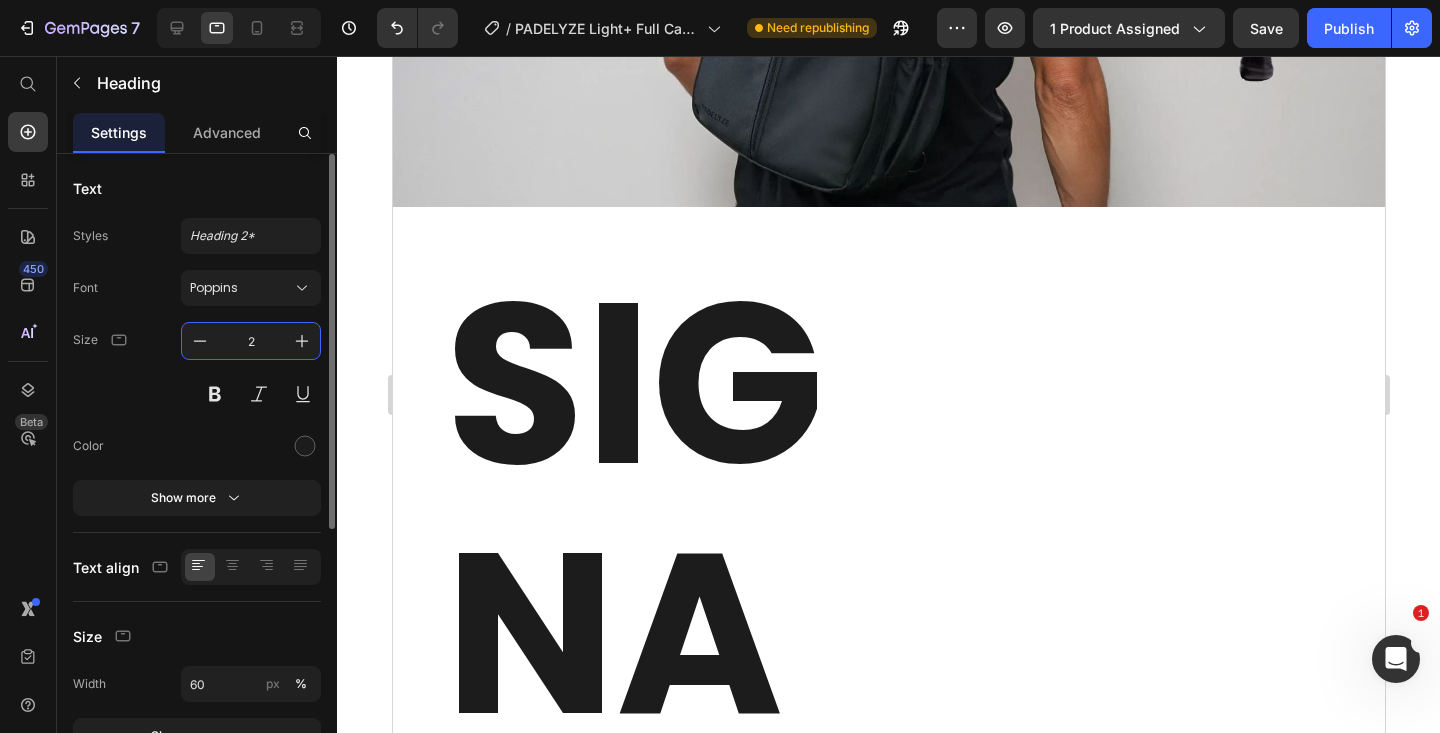 type on "22" 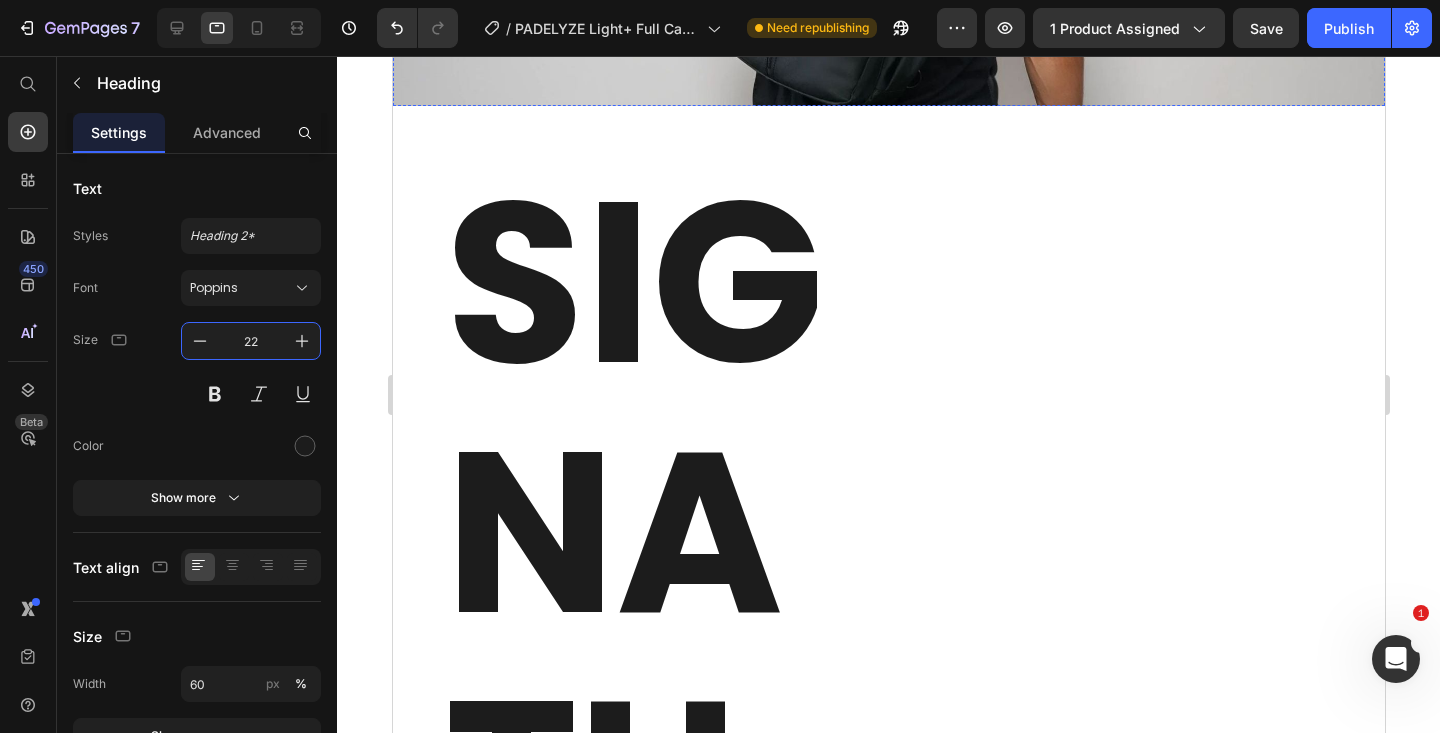 scroll, scrollTop: 2939, scrollLeft: 0, axis: vertical 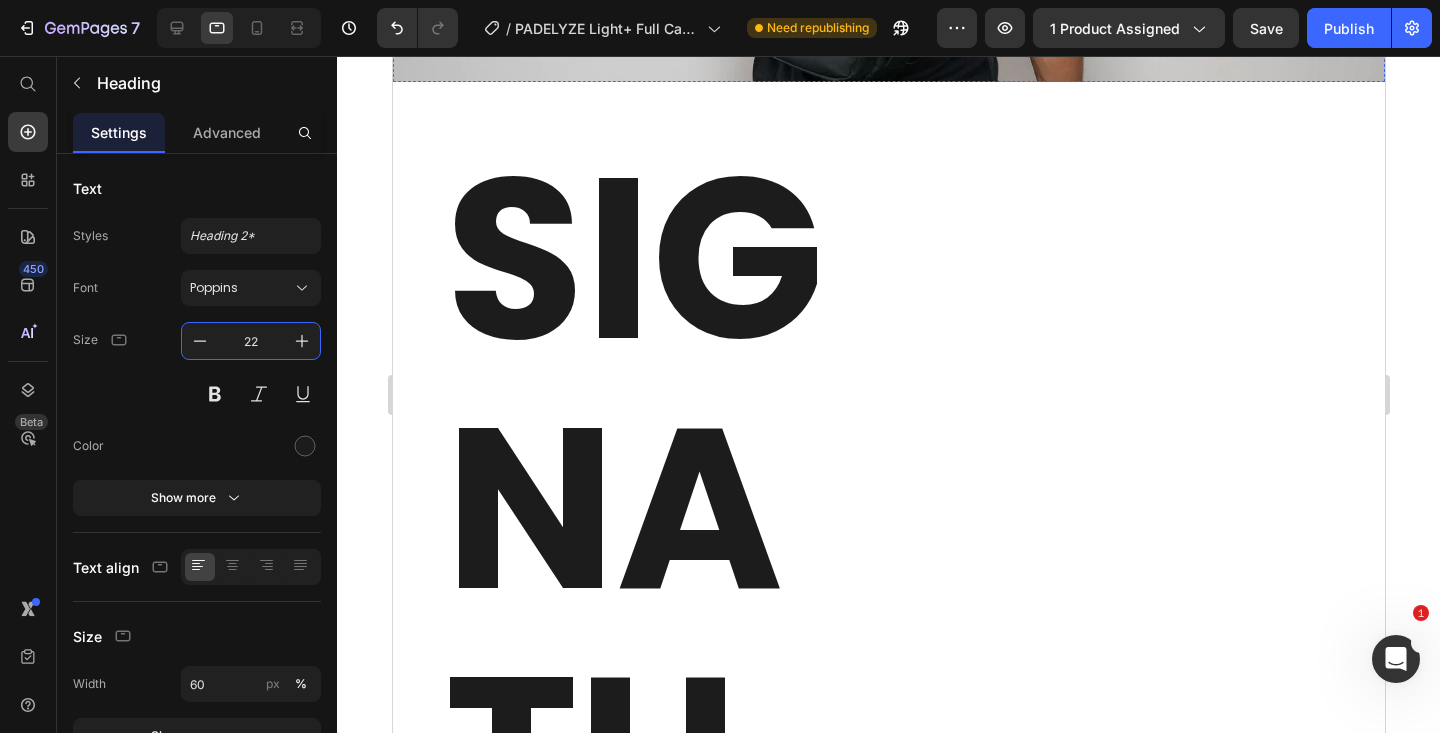 click on "Der EVA 15 White Core, der 100% Carbon-Rahmen und die tropfenförmige Balance sorgen für die perfekte Mischung aus Power und Kontrolle – präzise in der Defensive, kraftvoll im Angriff." at bounding box center (551, -157) 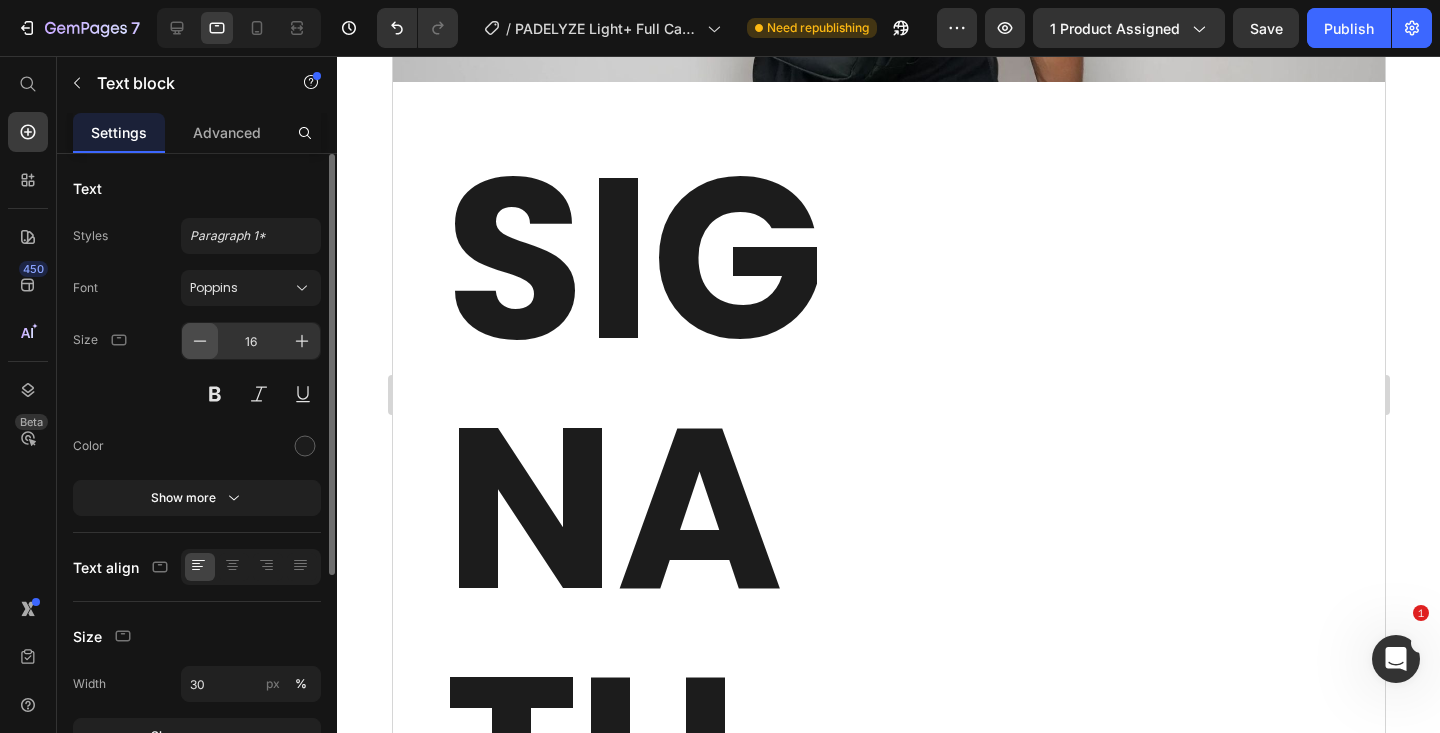 click 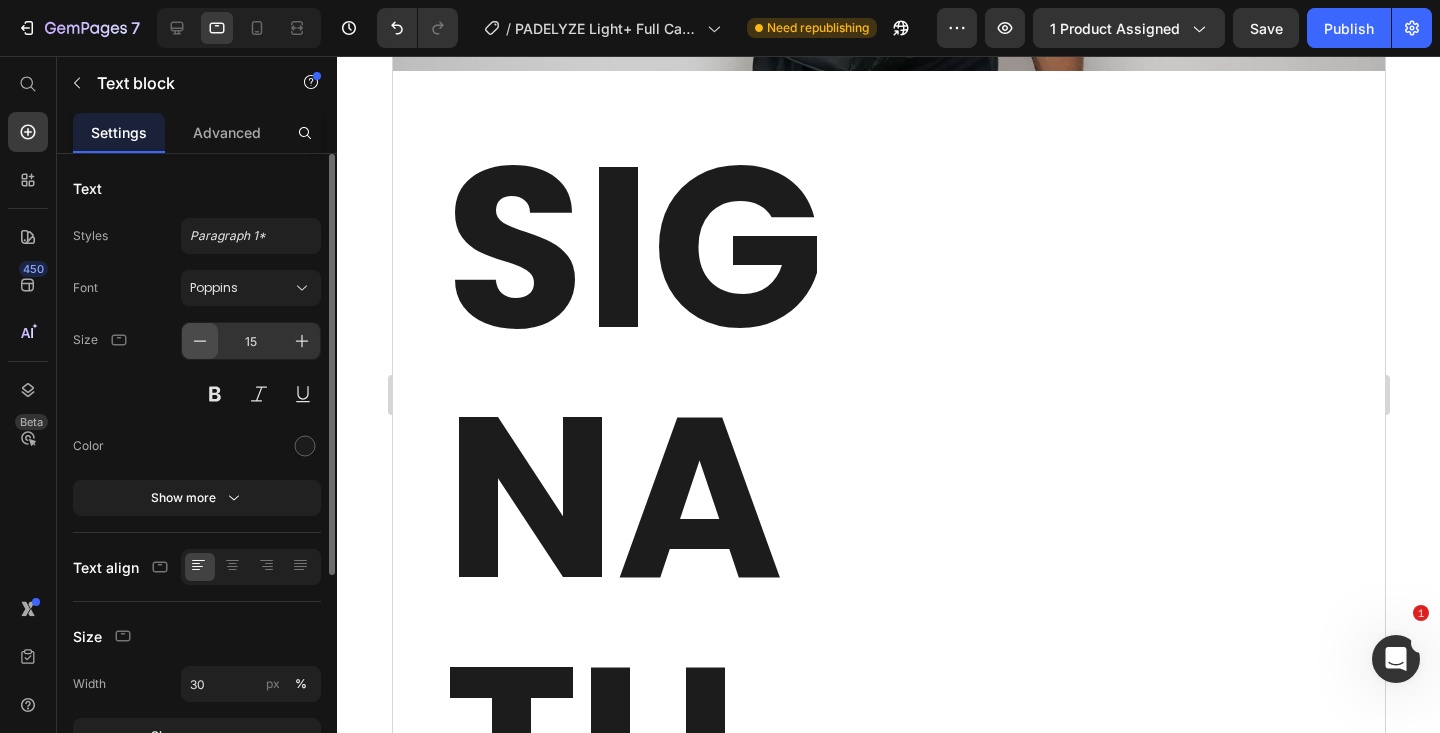 click 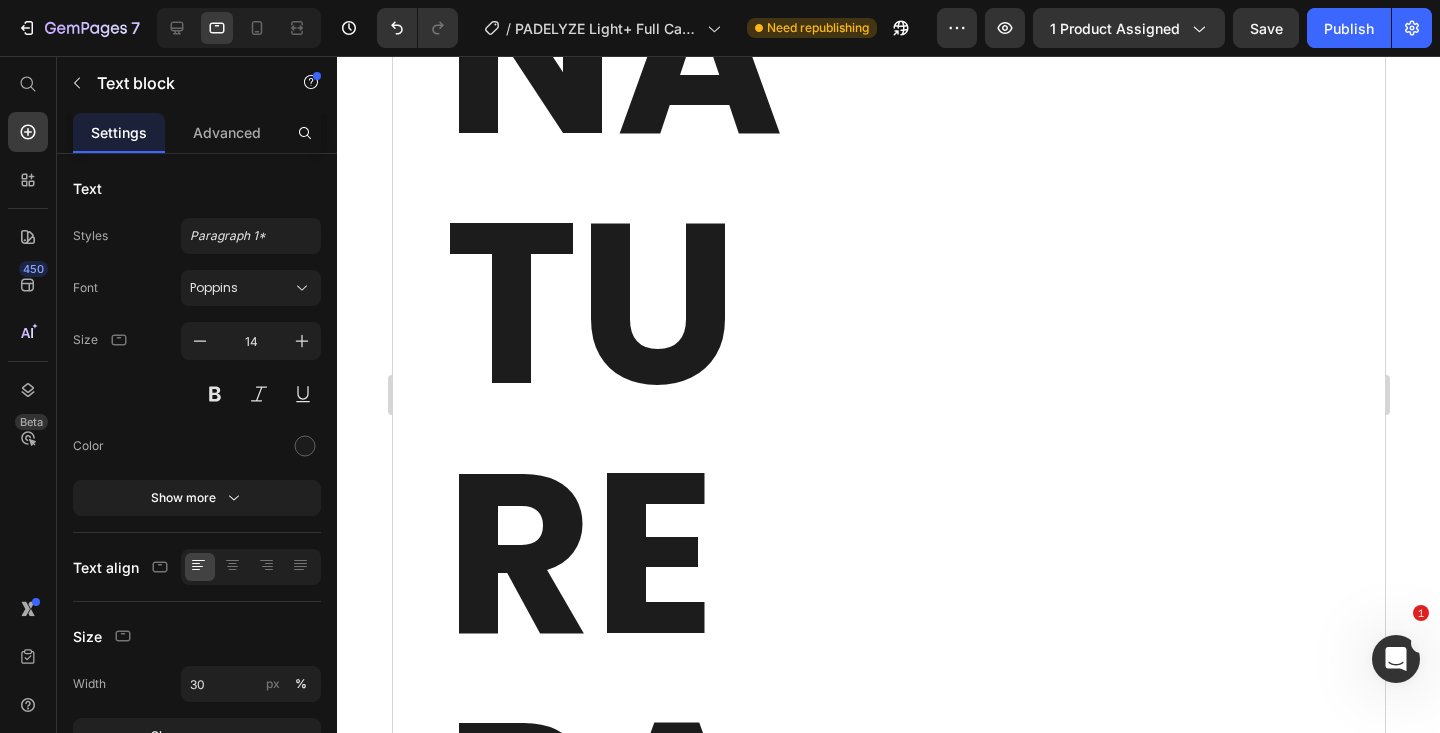 scroll, scrollTop: 3390, scrollLeft: 0, axis: vertical 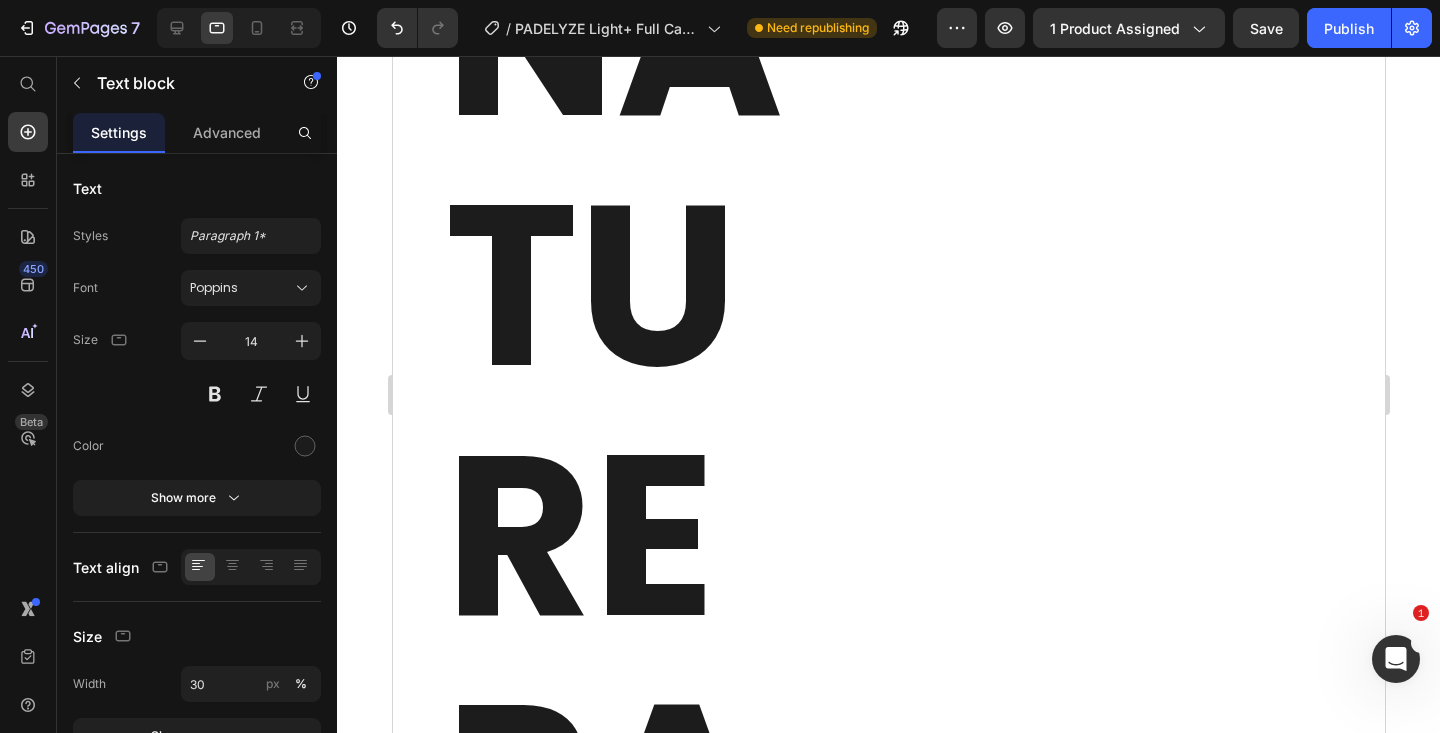 click on "SIGNATURE RACKET Bag Included" at bounding box center [633, 1283] 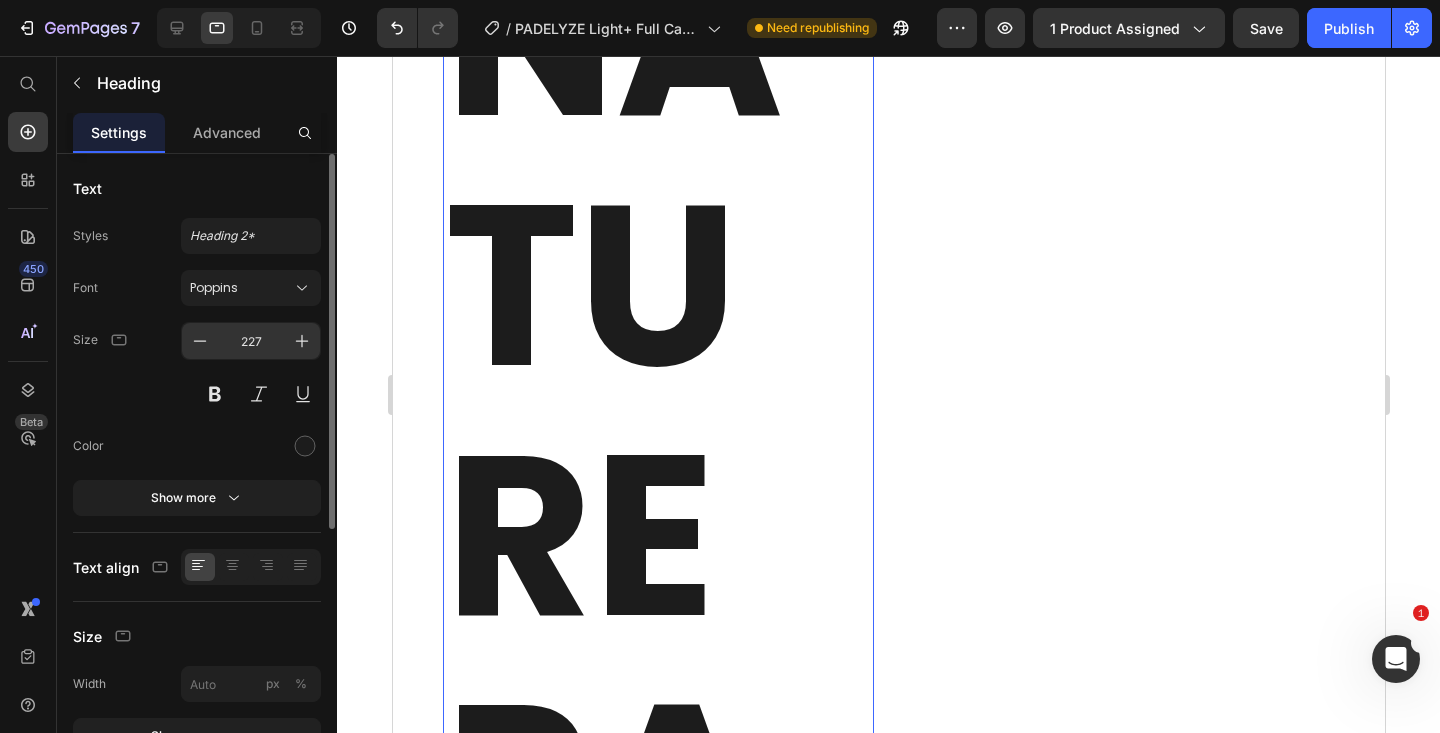 click on "227" at bounding box center [251, 341] 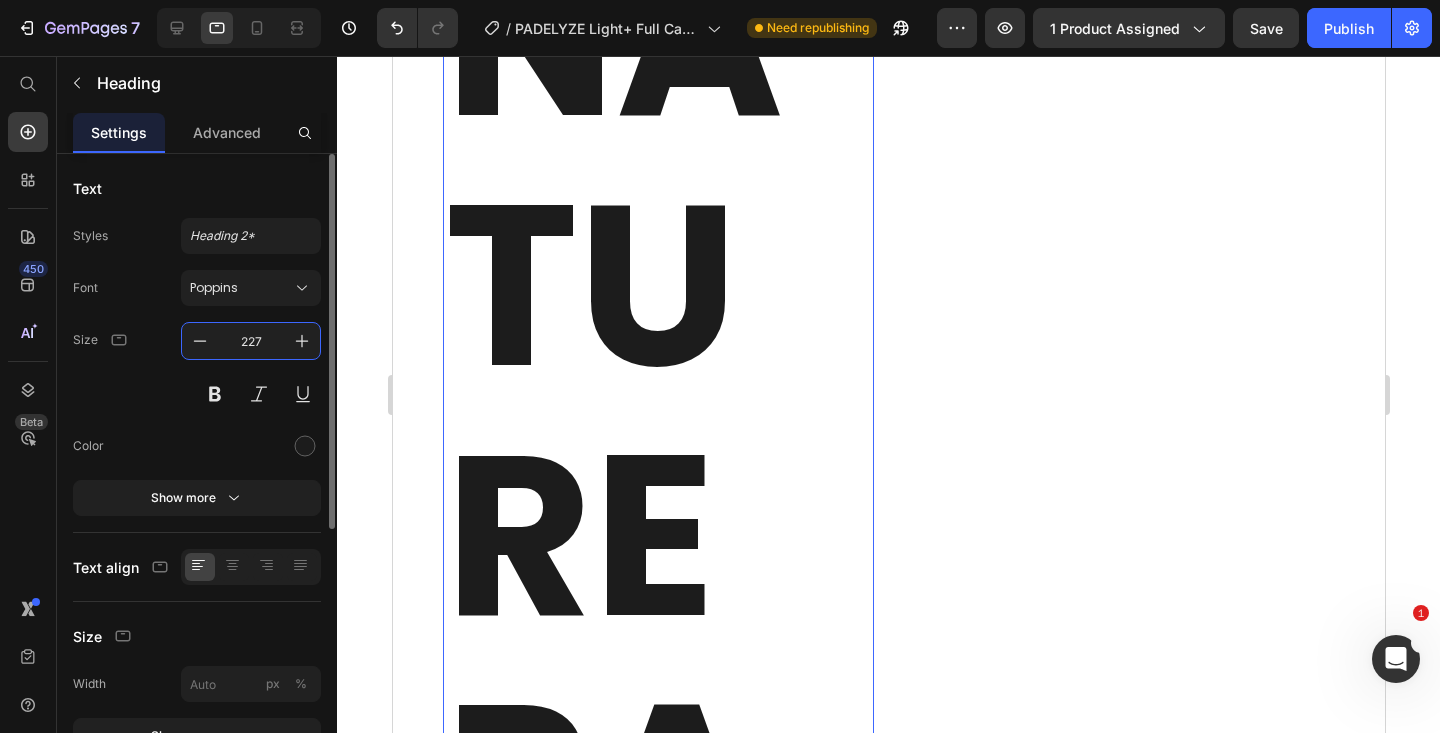 click on "227" at bounding box center [251, 341] 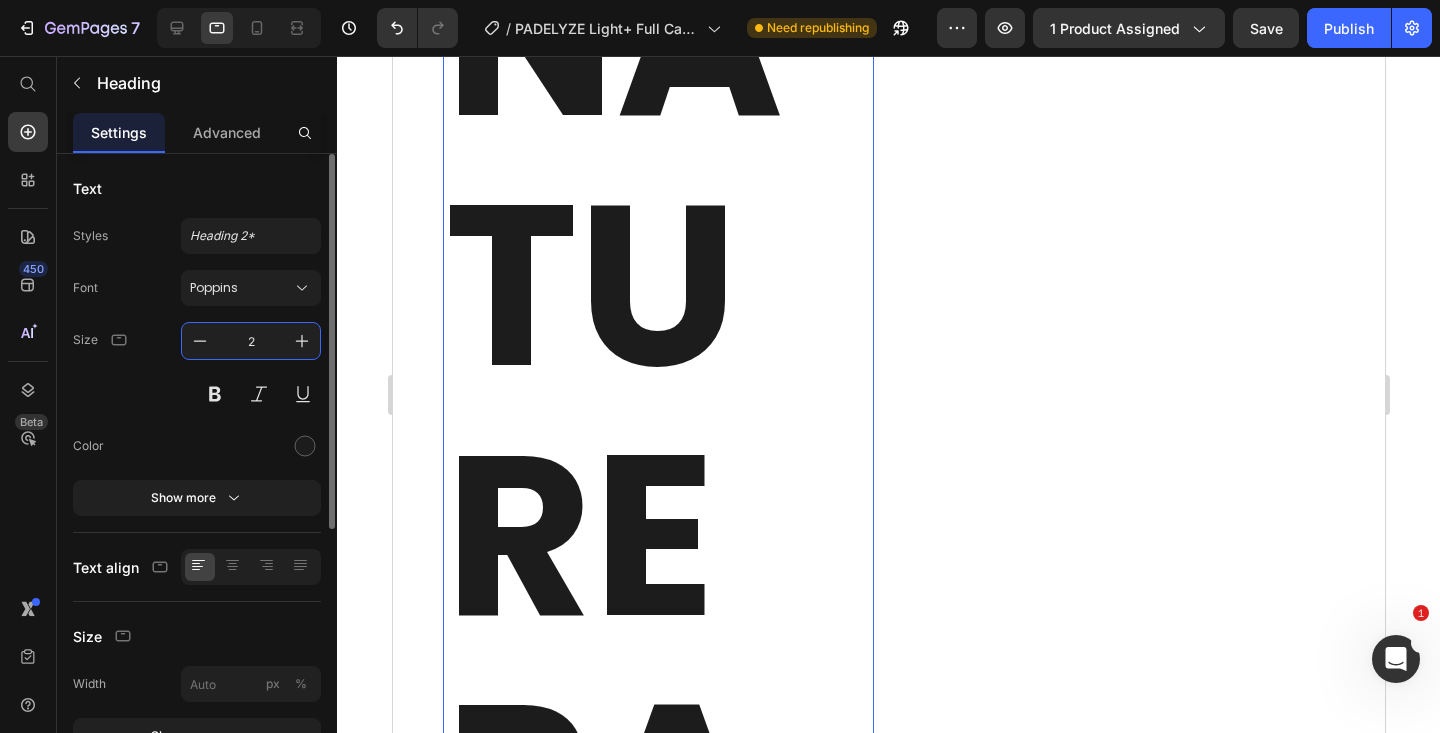 type on "22" 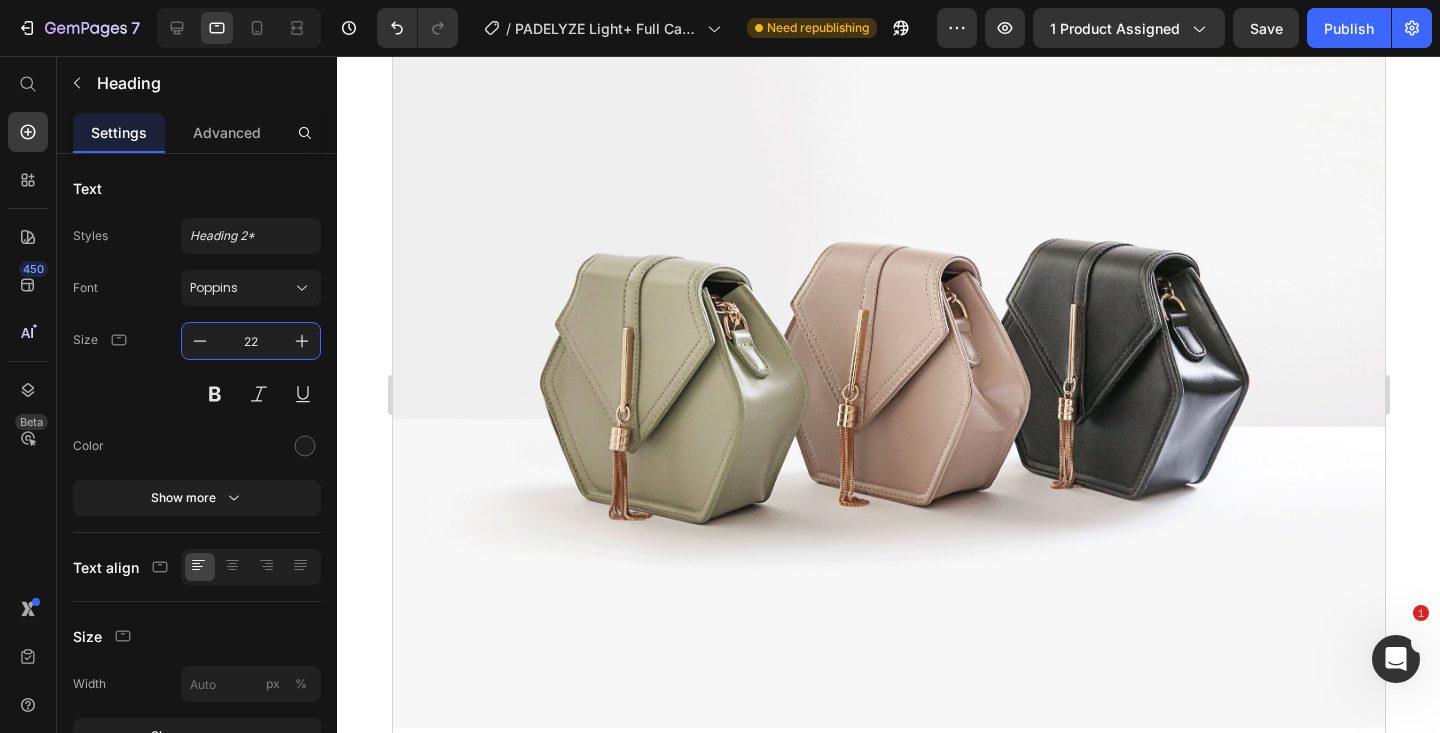 scroll, scrollTop: 3405, scrollLeft: 0, axis: vertical 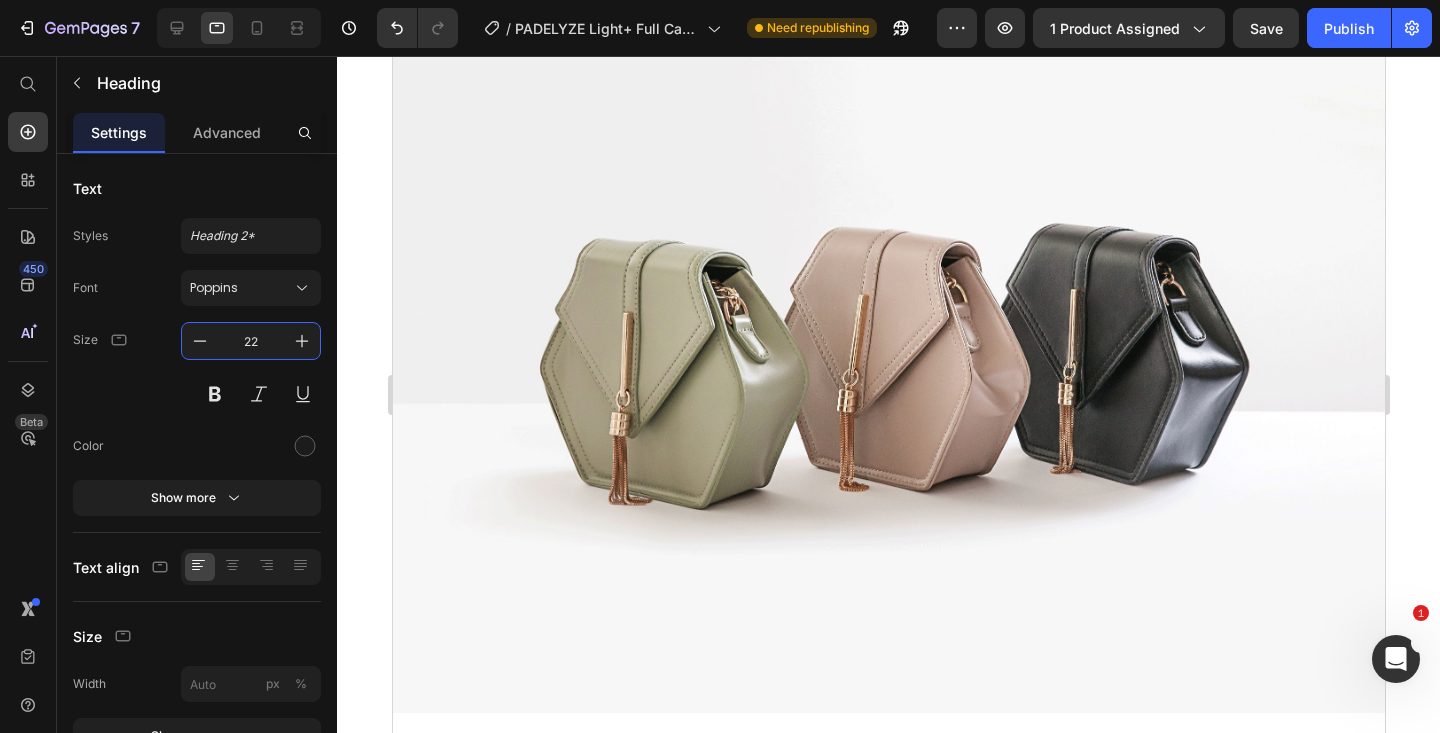 click on "Crafted to match your game and your style, the PADELYZE racket bag is included. Lightweight, durable, and designed for everyday elegance – it keeps your gear safe and makes every court entrance feel like a statement." at bounding box center (657, -206) 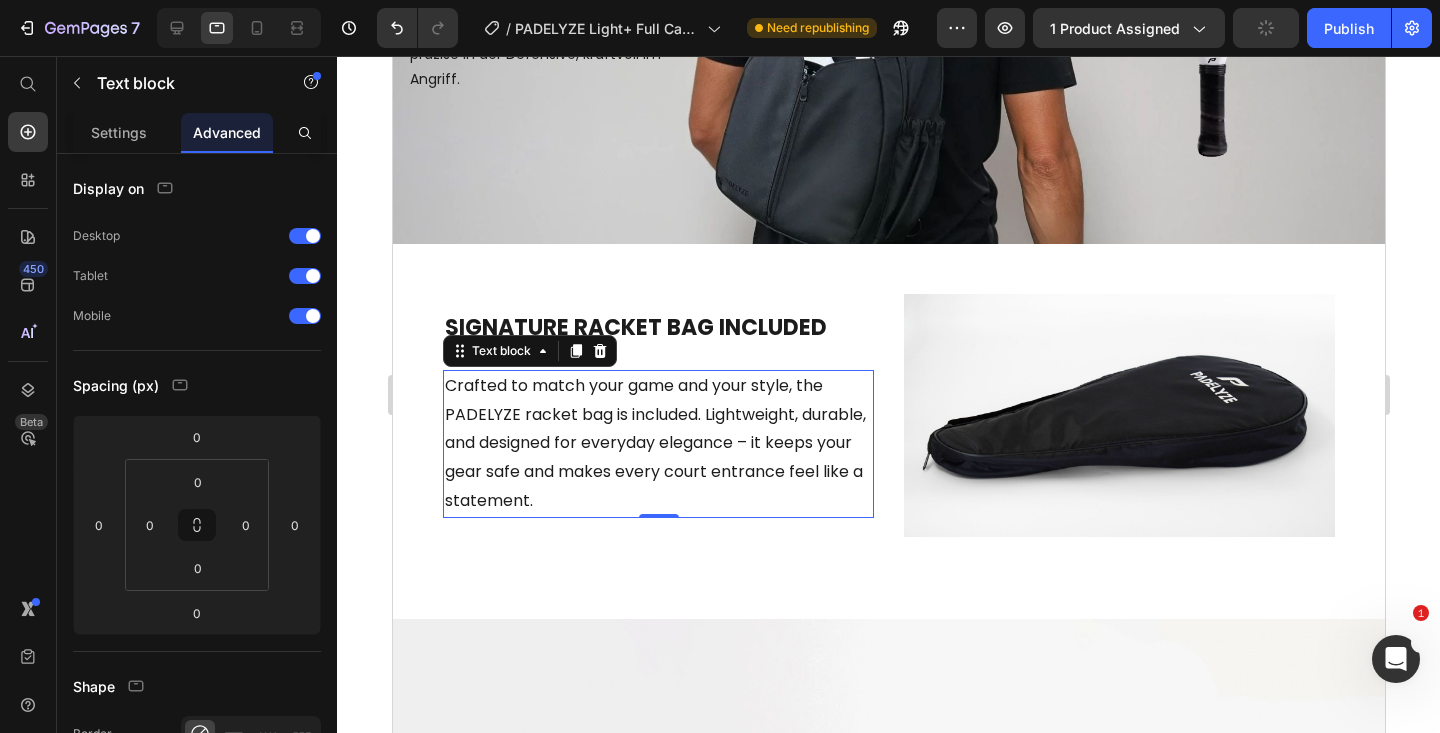 scroll, scrollTop: 2728, scrollLeft: 0, axis: vertical 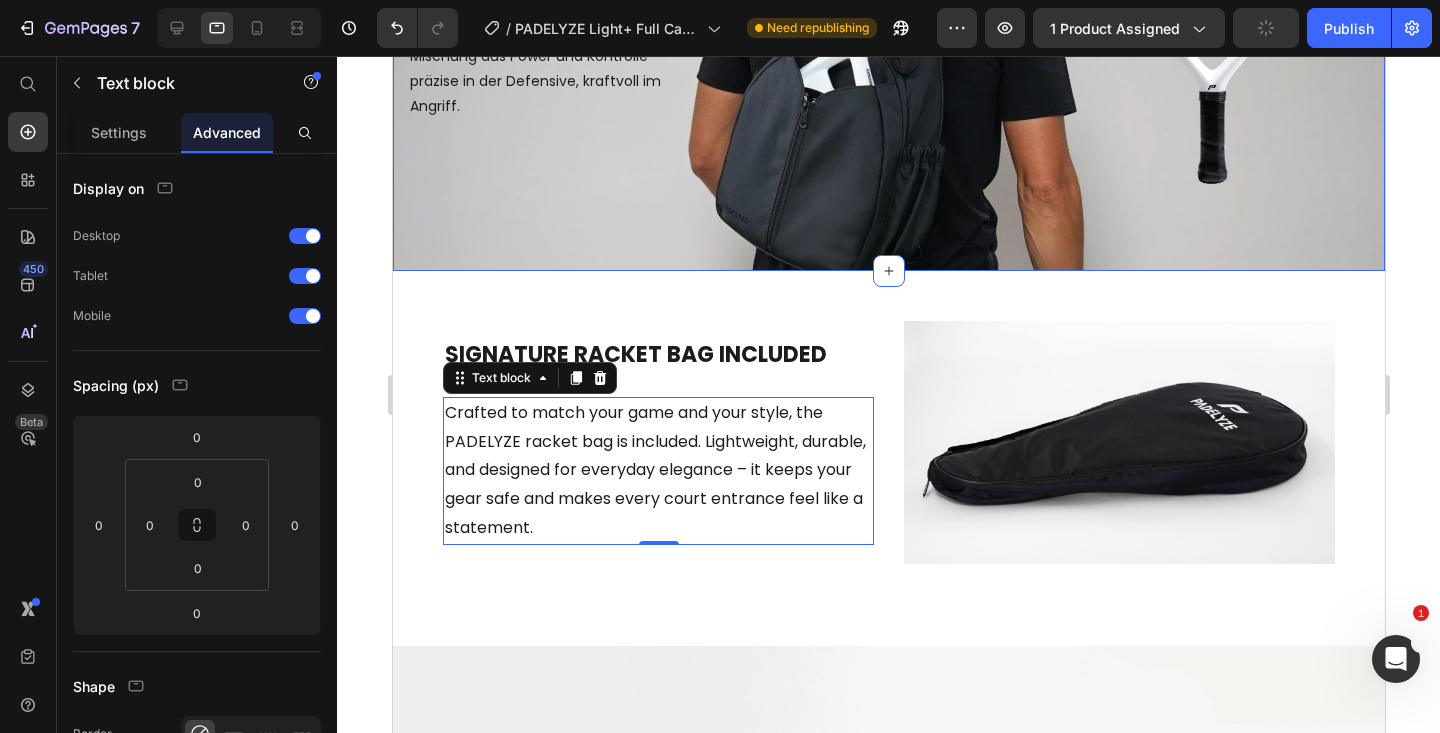 click on "SPIELE OFFENSIV & DEFENSIV Heading Der EVA 15 White Core, der 100% Carbon-Rahmen und die tropfenförmige Balance sorgen für die perfekte Mischung aus Power und Kontrolle – präzise in der Defensive, kraftvoll im Angriff. Text block" at bounding box center [888, 15] 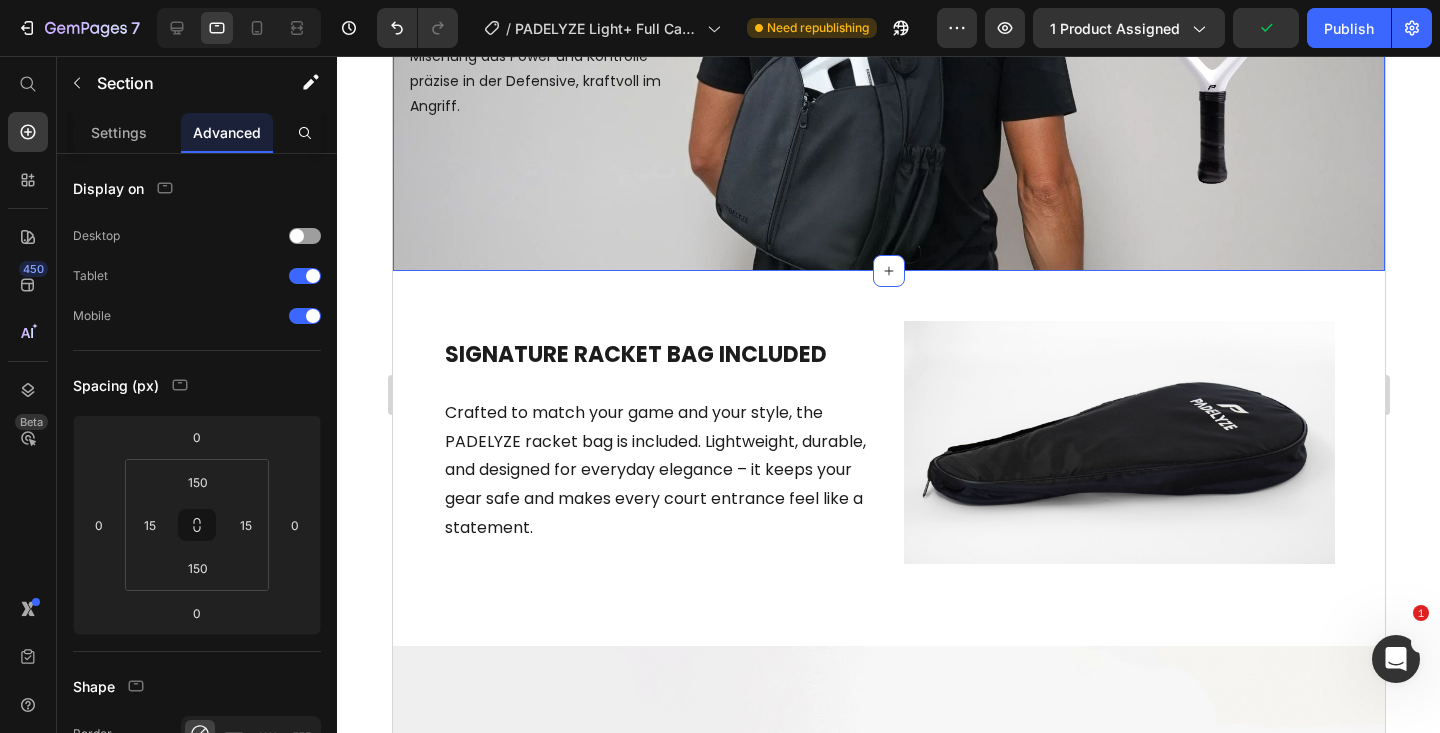 click on "SPIELE OFFENSIV & DEFENSIV Heading Der EVA 15 White Core, der 100% Carbon-Rahmen und die tropfenförmige Balance sorgen für die perfekte Mischung aus Power und Kontrolle – präzise in der Defensive, kraftvoll im Angriff. Text block" at bounding box center (888, 15) 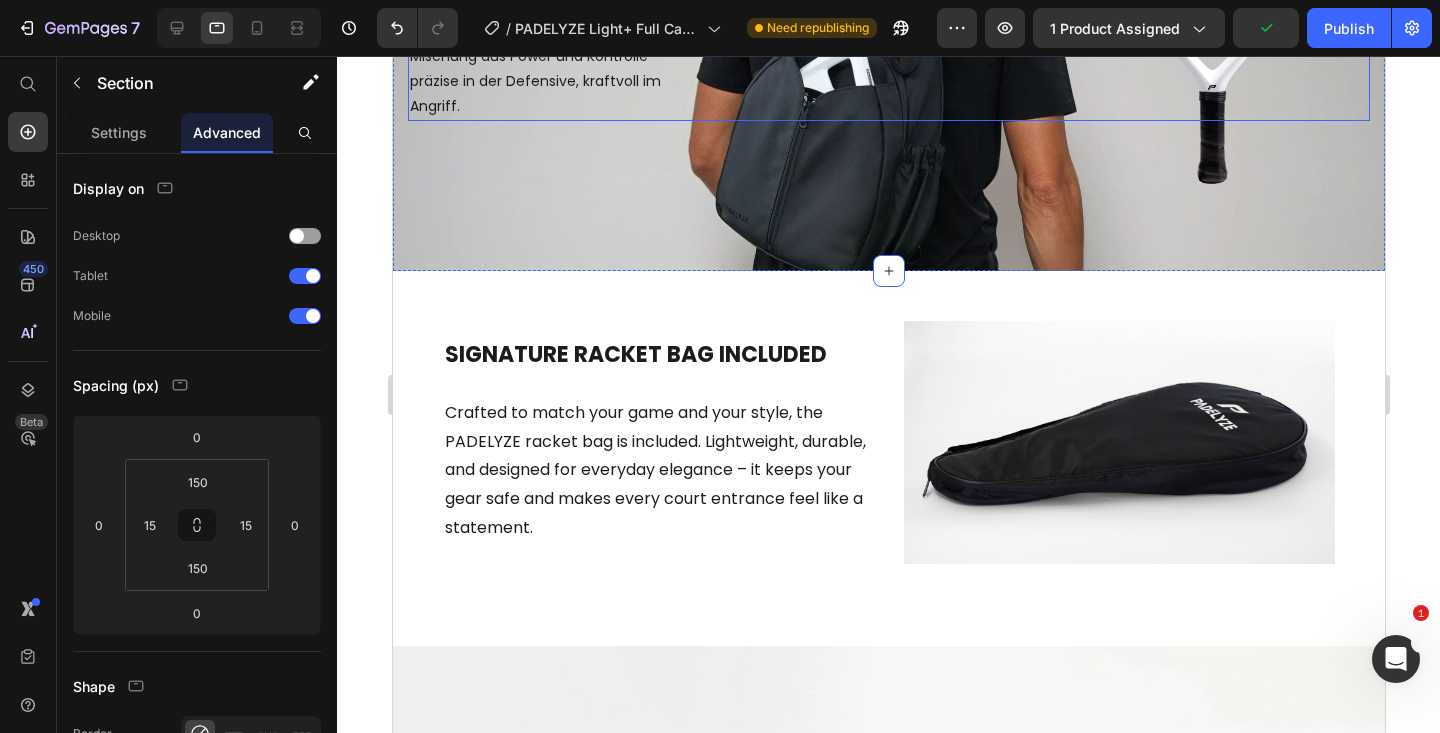 click on "Der EVA 15 White Core, der 100% Carbon-Rahmen und die tropfenförmige Balance sorgen für die perfekte Mischung aus Power und Kontrolle – präzise in der Defensive, kraftvoll im Angriff." at bounding box center [551, 43] 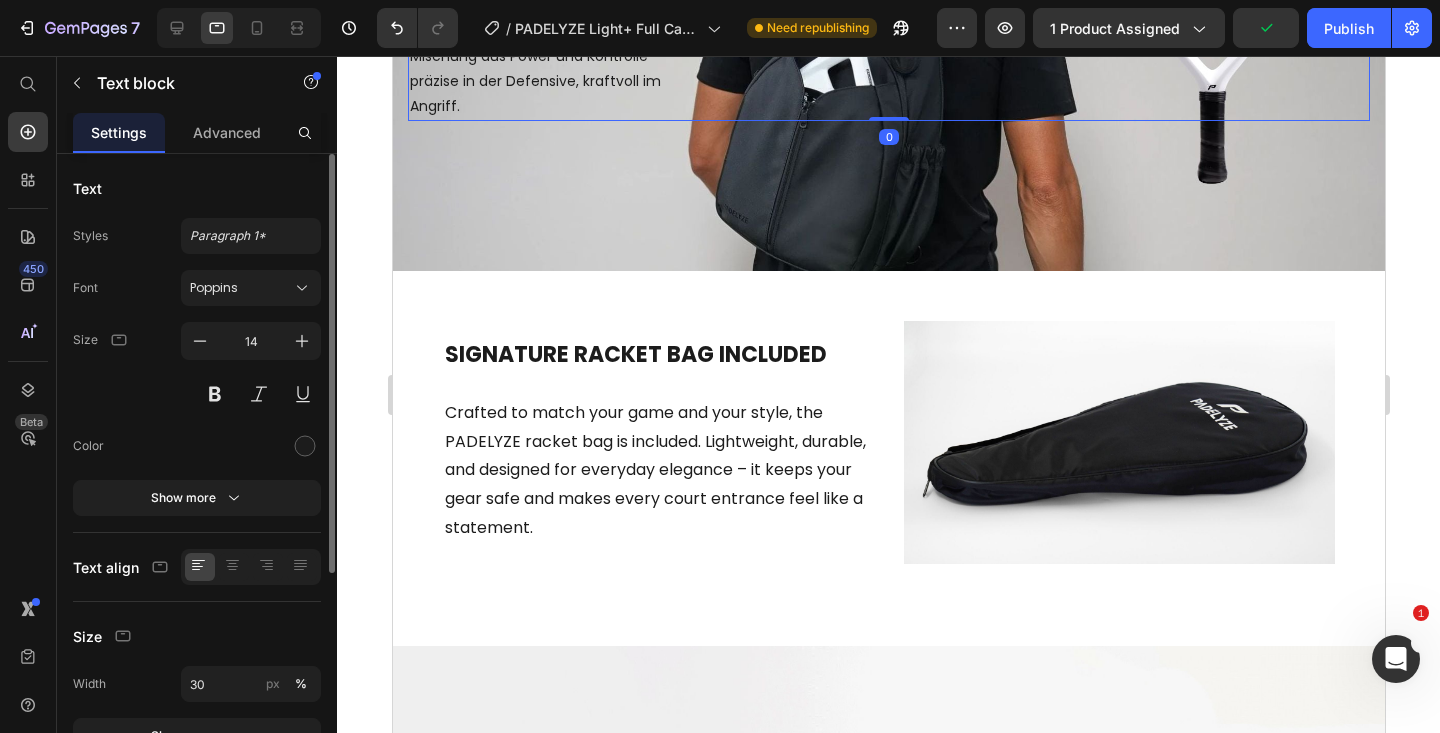 click on "Font Poppins Size 14 Color Show more" at bounding box center [197, 393] 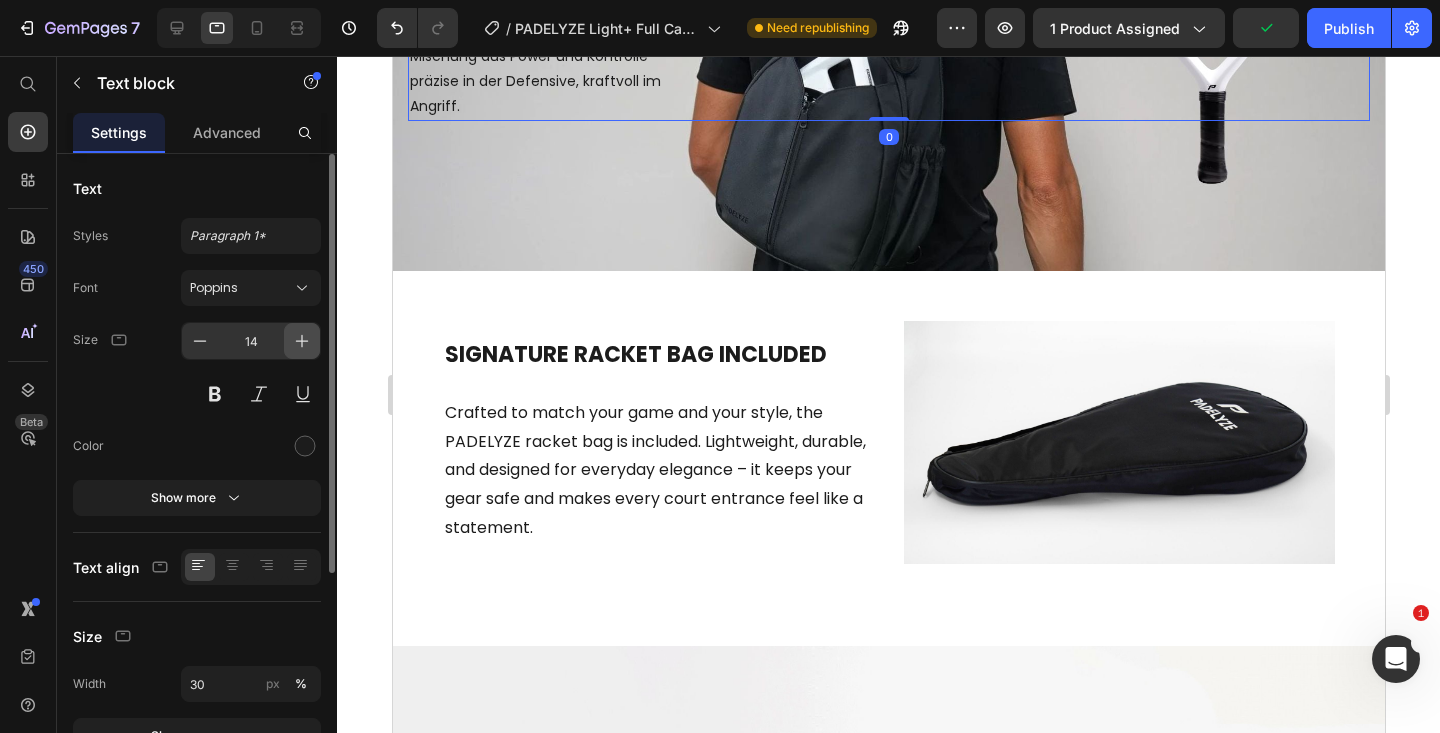 click 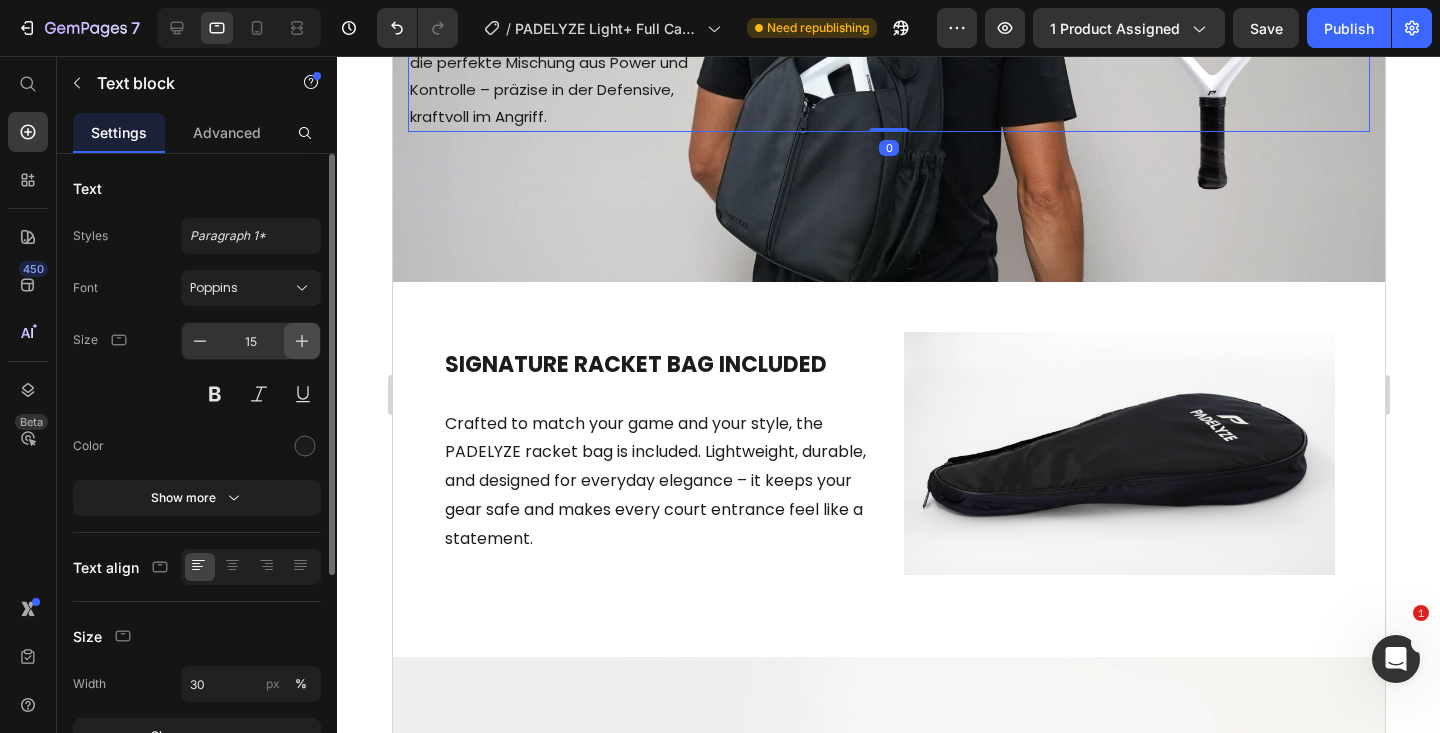 click 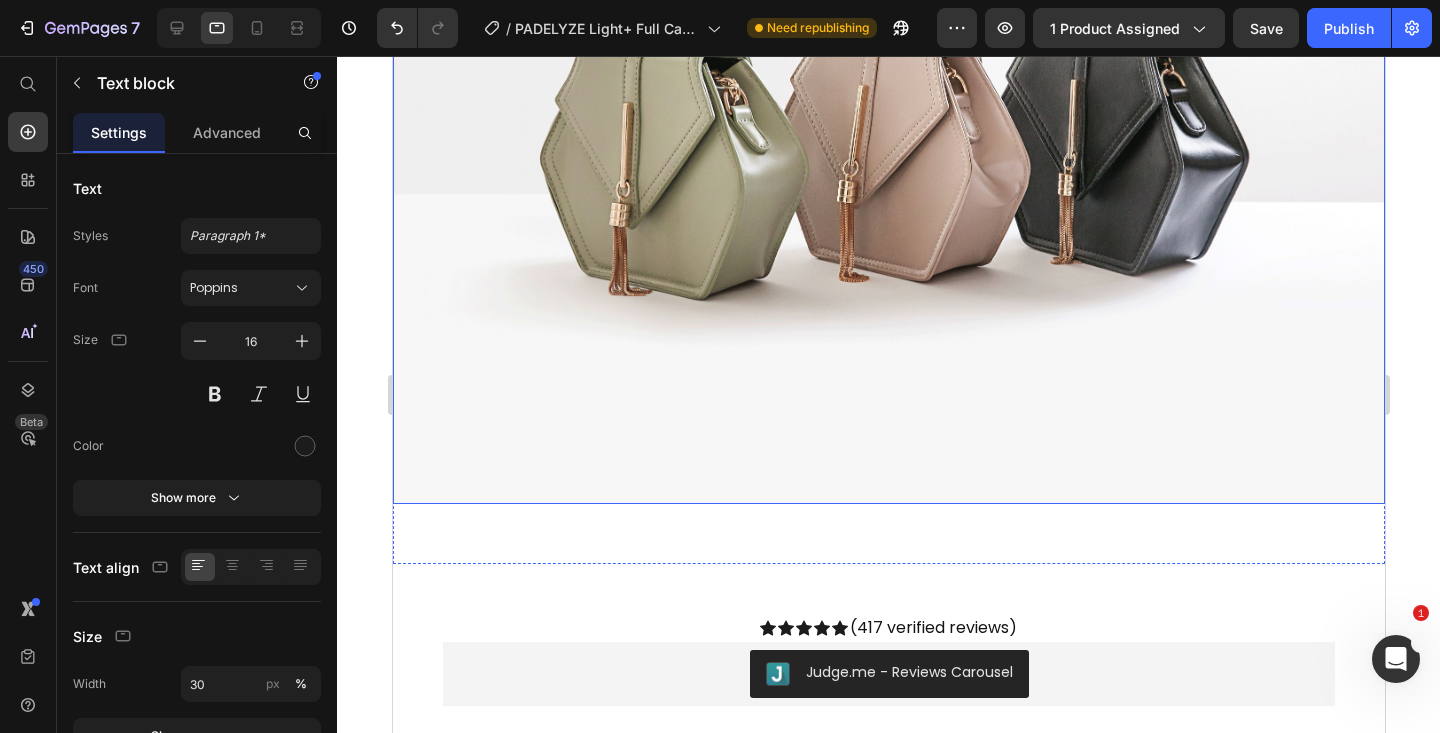 scroll, scrollTop: 4197, scrollLeft: 0, axis: vertical 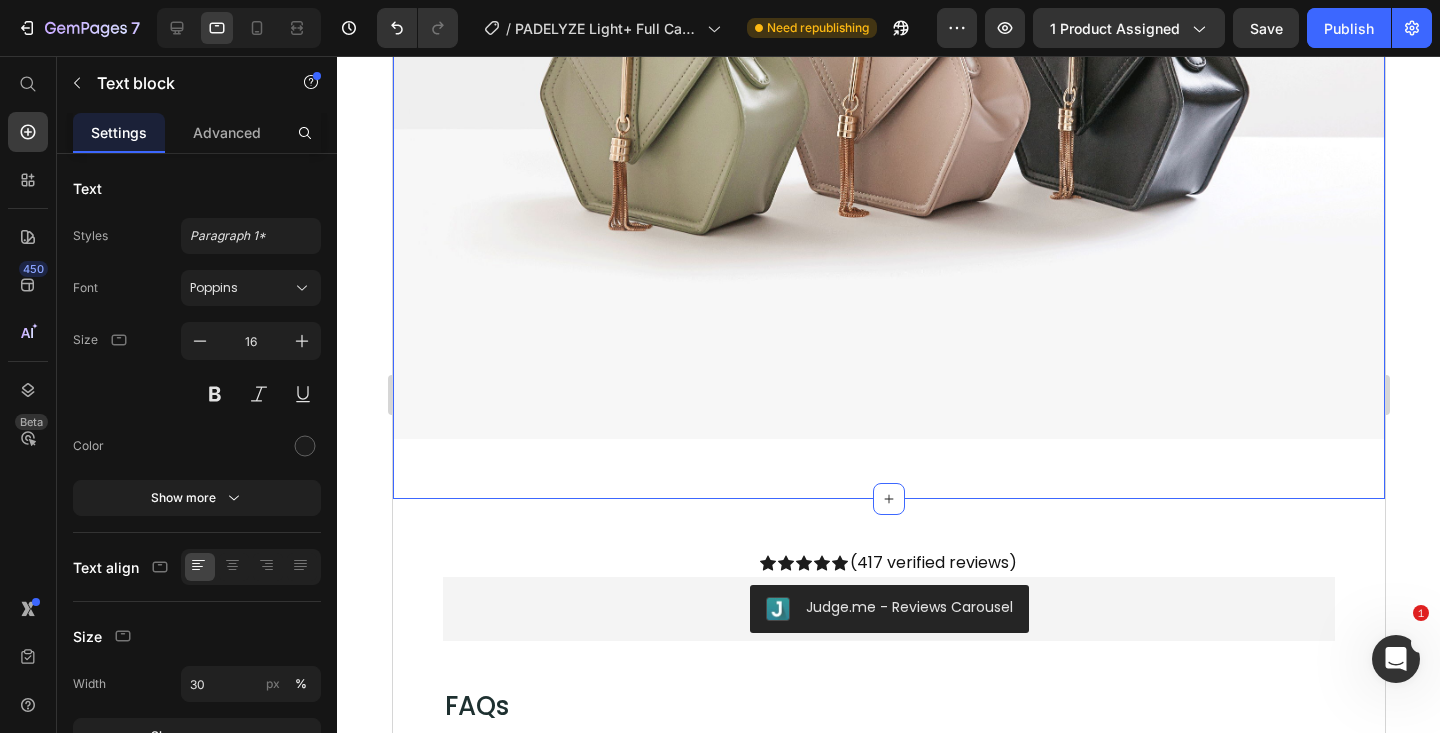 click at bounding box center (888, 66) 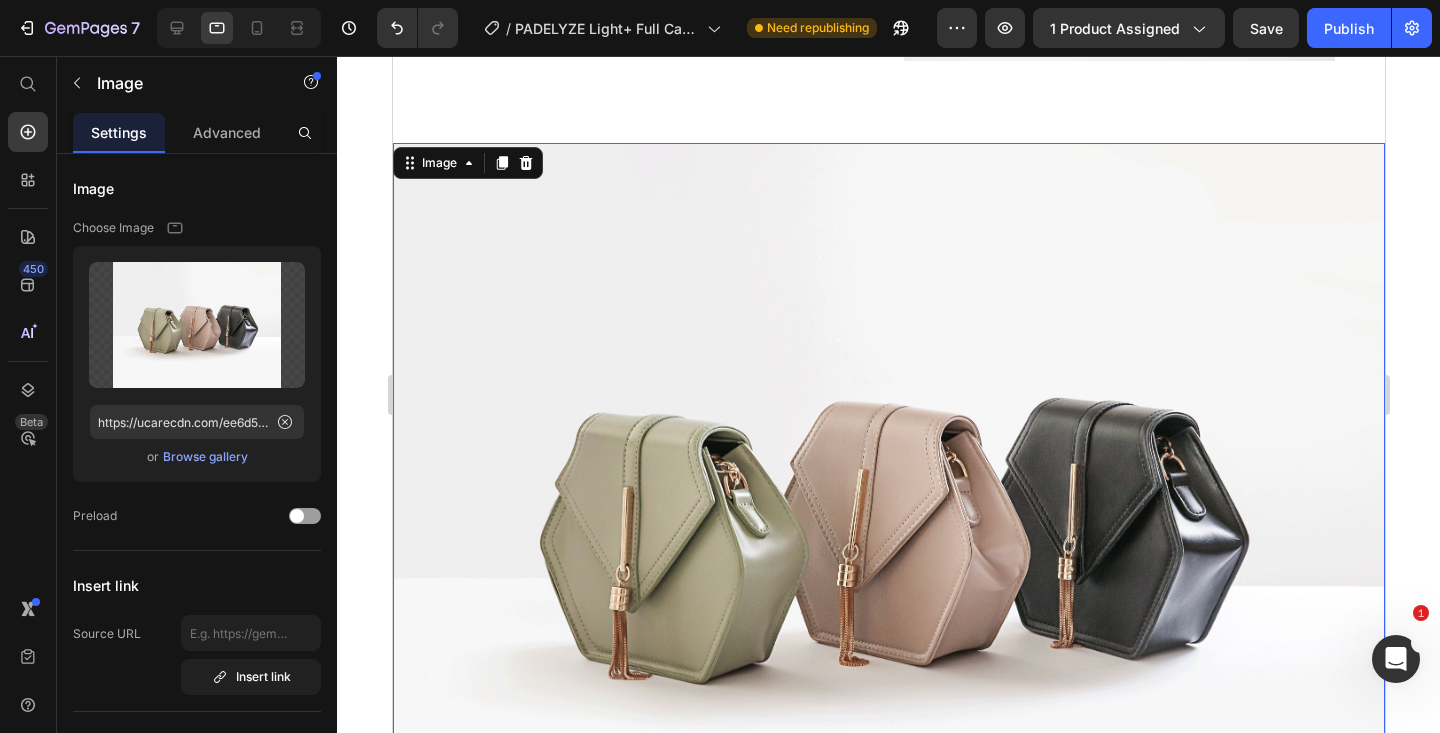 scroll, scrollTop: 3732, scrollLeft: 0, axis: vertical 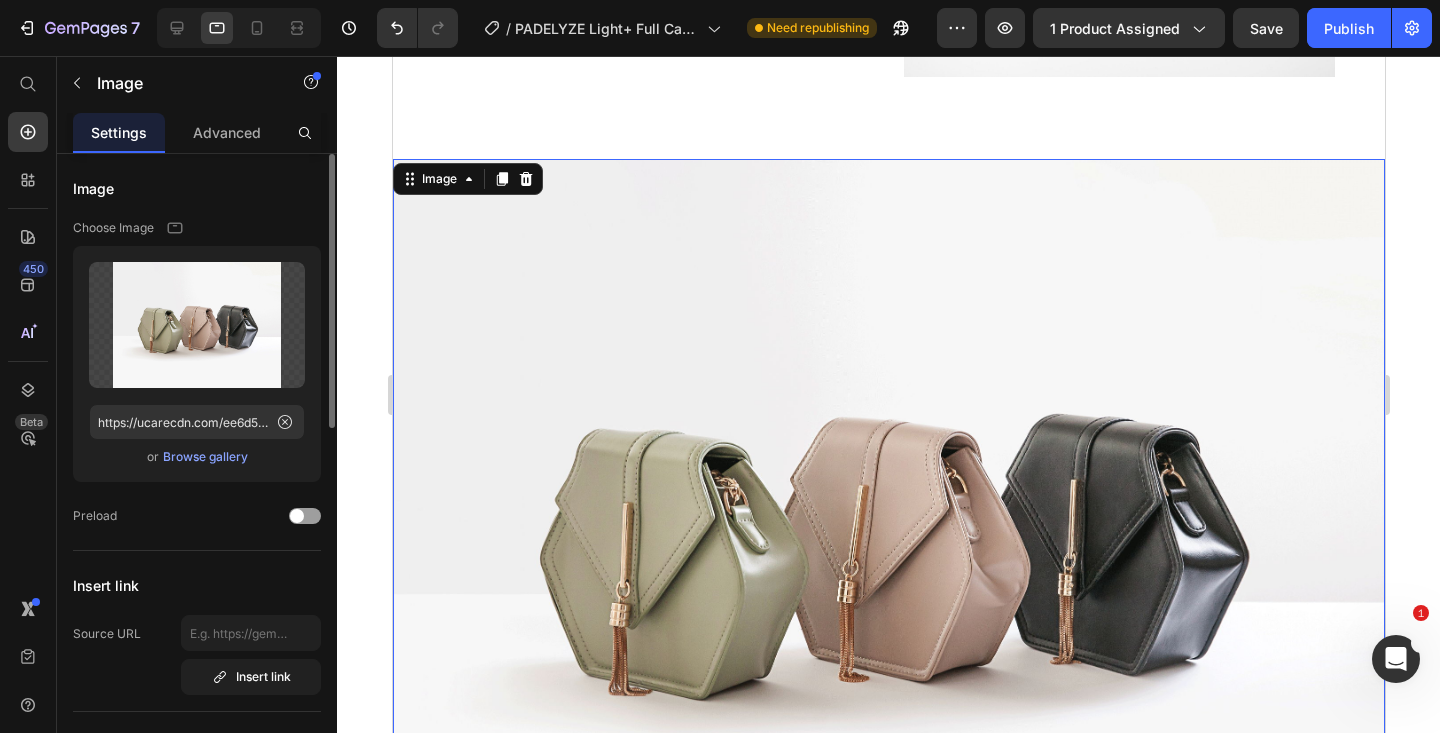 drag, startPoint x: 262, startPoint y: 17, endPoint x: 196, endPoint y: 212, distance: 205.86646 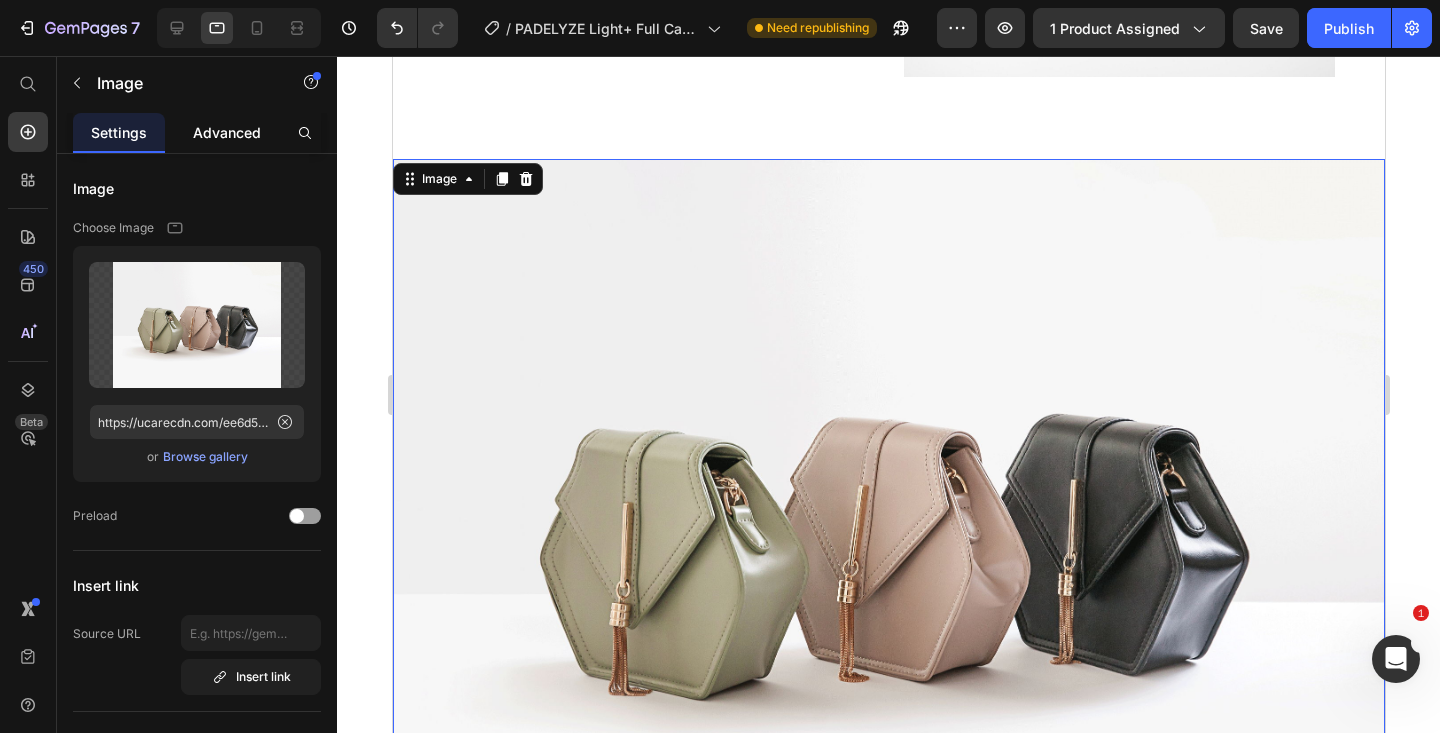 click on "Advanced" at bounding box center (227, 132) 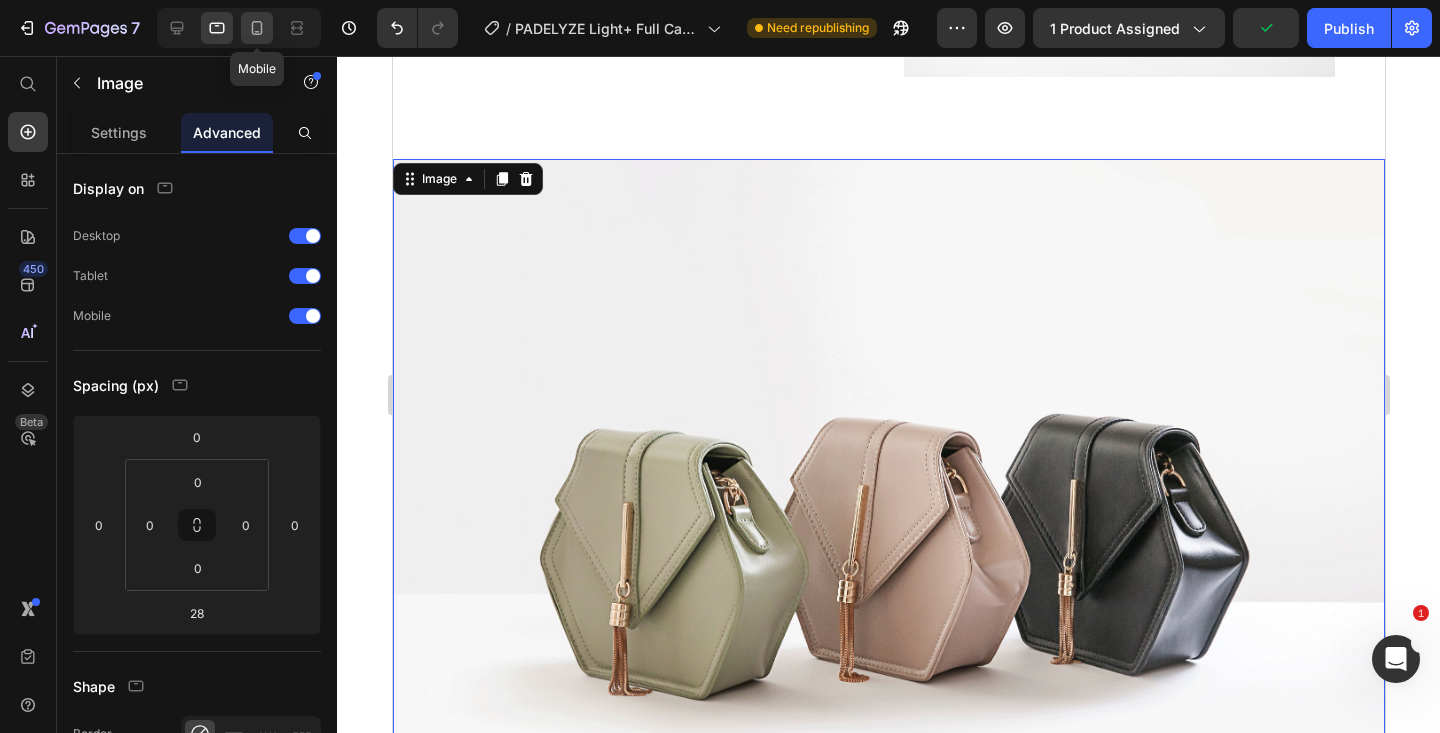 click 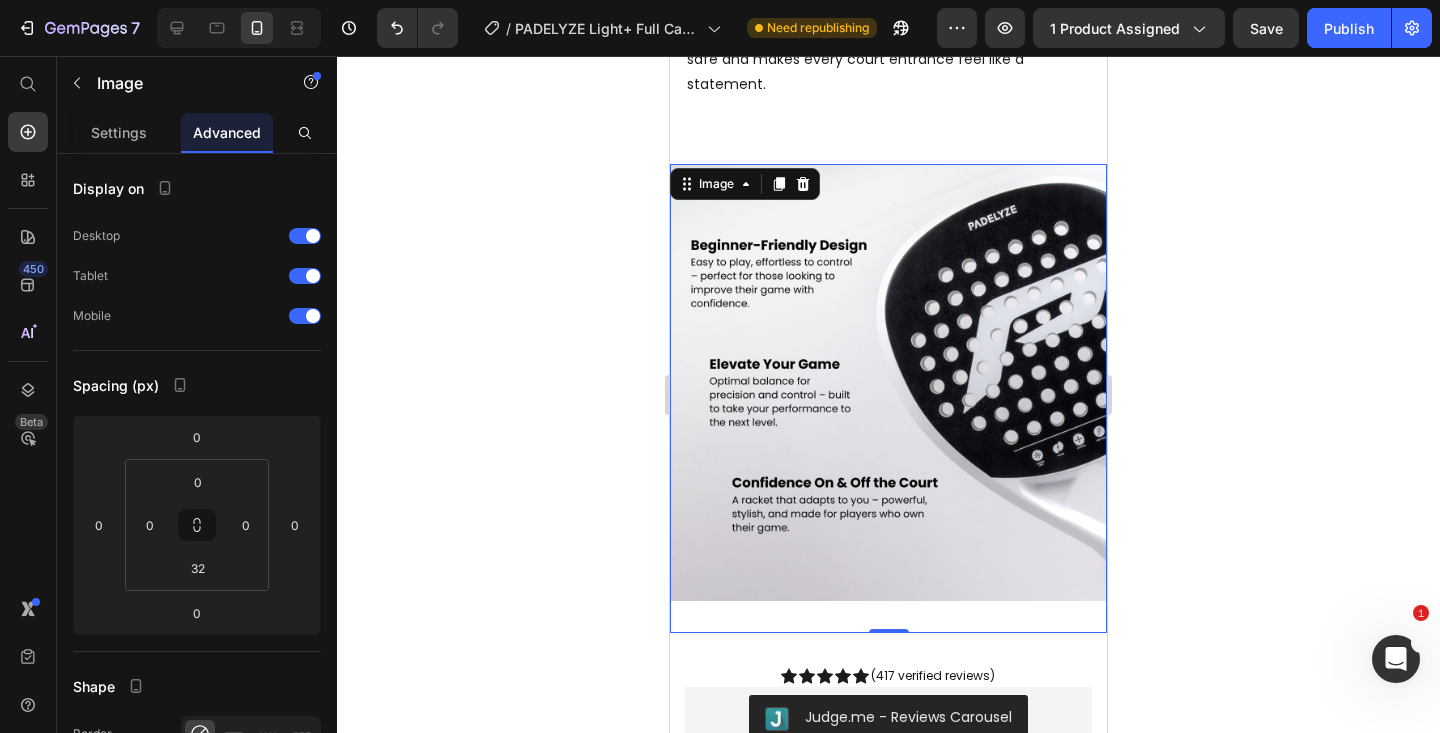 scroll, scrollTop: 3444, scrollLeft: 0, axis: vertical 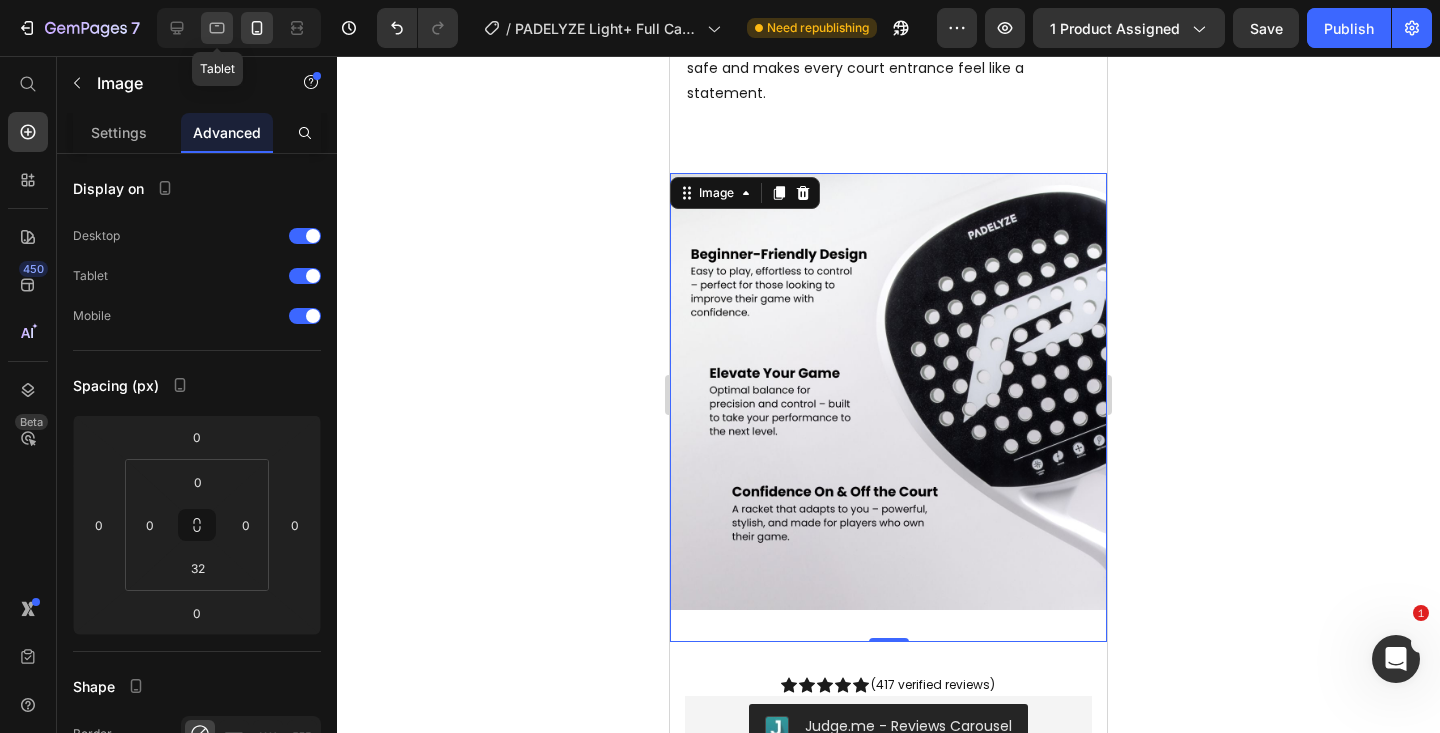 click 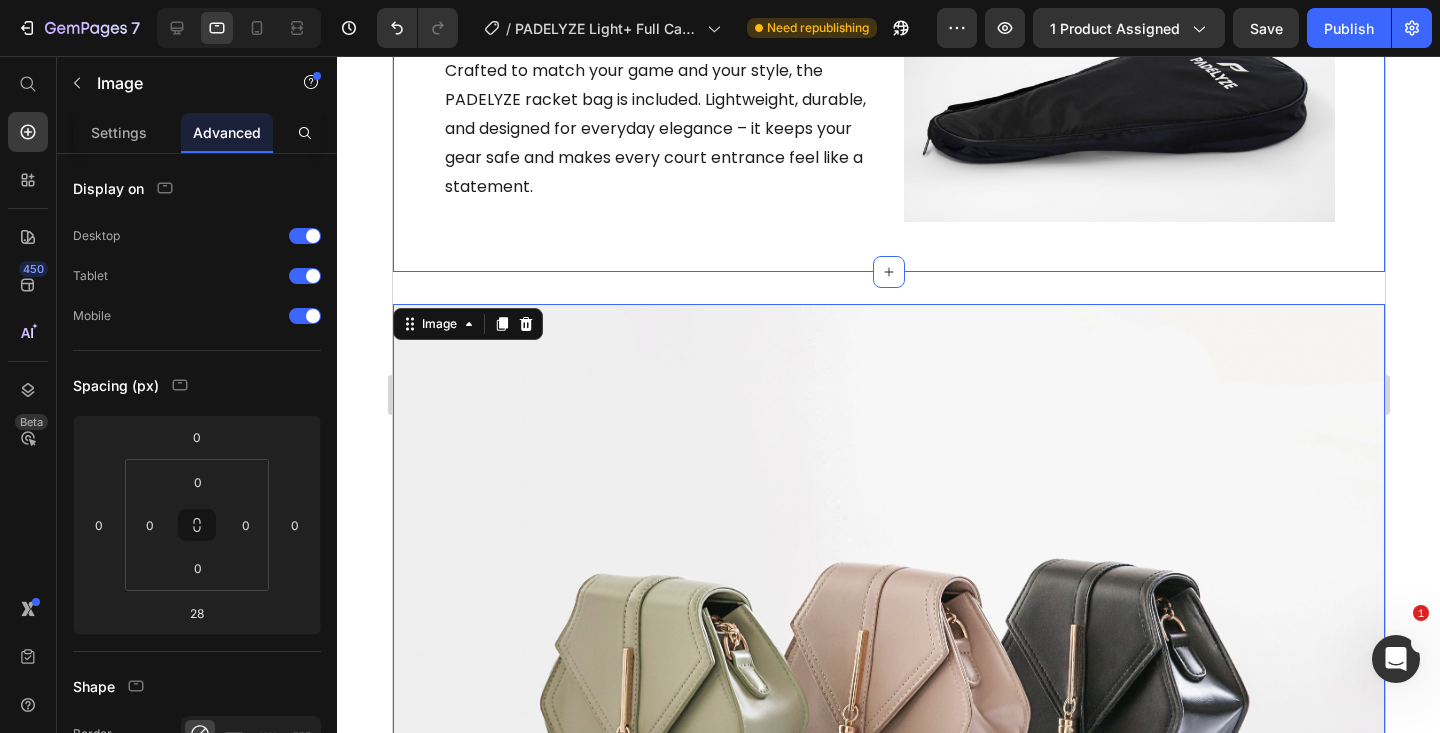 scroll, scrollTop: 3765, scrollLeft: 0, axis: vertical 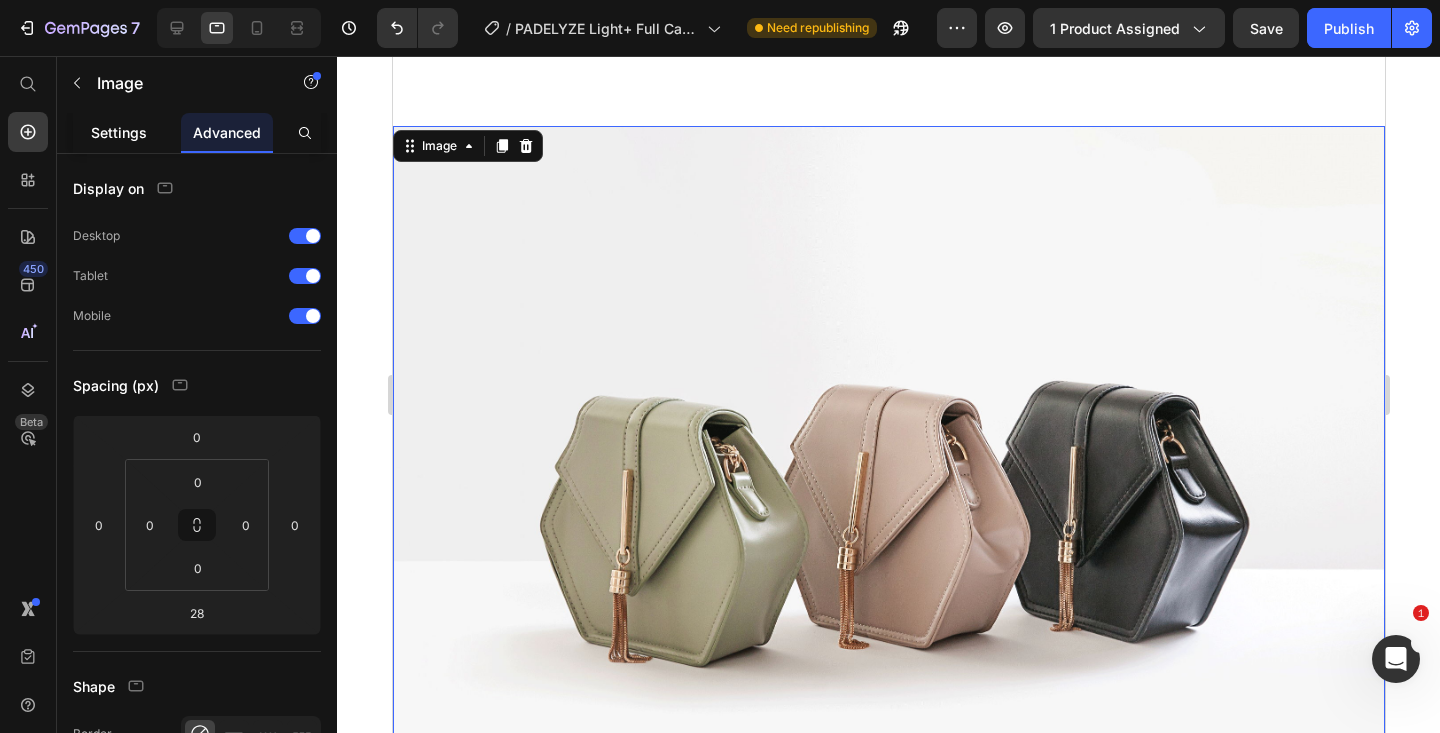 click on "Settings" at bounding box center (119, 132) 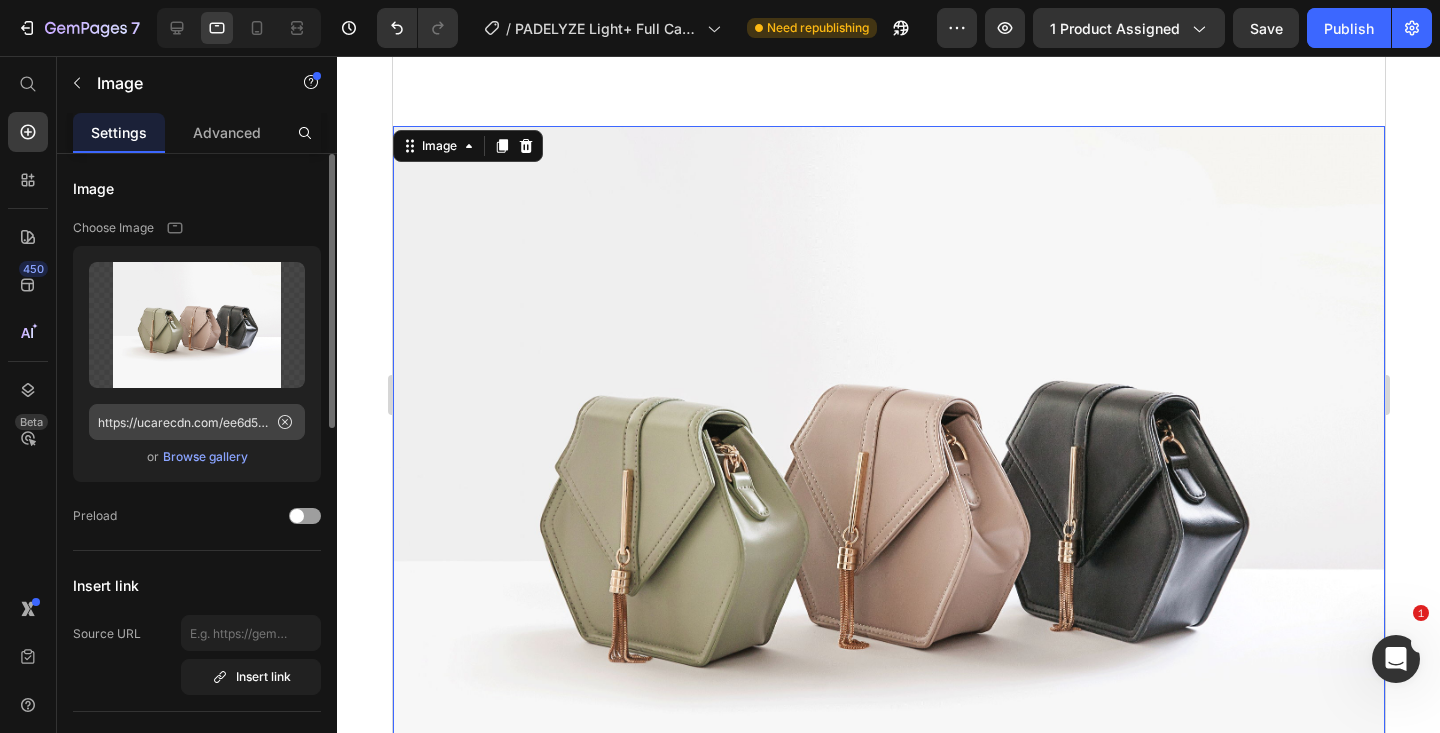 drag, startPoint x: 231, startPoint y: 362, endPoint x: 255, endPoint y: 452, distance: 93.14505 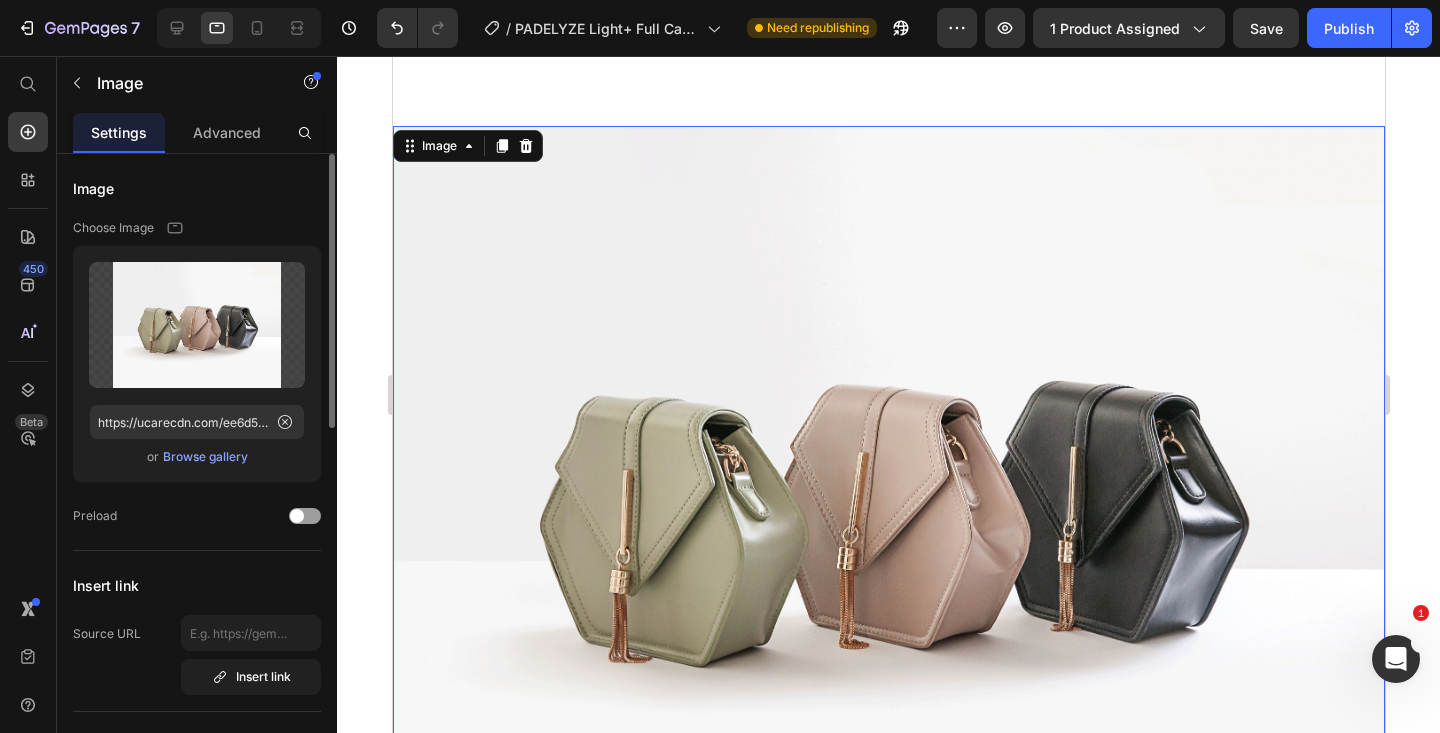 click on "Browse gallery" at bounding box center [205, 457] 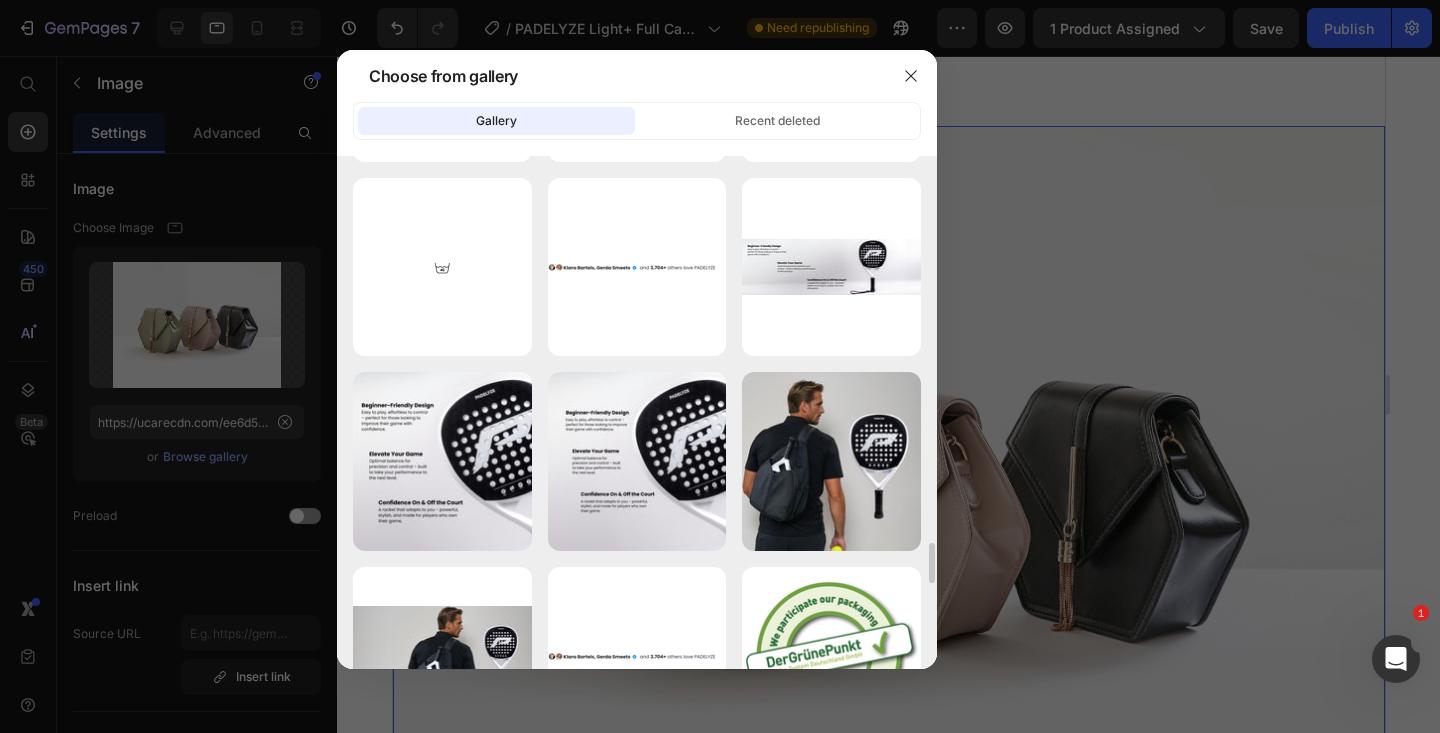 scroll, scrollTop: 4864, scrollLeft: 0, axis: vertical 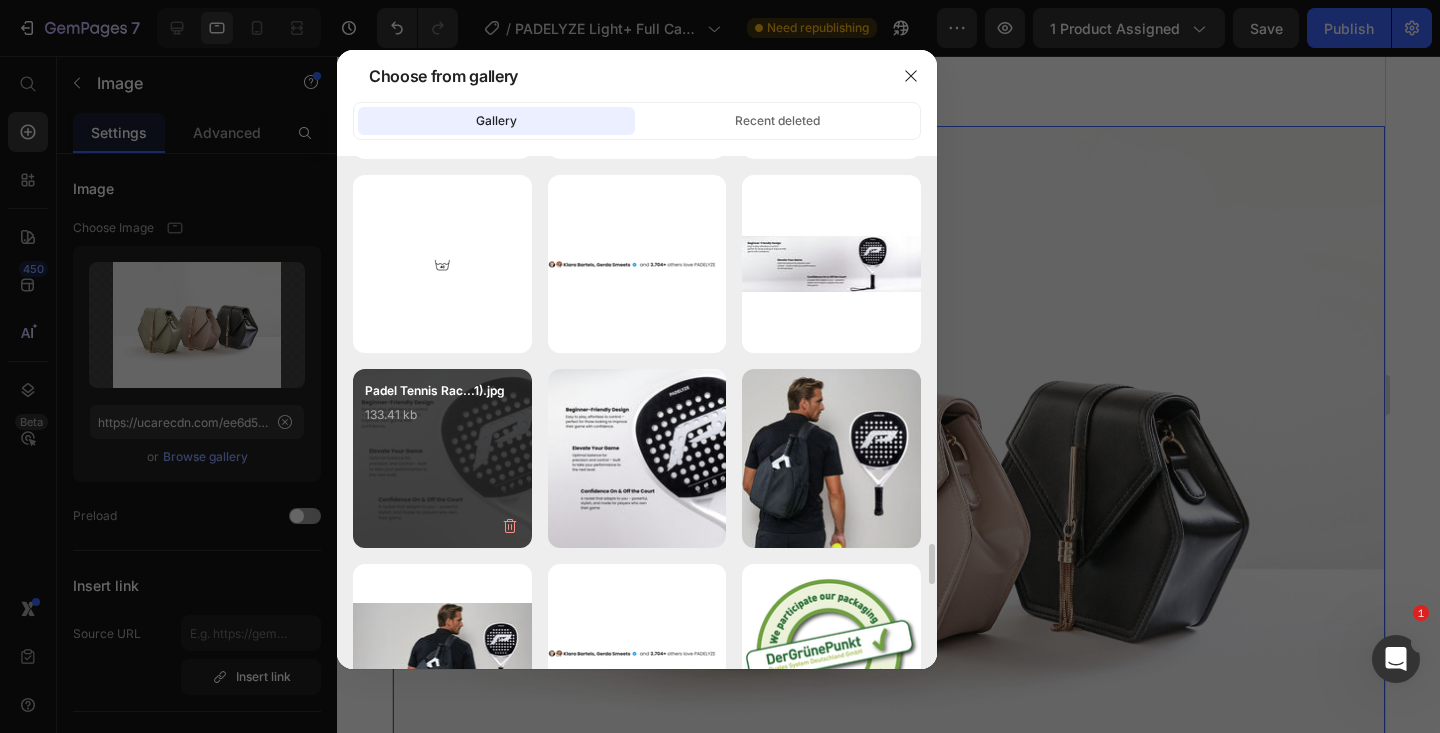 click on "Padel Tennis Rac...1).jpg 133.41 kb" at bounding box center (442, 421) 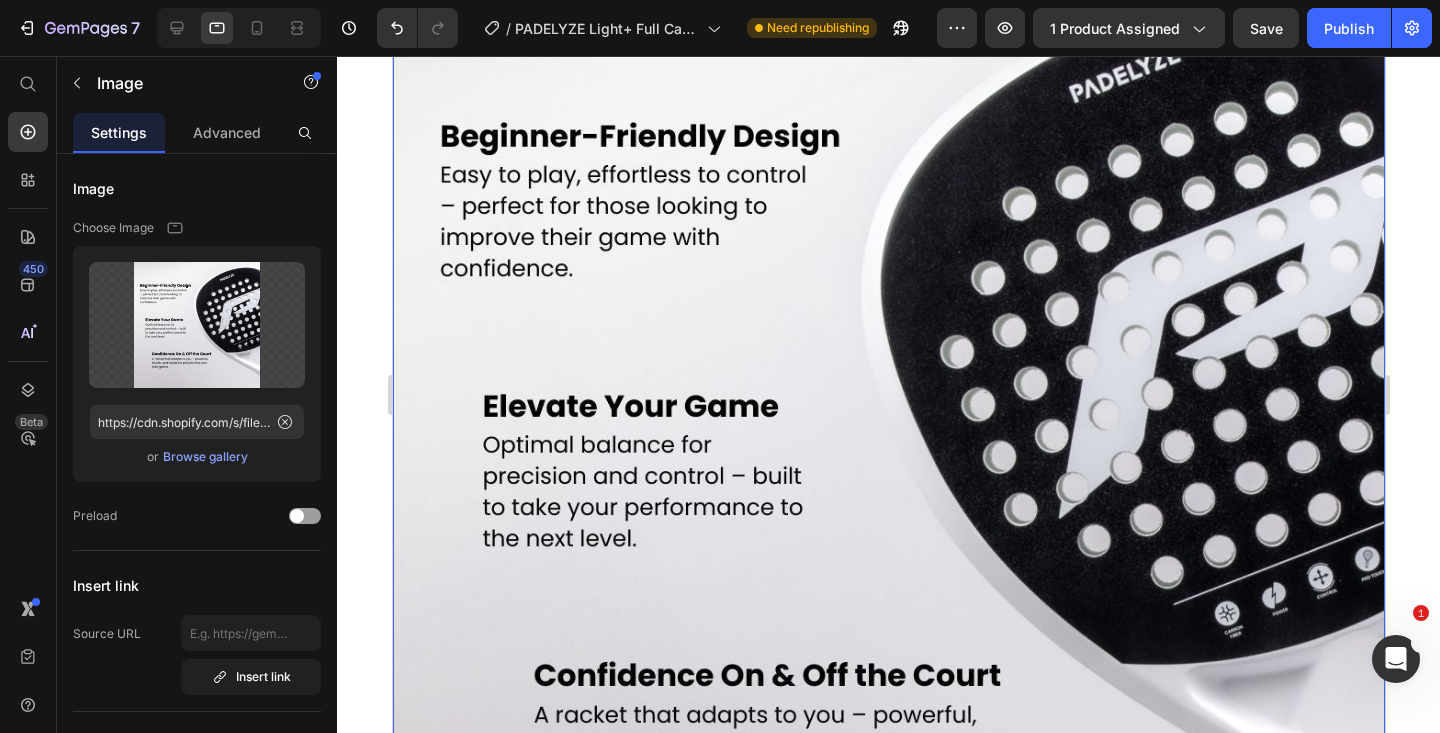 scroll, scrollTop: 3983, scrollLeft: 0, axis: vertical 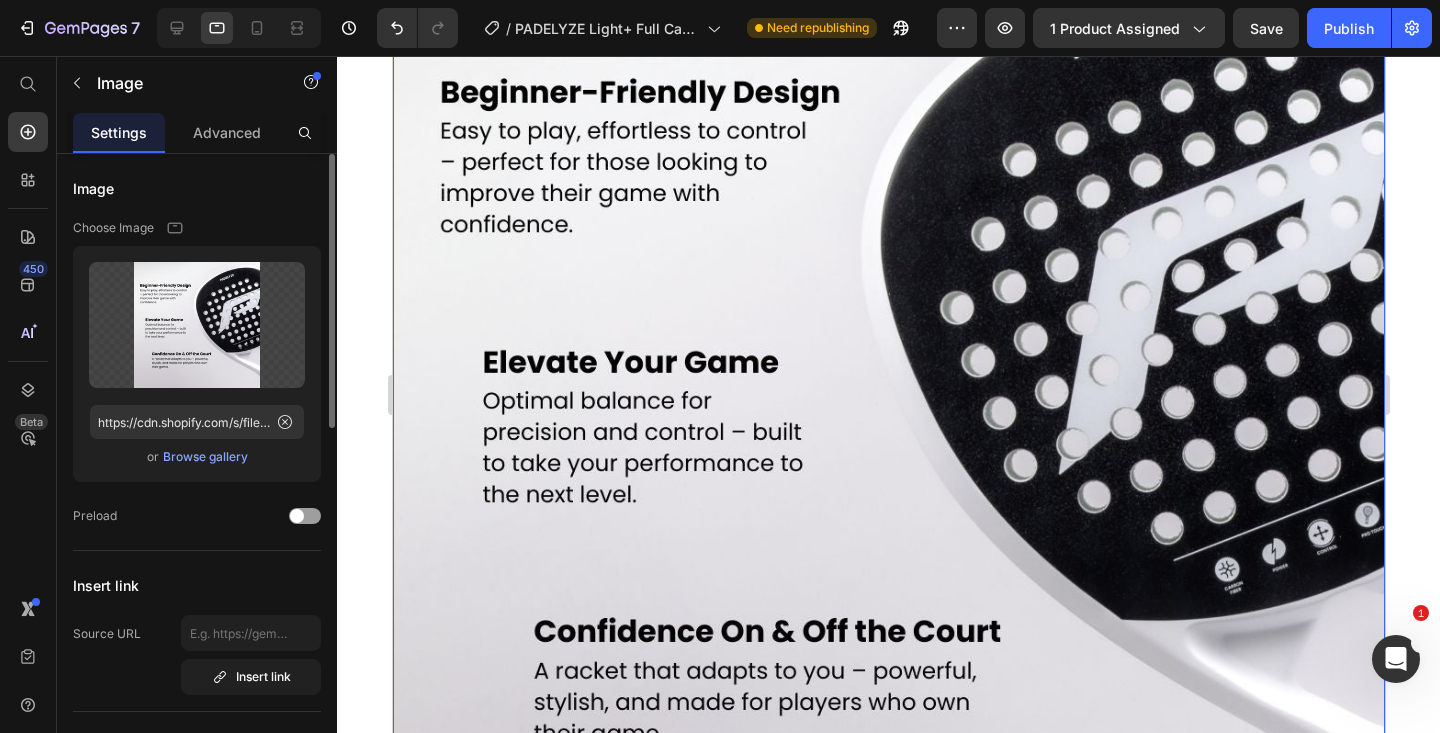 click on "Browse gallery" at bounding box center [205, 457] 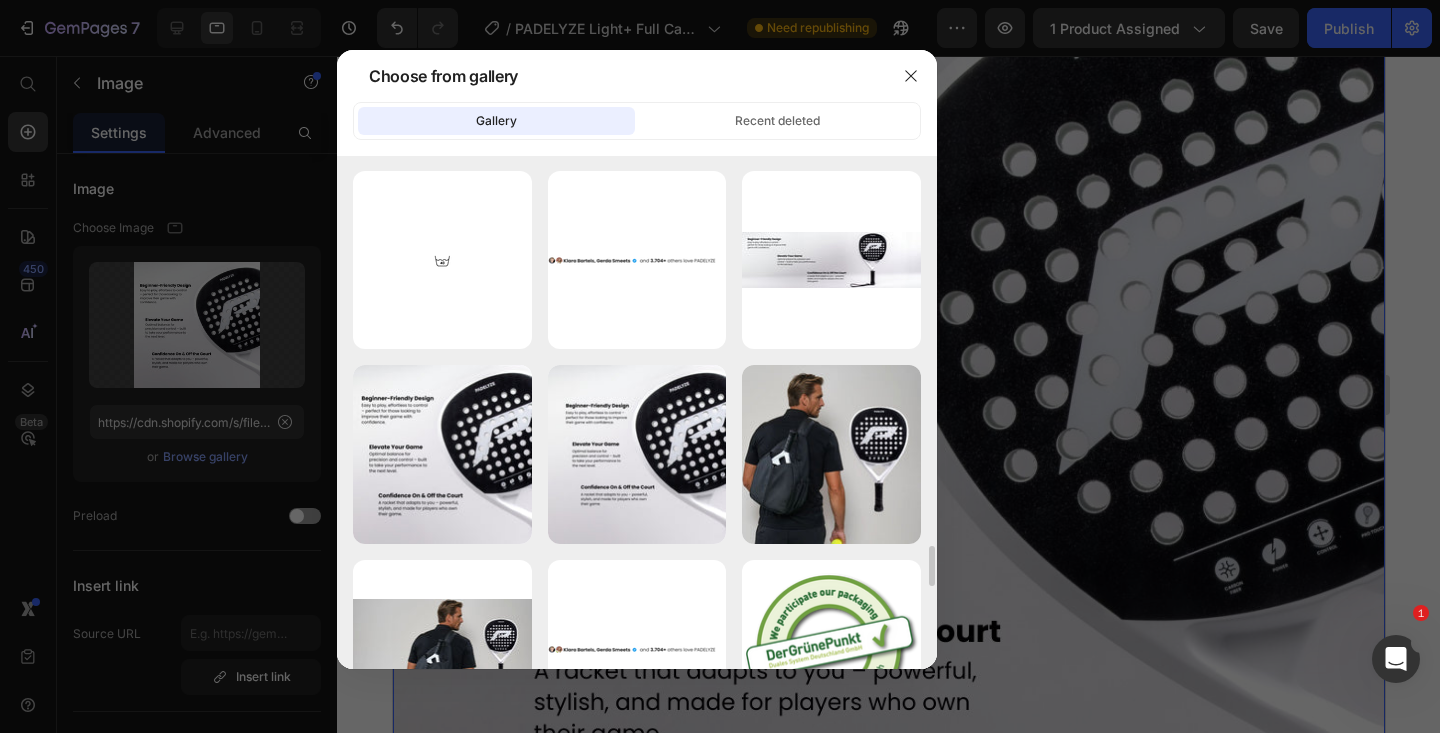 scroll, scrollTop: 4870, scrollLeft: 0, axis: vertical 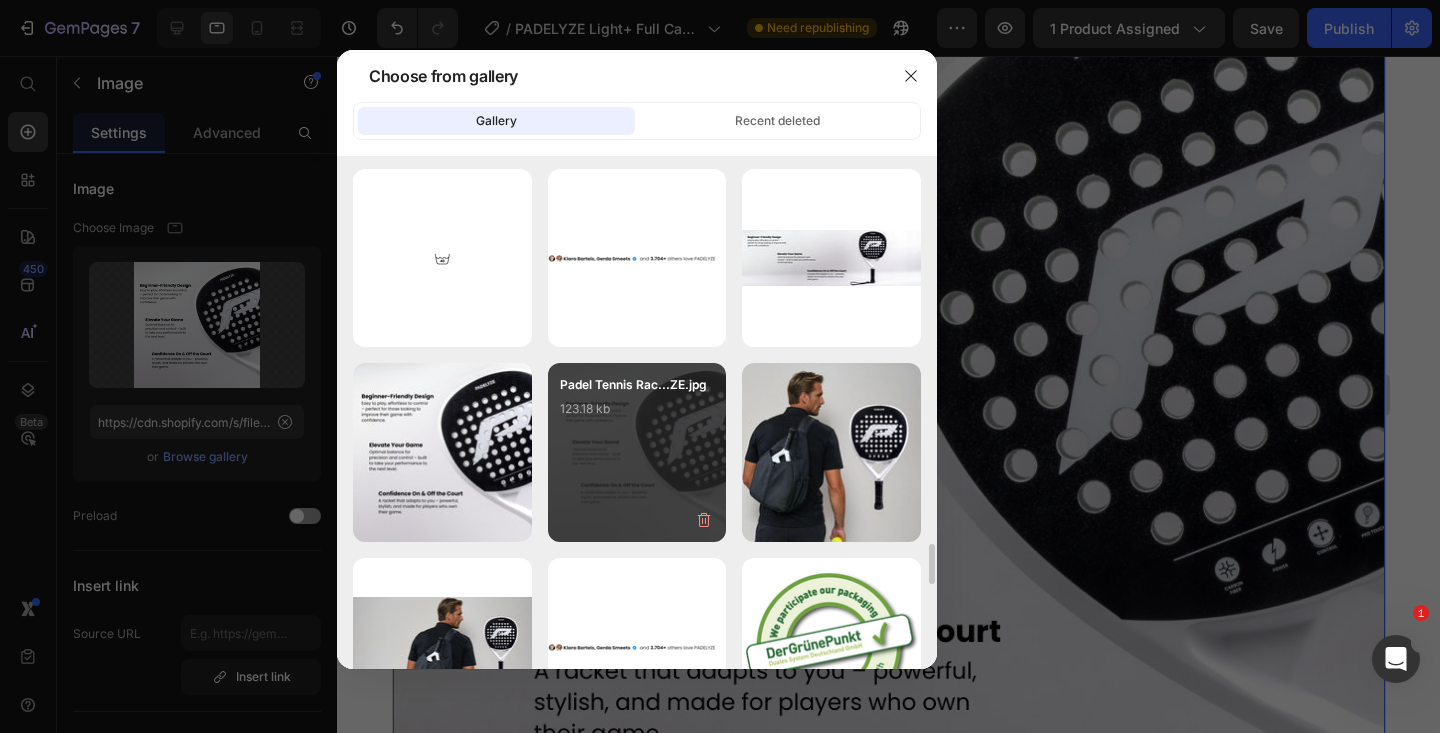 click on "123.18 kb" at bounding box center (637, 409) 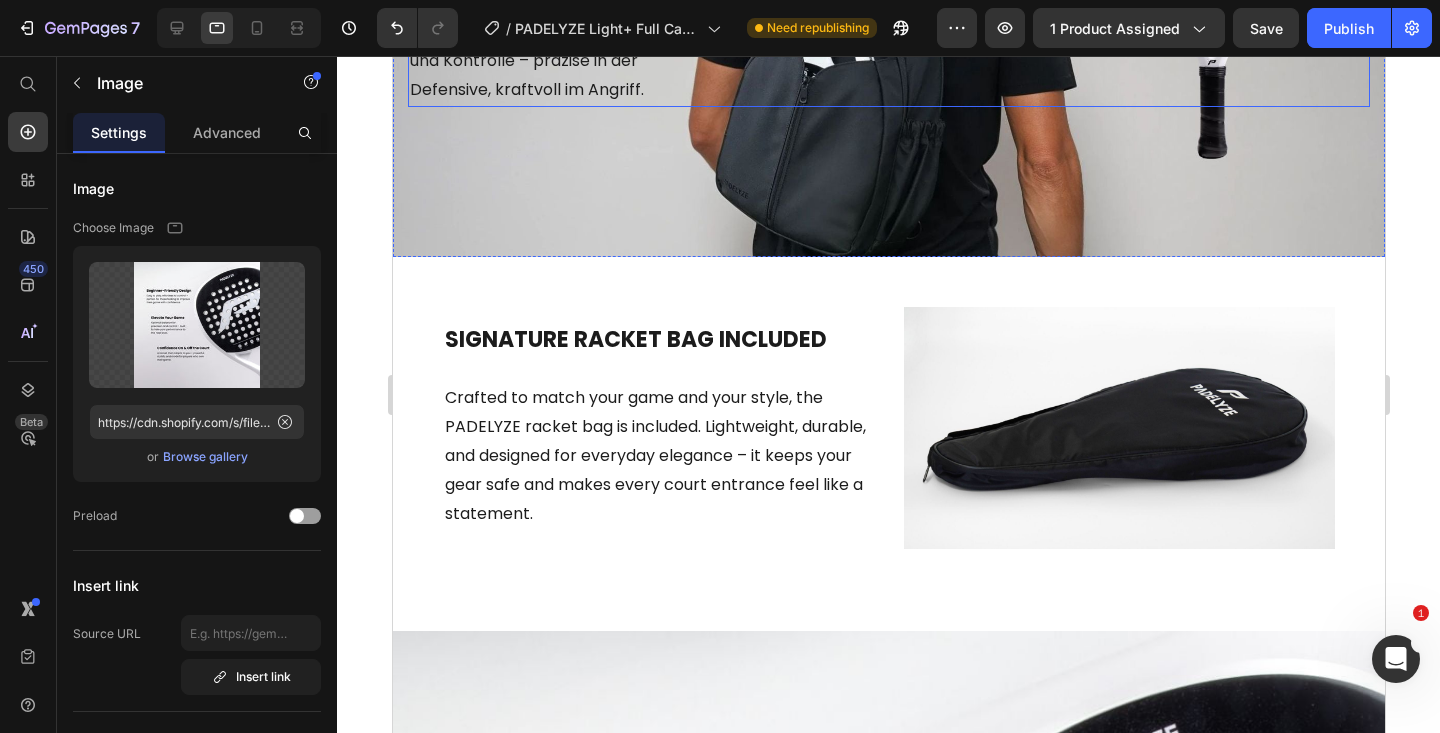 scroll, scrollTop: 2767, scrollLeft: 0, axis: vertical 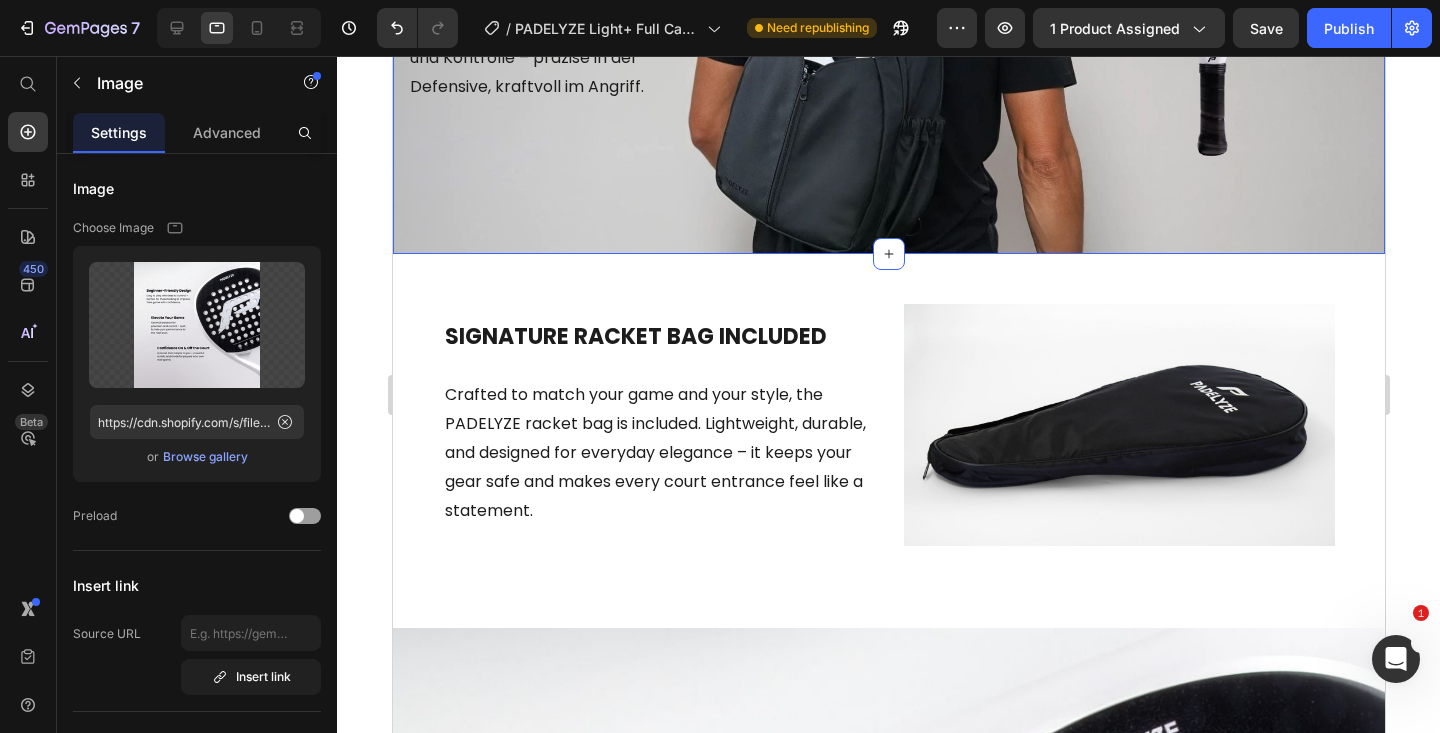click on "SPIELE OFFENSIV & DEFENSIV Heading Der EVA 15 White Core, der 100% Carbon-Rahmen und die tropfenförmige Balance sorgen für die perfekte Mischung aus Power und Kontrolle – präzise in der Defensive, kraftvoll im Angriff. Text block Section 4" at bounding box center [888, -13] 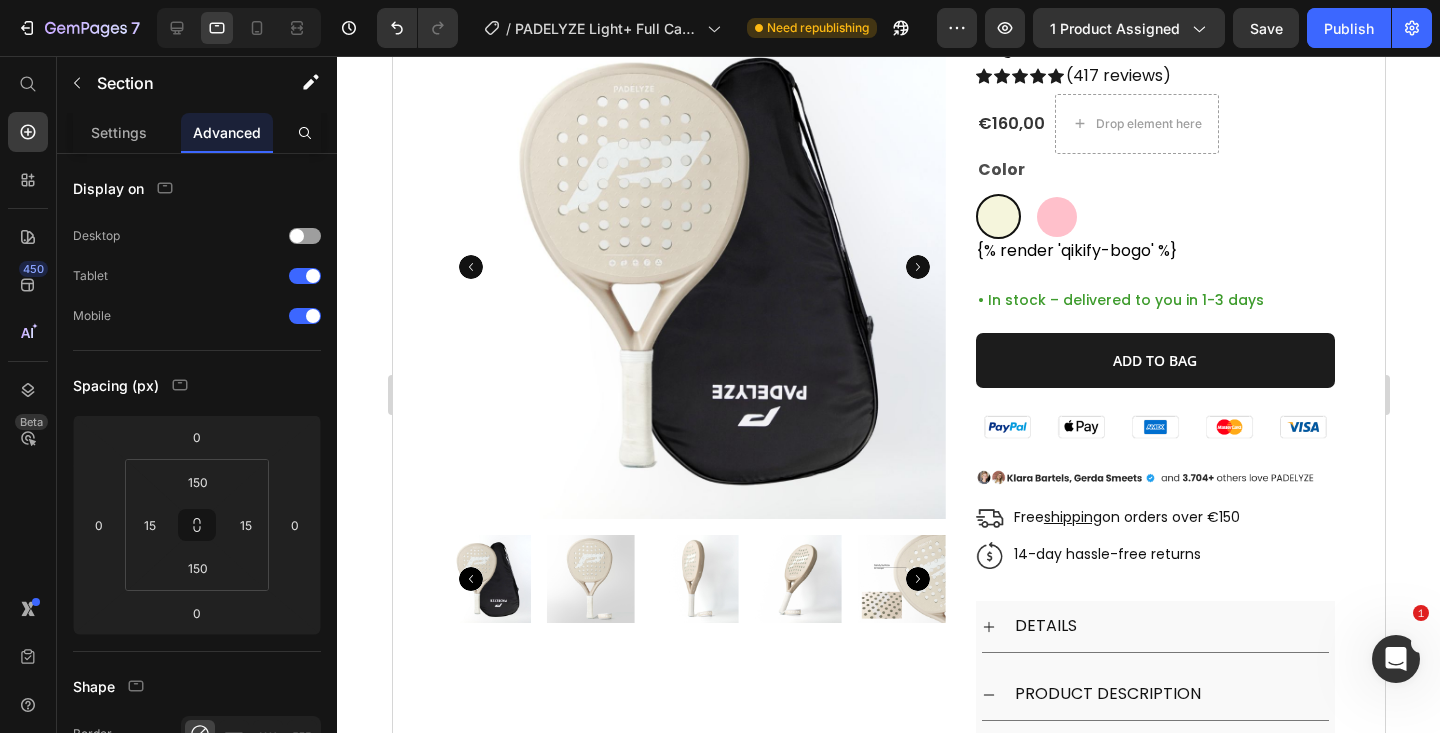 scroll, scrollTop: 0, scrollLeft: 0, axis: both 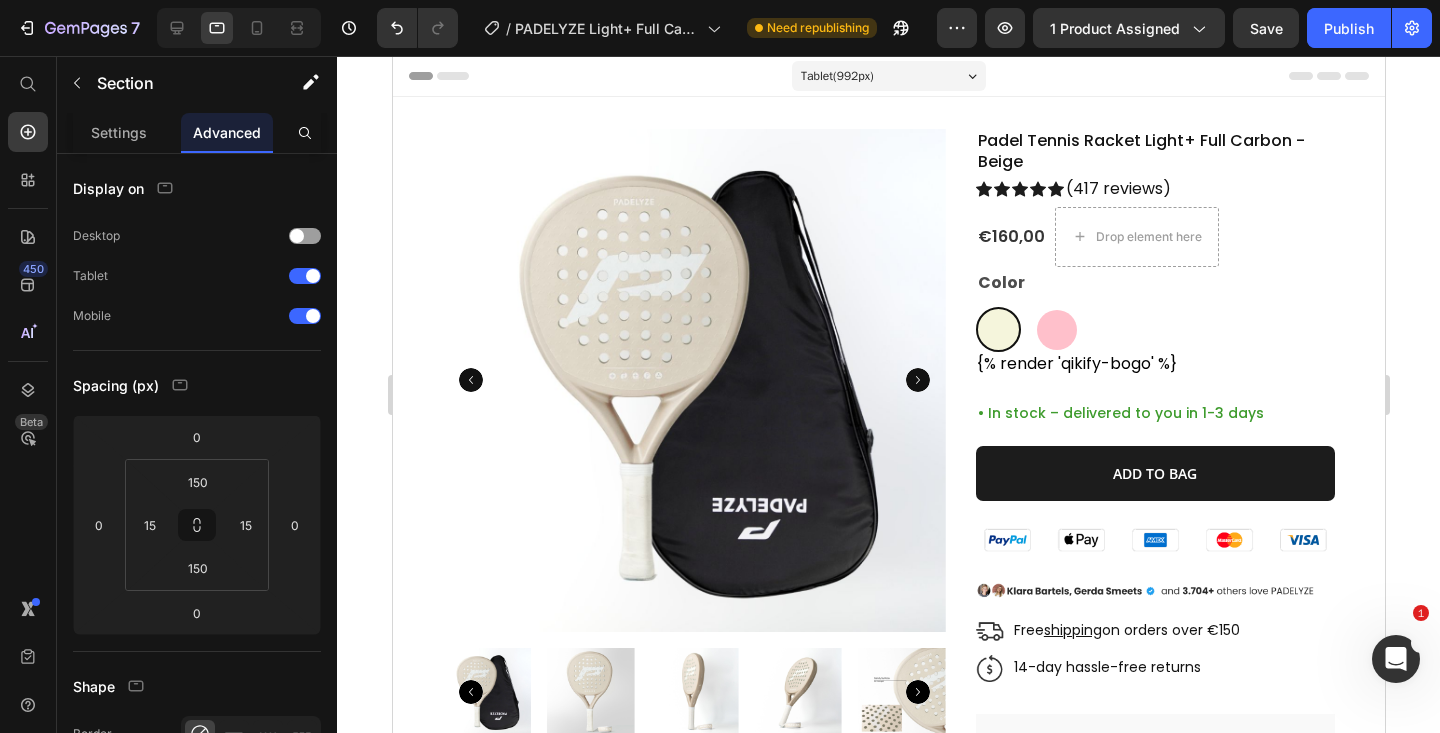 click 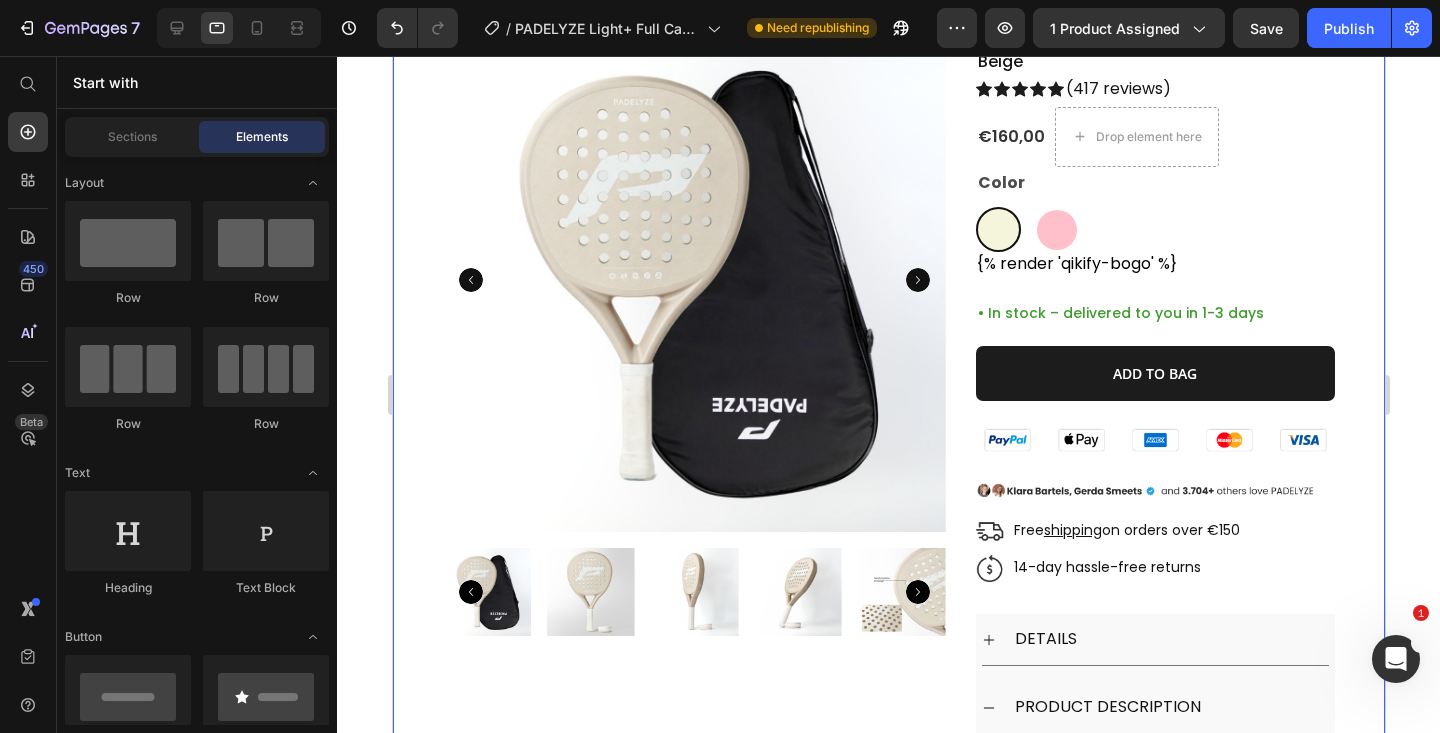 scroll, scrollTop: 101, scrollLeft: 0, axis: vertical 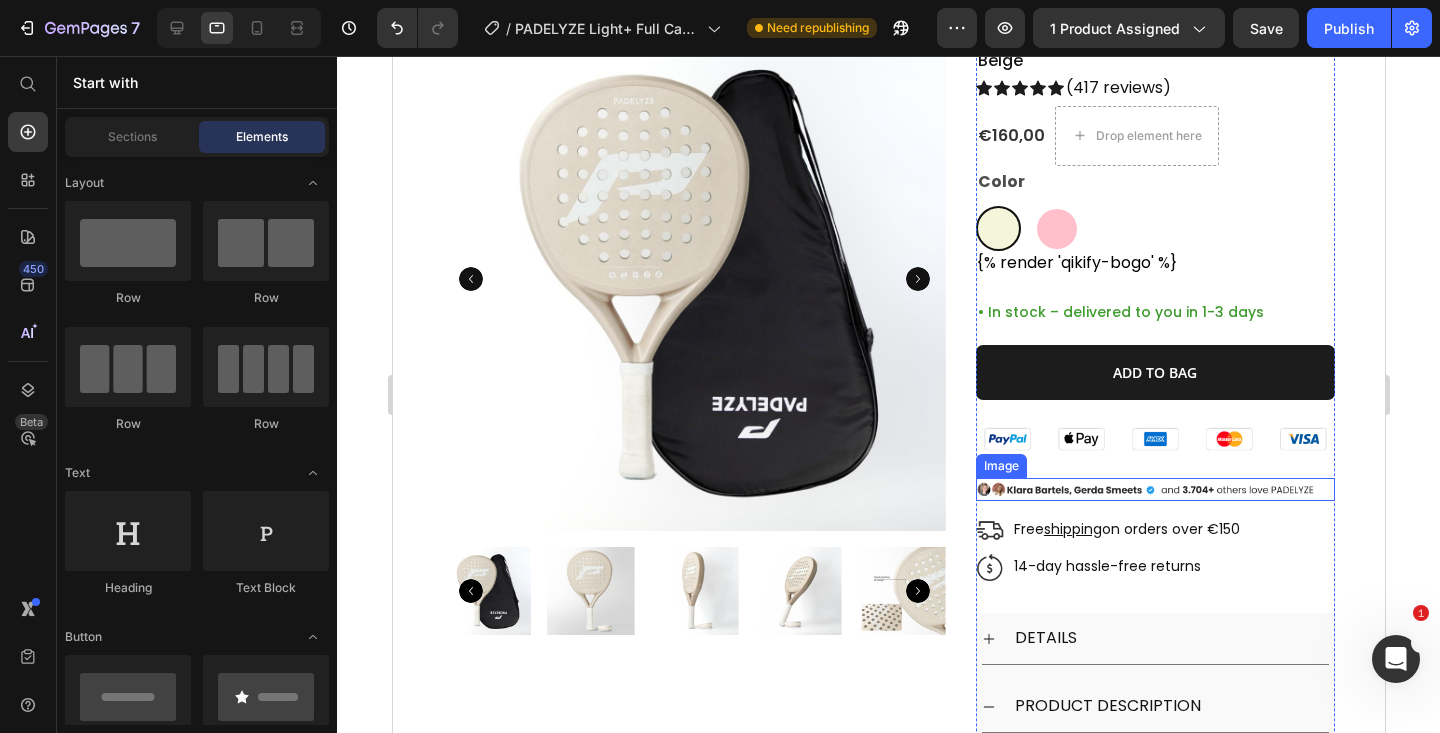 click at bounding box center [1154, 489] 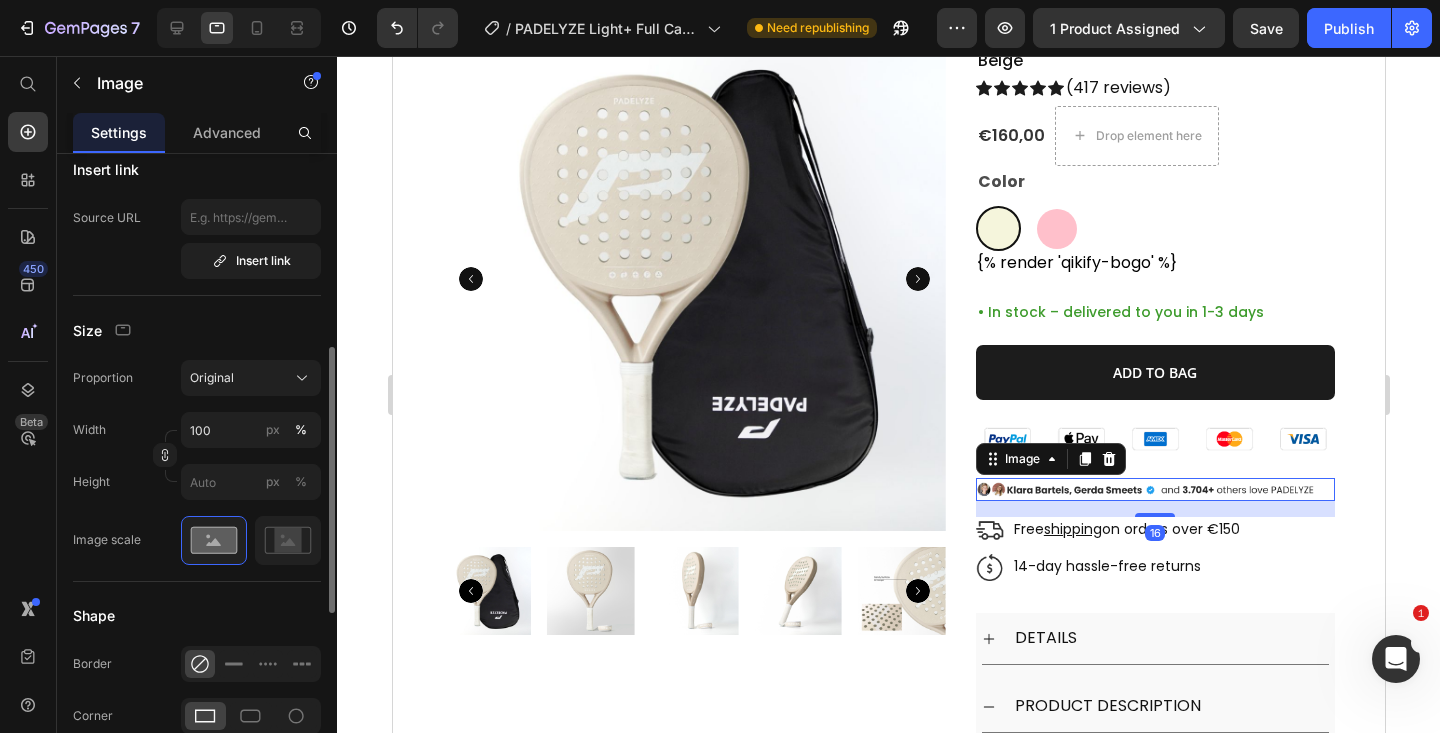 scroll, scrollTop: 431, scrollLeft: 0, axis: vertical 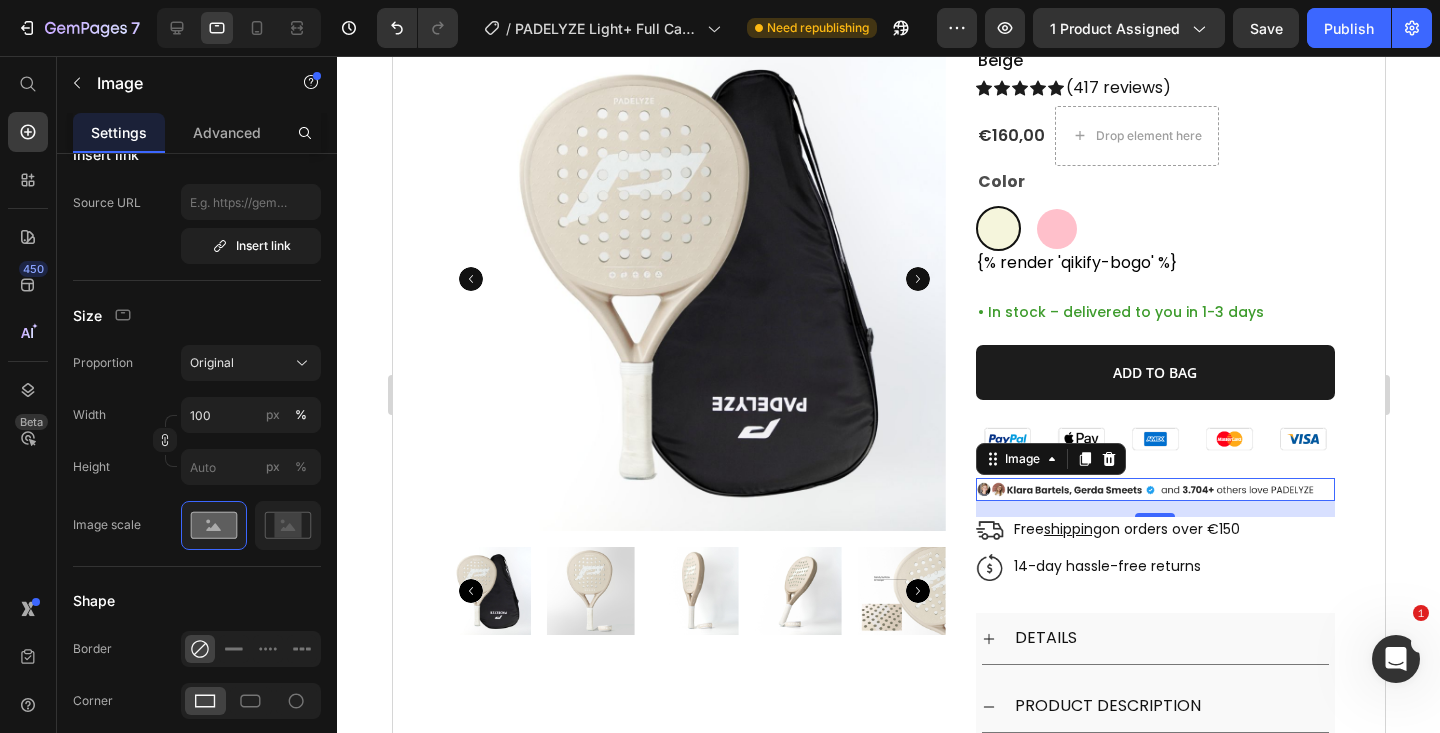click 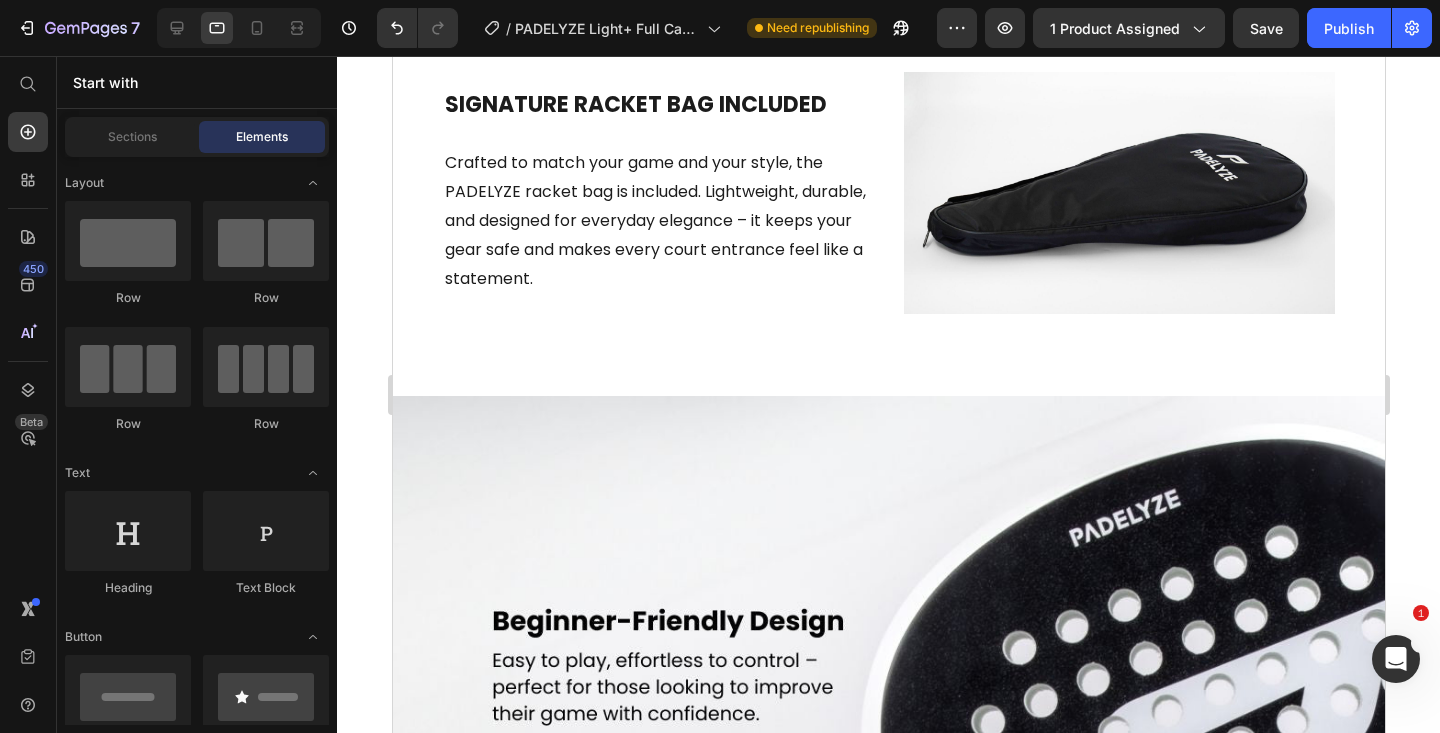 scroll, scrollTop: 3003, scrollLeft: 0, axis: vertical 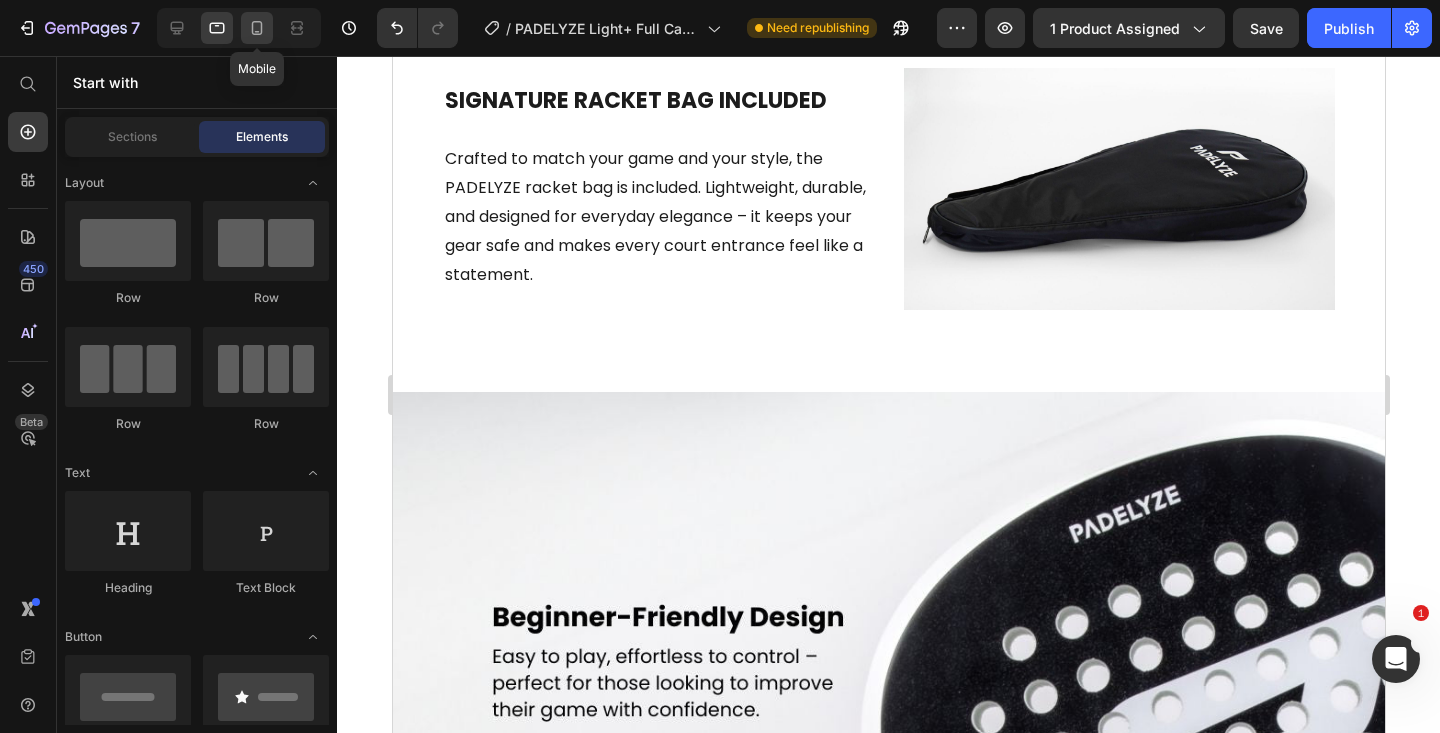click 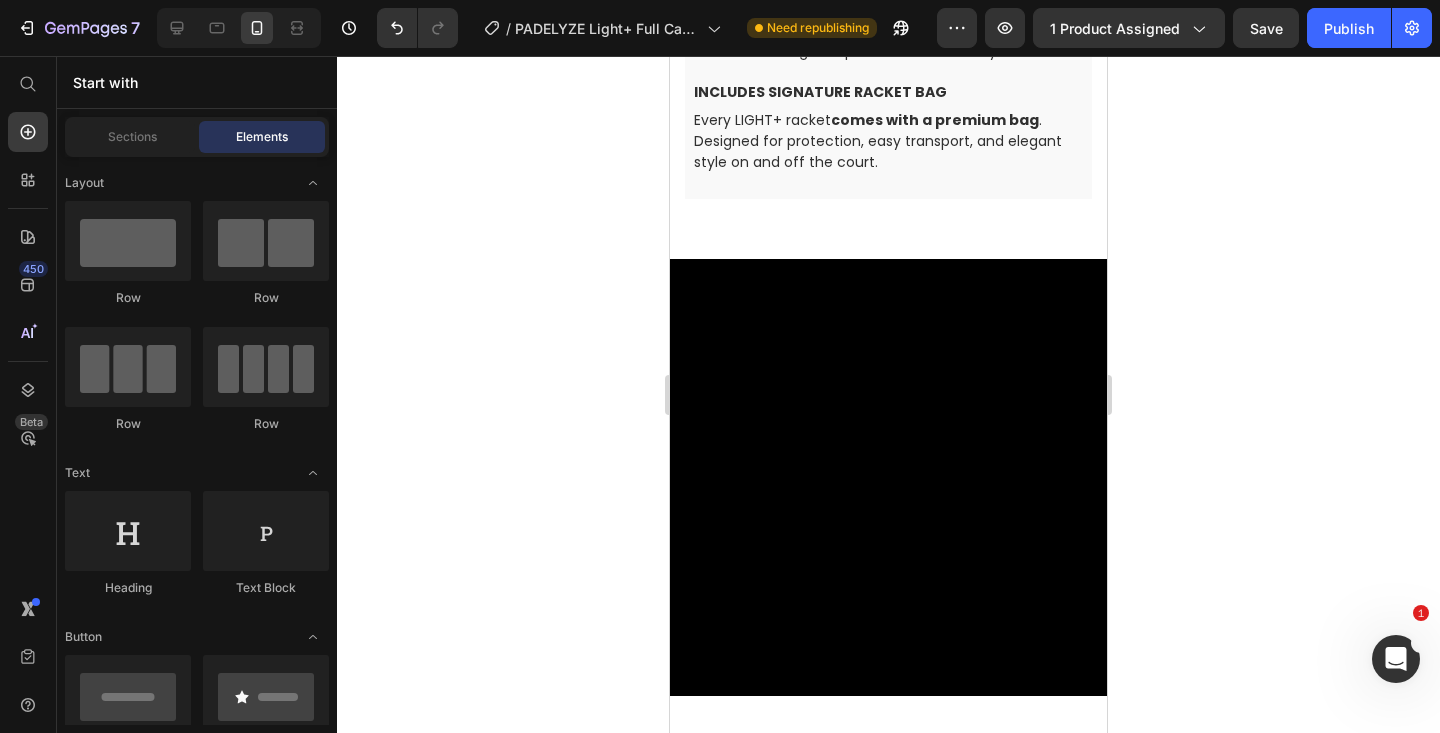 scroll, scrollTop: 1713, scrollLeft: 0, axis: vertical 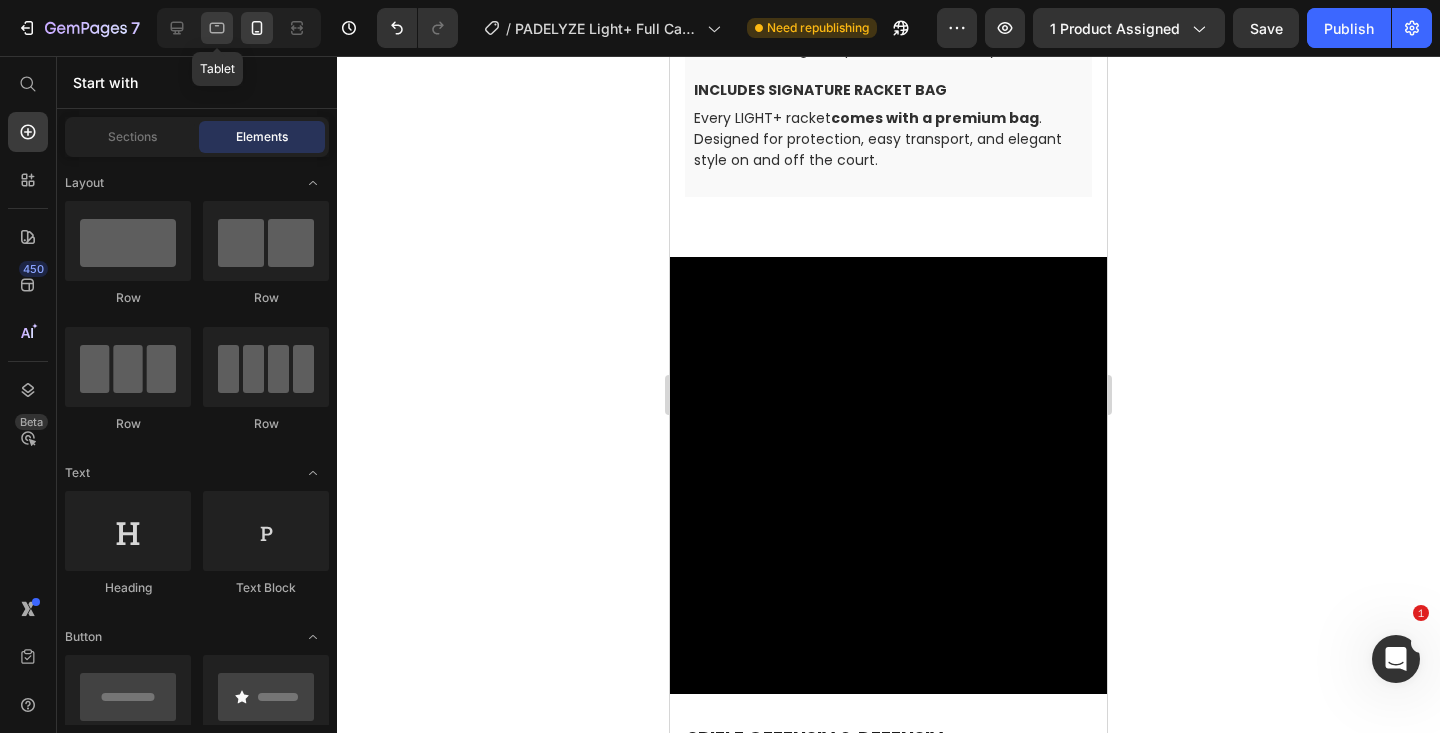 click 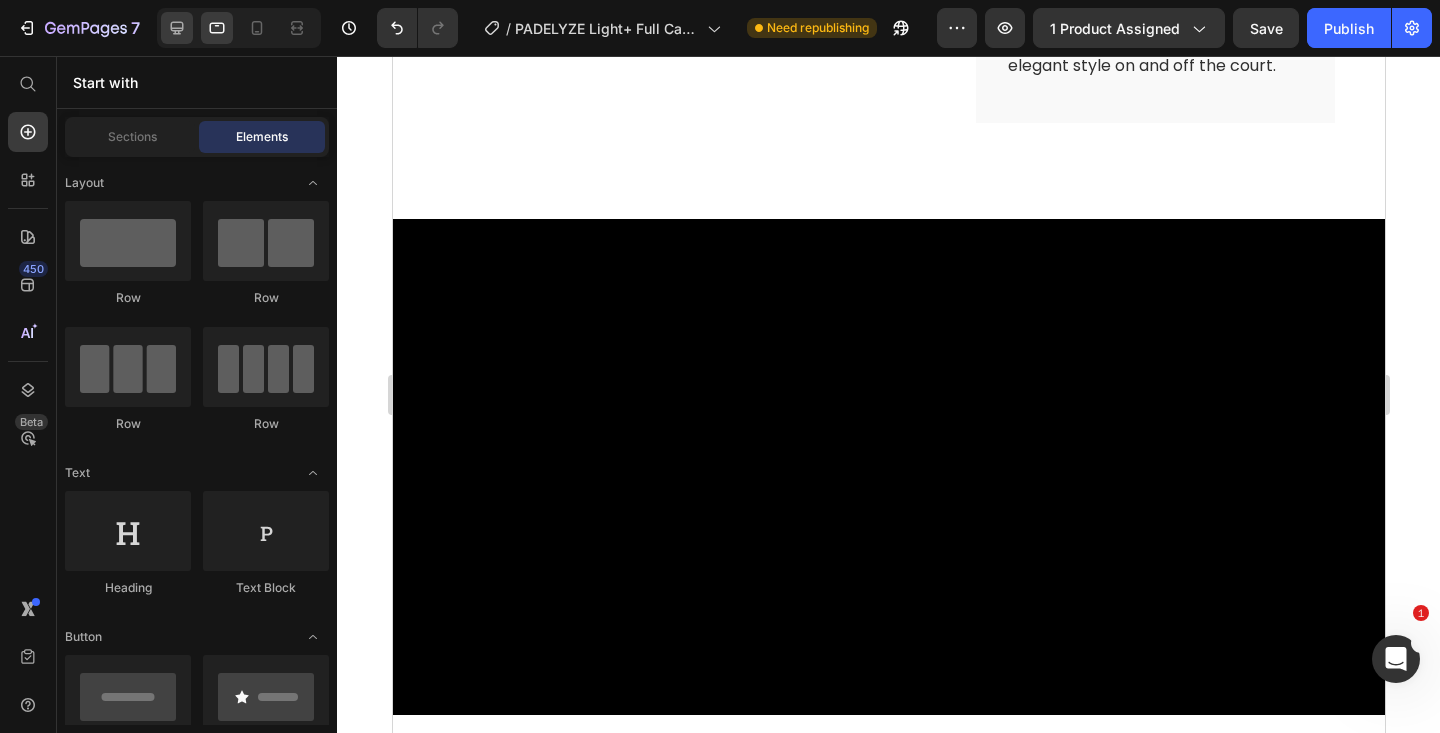 click 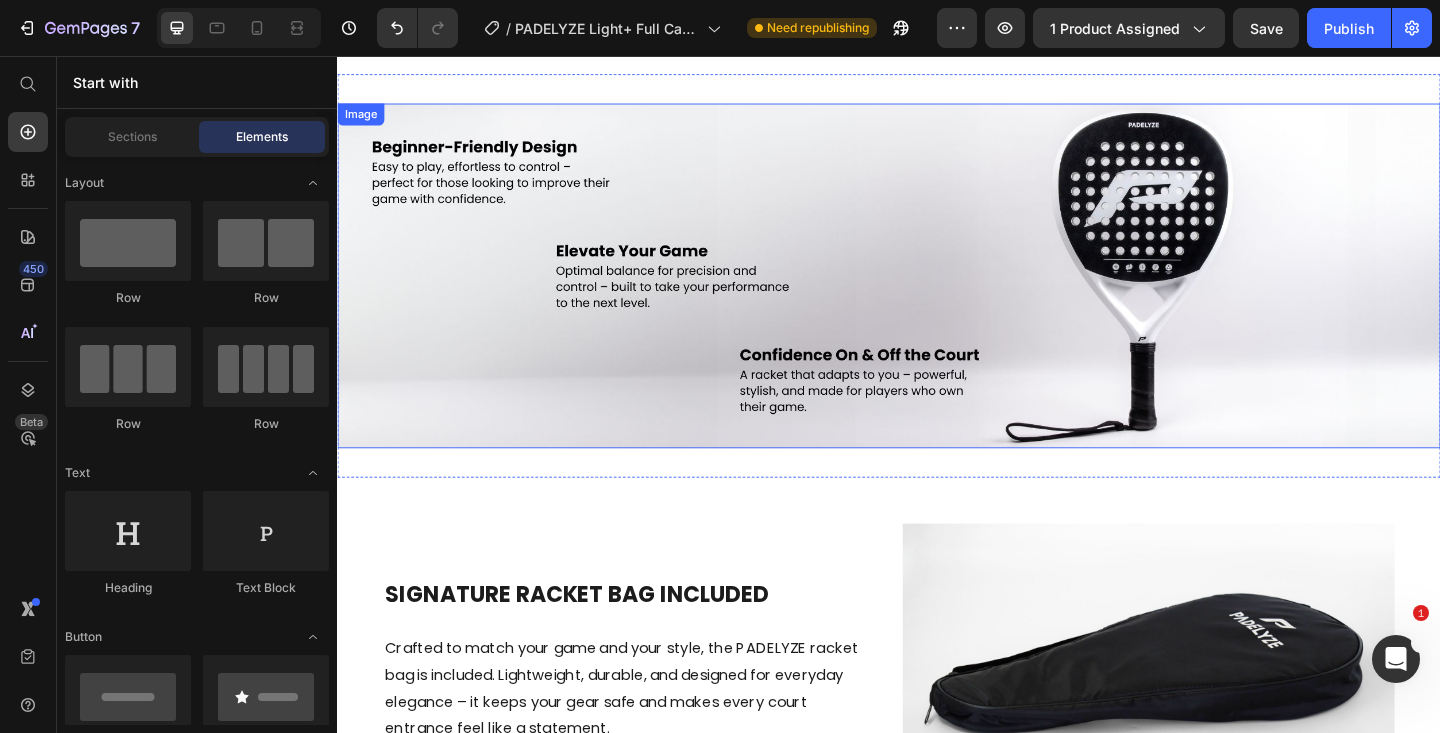 scroll, scrollTop: 1965, scrollLeft: 0, axis: vertical 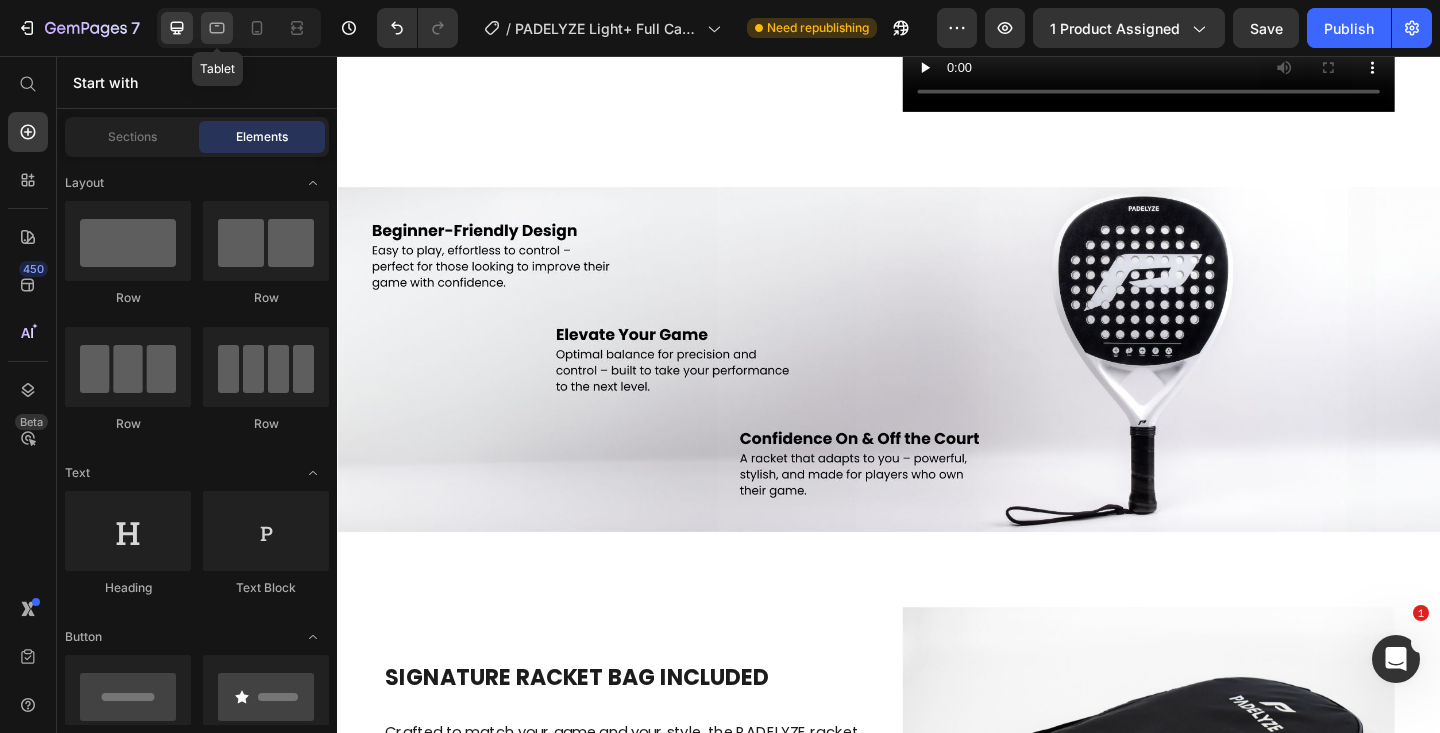 click 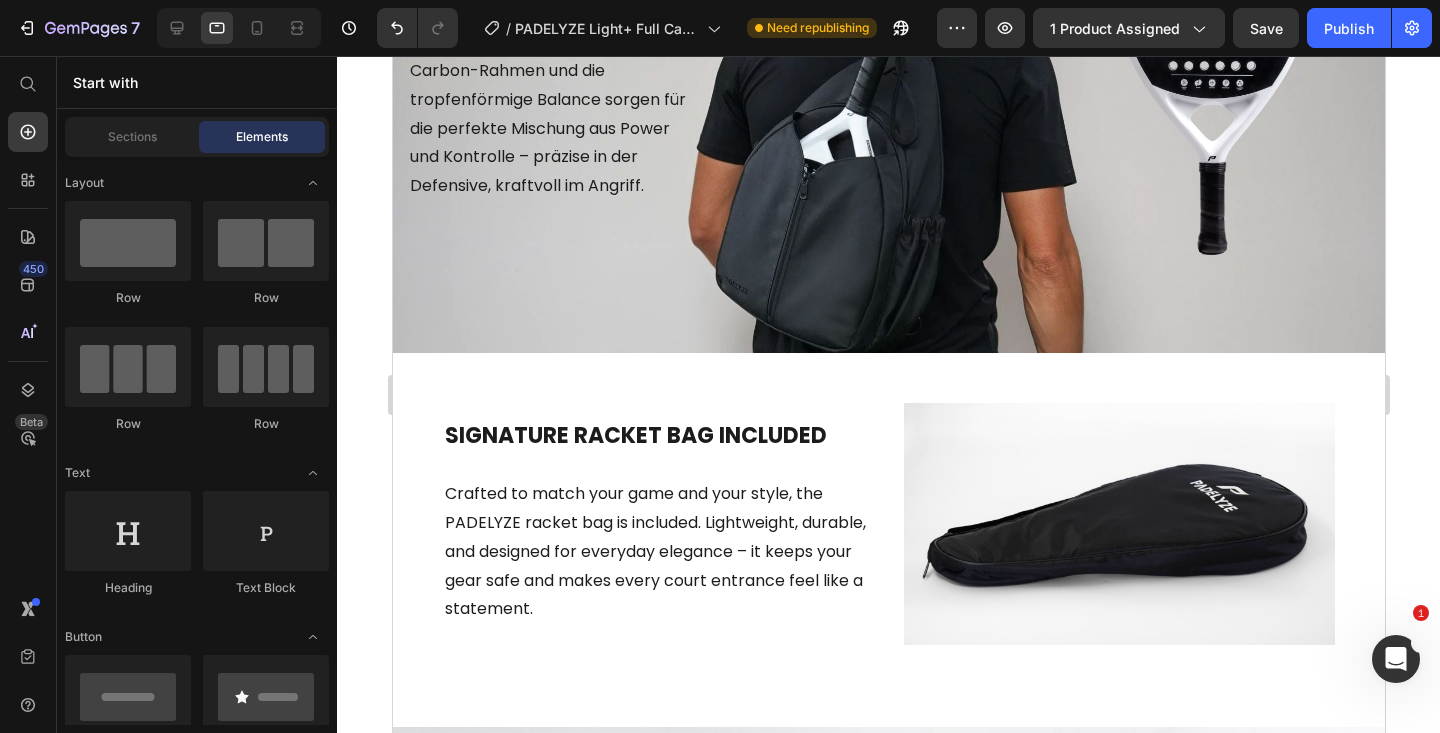 scroll, scrollTop: 1825, scrollLeft: 0, axis: vertical 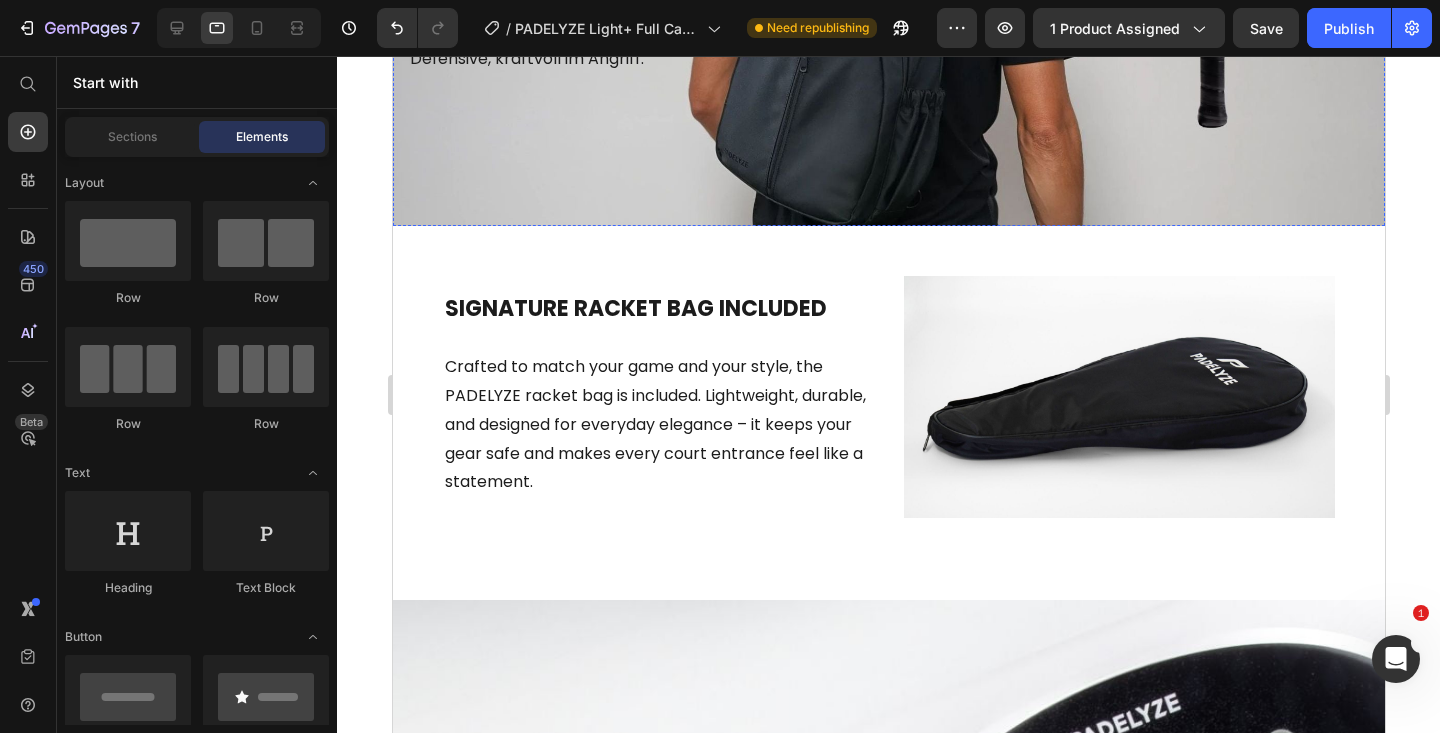 click on "SPIELE OFFENSIV & DEFENSIV Heading Der EVA 15 White Core, der 100% Carbon-Rahmen und die tropfenförmige Balance sorgen für die perfekte Mischung aus Power und Kontrolle – präzise in der Defensive, kraftvoll im Angriff. Text block Section 4" at bounding box center (888, -41) 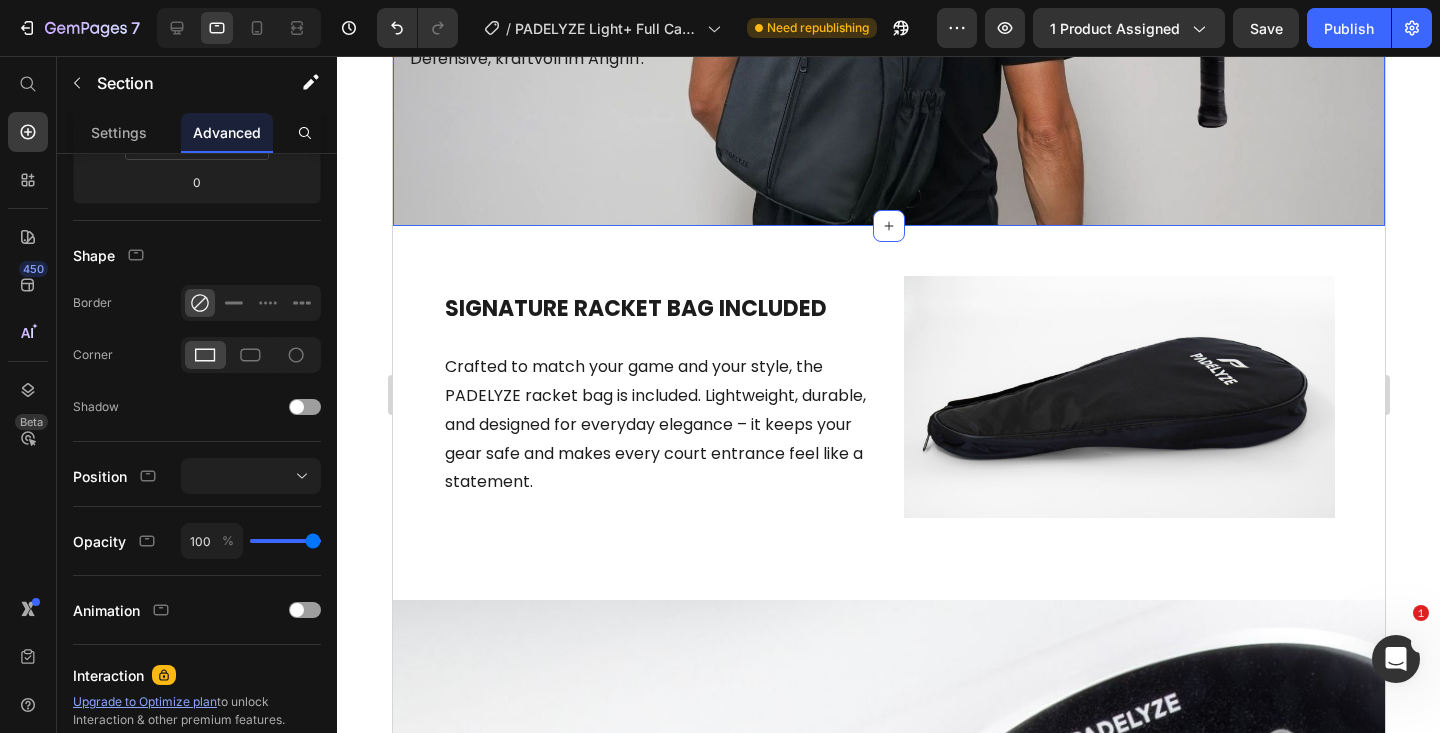scroll, scrollTop: 0, scrollLeft: 0, axis: both 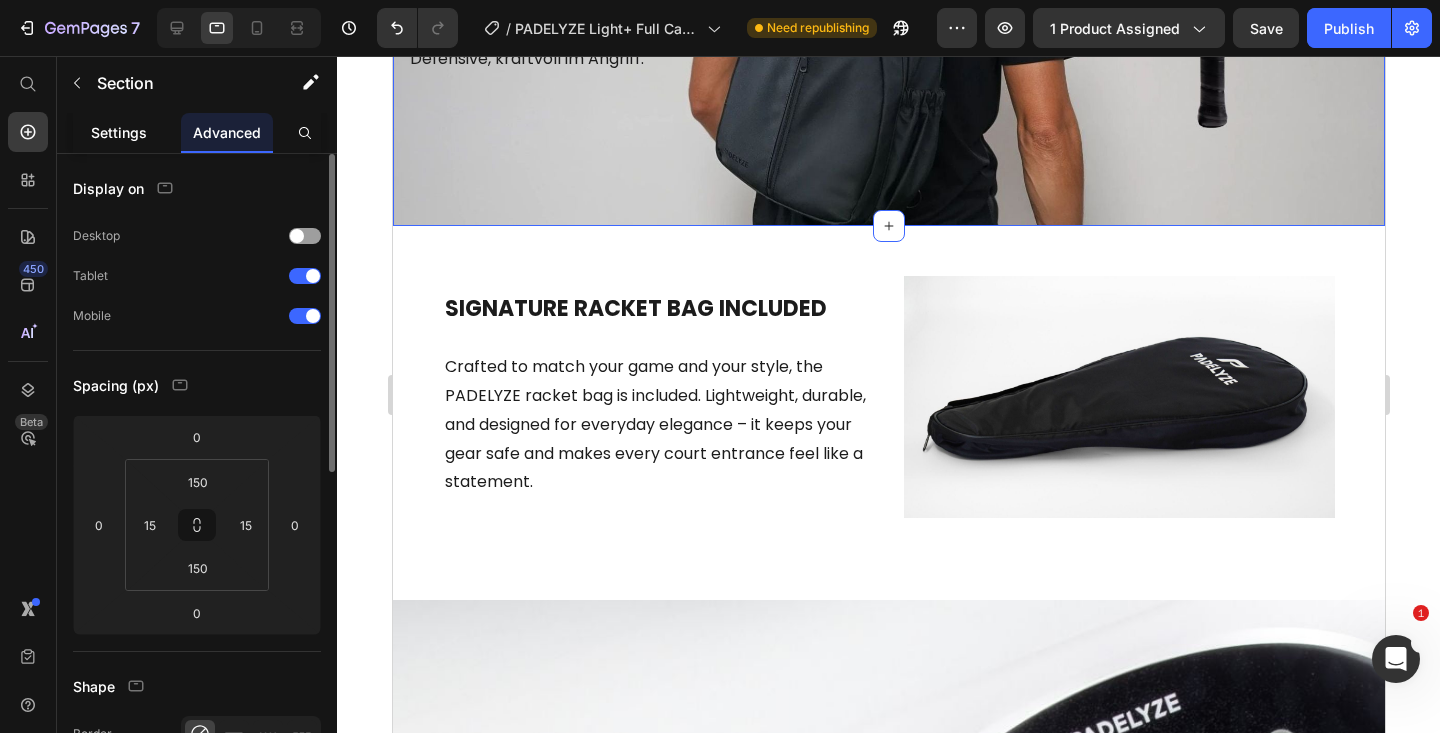 click on "Settings" at bounding box center [119, 132] 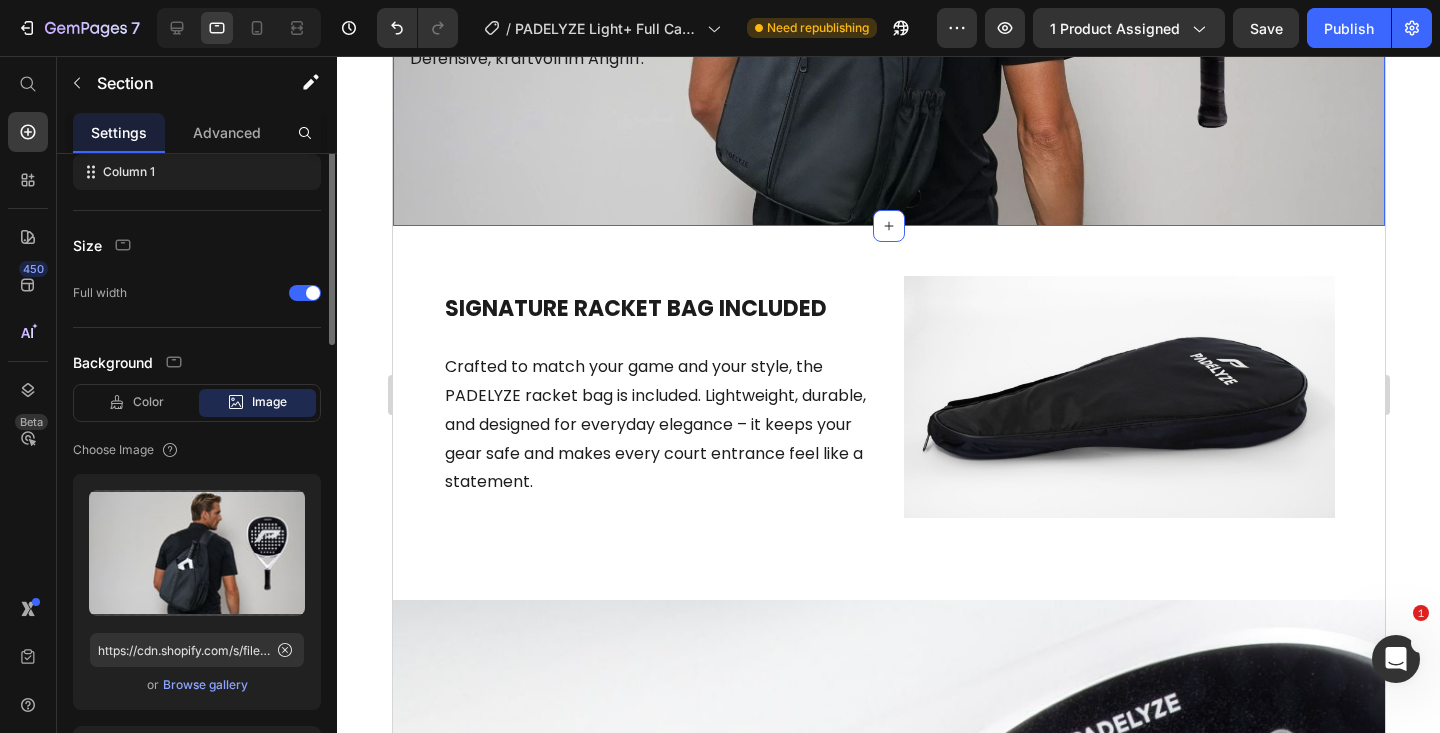 scroll, scrollTop: 454, scrollLeft: 0, axis: vertical 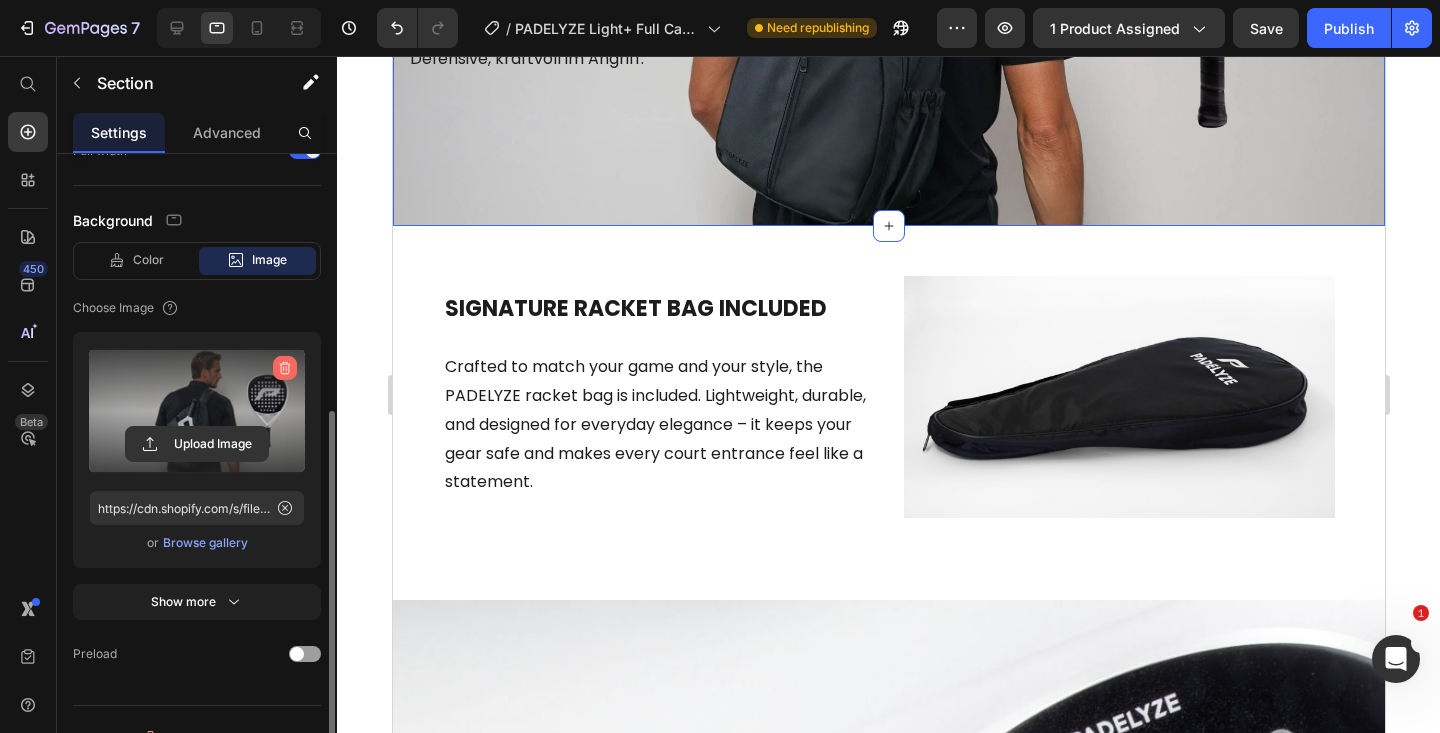 click 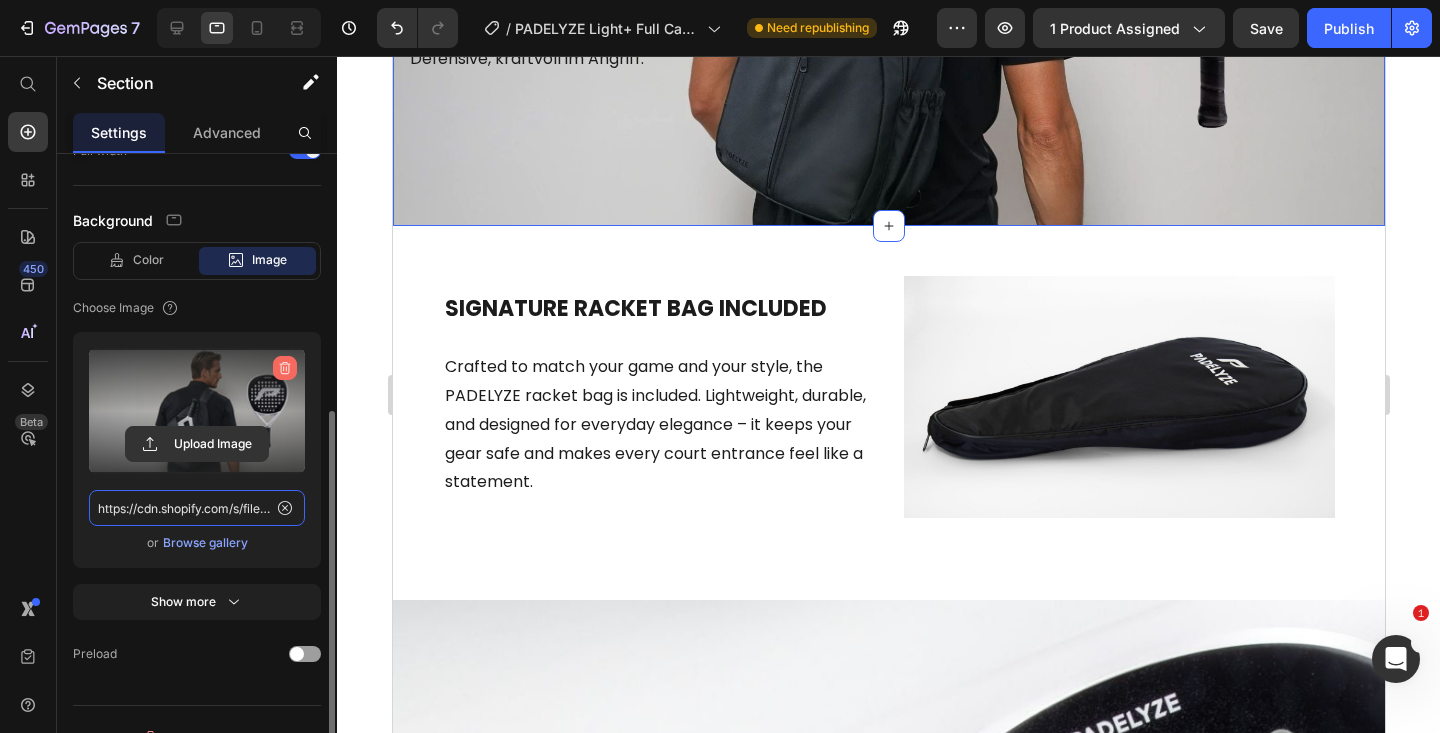 type 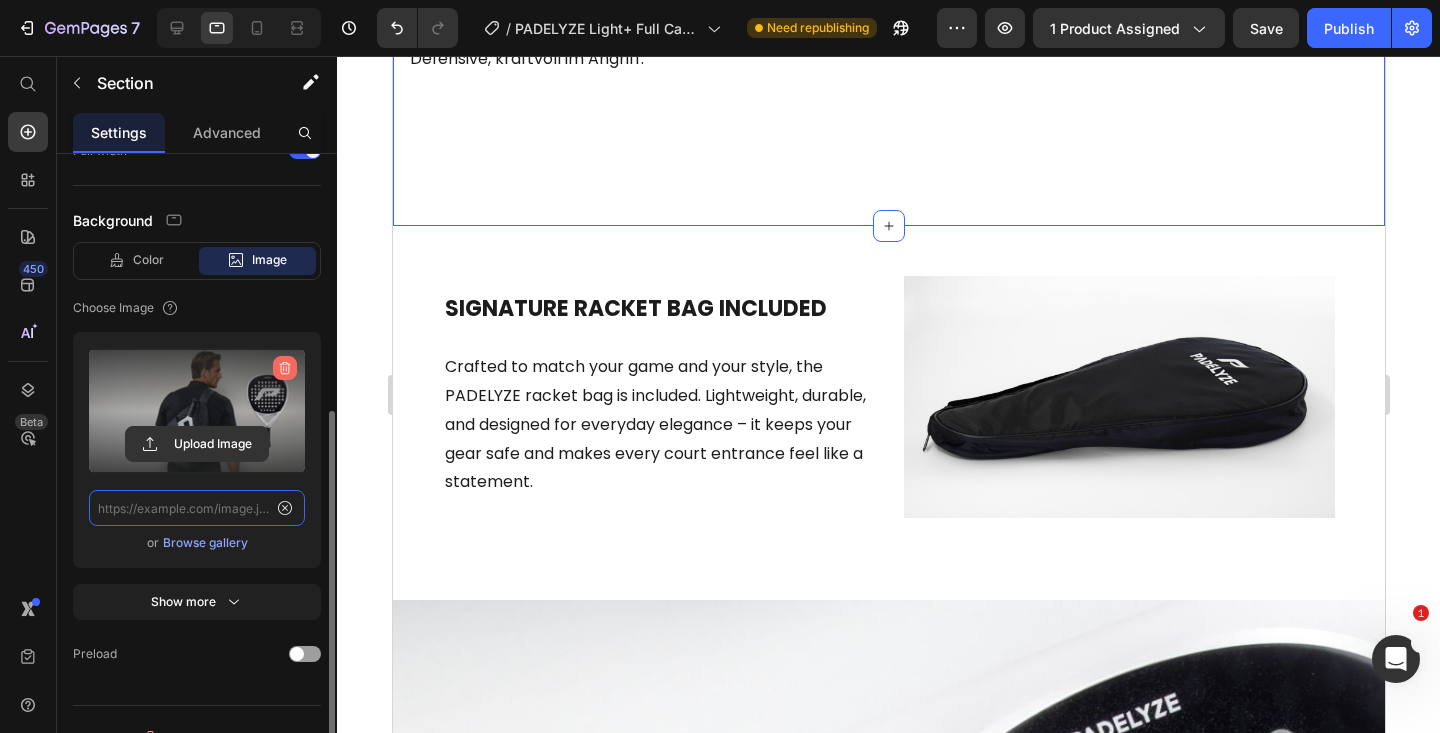 scroll, scrollTop: 0, scrollLeft: 0, axis: both 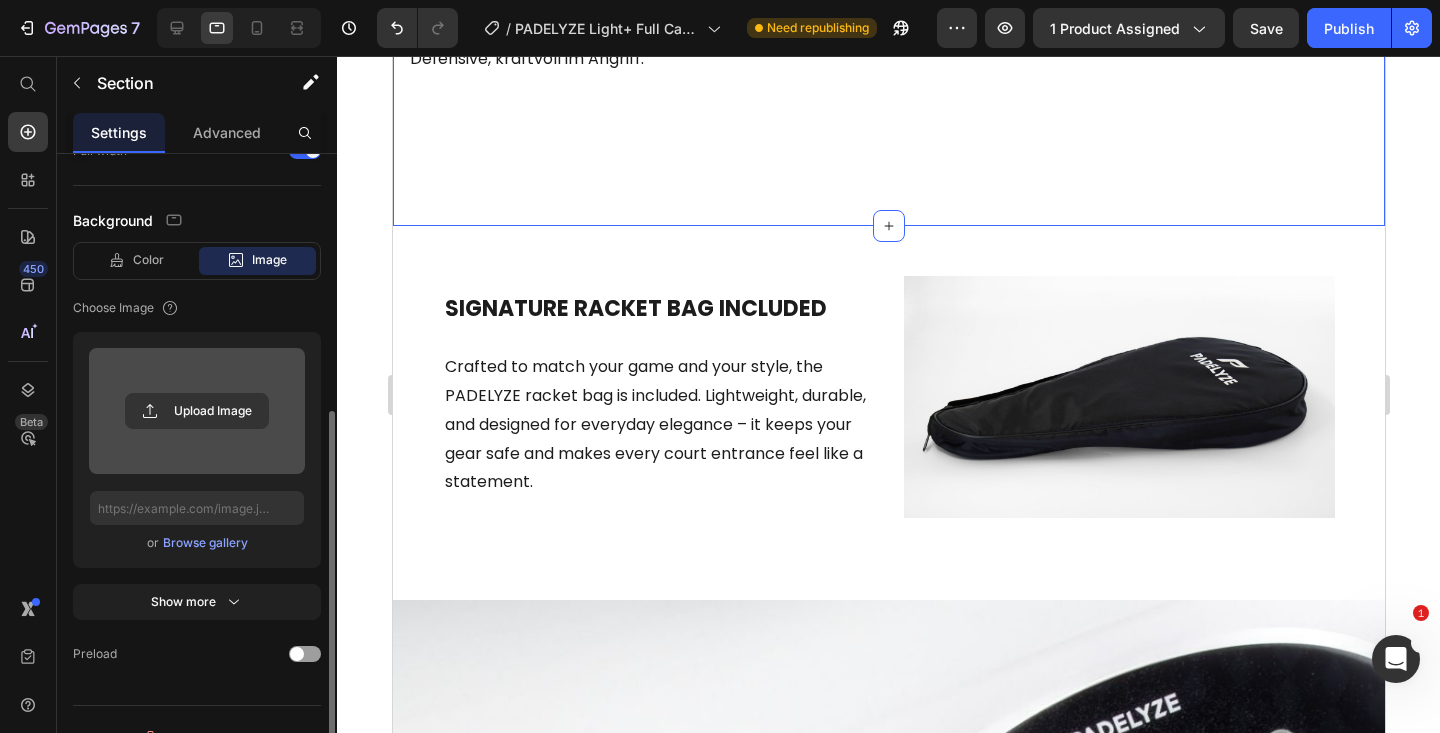 click on "SPIELE OFFENSIV & DEFENSIV Heading Der EVA 15 White Core, der 100% Carbon-Rahmen und die tropfenförmige Balance sorgen für die perfekte Mischung aus Power und Kontrolle – präzise in der Defensive, kraftvoll im Angriff. Text block" at bounding box center (888, -41) 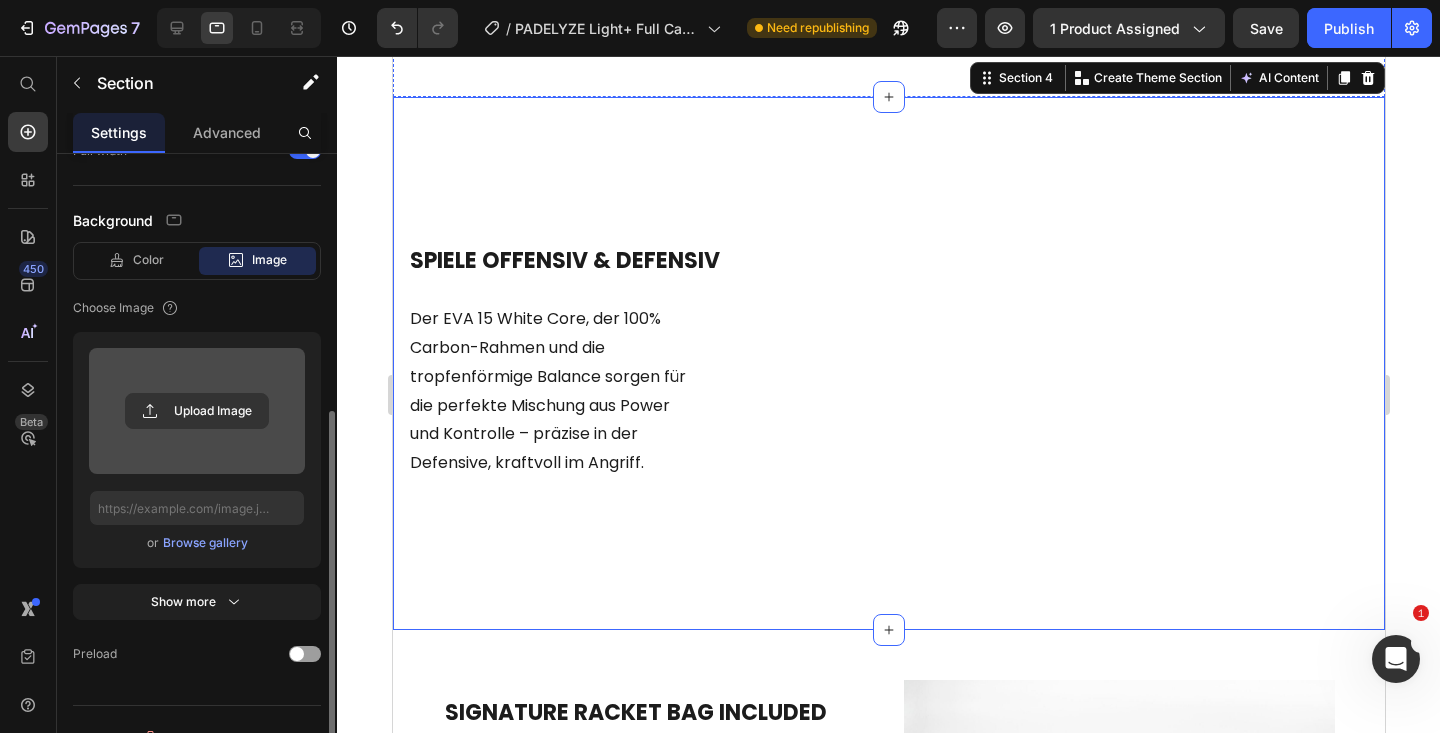 scroll, scrollTop: 1435, scrollLeft: 0, axis: vertical 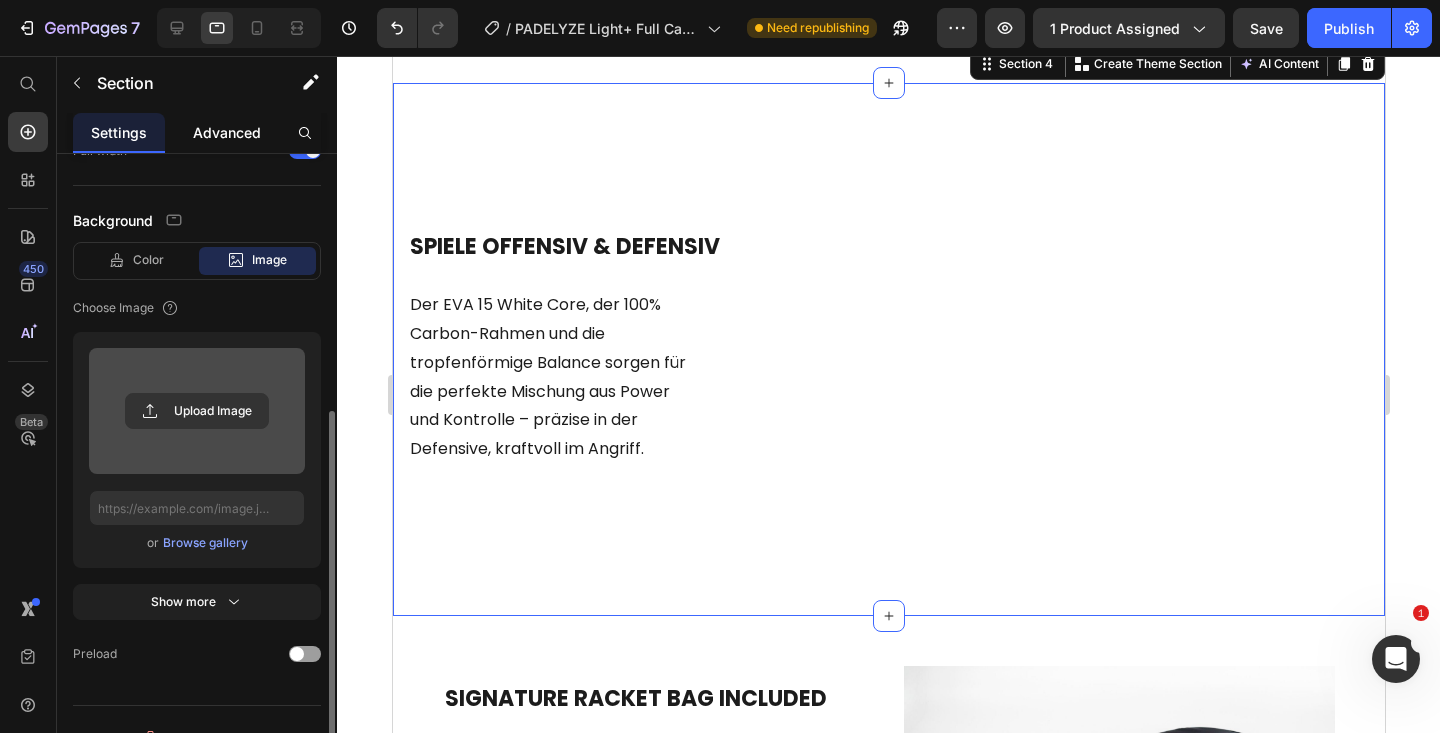 click on "Advanced" at bounding box center [227, 132] 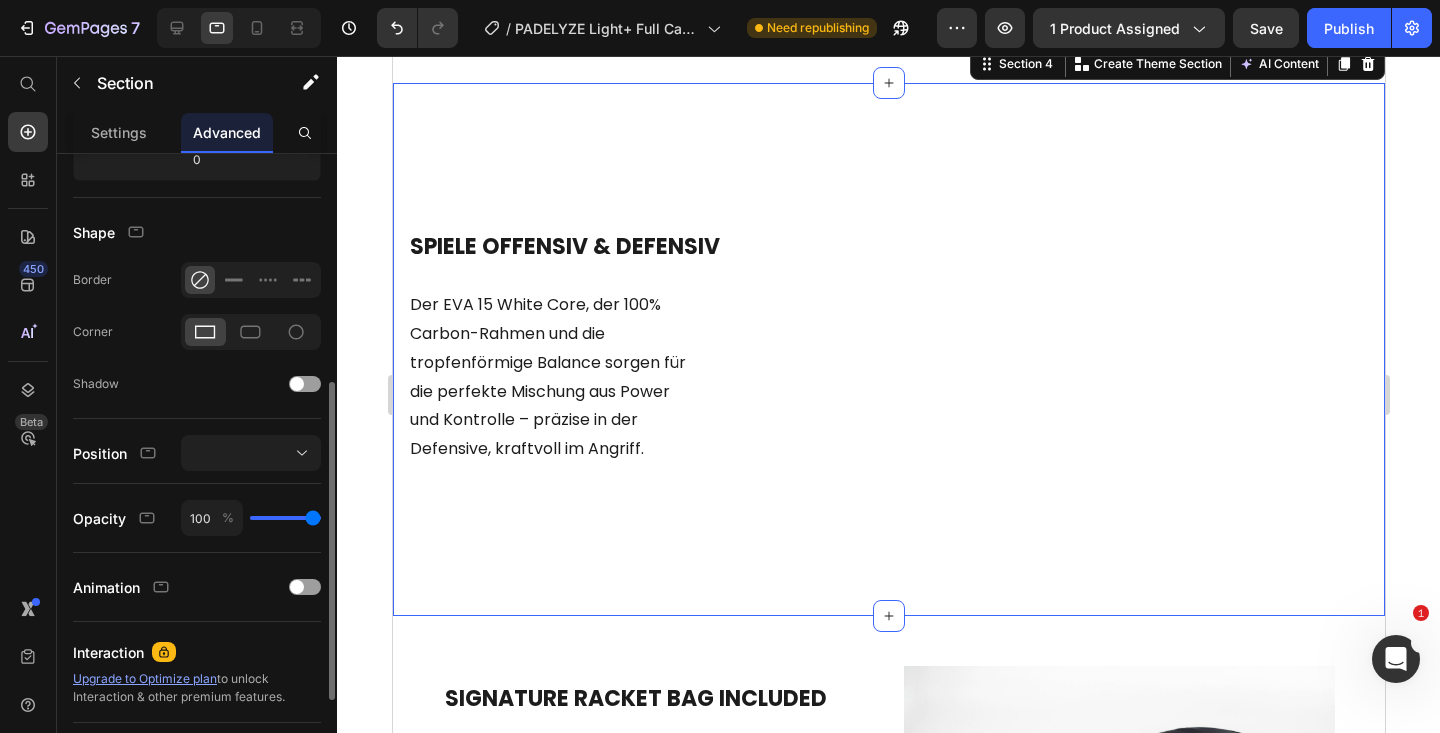 scroll, scrollTop: 0, scrollLeft: 0, axis: both 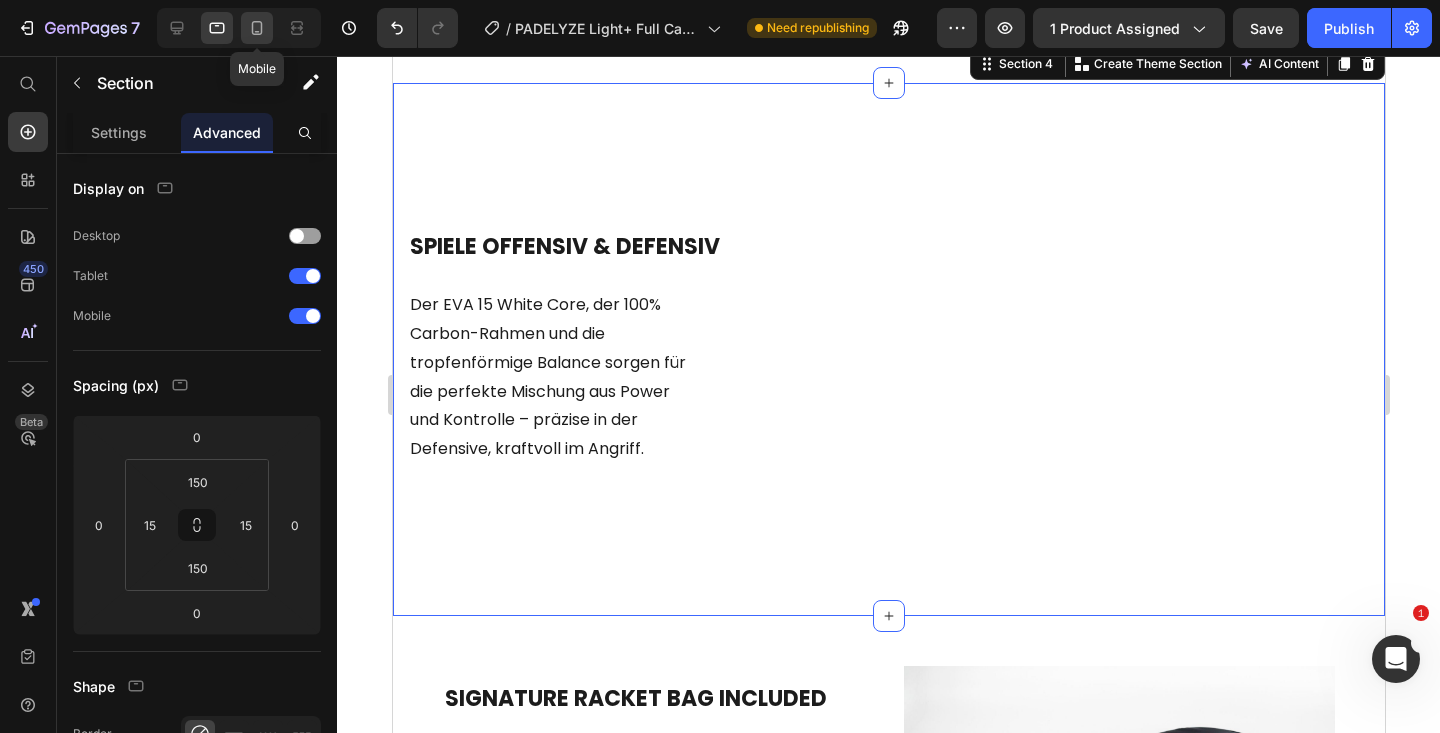 click 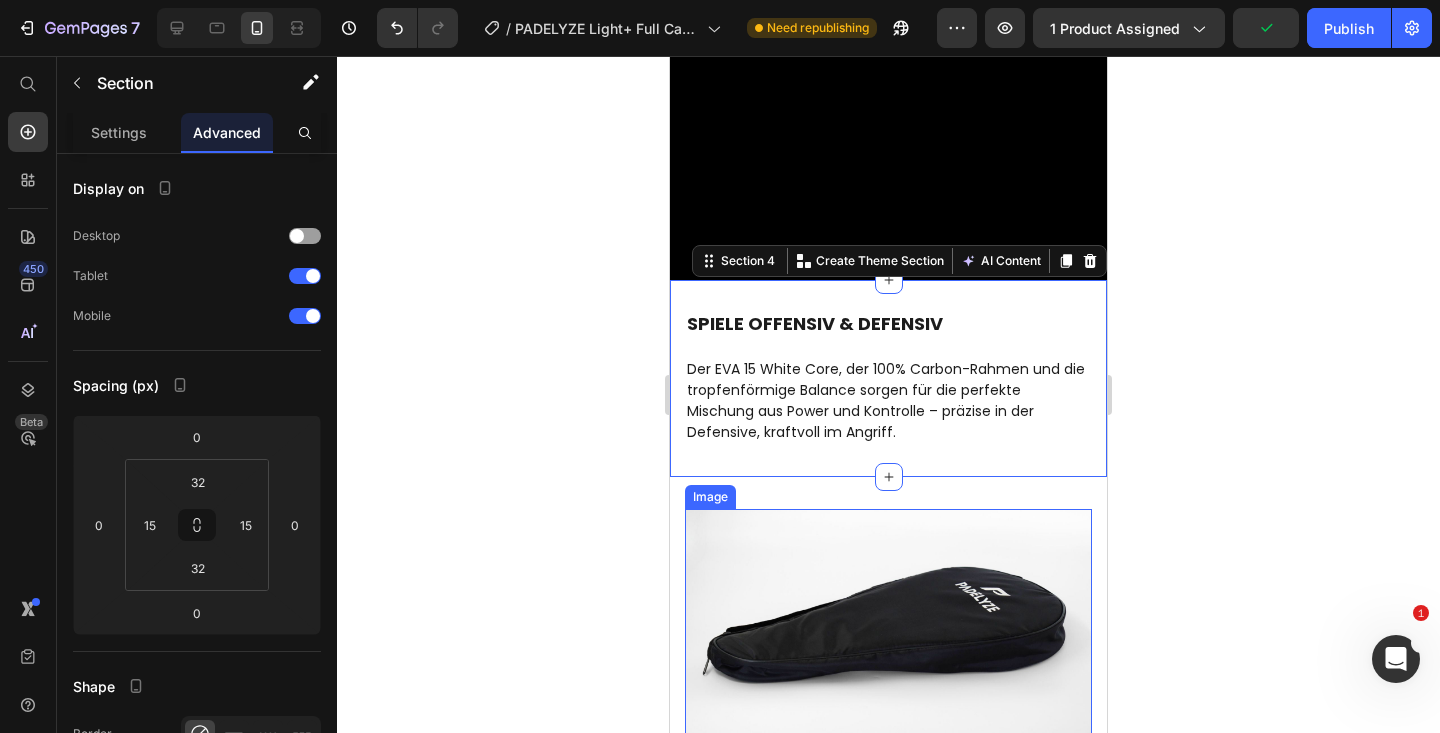 scroll, scrollTop: 2135, scrollLeft: 0, axis: vertical 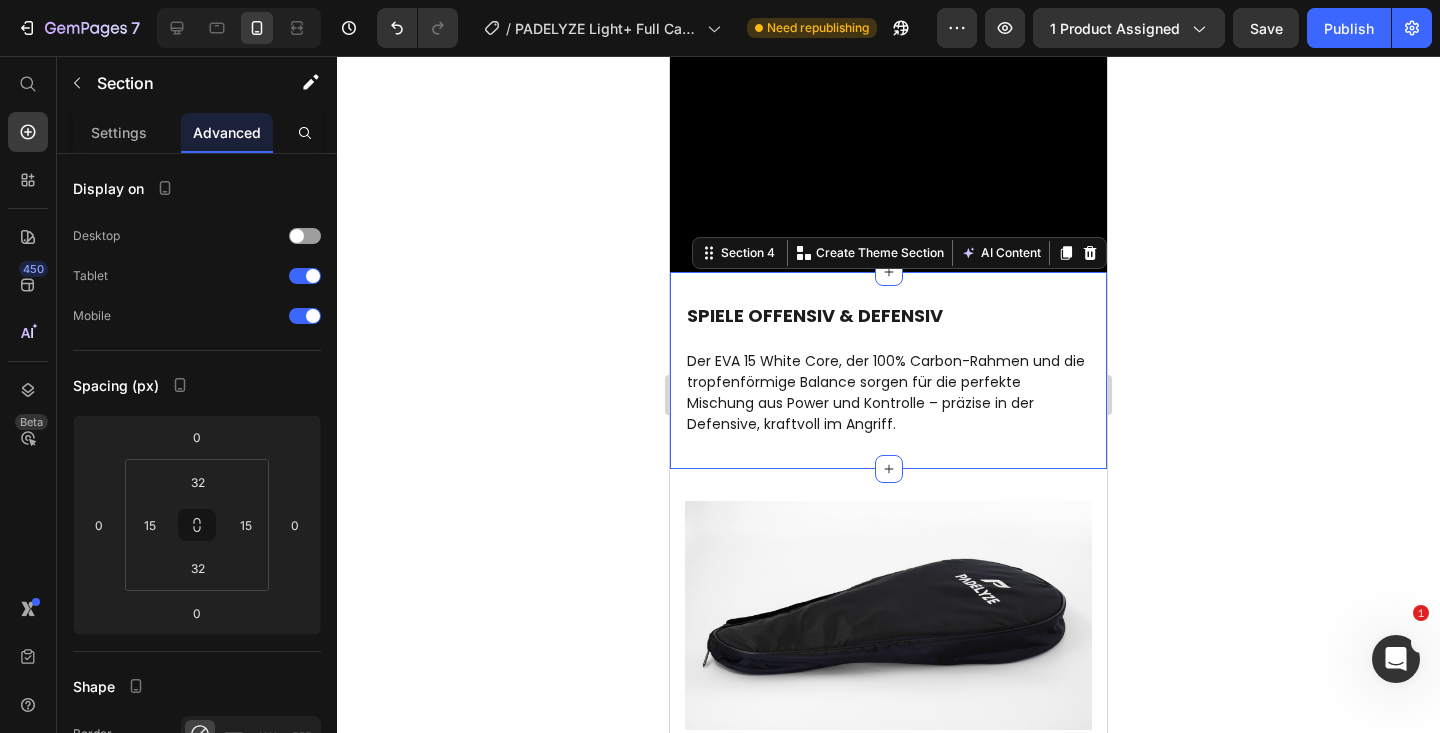 click on "SPIELE OFFENSIV & DEFENSIV Heading Der EVA 15 White Core, der 100% Carbon-Rahmen und die tropfenförmige Balance sorgen für die perfekte Mischung aus Power und Kontrolle – präzise in der Defensive, kraftvoll im Angriff. Text block Section 4   Create Theme Section AI Content Write with GemAI What would you like to describe here? Tone and Voice Persuasive Product Women's Padel Tennis Leggings High Waisted - With Ball Pocket - Black Show more Generate" at bounding box center (888, 370) 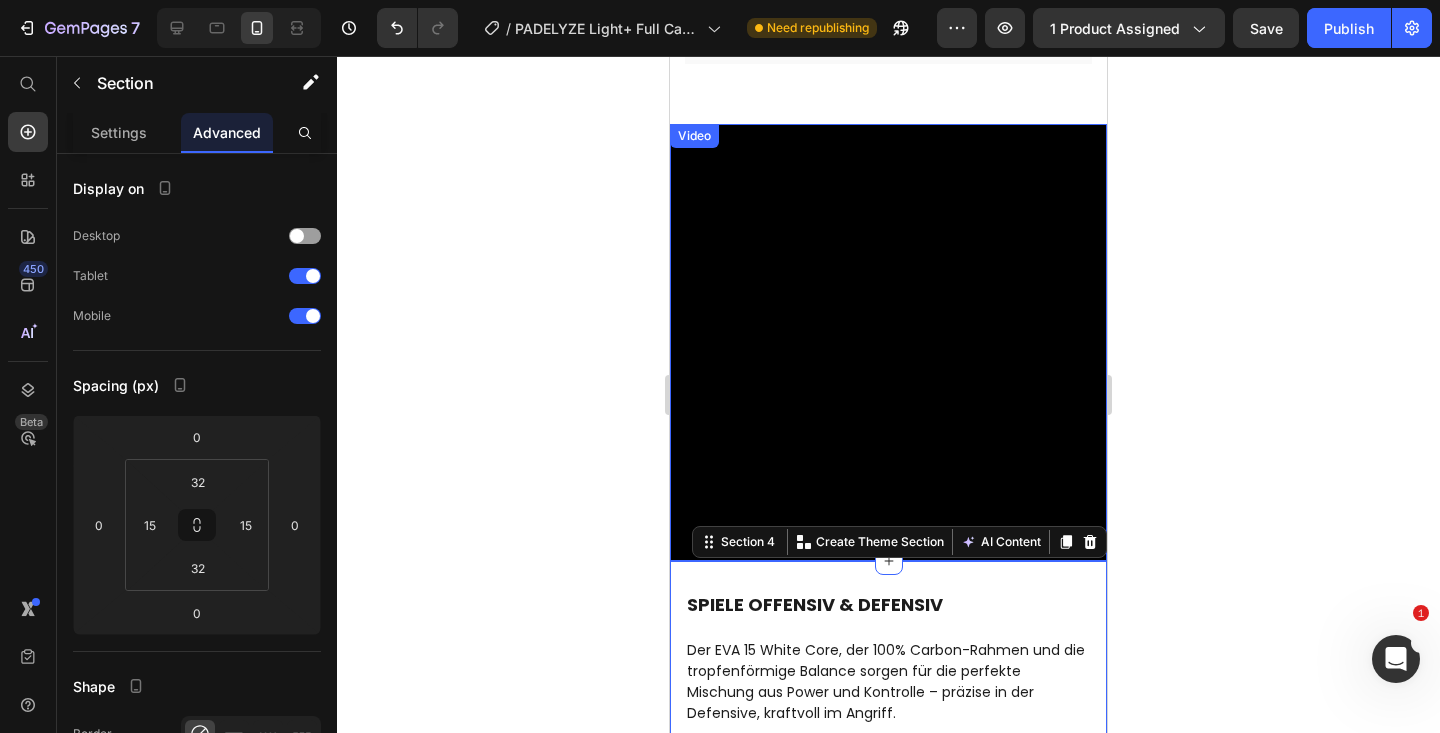 scroll, scrollTop: 1832, scrollLeft: 0, axis: vertical 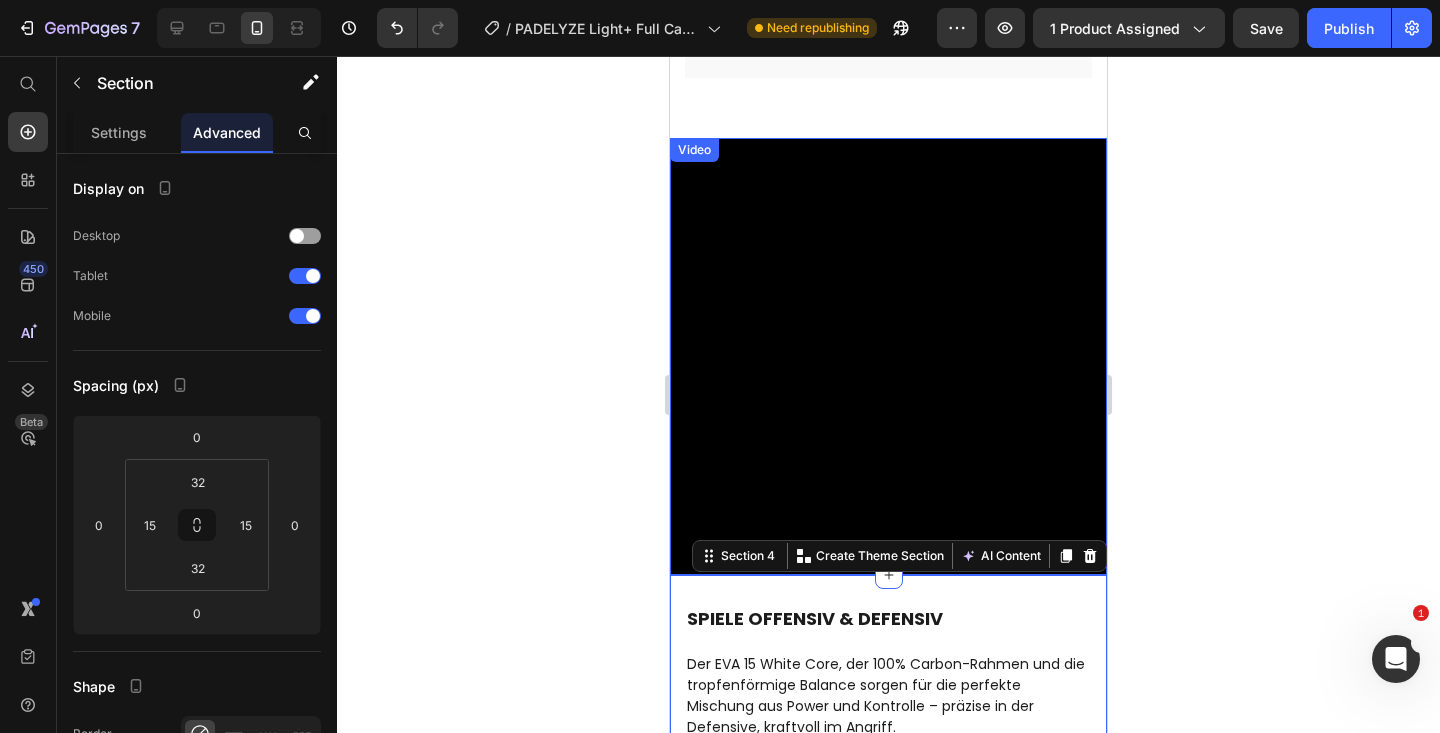 click at bounding box center [888, 356] 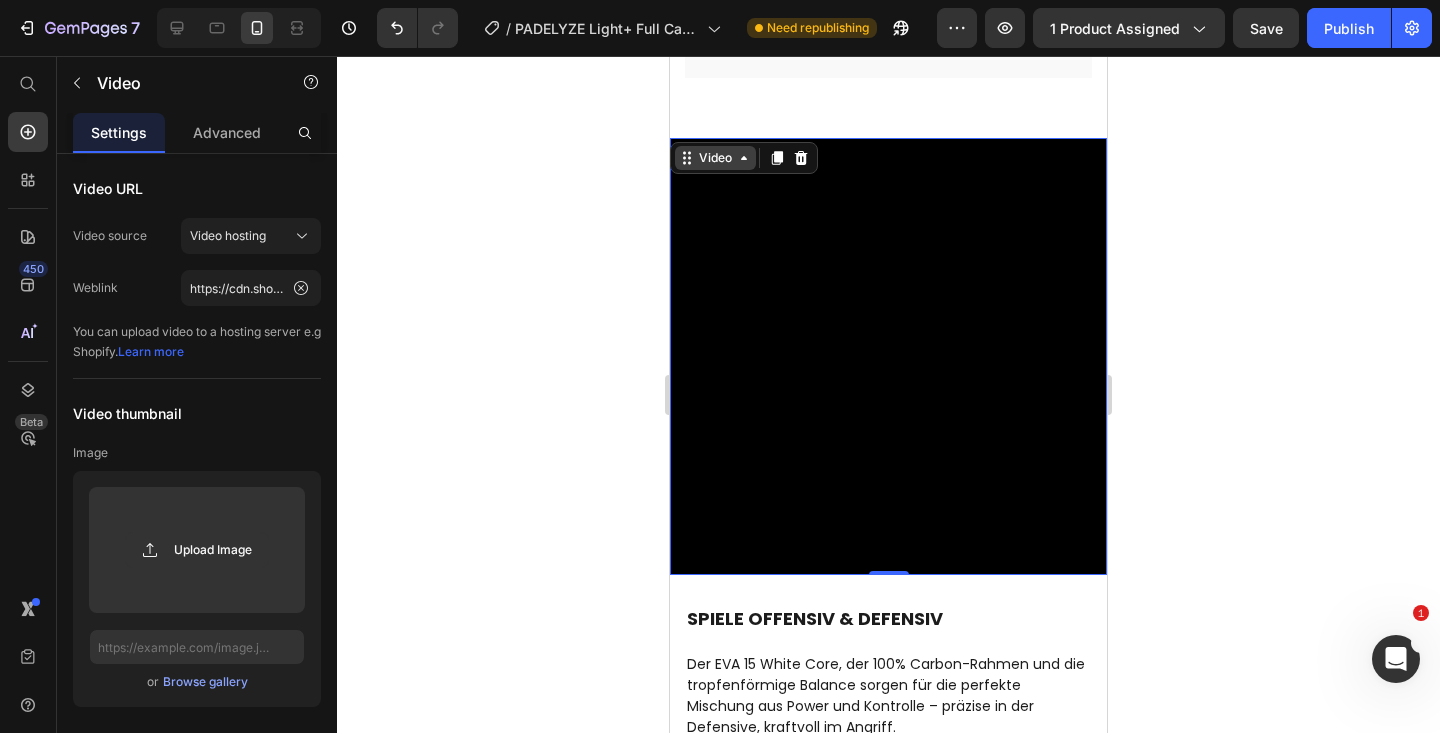 click on "Video" at bounding box center [715, 158] 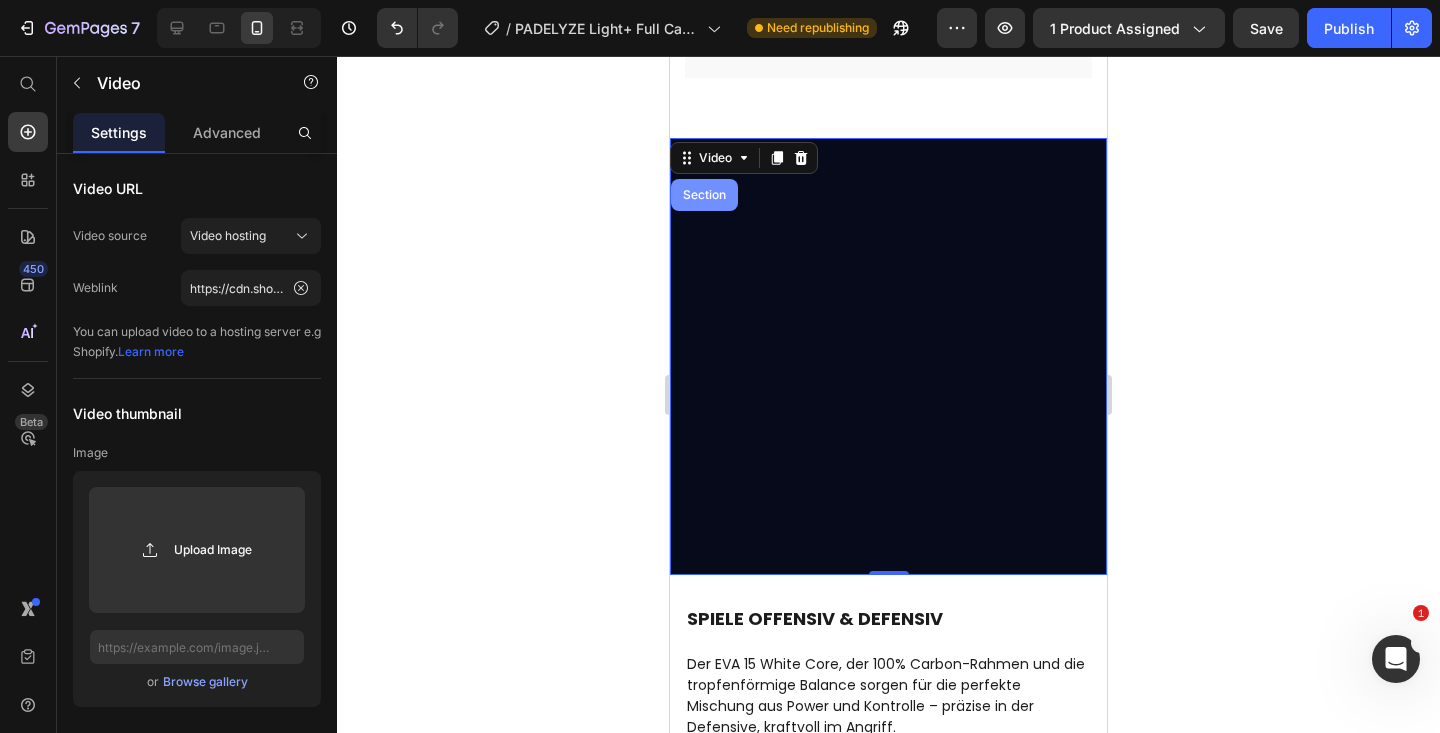 click on "Section" at bounding box center (704, 195) 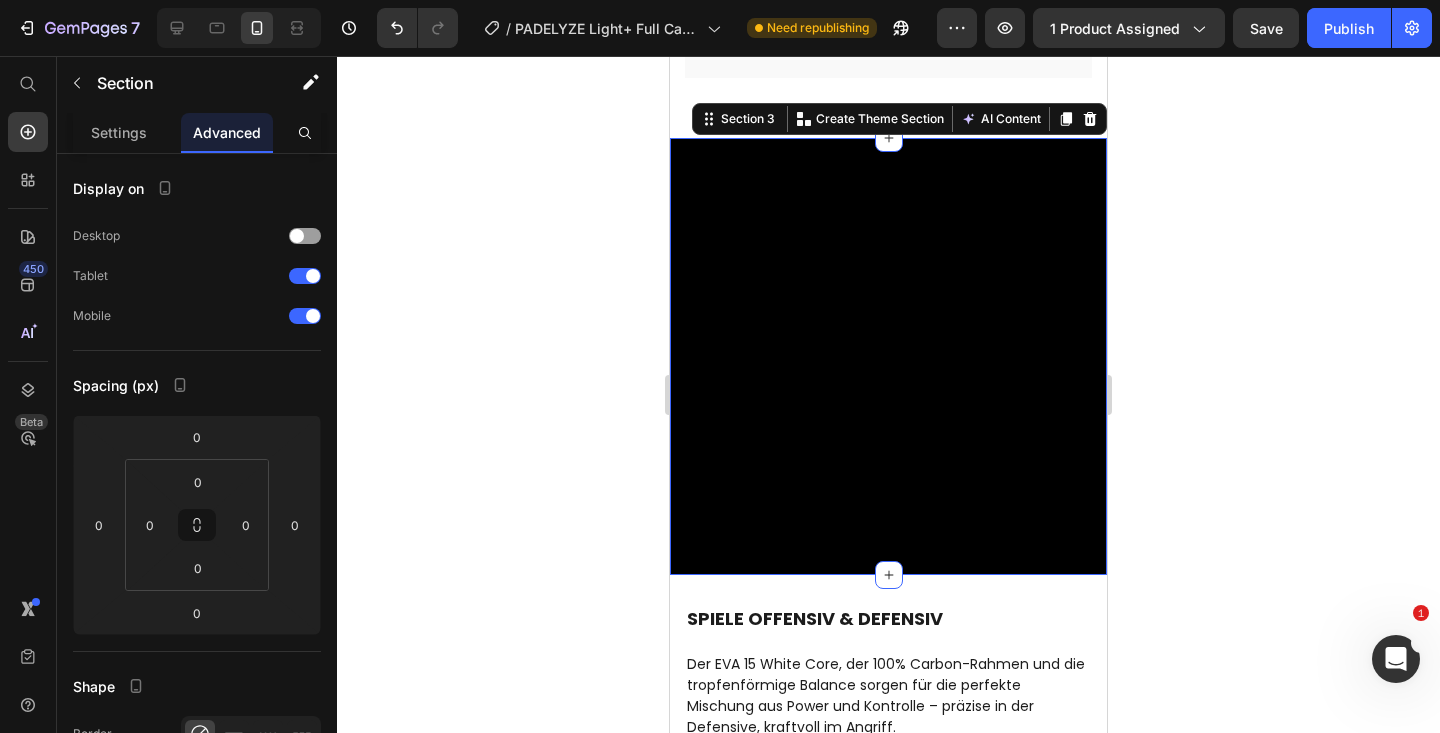 click at bounding box center [239, 28] 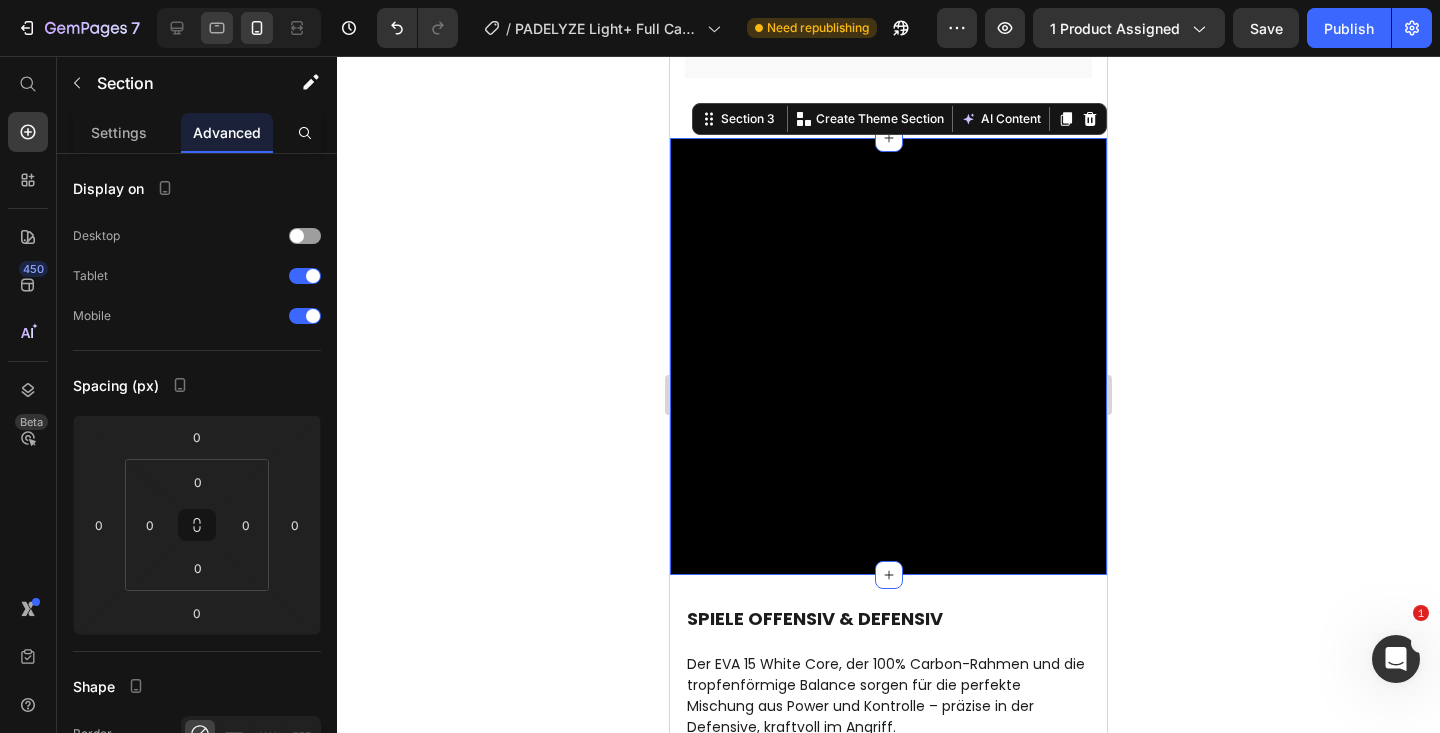 click 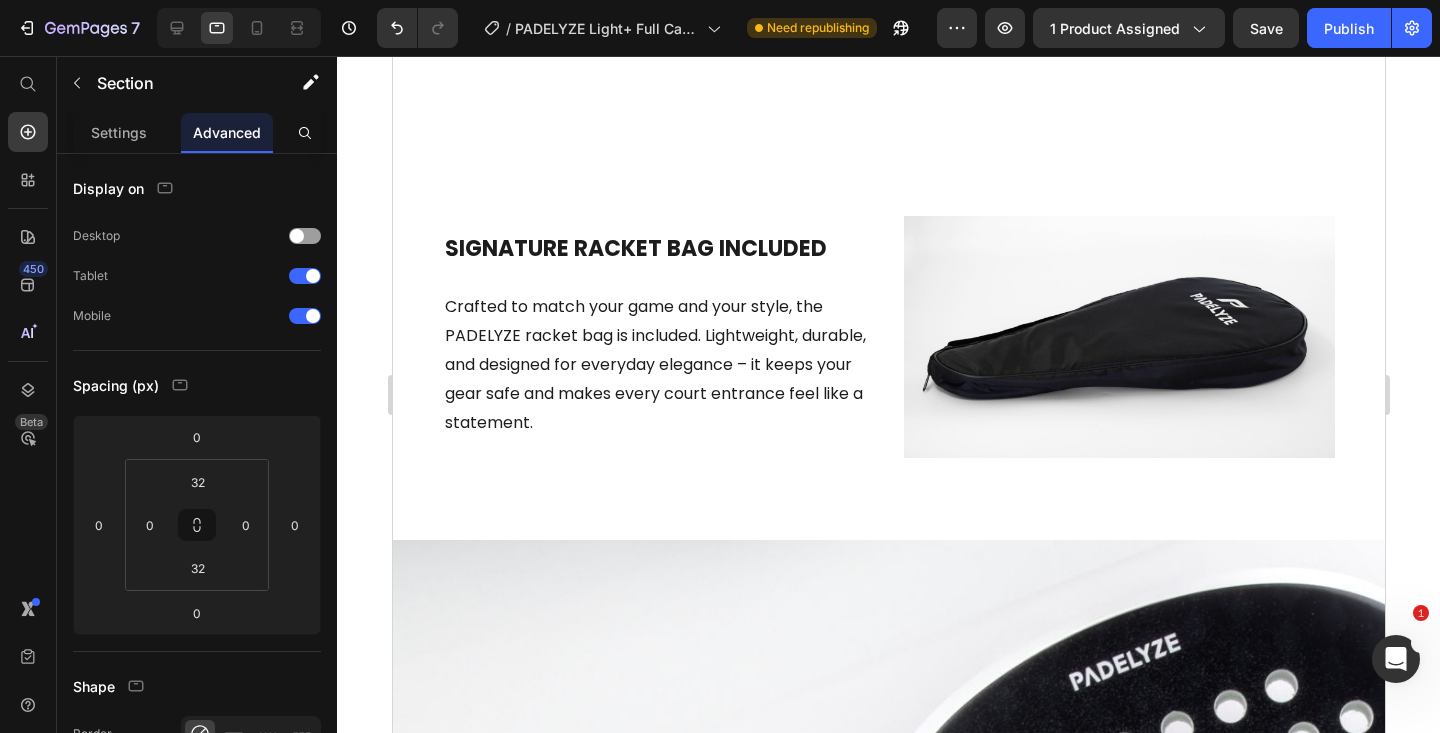 scroll, scrollTop: 2891, scrollLeft: 0, axis: vertical 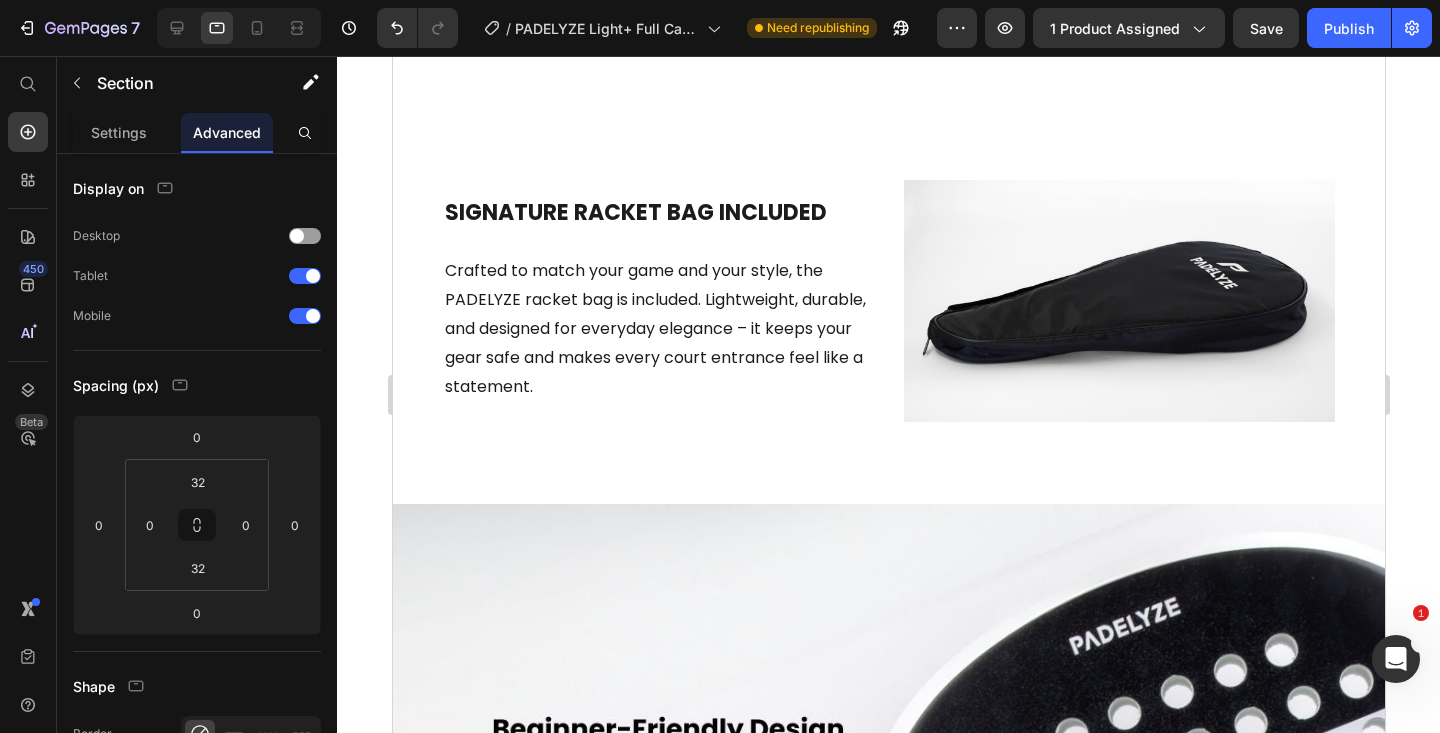 click on "SPIELE OFFENSIV & DEFENSIV Heading Der EVA 15 White Core, der 100% Carbon-Rahmen und die tropfenförmige Balance sorgen für die perfekte Mischung aus Power und Kontrolle – präzise in der Defensive, kraftvoll im Angriff. Text block Section 4" at bounding box center (888, -137) 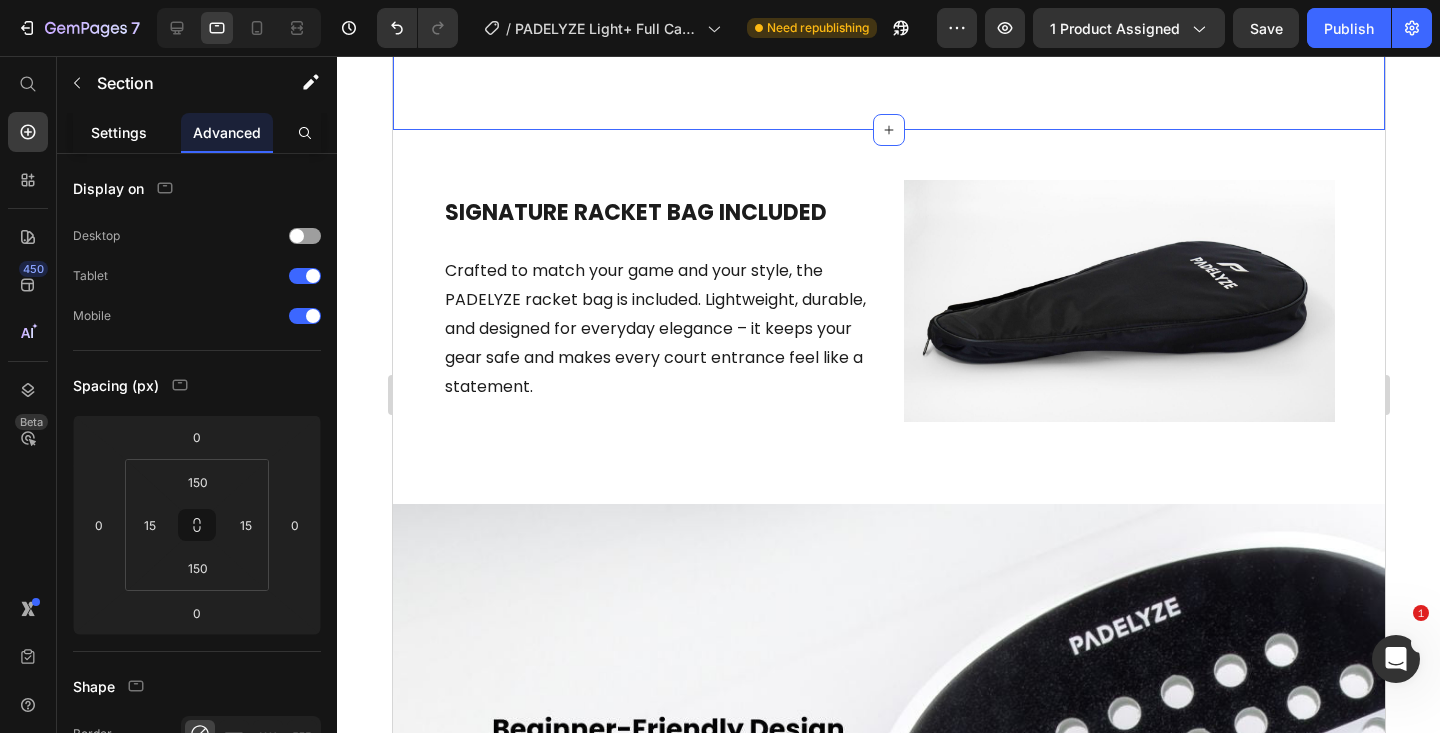 click on "Settings" 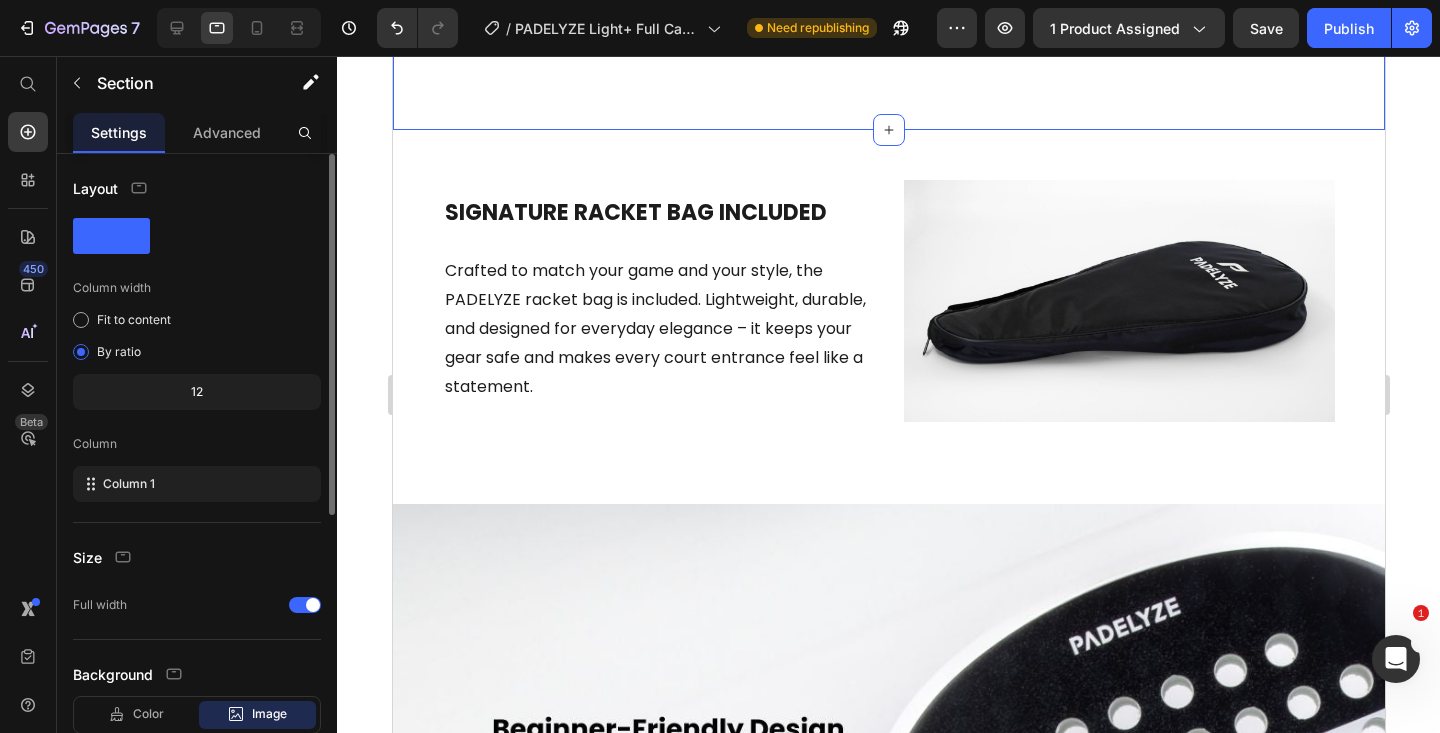 click on "Column width" at bounding box center [197, 288] 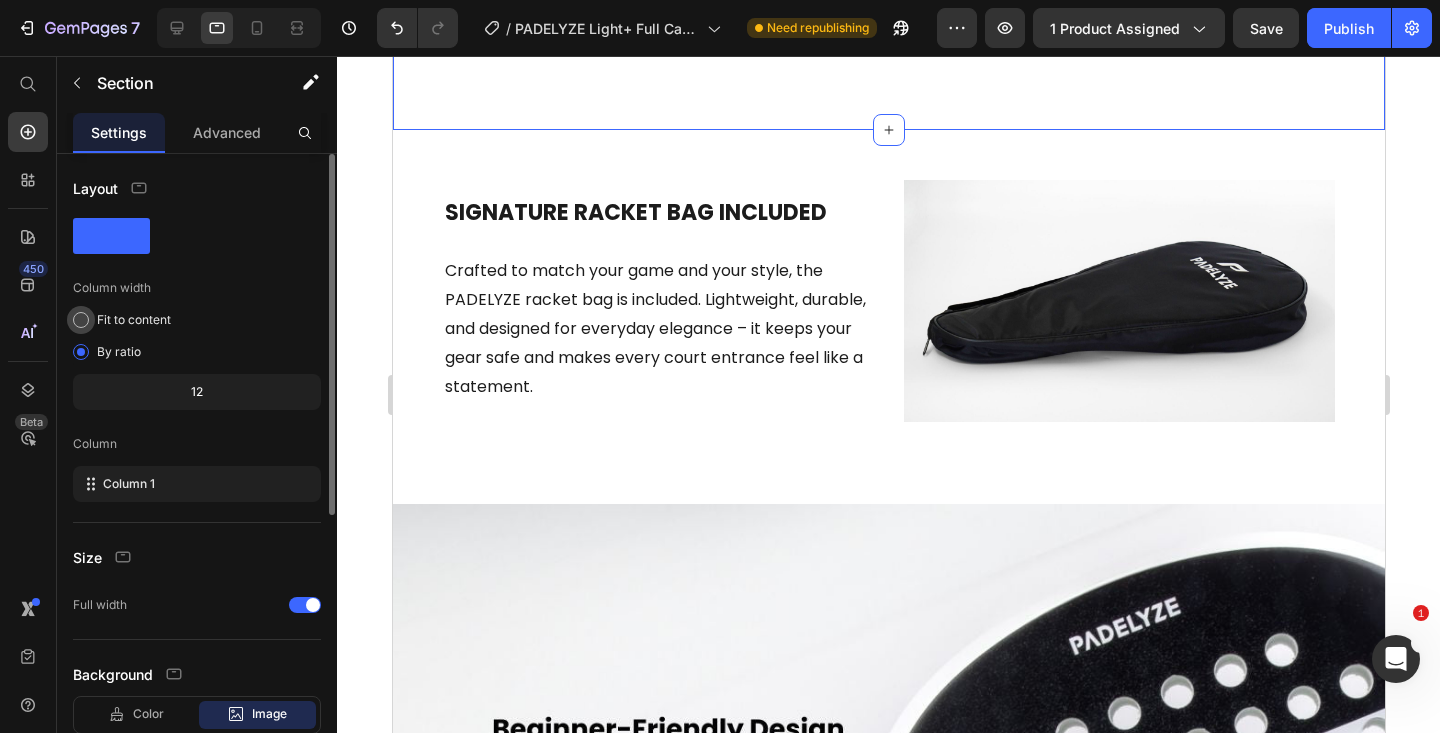 click on "Fit to content" at bounding box center [134, 320] 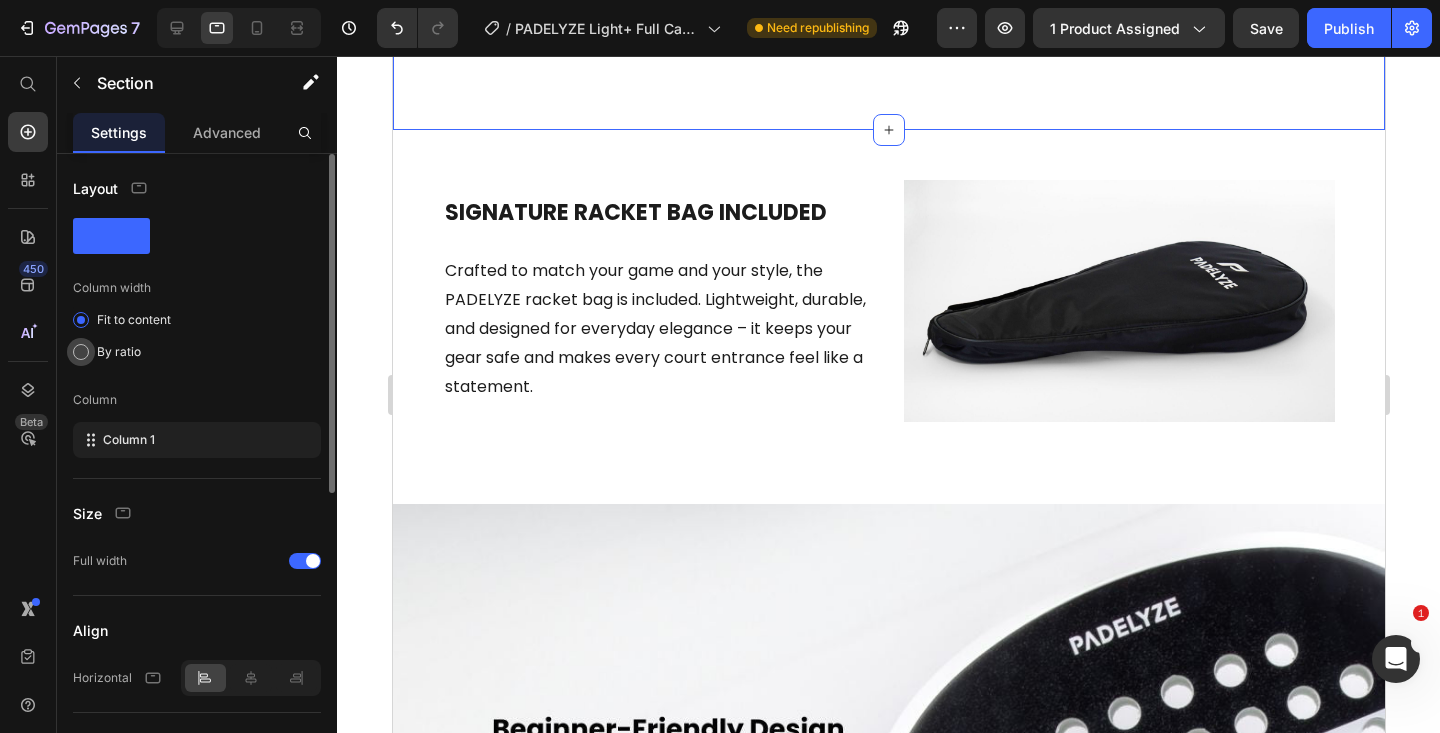 click on "By ratio" at bounding box center (119, 352) 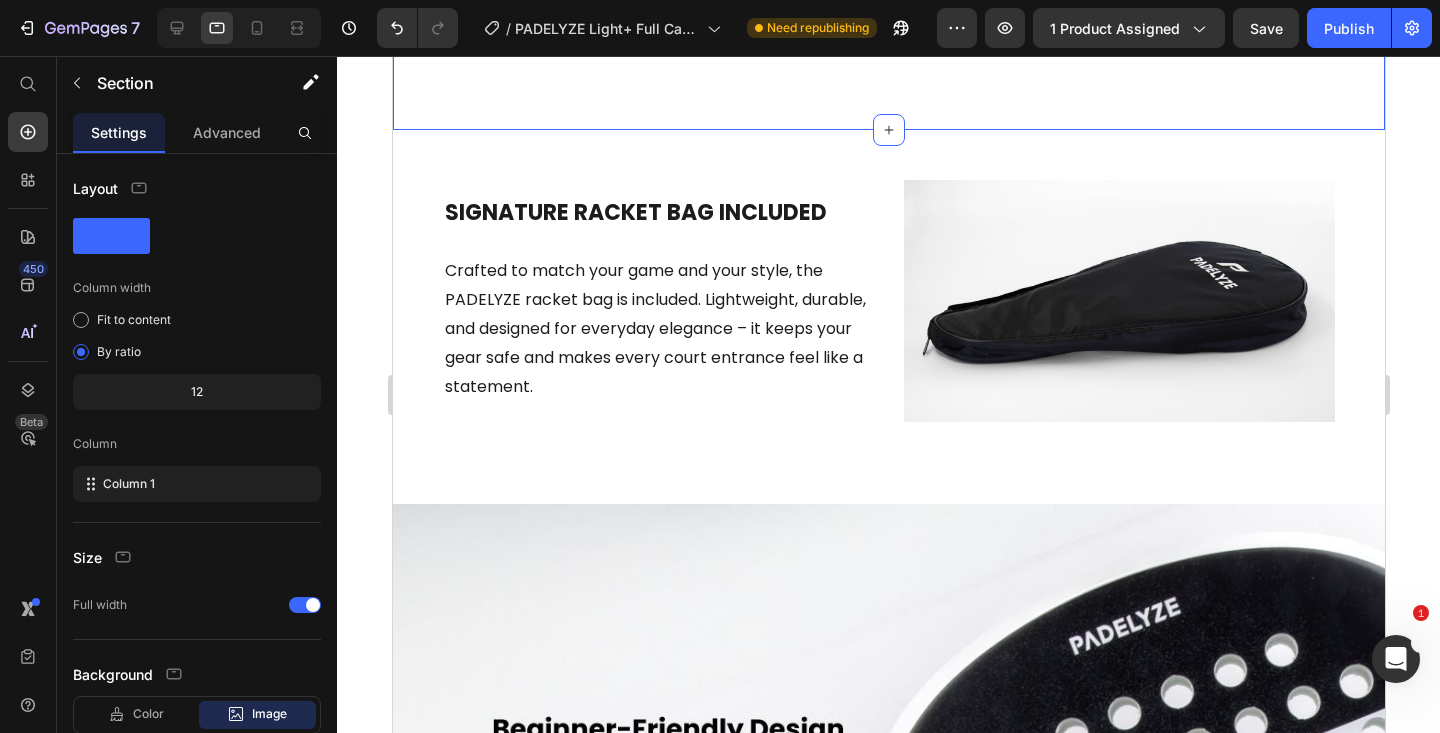 click on "SPIELE OFFENSIV & DEFENSIV Heading Der EVA 15 White Core, der 100% Carbon-Rahmen und die tropfenförmige Balance sorgen für die perfekte Mischung aus Power und Kontrolle – präzise in der Defensive, kraftvoll im Angriff. Text block" at bounding box center [888, -137] 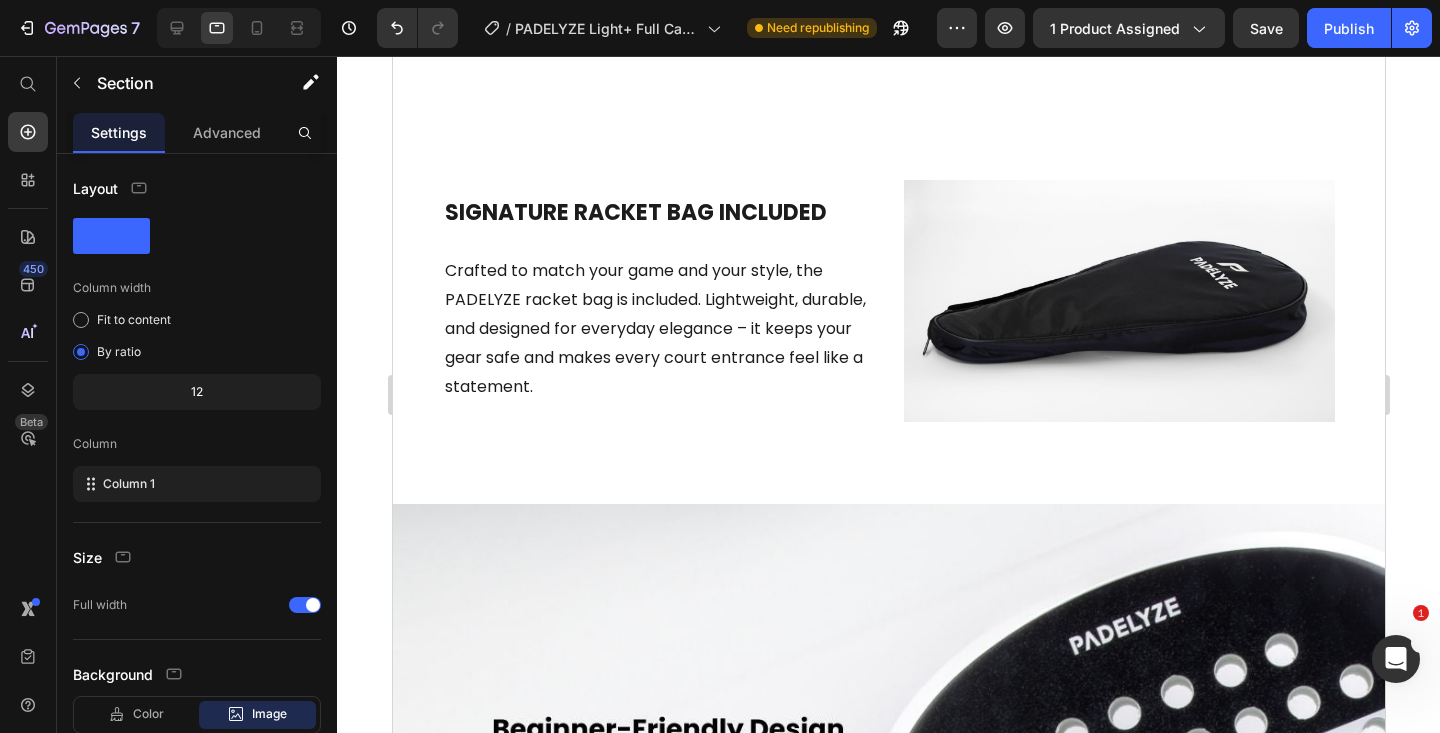 click on "SPIELE OFFENSIV & DEFENSIV" at bounding box center [689, -239] 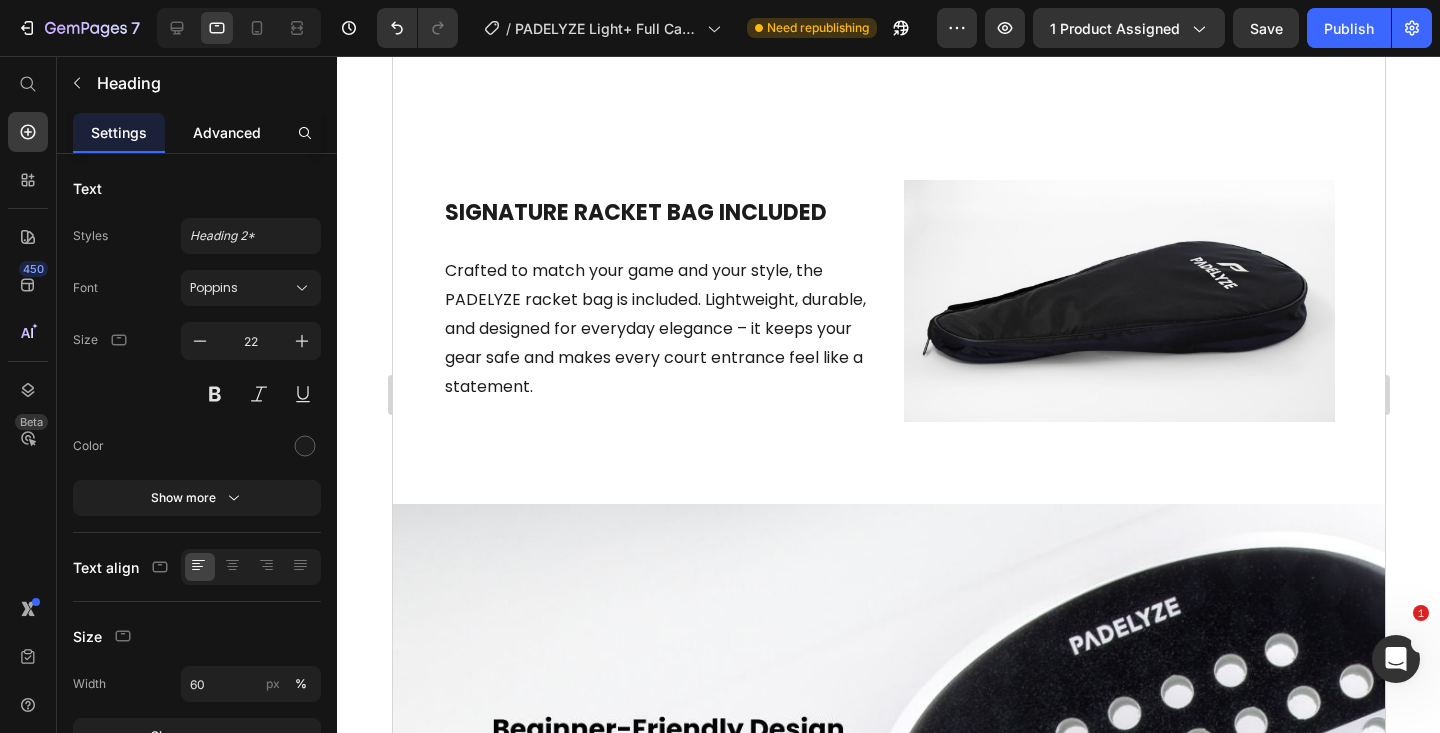 click on "Advanced" at bounding box center (227, 132) 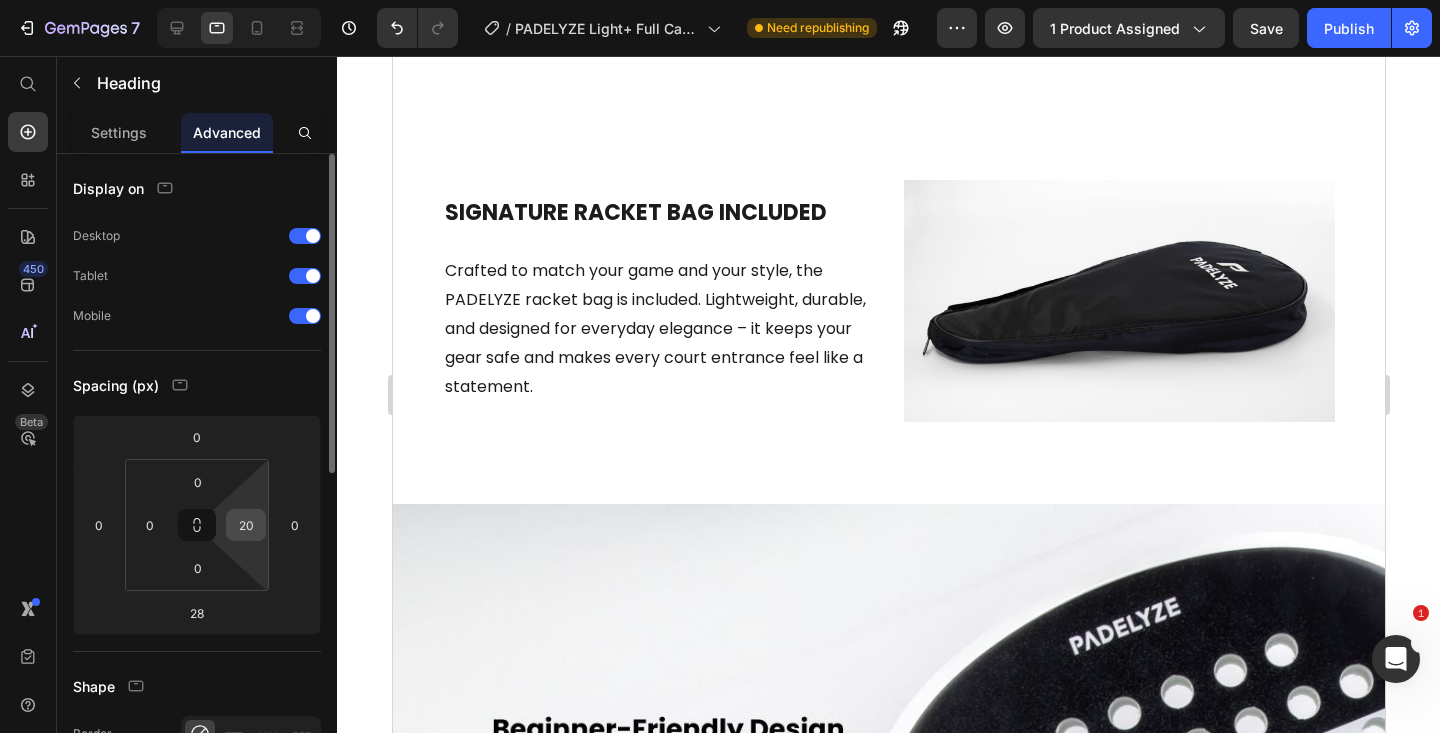 click on "20" at bounding box center (246, 525) 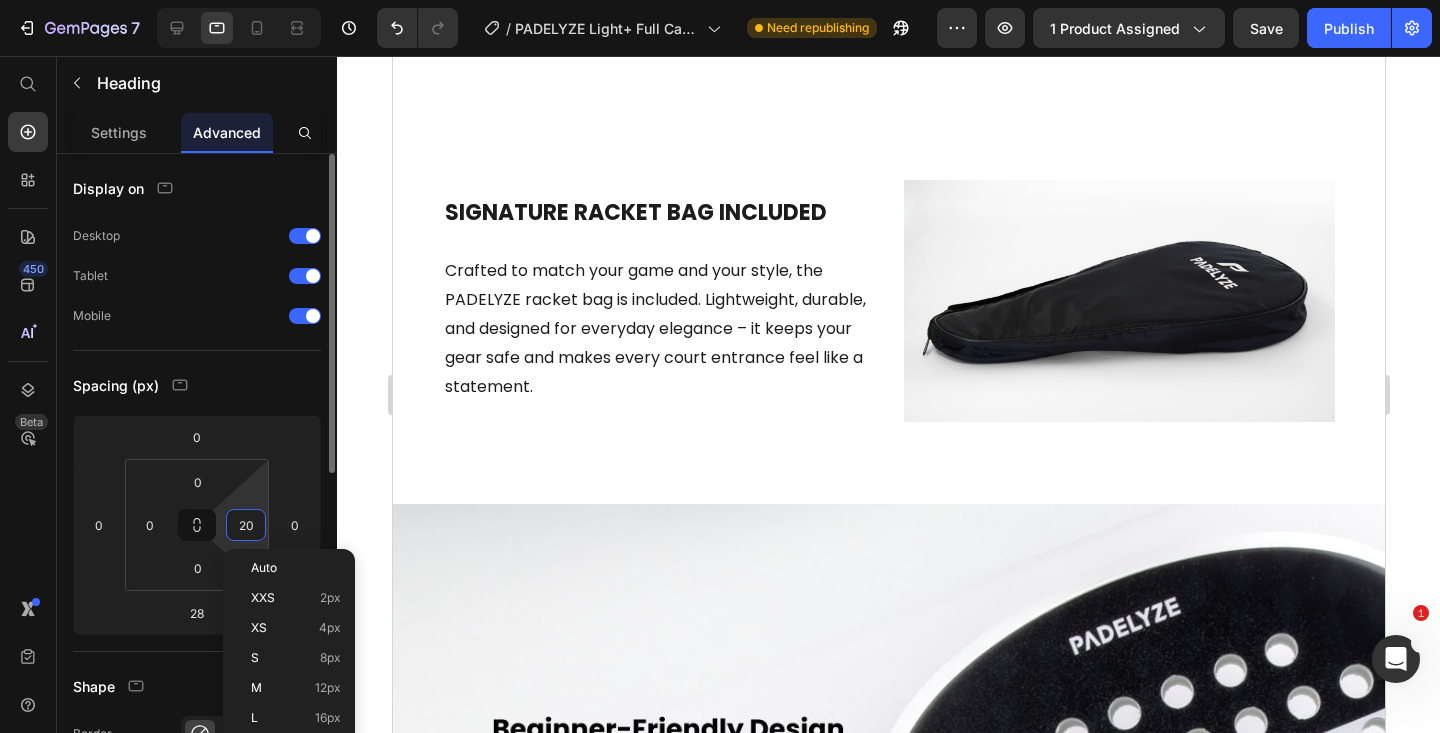 type 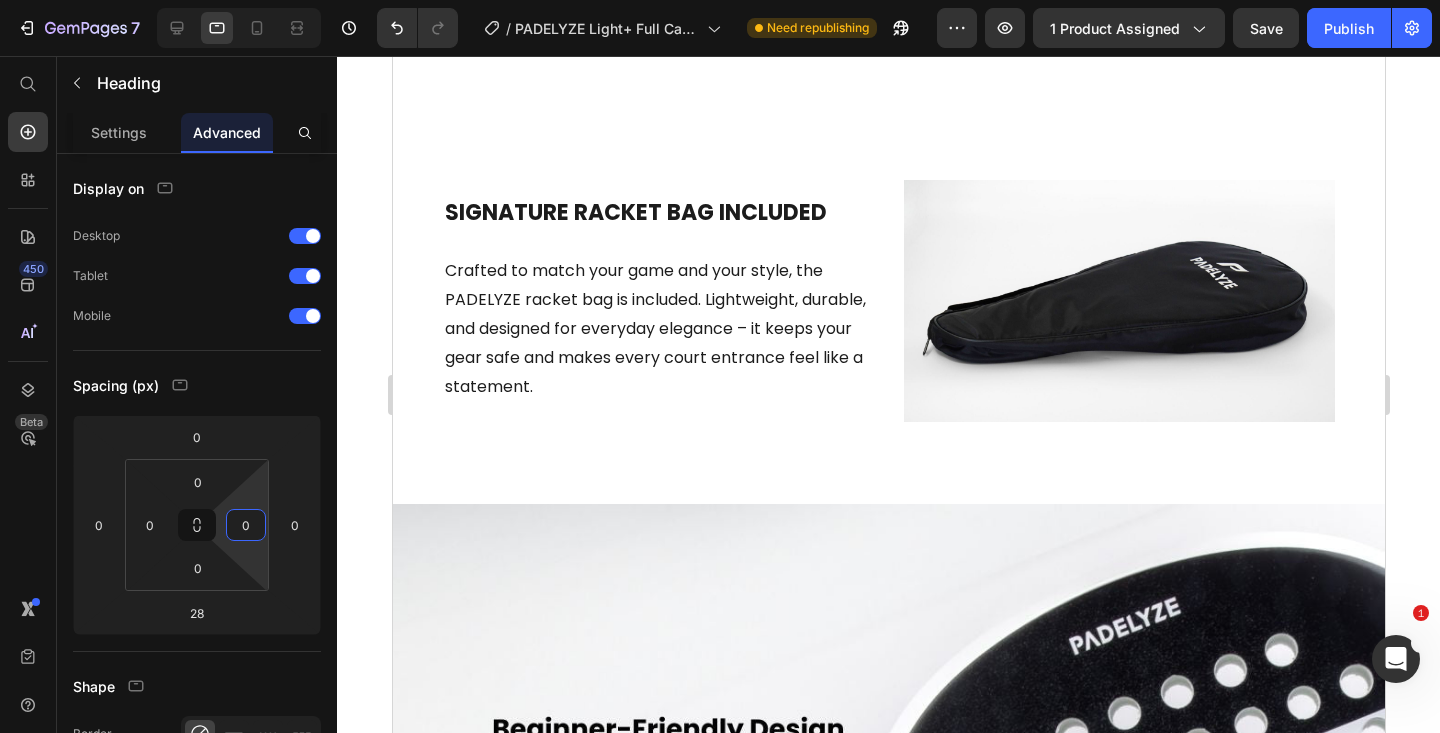 click on "SPIELE OFFENSIV & DEFENSIV Heading   28 Der EVA 15 White Core, der 100% Carbon-Rahmen und die tropfenförmige Balance sorgen für die perfekte Mischung aus Power und Kontrolle – präzise in der Defensive, kraftvoll im Angriff. Text block Section 4" at bounding box center [888, -137] 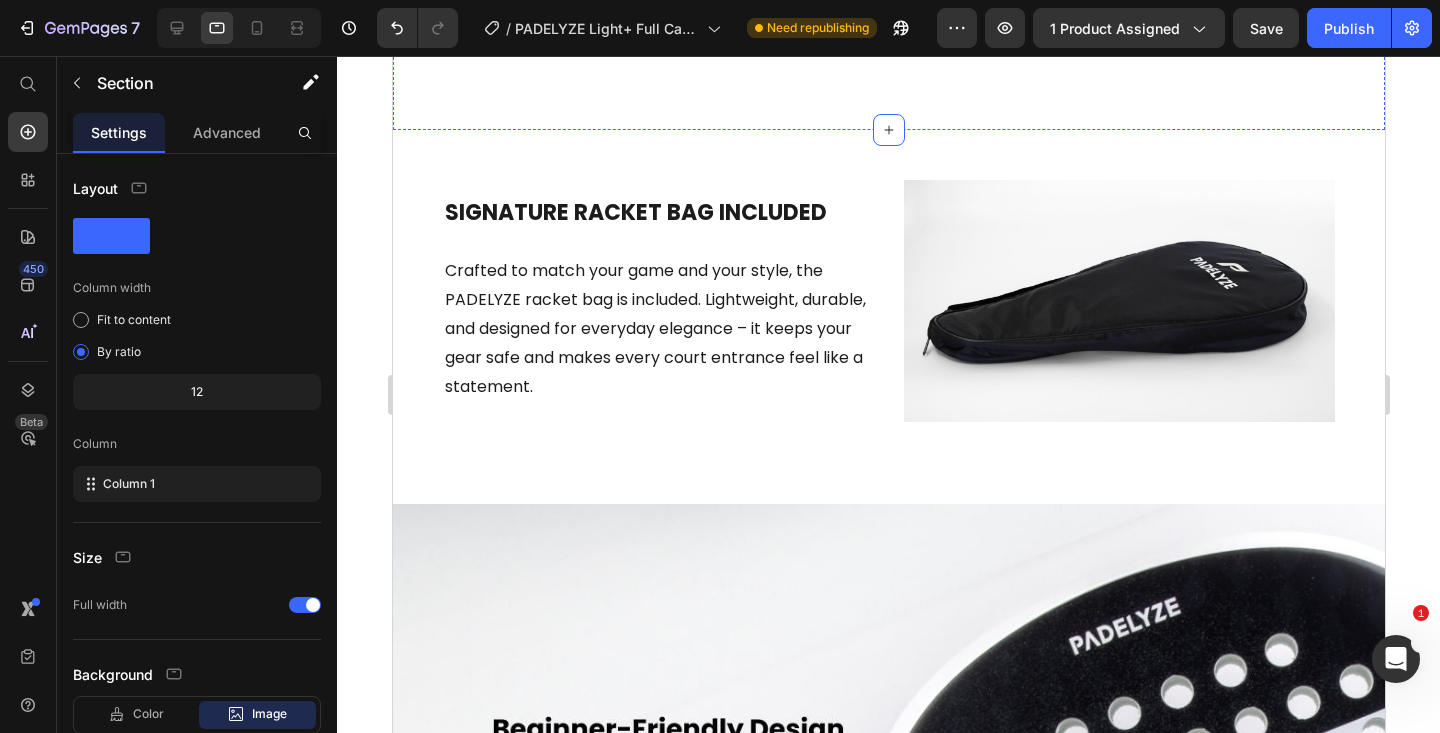 click on "Der EVA 15 White Core, der 100% Carbon-Rahmen und die tropfenförmige Balance sorgen für die perfekte Mischung aus Power und Kontrolle – präzise in der Defensive, kraftvoll im Angriff." at bounding box center [551, -109] 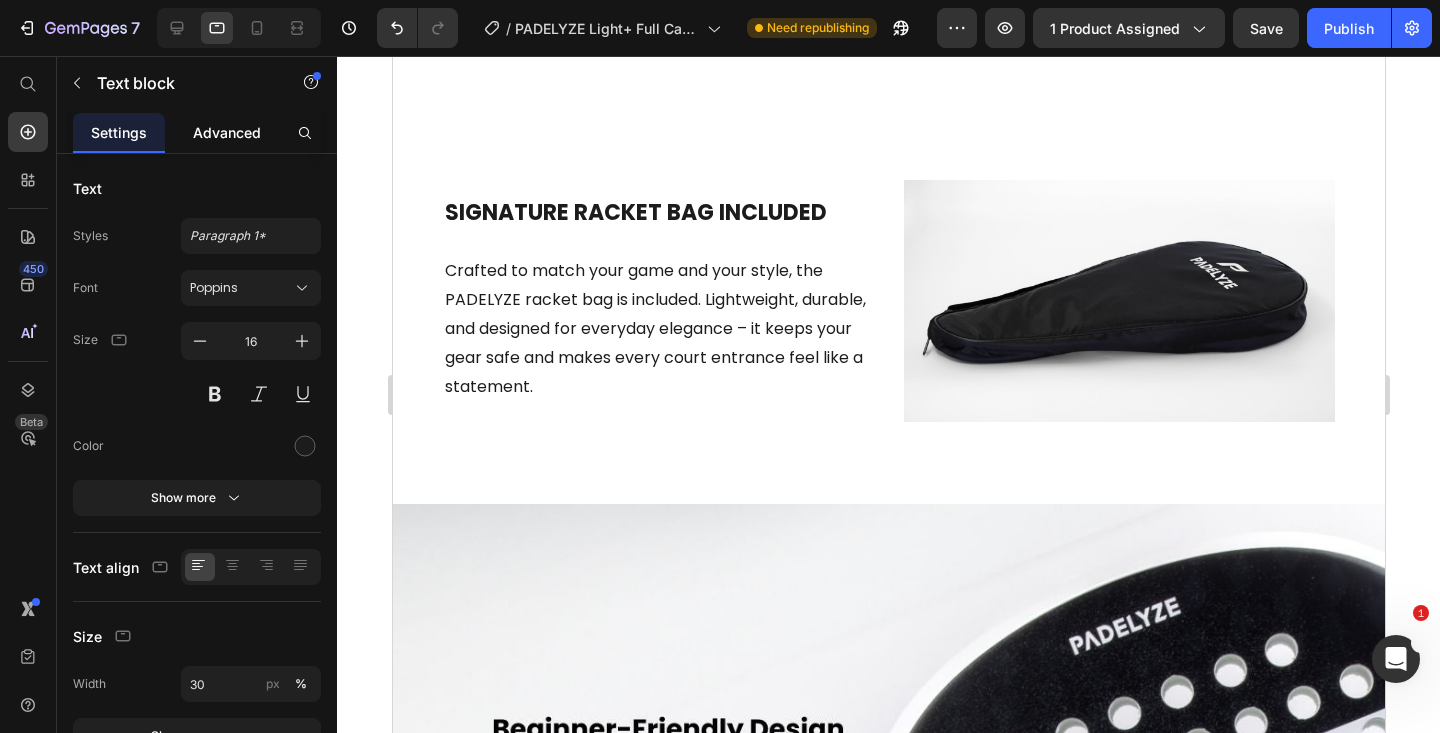 click on "Advanced" 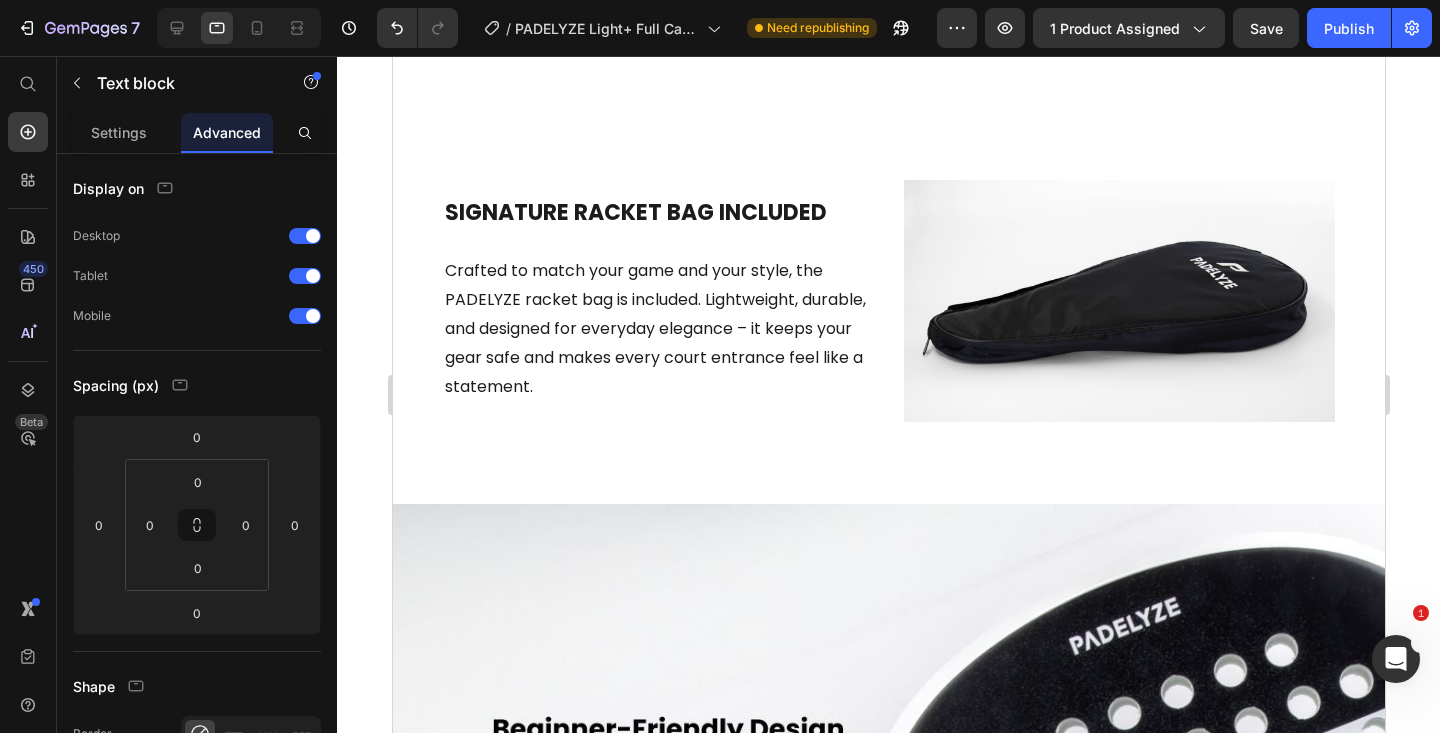 click on "Der EVA 15 White Core, der 100% Carbon-Rahmen und die tropfenförmige Balance sorgen für die perfekte Mischung aus Power und Kontrolle – präzise in der Defensive, kraftvoll im Angriff." at bounding box center (888, -109) 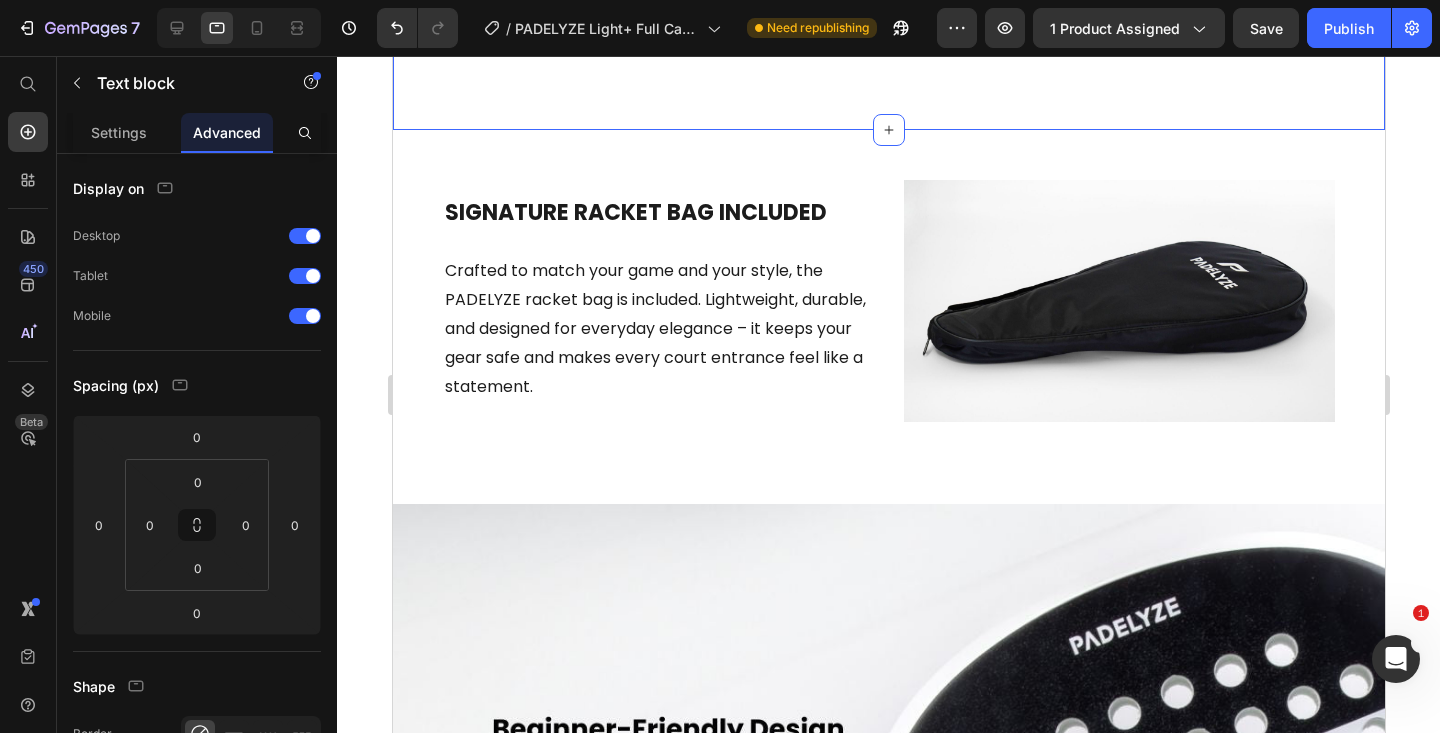 click on "SPIELE OFFENSIV & DEFENSIV Heading Der EVA 15 White Core, der 100% Carbon-Rahmen und die tropfenförmige Balance sorgen für die perfekte Mischung aus Power und Kontrolle – präzise in der Defensive, kraftvoll im Angriff. Text block   0 Section 4" at bounding box center [888, -137] 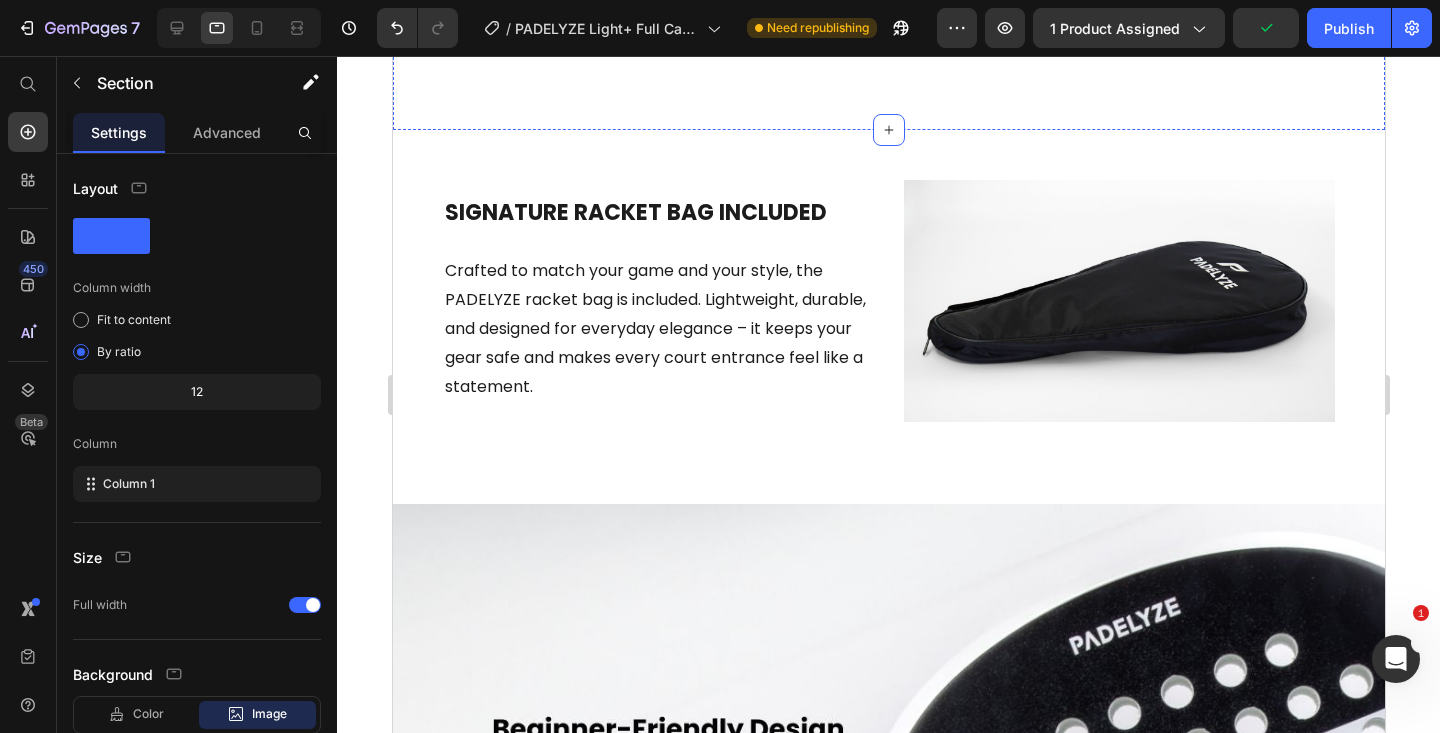click on "Der EVA 15 White Core, der 100% Carbon-Rahmen und die tropfenförmige Balance sorgen für die perfekte Mischung aus Power und Kontrolle – präzise in der Defensive, kraftvoll im Angriff." at bounding box center (551, -109) 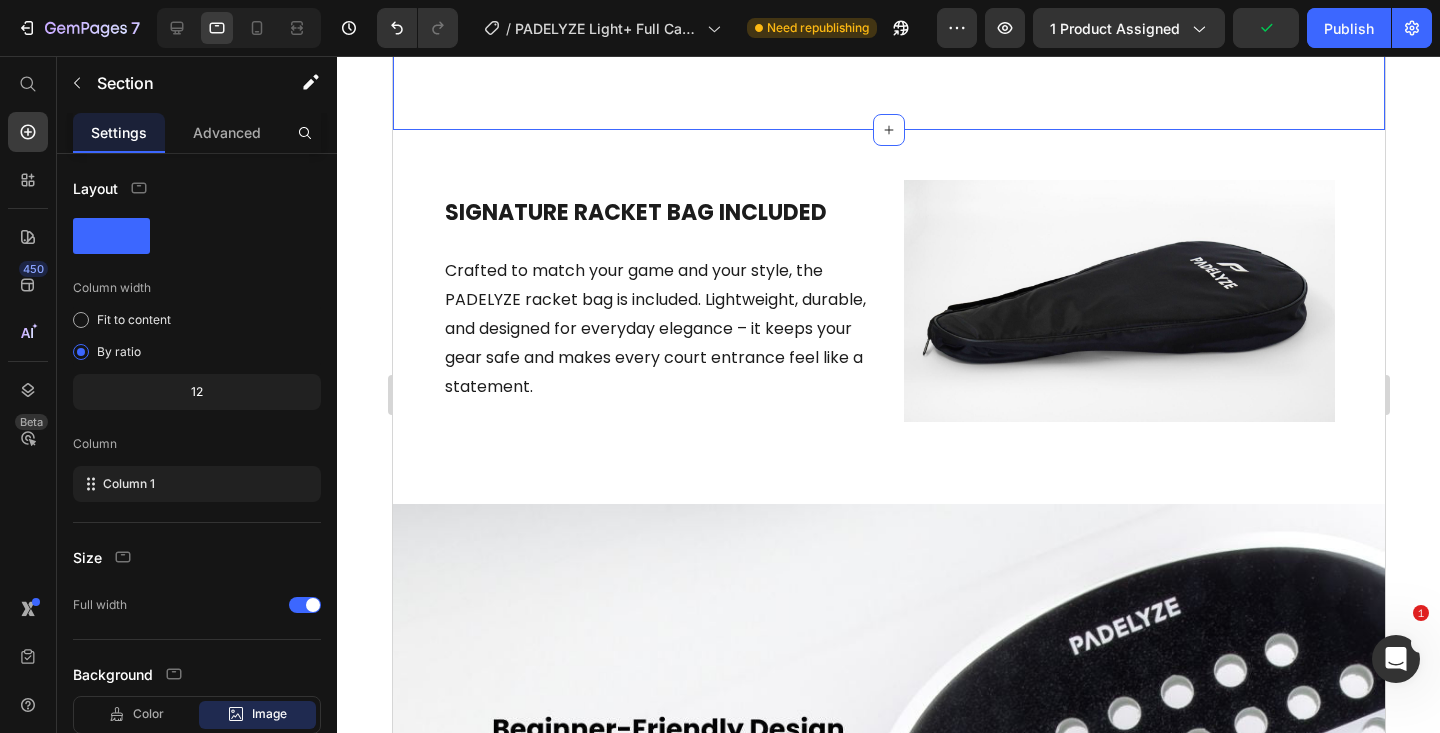 click on "SPIELE OFFENSIV & DEFENSIV Heading Der EVA 15 White Core, der 100% Carbon-Rahmen und die tropfenförmige Balance sorgen für die perfekte Mischung aus Power und Kontrolle – präzise in der Defensive, kraftvoll im Angriff. Text block   0 Section 4" at bounding box center (888, -137) 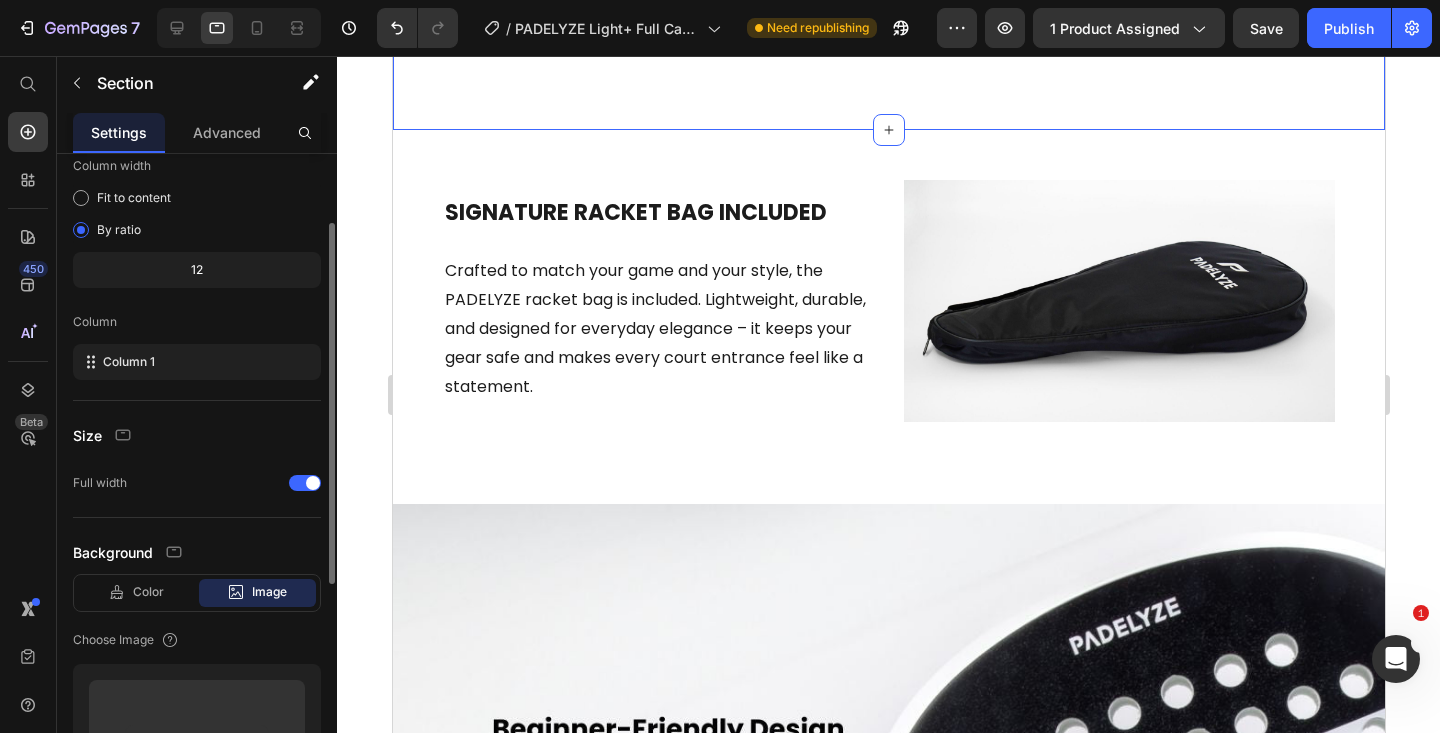 scroll, scrollTop: 0, scrollLeft: 0, axis: both 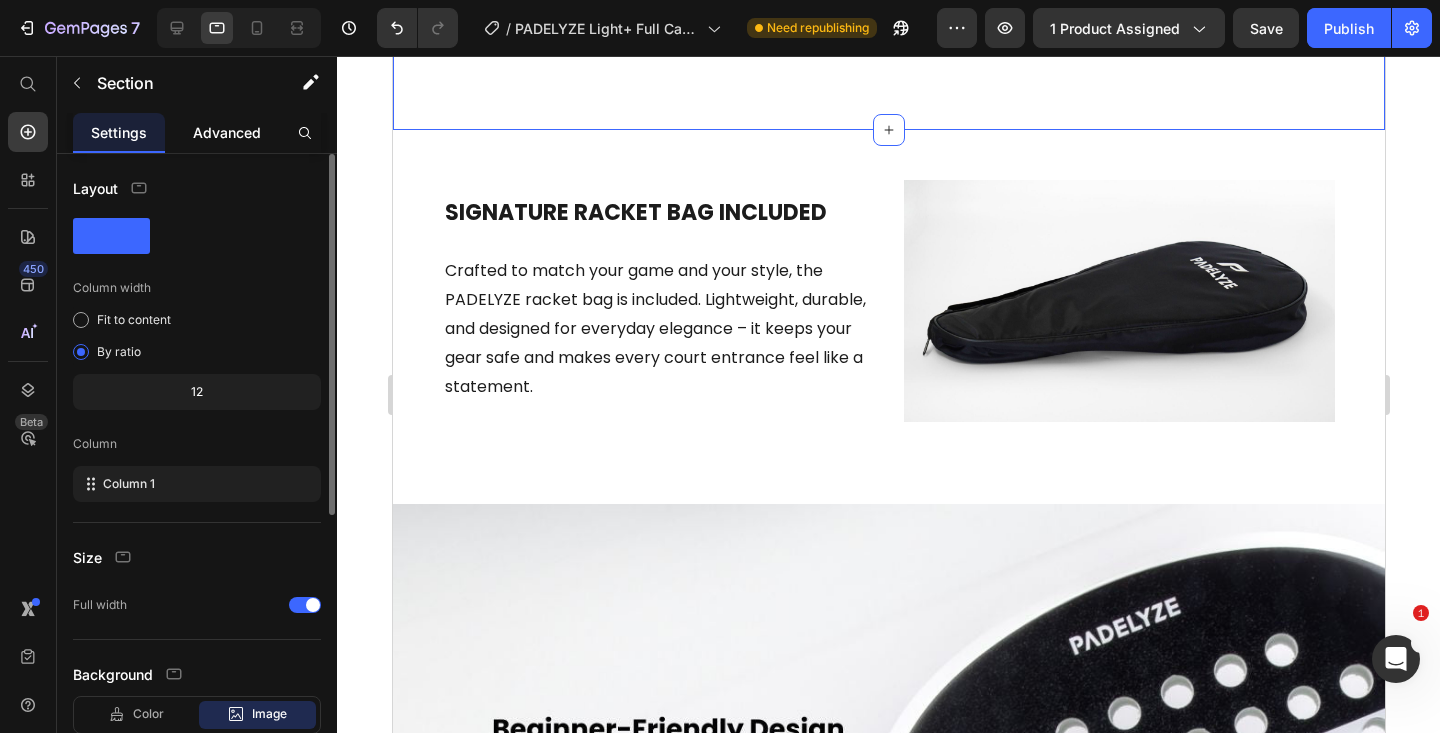 click on "Advanced" 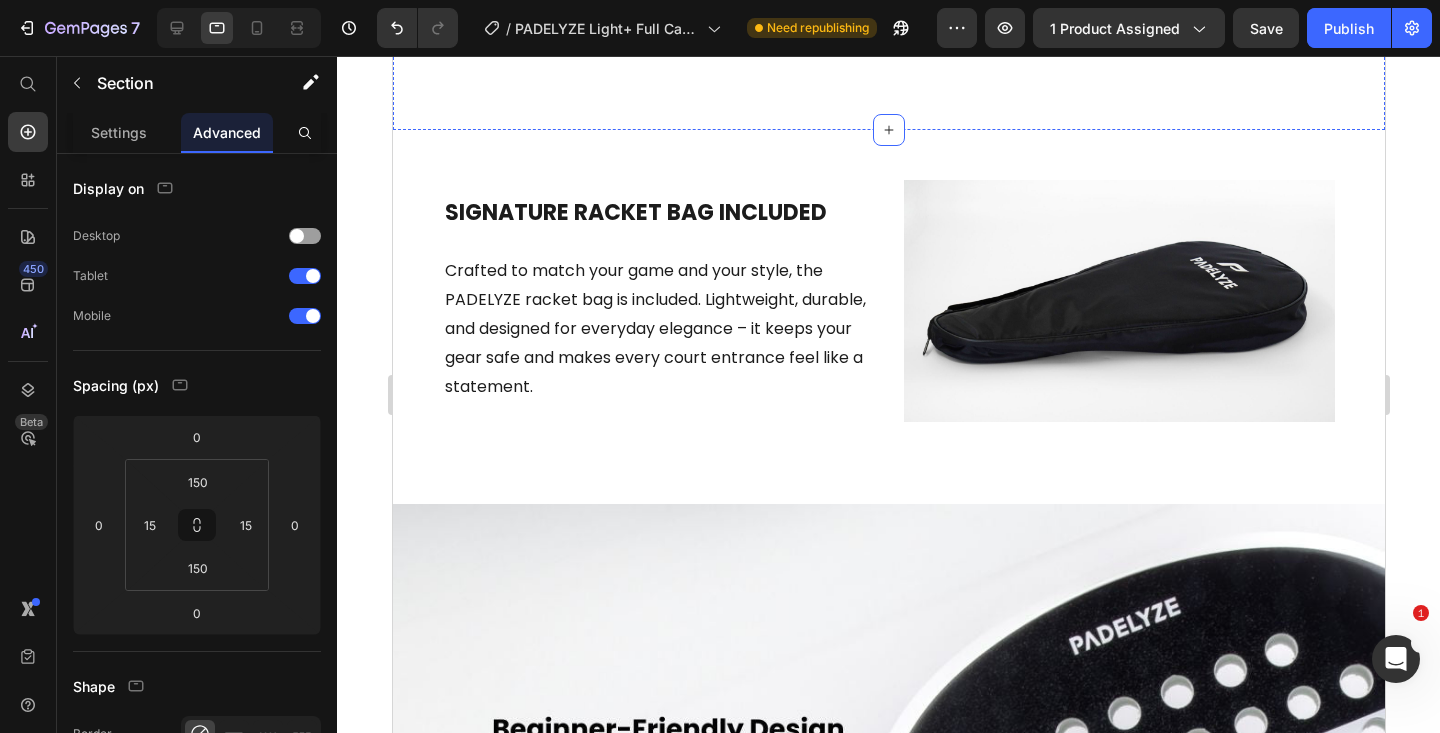 click on "Der EVA 15 White Core, der 100% Carbon-Rahmen und die tropfenförmige Balance sorgen für die perfekte Mischung aus Power und Kontrolle – präzise in der Defensive, kraftvoll im Angriff." at bounding box center [551, -109] 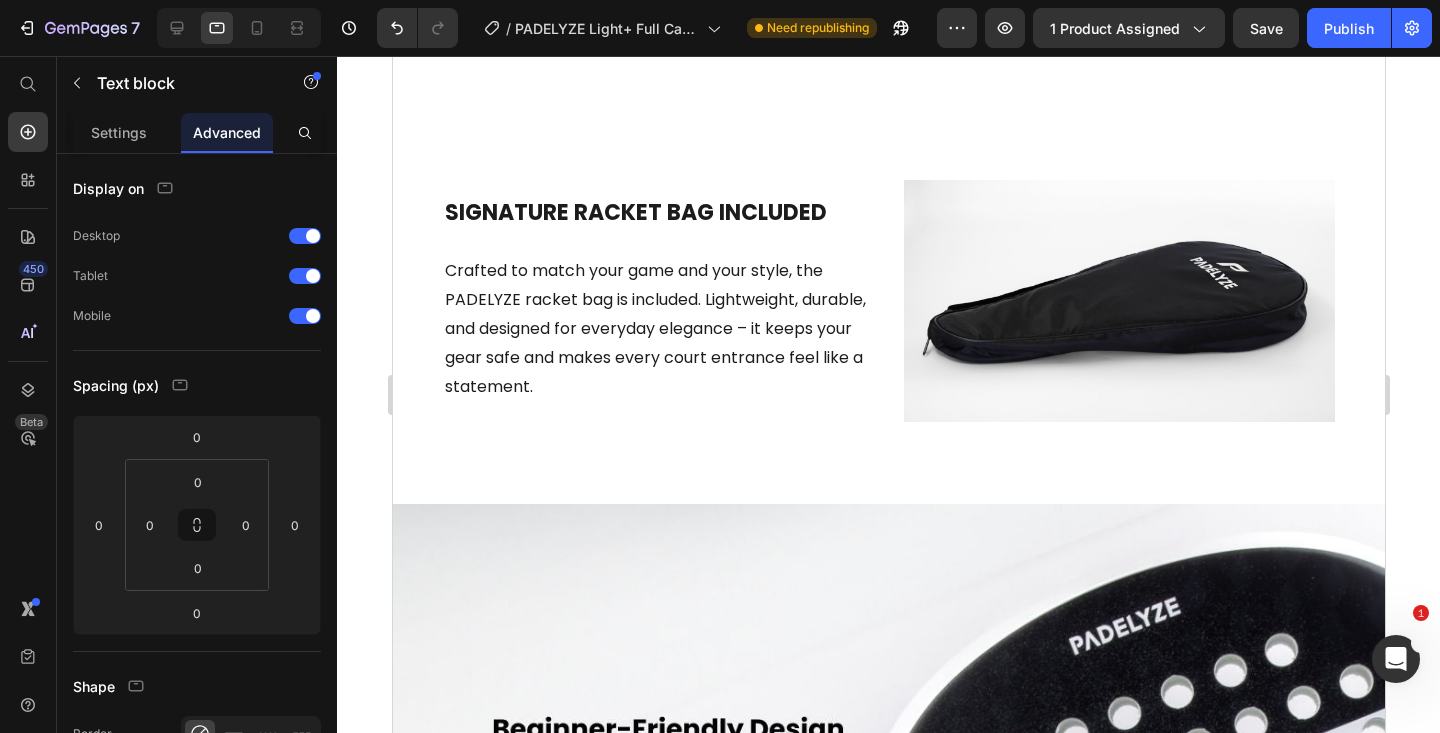 click on "Der EVA 15 White Core, der 100% Carbon-Rahmen und die tropfenförmige Balance sorgen für die perfekte Mischung aus Power und Kontrolle – präzise in der Defensive, kraftvoll im Angriff." at bounding box center [551, -109] 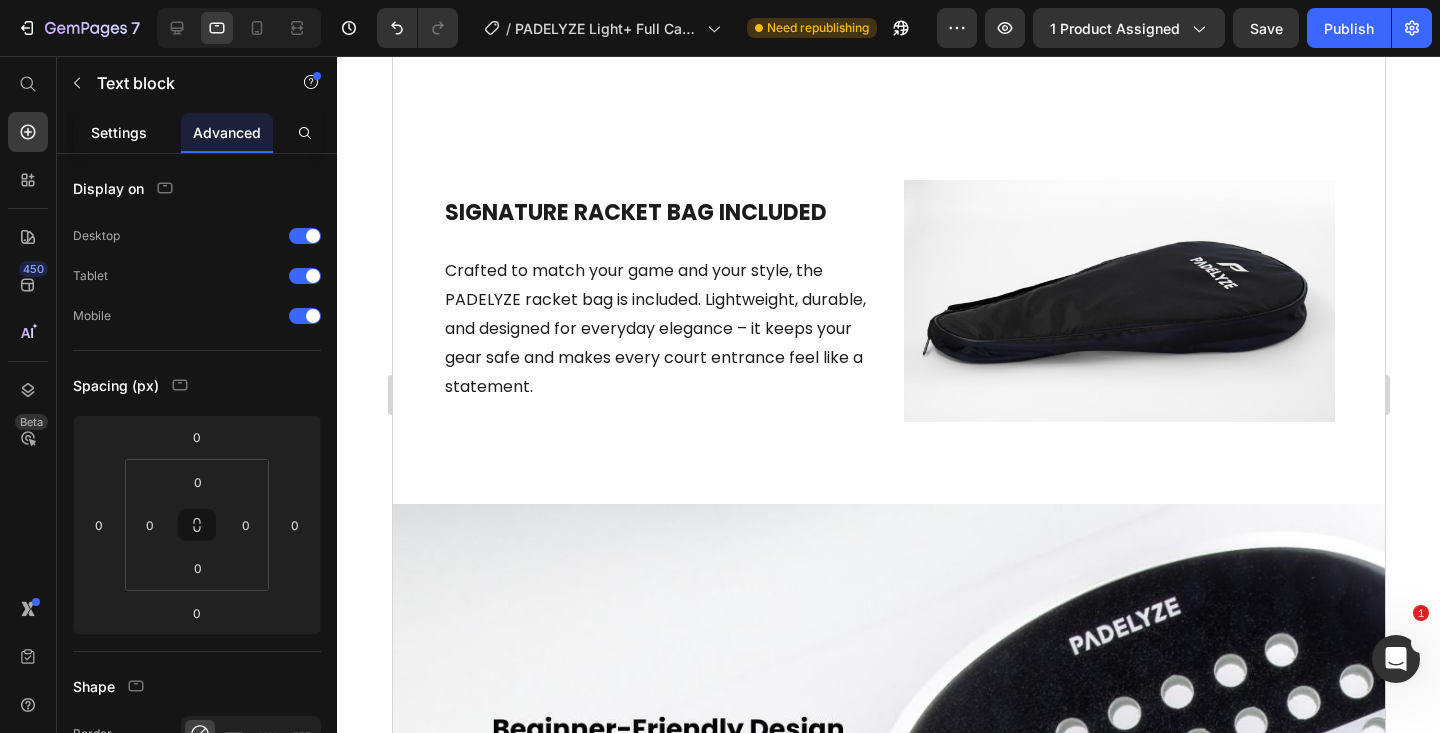 click on "Settings" at bounding box center [119, 132] 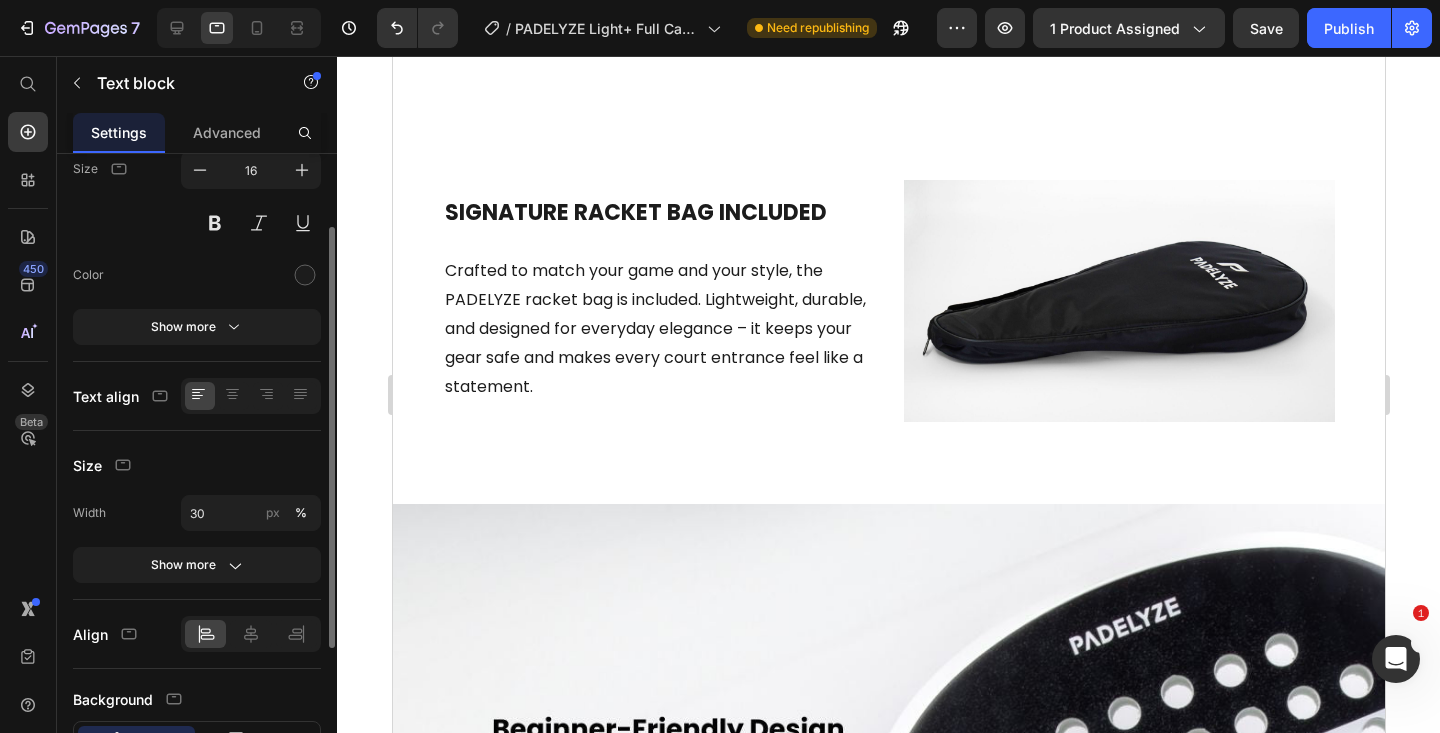 scroll, scrollTop: 283, scrollLeft: 0, axis: vertical 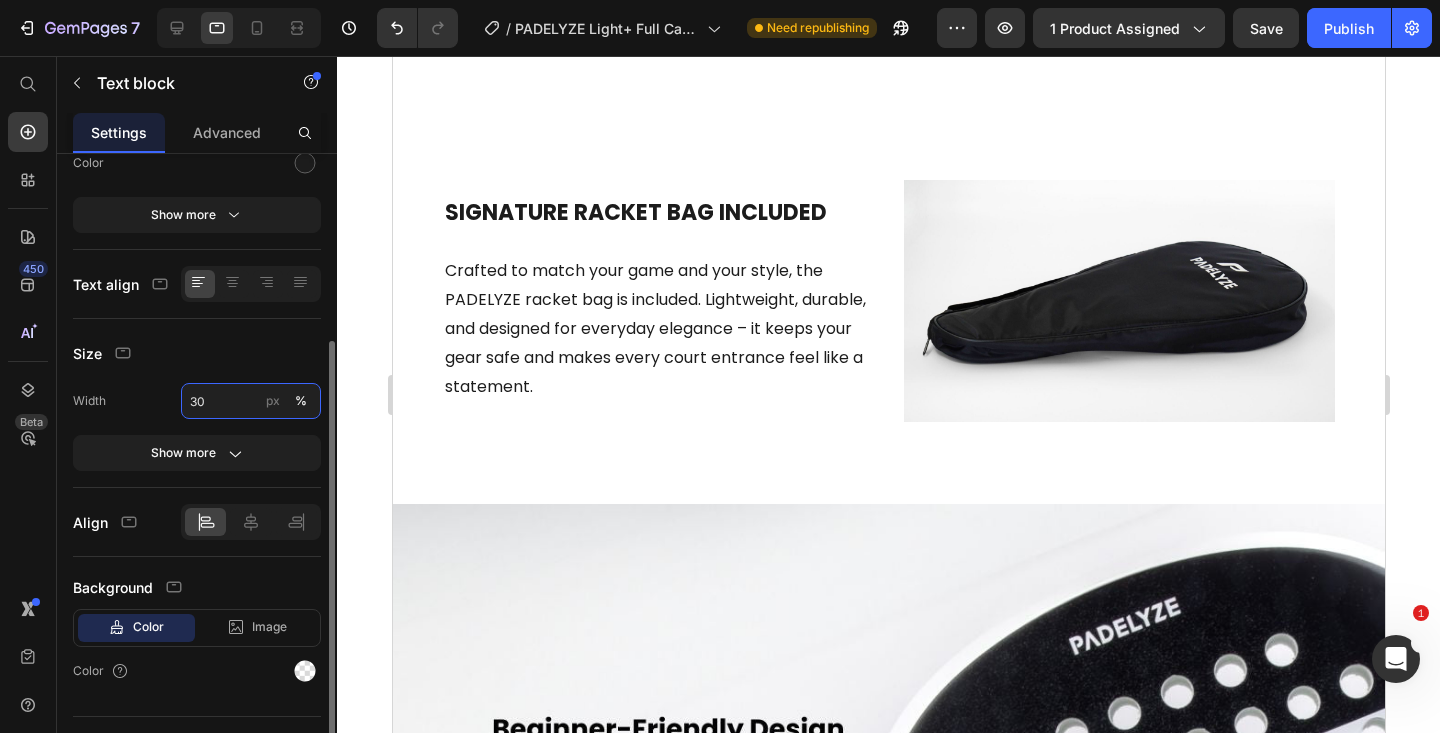 click on "30" at bounding box center (251, 401) 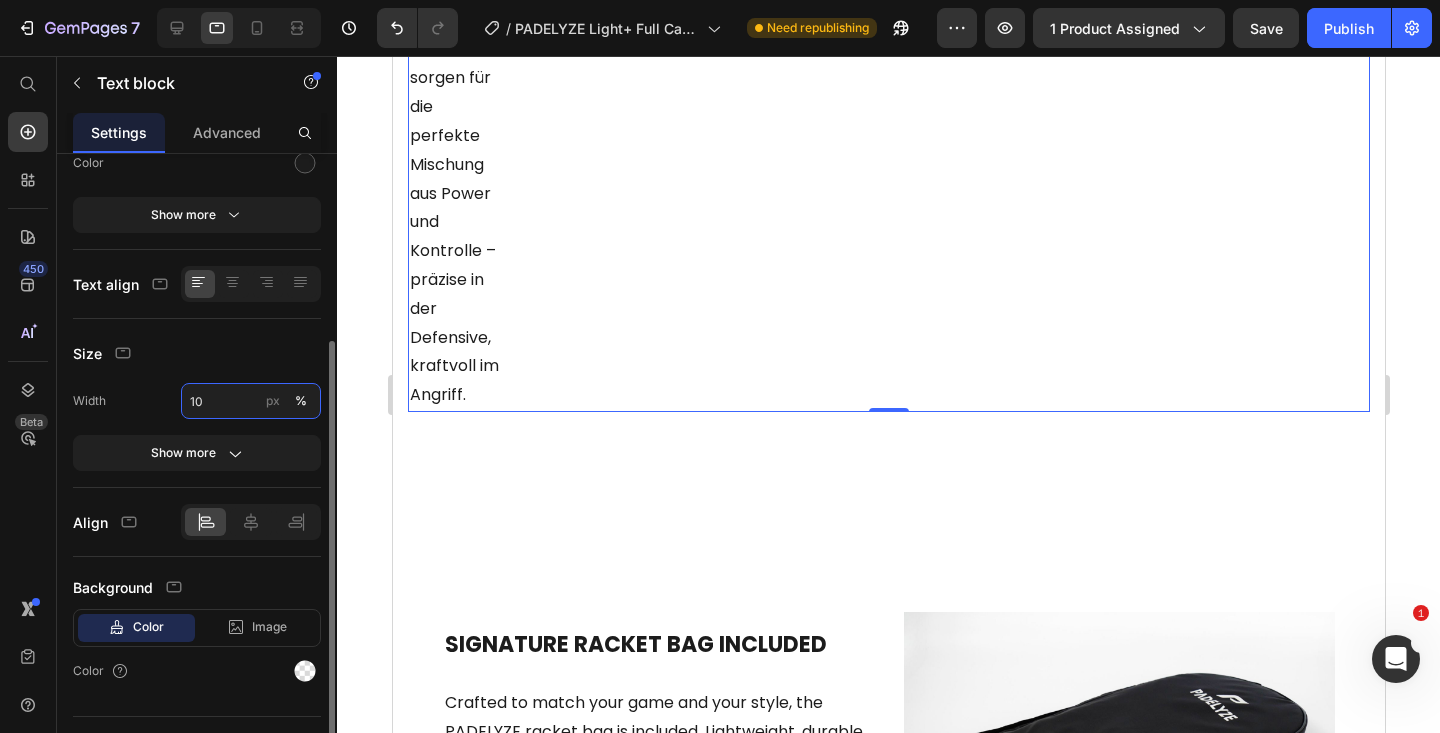 type on "100" 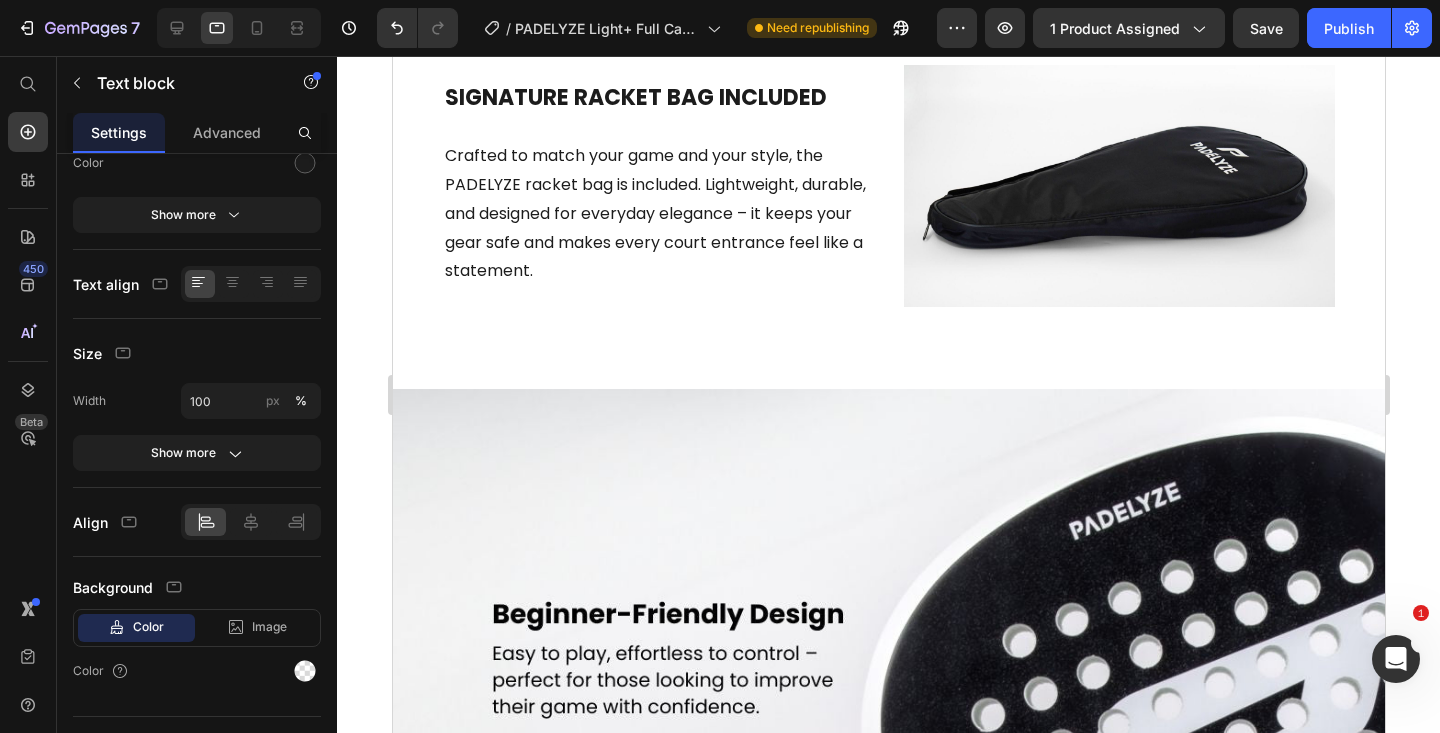 click on "SPIELE OFFENSIV & DEFENSIV" at bounding box center (695, -239) 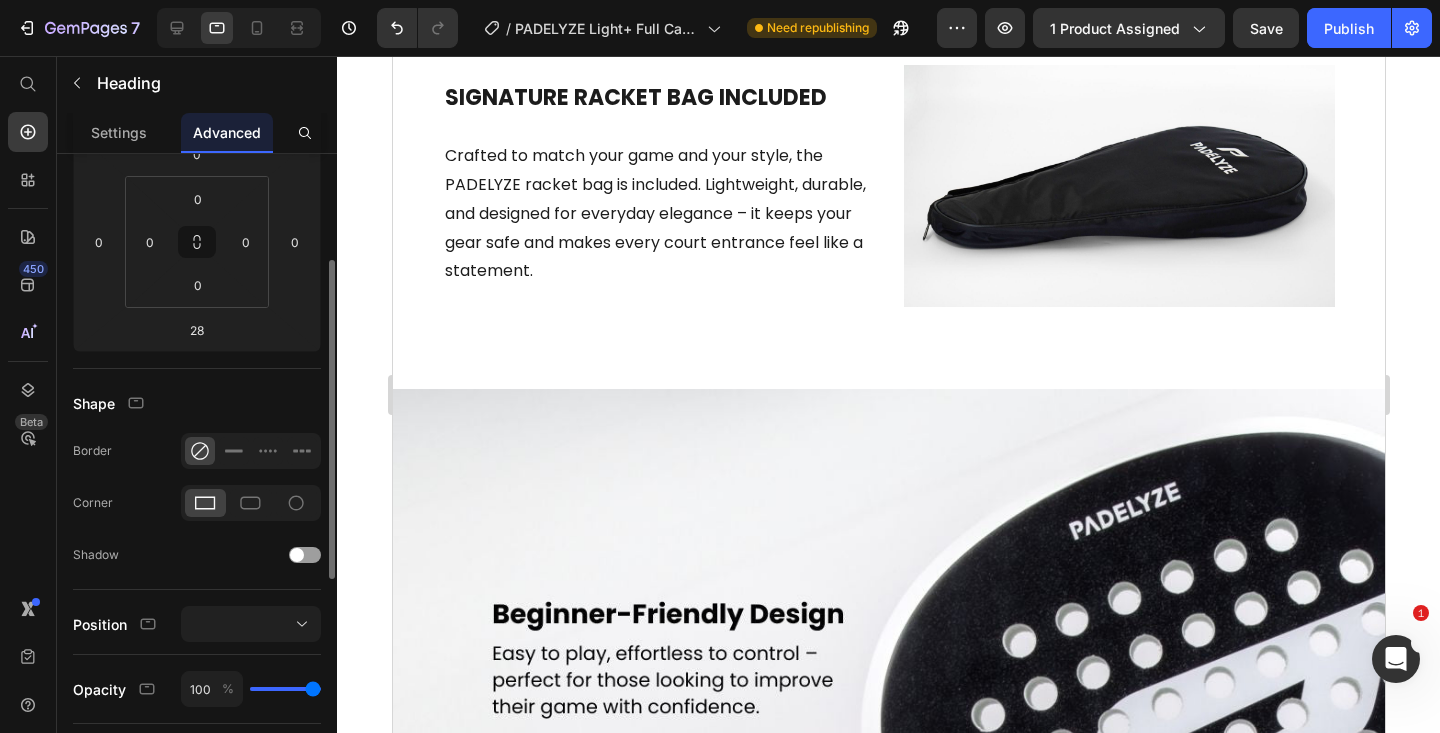 scroll, scrollTop: 0, scrollLeft: 0, axis: both 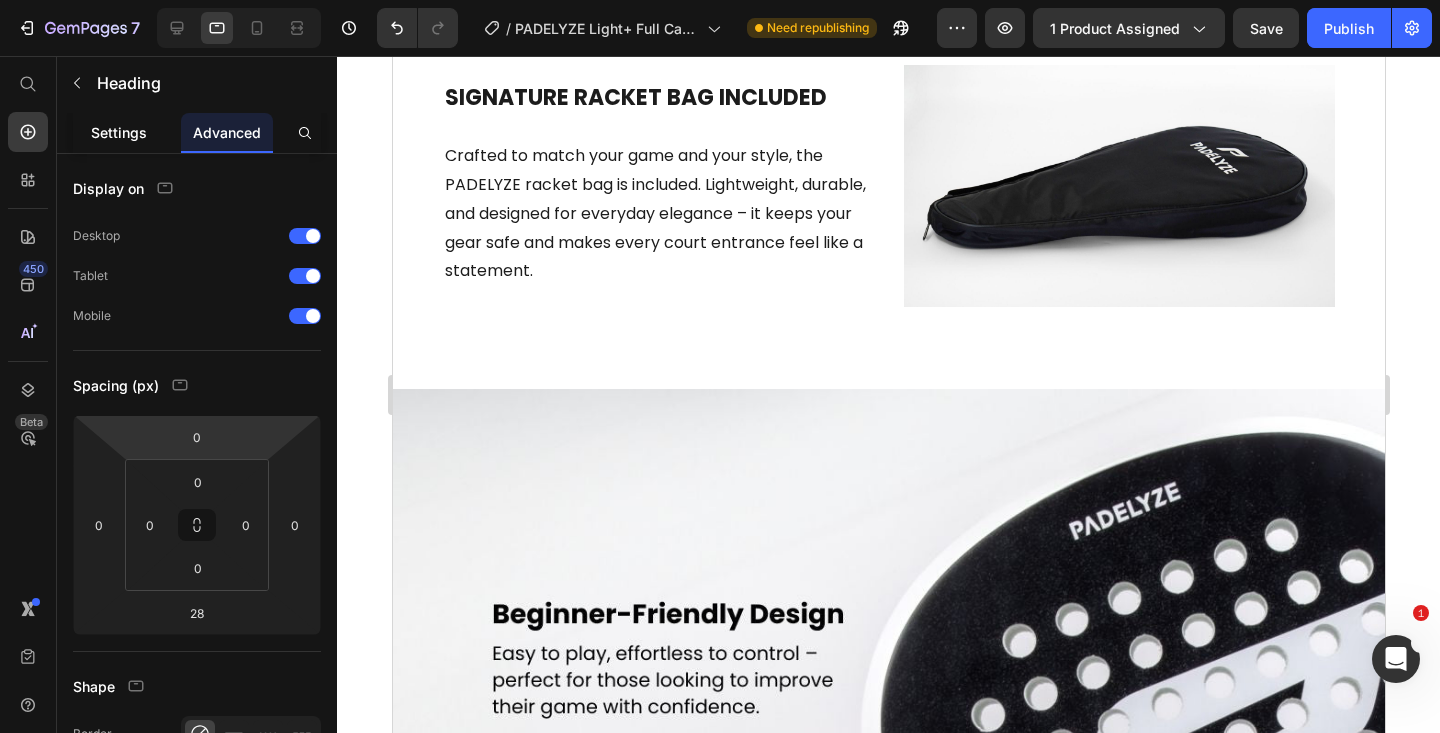 click on "Settings" 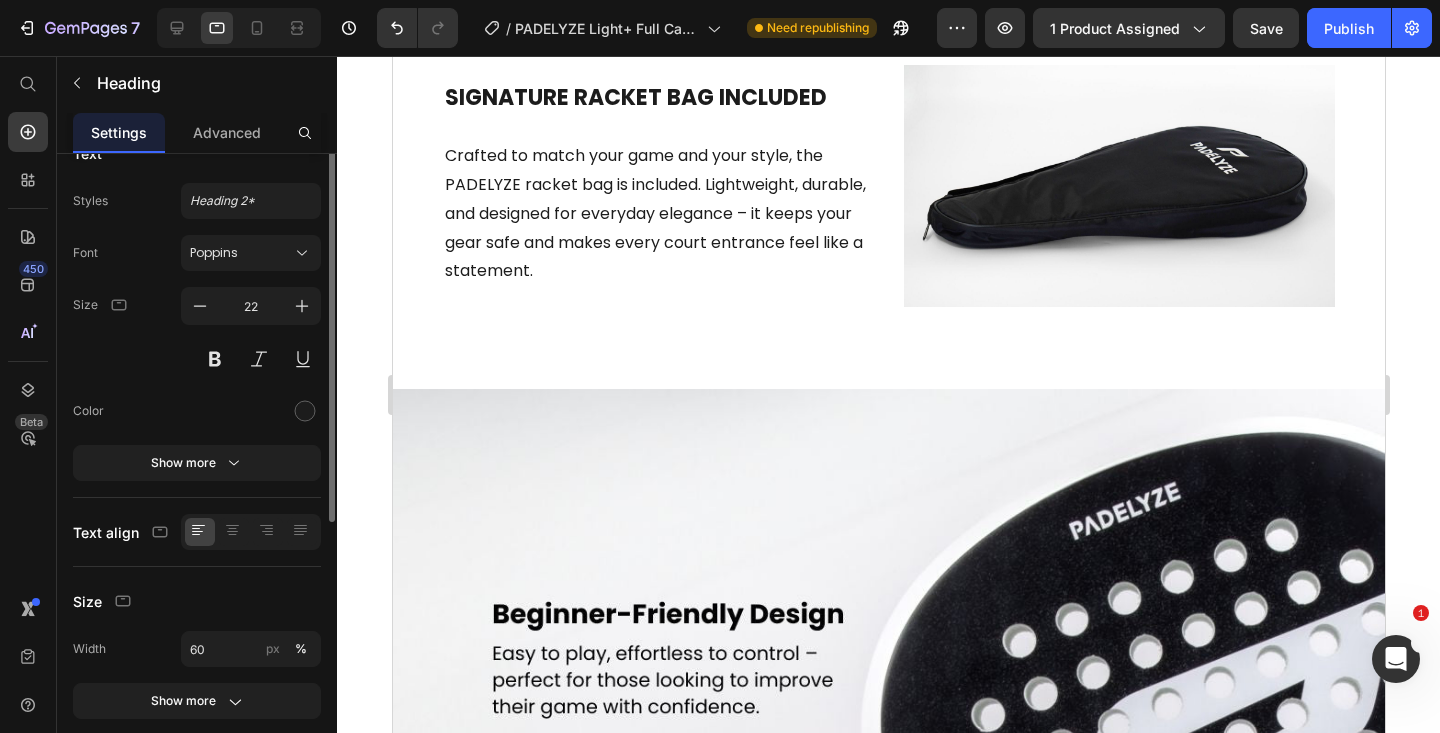 scroll, scrollTop: 132, scrollLeft: 0, axis: vertical 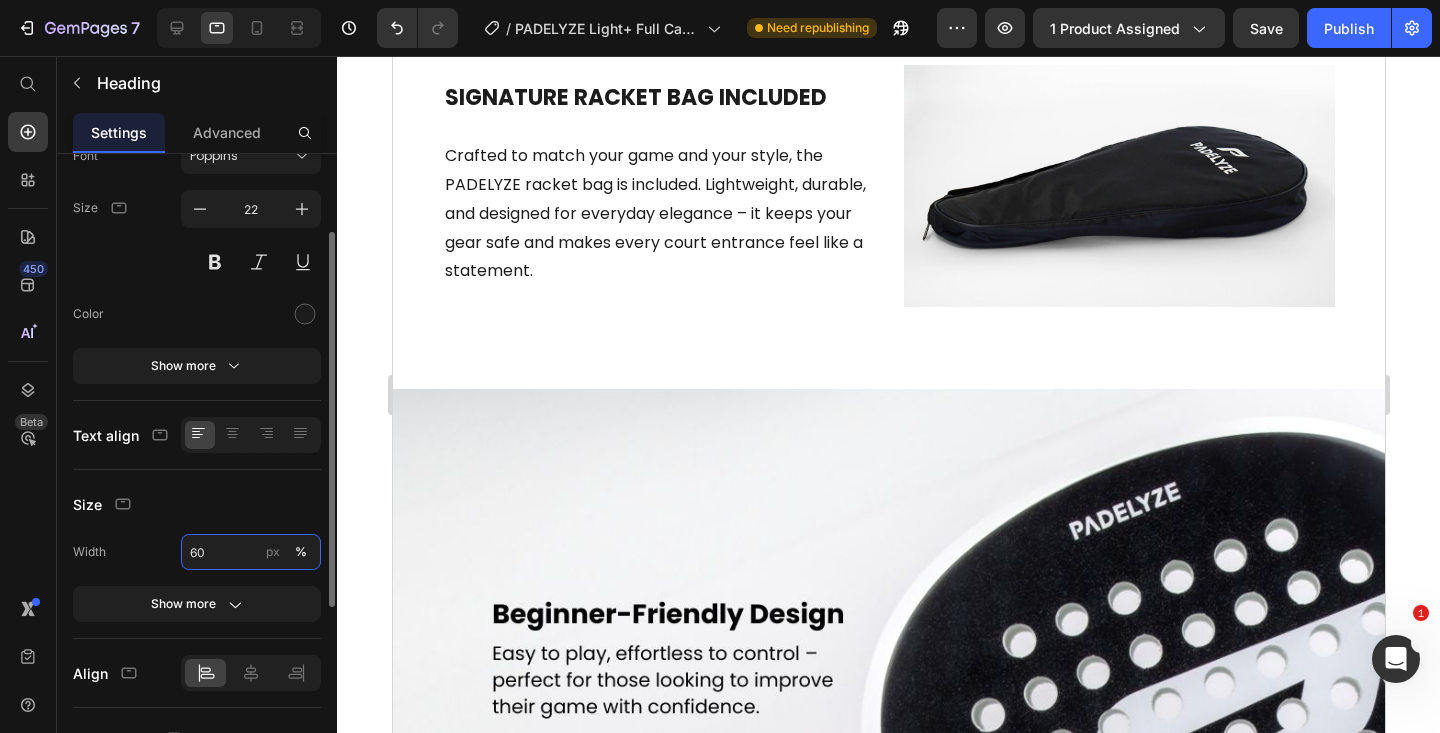 click on "60" at bounding box center [251, 552] 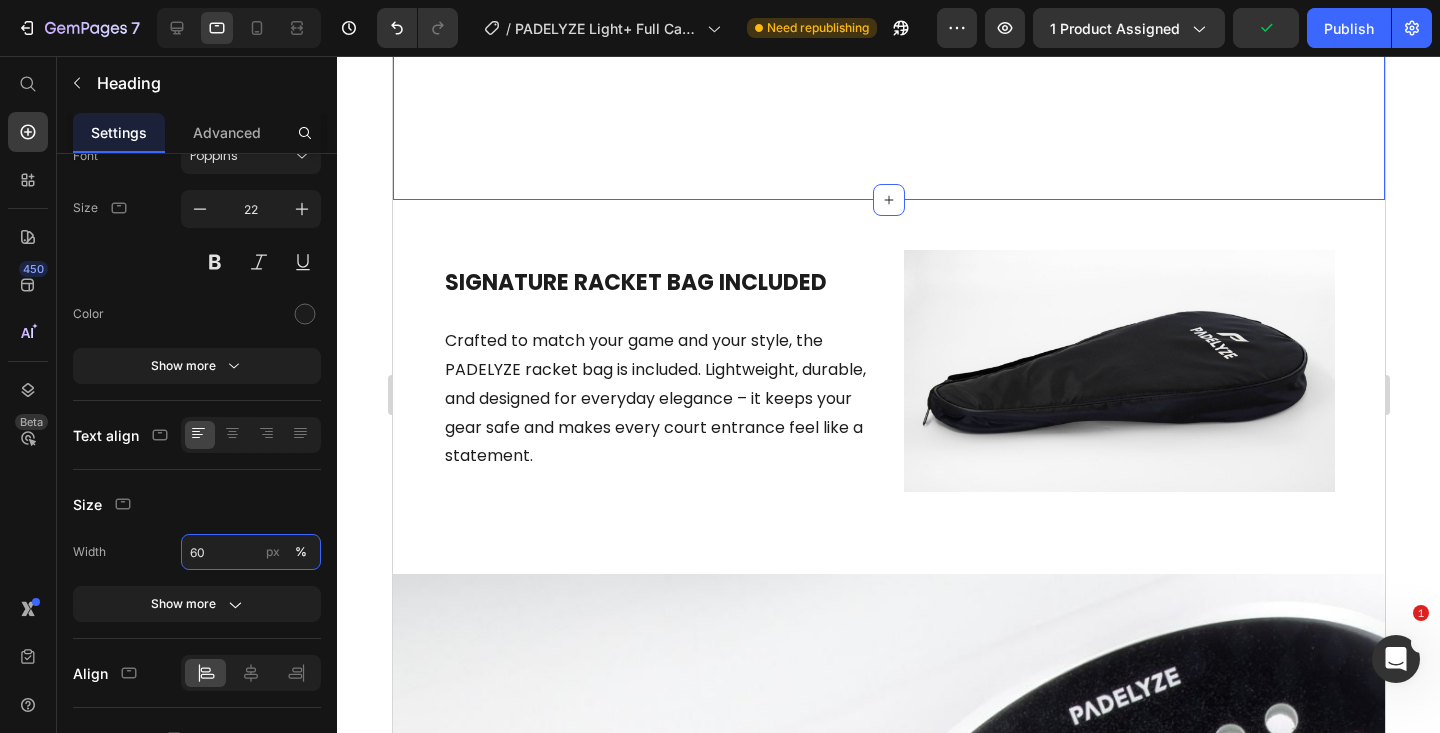 type on "100" 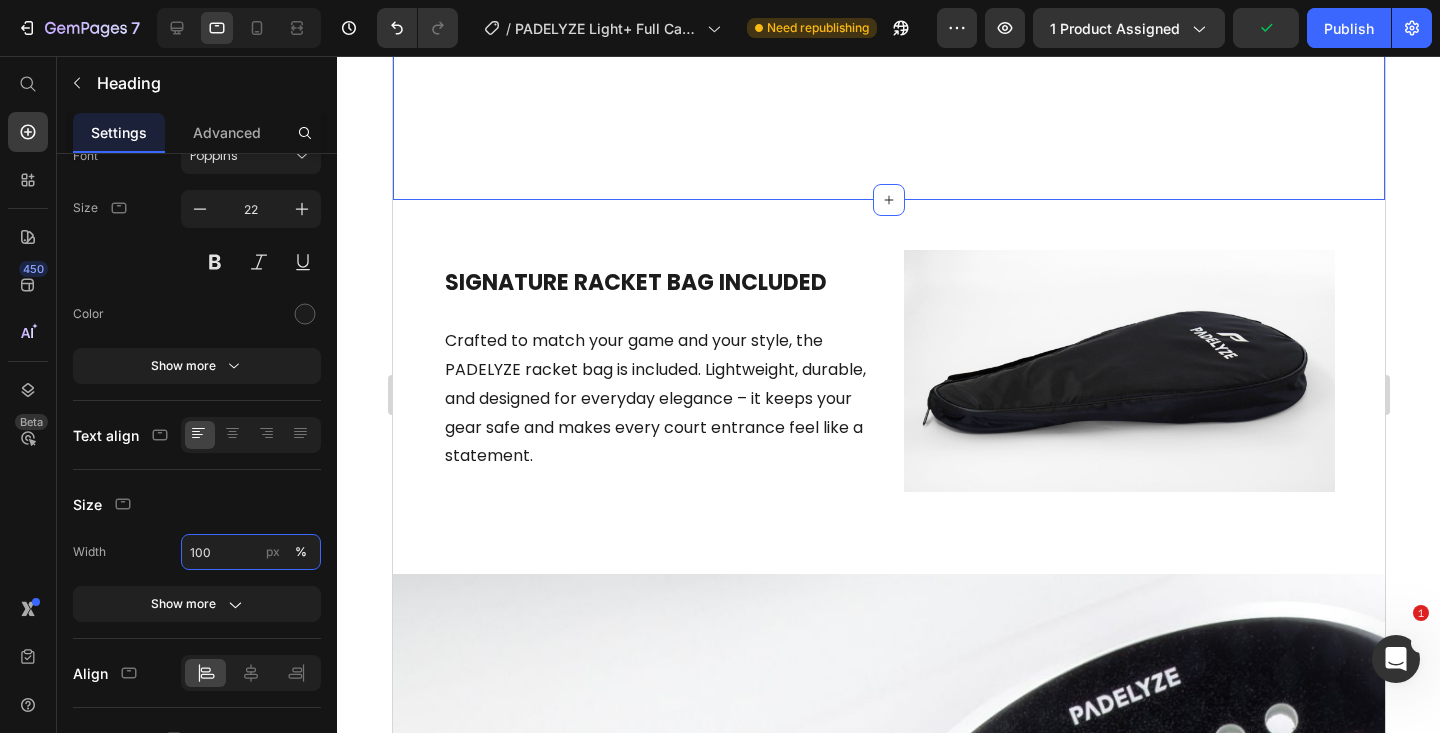 scroll, scrollTop: 2566, scrollLeft: 0, axis: vertical 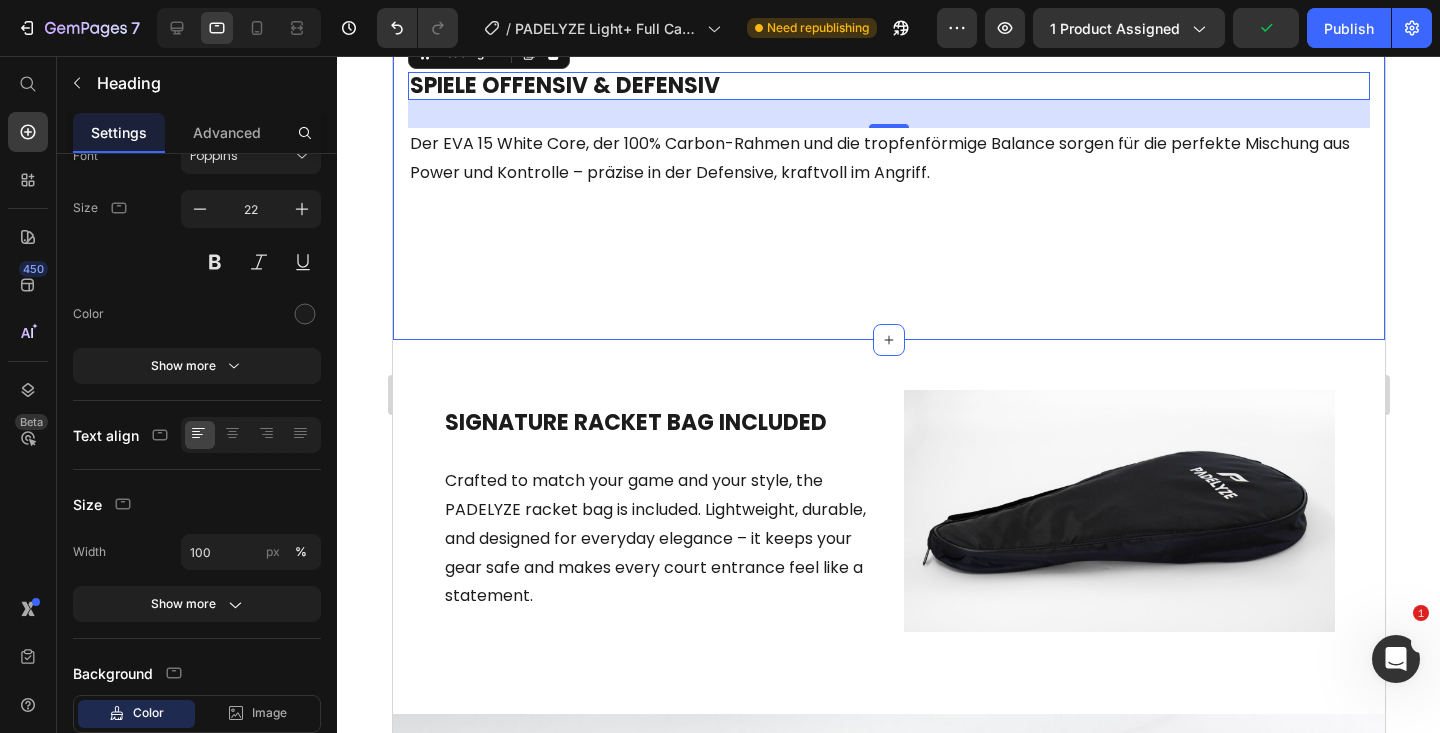 click on "Video Section 3" at bounding box center [888, -372] 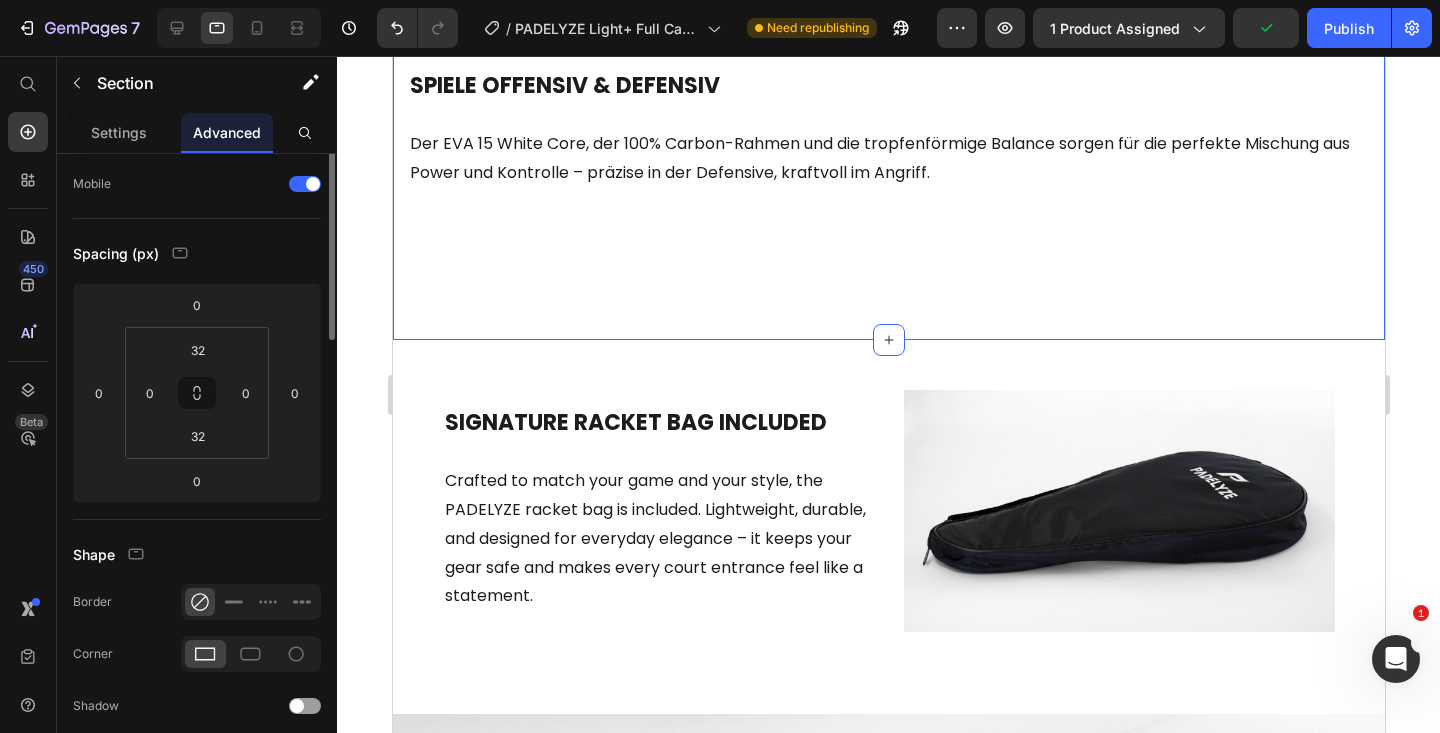 scroll, scrollTop: 0, scrollLeft: 0, axis: both 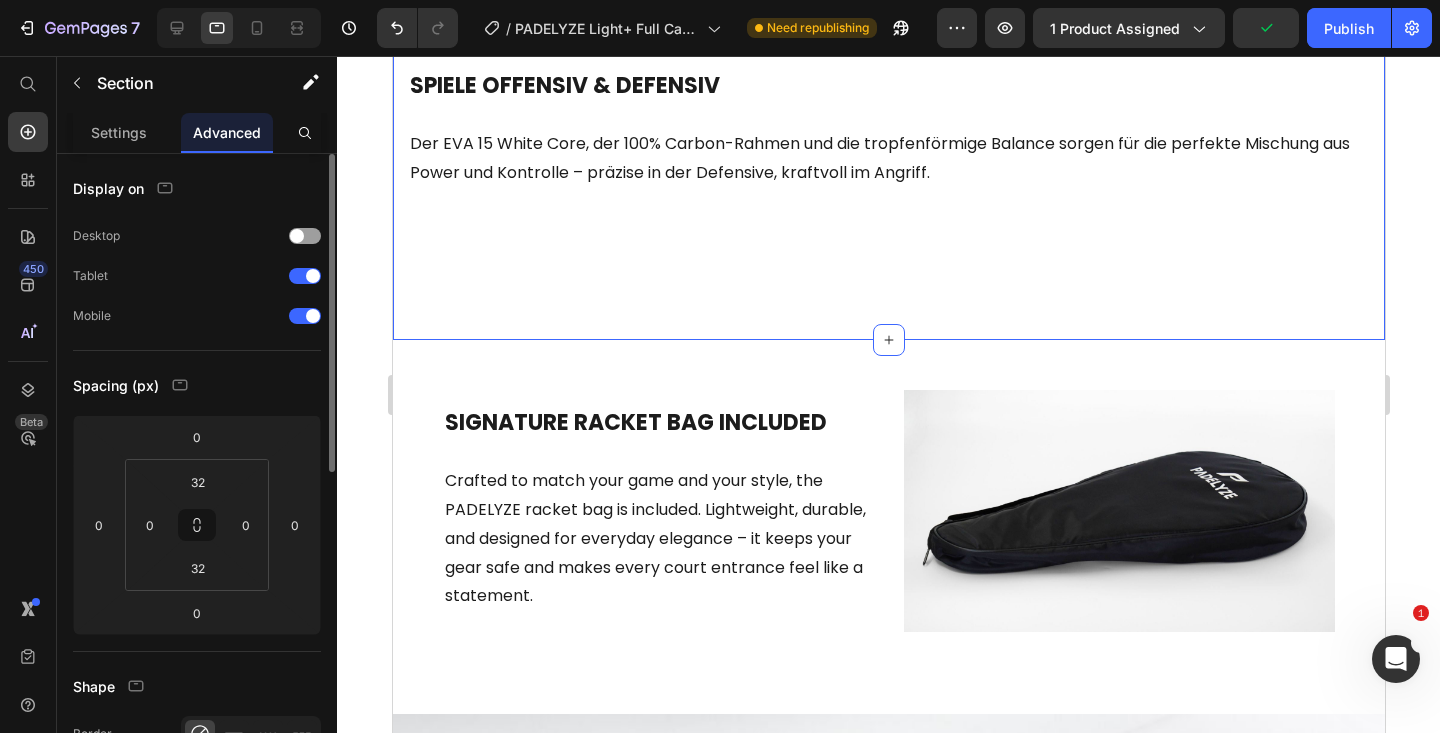 click on "SPIELE OFFENSIV & DEFENSIV Heading Der EVA 15 White Core, der 100% Carbon-Rahmen und die tropfenförmige Balance sorgen für die perfekte Mischung aus Power und Kontrolle – präzise in der Defensive, kraftvoll im Angriff. Text block Section 4" at bounding box center [888, 131] 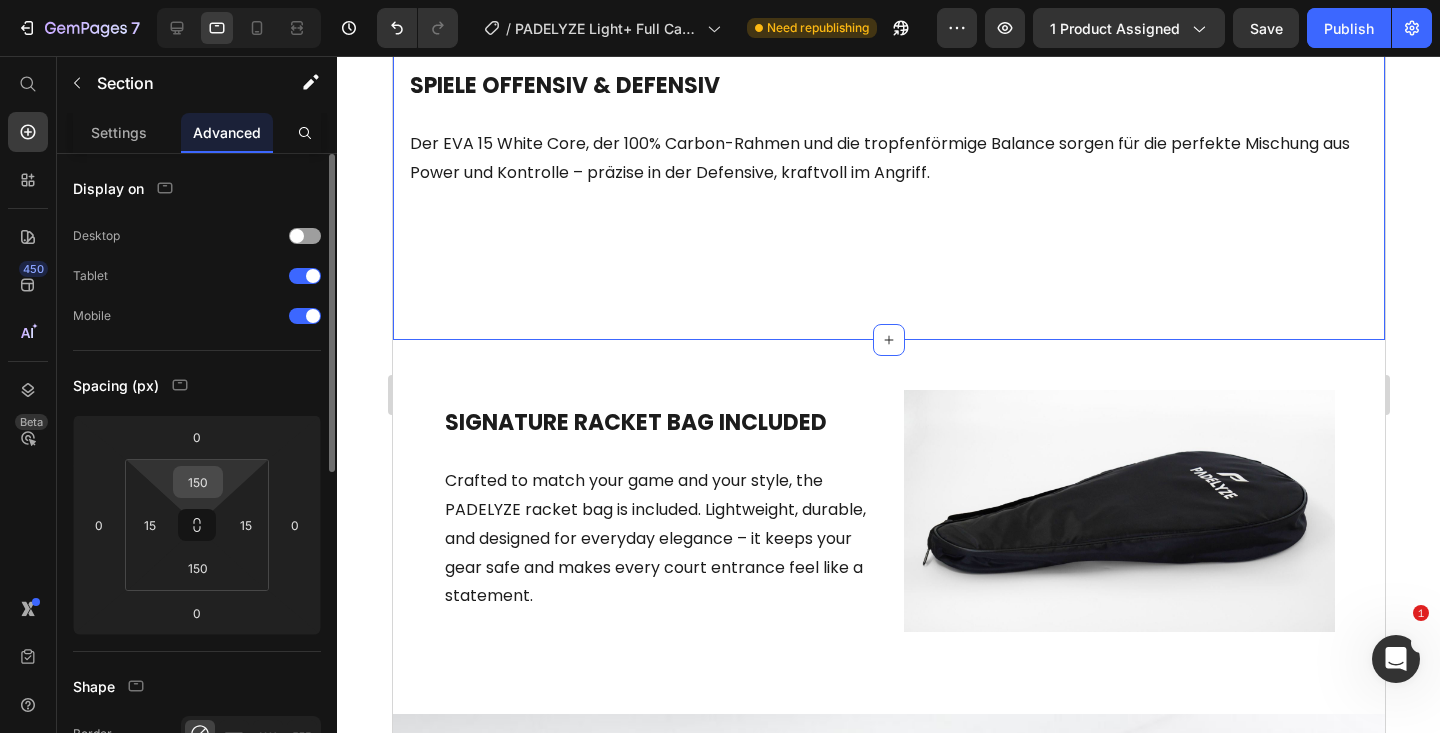 click on "150" at bounding box center (198, 482) 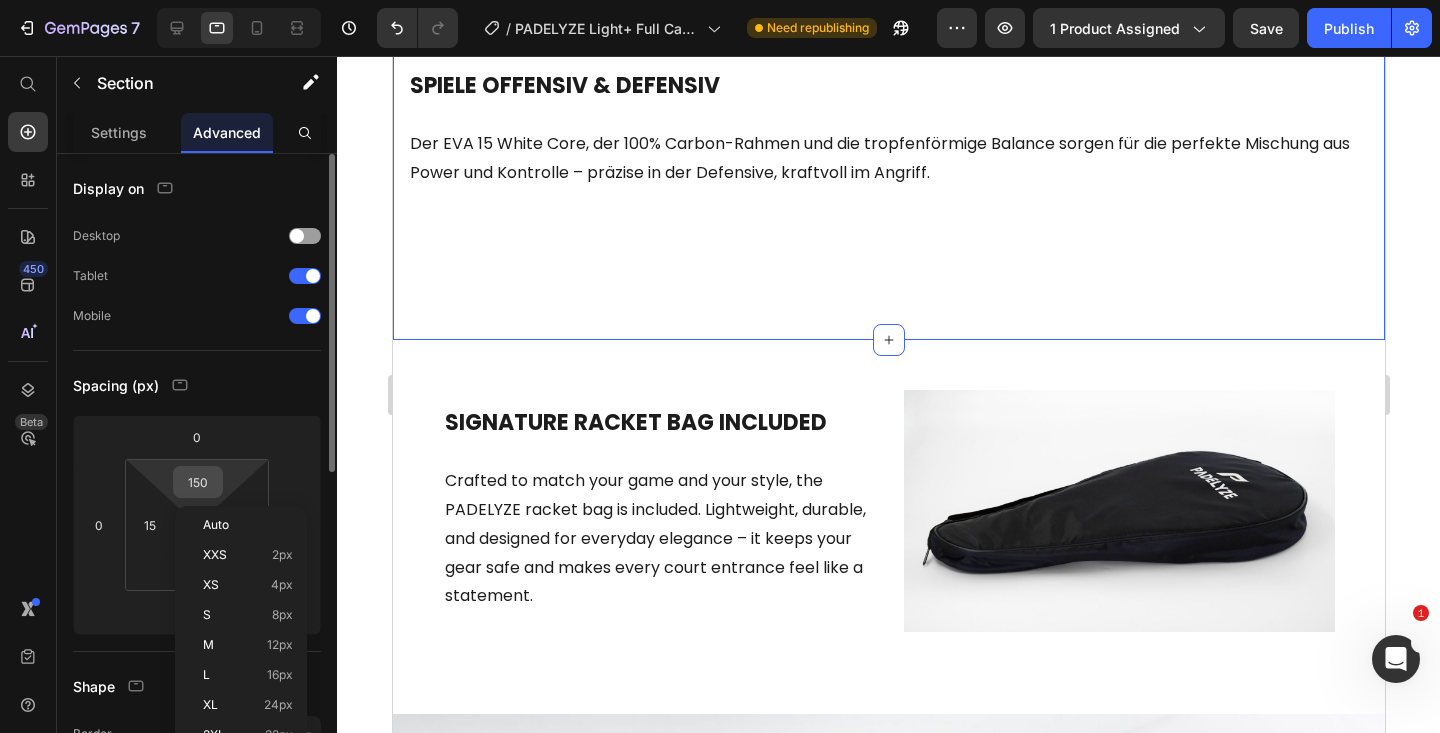 click on "150" at bounding box center (198, 482) 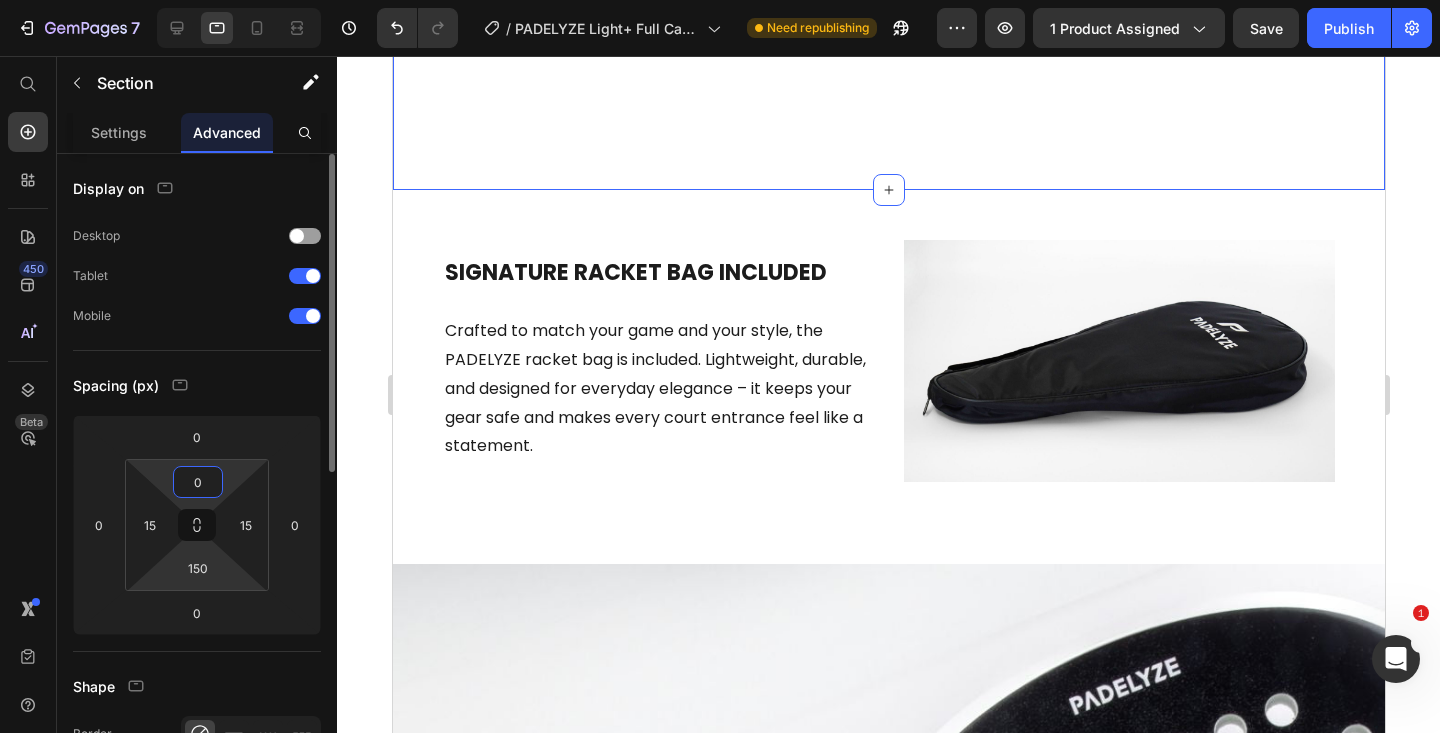 type on "0" 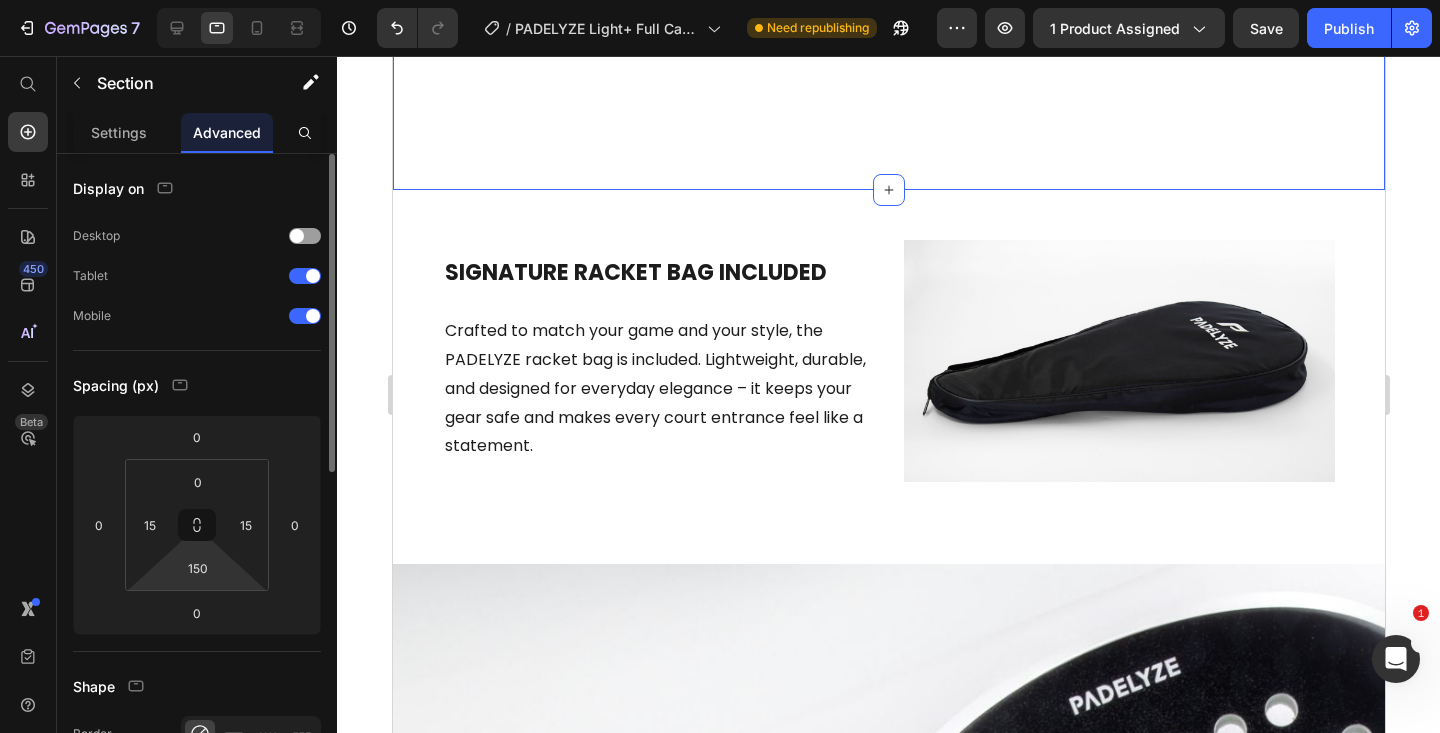 click on "7  Version history  /  PADELYZE Light+ Full Carbon - Beige Need republishing Preview 1 product assigned  Save   Publish  450 Beta Start with Sections Elements Hero Section Product Detail Brands Trusted Badges Guarantee Product Breakdown How to use Testimonials Compare Bundle FAQs Social Proof Brand Story Product List Collection Blog List Contact Sticky Add to Cart Custom Footer Browse Library 450 Layout
Row
Row
Row
Row Text
Heading
Text Block Button
Button
Button
Sticky Back to top Media" at bounding box center (720, 0) 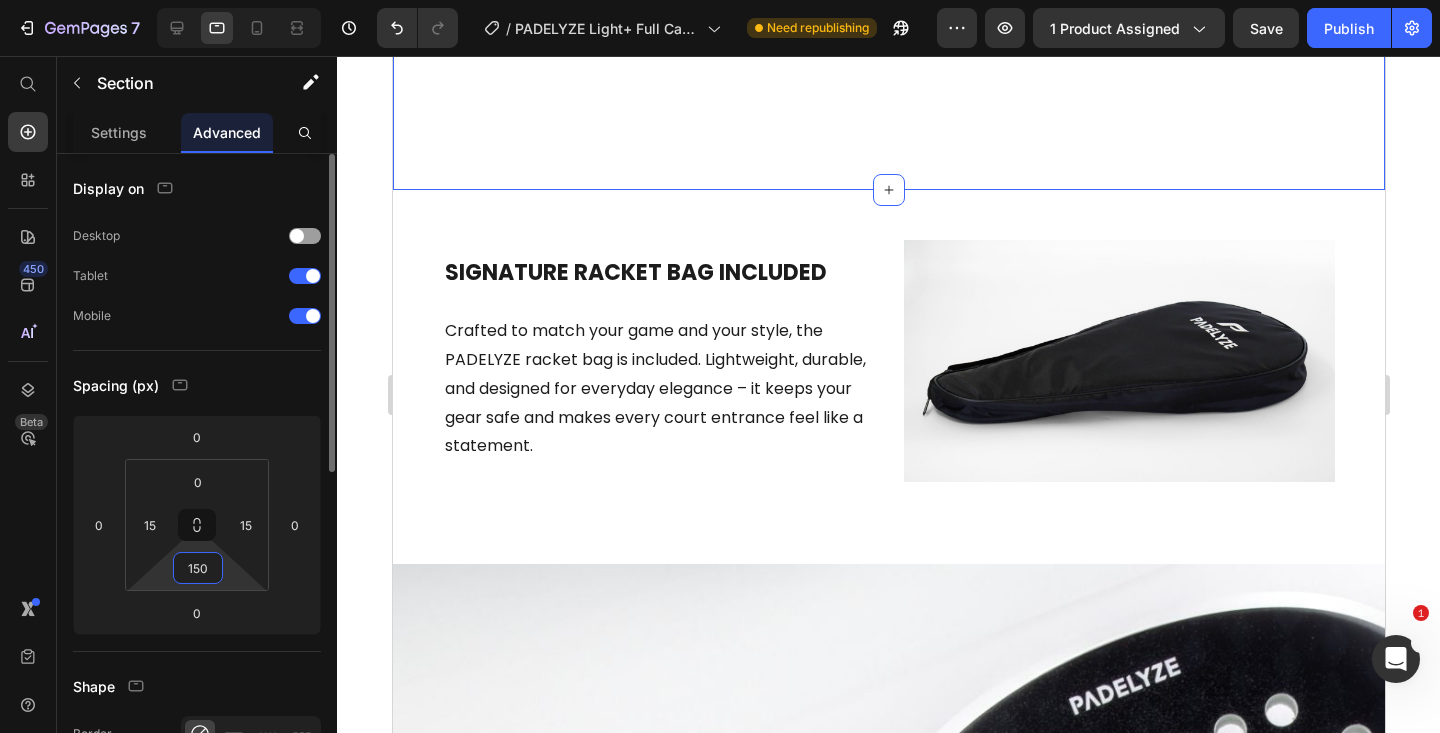 type on "0" 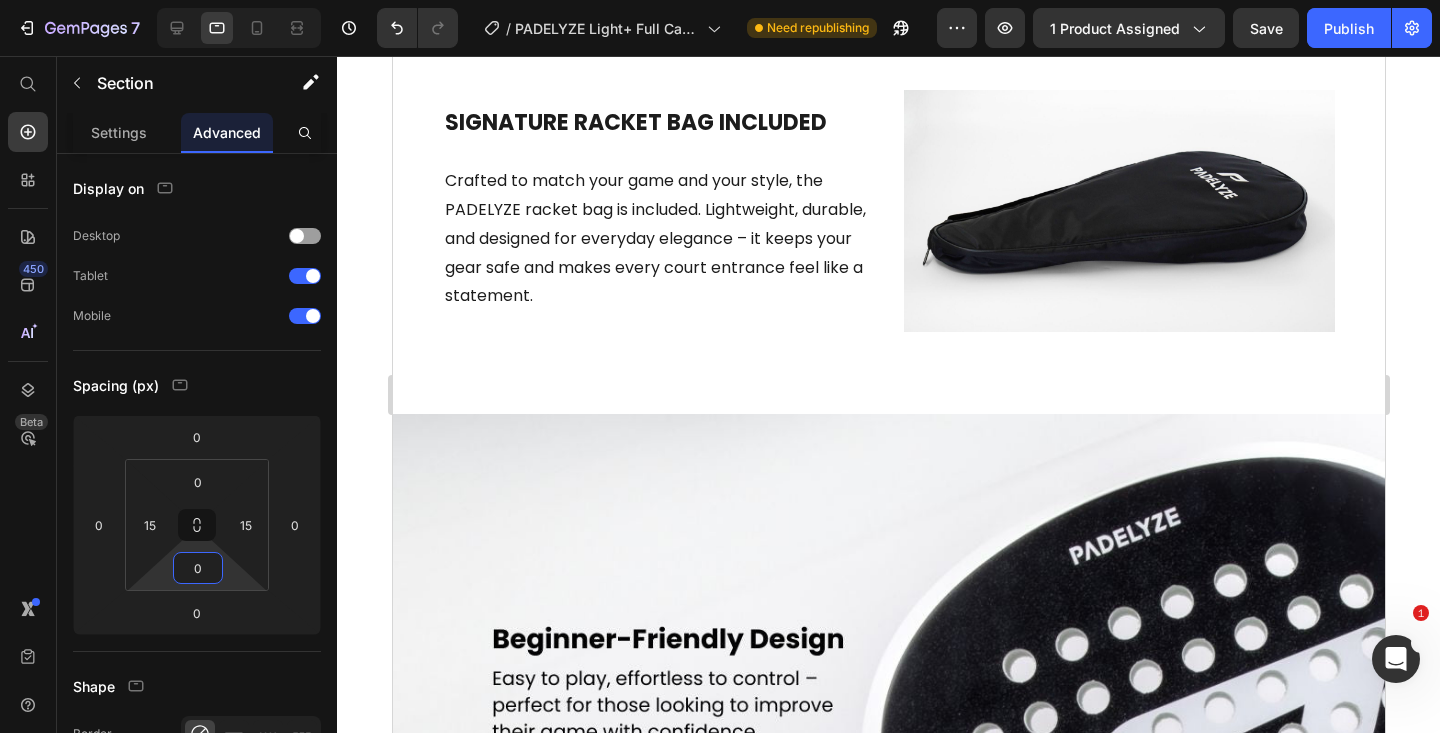 click on "Video Section 3" at bounding box center [888, -372] 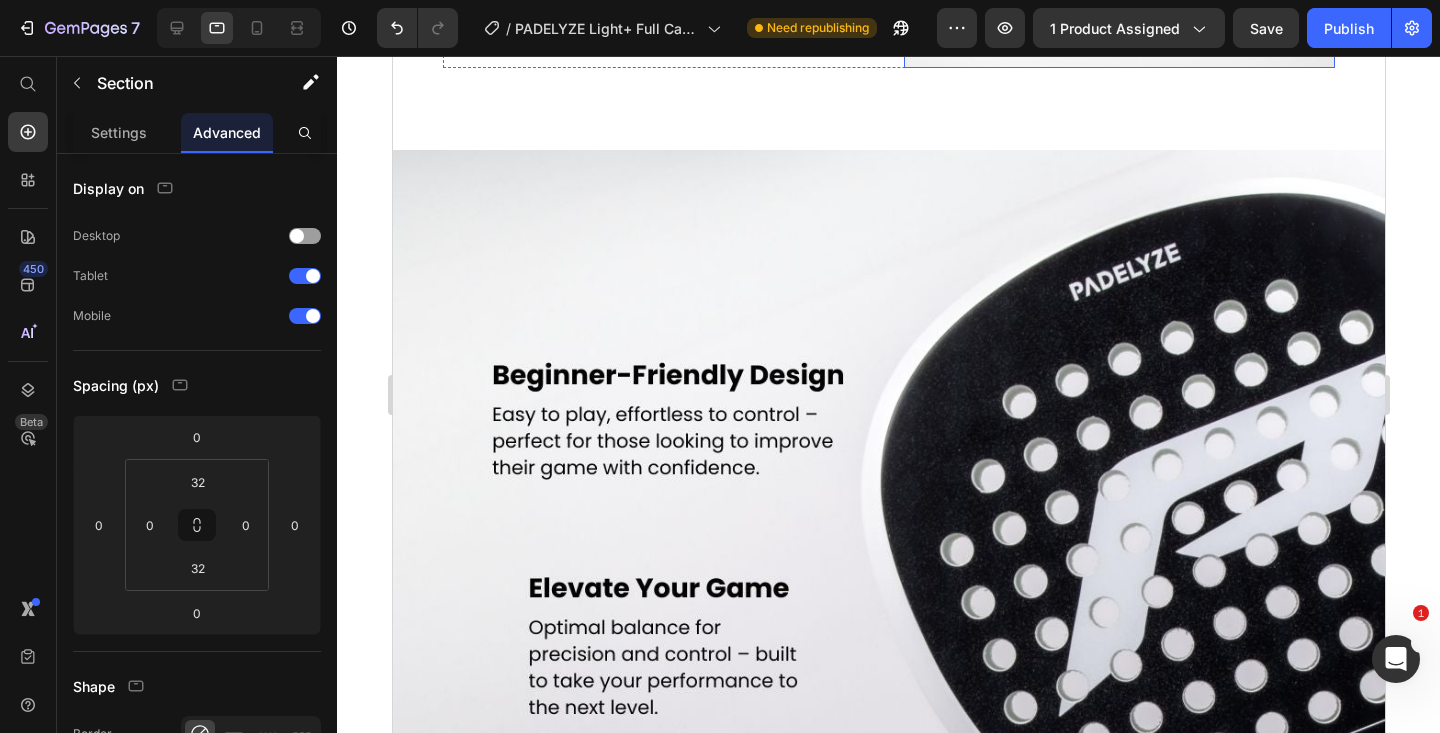 scroll, scrollTop: 2850, scrollLeft: 0, axis: vertical 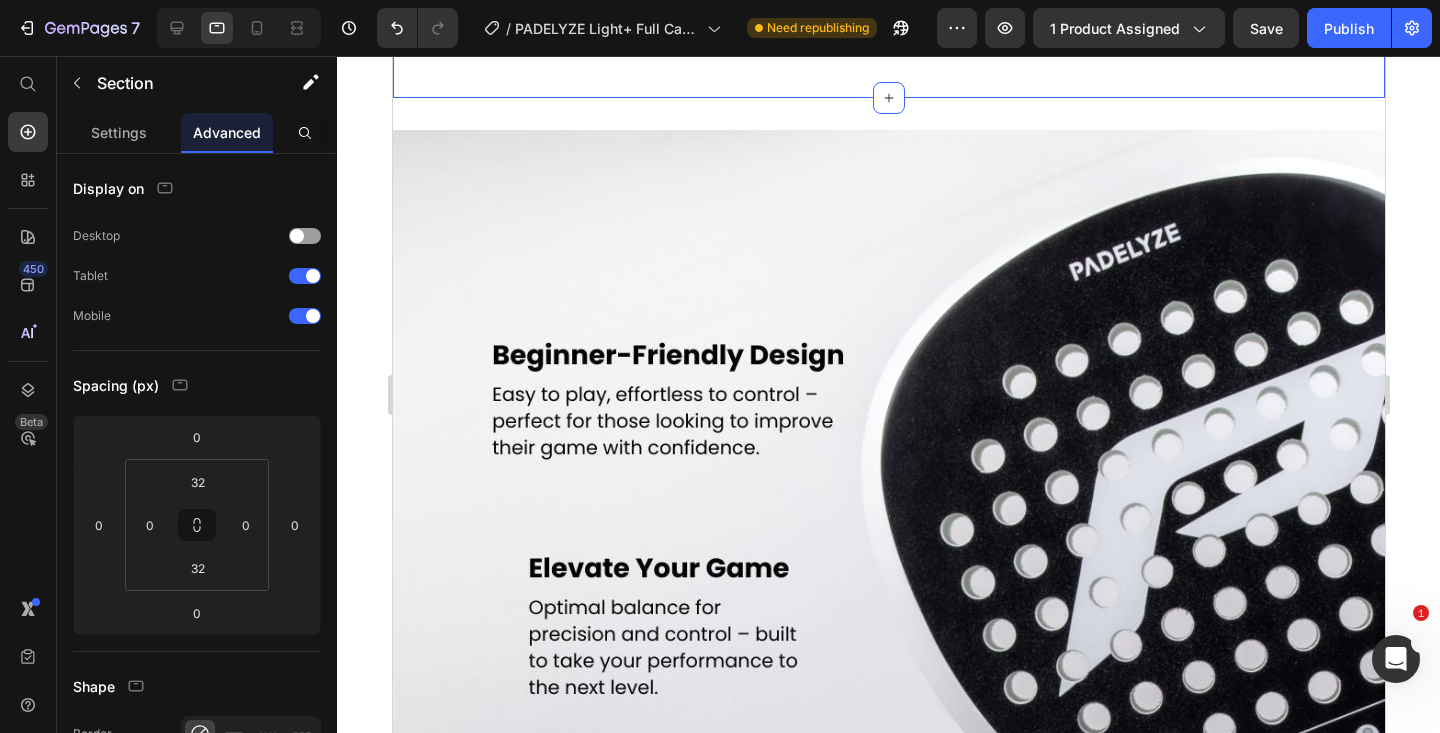 click on "SIGNATURE RACKET Bag Included Heading Crafted to match your game and your style, the PADELYZE racket bag is included. Lightweight, durable, and designed for everyday elegance – it keeps your gear safe and makes every court entrance feel like a statement. Text block Image Row Section 6" at bounding box center [888, -73] 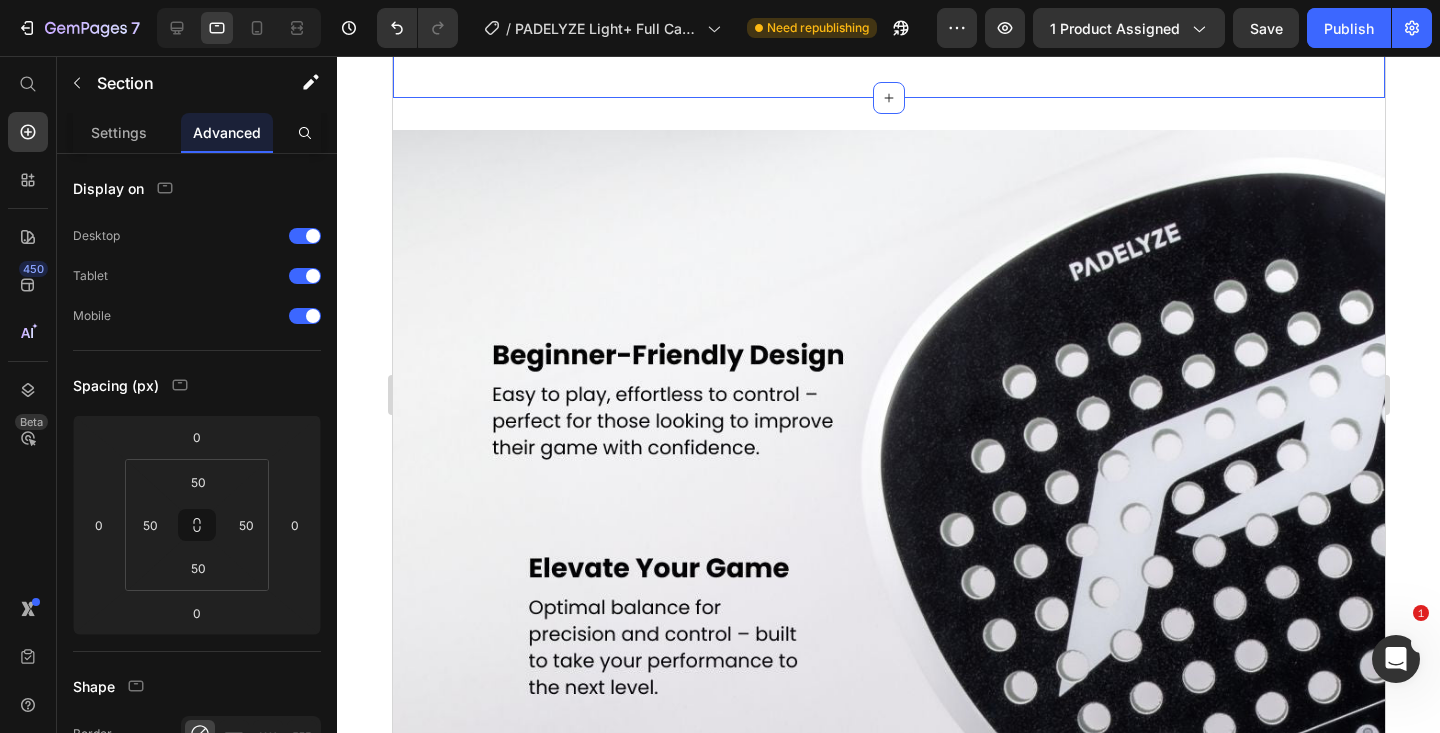 click on "Video Section 3" at bounding box center [888, -656] 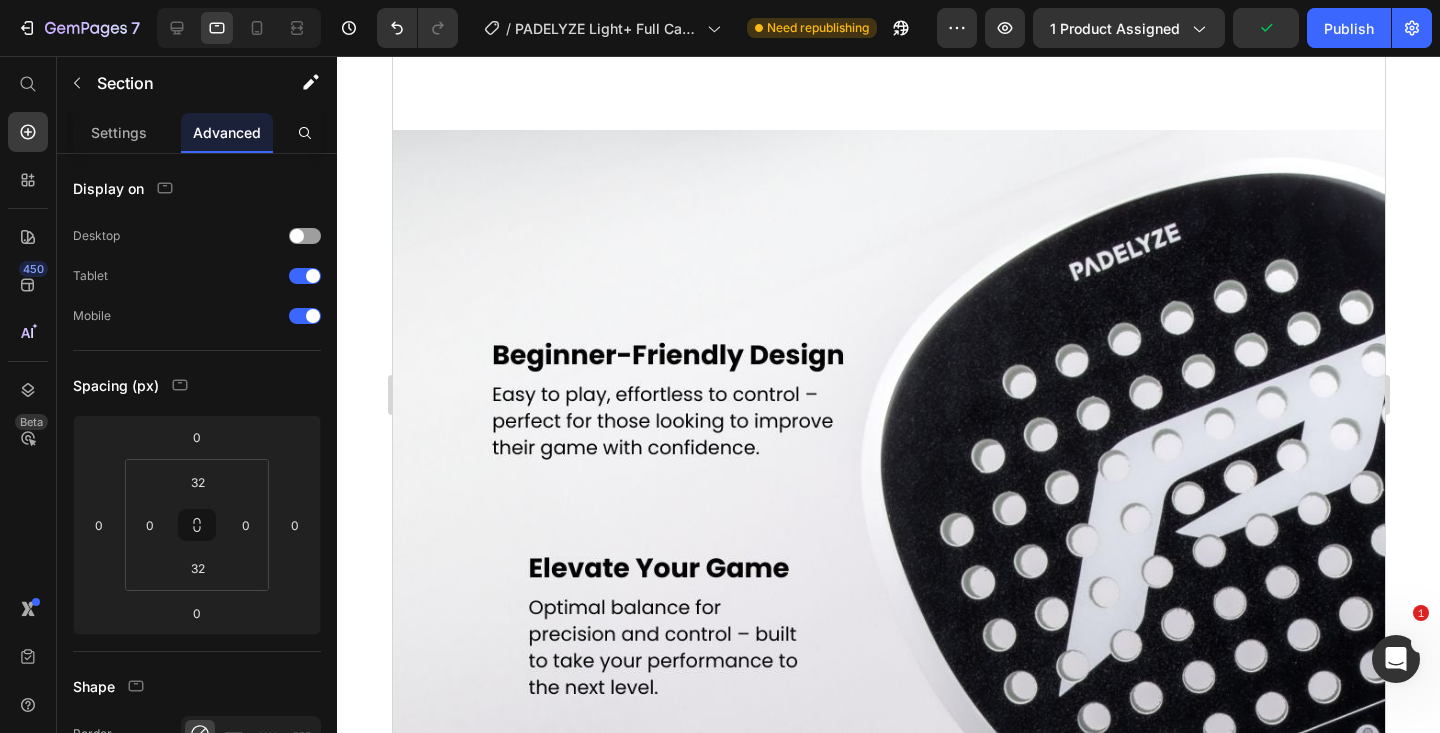 click on "SPIELE OFFENSIV & DEFENSIV Heading Der EVA 15 White Core, der 100% Carbon-Rahmen und die tropfenförmige Balance sorgen für die perfekte Mischung aus Power und Kontrolle – präzise in der Defensive, kraftvoll im Angriff. Text block Section 4   Create Theme Section AI Content Write with GemAI What would you like to describe here? Tone and Voice Persuasive Product Women's Padel Tennis Leggings High Waisted - With Ball Pocket - Black Show more Generate" at bounding box center [888, -303] 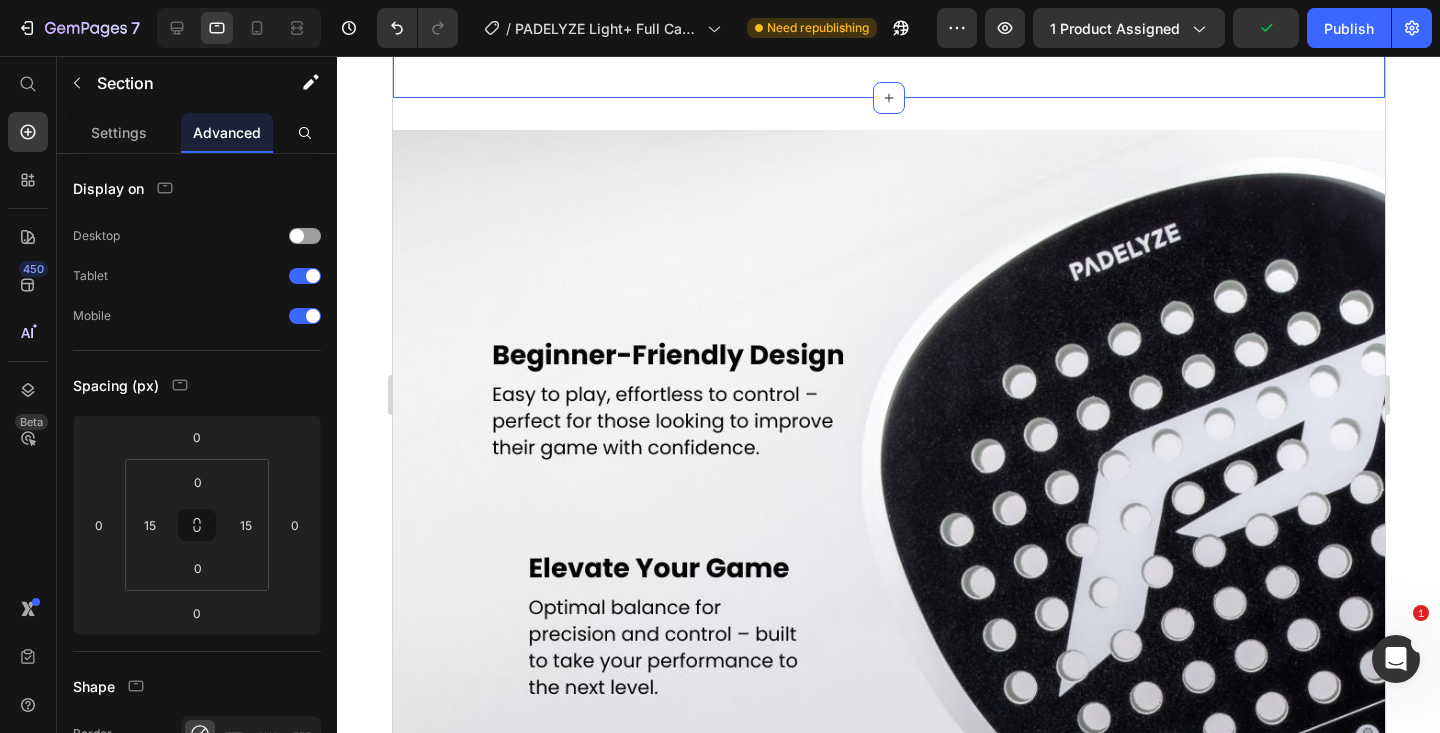 click on "SIGNATURE RACKET Bag Included Heading Crafted to match your game and your style, the PADELYZE racket bag is included. Lightweight, durable, and designed for everyday elegance – it keeps your gear safe and makes every court entrance feel like a statement. Text block Image Row Section 6" at bounding box center (888, -73) 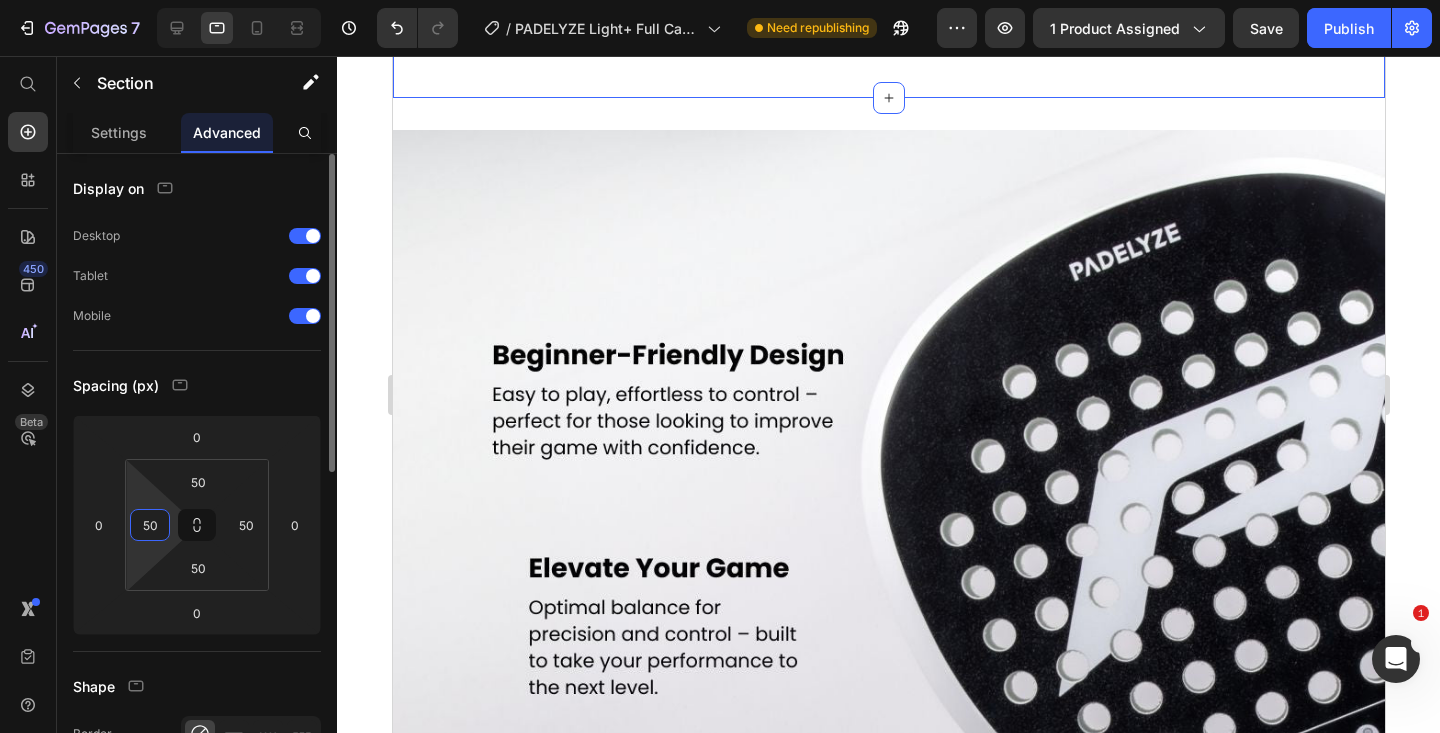 click on "50" at bounding box center [150, 525] 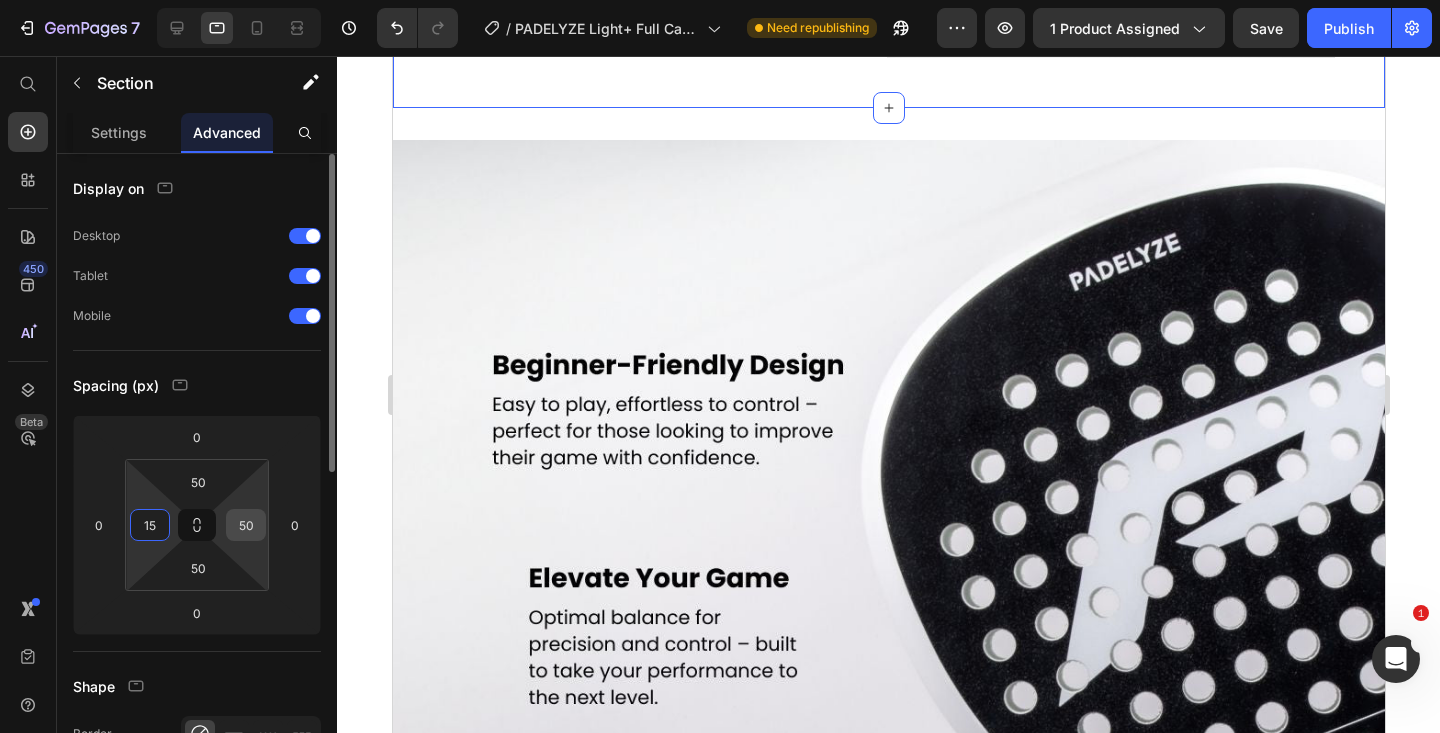 type on "15" 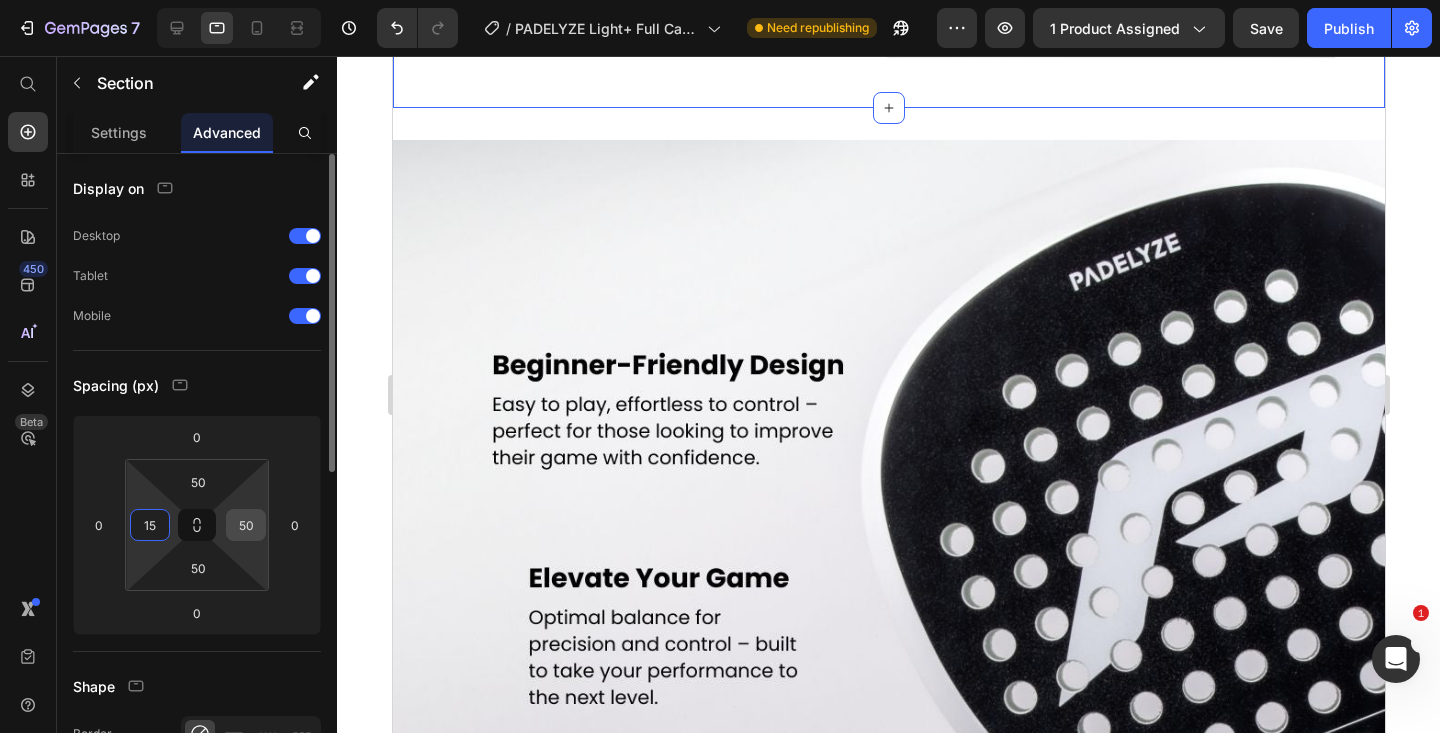 click on "50" at bounding box center (246, 525) 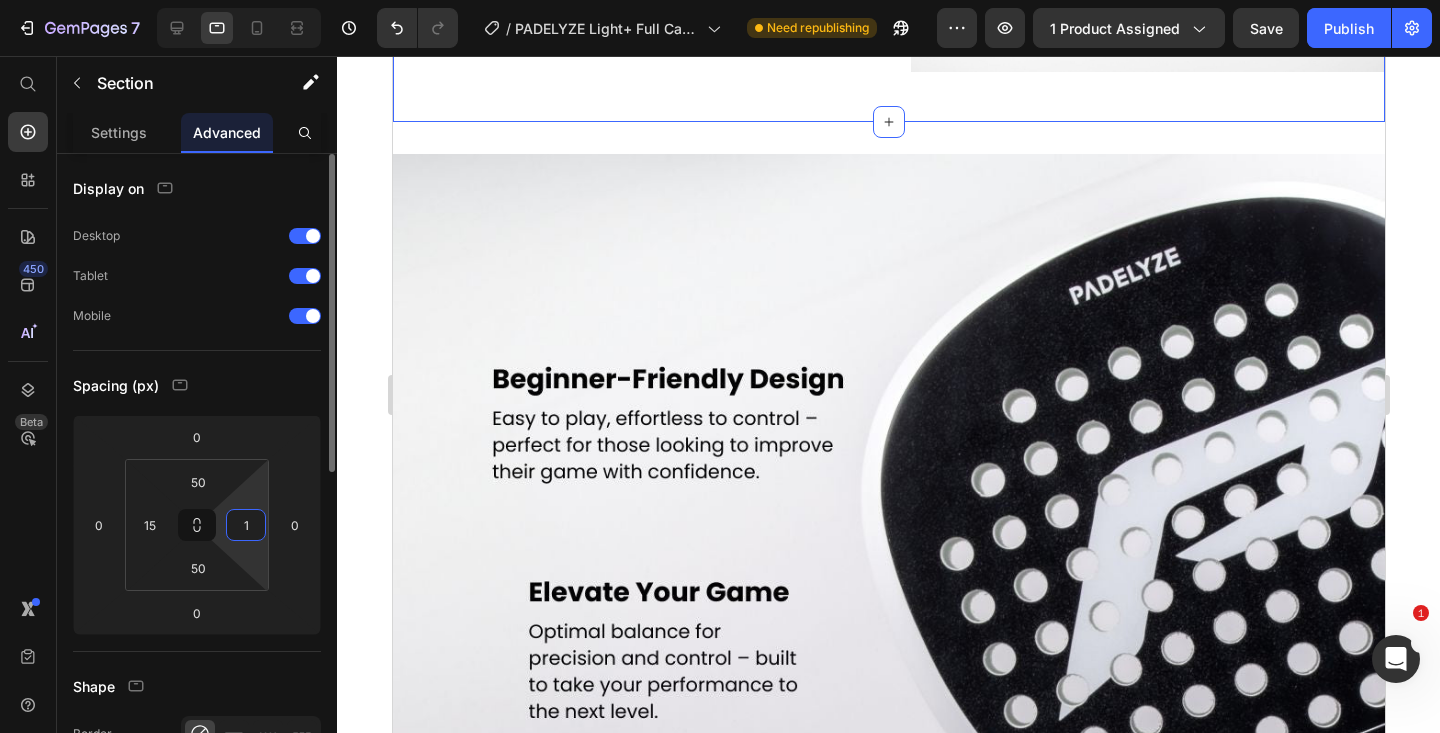 type on "15" 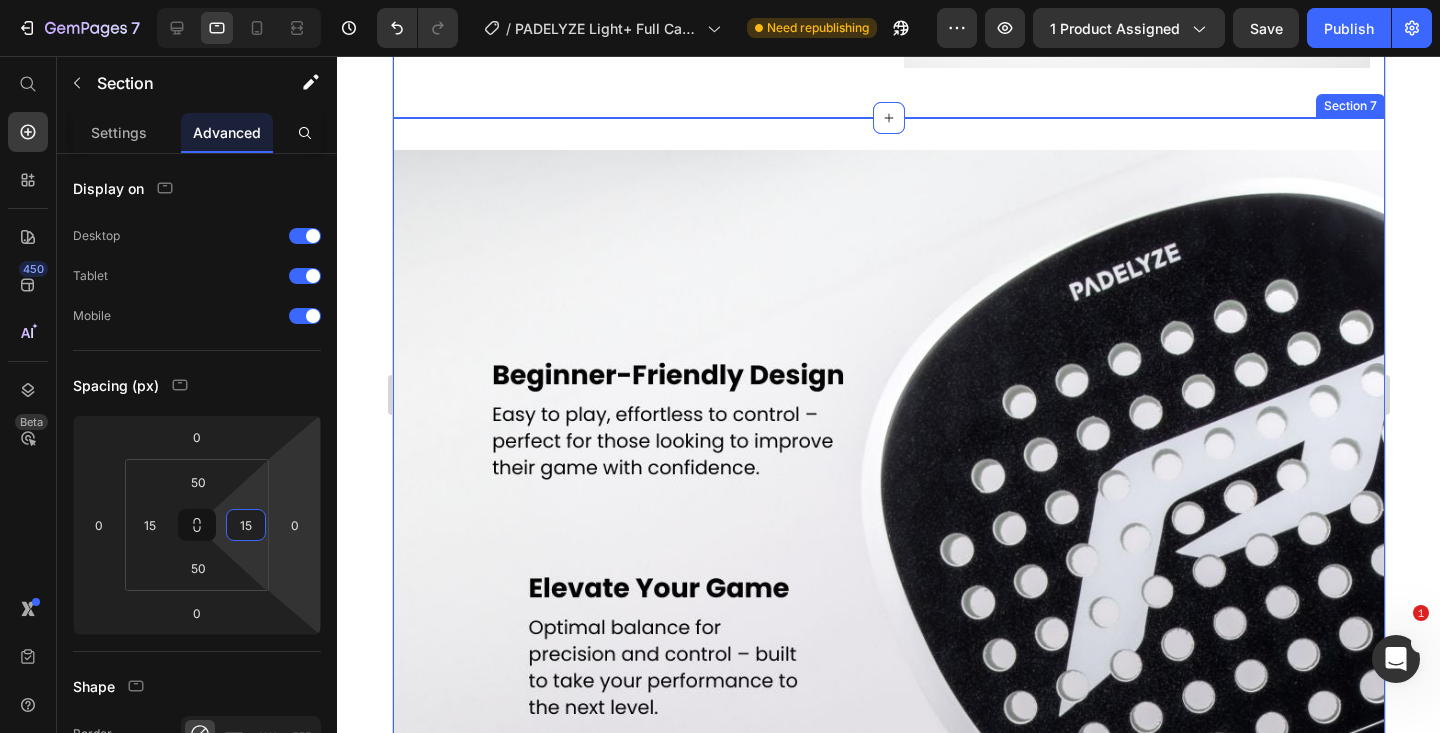 click at bounding box center (888, 646) 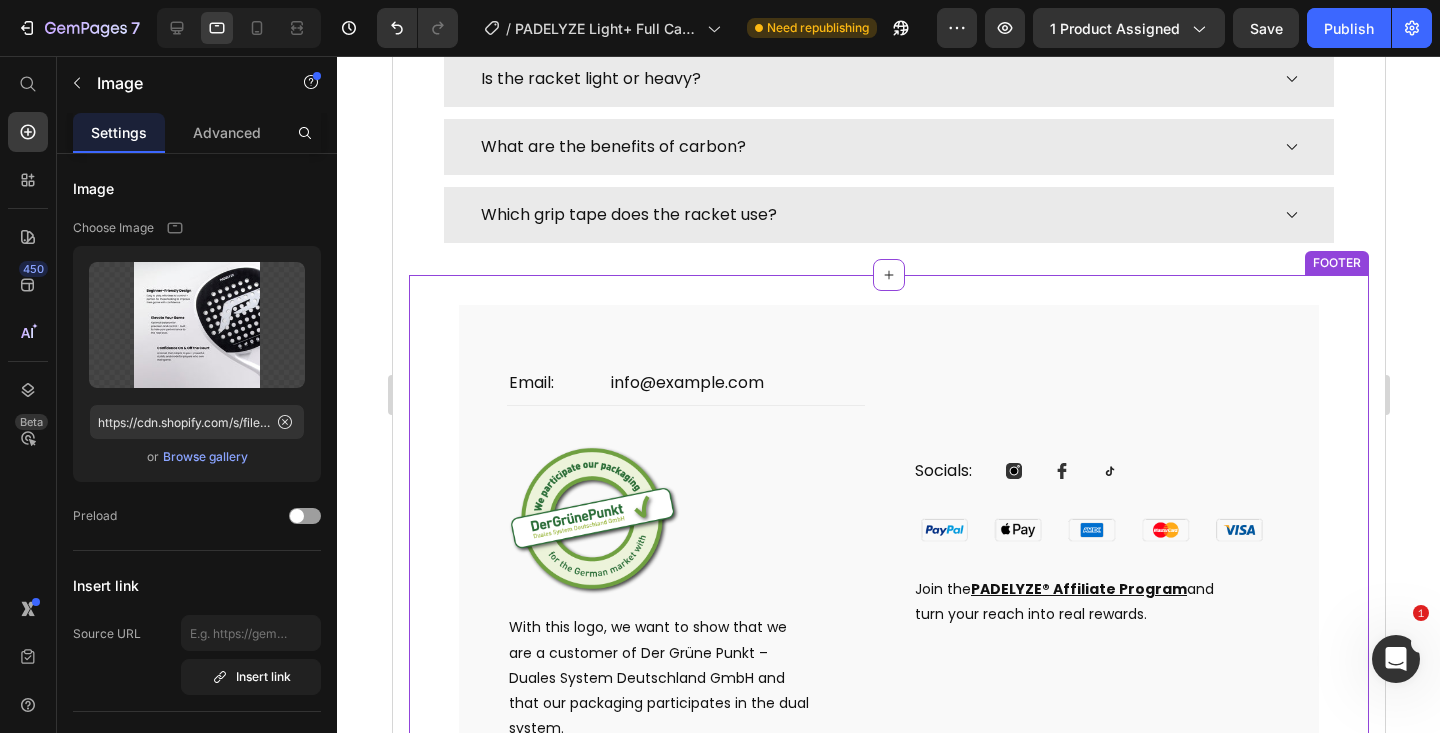 scroll, scrollTop: 5382, scrollLeft: 0, axis: vertical 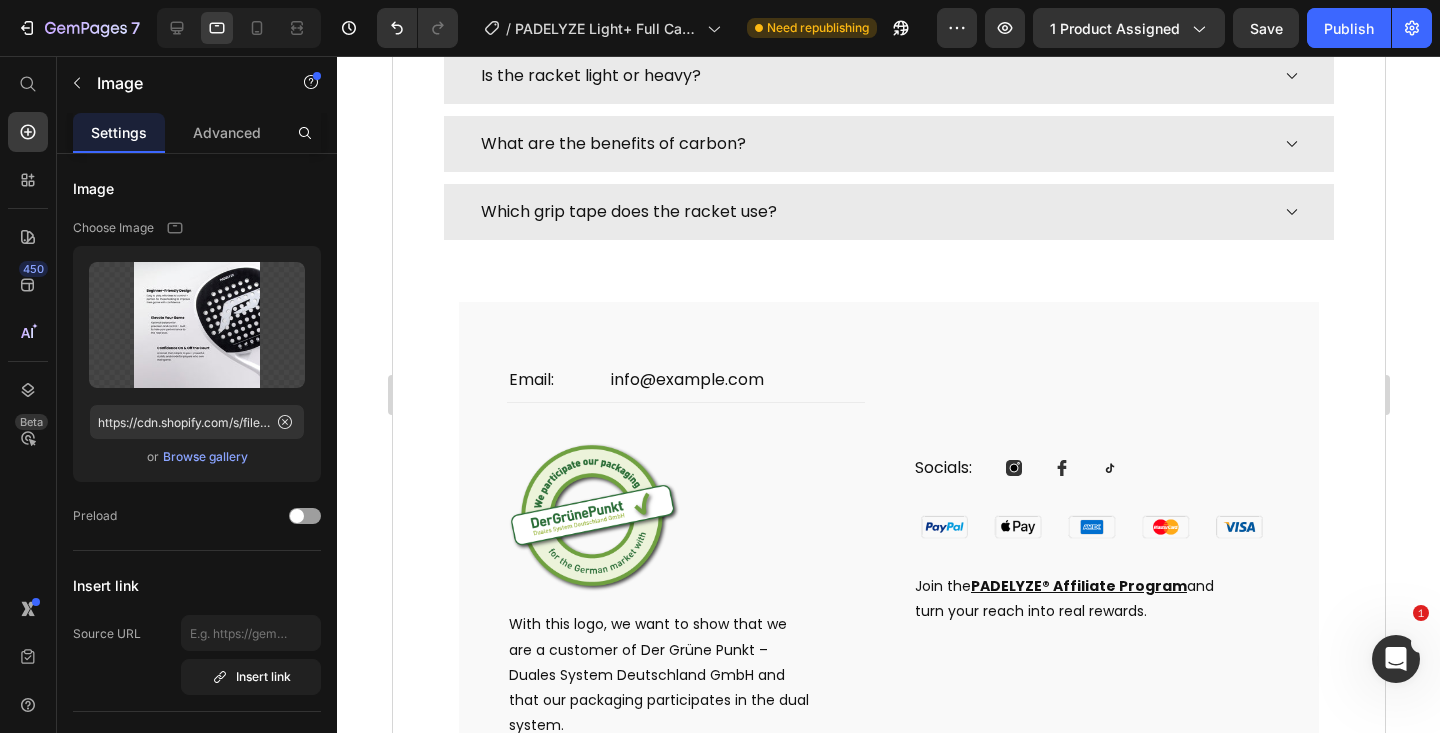 click at bounding box center (239, 28) 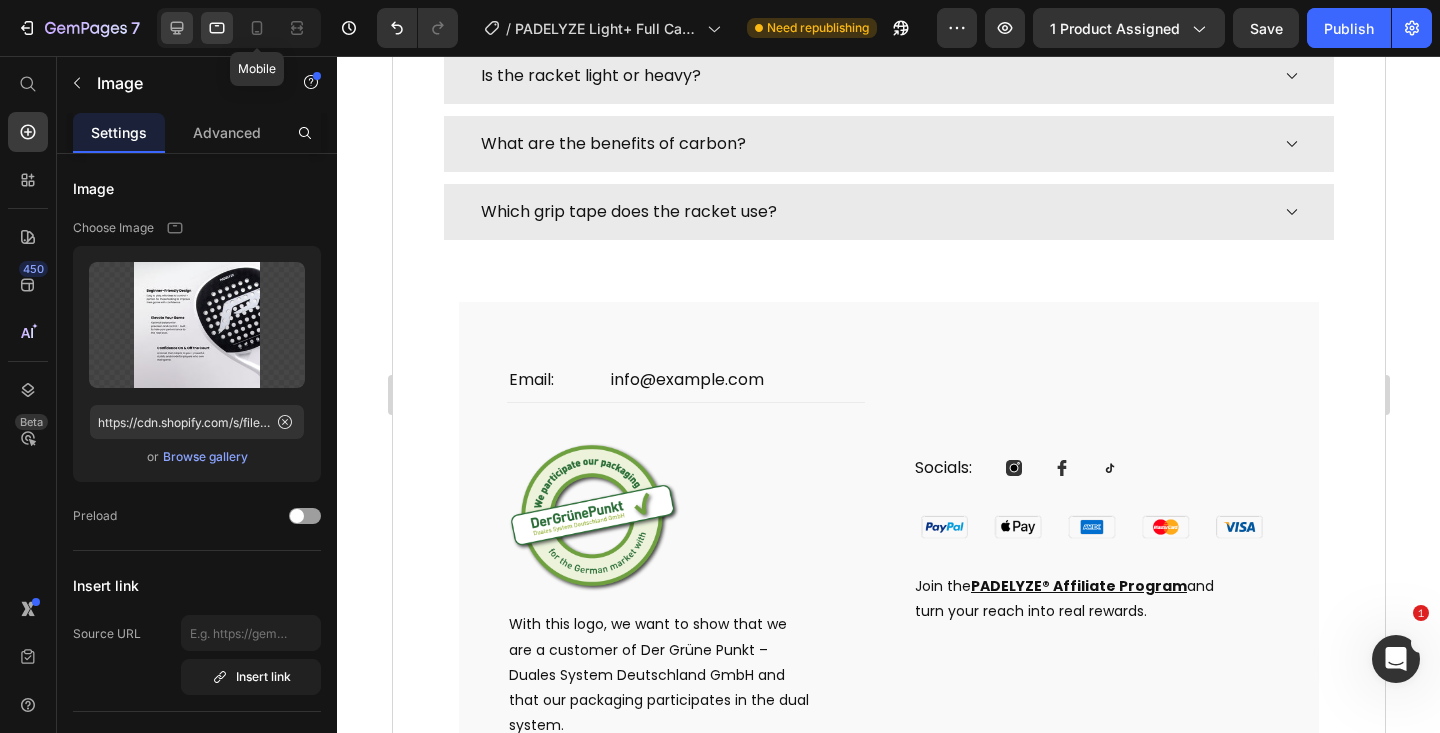 click 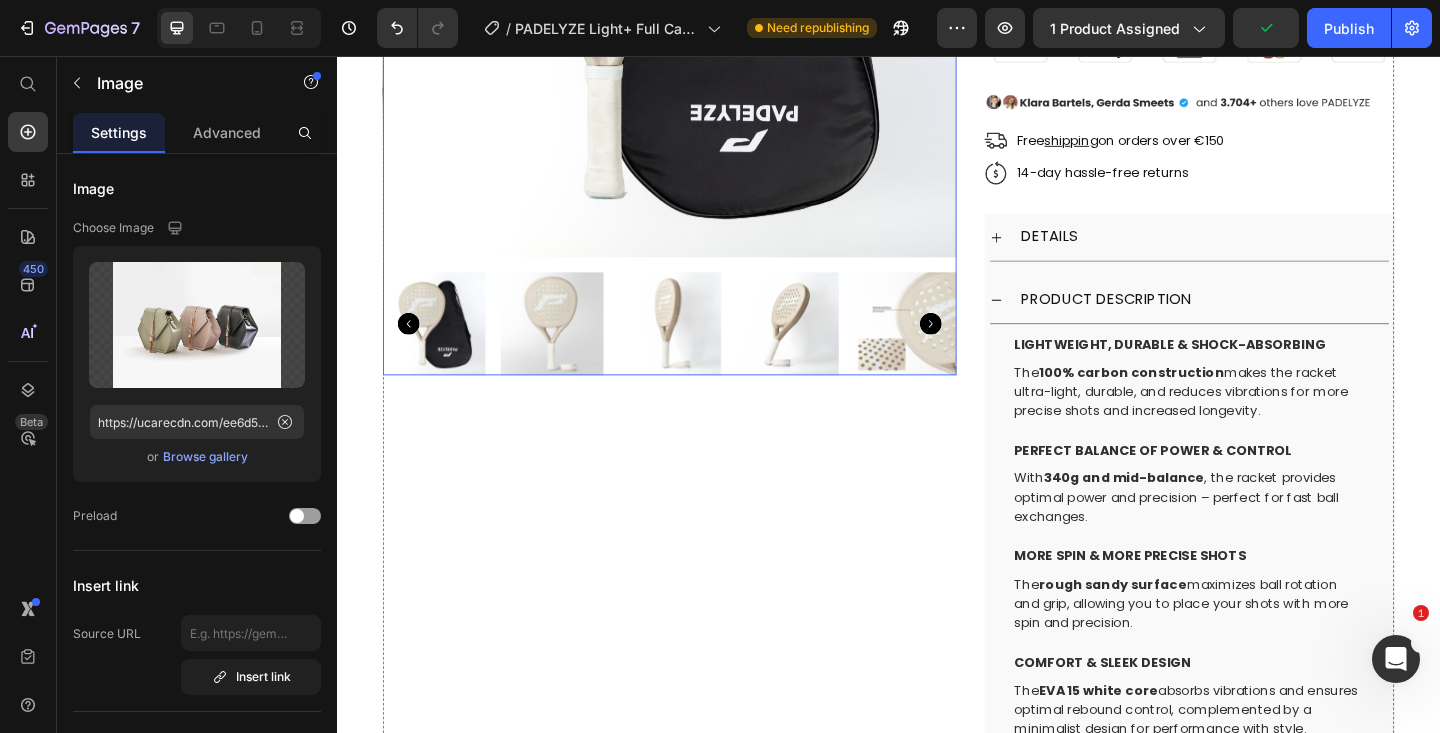 scroll, scrollTop: 0, scrollLeft: 0, axis: both 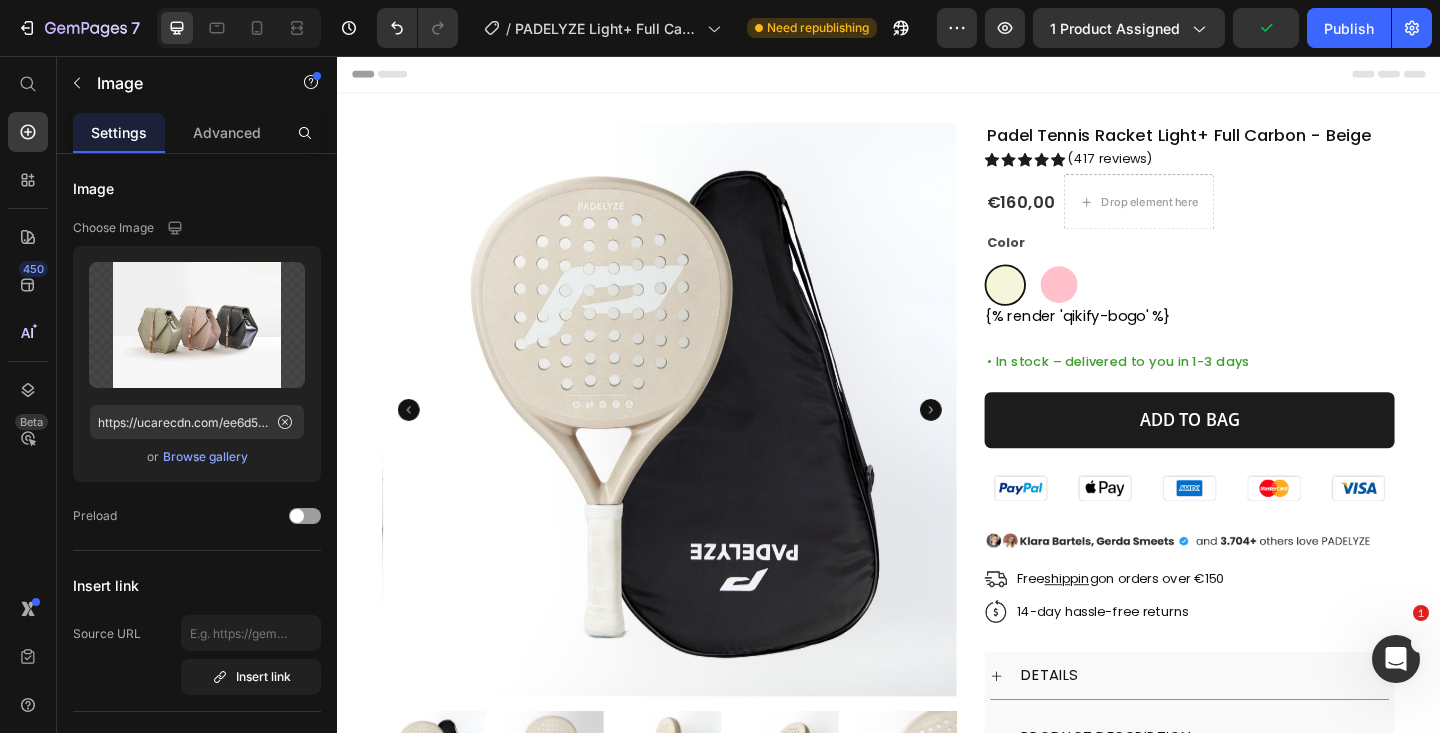 click at bounding box center (239, 28) 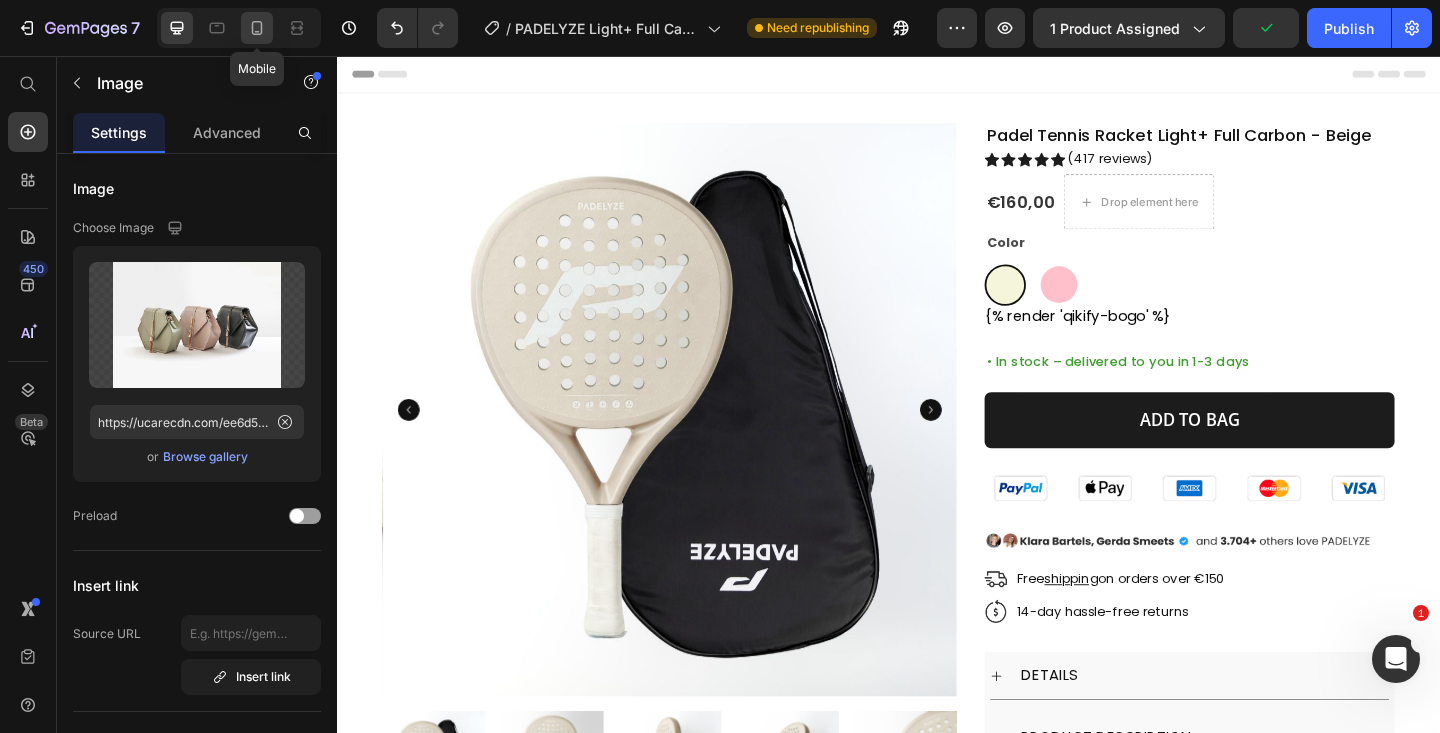 click 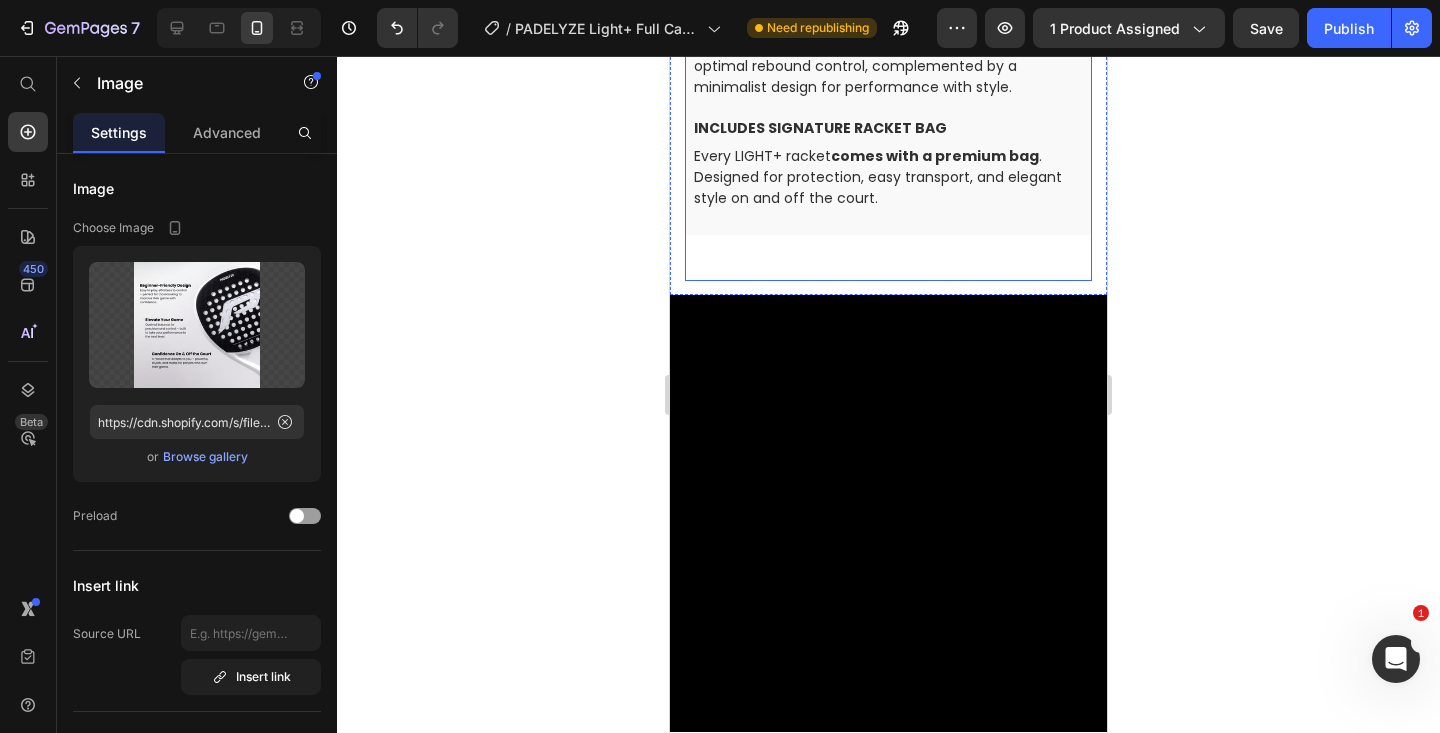 scroll, scrollTop: 1664, scrollLeft: 0, axis: vertical 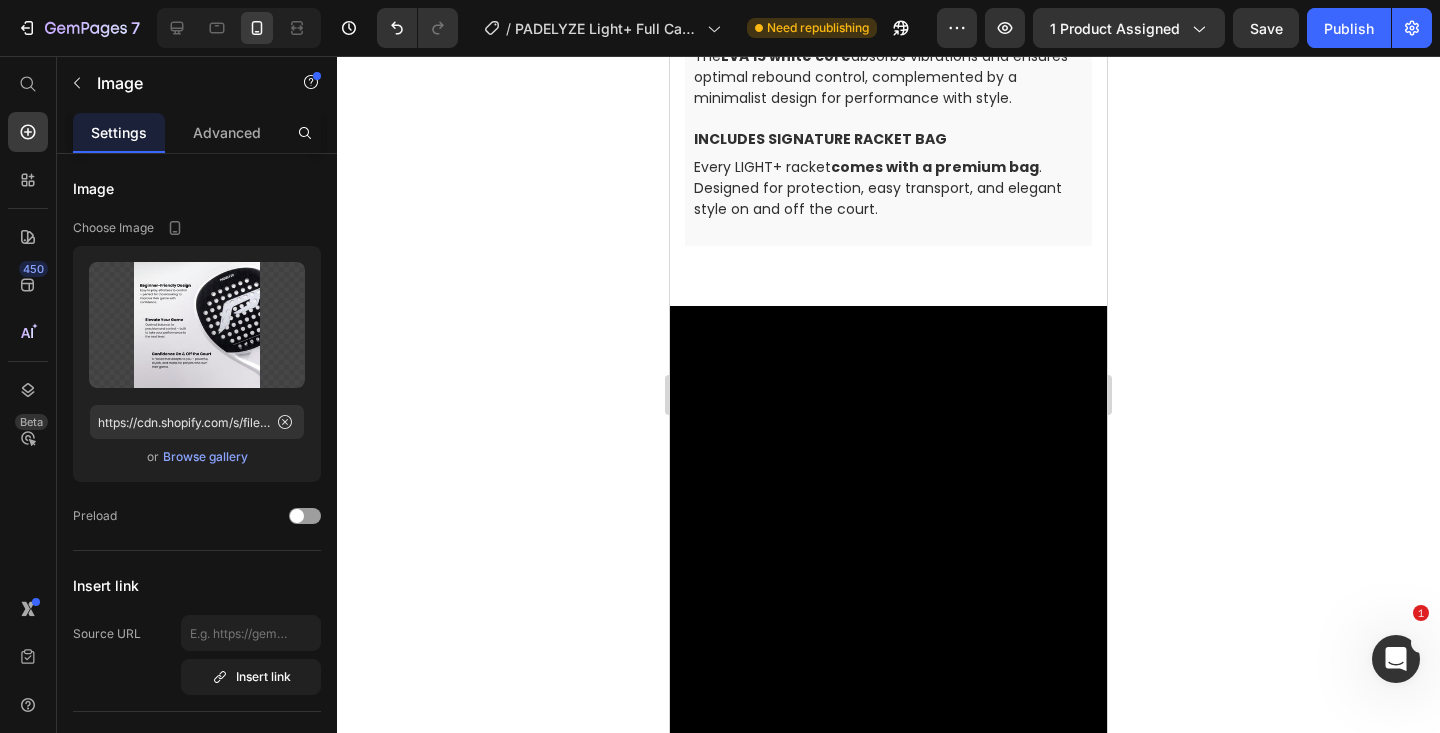 click 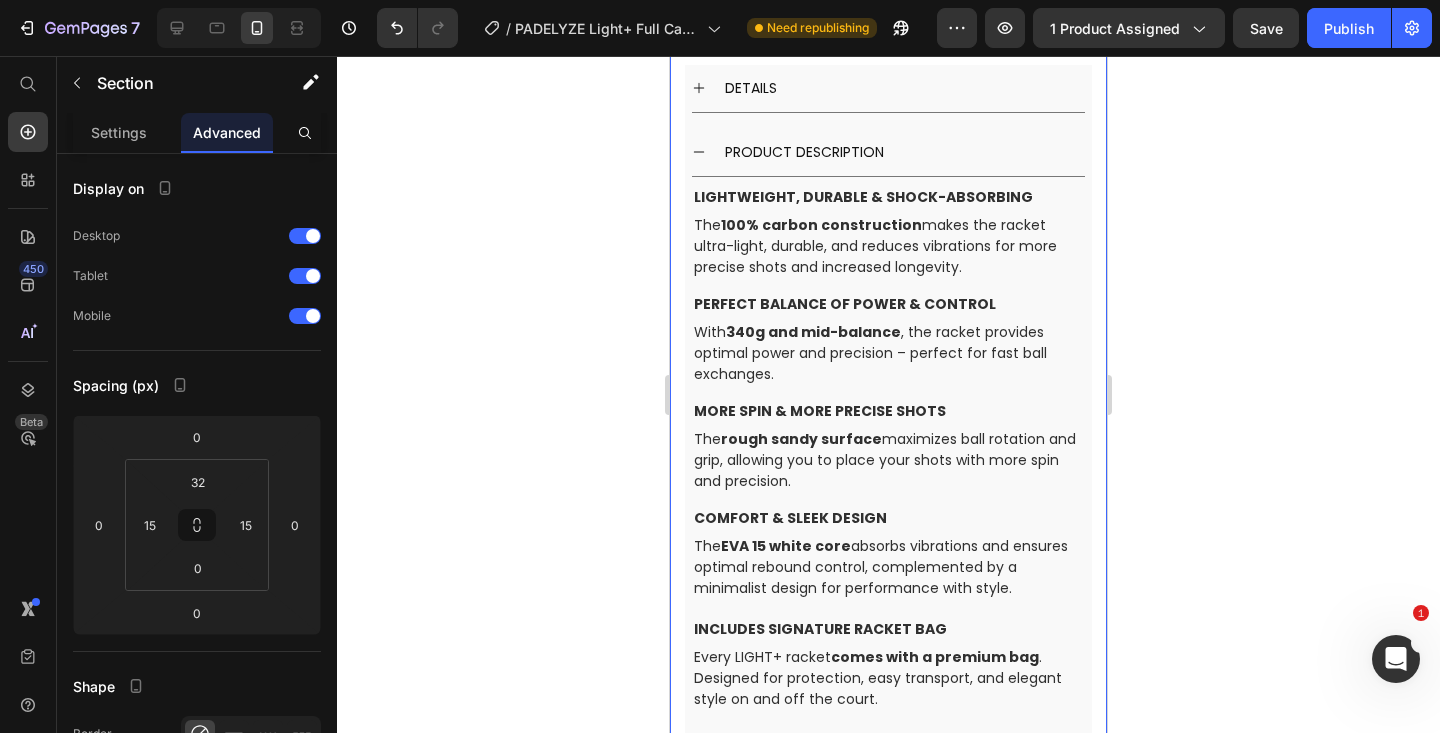 scroll, scrollTop: 1166, scrollLeft: 0, axis: vertical 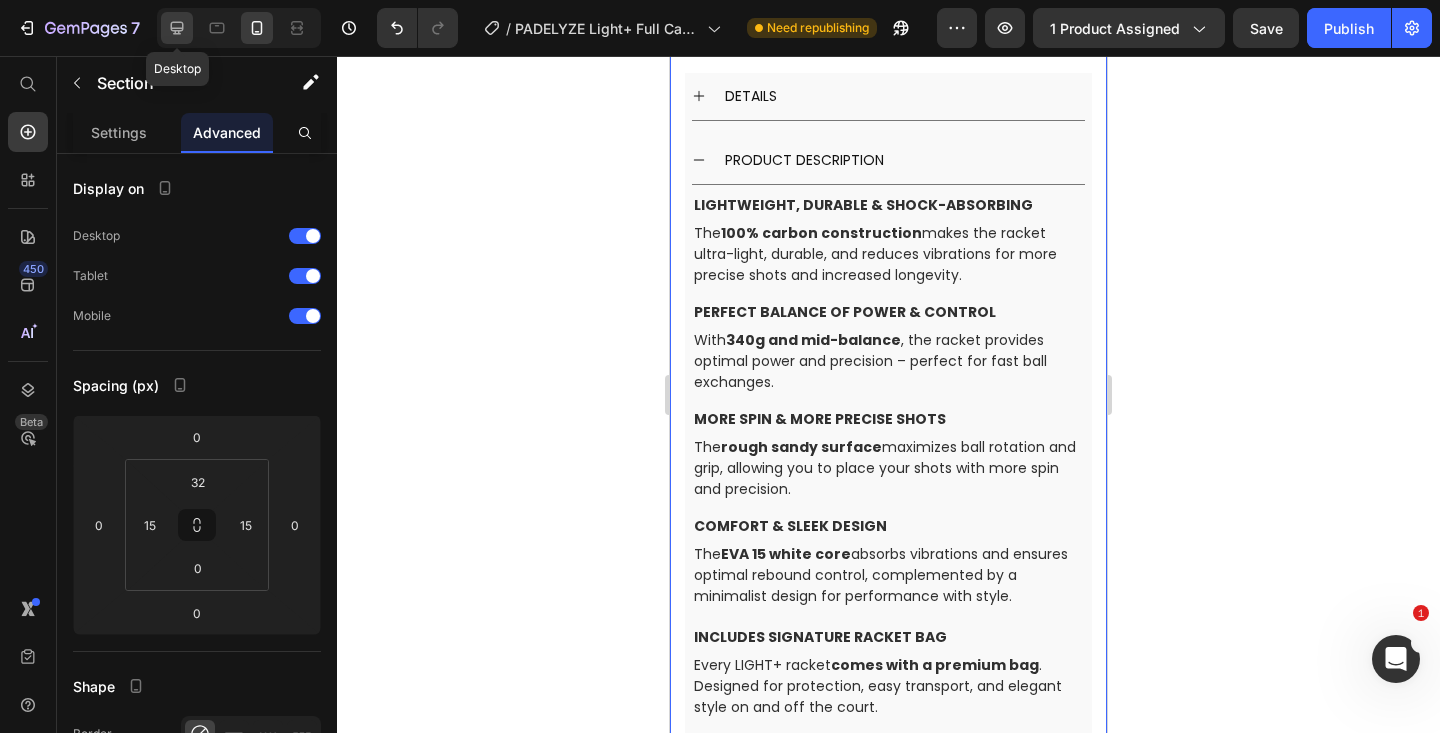 click 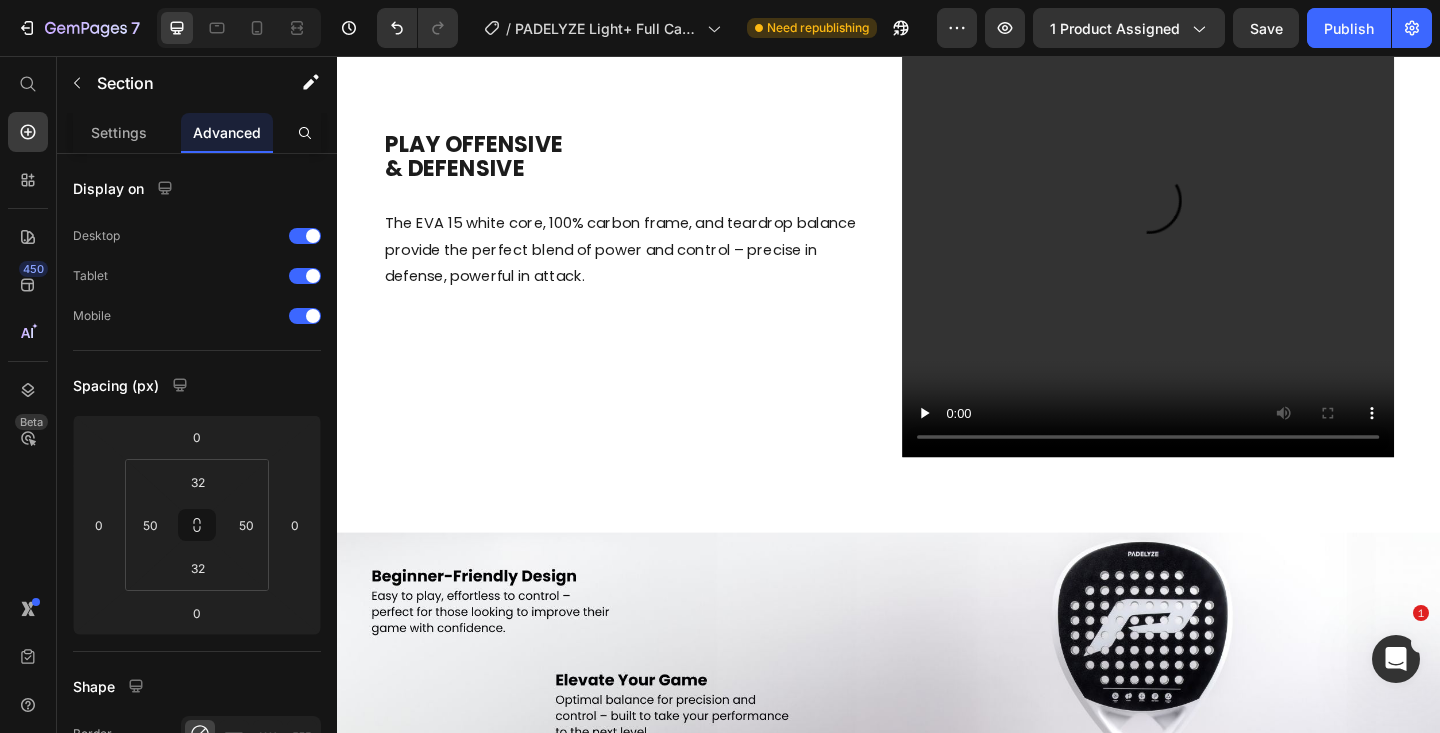 scroll, scrollTop: 1644, scrollLeft: 0, axis: vertical 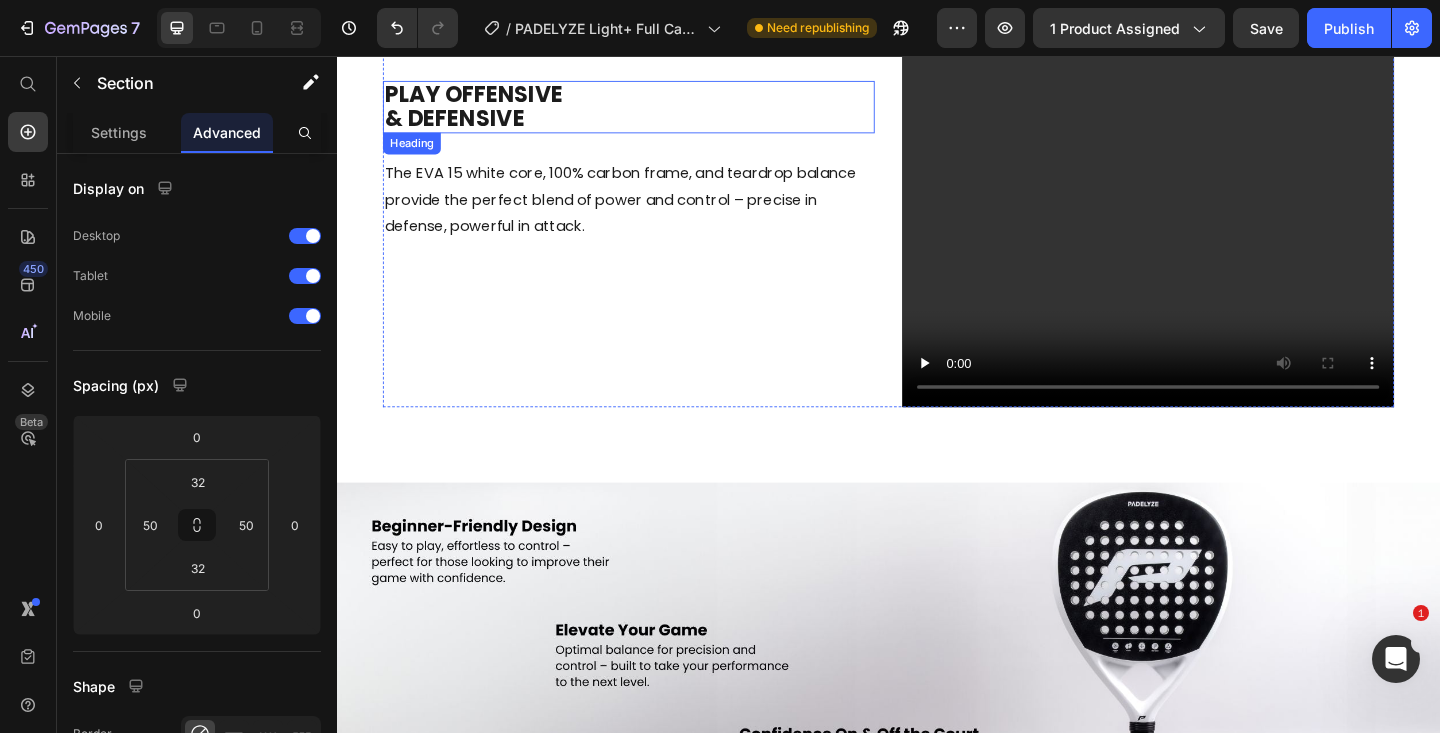click on "PLAY OFFENSIVE & DEFENSIVE" at bounding box center [644, 111] 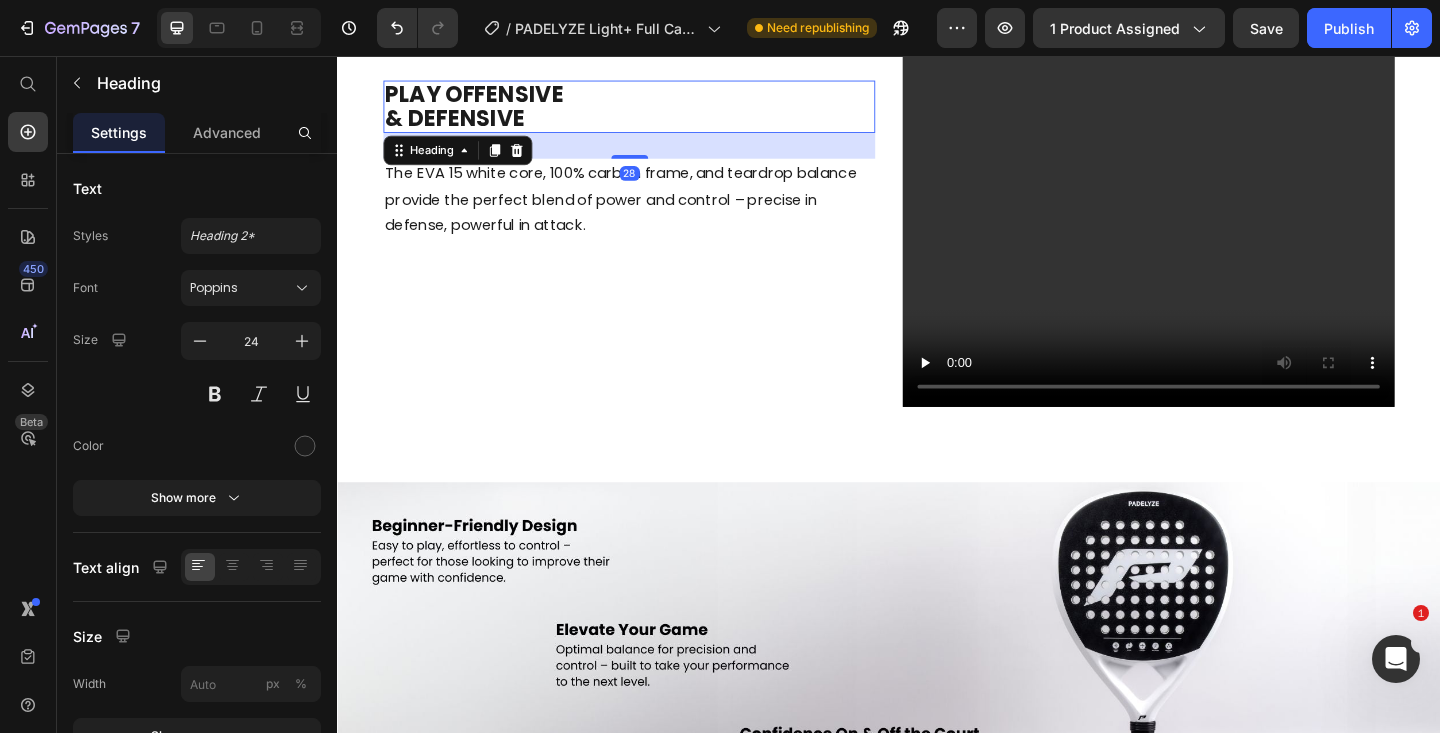 click on "PLAY OFFENSIVE & DEFENSIVE" at bounding box center [644, 111] 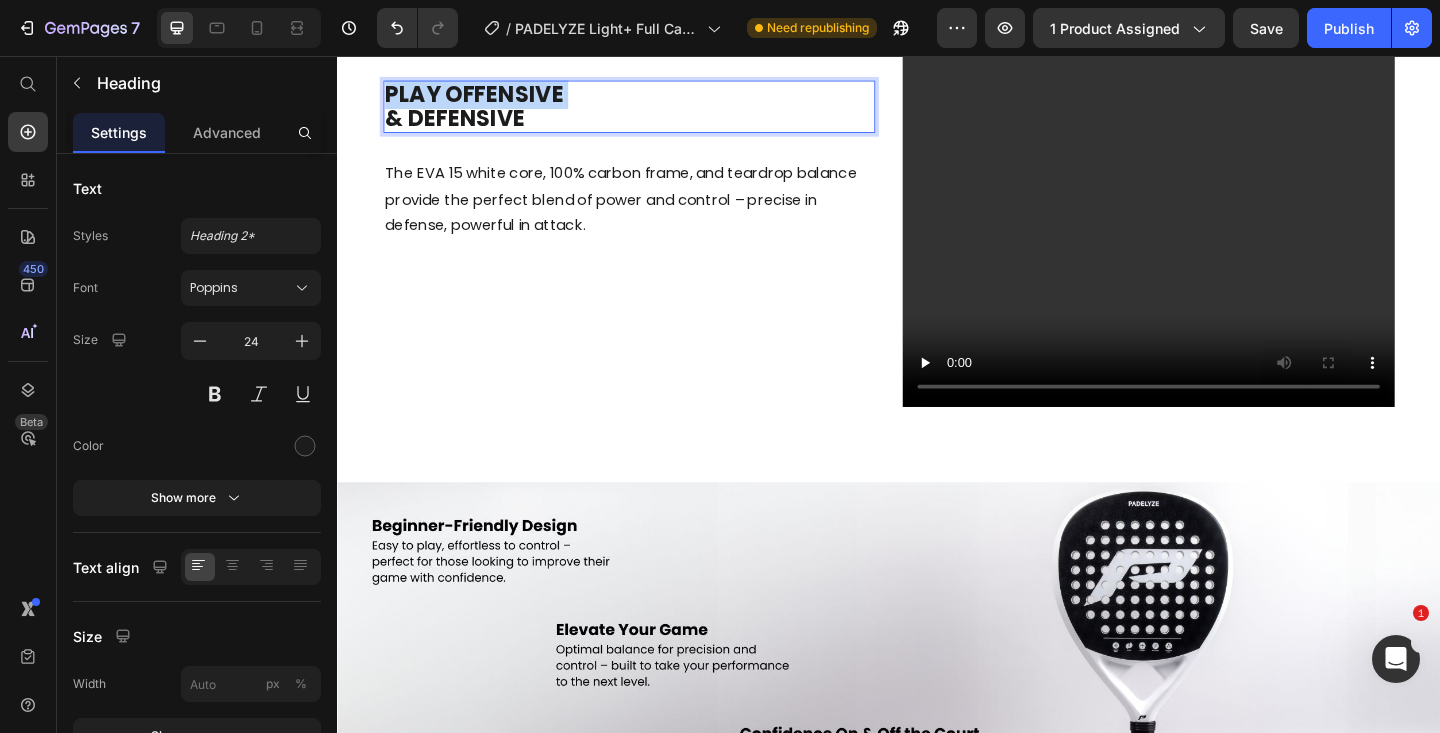 click on "PLAY OFFENSIVE & DEFENSIVE" at bounding box center (644, 111) 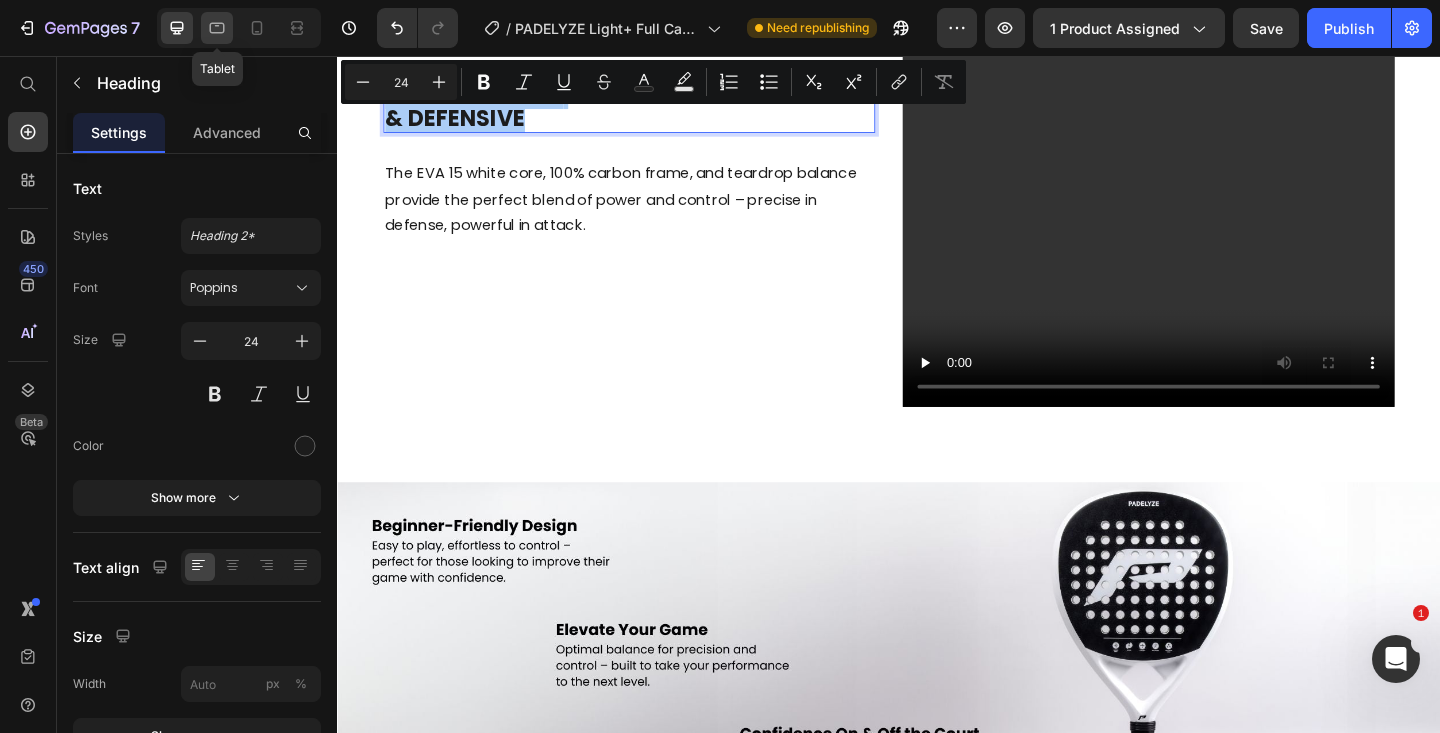 click 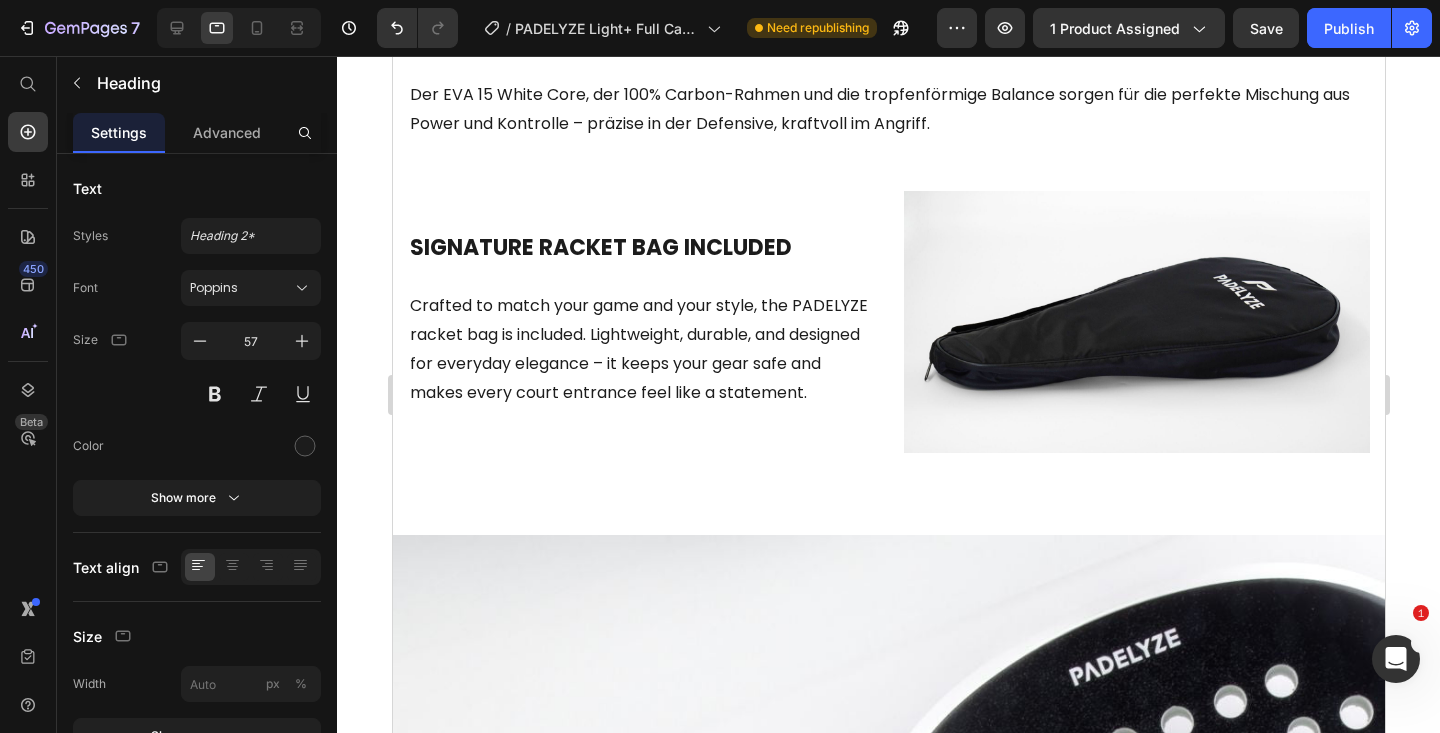 scroll, scrollTop: 2799, scrollLeft: 0, axis: vertical 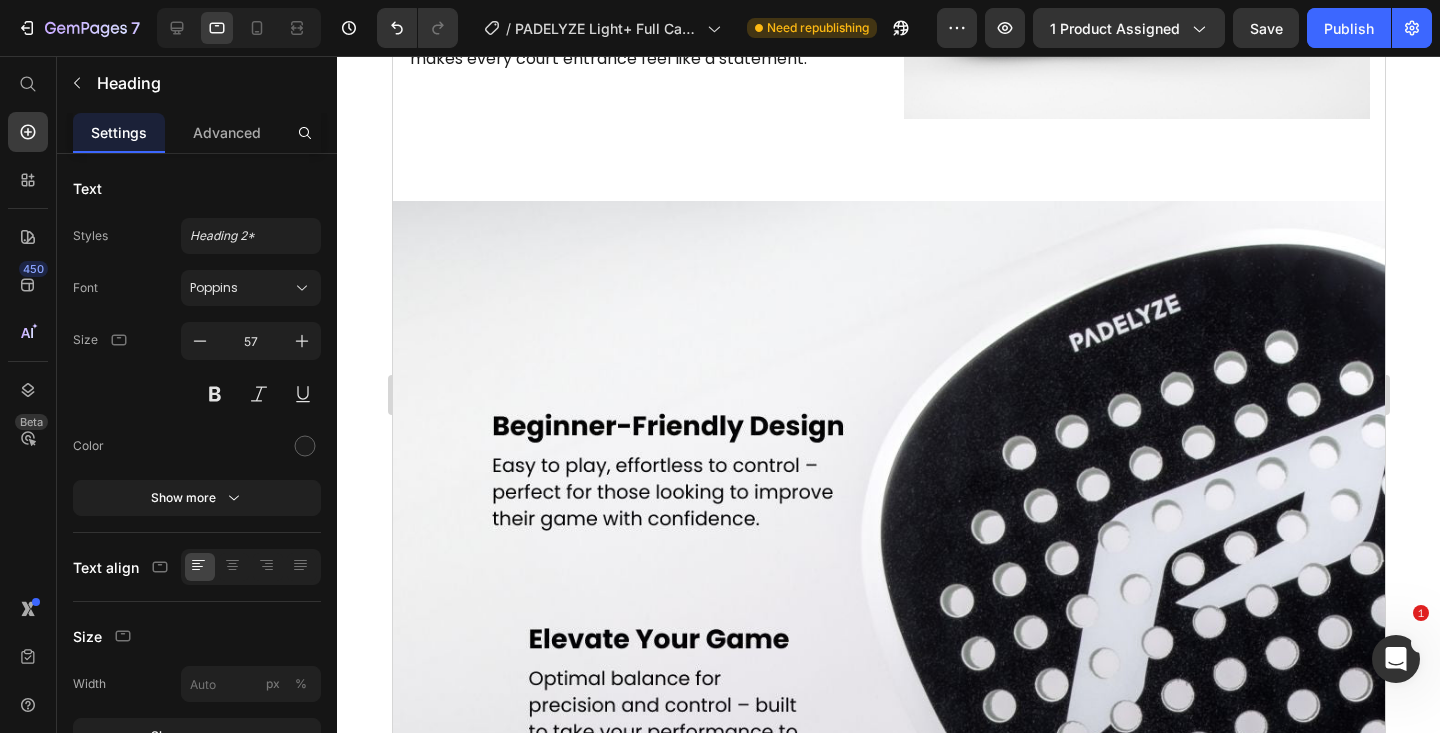 click on "SPIELE OFFENSIV & DEFENSIV" at bounding box center (888, -297) 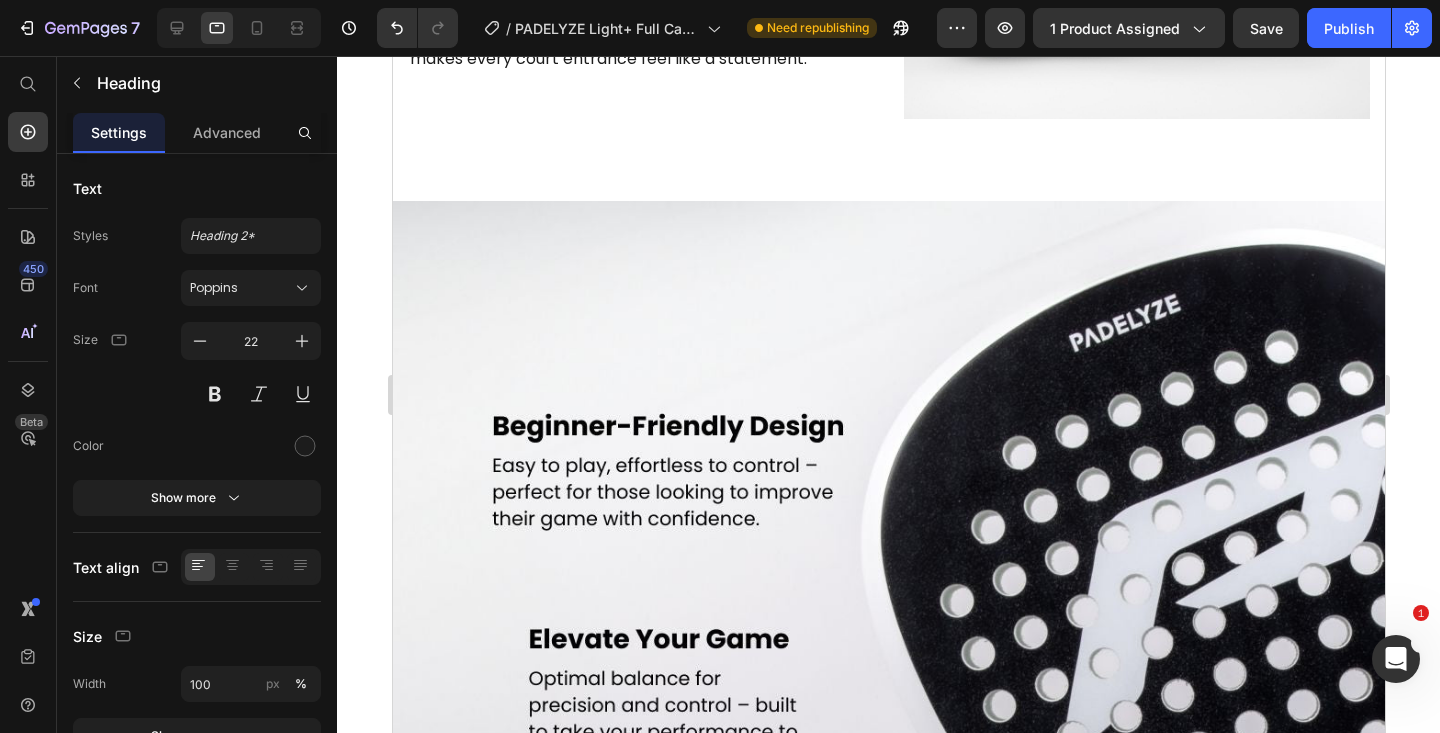 click on "SPIELE OFFENSIV & DEFENSIV" at bounding box center (888, -297) 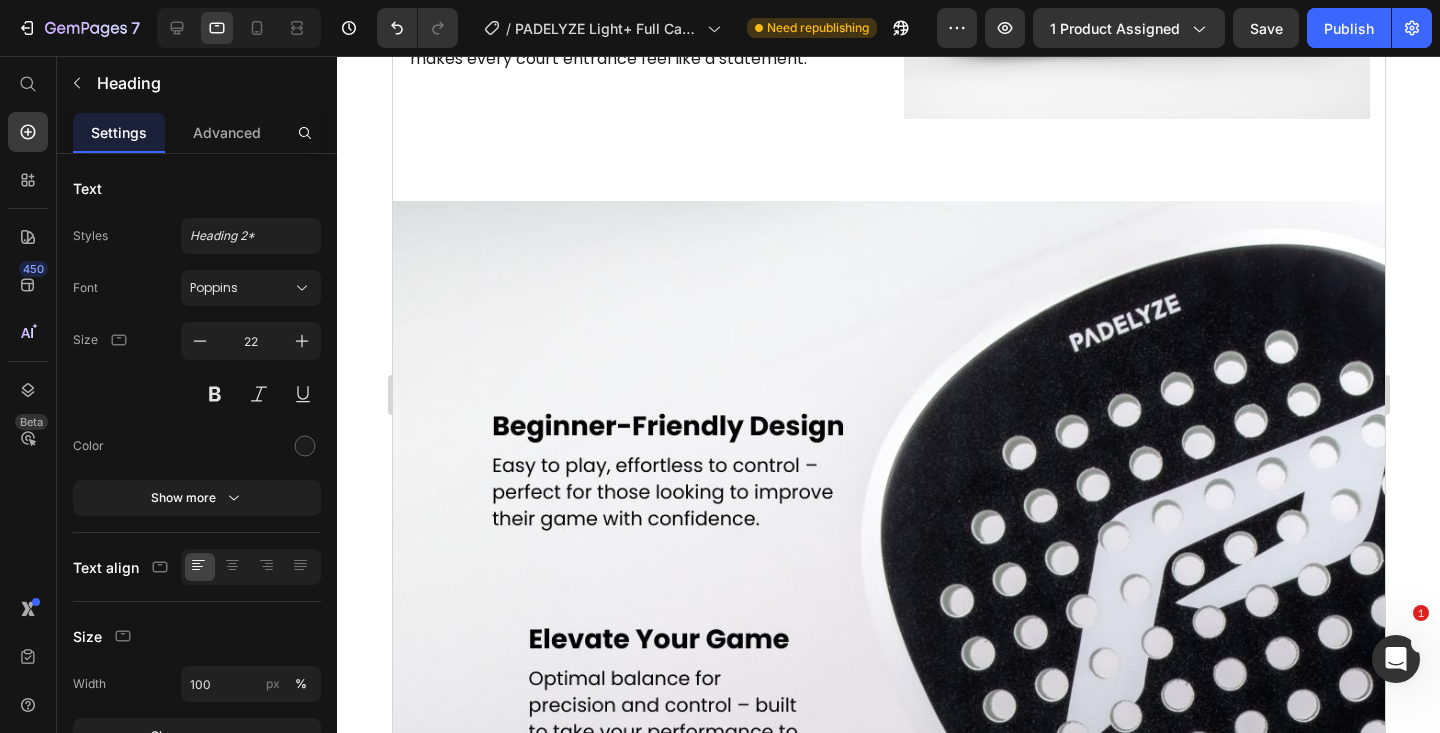 click on "SPIELE OFFENSIV & DEFENSIV" at bounding box center [888, -297] 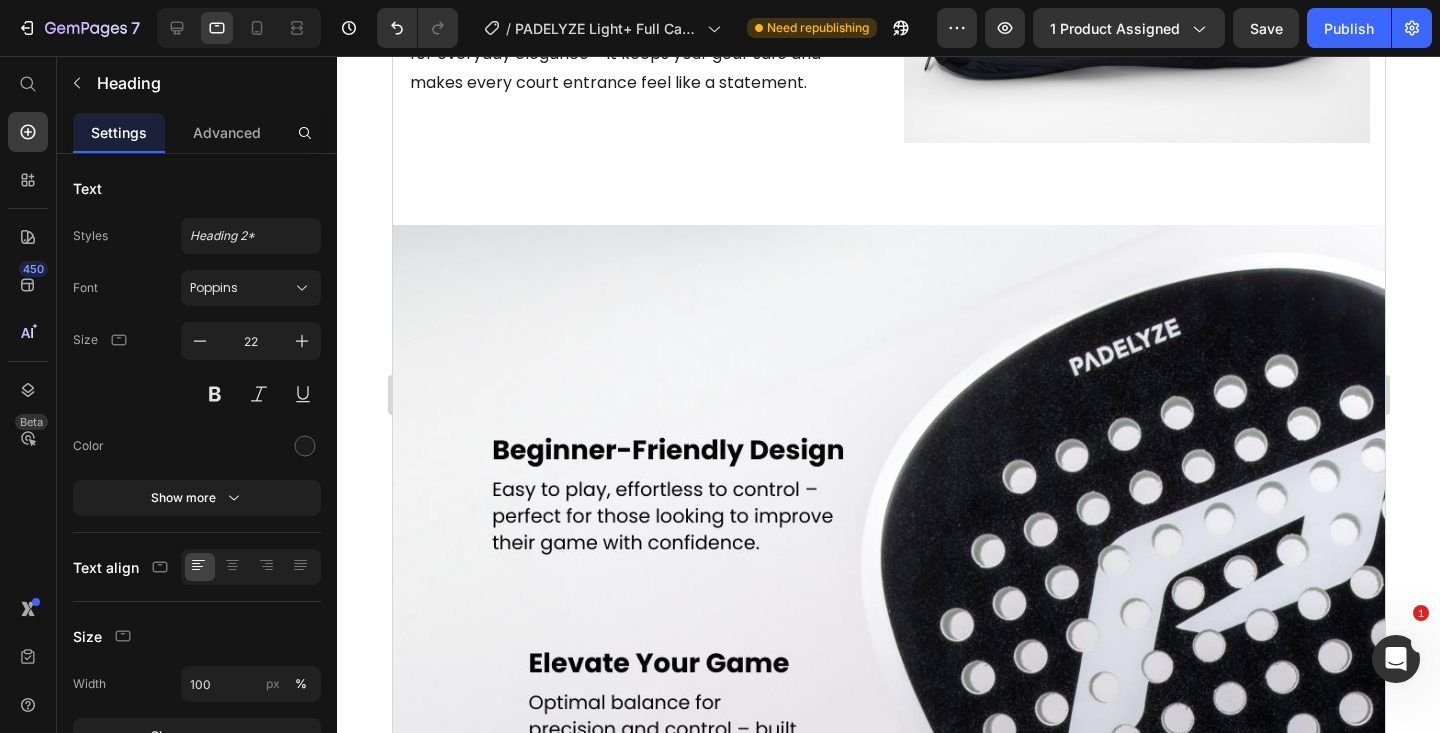scroll, scrollTop: 0, scrollLeft: 0, axis: both 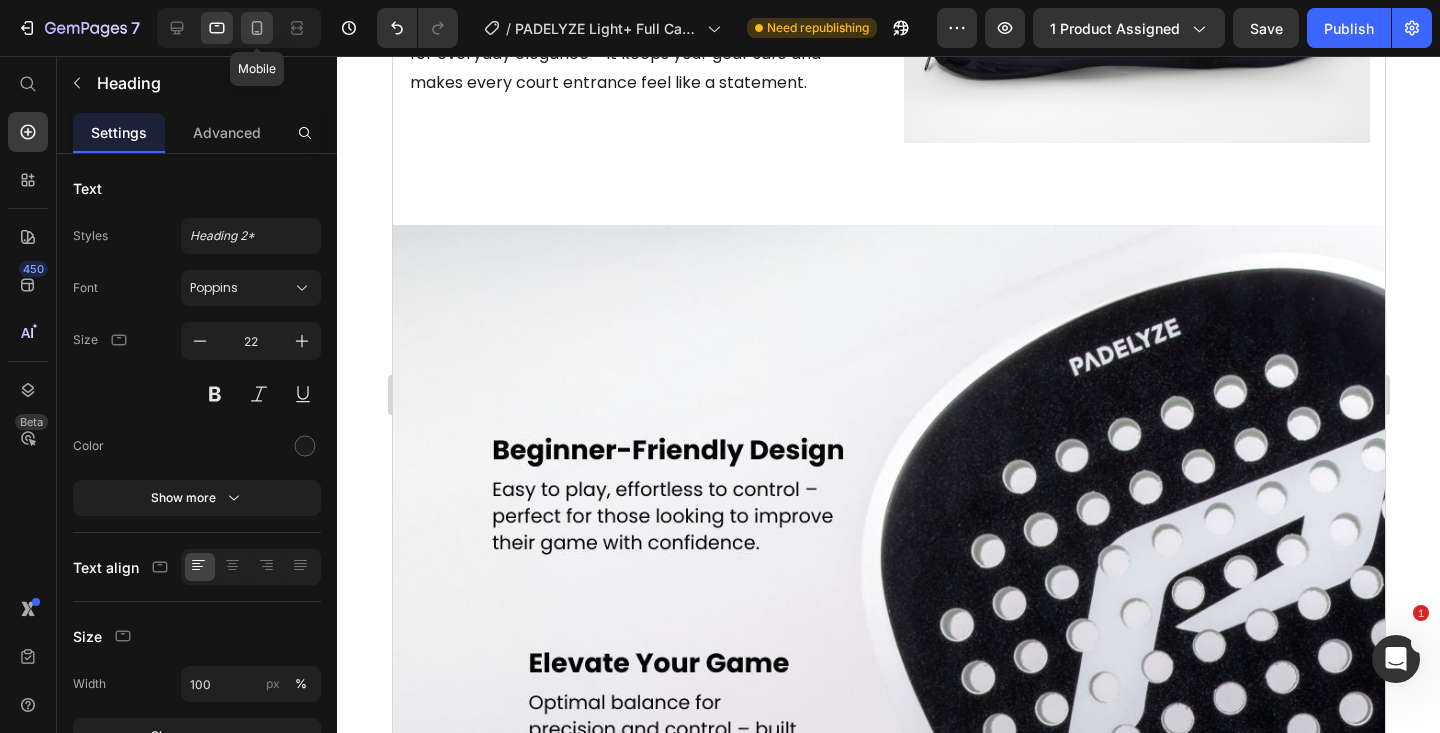 click 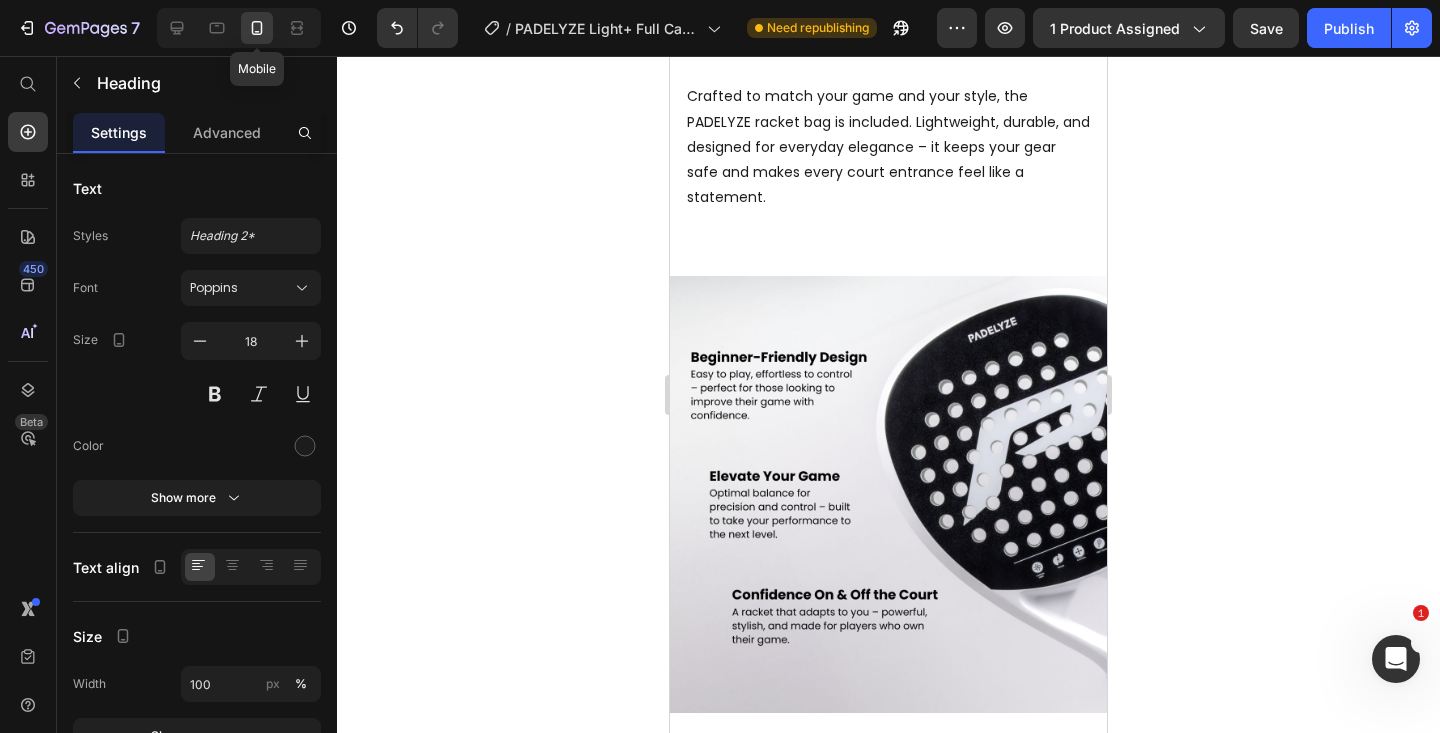 scroll, scrollTop: 2770, scrollLeft: 0, axis: vertical 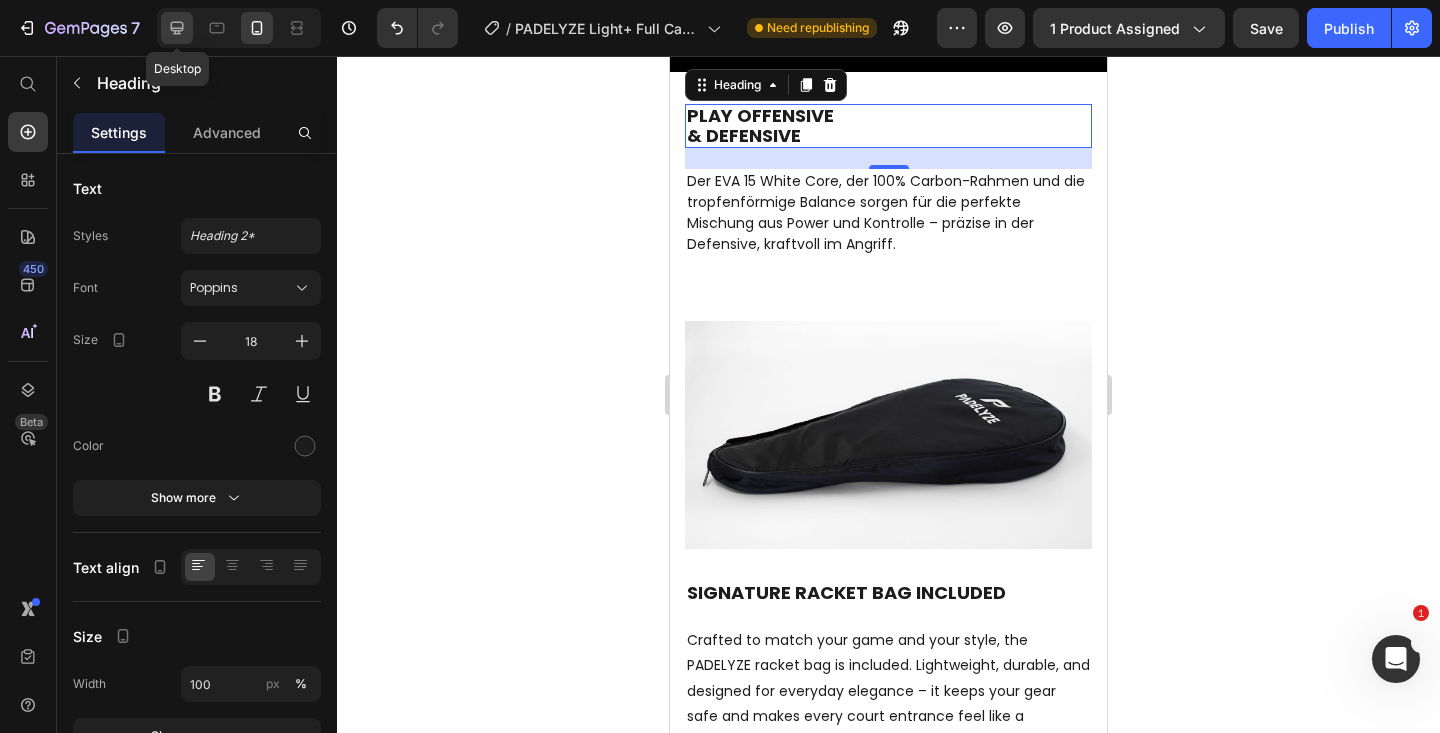 click 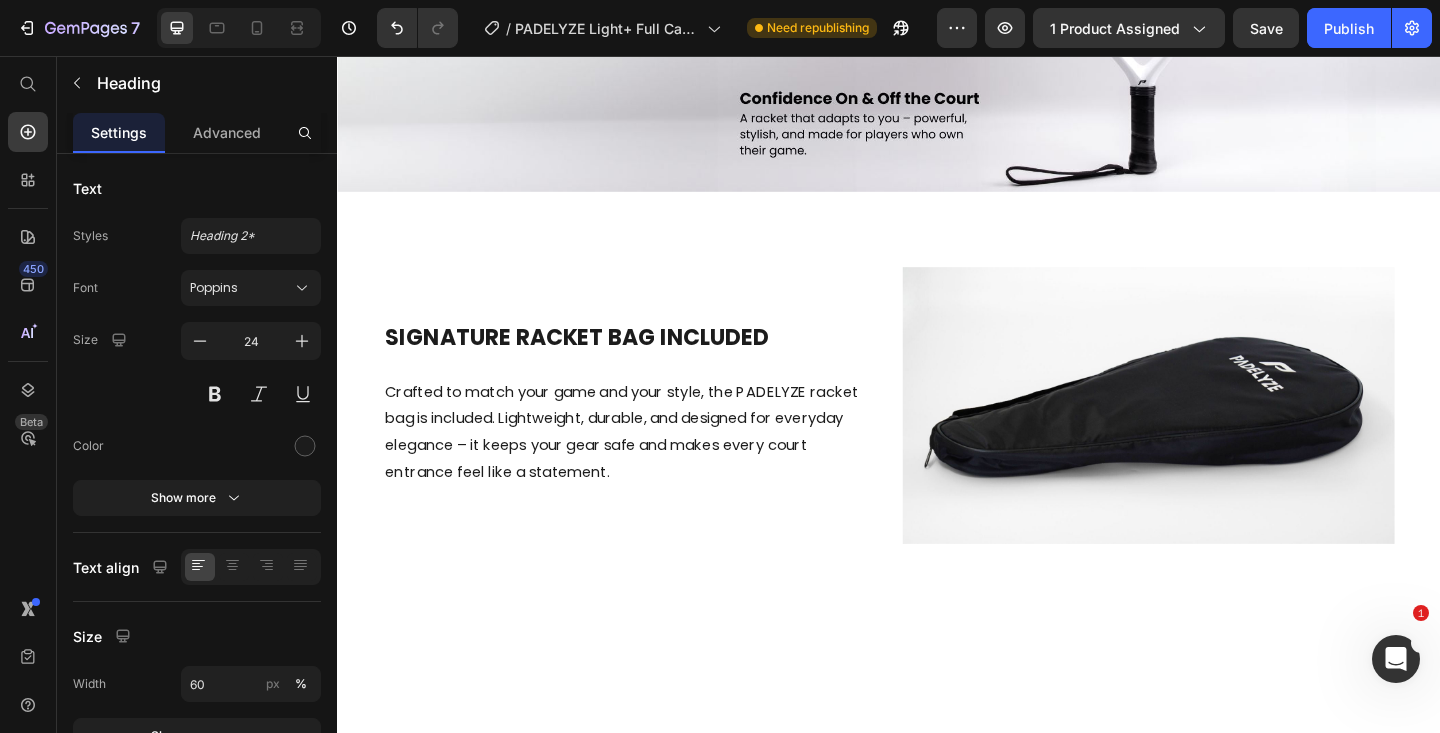 scroll, scrollTop: 2575, scrollLeft: 0, axis: vertical 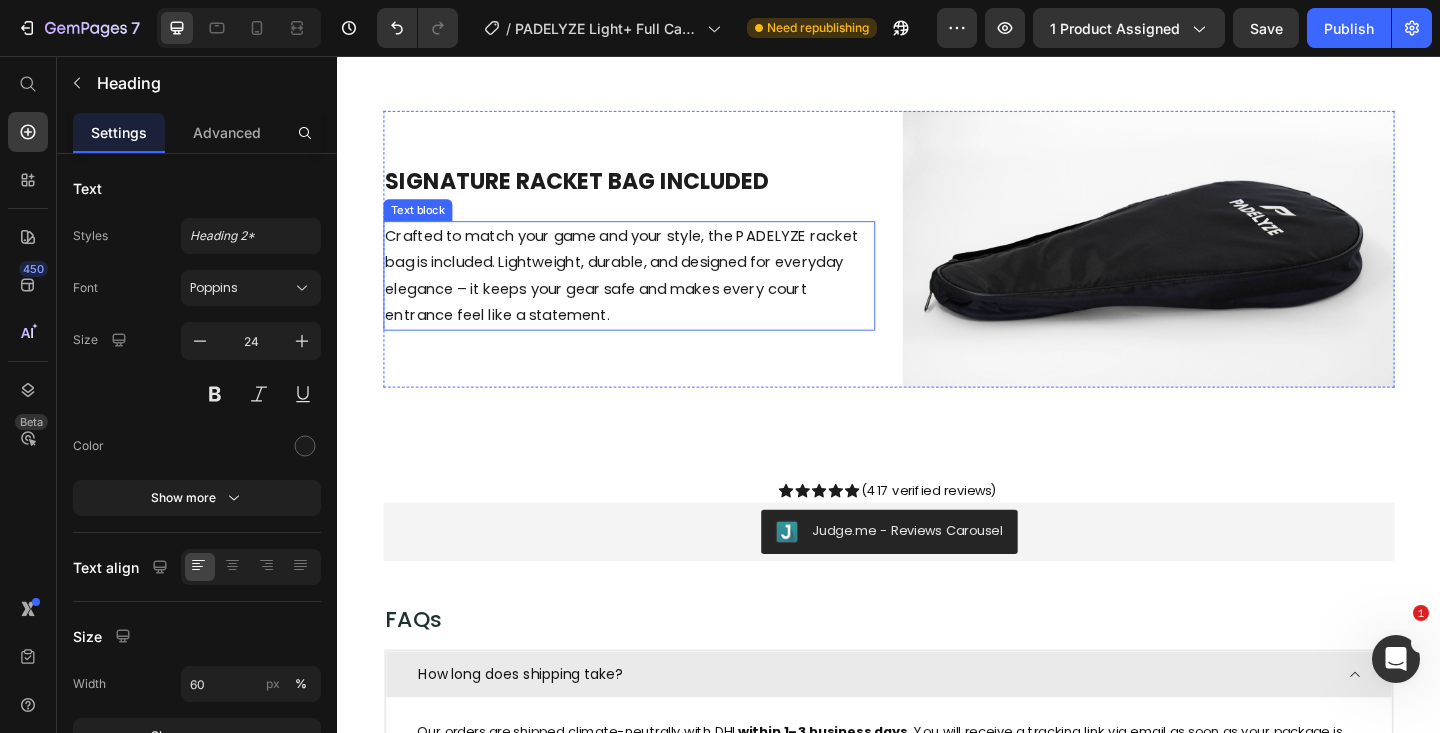 click on "Crafted to match your game and your style, the PADELYZE racket bag is included. Lightweight, durable, and designed for everyday elegance – it keeps your gear safe and makes every court entrance feel like a statement." at bounding box center (654, 295) 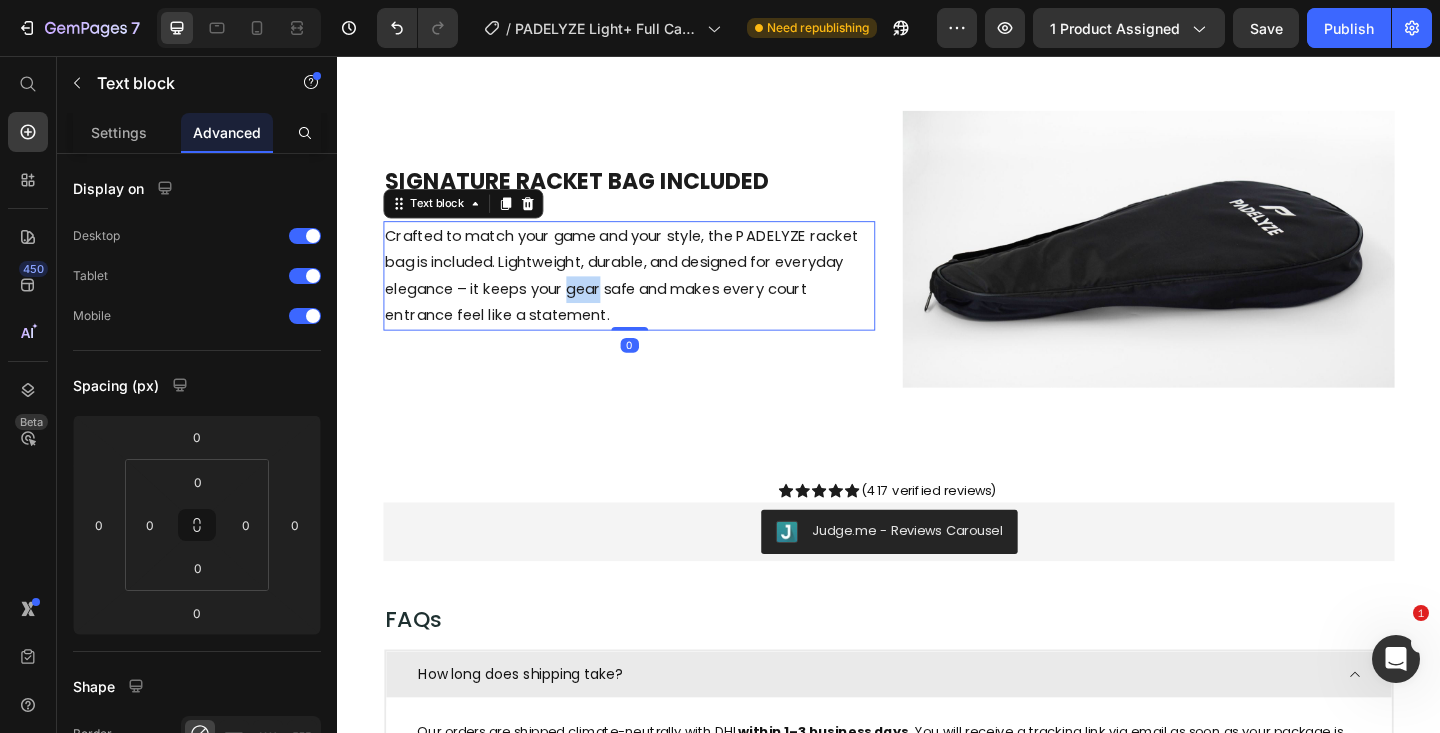 click on "Crafted to match your game and your style, the PADELYZE racket bag is included. Lightweight, durable, and designed for everyday elegance – it keeps your gear safe and makes every court entrance feel like a statement." at bounding box center (654, 295) 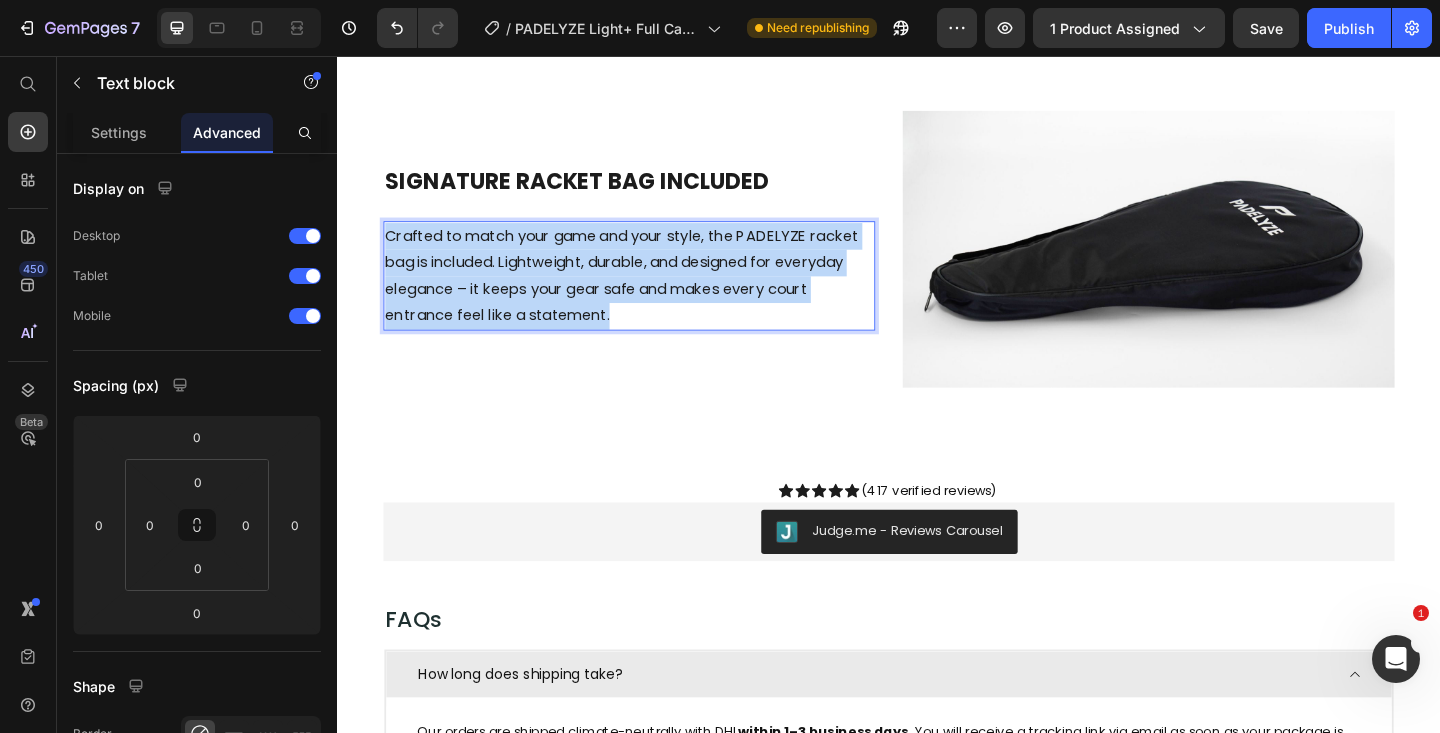 click on "Crafted to match your game and your style, the PADELYZE racket bag is included. Lightweight, durable, and designed for everyday elegance – it keeps your gear safe and makes every court entrance feel like a statement." at bounding box center [654, 295] 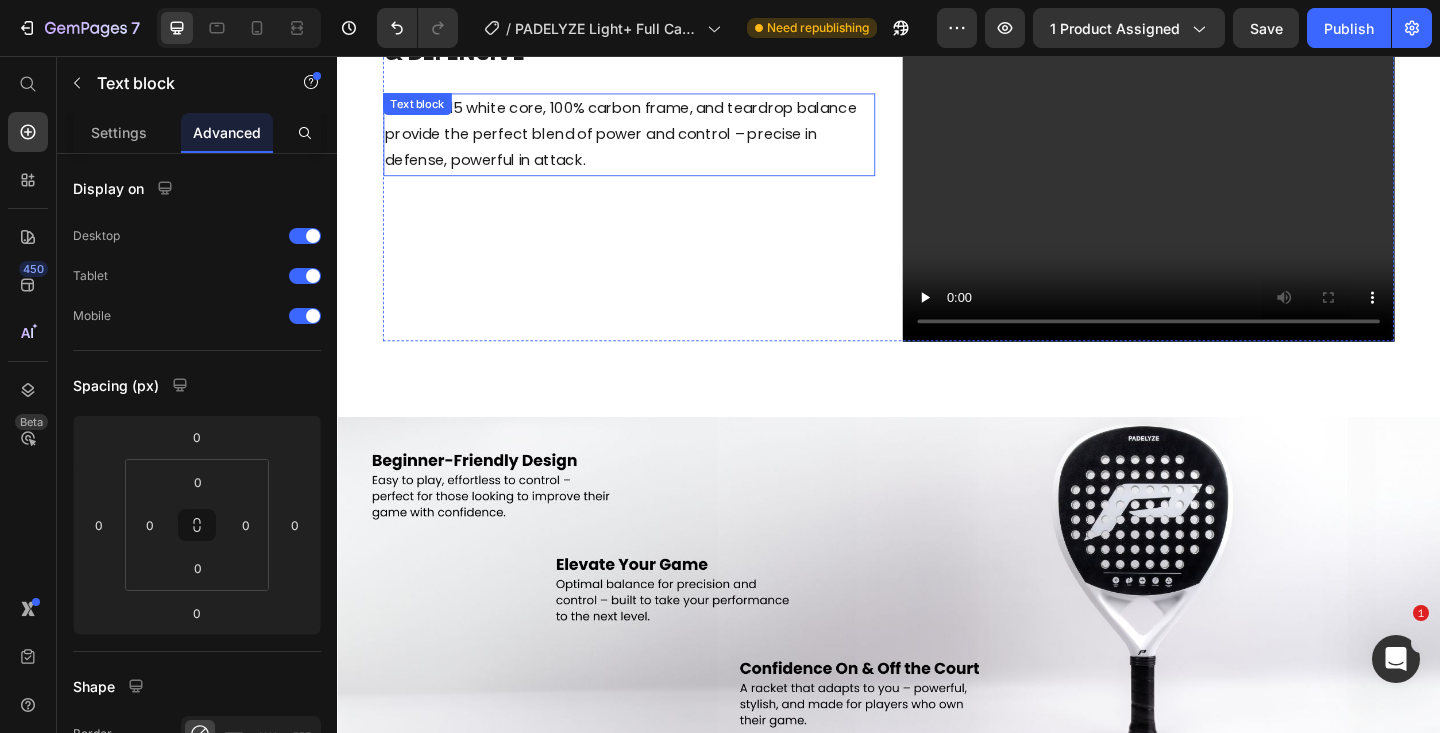 scroll, scrollTop: 1717, scrollLeft: 0, axis: vertical 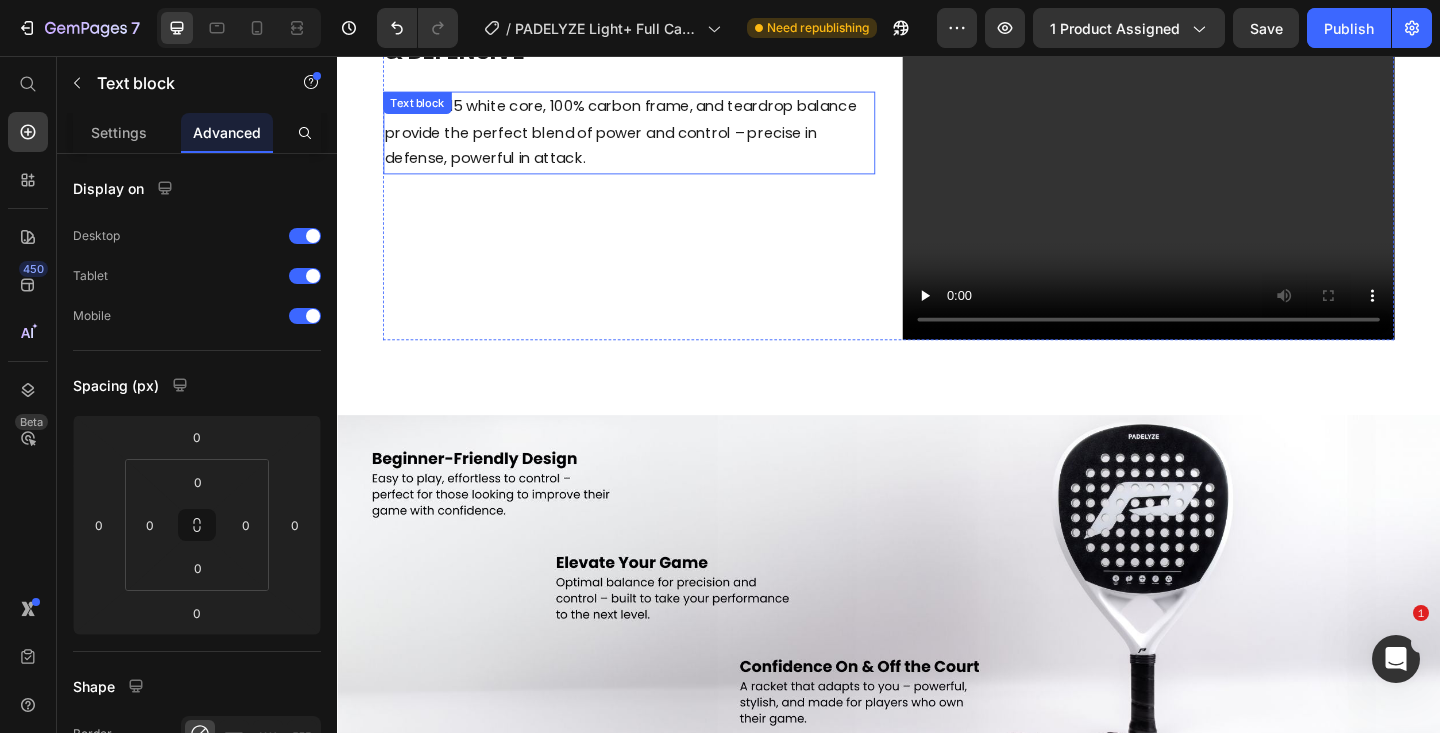 click on "The EVA 15 white core, 100% carbon frame, and teardrop balance provide the perfect blend of power and control – precise in defense, powerful in attack. Text block" at bounding box center [654, 140] 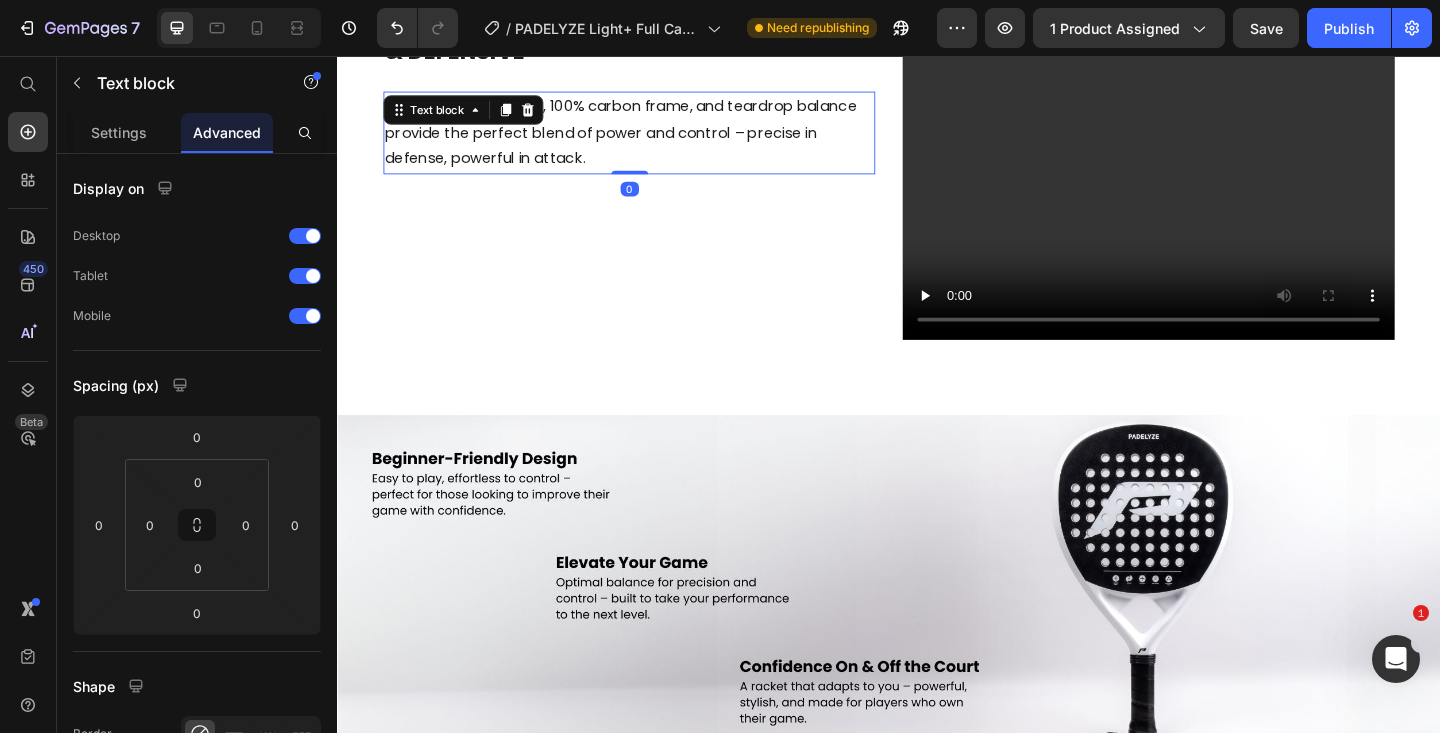 click on "Text block" at bounding box center (474, 115) 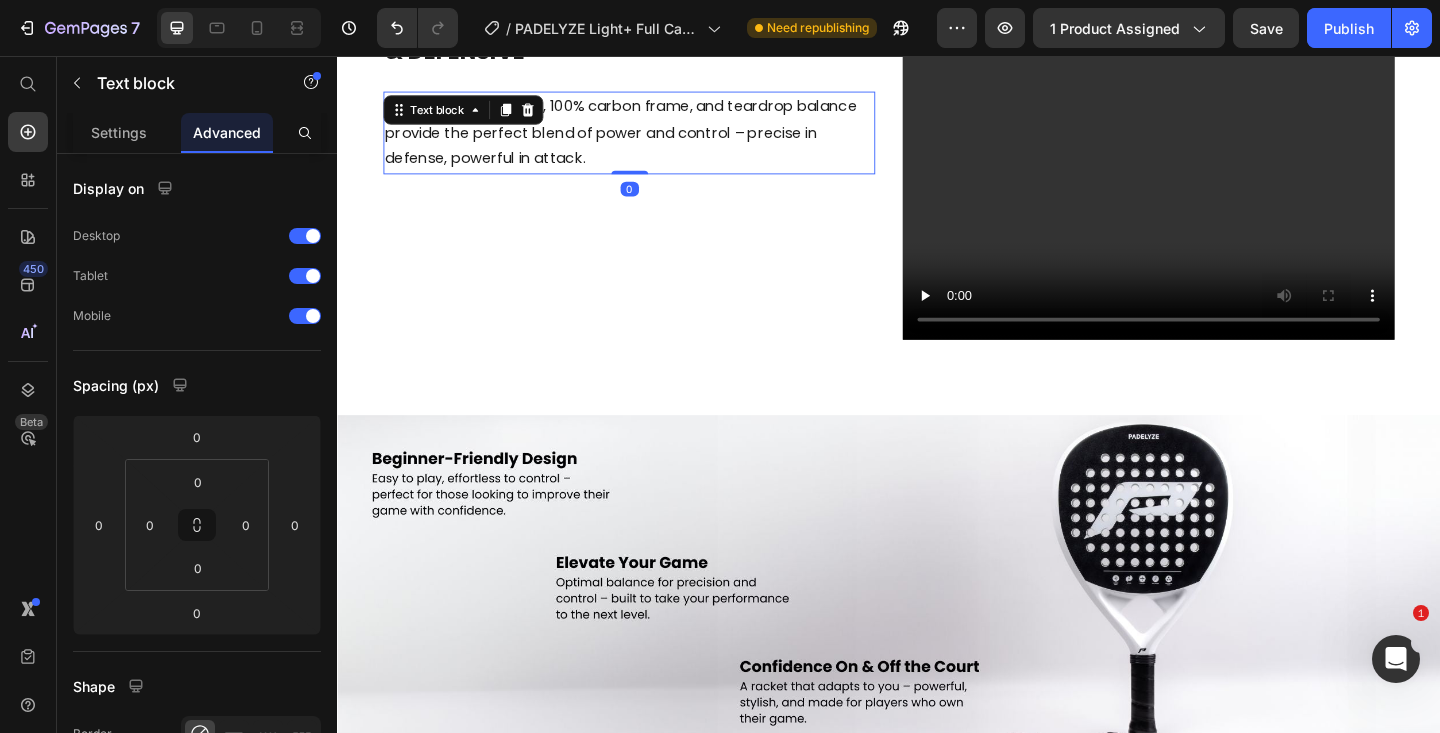 click on "Text block" at bounding box center [474, 115] 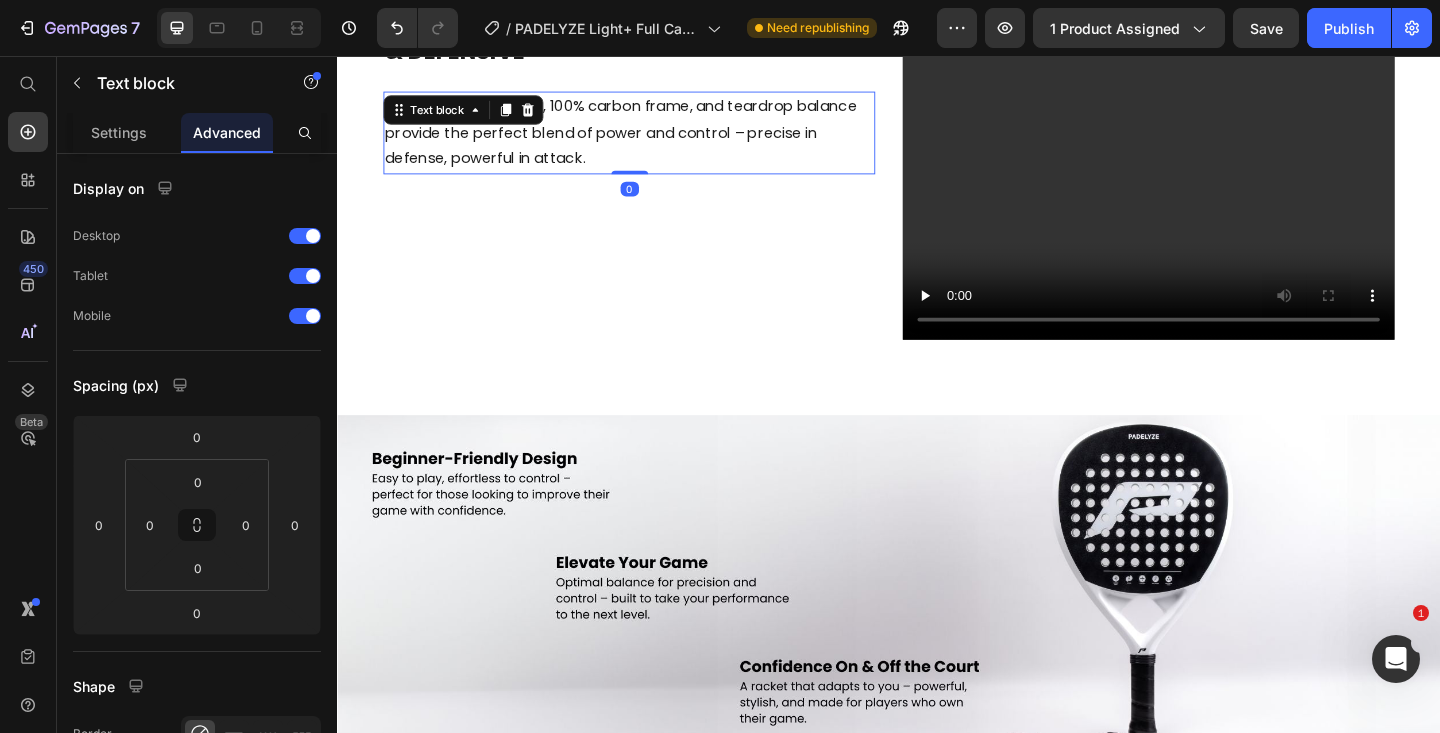 click on "The EVA 15 white core, 100% carbon frame, and teardrop balance provide the perfect blend of power and control – precise in defense, powerful in attack." at bounding box center (654, 140) 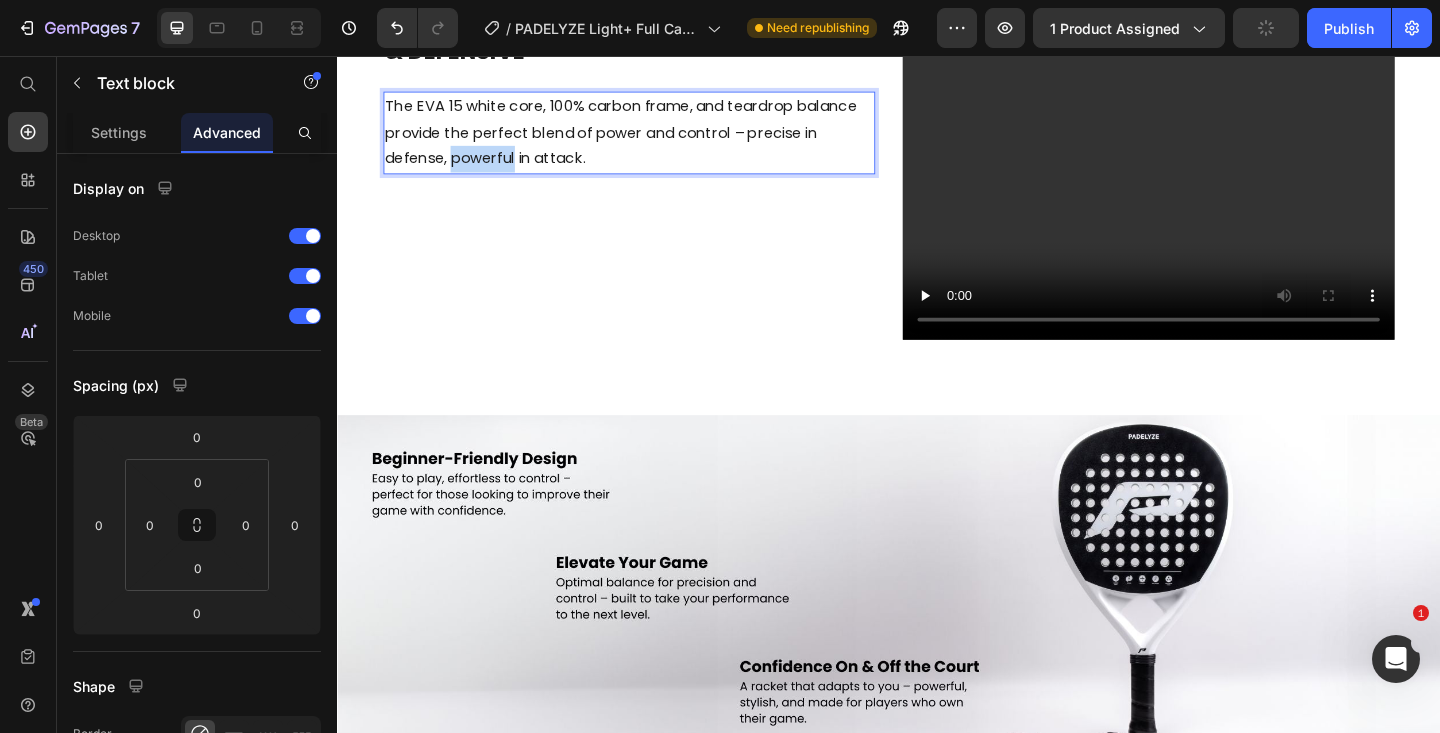 click on "The EVA 15 white core, 100% carbon frame, and teardrop balance provide the perfect blend of power and control – precise in defense, powerful in attack." at bounding box center [654, 140] 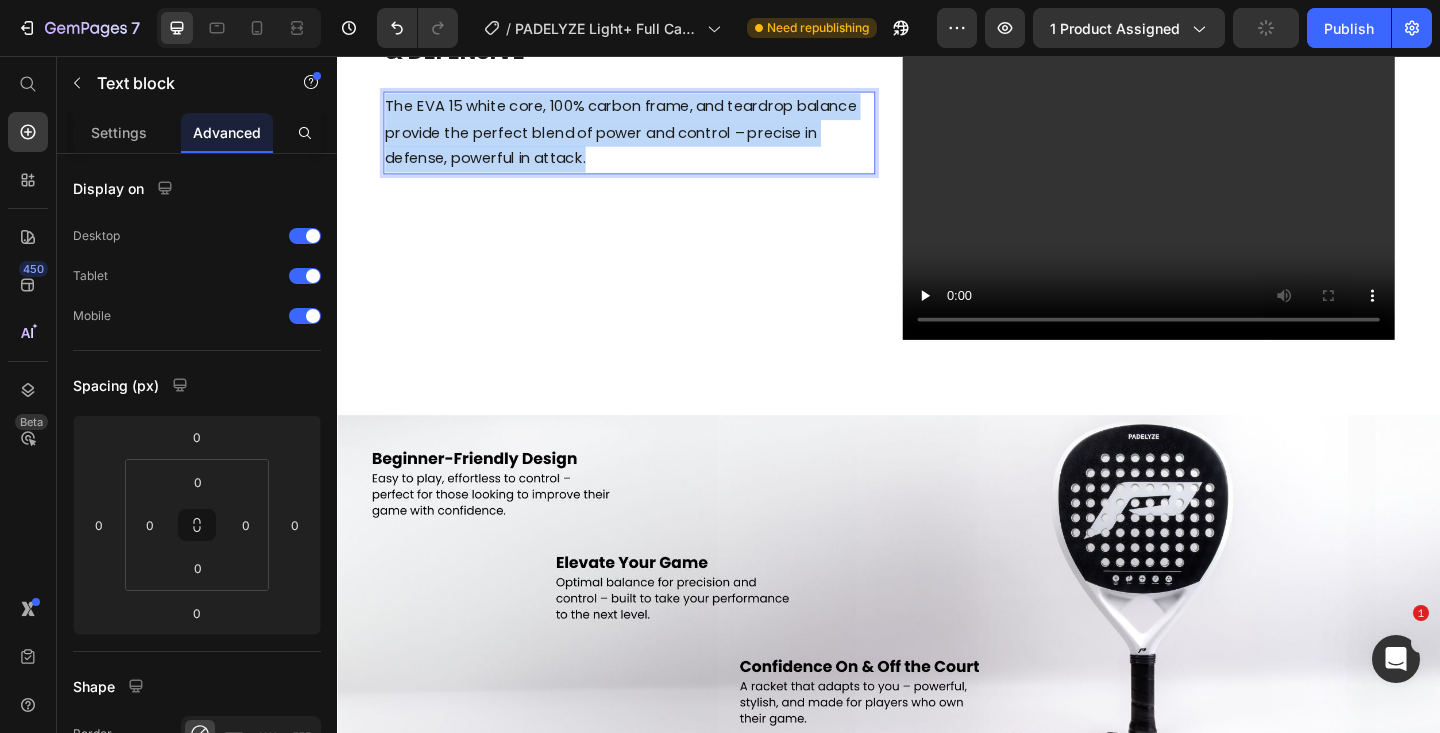 click on "The EVA 15 white core, 100% carbon frame, and teardrop balance provide the perfect blend of power and control – precise in defense, powerful in attack." at bounding box center (654, 140) 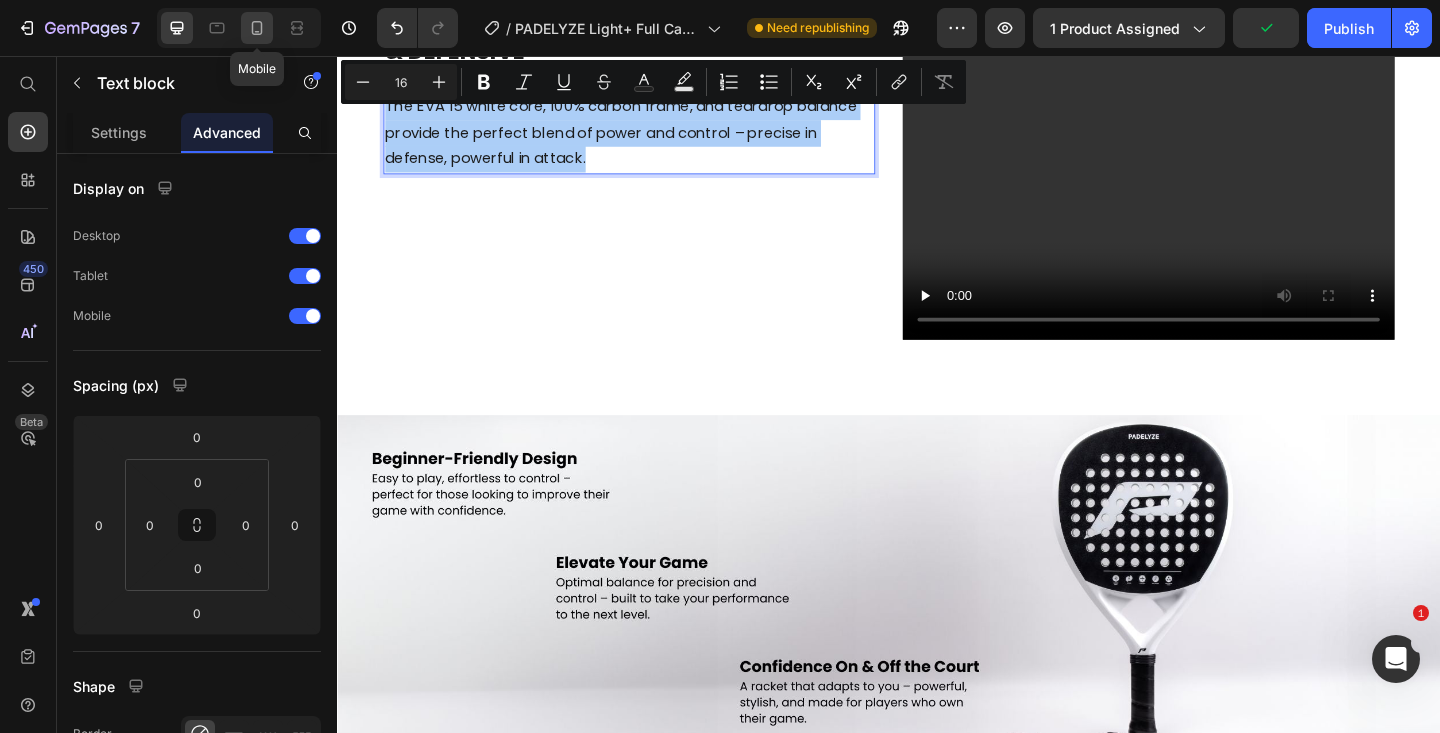 click 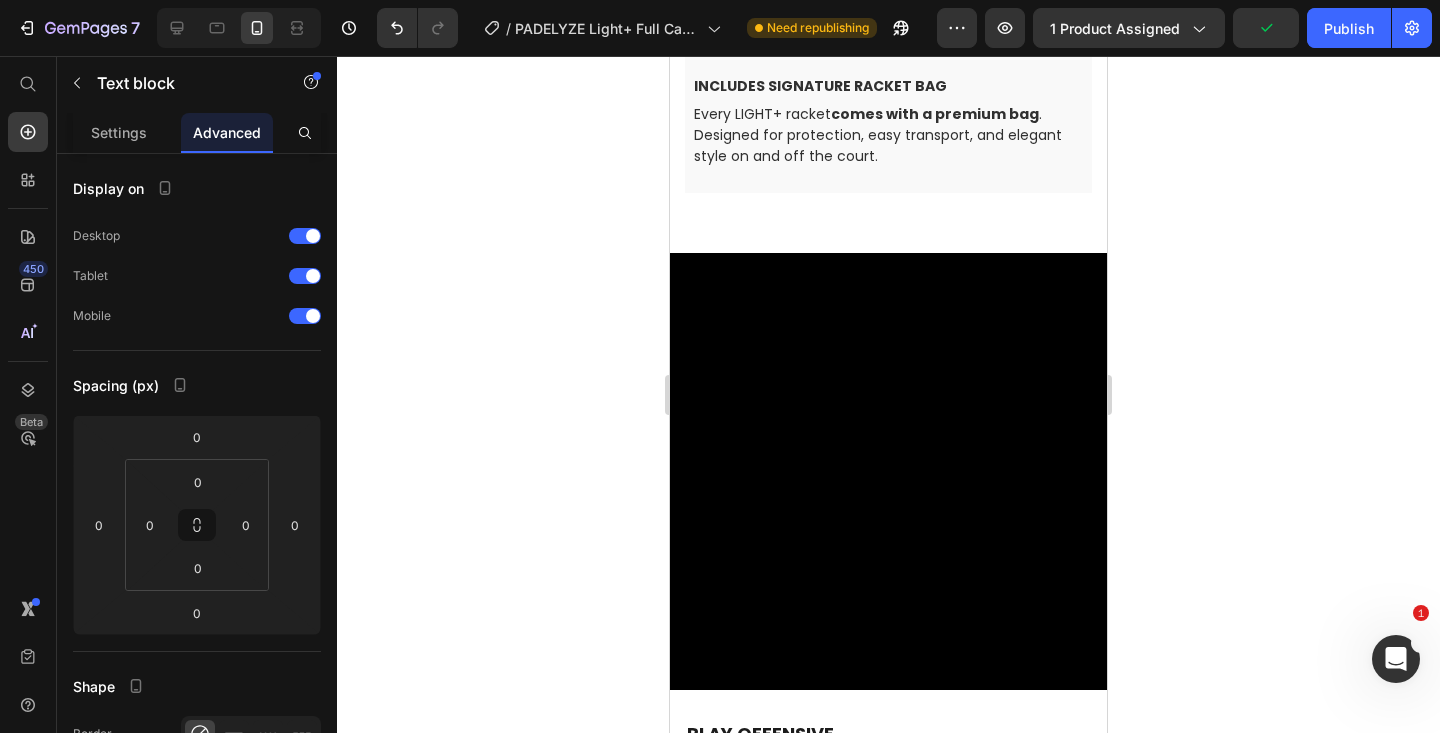 scroll, scrollTop: 2190, scrollLeft: 0, axis: vertical 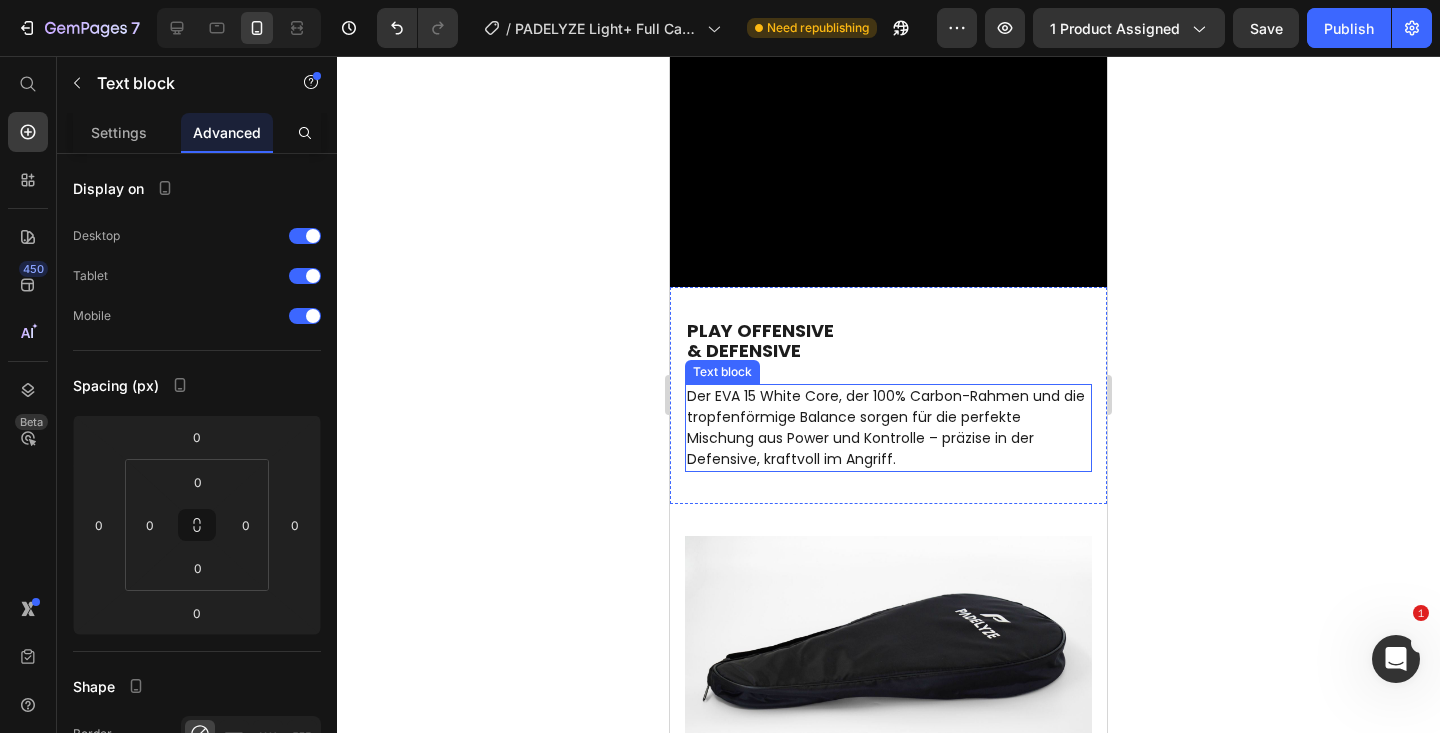 click on "Der EVA 15 White Core, der 100% Carbon-Rahmen und die tropfenförmige Balance sorgen für die perfekte Mischung aus Power und Kontrolle – präzise in der Defensive, kraftvoll im Angriff." at bounding box center [888, 428] 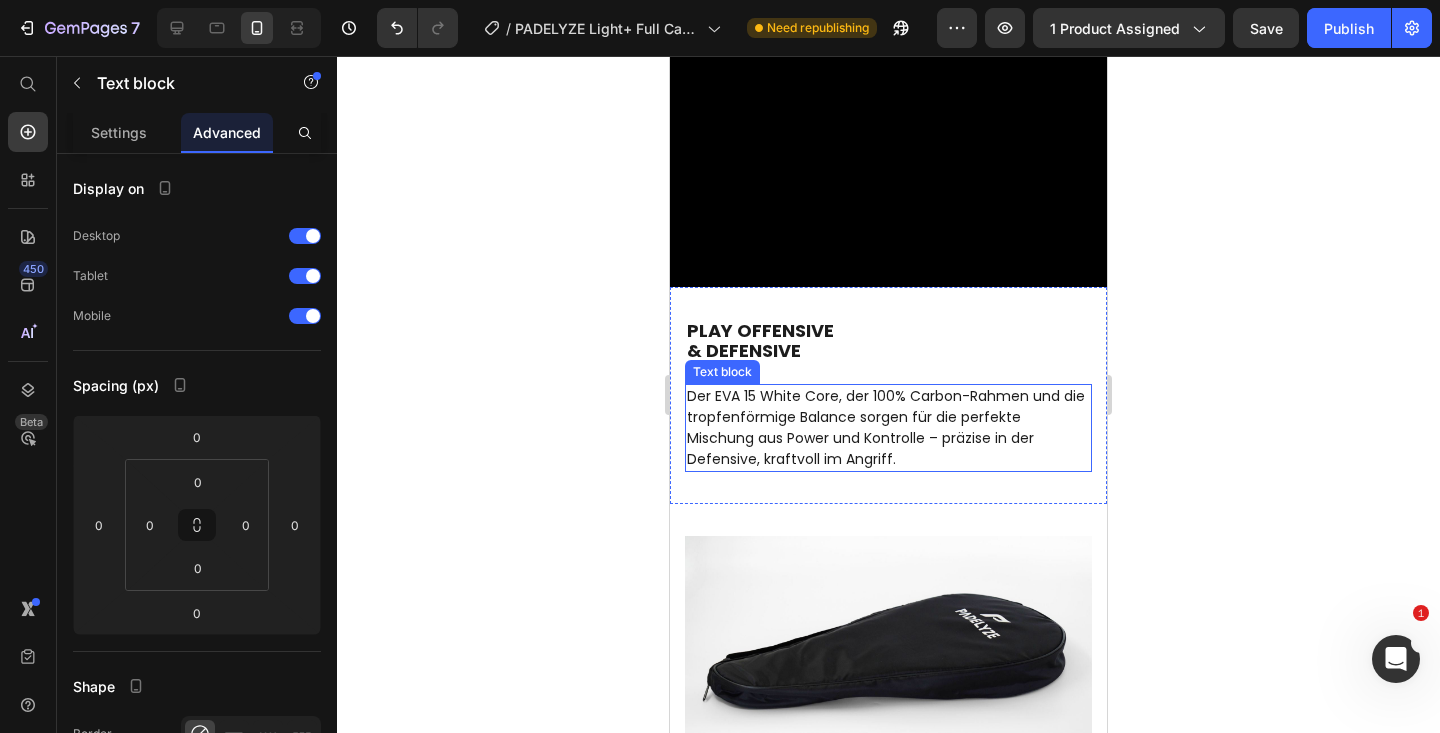 click on "Der EVA 15 White Core, der 100% Carbon-Rahmen und die tropfenförmige Balance sorgen für die perfekte Mischung aus Power und Kontrolle – präzise in der Defensive, kraftvoll im Angriff." at bounding box center (888, 428) 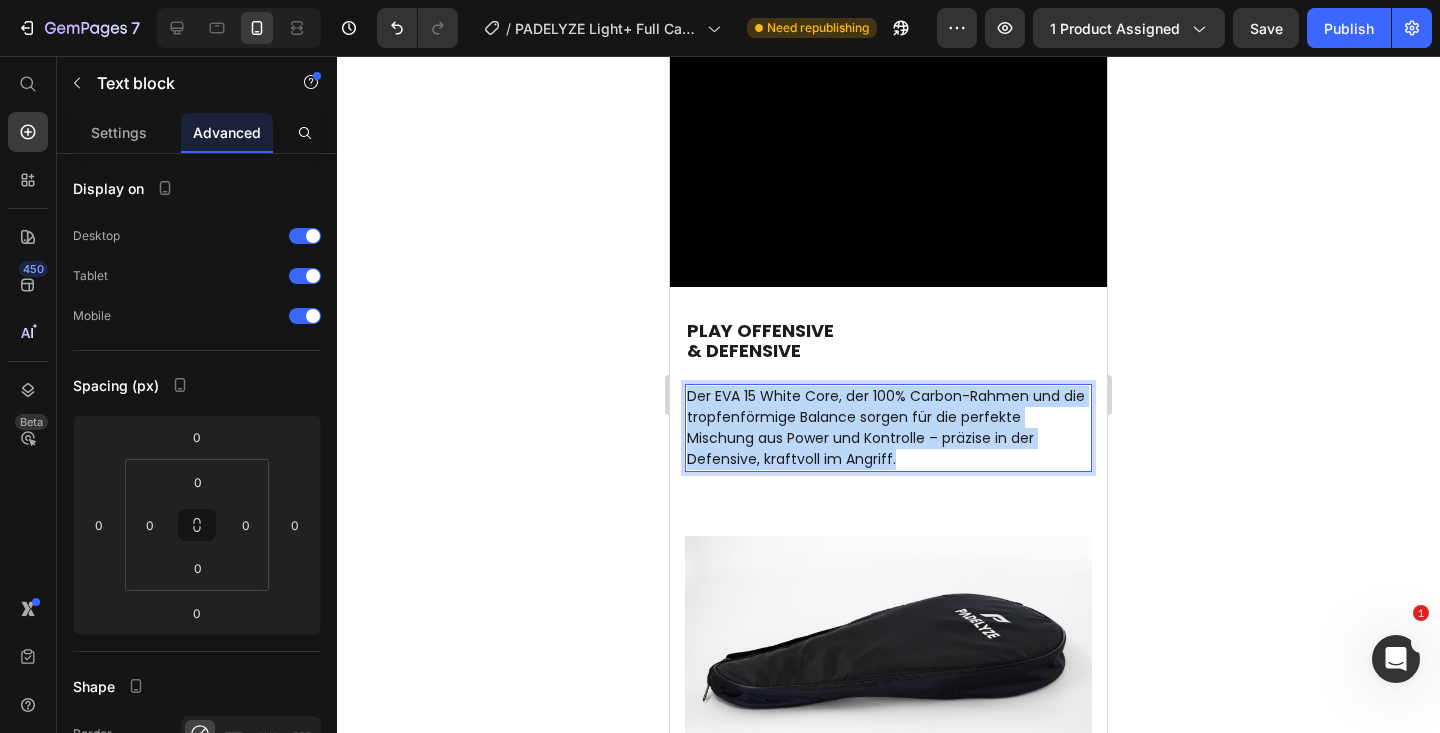 click on "Der EVA 15 White Core, der 100% Carbon-Rahmen und die tropfenförmige Balance sorgen für die perfekte Mischung aus Power und Kontrolle – präzise in der Defensive, kraftvoll im Angriff." at bounding box center (888, 428) 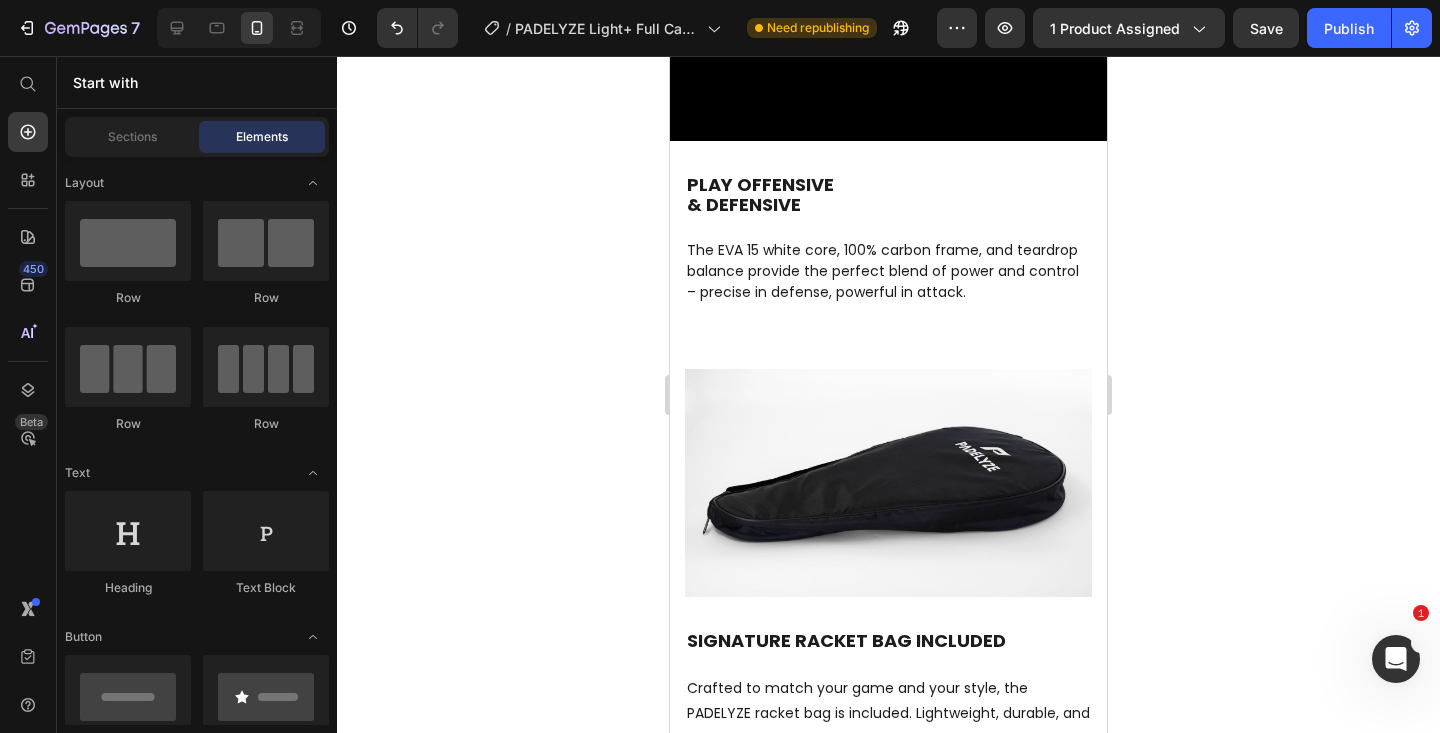 scroll, scrollTop: 2309, scrollLeft: 0, axis: vertical 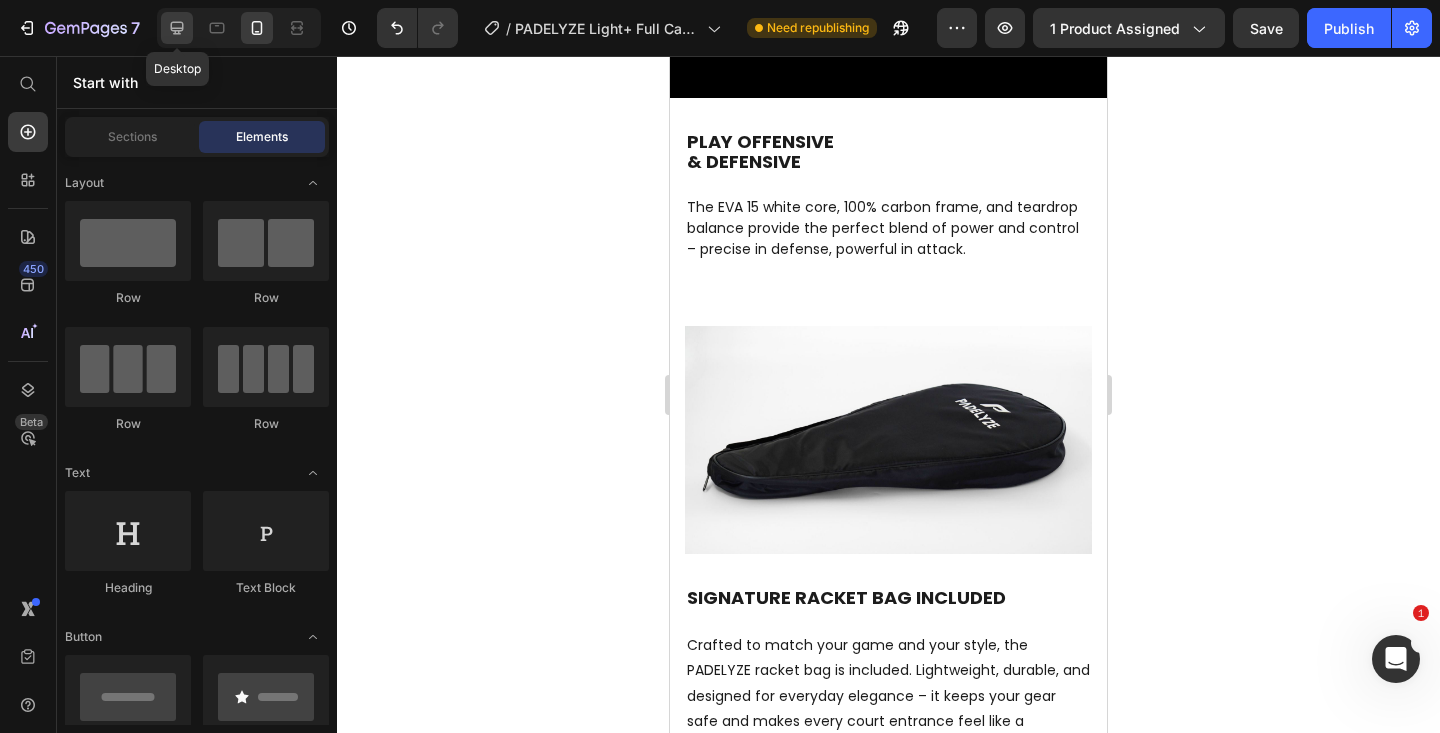 click 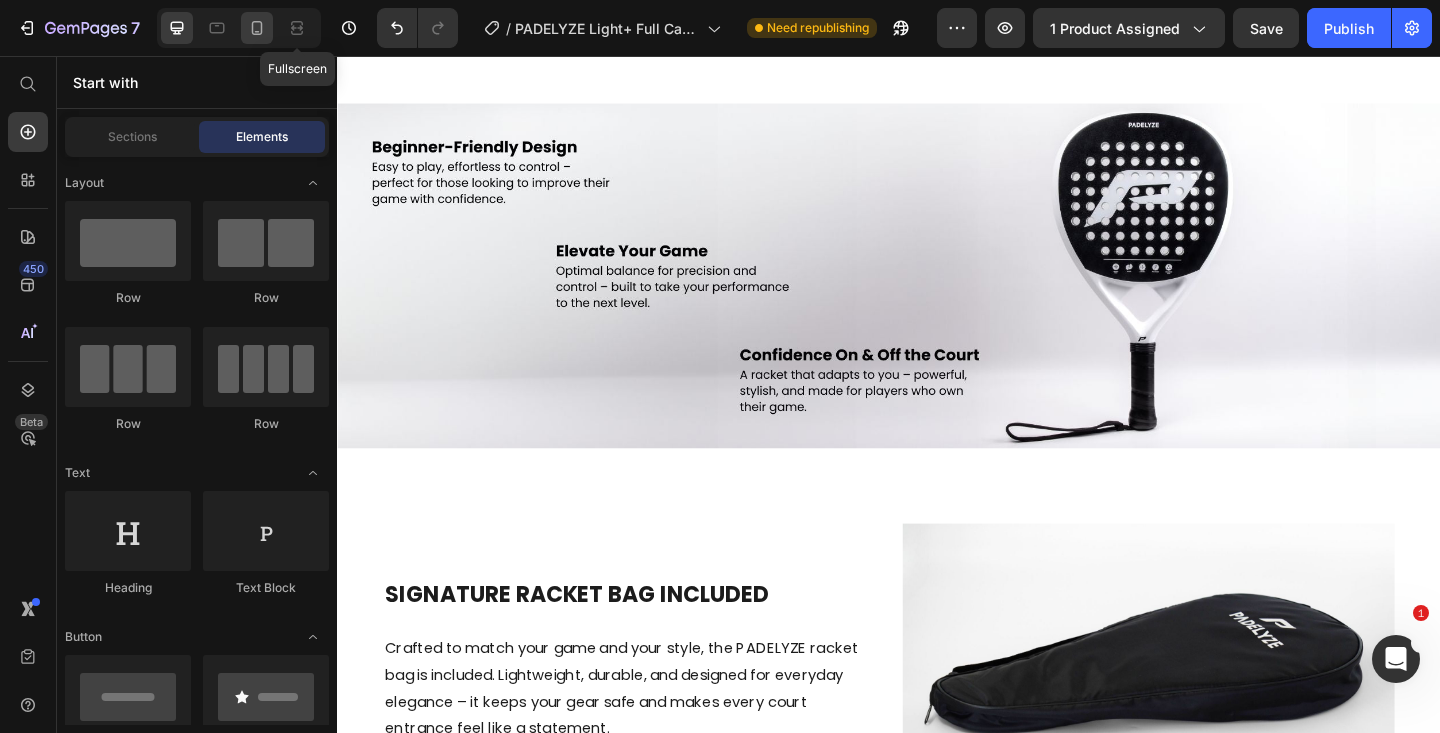 click 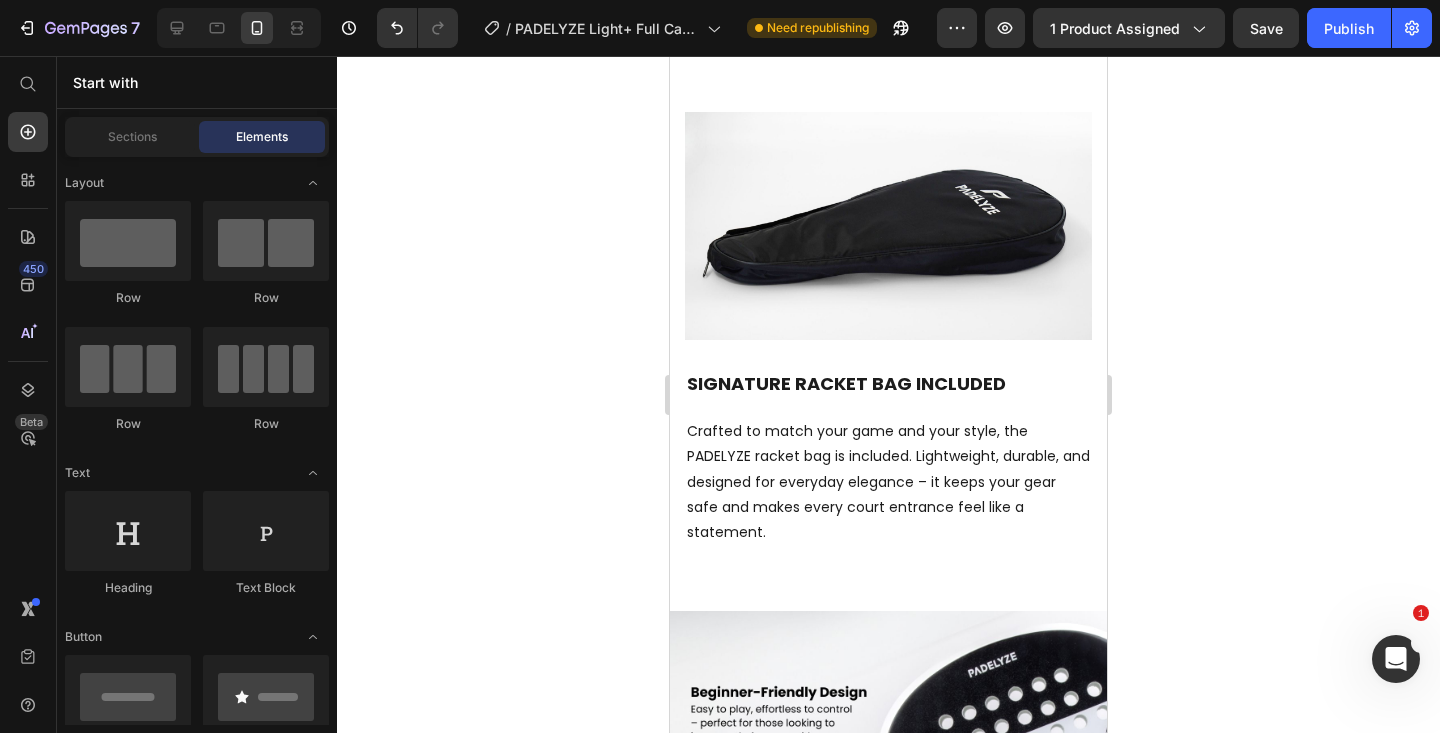 scroll, scrollTop: 2560, scrollLeft: 0, axis: vertical 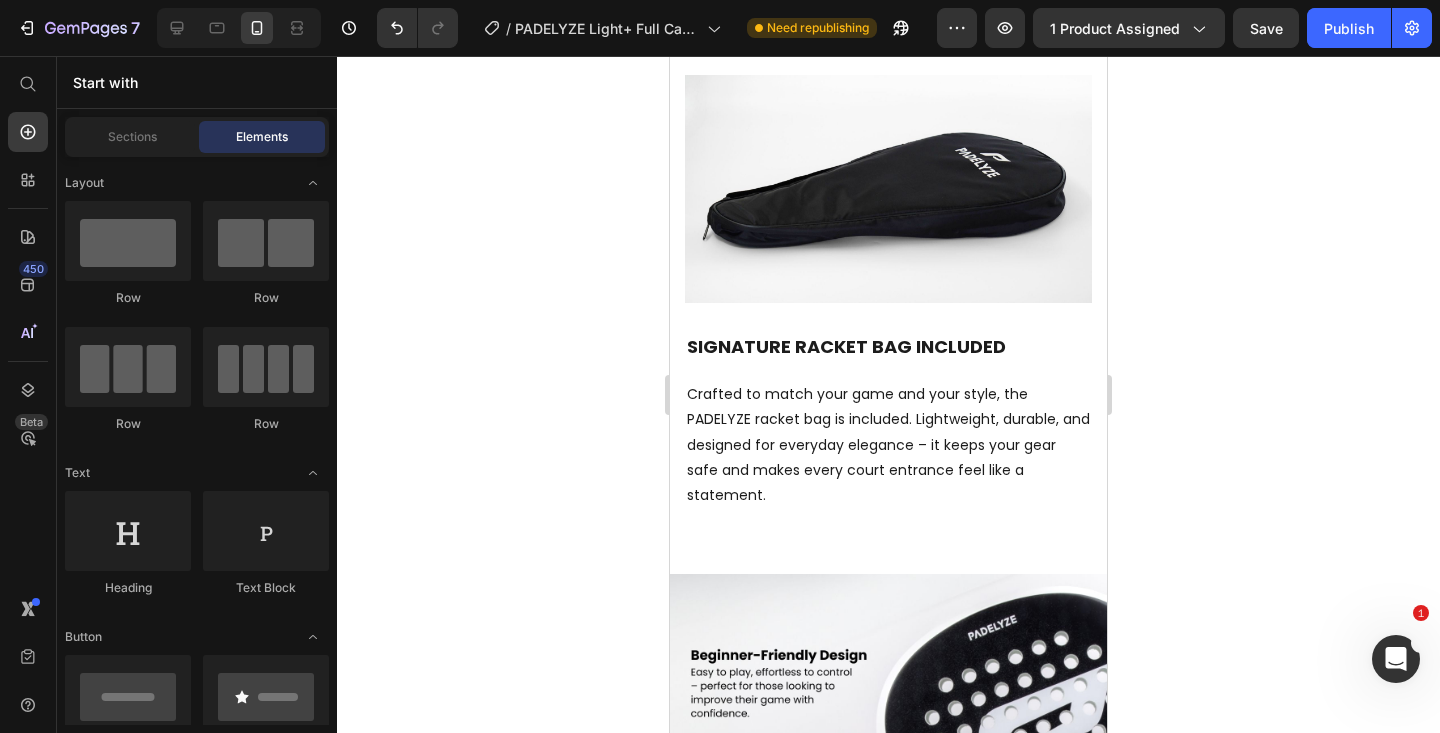 click 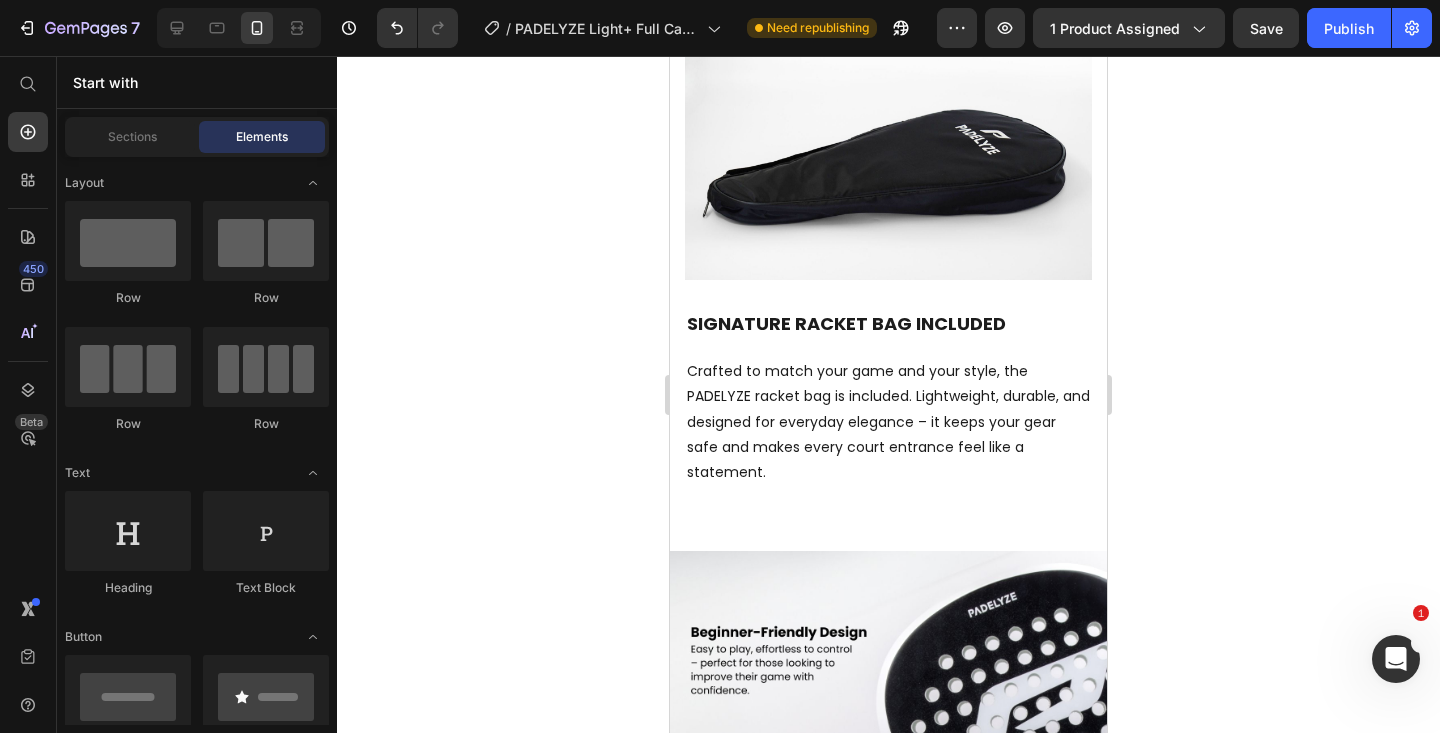 scroll, scrollTop: 2600, scrollLeft: 0, axis: vertical 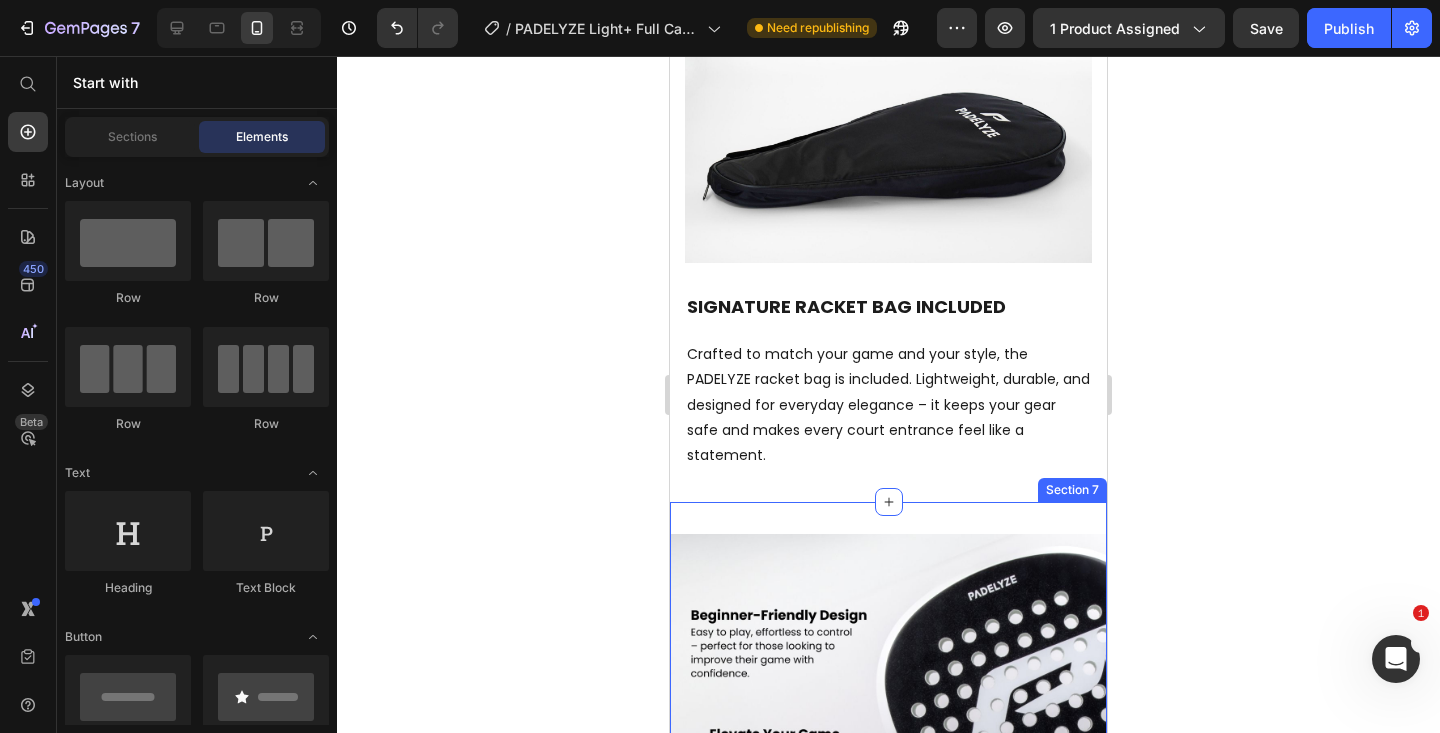 click on "Image Section 7" at bounding box center [888, 752] 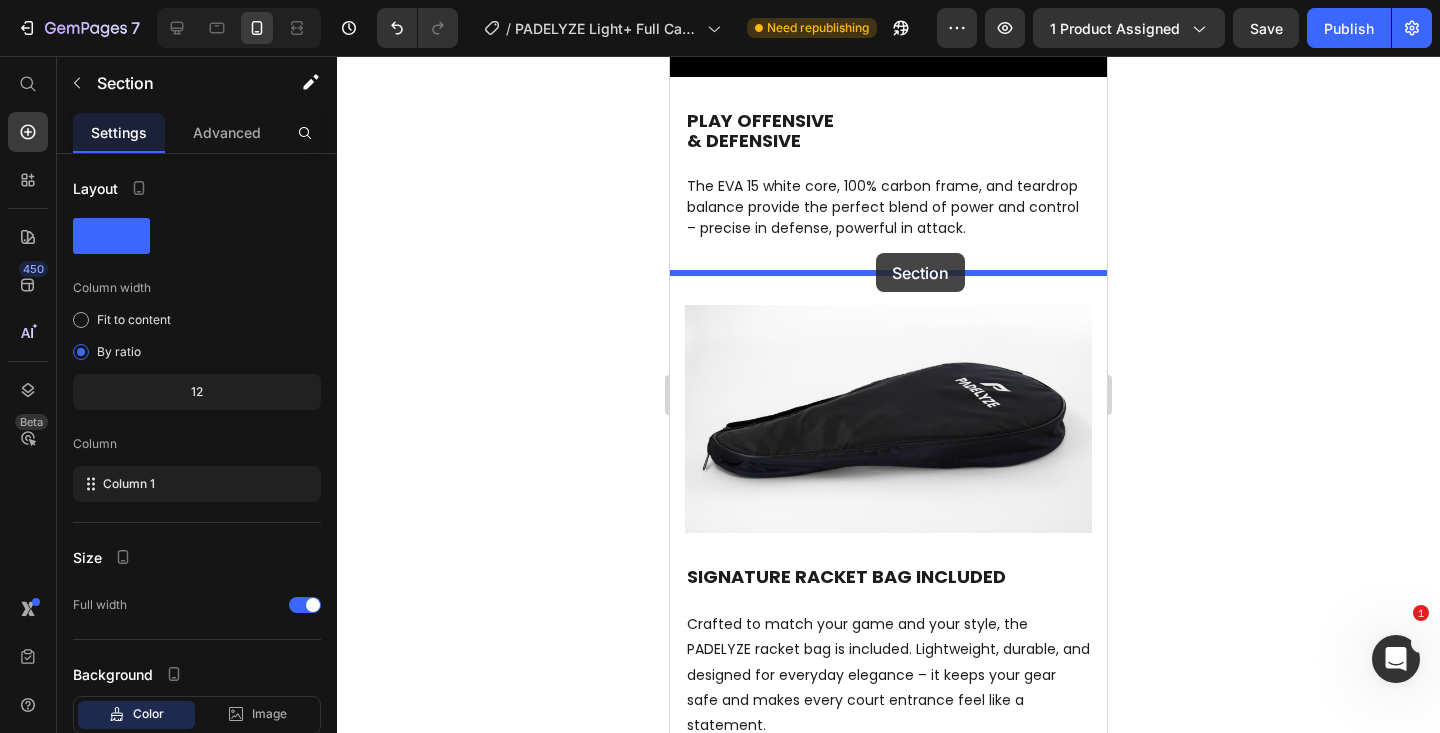 scroll, scrollTop: 2343, scrollLeft: 0, axis: vertical 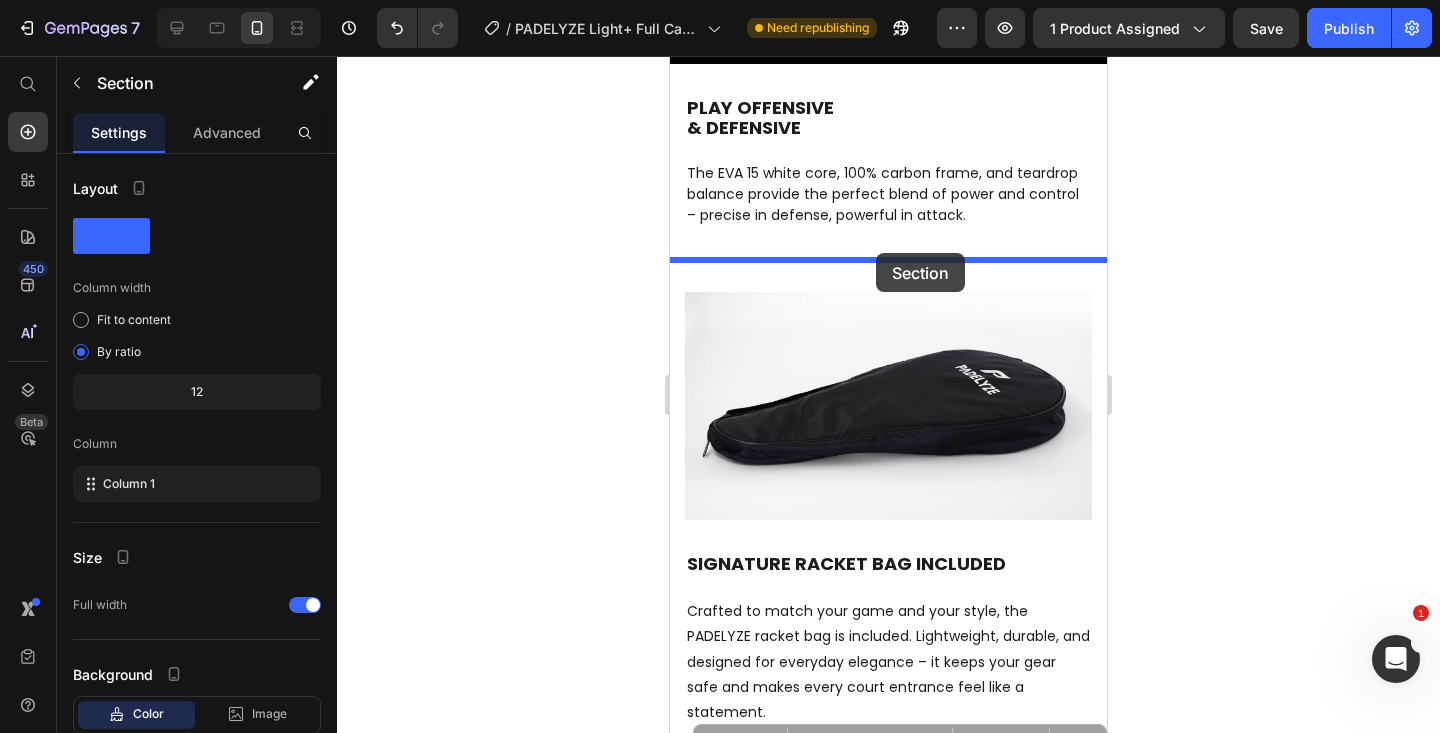 drag, startPoint x: 924, startPoint y: 495, endPoint x: 876, endPoint y: 253, distance: 246.71442 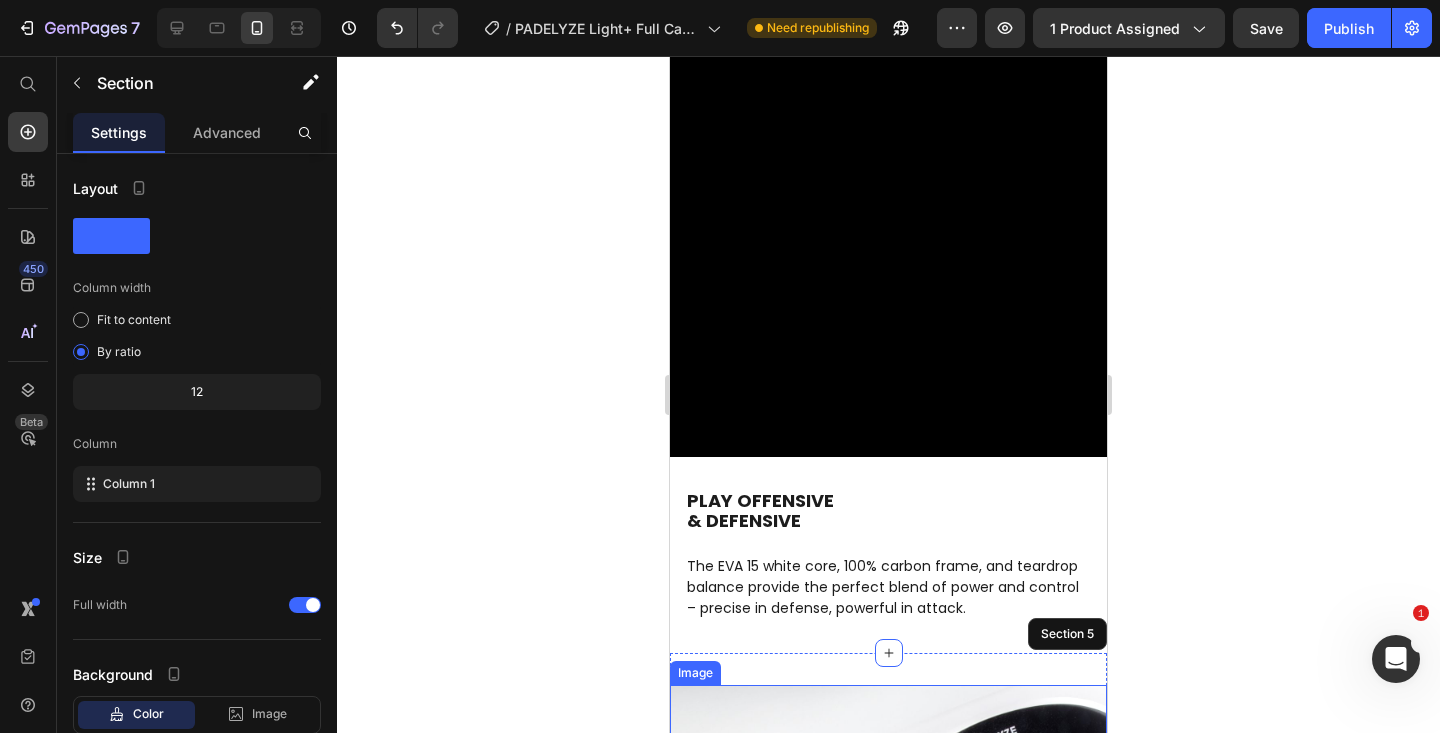 scroll, scrollTop: 1963, scrollLeft: 0, axis: vertical 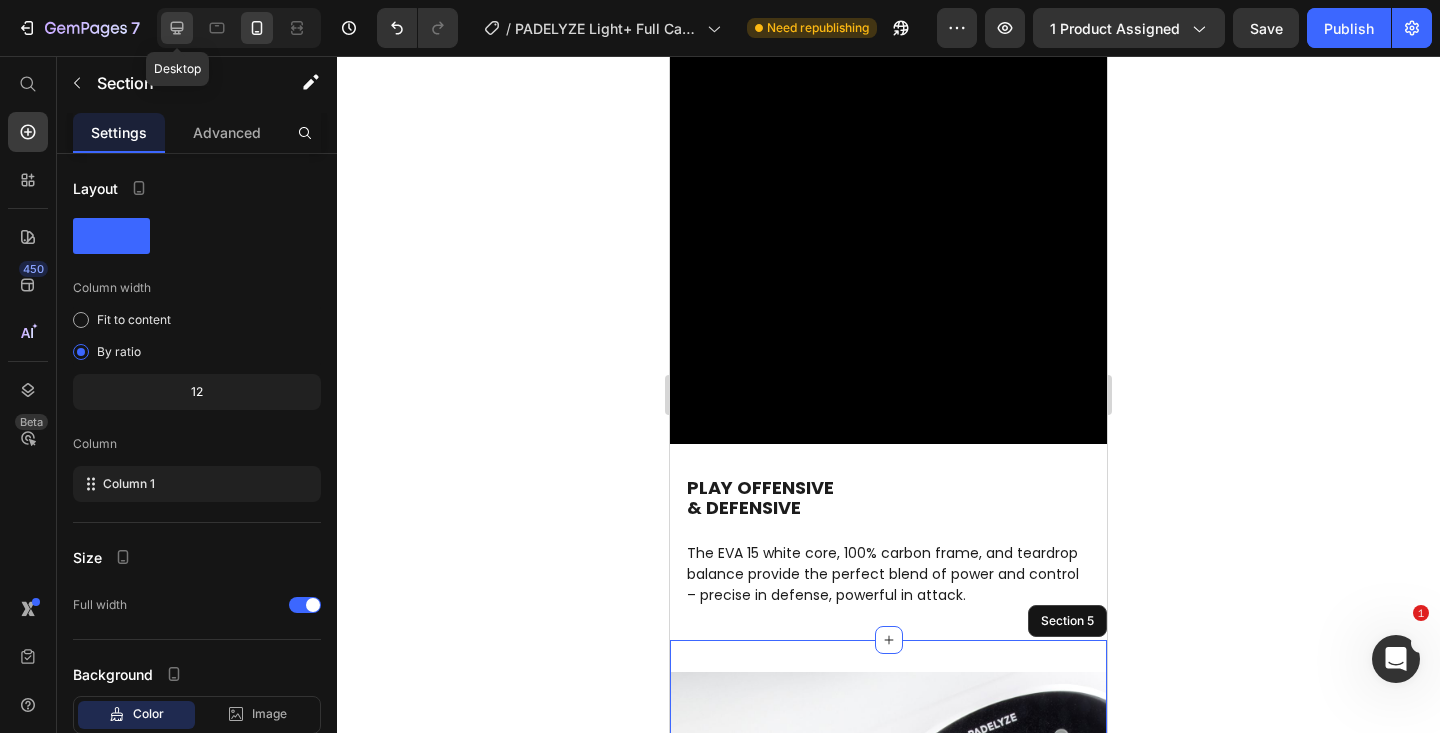 click 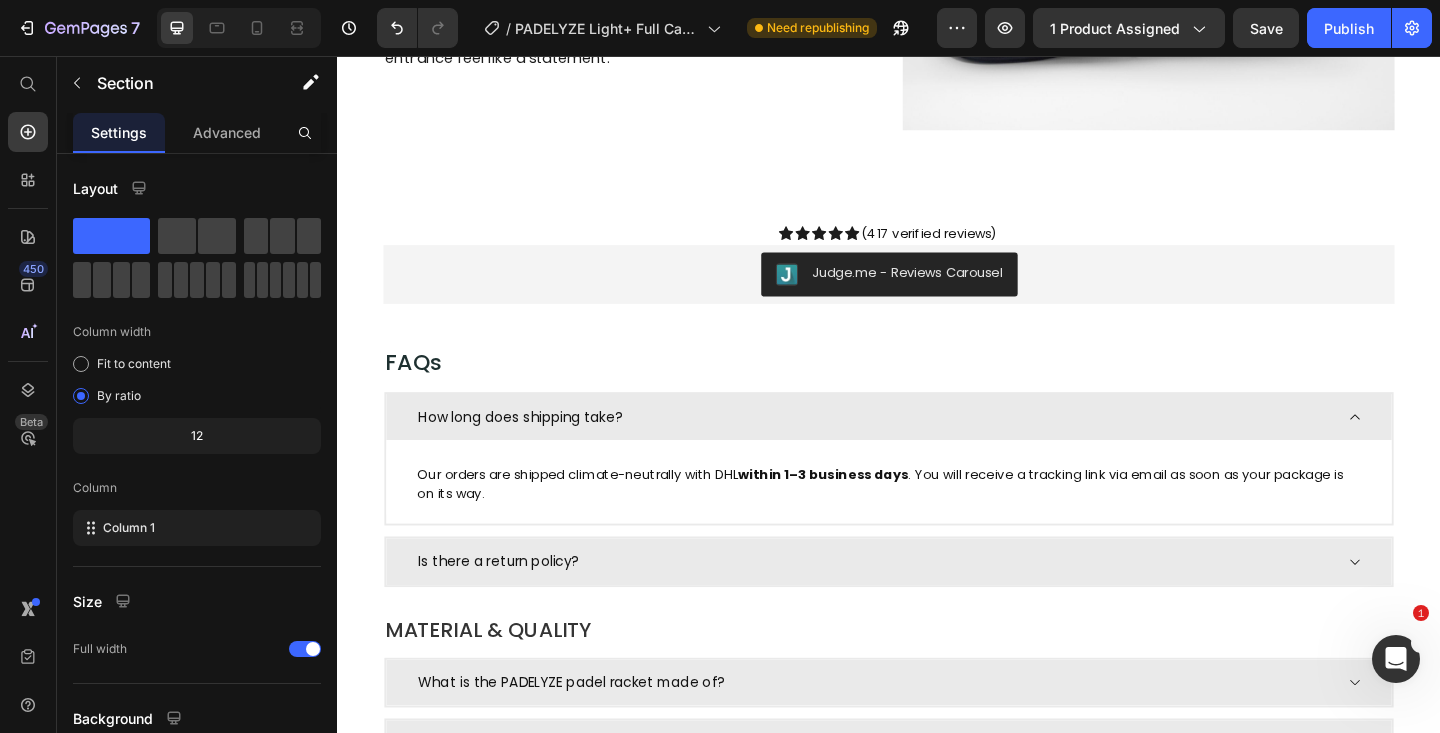 scroll, scrollTop: 2828, scrollLeft: 0, axis: vertical 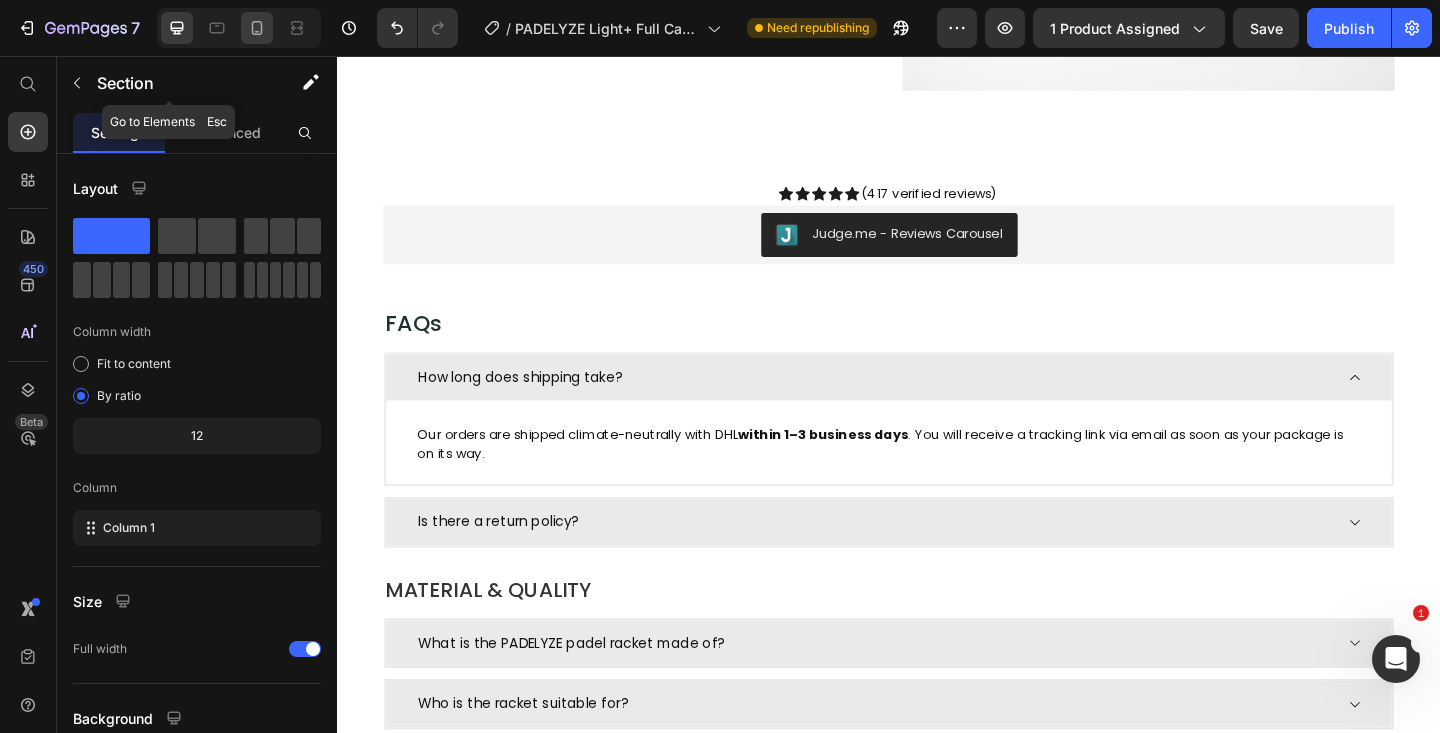 click 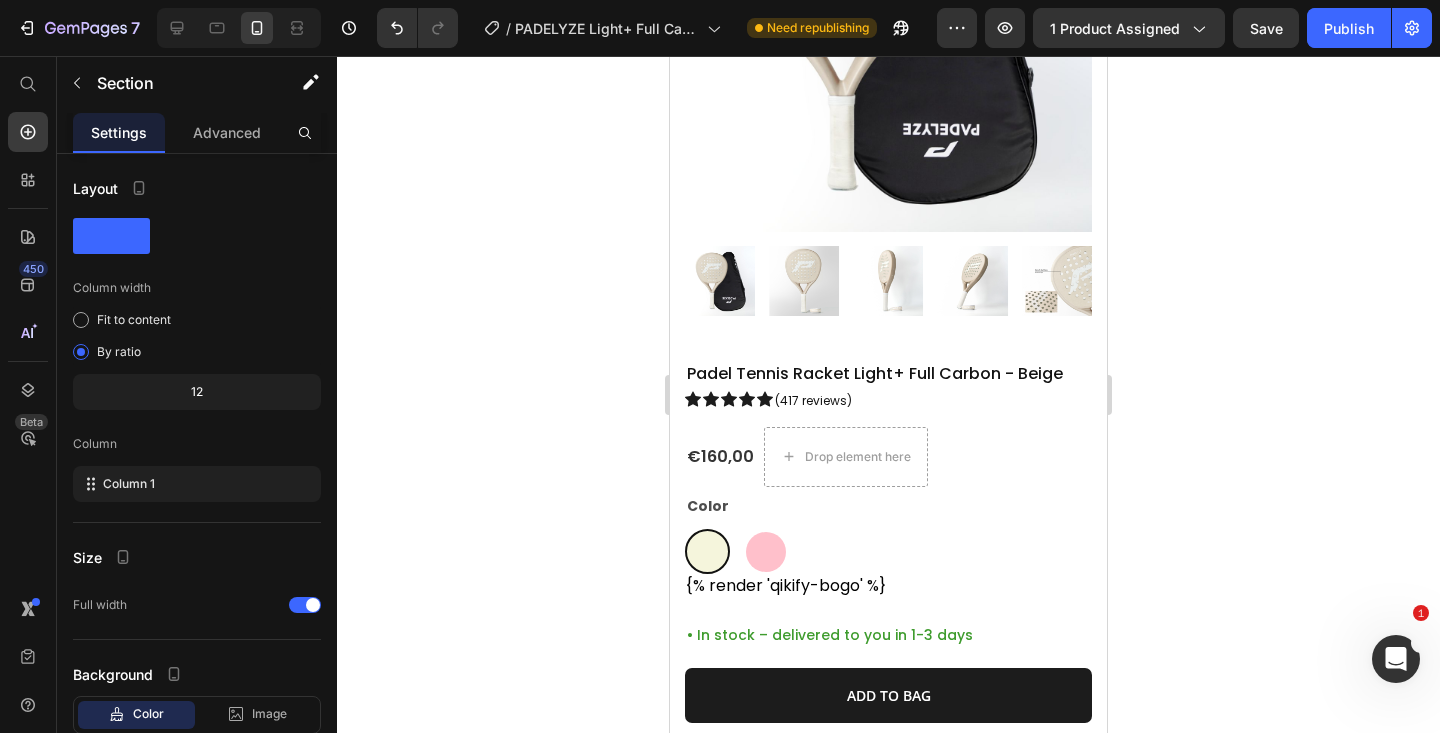 scroll, scrollTop: 0, scrollLeft: 0, axis: both 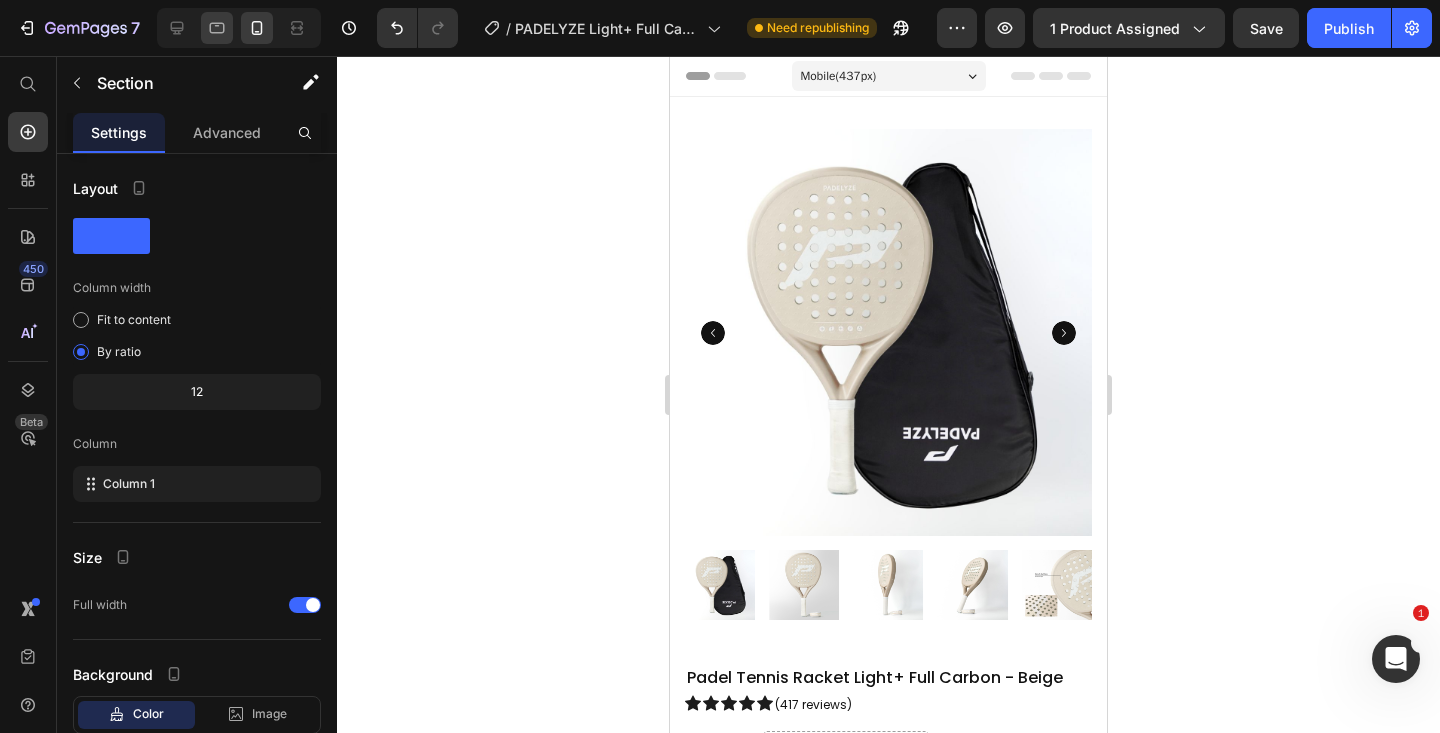 click 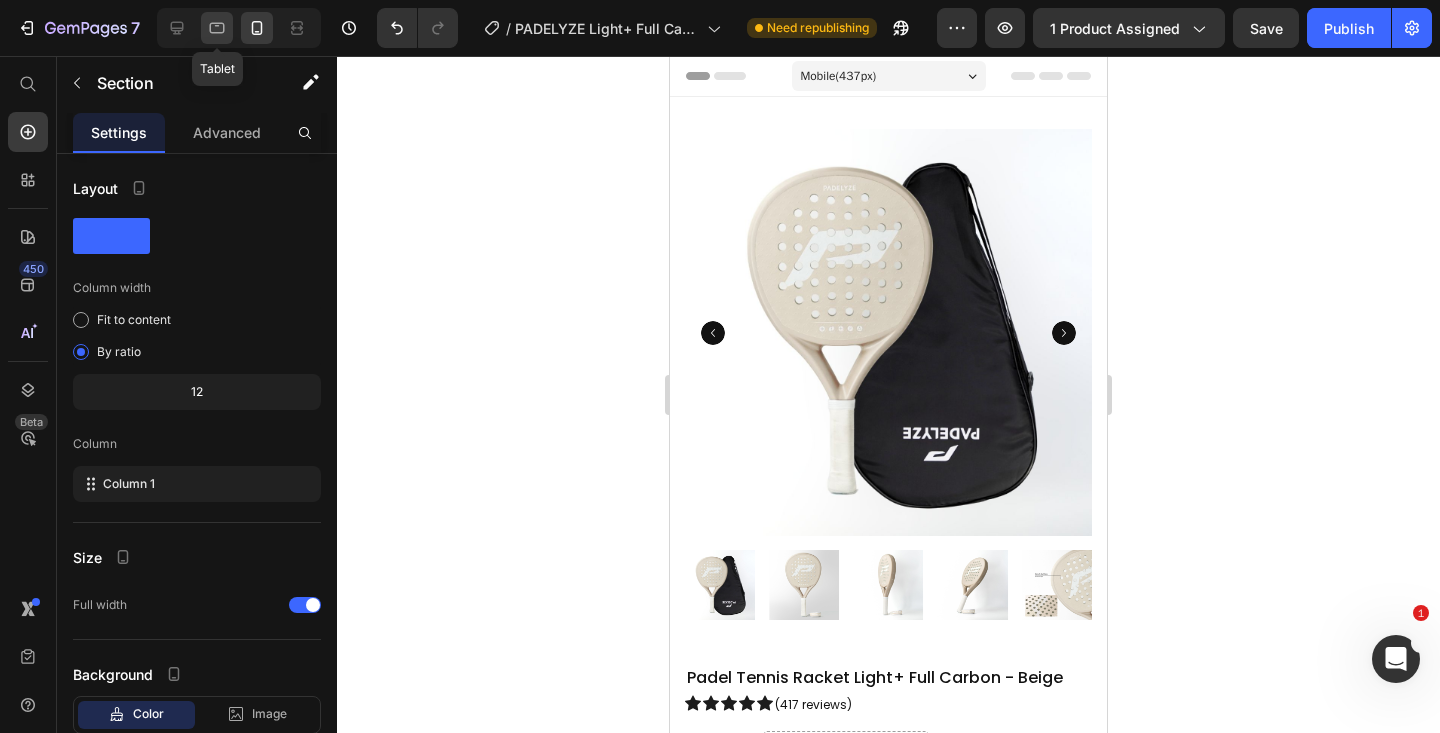 click 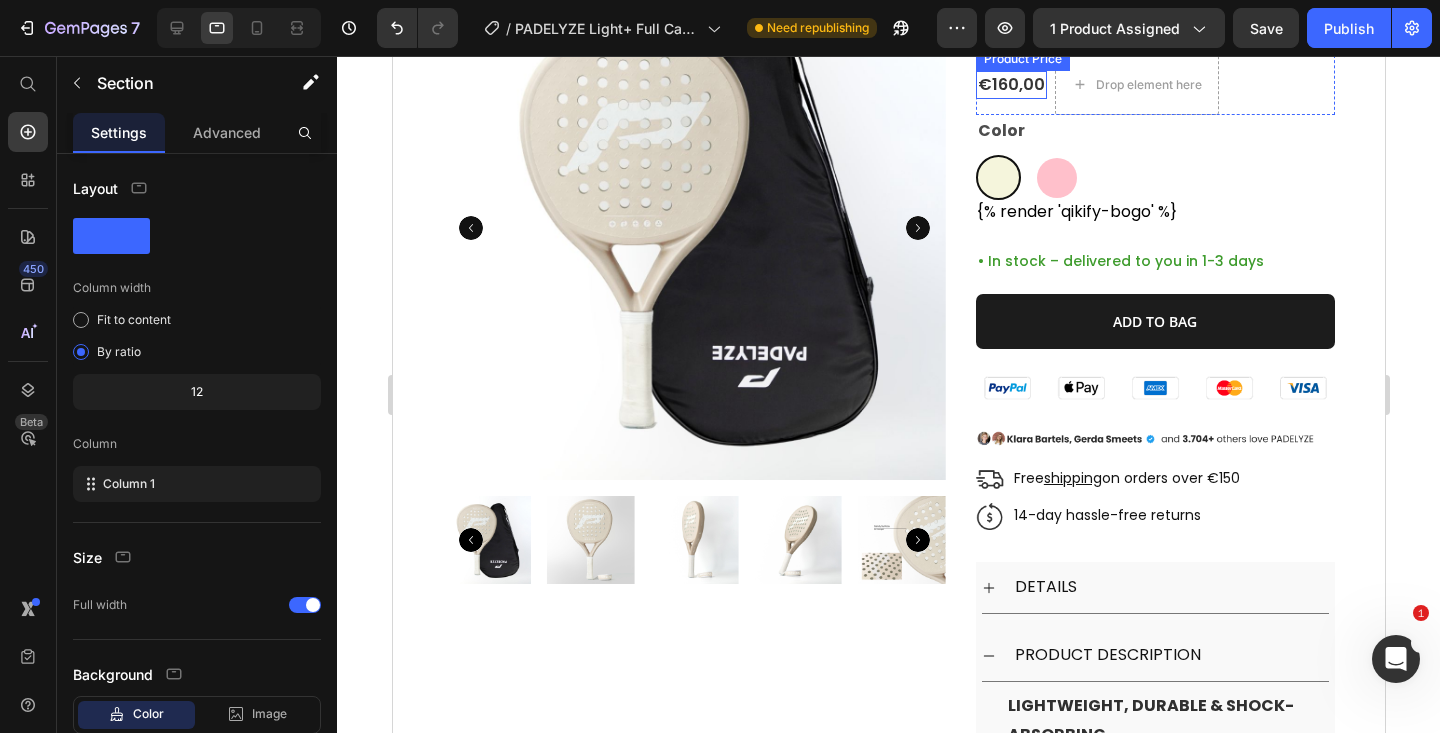 scroll, scrollTop: 158, scrollLeft: 0, axis: vertical 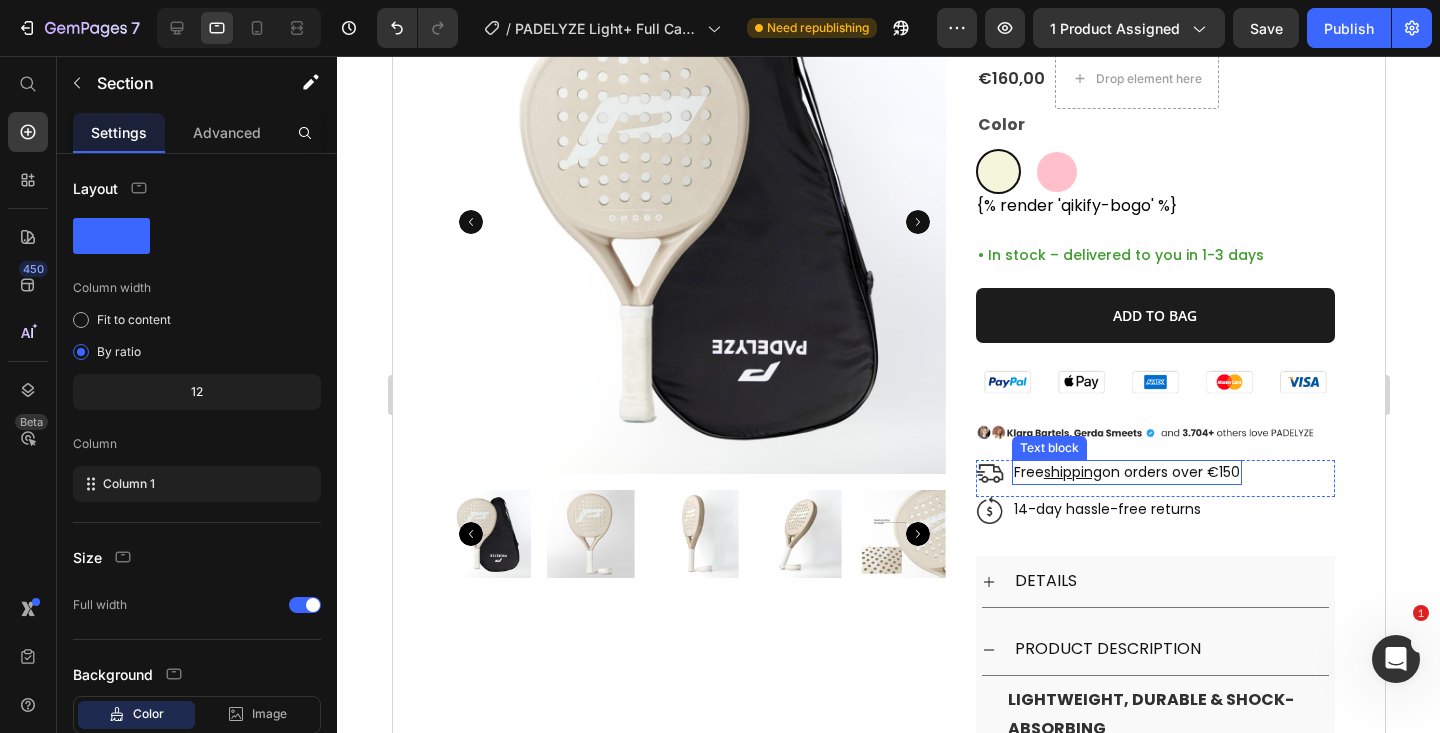 click on "Free  shipping  on orders over €150" at bounding box center [1126, 472] 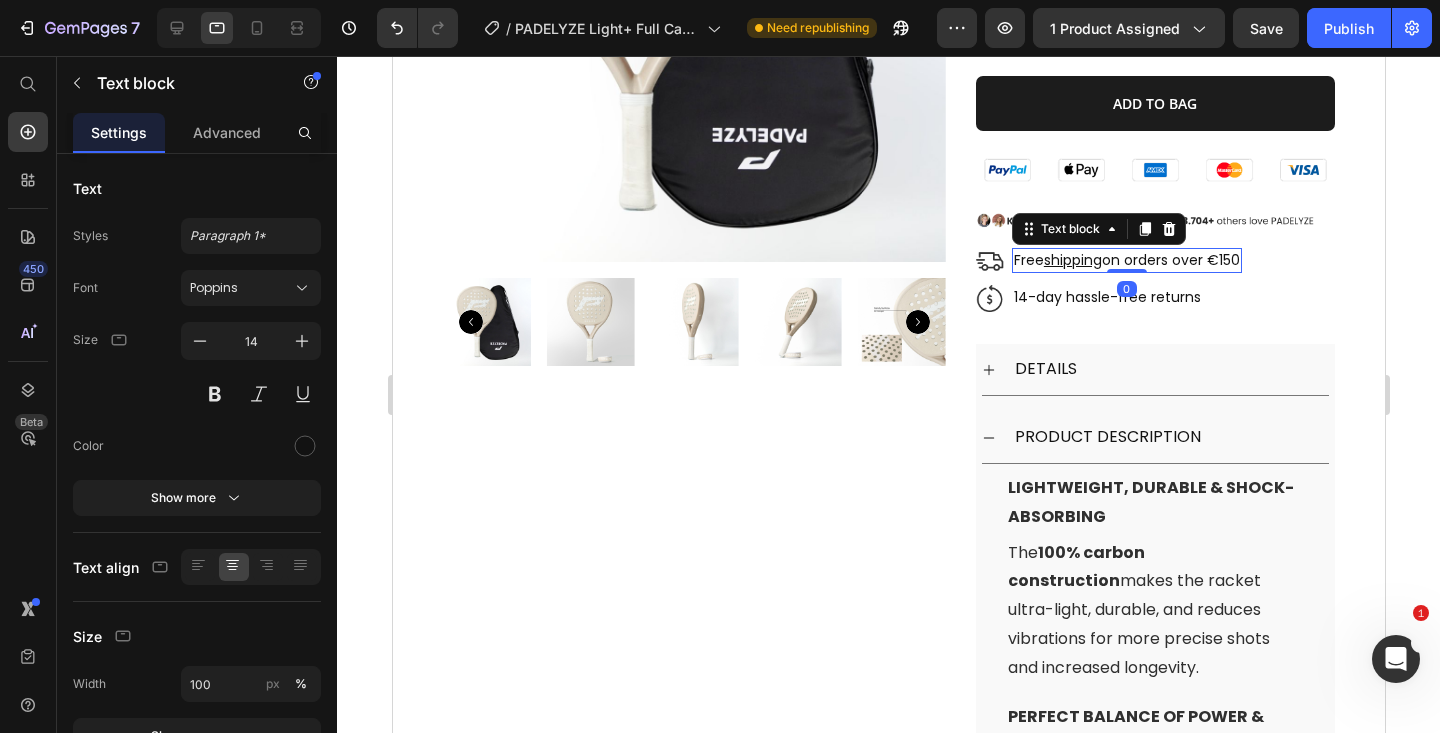scroll, scrollTop: 394, scrollLeft: 0, axis: vertical 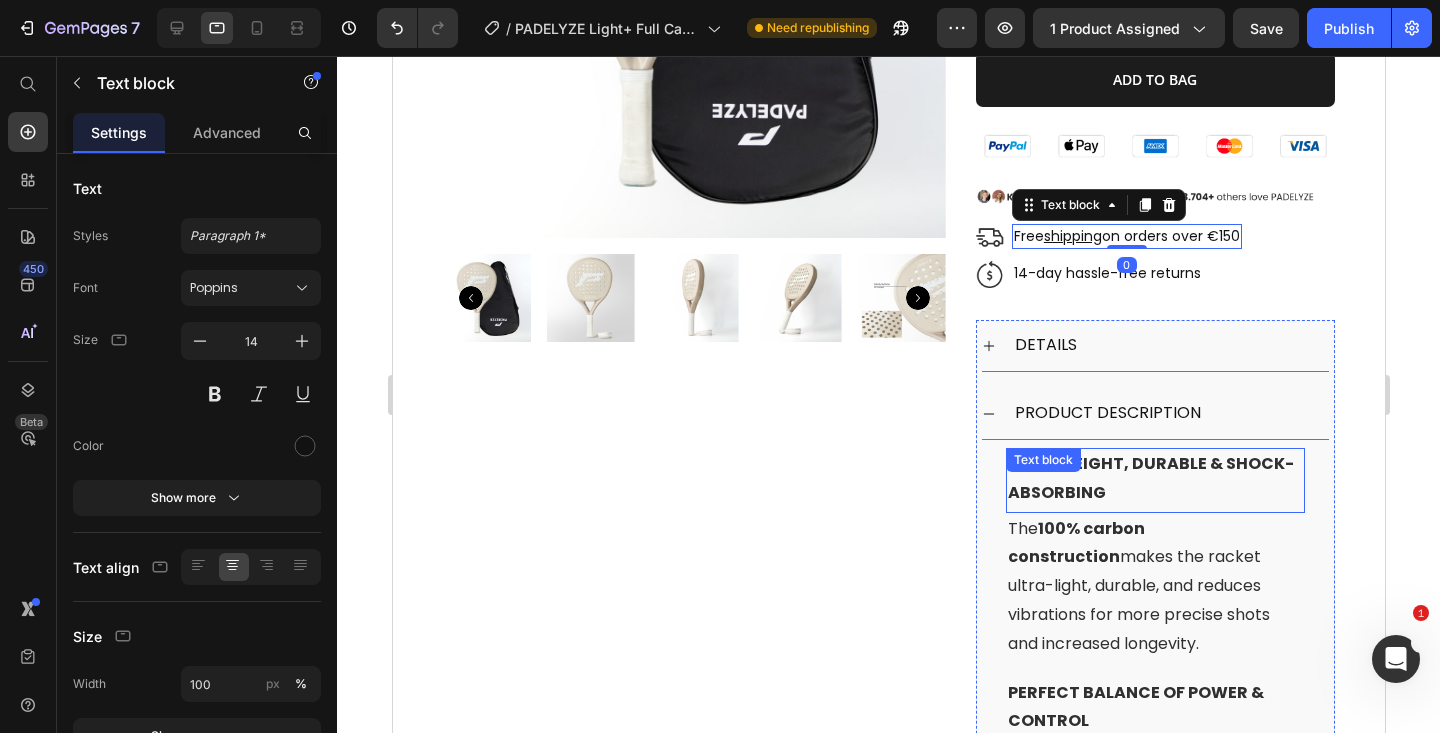click on "Lightweight, durable & shock-absorbing Text block" at bounding box center (1154, 480) 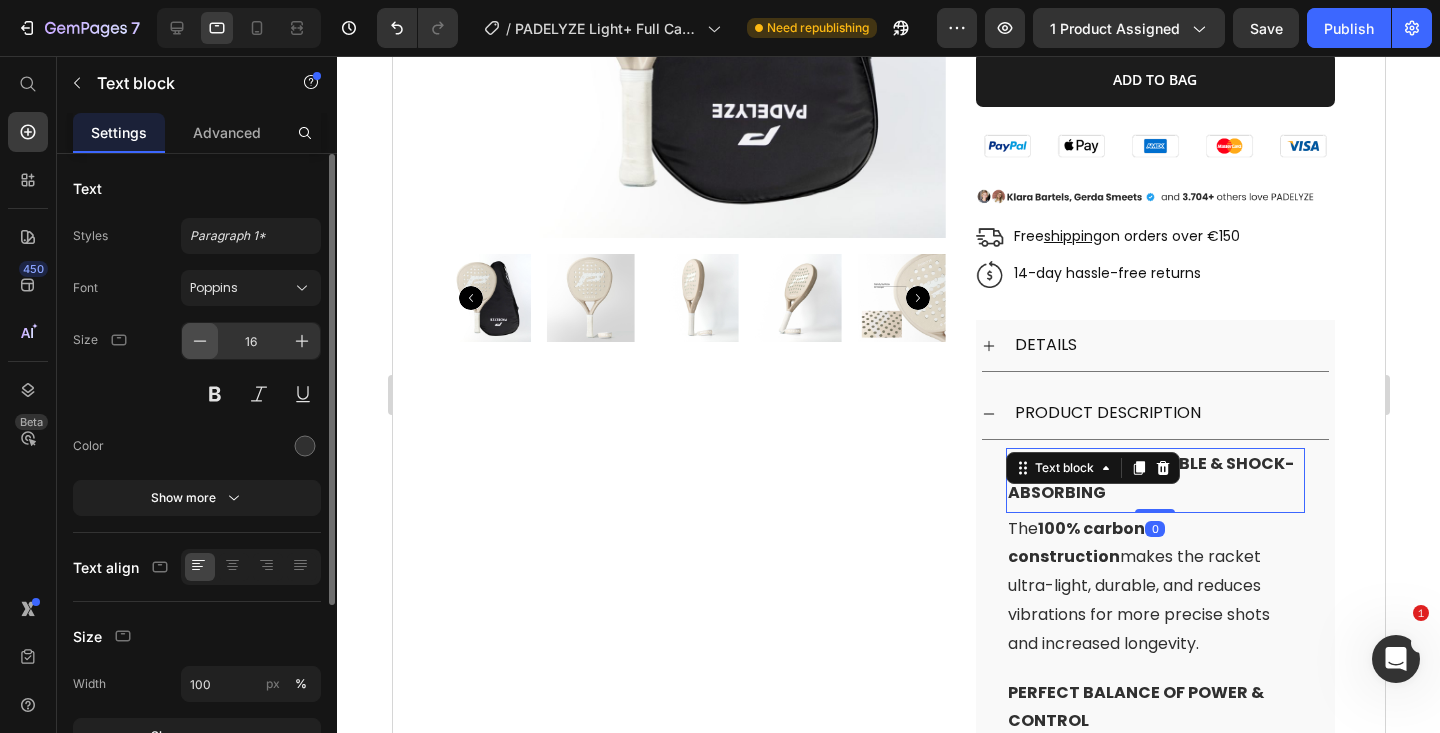 click 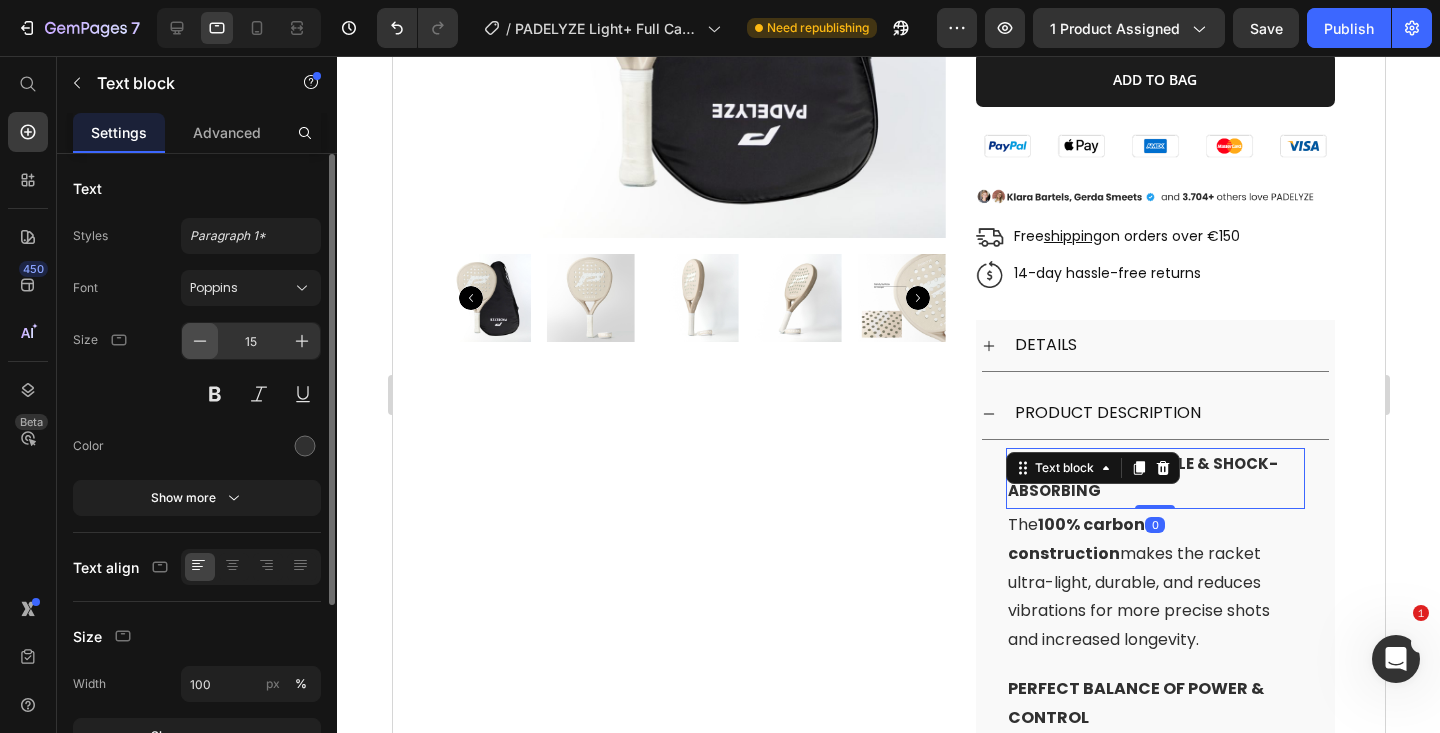 click 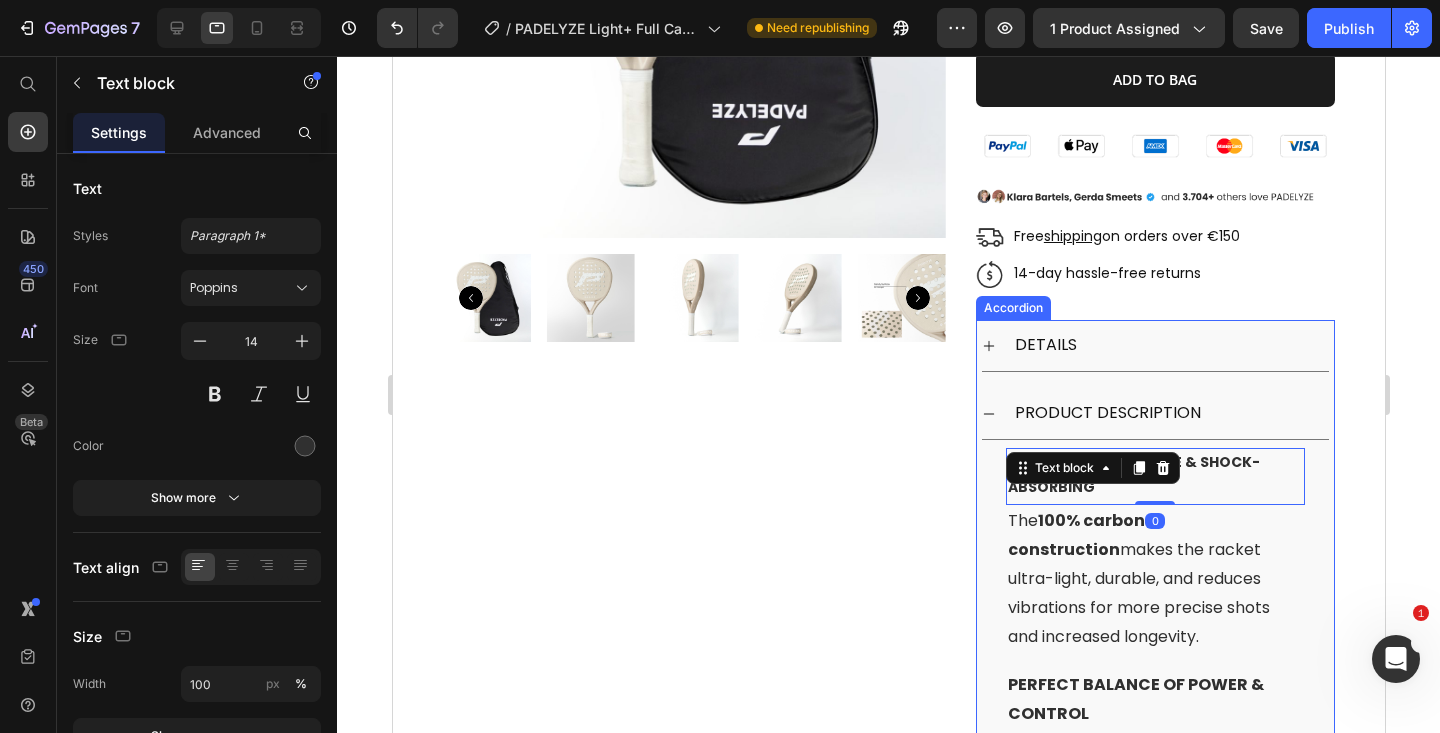 click on "Lightweight, durable & shock-absorbing Text block   0 The  100% carbon construction  makes the racket ultra-light, durable, and reduces vibrations for more precise shots and increased longevity. Text block Perfect balance of power & control Text block With  340g and mid-balance , the racket provides optimal power and precision – perfect for fast ball exchanges. Text block More spin & more precise shots Text block The  rough sandy surface  maximizes ball rotation and grip, allowing you to place your shots with more spin and precision. Text block Comfort & sleek design Text block The  EVA 15 white core  absorbs vibrations and ensures optimal rebound control, complemented by a minimalist design for performance with style. Text block INCLUDES signature RACKET BAG Text block Every LIGHT+ racket  comes with a premium bag . Designed for protection, easy transport, and elegant style on and off the court. Text block" at bounding box center [1154, 921] 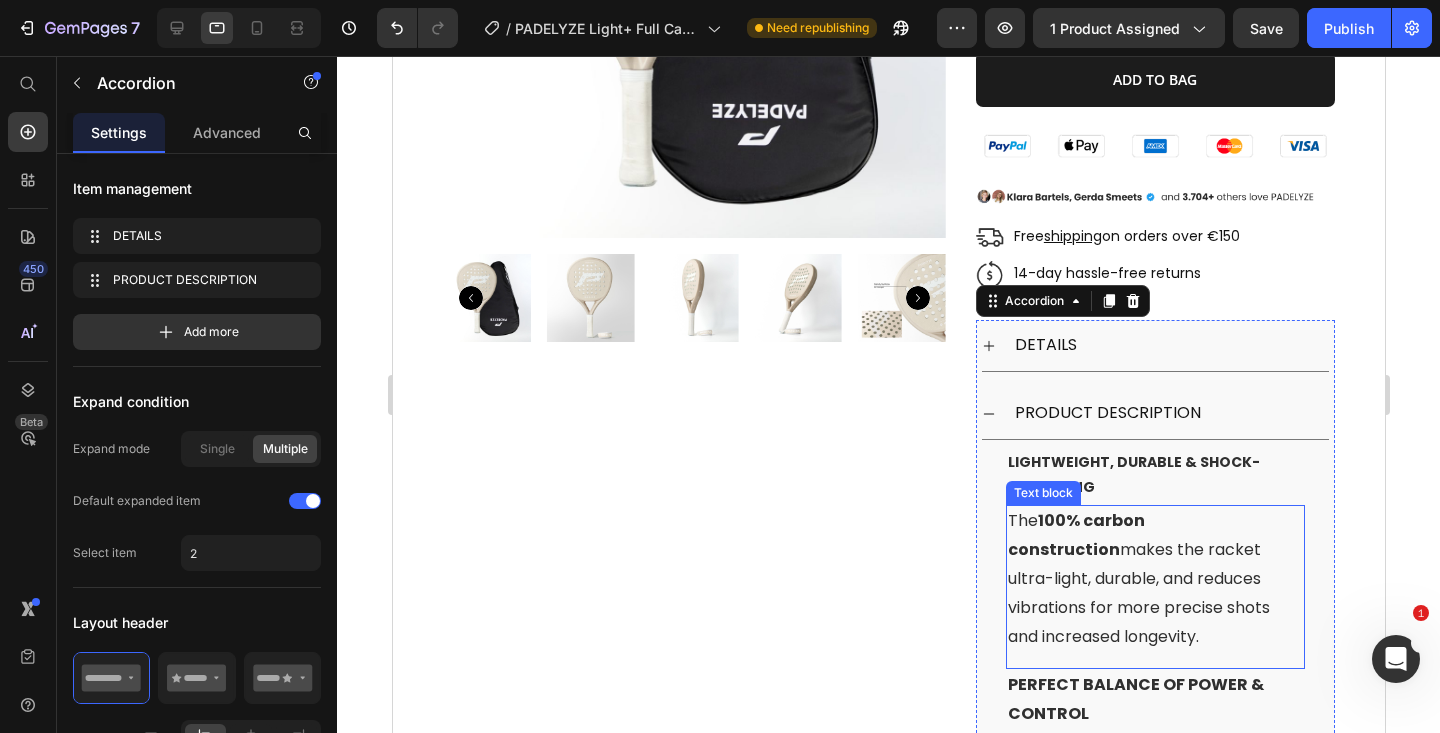 click on "The  100% carbon construction  makes the racket ultra-light, durable, and reduces vibrations for more precise shots and increased longevity." at bounding box center [1154, 579] 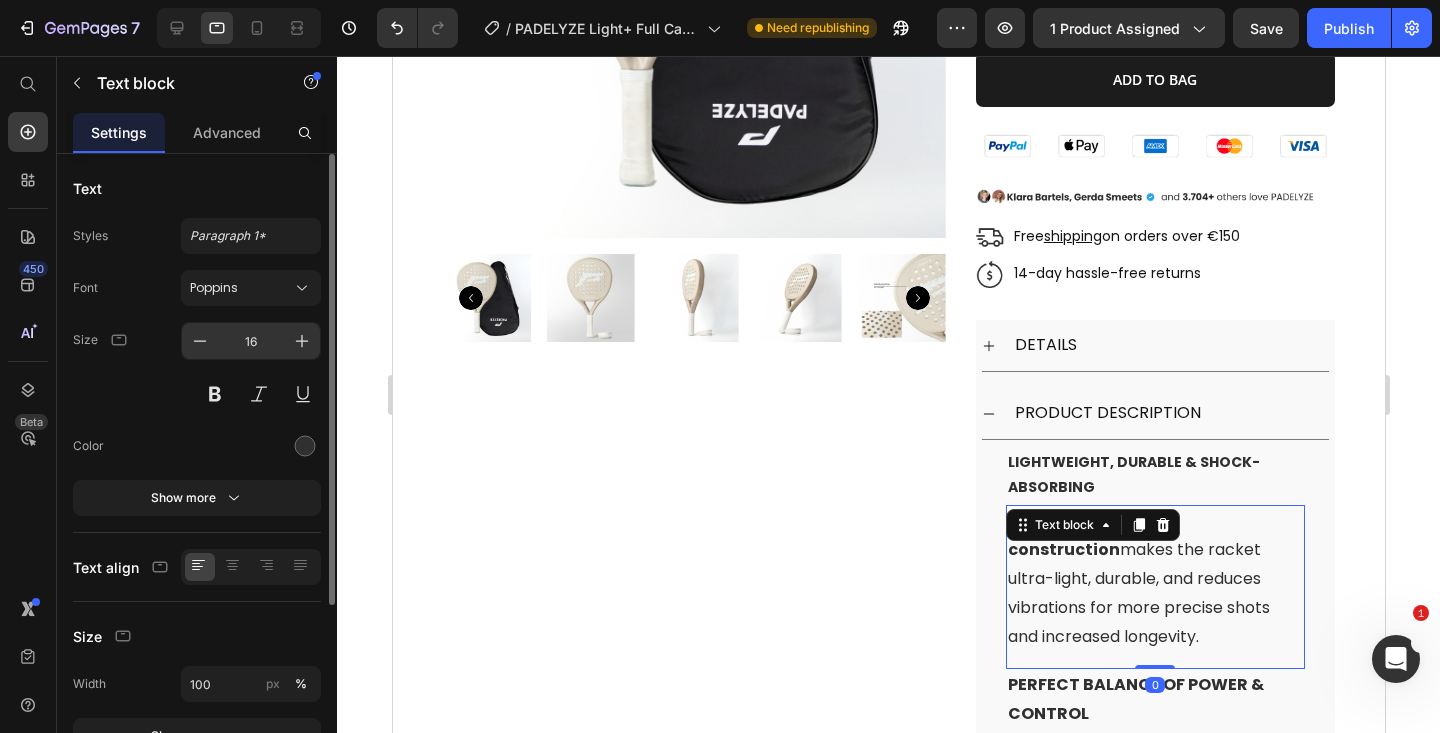 click on "16" at bounding box center [251, 341] 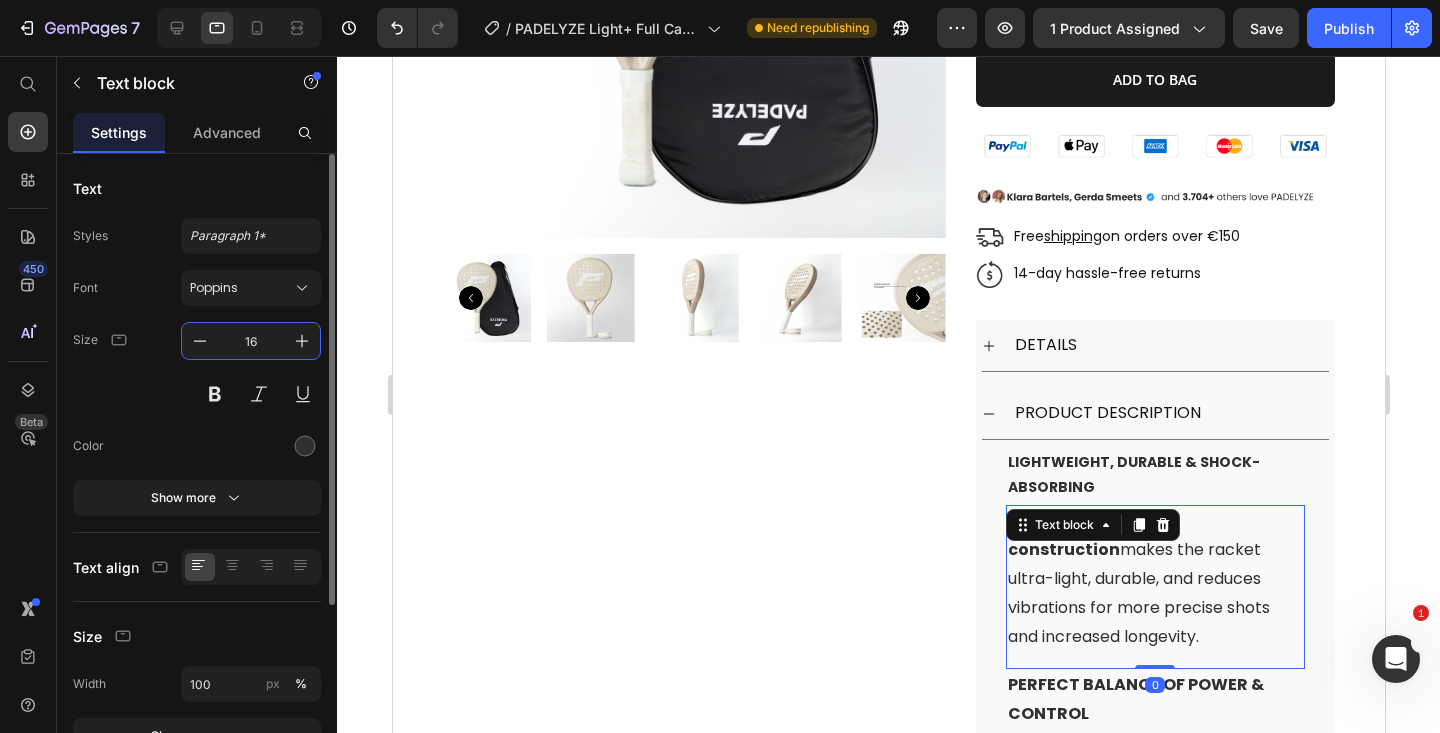 click on "16" at bounding box center [251, 341] 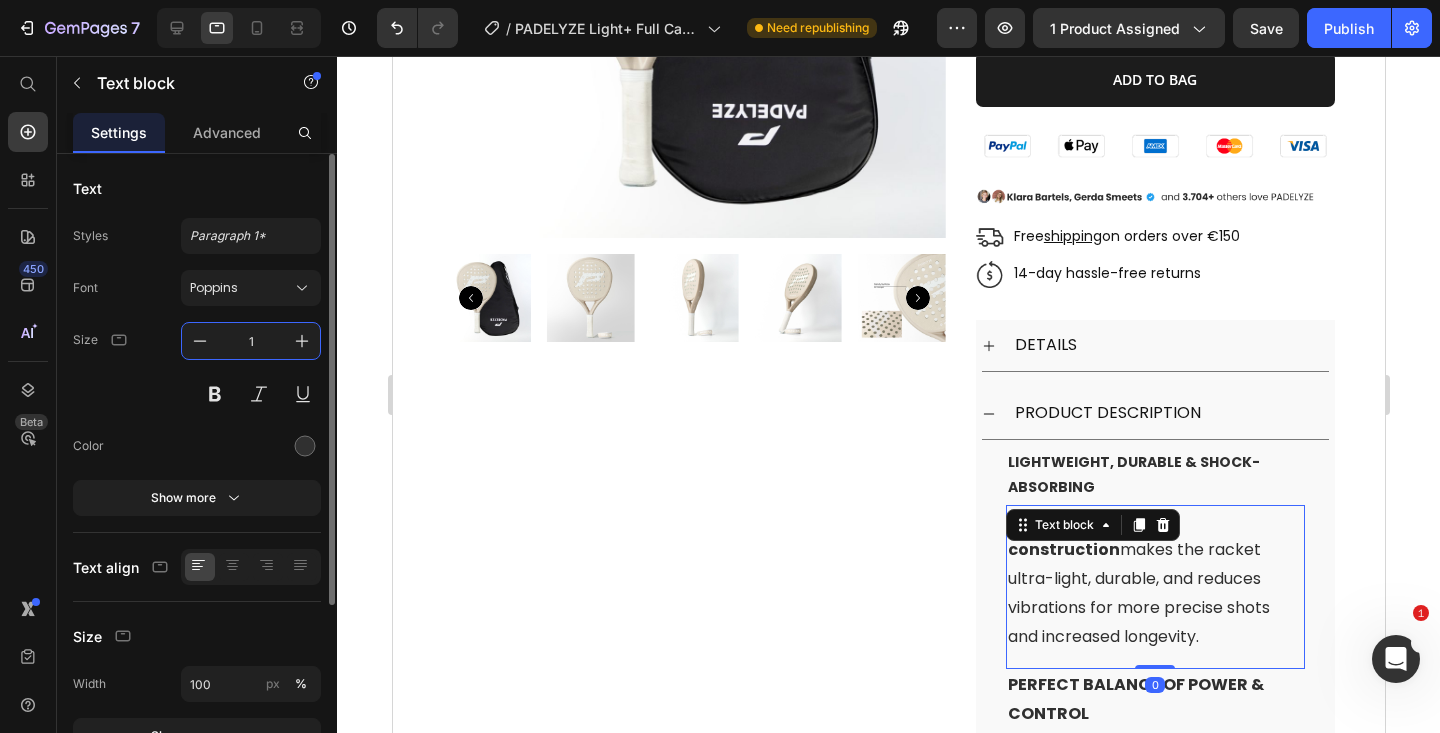 type on "14" 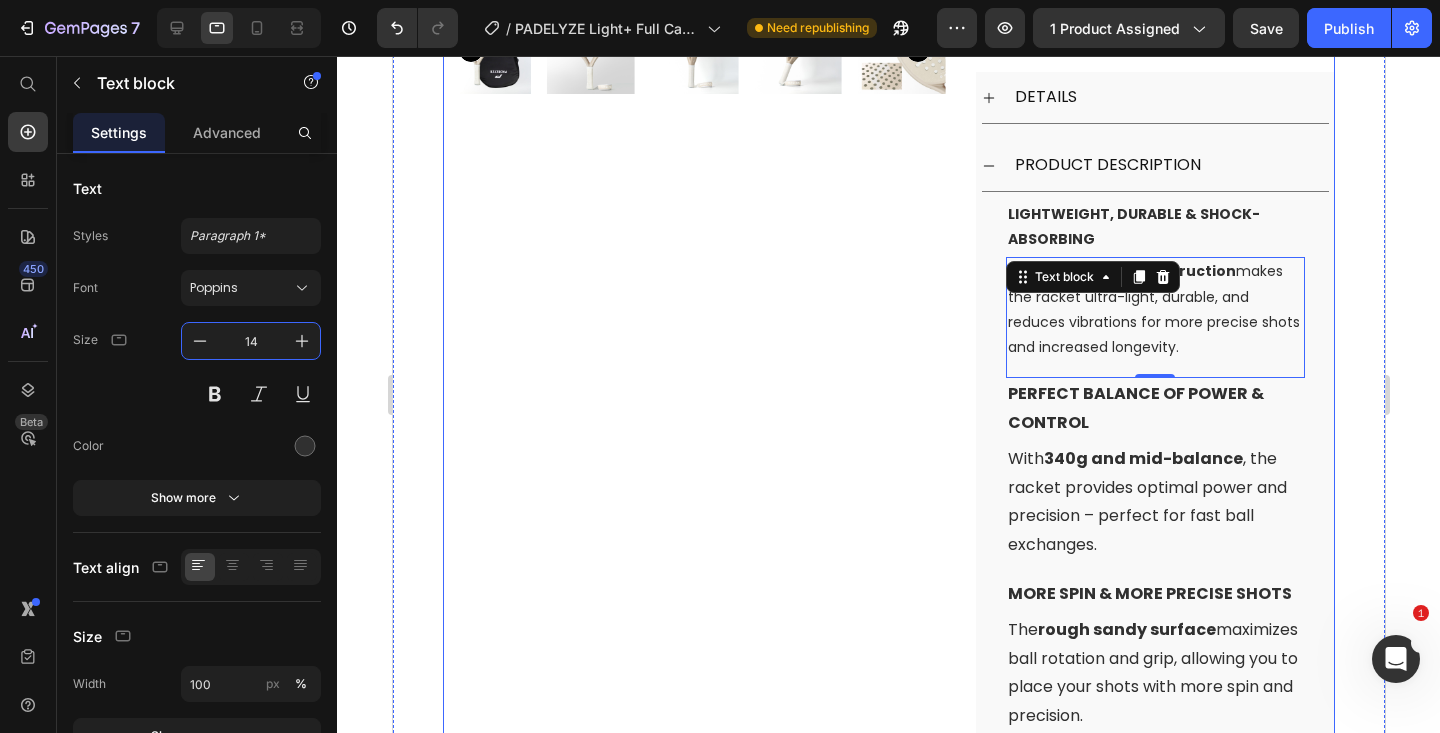 scroll, scrollTop: 713, scrollLeft: 0, axis: vertical 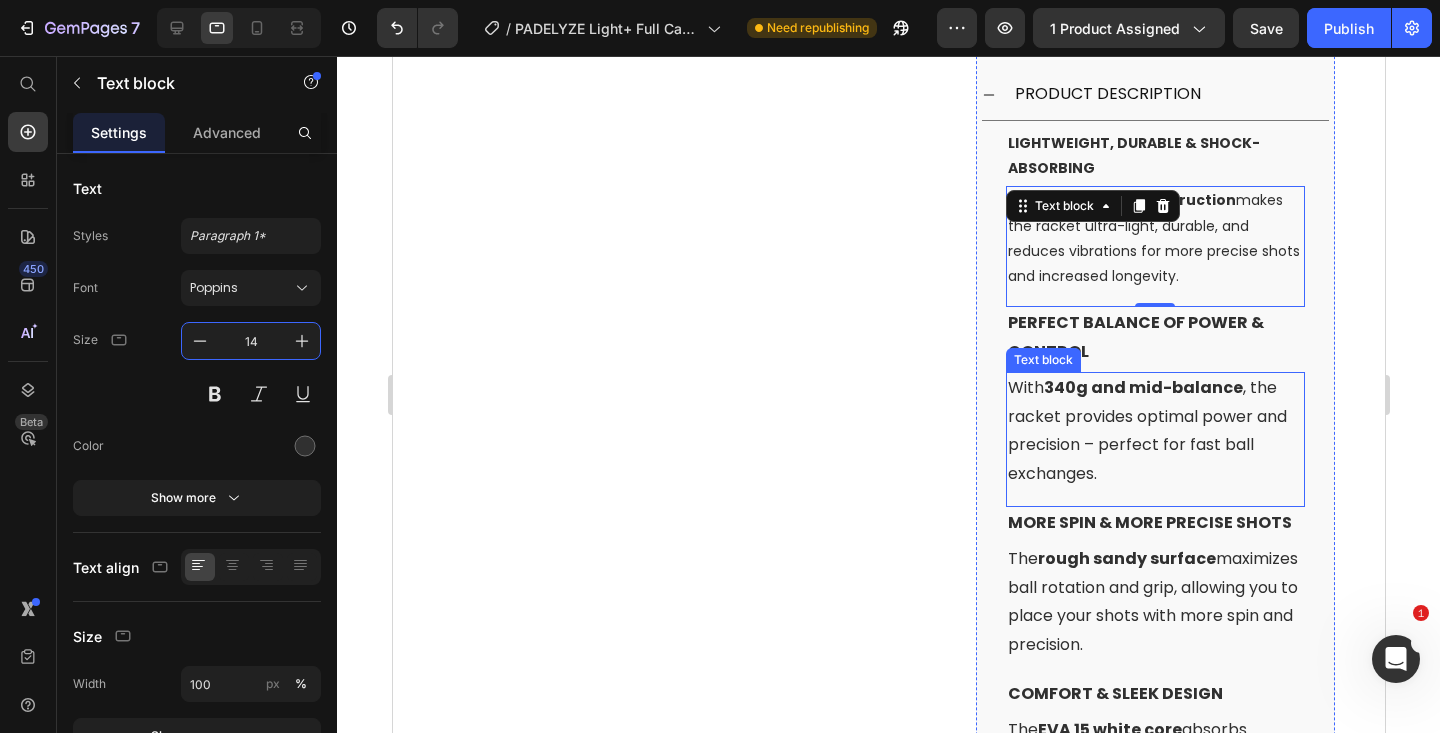 click on "With  340g and mid-balance , the racket provides optimal power and precision – perfect for fast ball exchanges." at bounding box center [1154, 431] 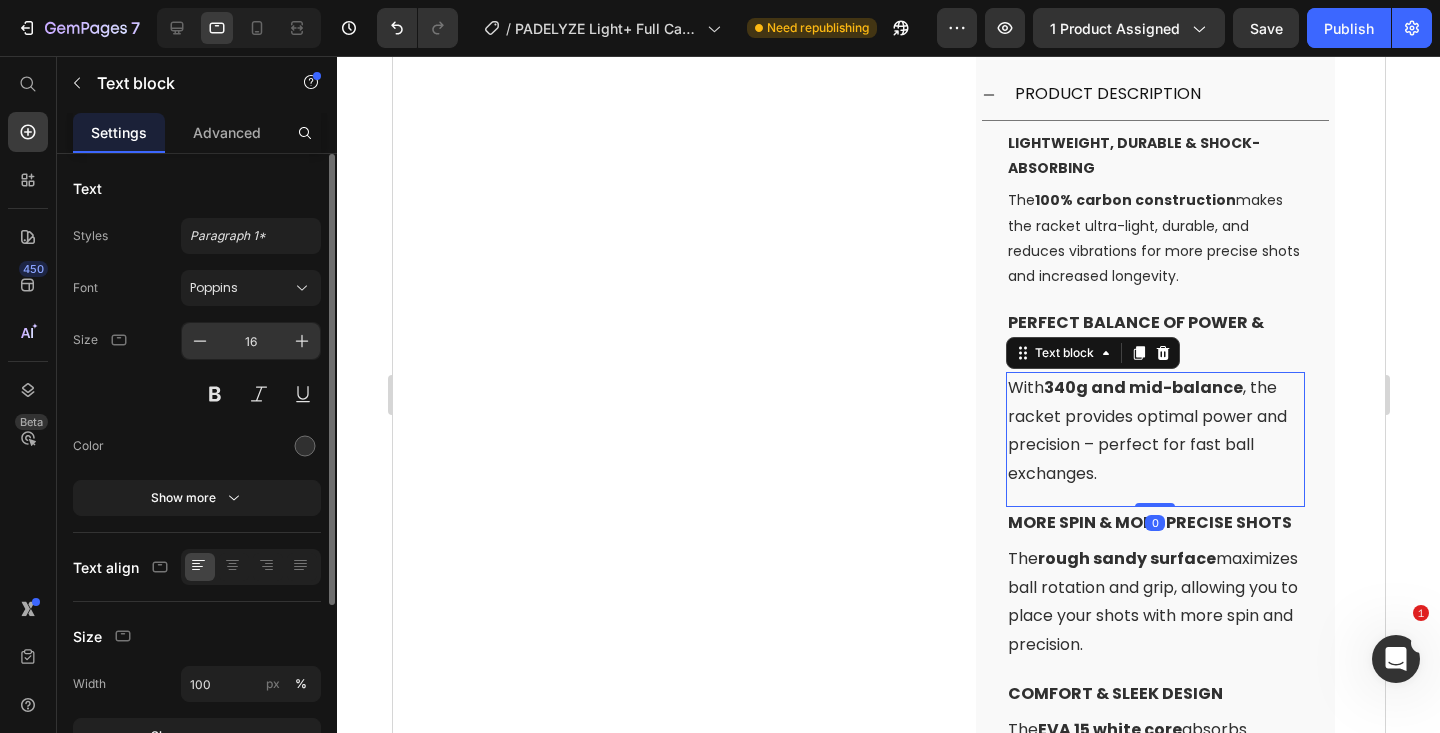 click on "16" at bounding box center [251, 341] 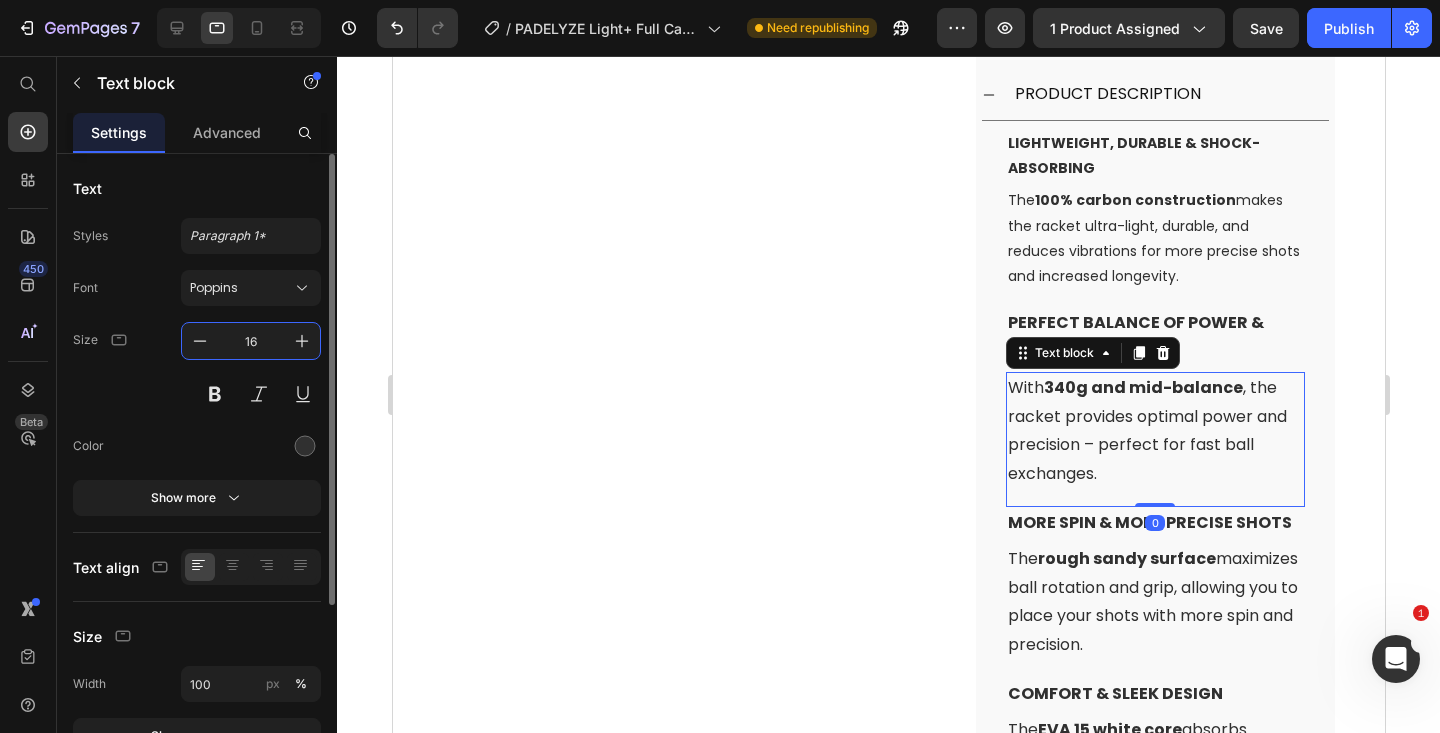 click on "16" at bounding box center [251, 341] 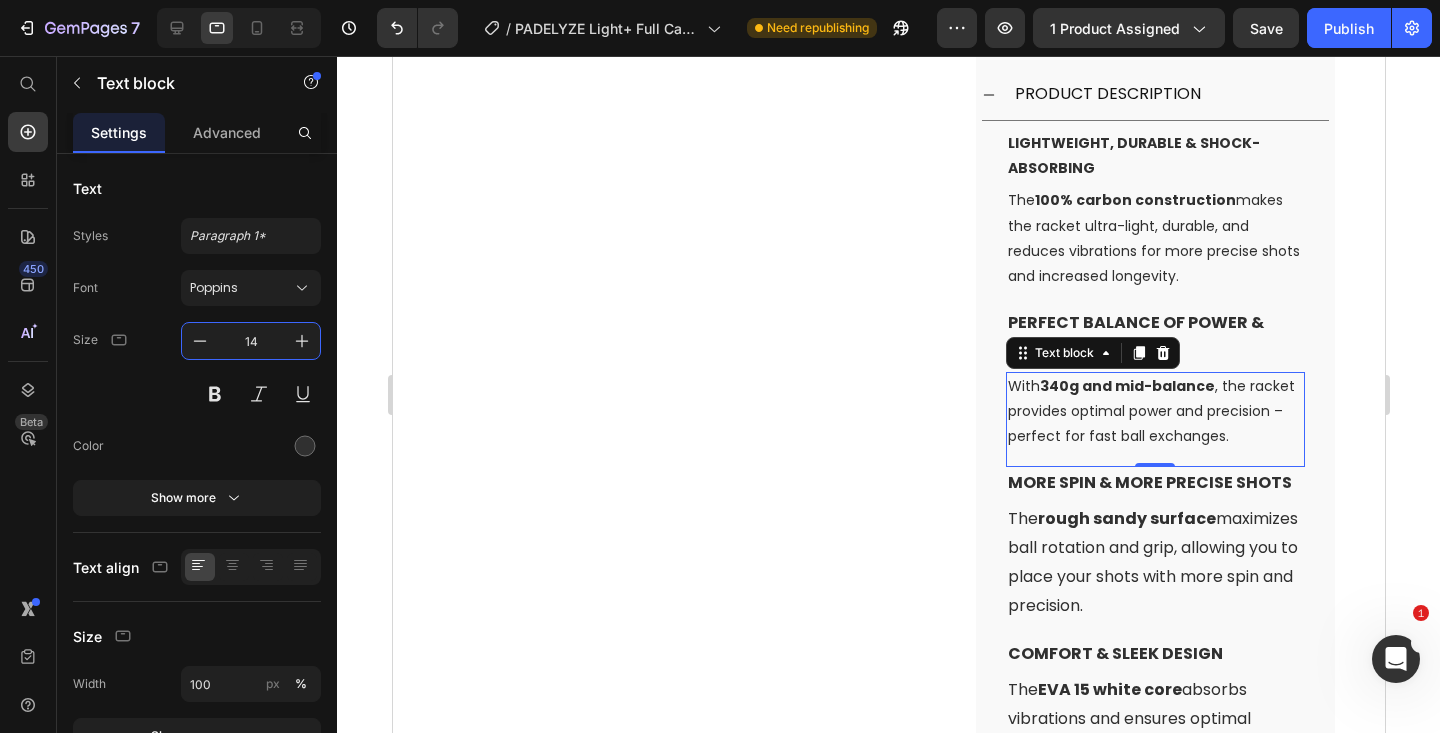type on "14" 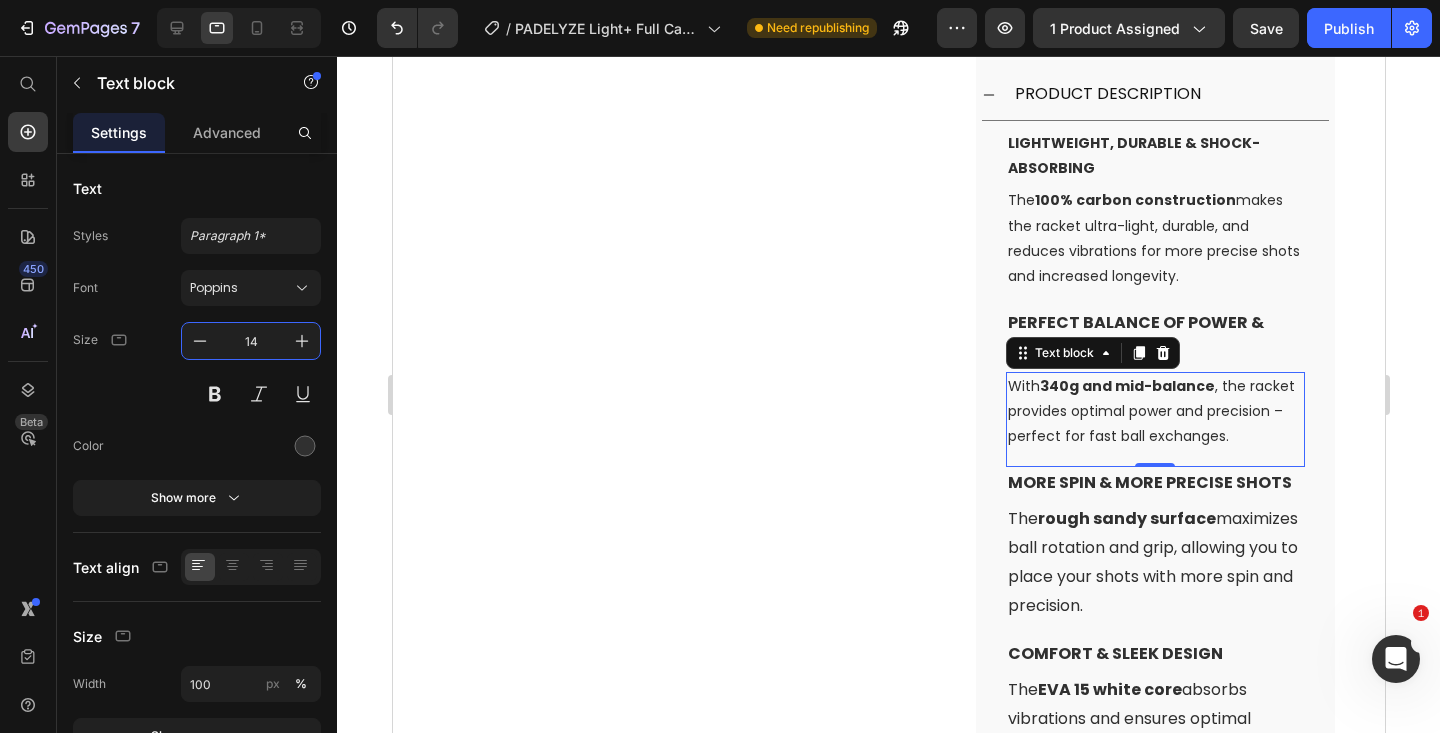 click on "Text block" at bounding box center [1092, 353] 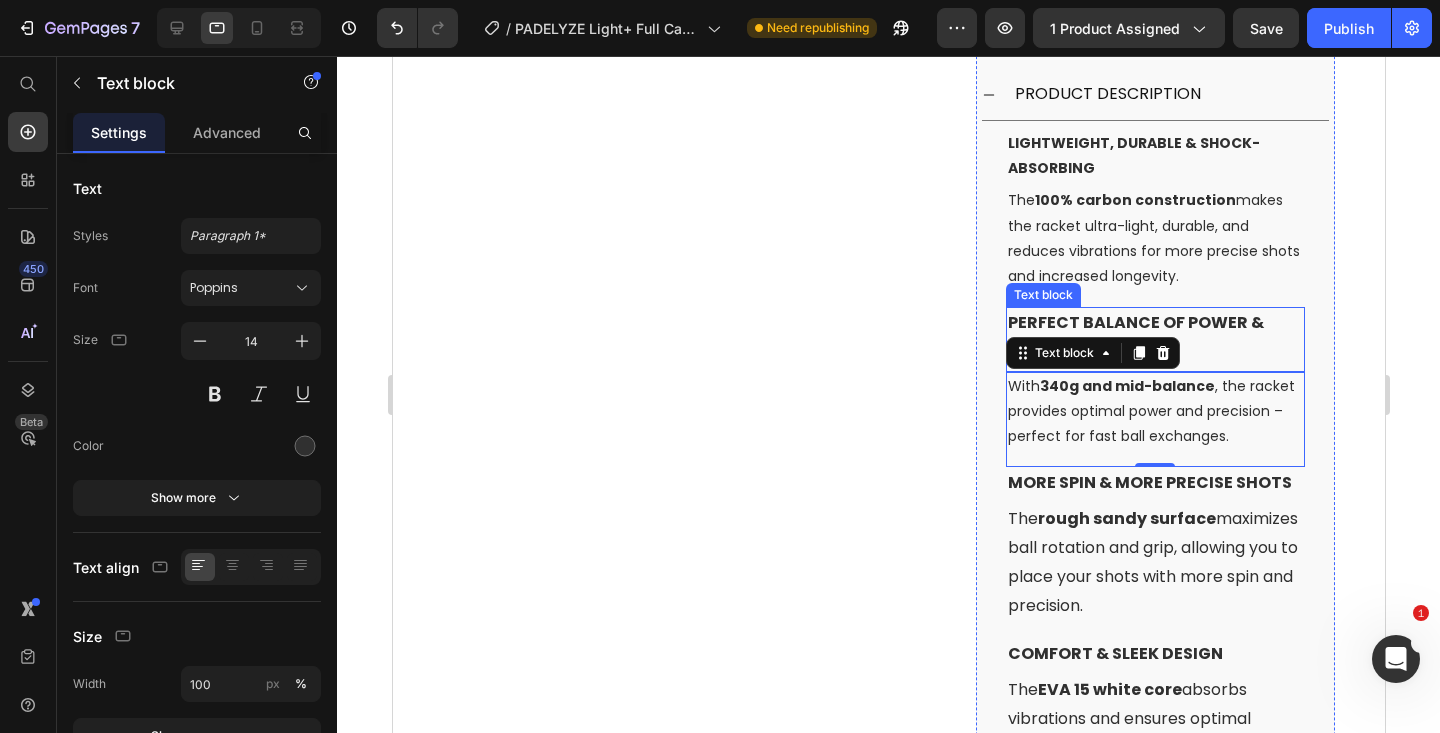 click on "Perfect balance of power & control" at bounding box center (1135, 337) 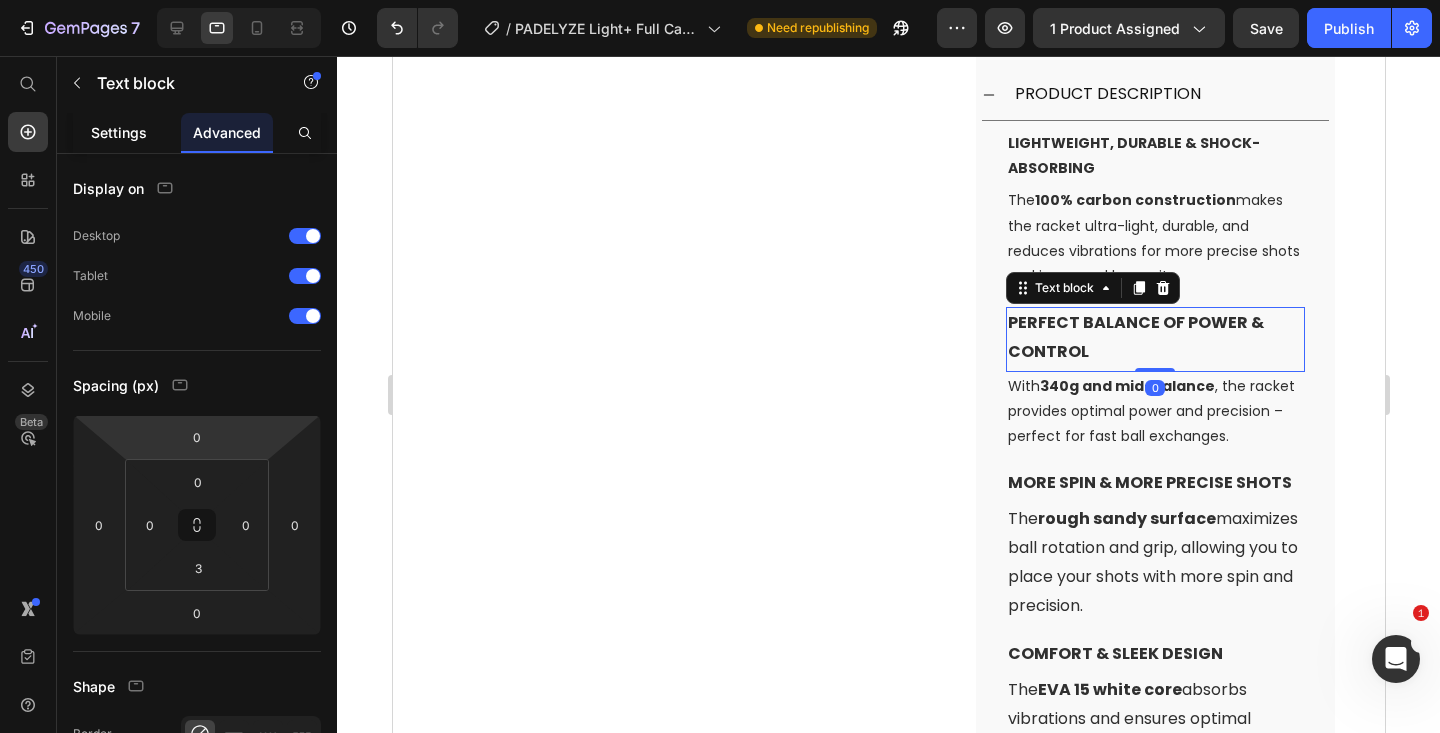click on "Settings" 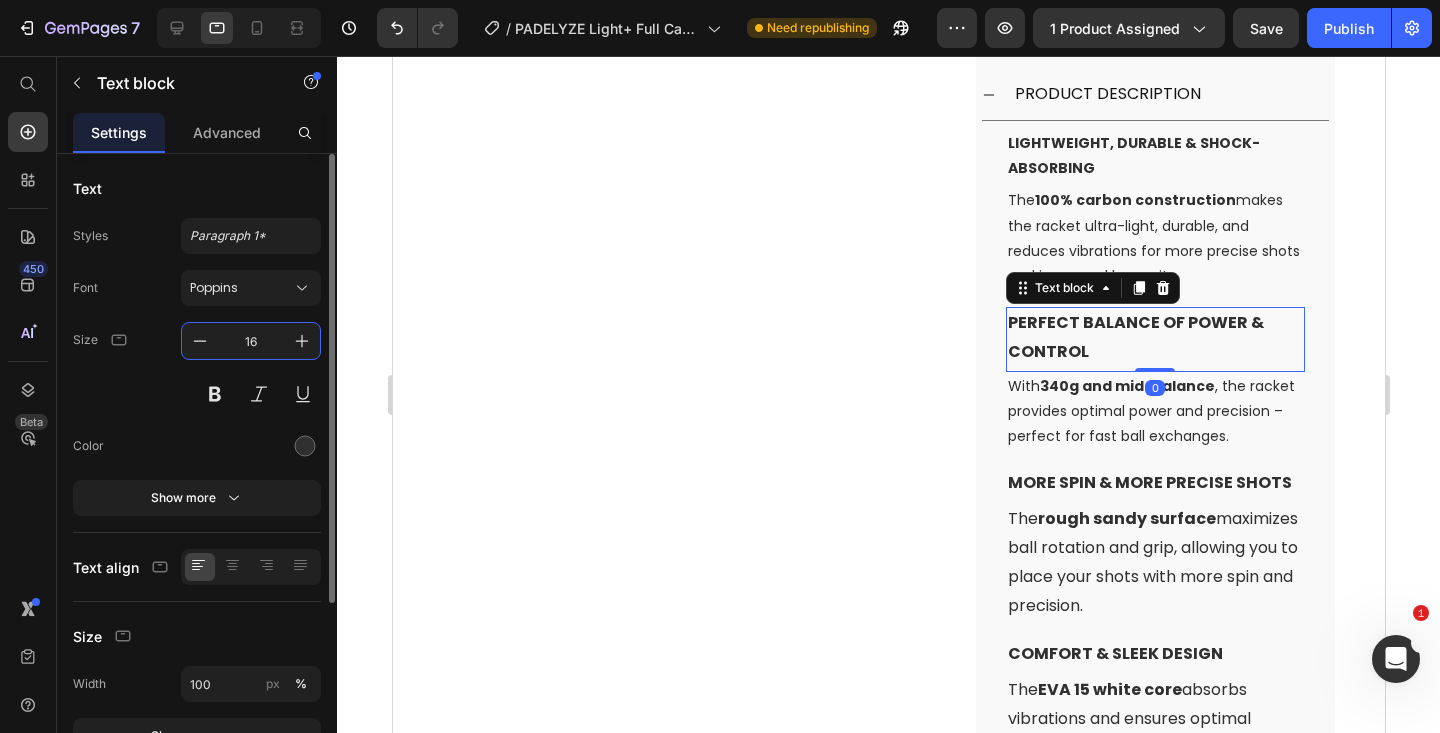 click on "16" at bounding box center (251, 341) 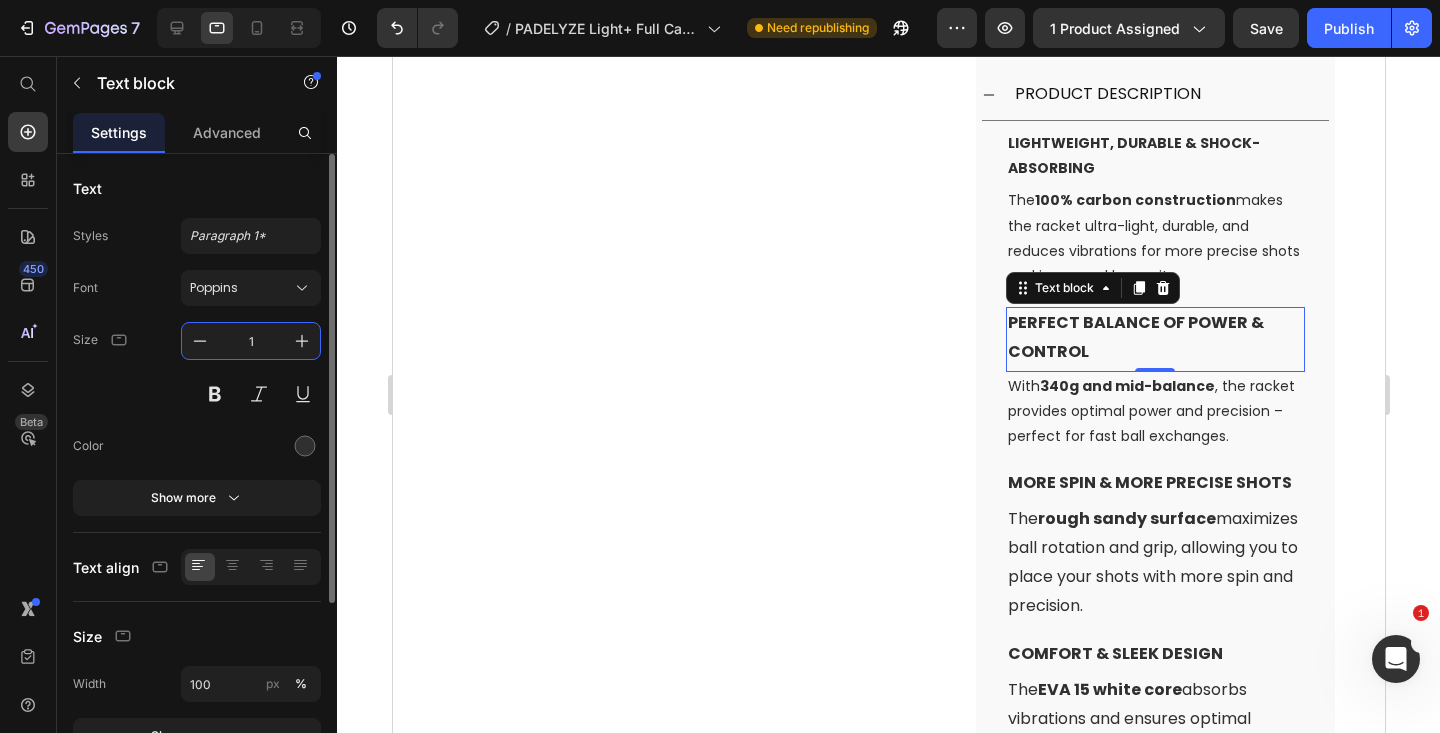 type on "14" 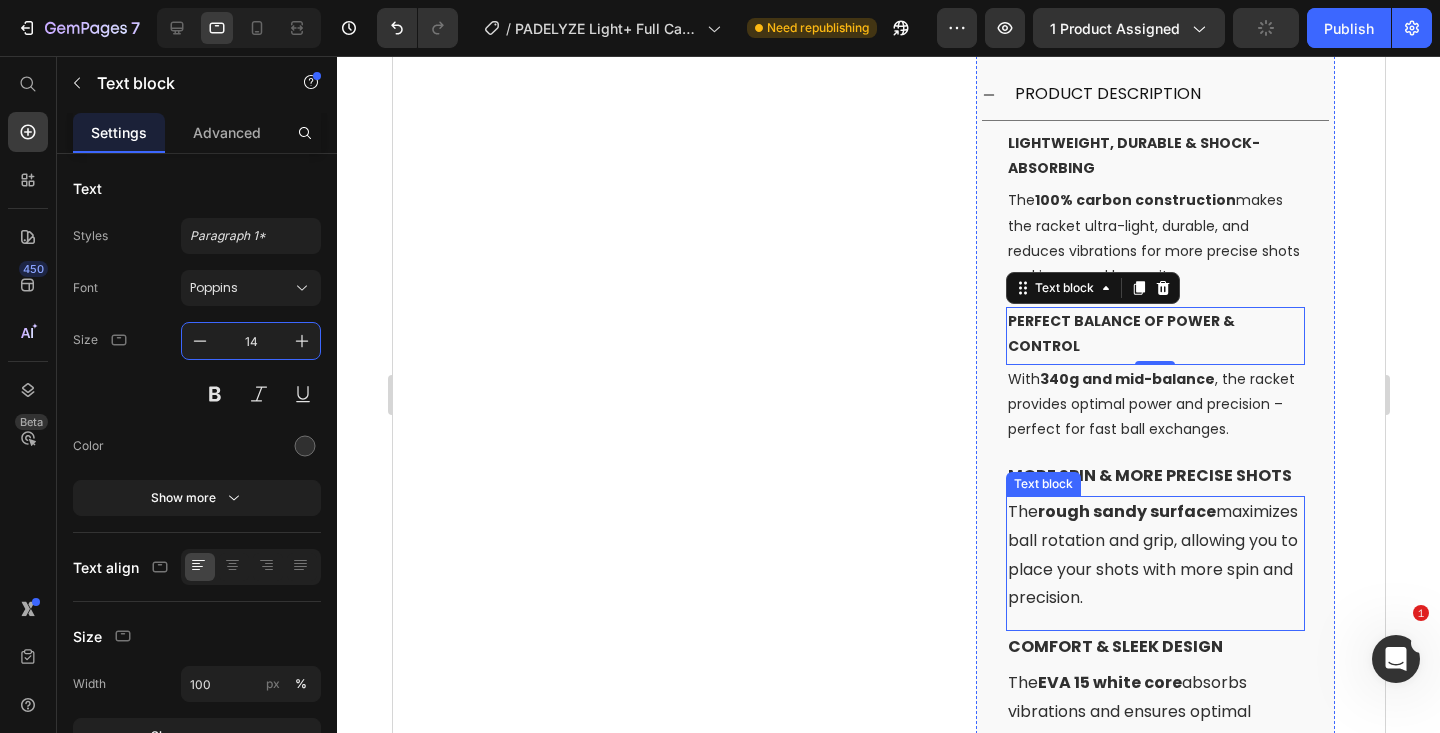 click on "More spin & more precise shots" at bounding box center (1149, 475) 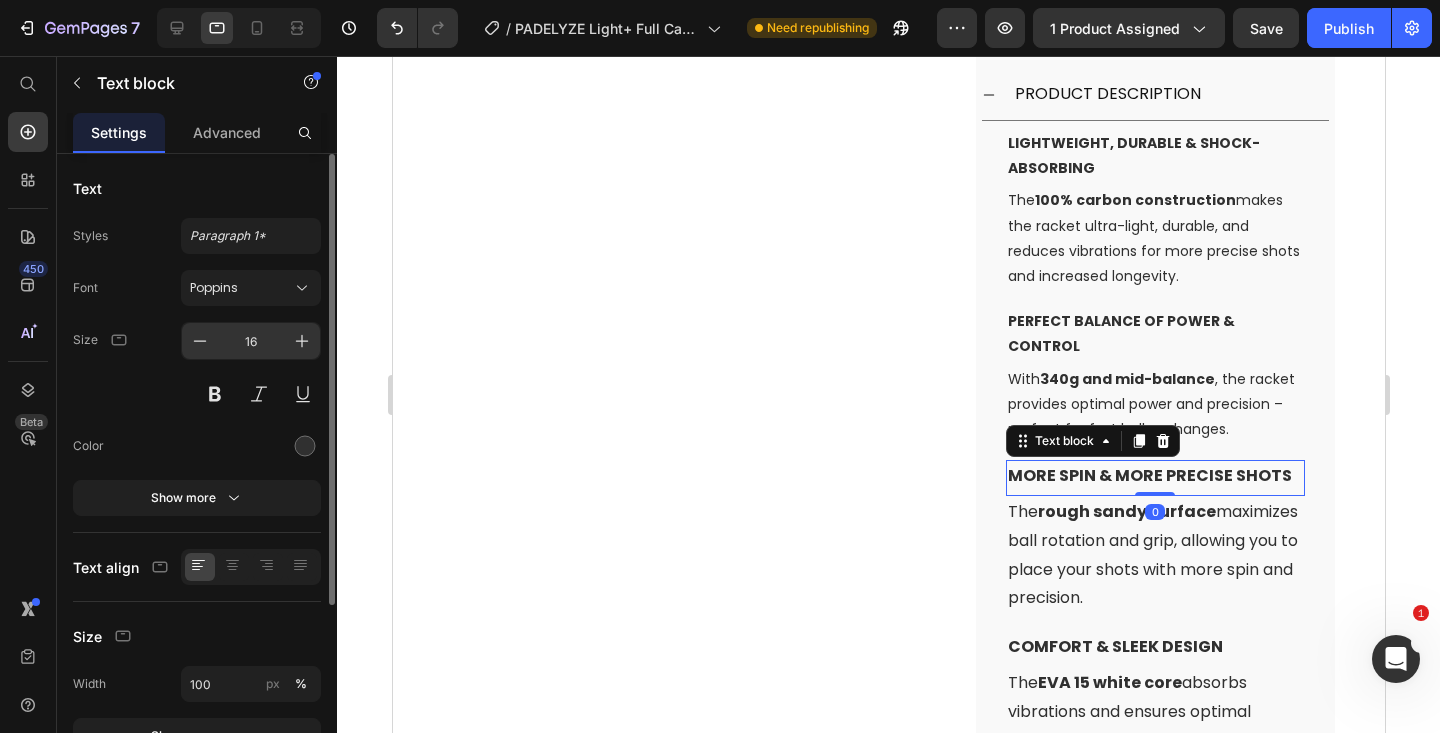 click on "16" at bounding box center (251, 341) 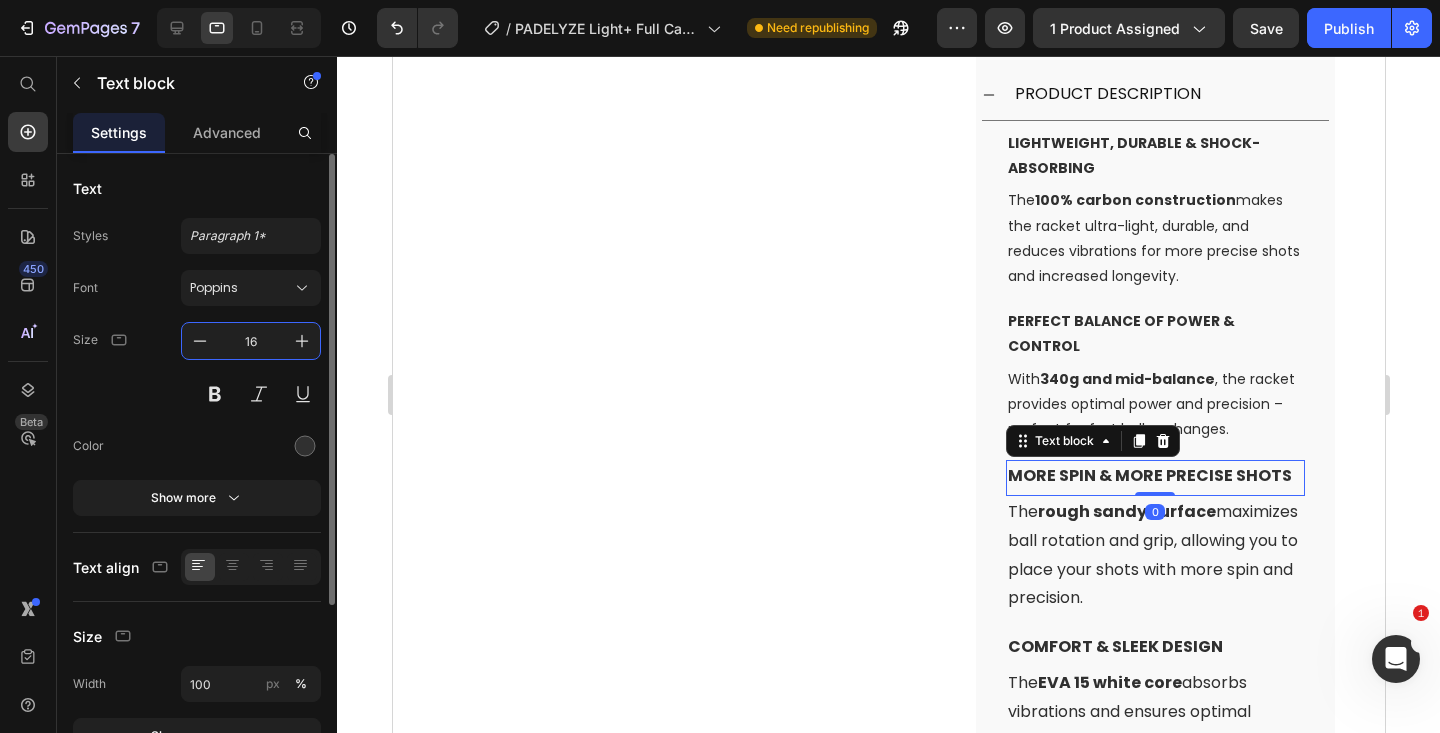 click on "16" at bounding box center [251, 341] 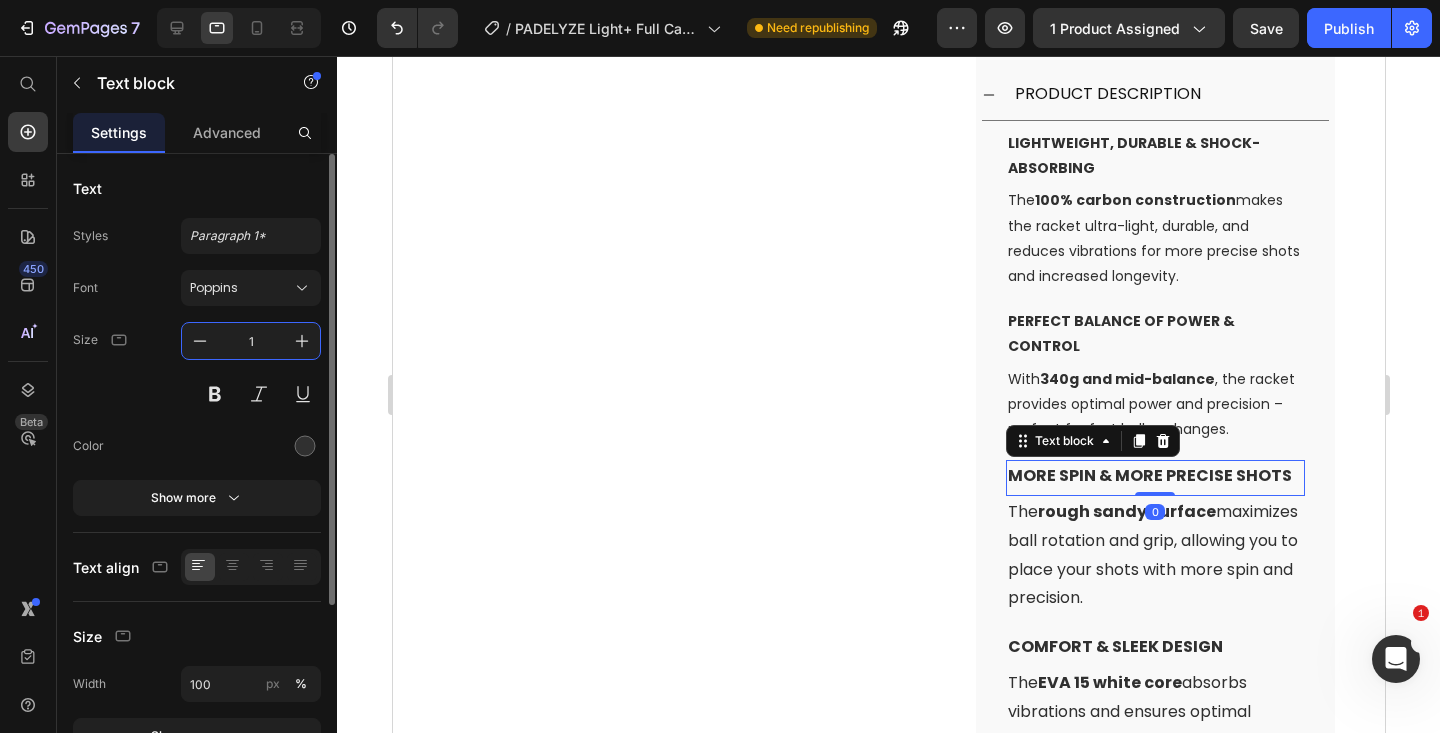 type on "14" 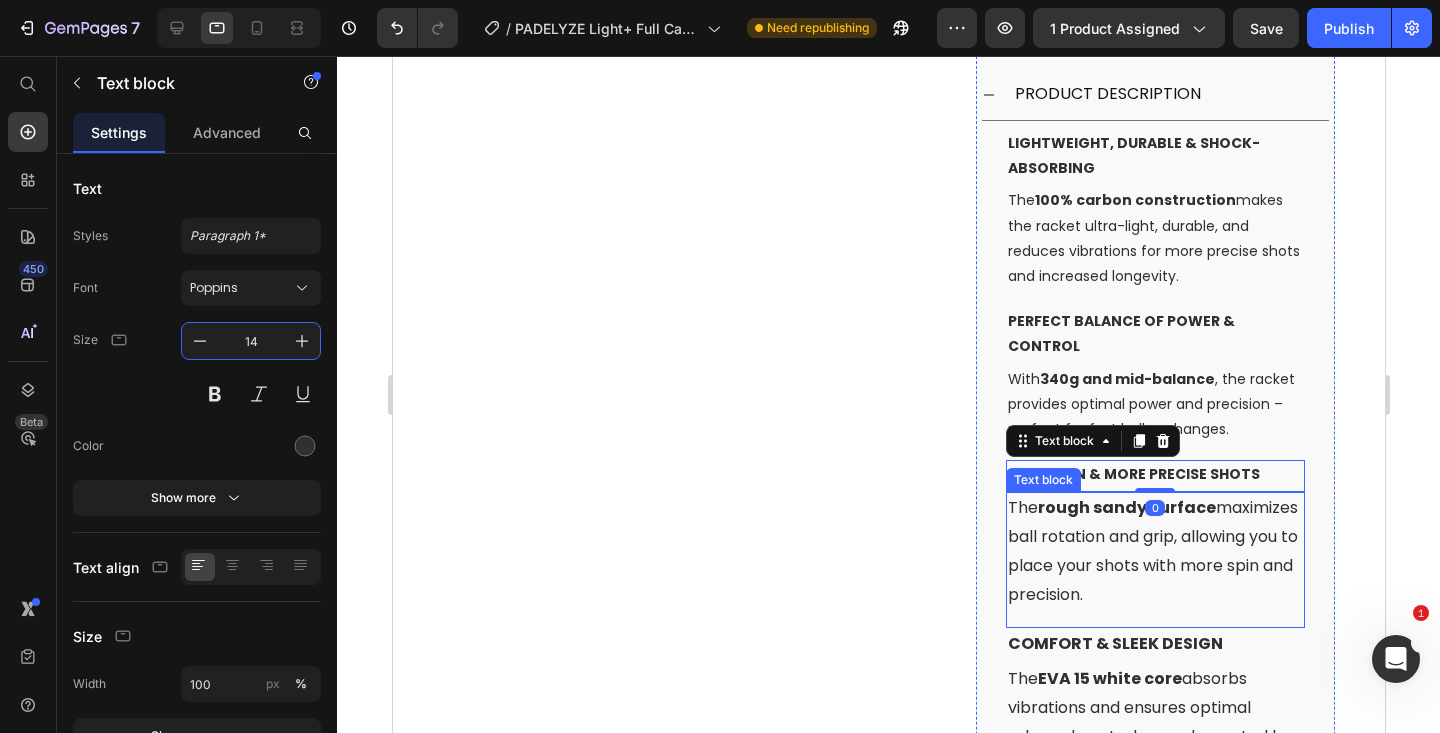 click on "The  rough sandy surface  maximizes ball rotation and grip, allowing you to place your shots with more spin and precision." at bounding box center (1154, 551) 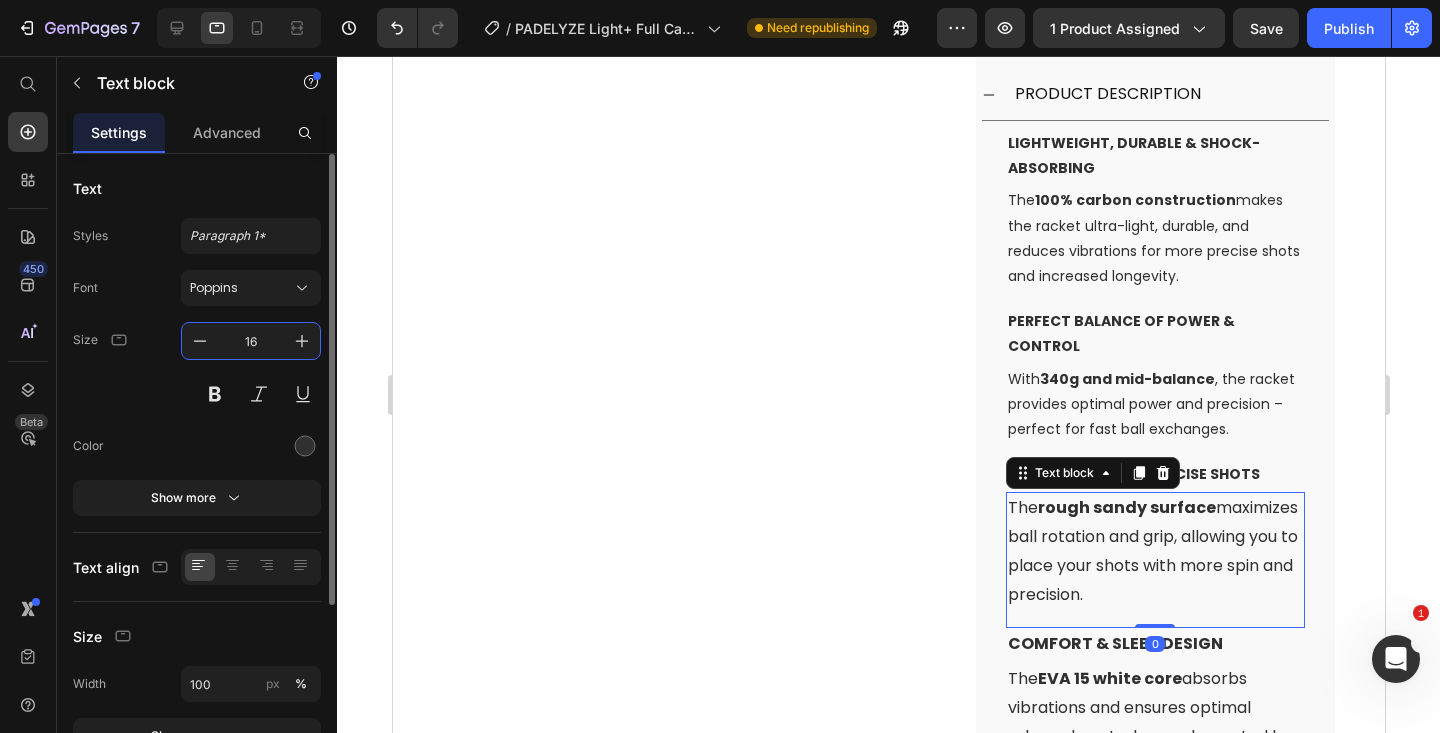click on "16" at bounding box center (251, 341) 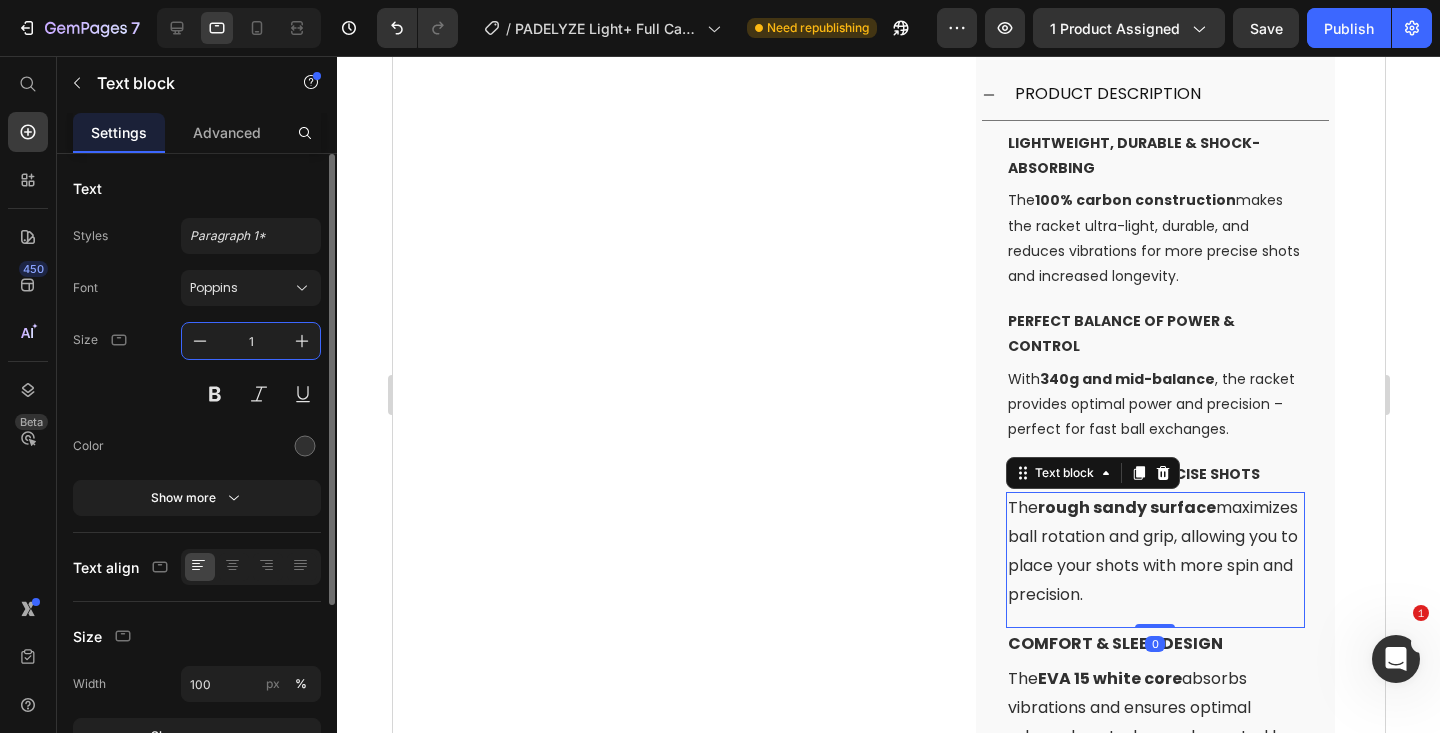 type on "14" 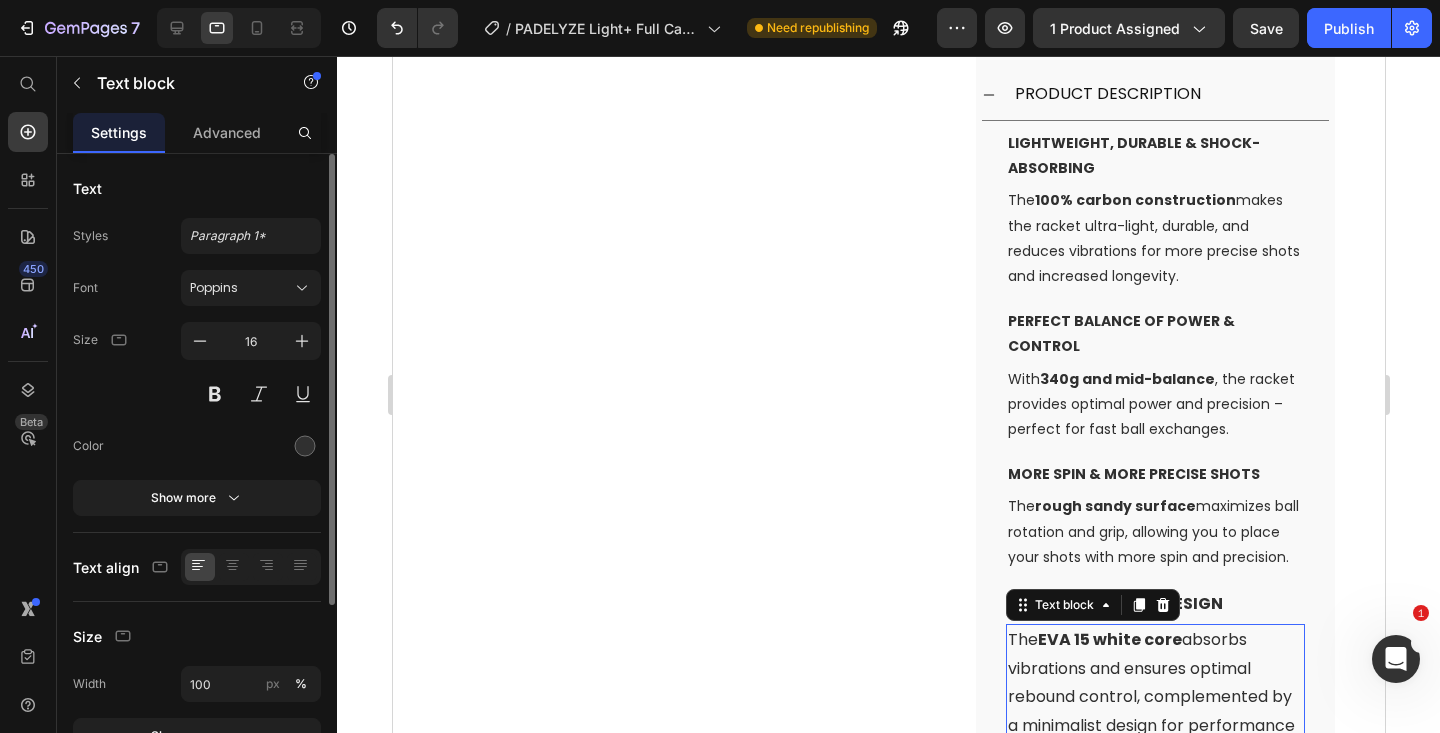 click on "The  EVA 15 white core  absorbs vibrations and ensures optimal rebound control, complemented by a minimalist design for performance with style." at bounding box center (1154, 698) 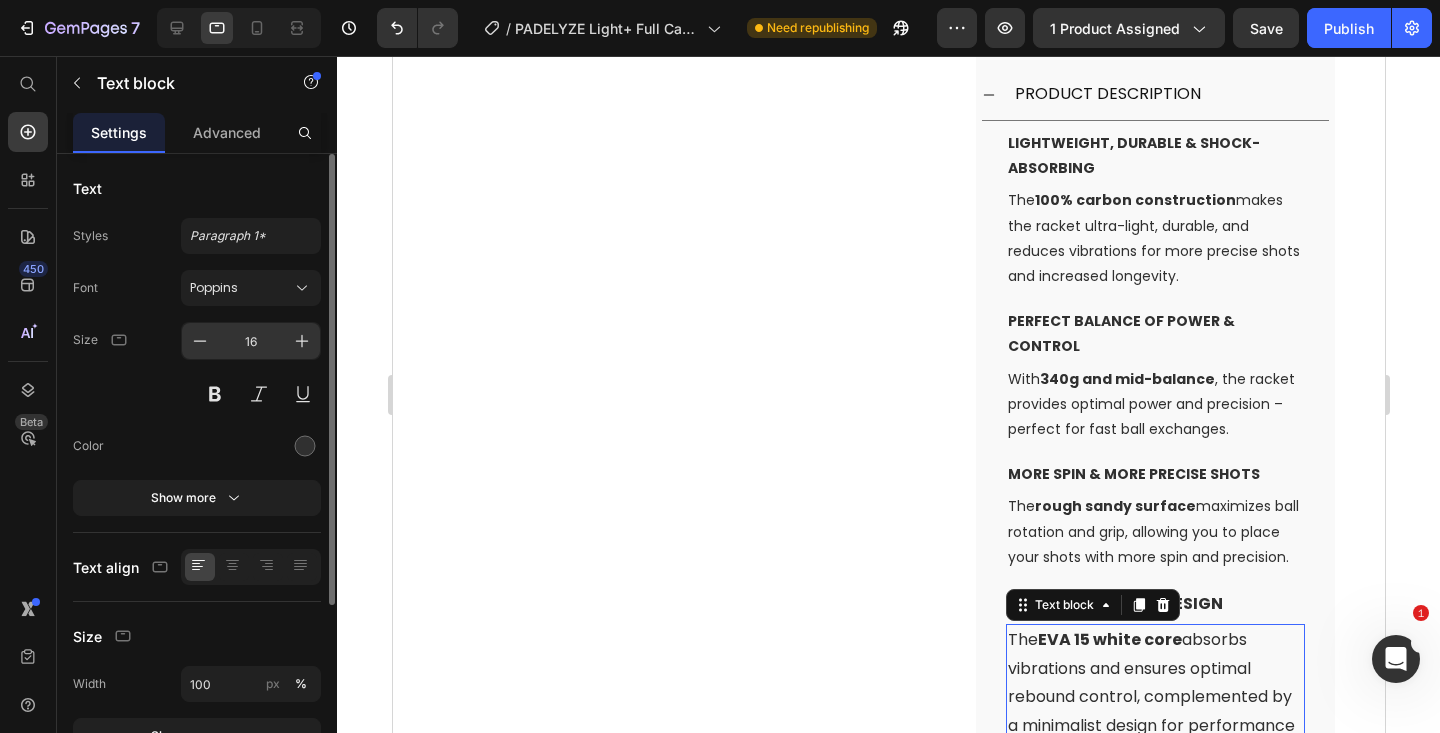 click on "16" at bounding box center (251, 341) 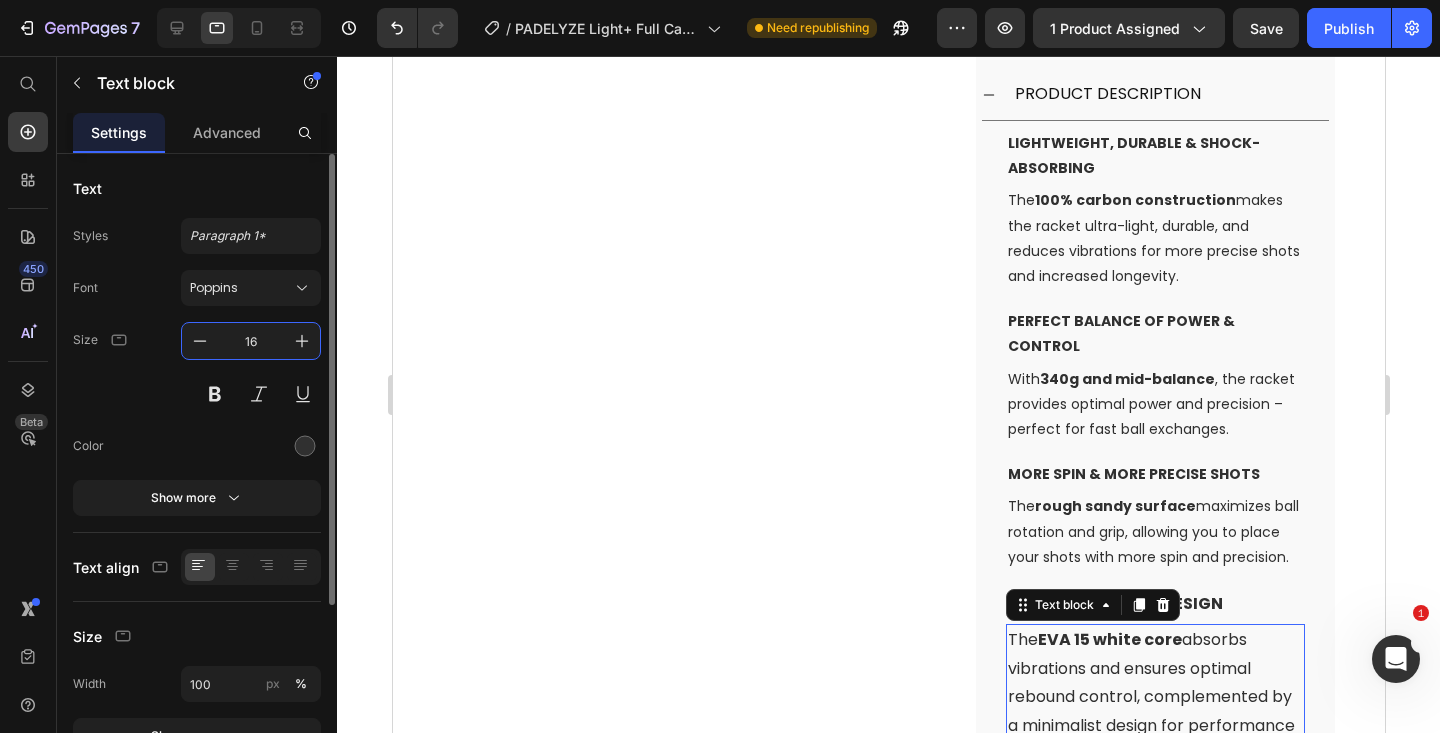 click on "16" at bounding box center [251, 341] 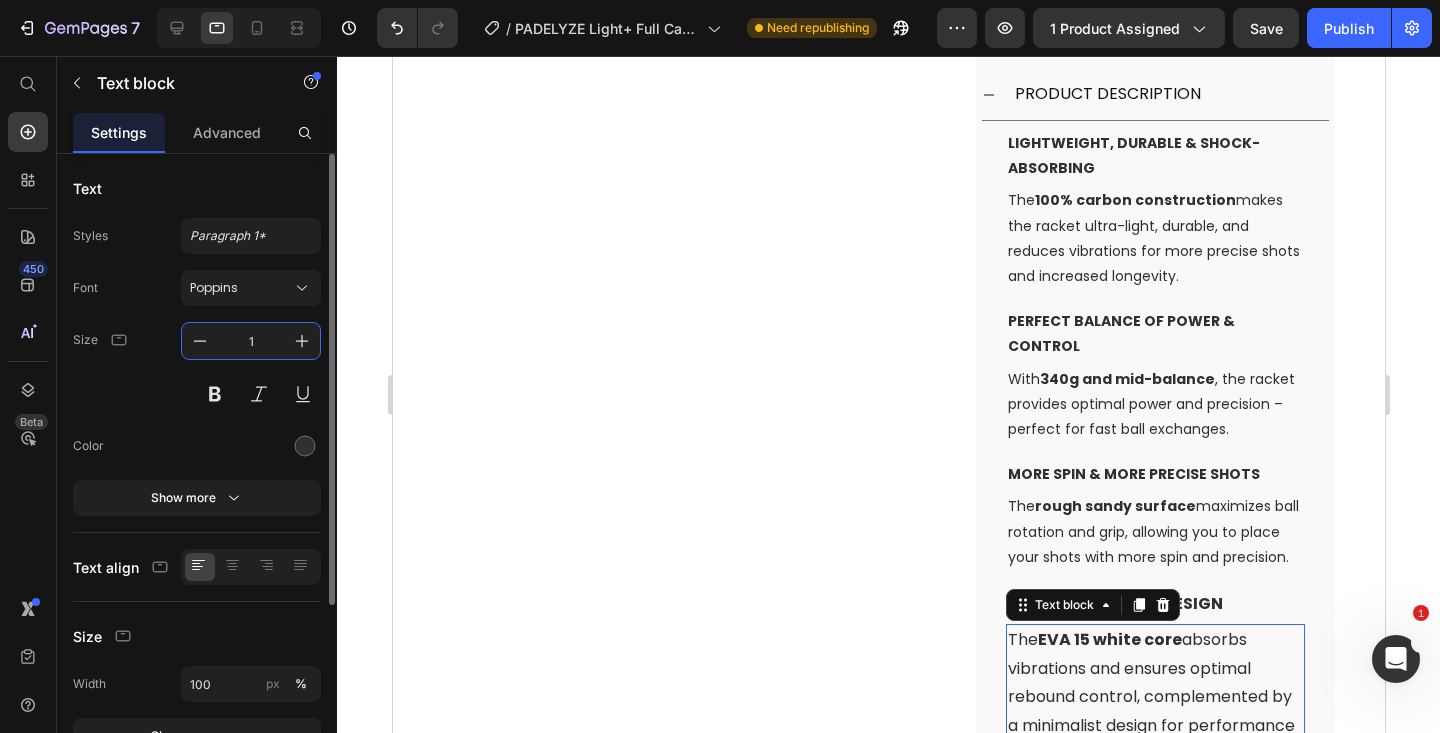 type on "14" 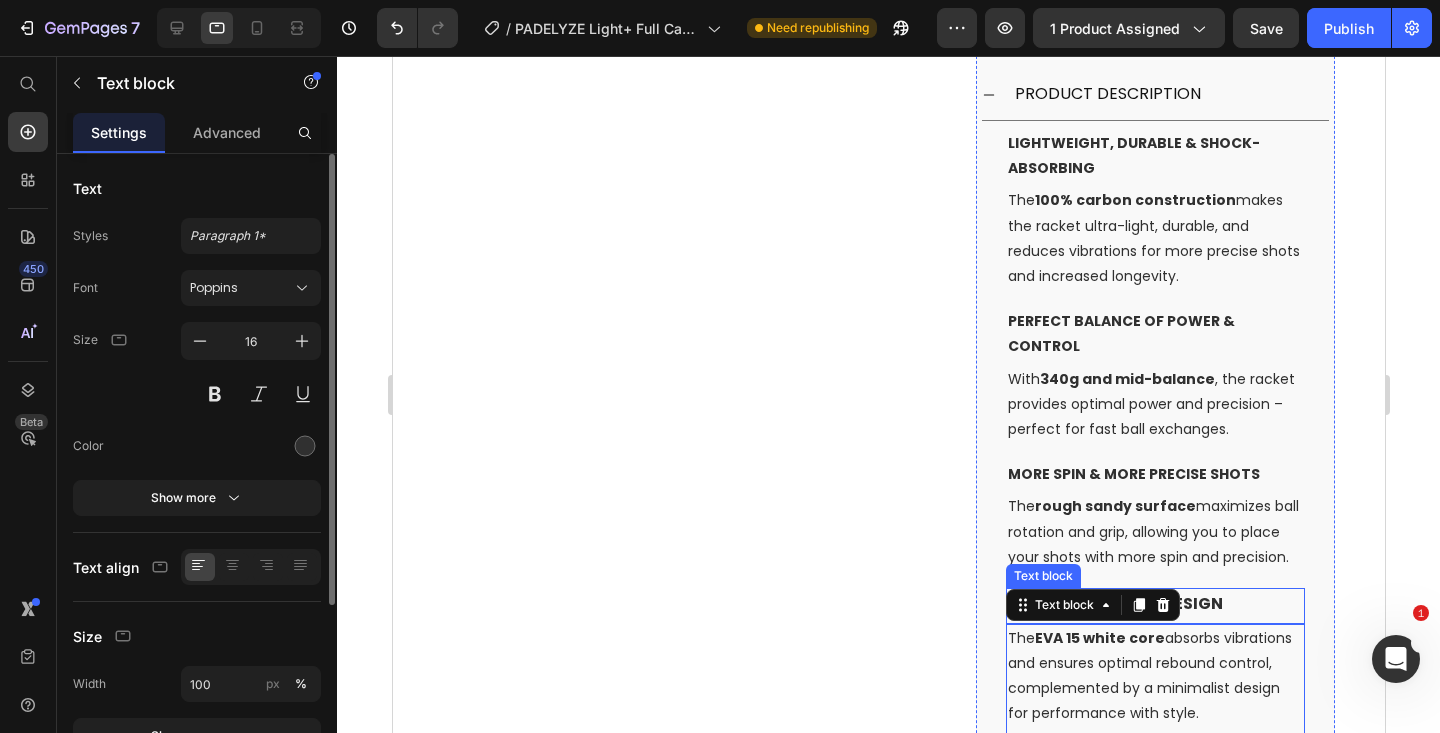 click on "Comfort & sleek design" at bounding box center (1154, 604) 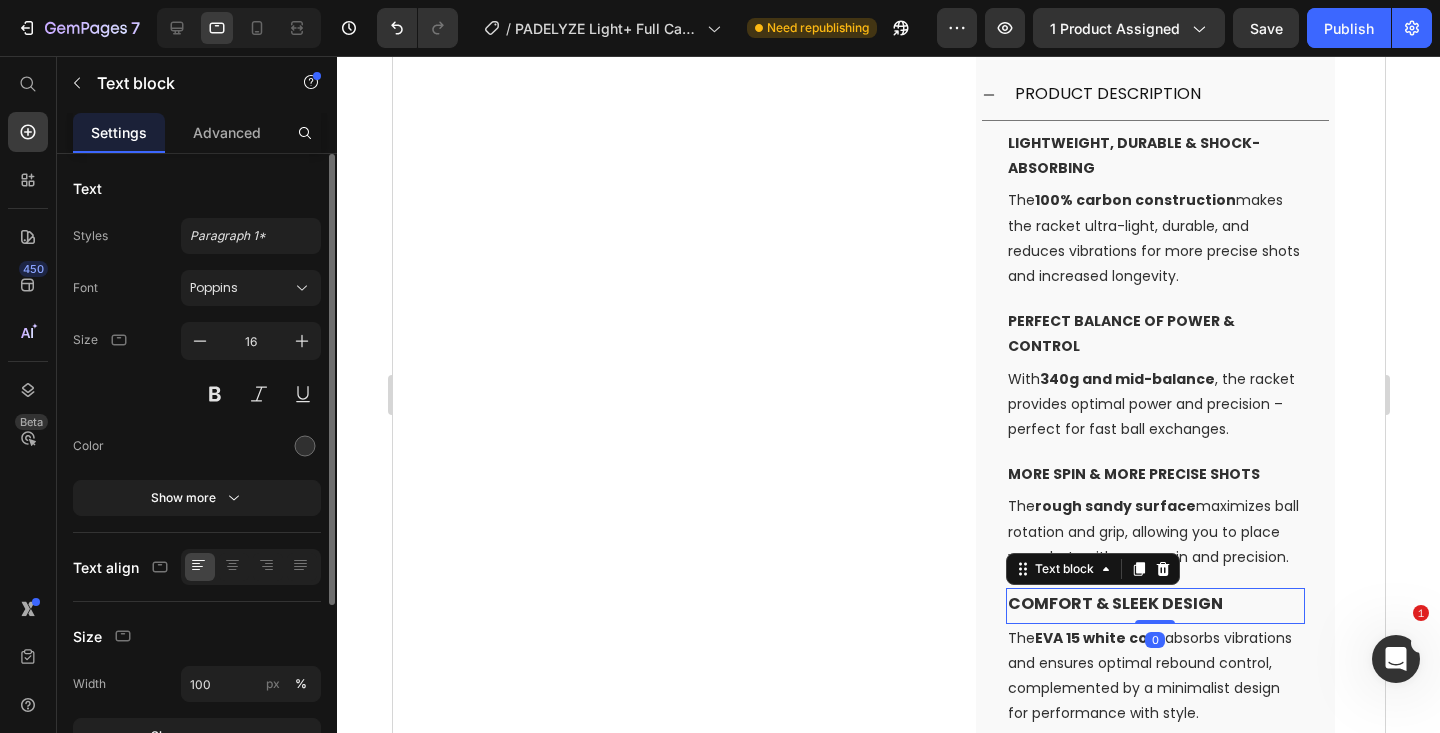 click on "Font Poppins Size 16 Color Show more" at bounding box center (197, 393) 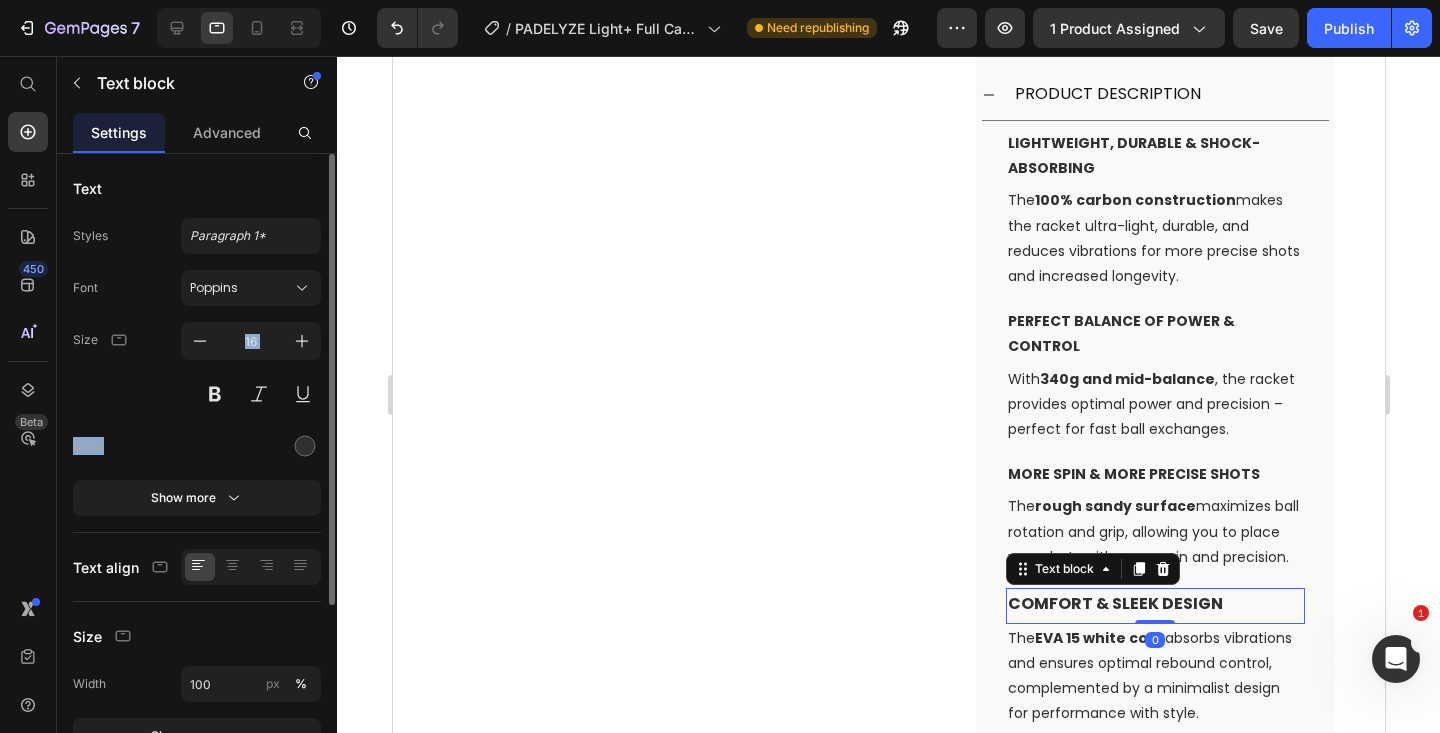 click on "Font Poppins Size 16 Color Show more" at bounding box center [197, 393] 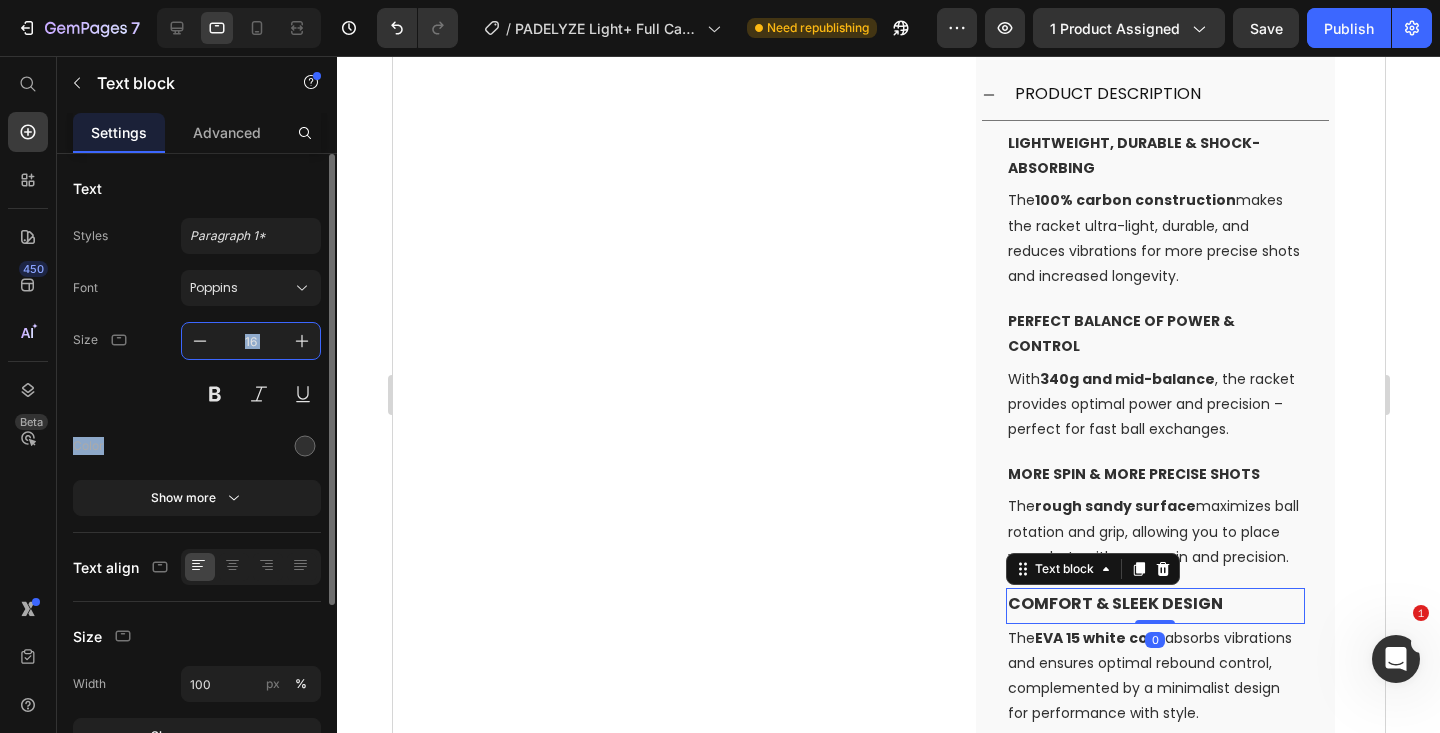 click on "16" at bounding box center [251, 341] 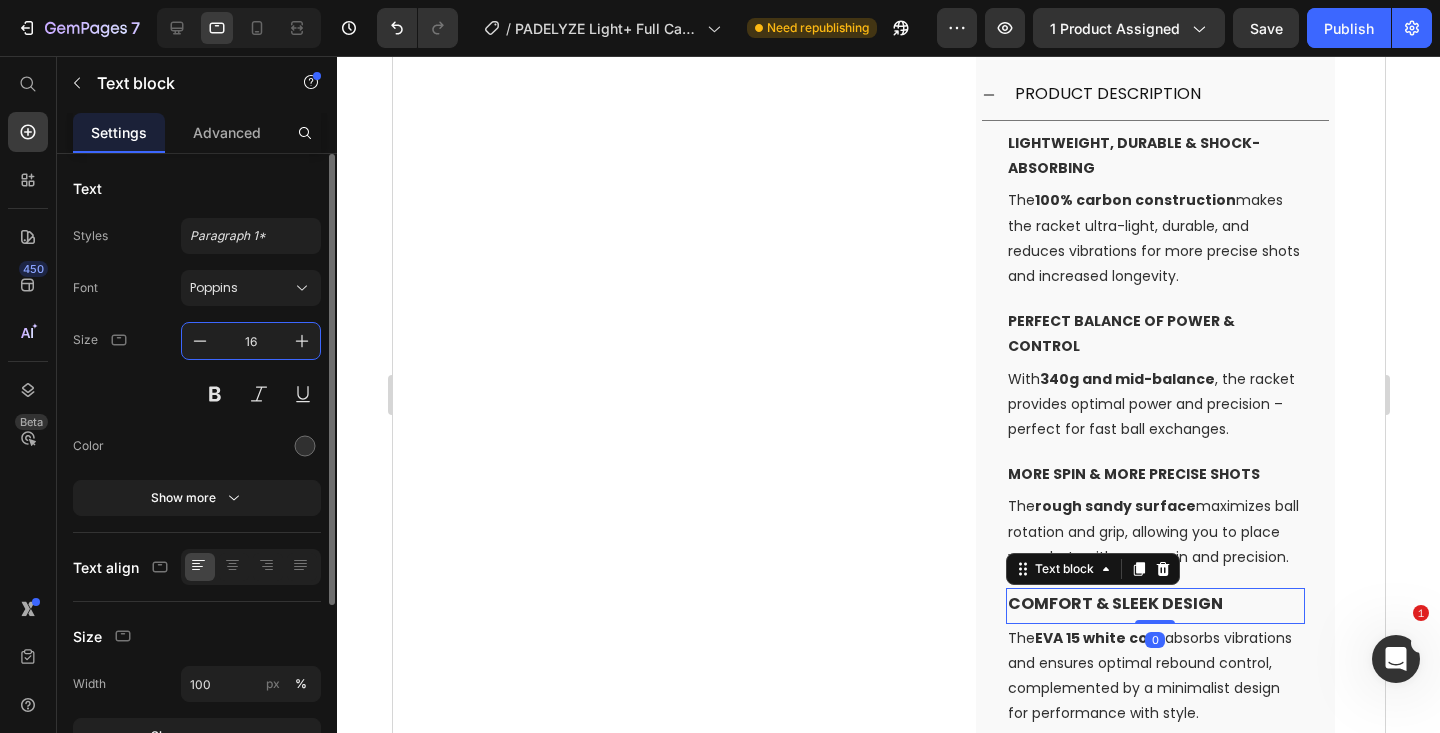 click on "16" at bounding box center (251, 341) 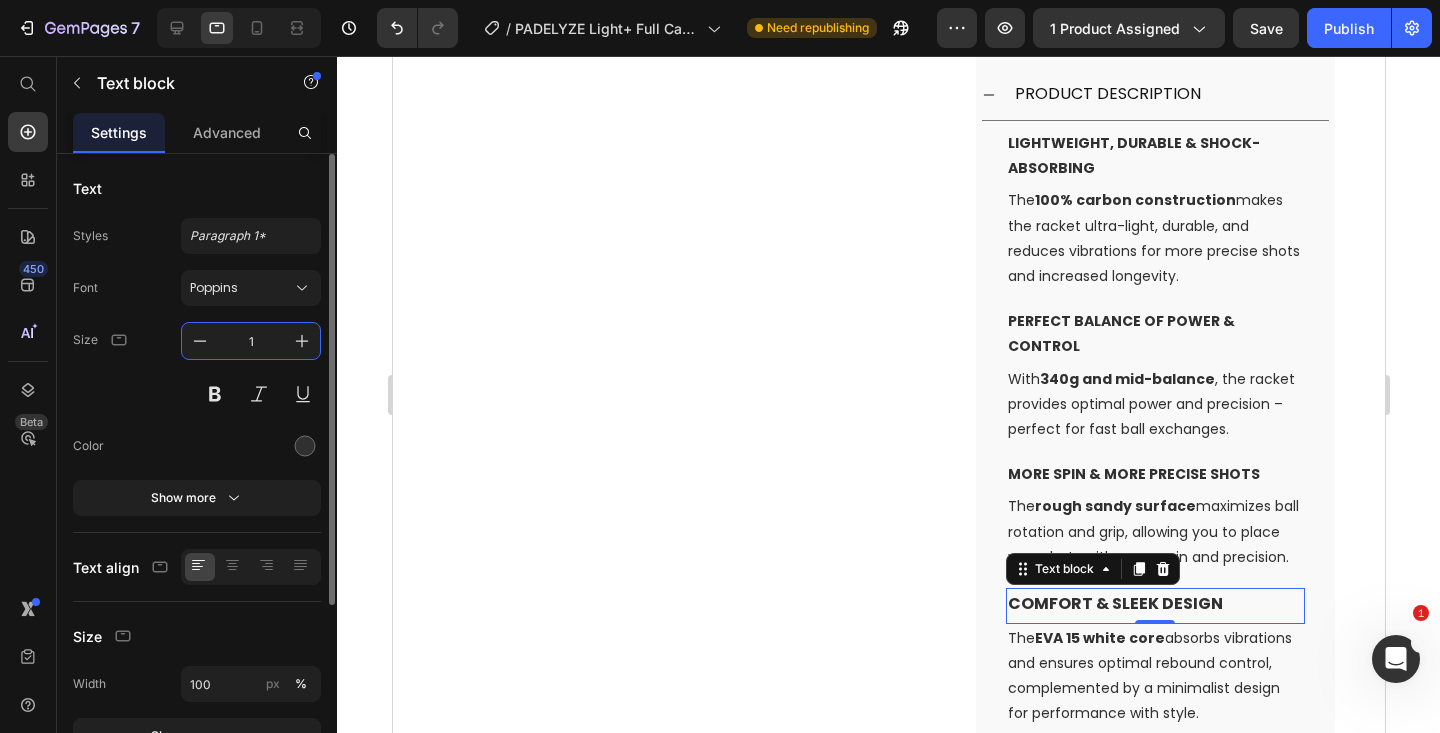 type on "14" 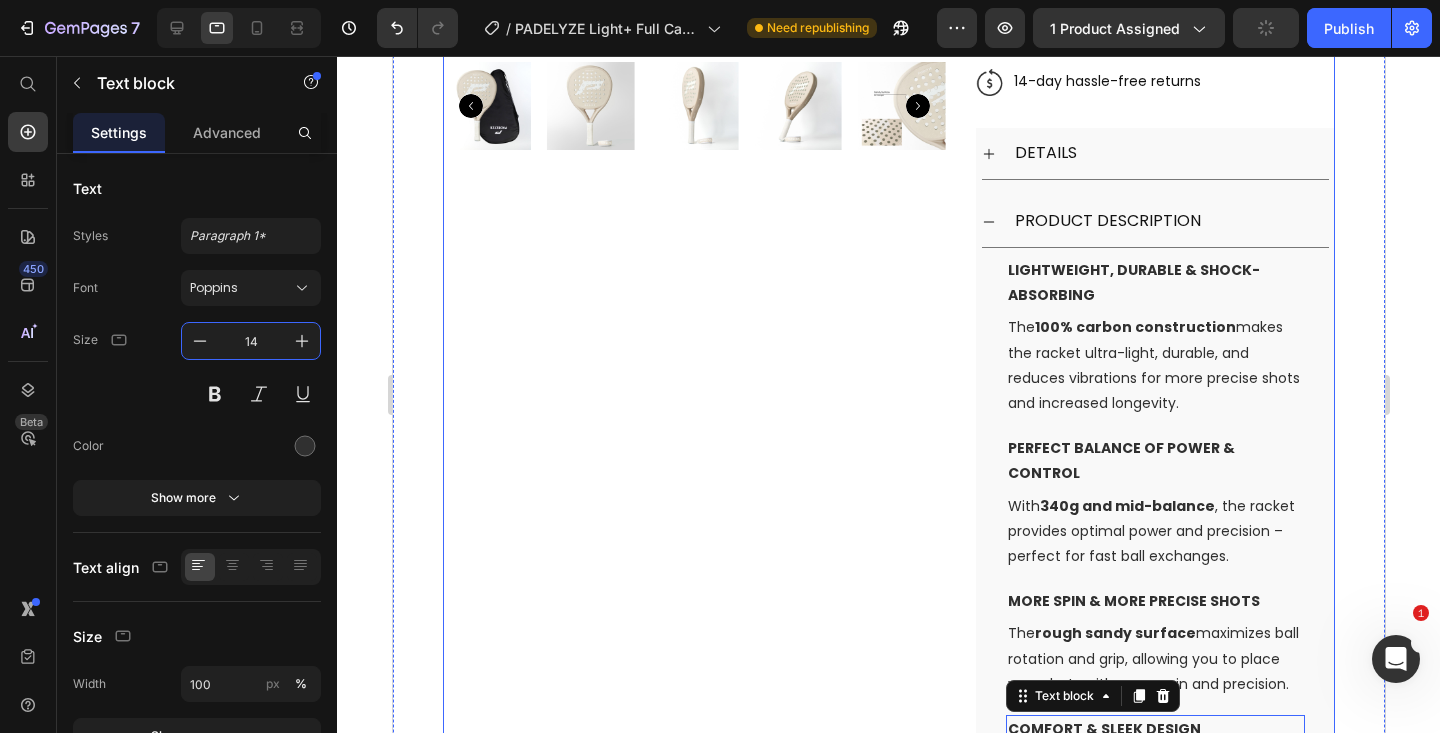 scroll, scrollTop: 558, scrollLeft: 0, axis: vertical 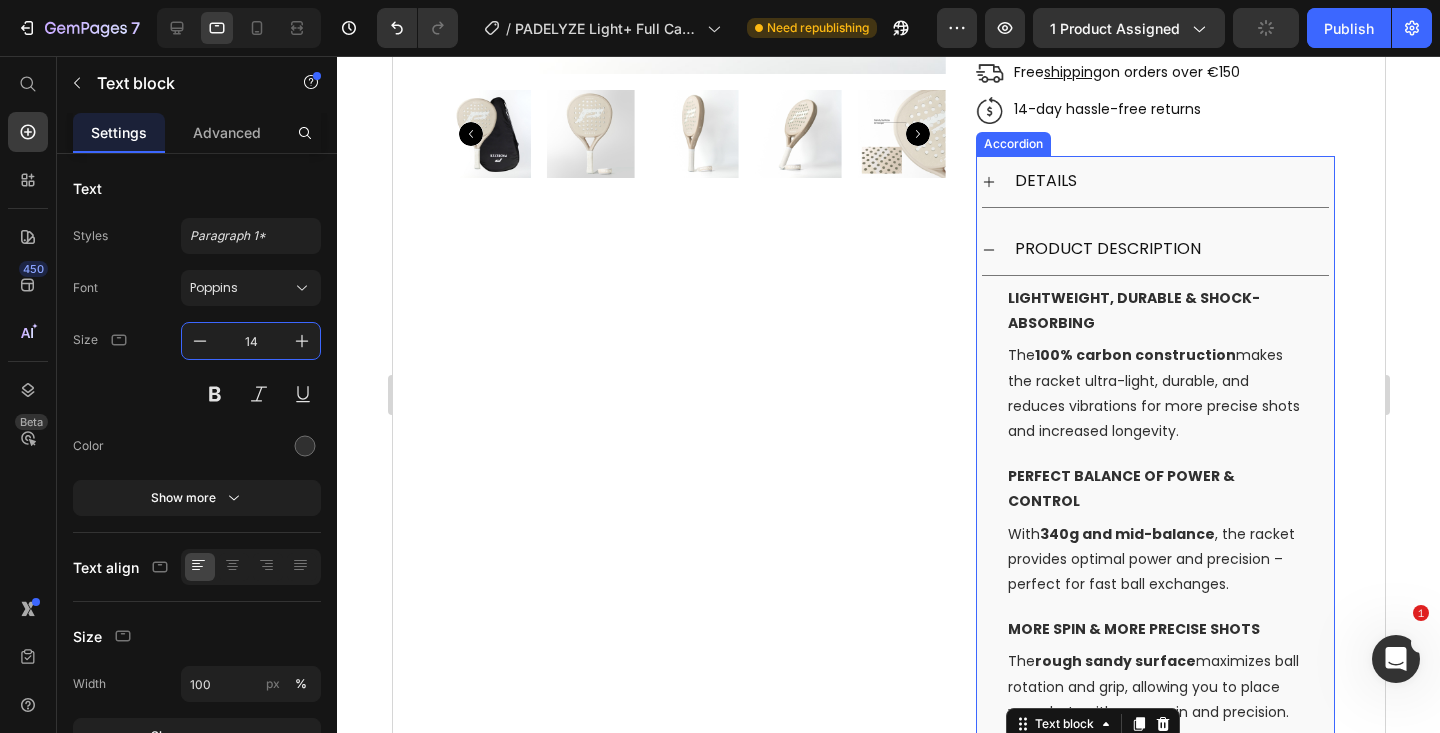 click on "DETAILS" at bounding box center (1169, 181) 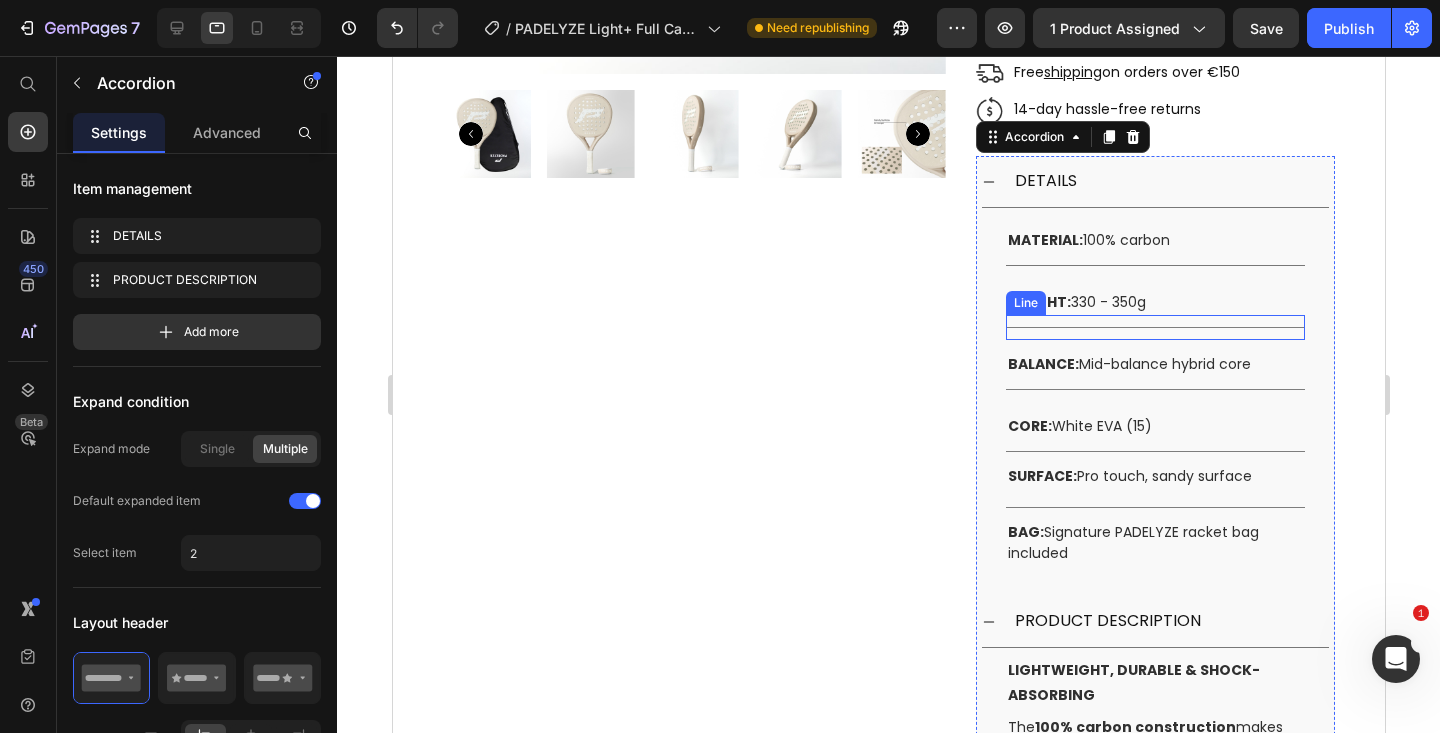 click on "Title Line" at bounding box center (1154, 327) 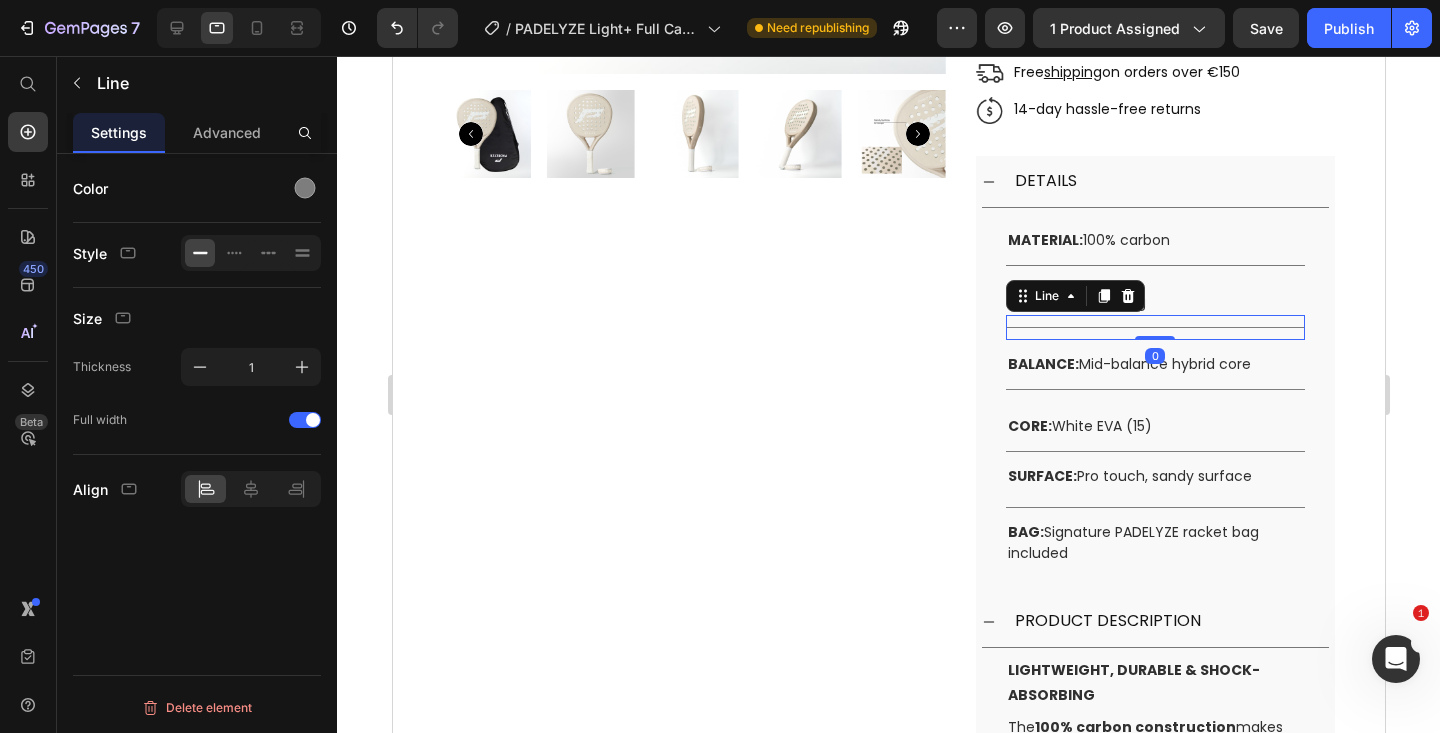 click on "Line" at bounding box center [1074, 296] 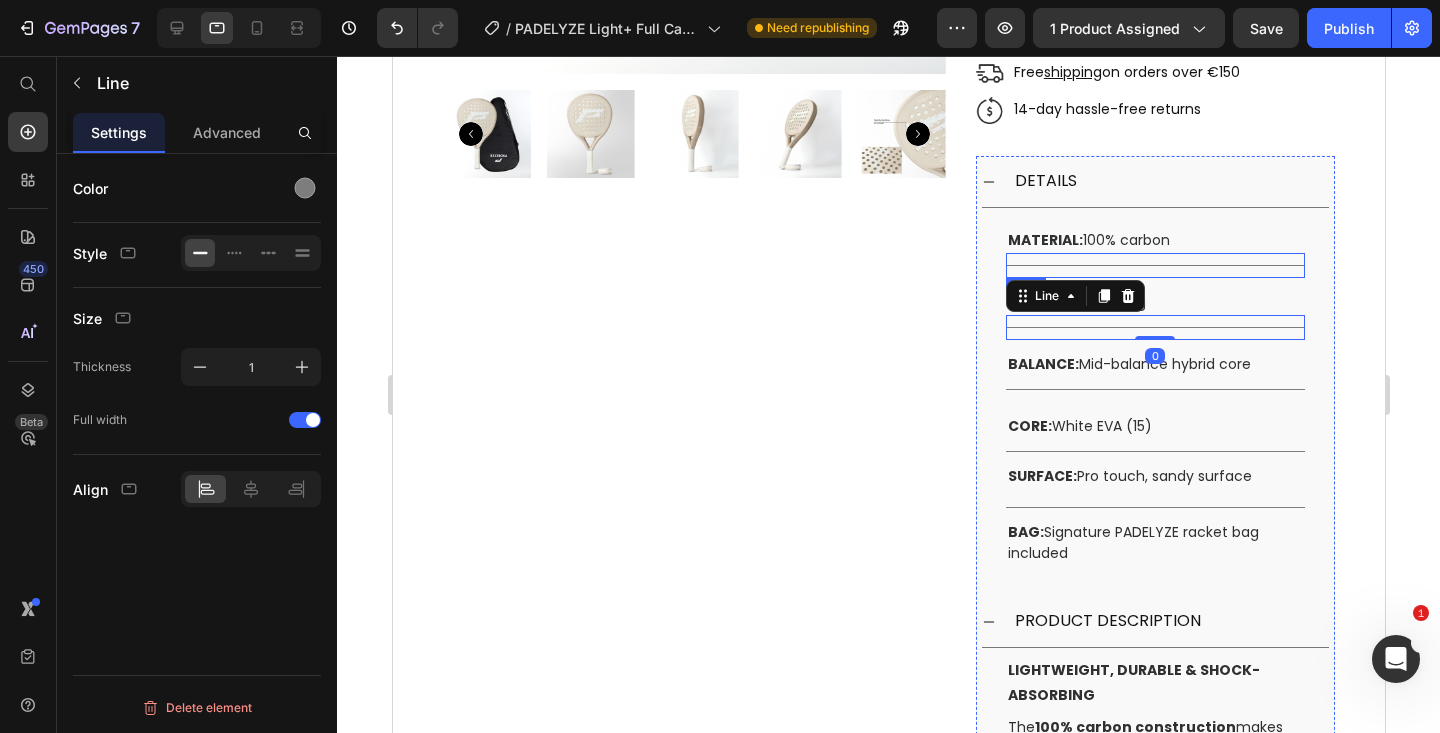 click on "Title Line" at bounding box center (1154, 265) 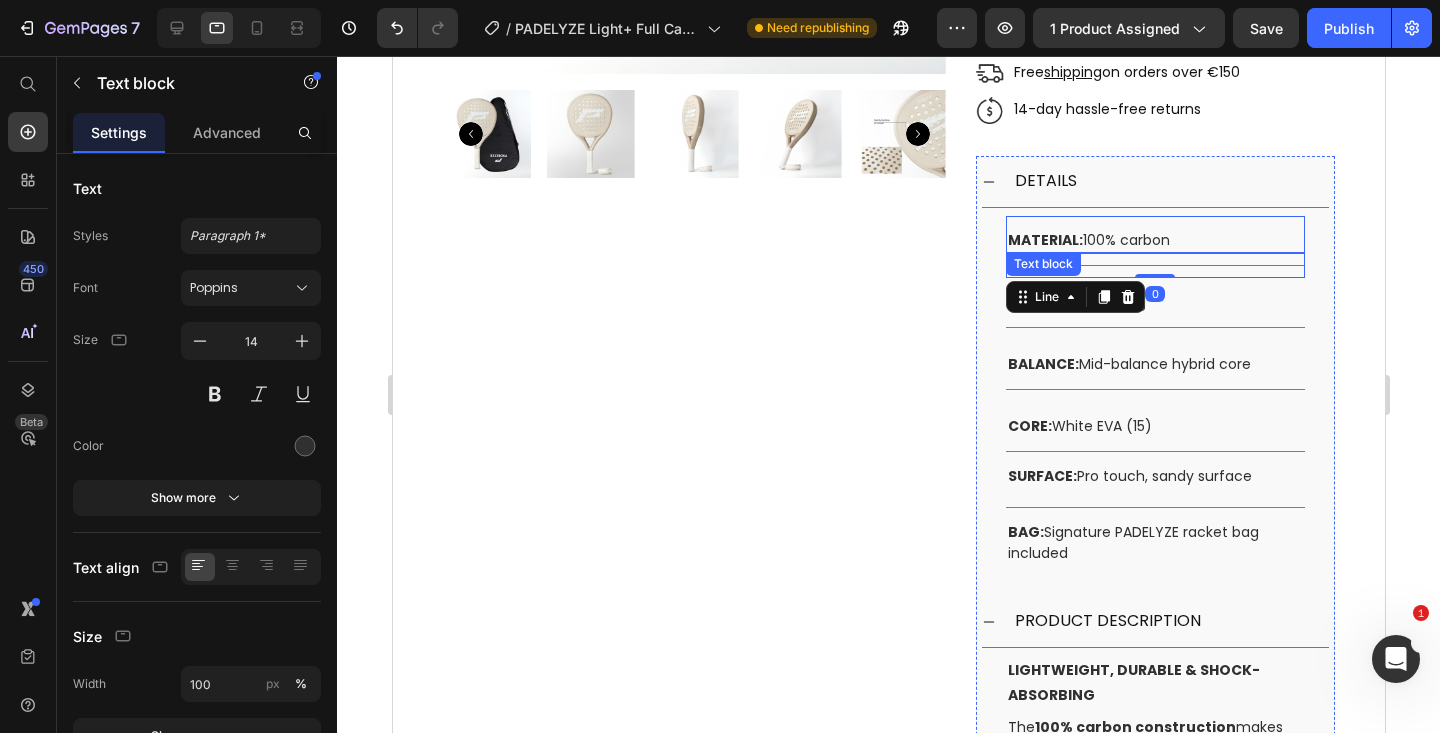 click on "MATERIAL:" at bounding box center (1044, 240) 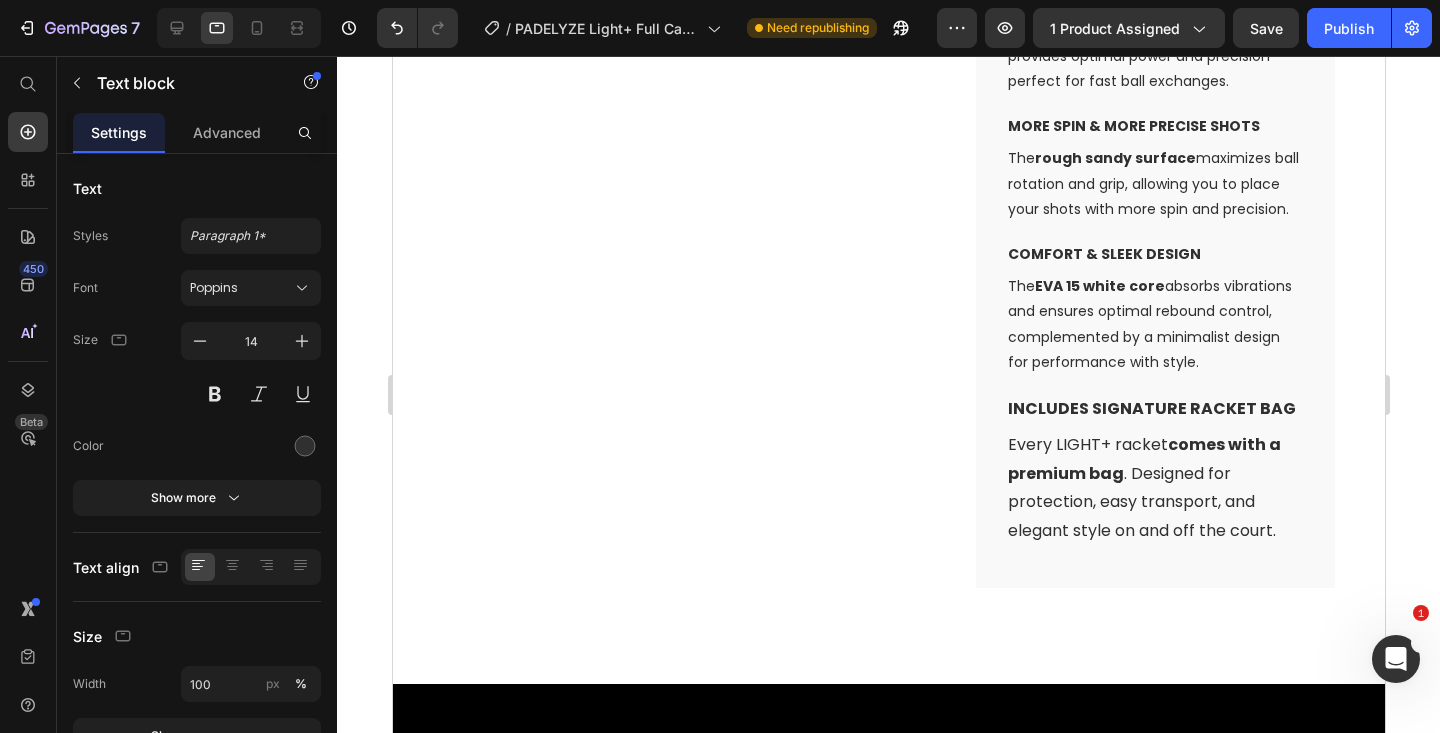 scroll, scrollTop: 1479, scrollLeft: 0, axis: vertical 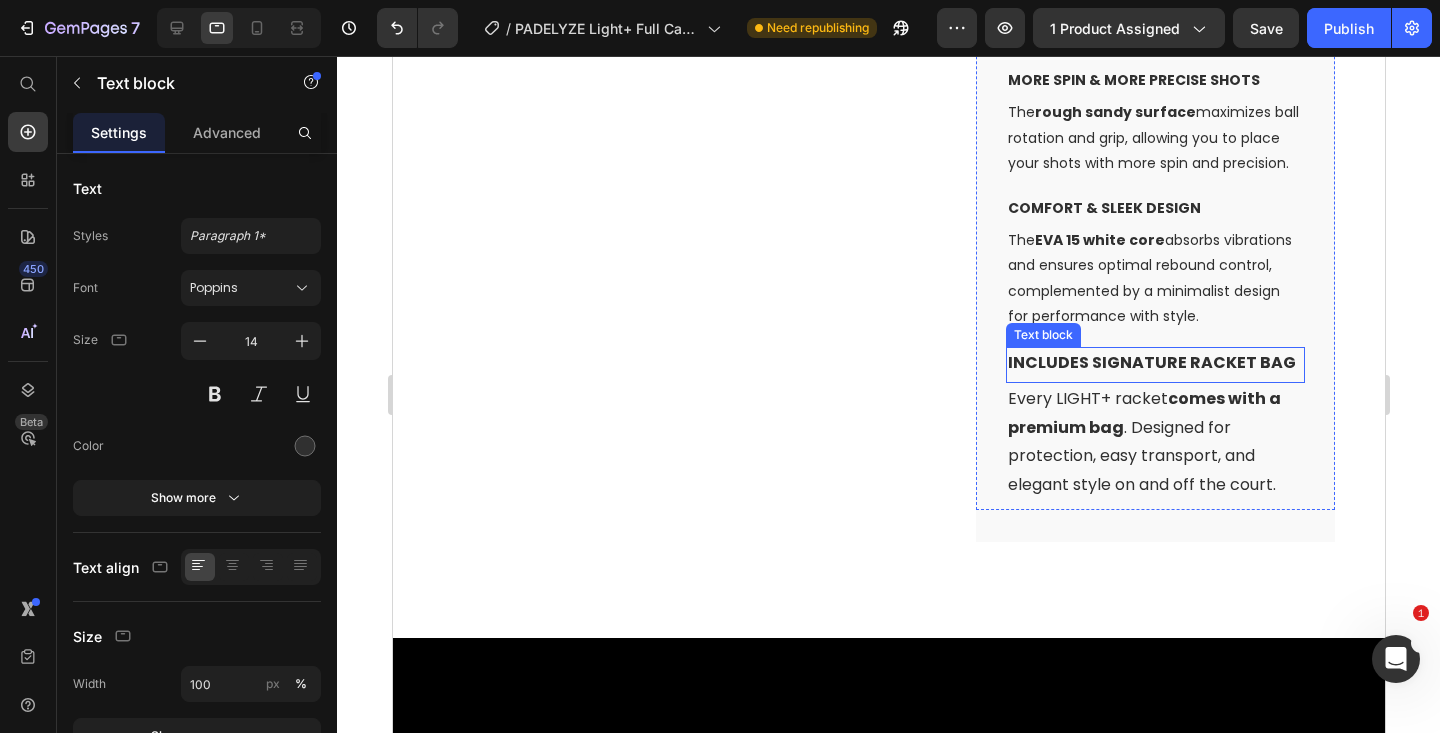 click on "INCLUDES signature RACKET BAG" at bounding box center (1151, 362) 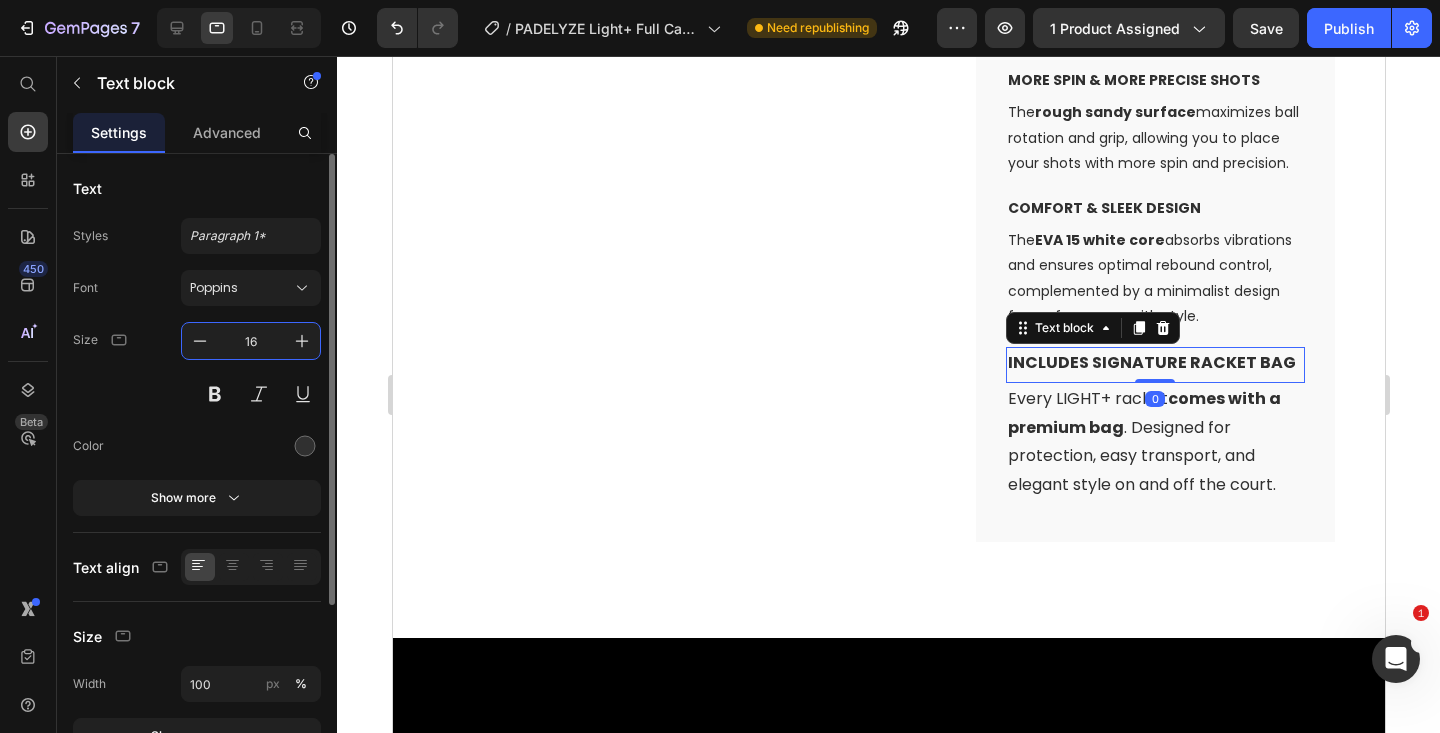 click on "16" at bounding box center [251, 341] 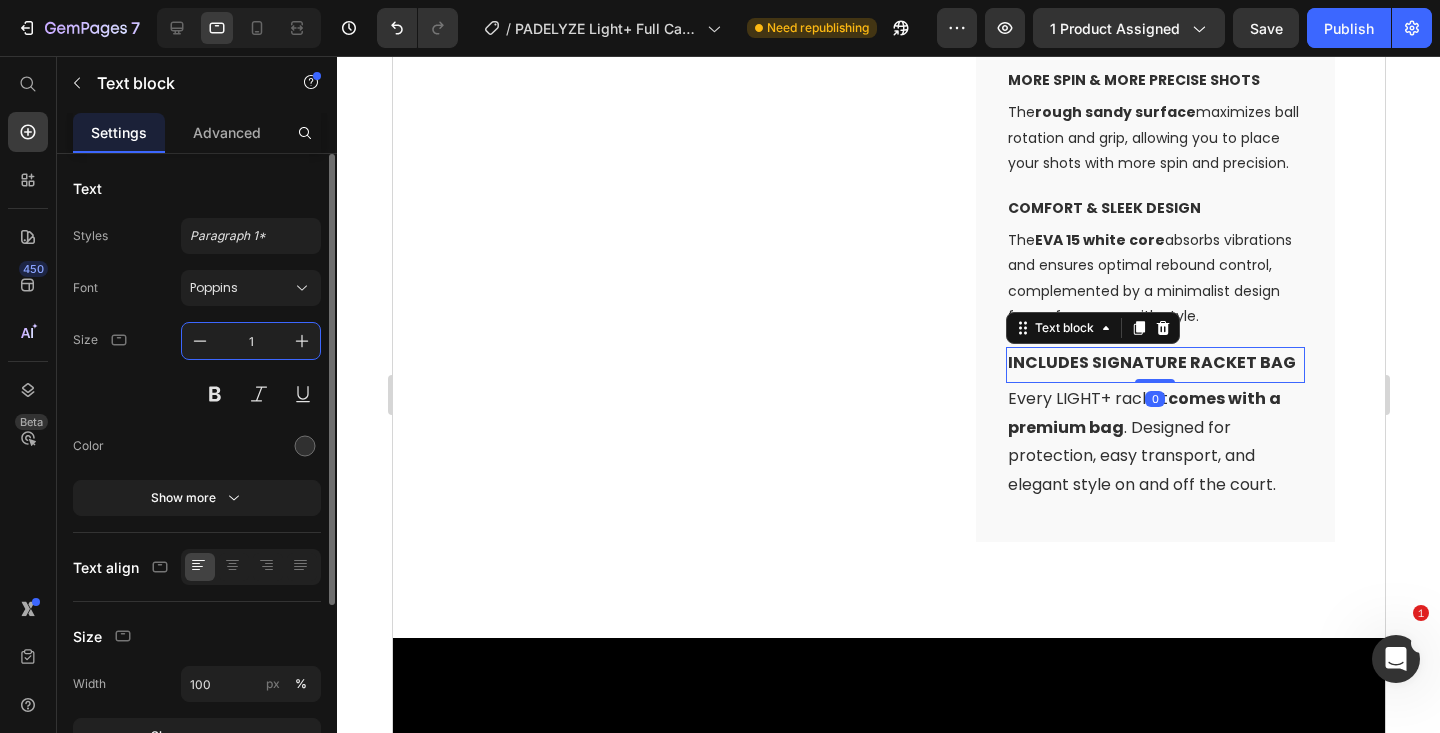 type on "14" 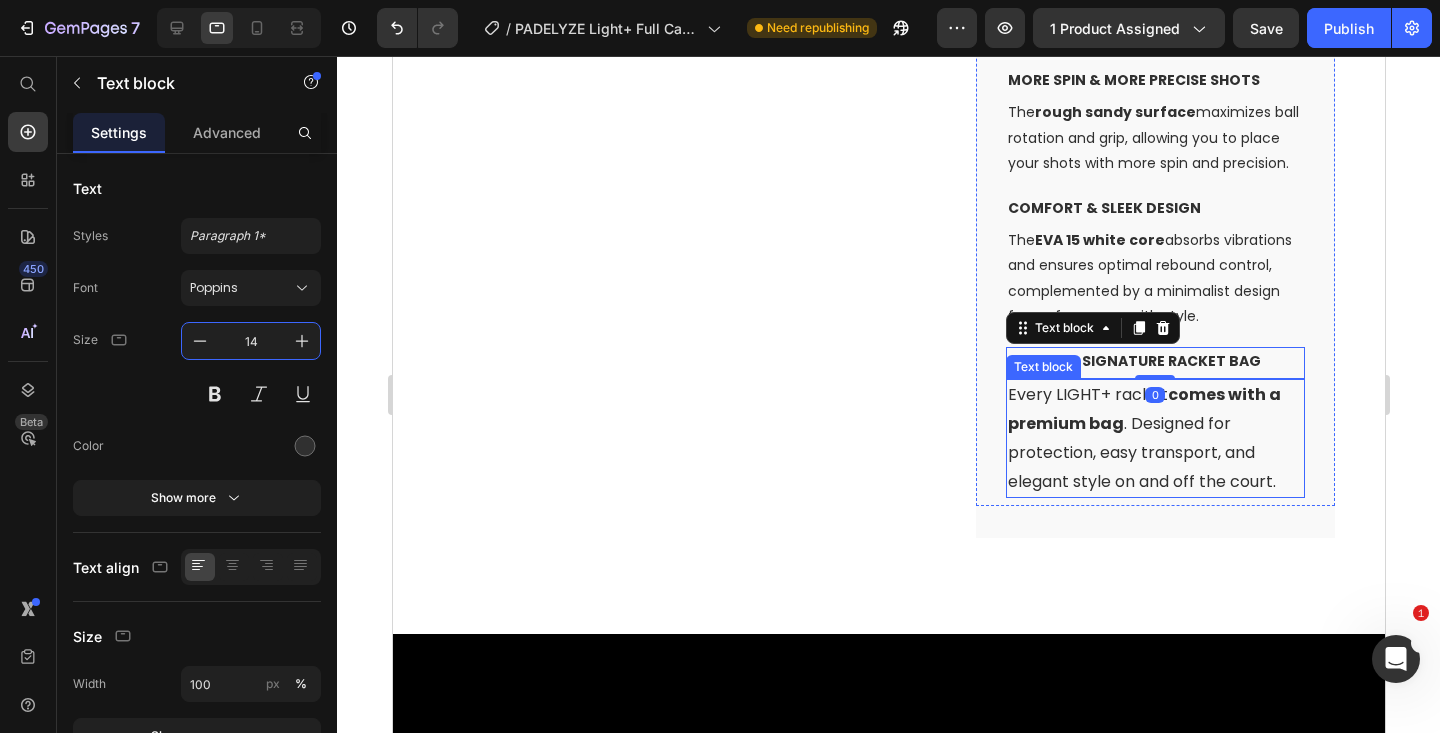 click on "Every LIGHT+ racket  comes with a premium bag . Designed for protection, easy transport, and elegant style on and off the court." at bounding box center [1154, 438] 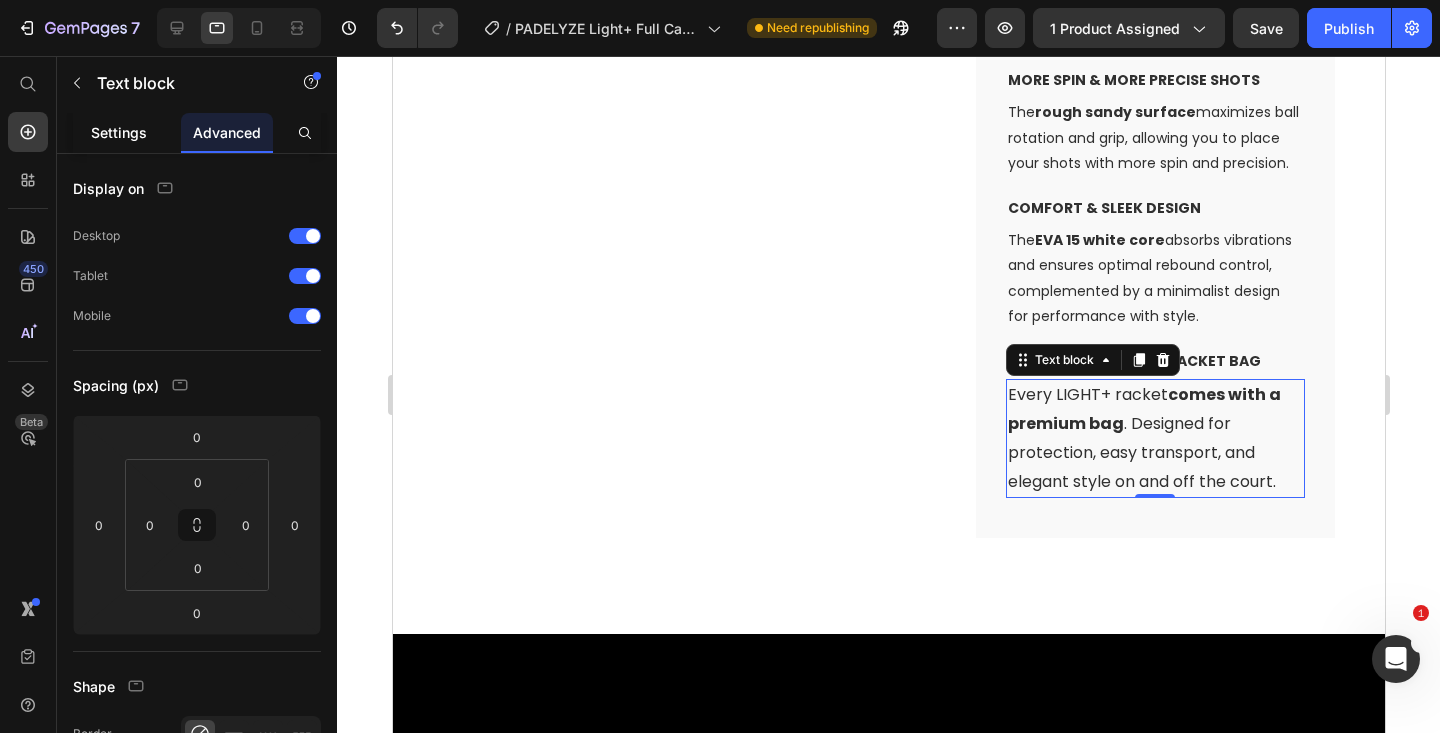 click on "Settings" 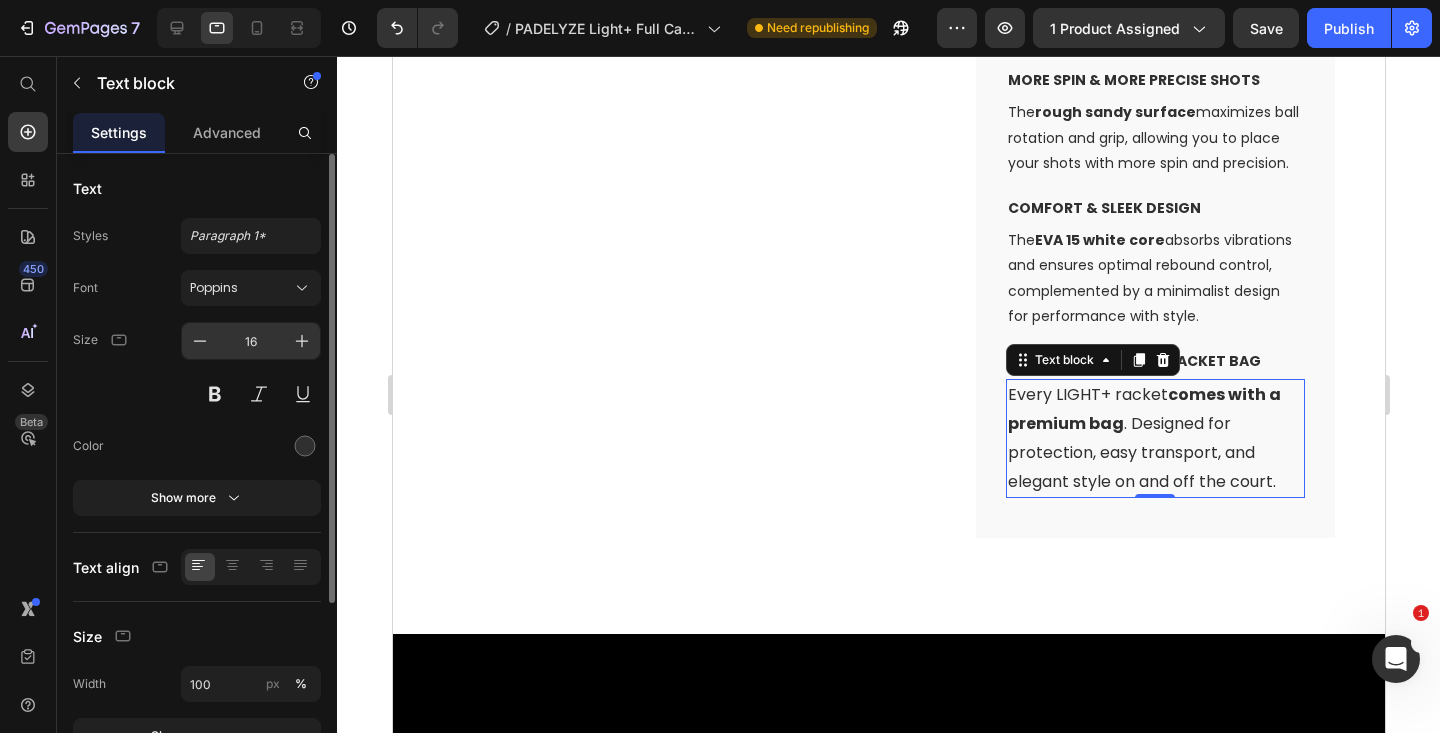 click on "16" at bounding box center (251, 341) 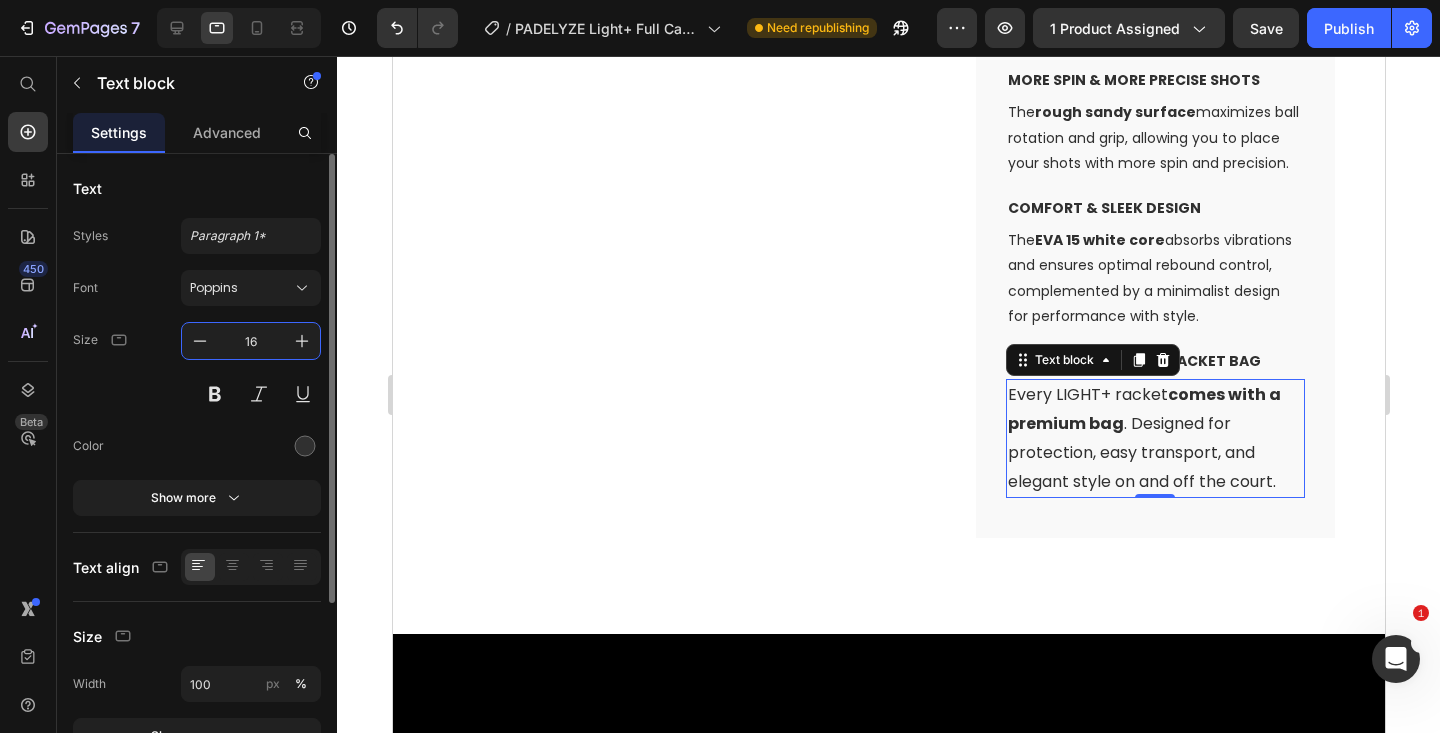 click on "16" at bounding box center [251, 341] 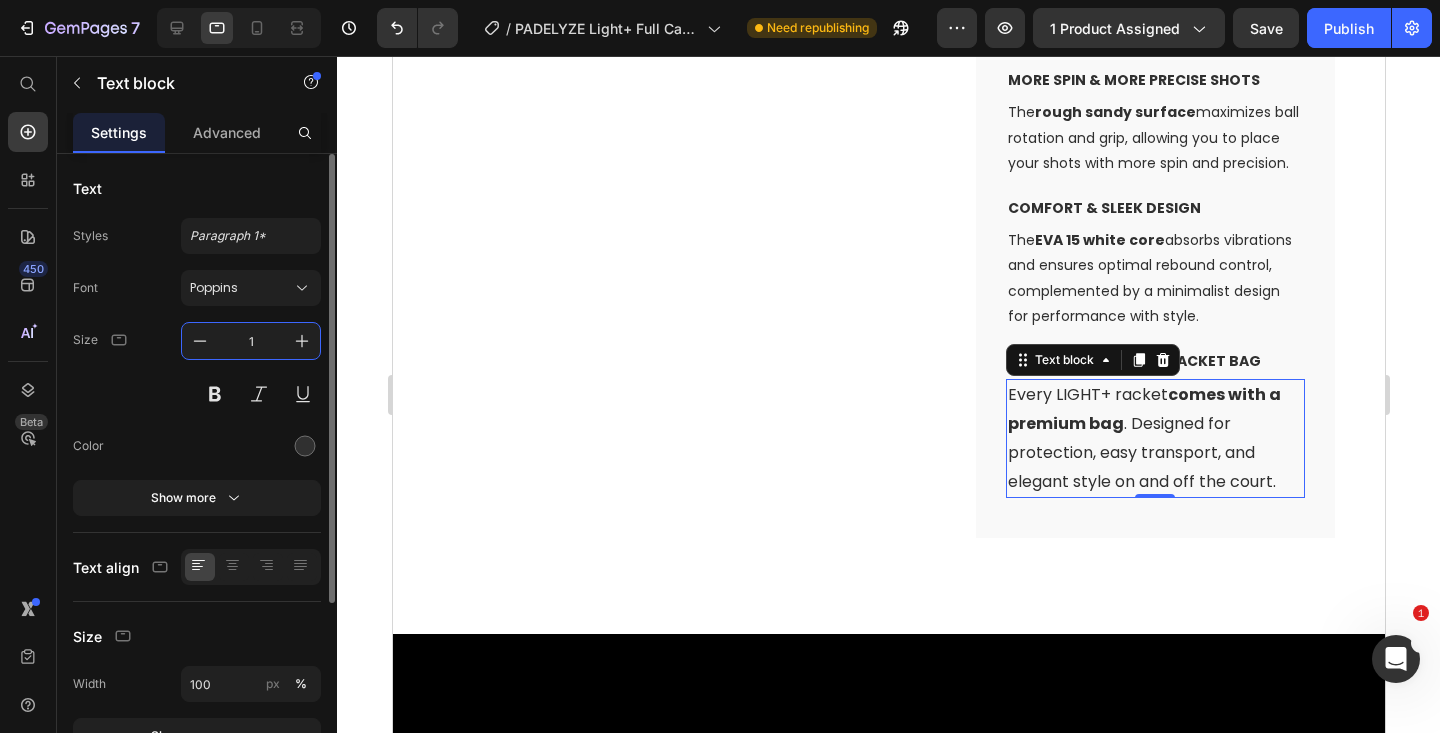 type on "14" 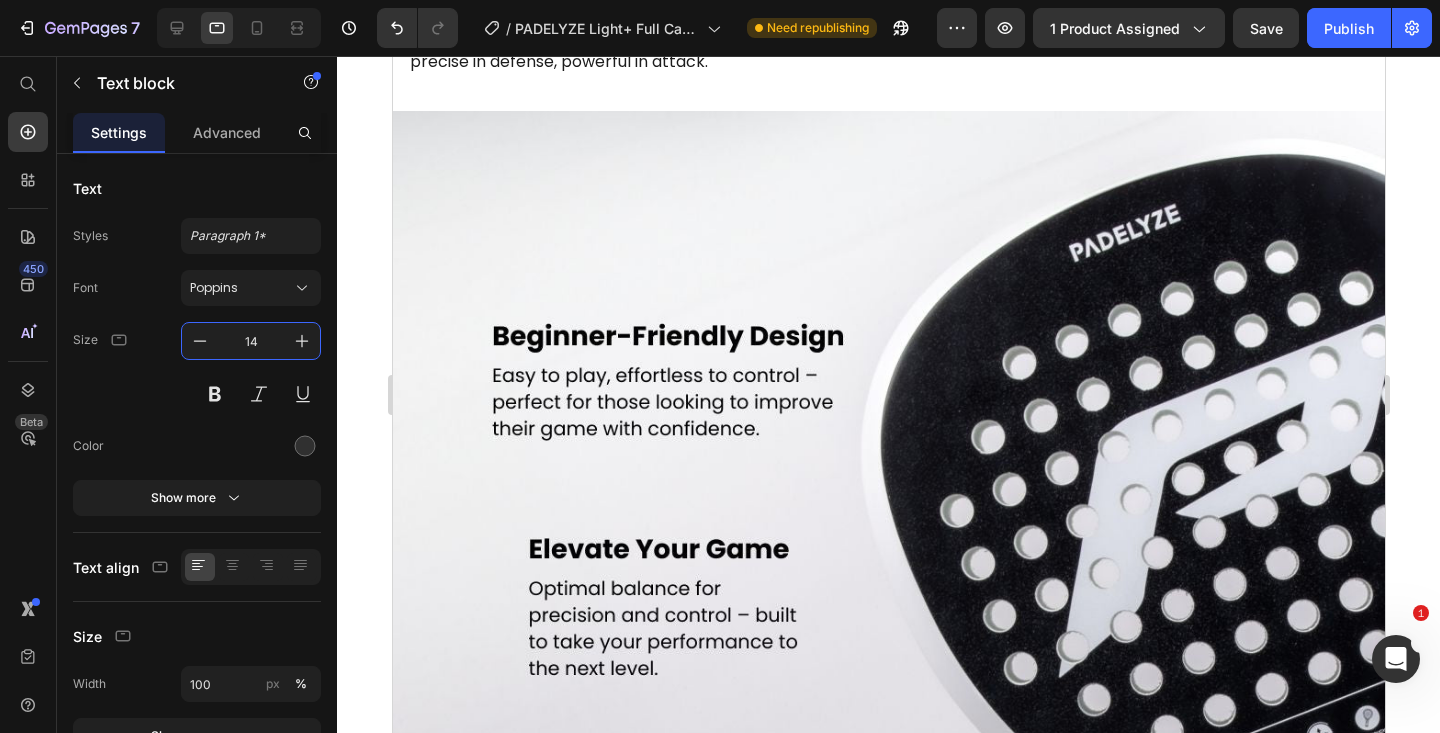 scroll, scrollTop: 2832, scrollLeft: 0, axis: vertical 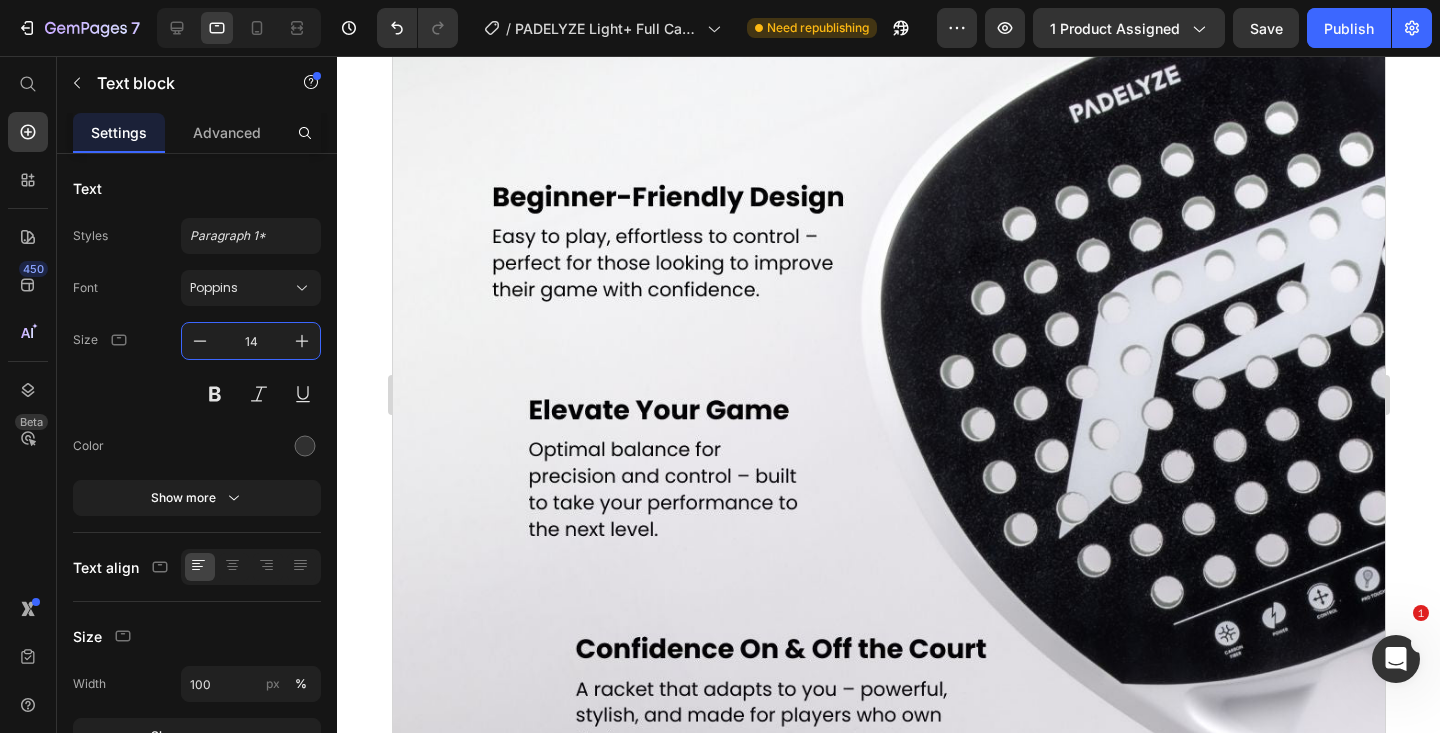 click on "PLAY OFFENSIVE & DEFENSIVE" at bounding box center (888, -176) 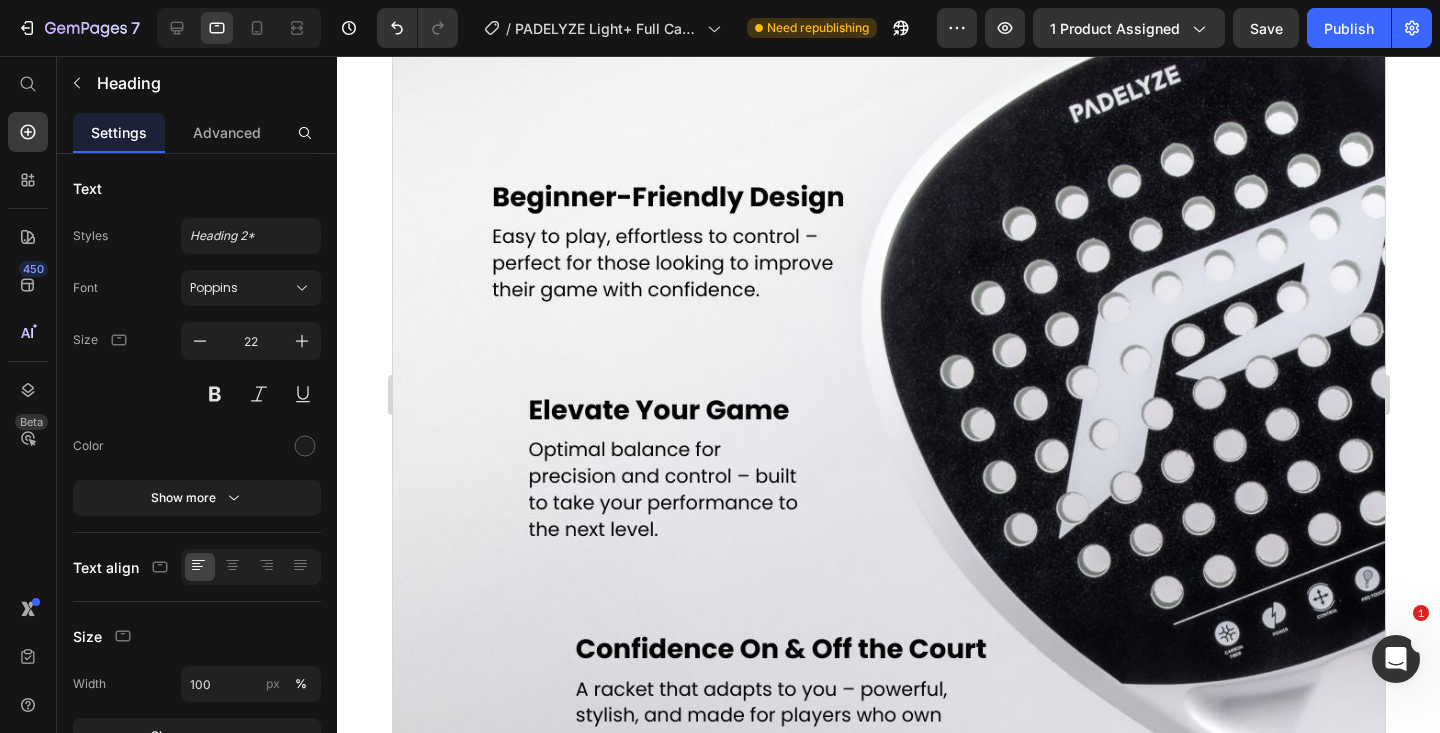 click on "The EVA 15 white core, 100% carbon frame, and teardrop balance provide the perfect blend of power and control – precise in defense, powerful in attack." at bounding box center [888, -91] 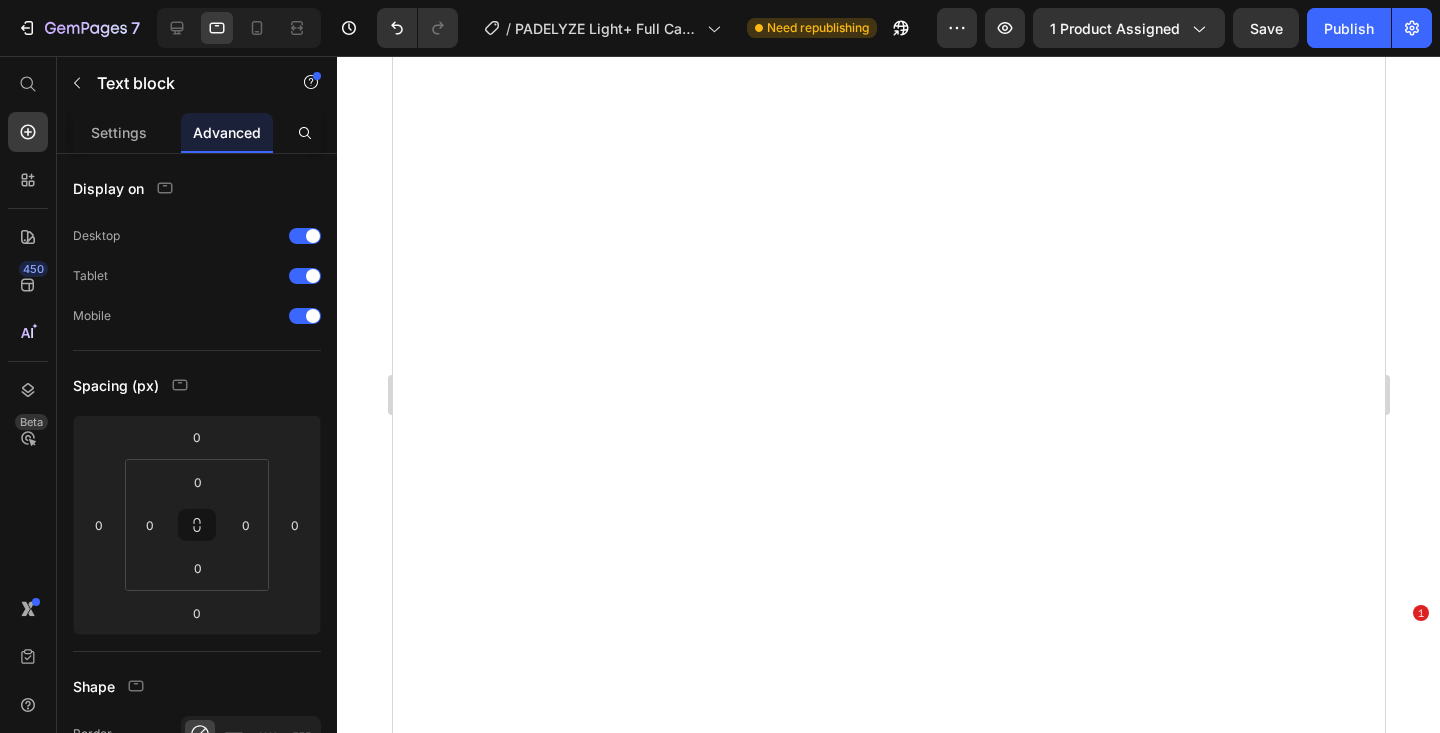 click on "Settings" 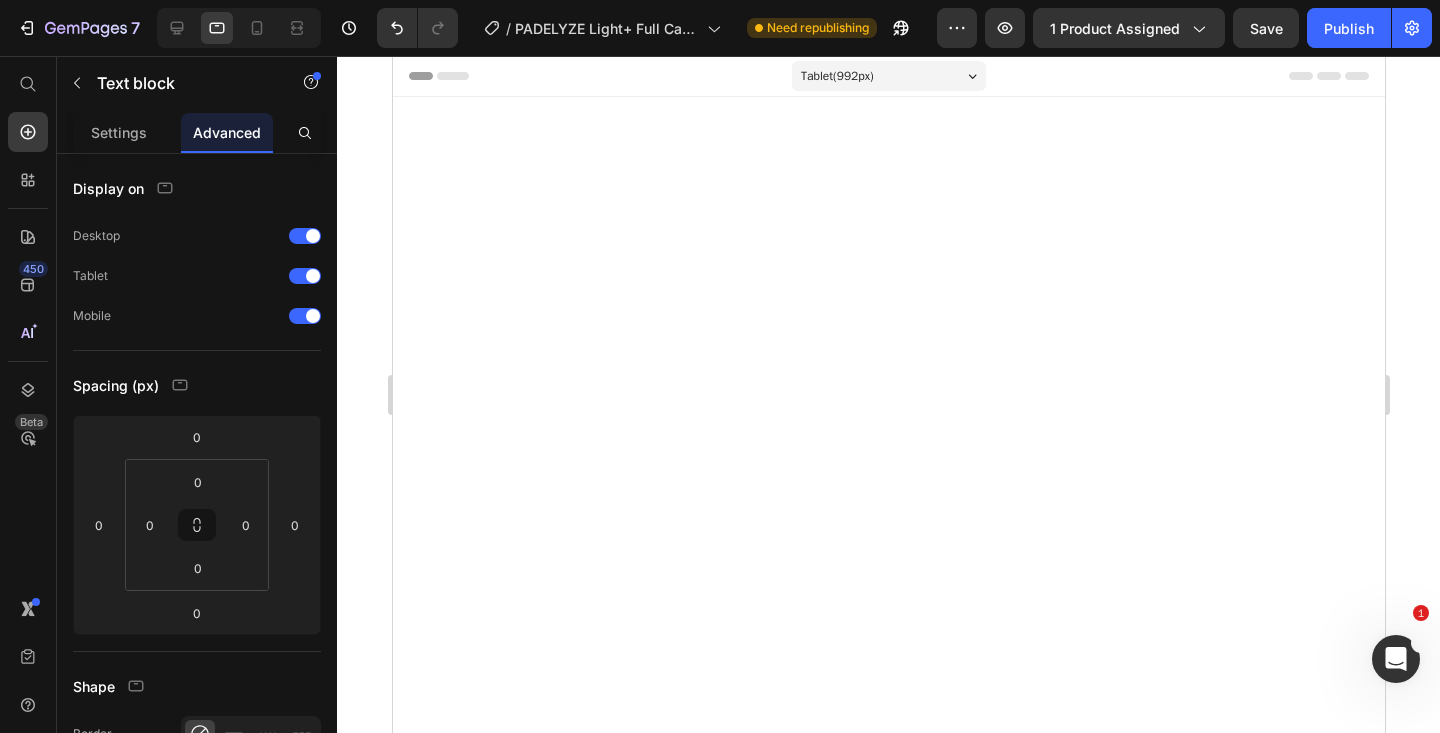 scroll, scrollTop: 0, scrollLeft: 0, axis: both 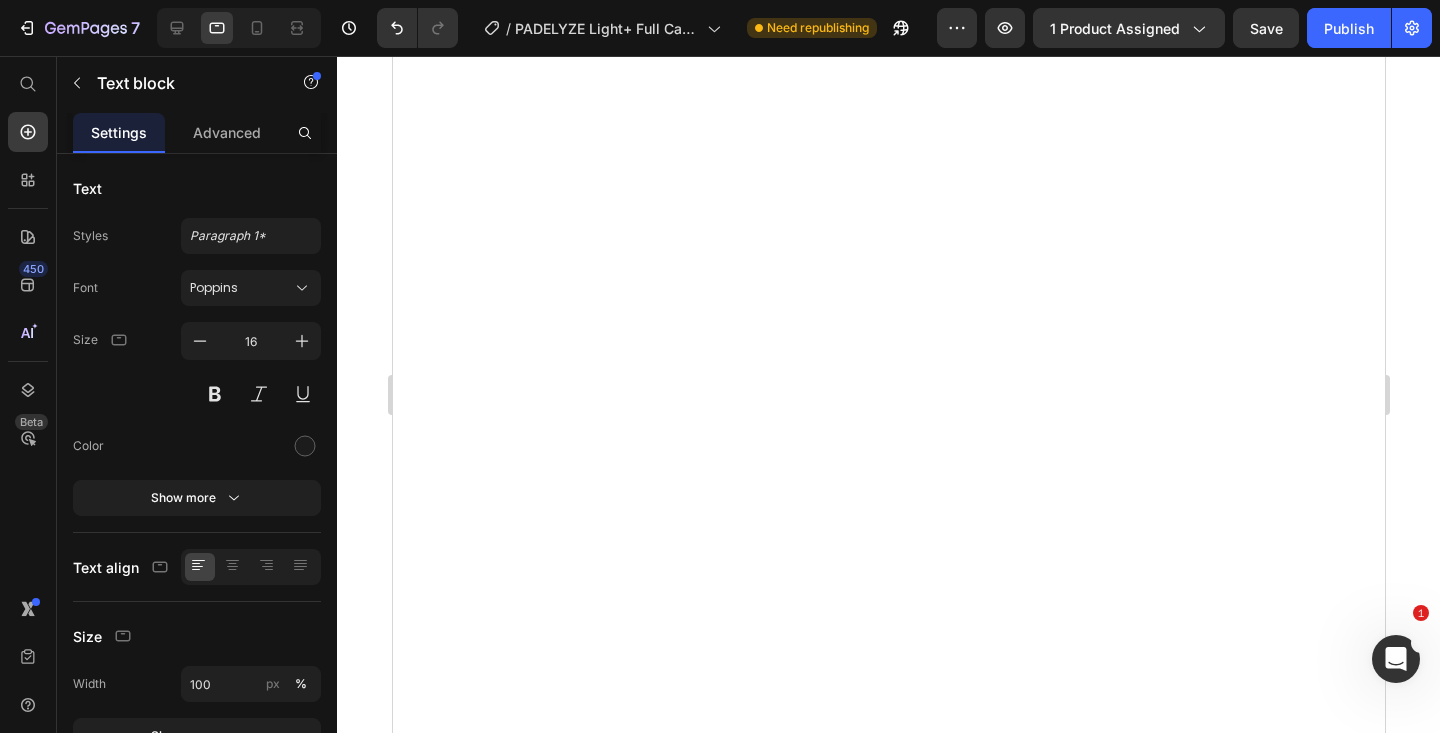 click on "PLAY OFFENSIVE & DEFENSIVE" at bounding box center [888, -176] 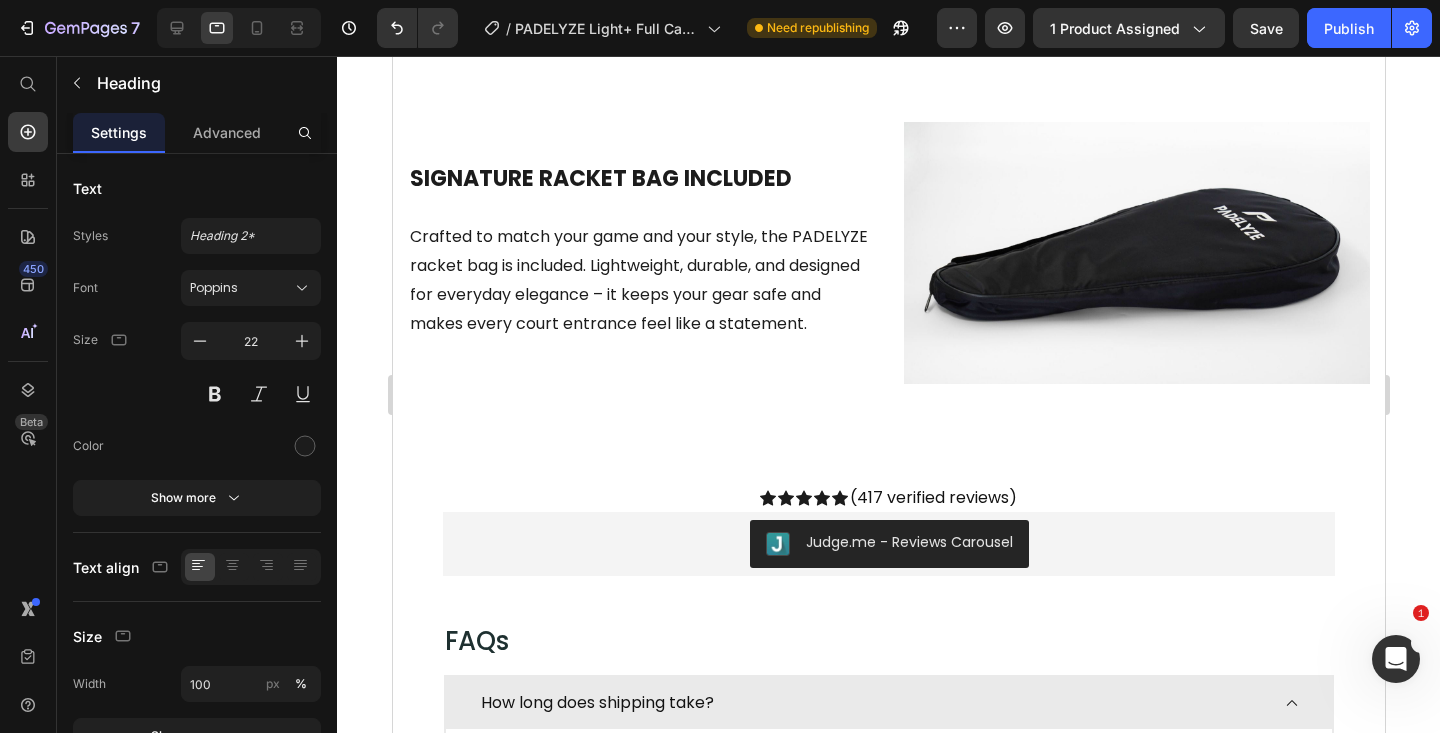 scroll, scrollTop: 3947, scrollLeft: 0, axis: vertical 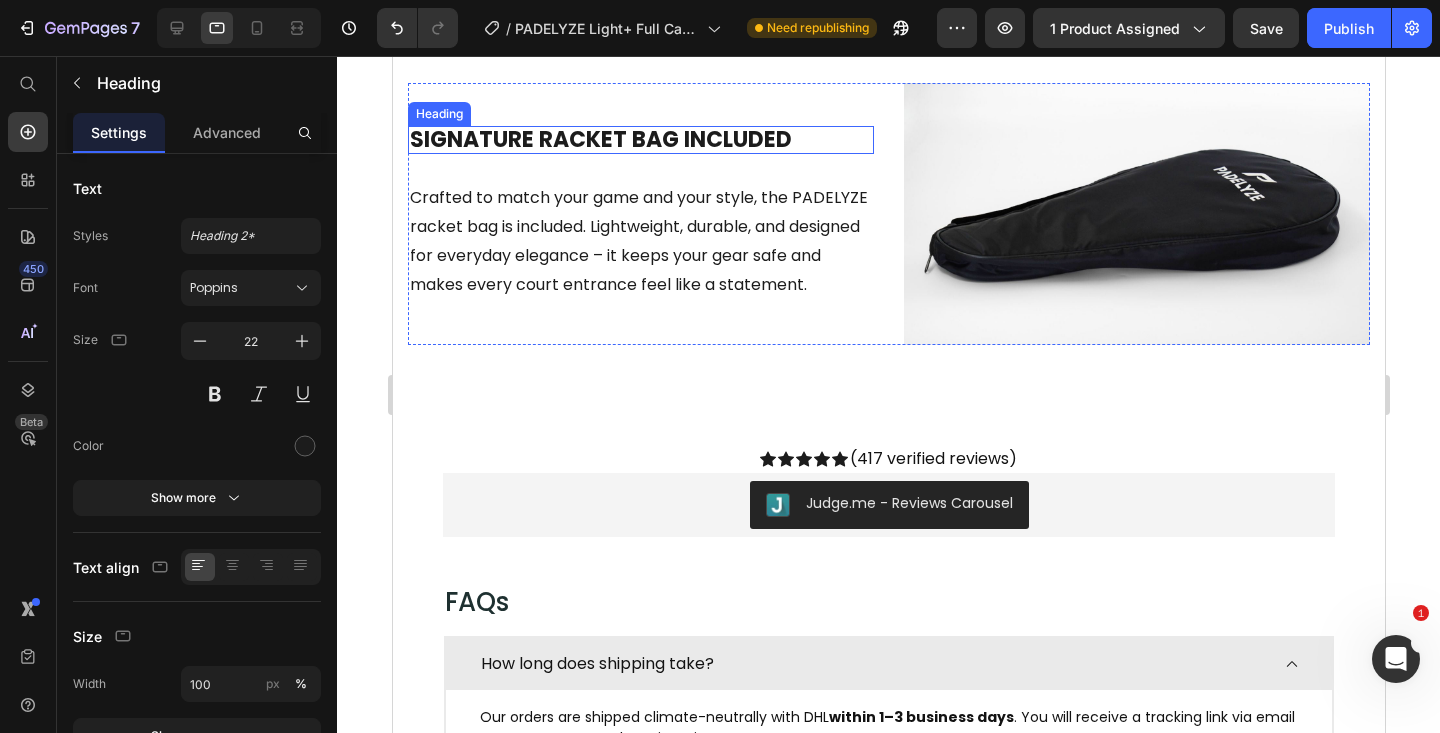 click on "SIGNATURE RACKET Bag Included" at bounding box center (600, 139) 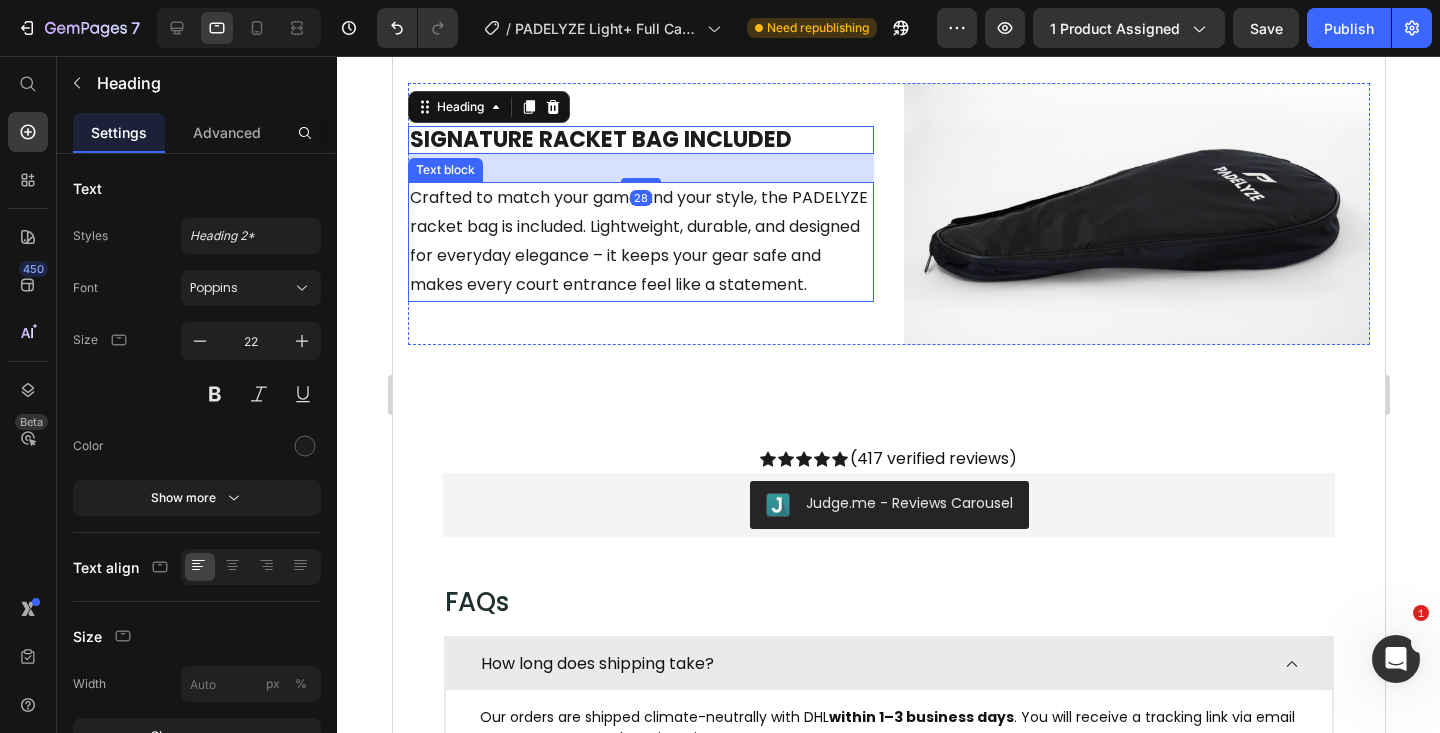 click on "Crafted to match your game and your style, the PADELYZE racket bag is included. Lightweight, durable, and designed for everyday elegance – it keeps your gear safe and makes every court entrance feel like a statement." at bounding box center (640, 241) 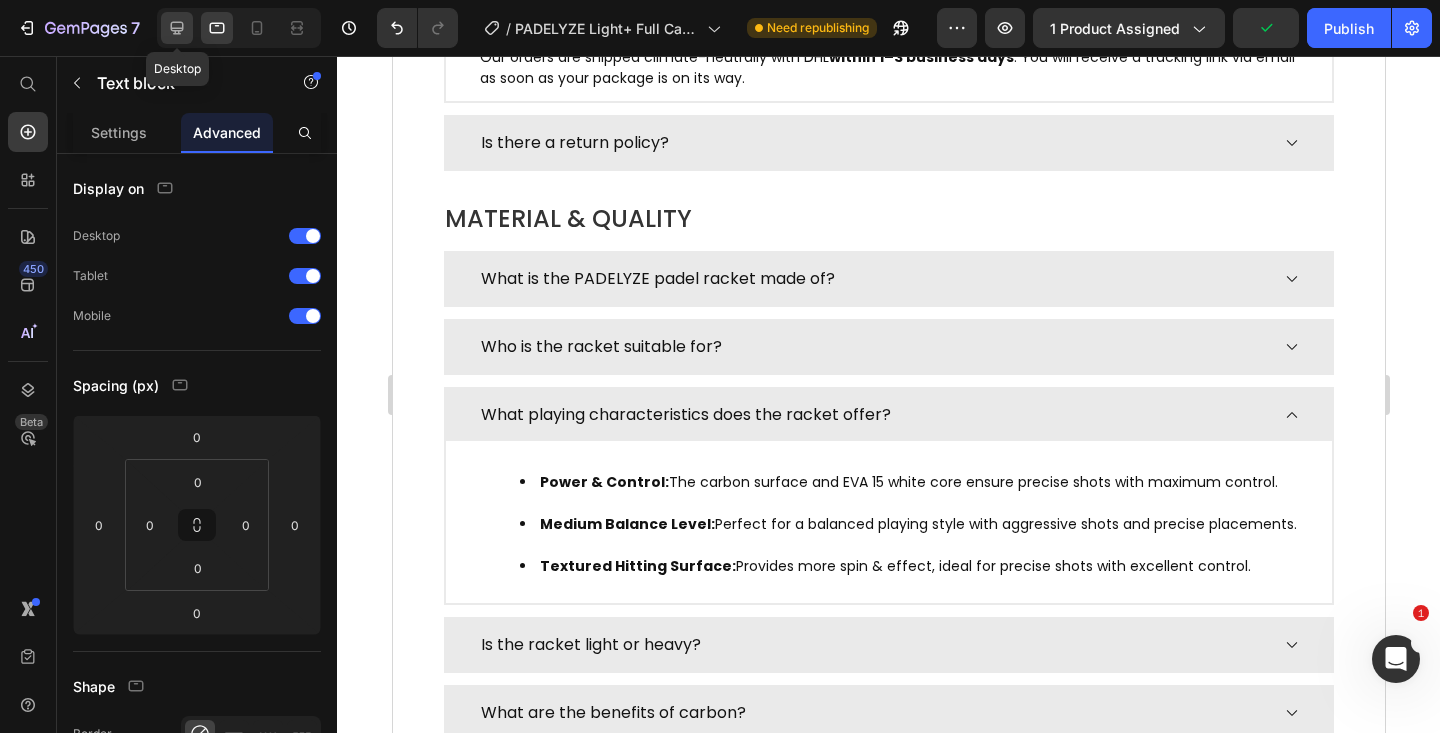click 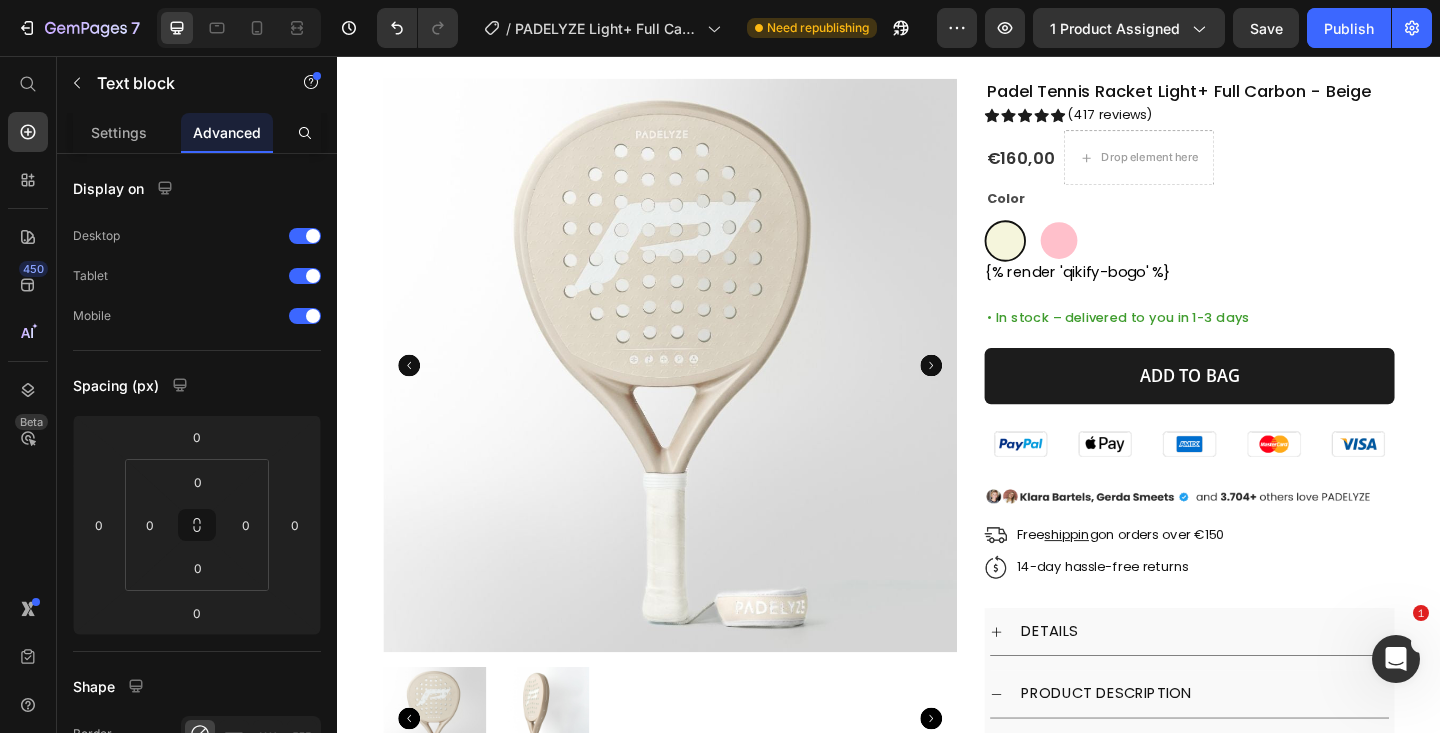 scroll, scrollTop: 0, scrollLeft: 0, axis: both 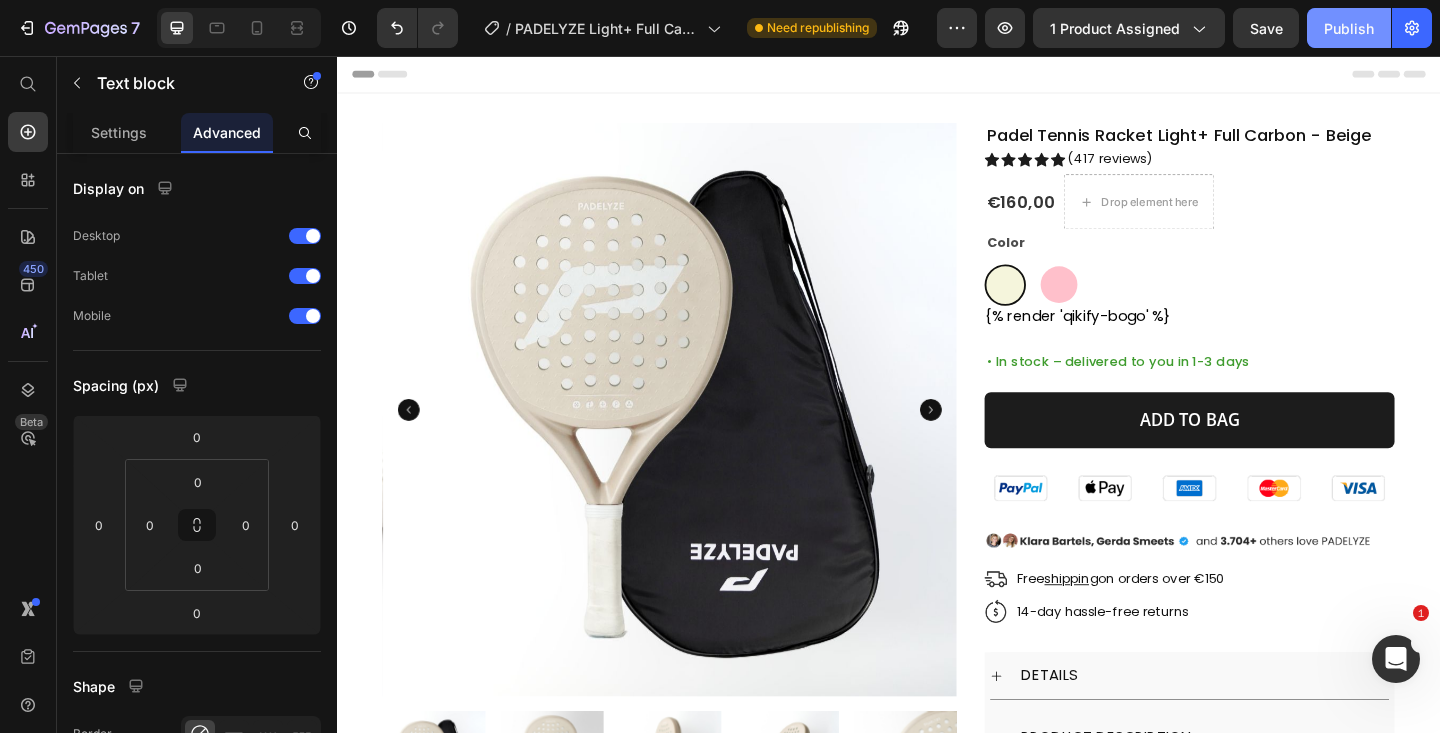 click on "Publish" at bounding box center (1349, 28) 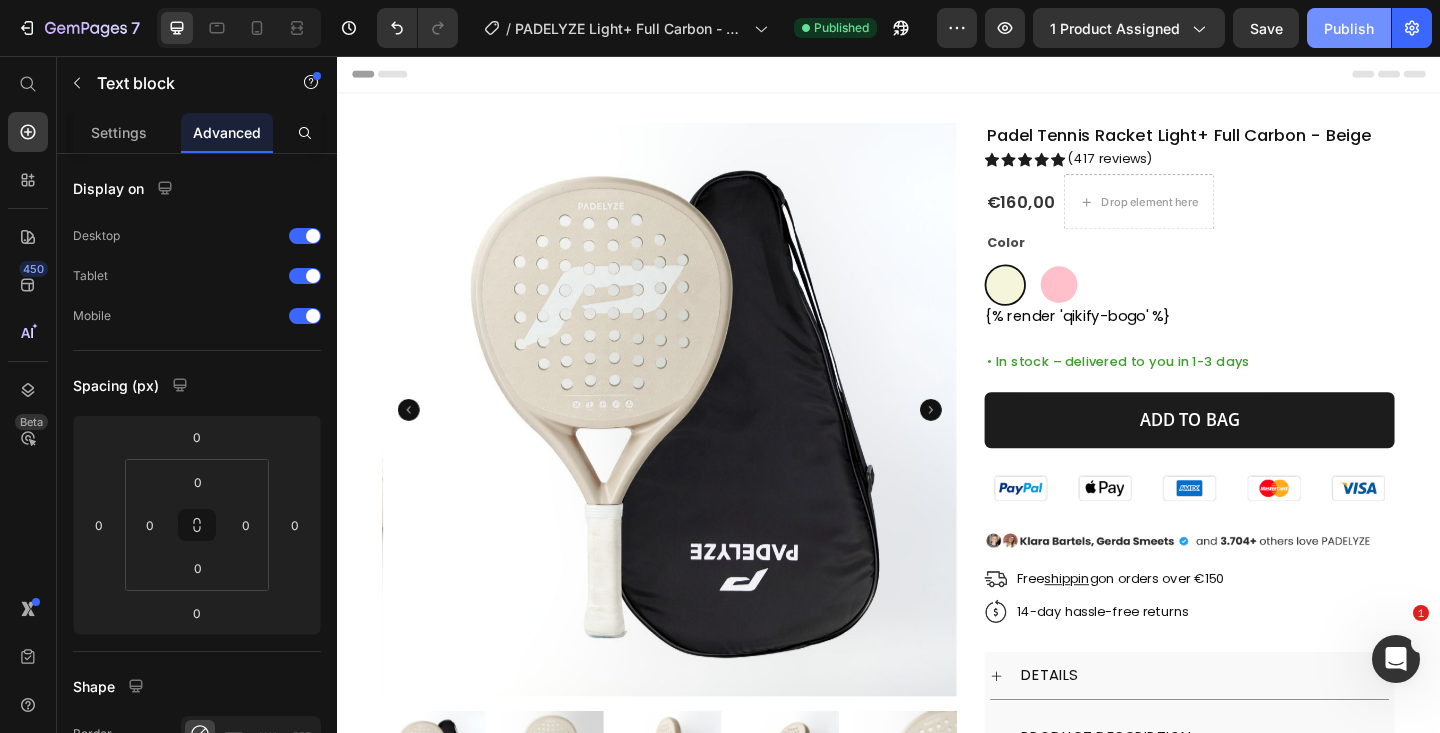 click on "Publish" 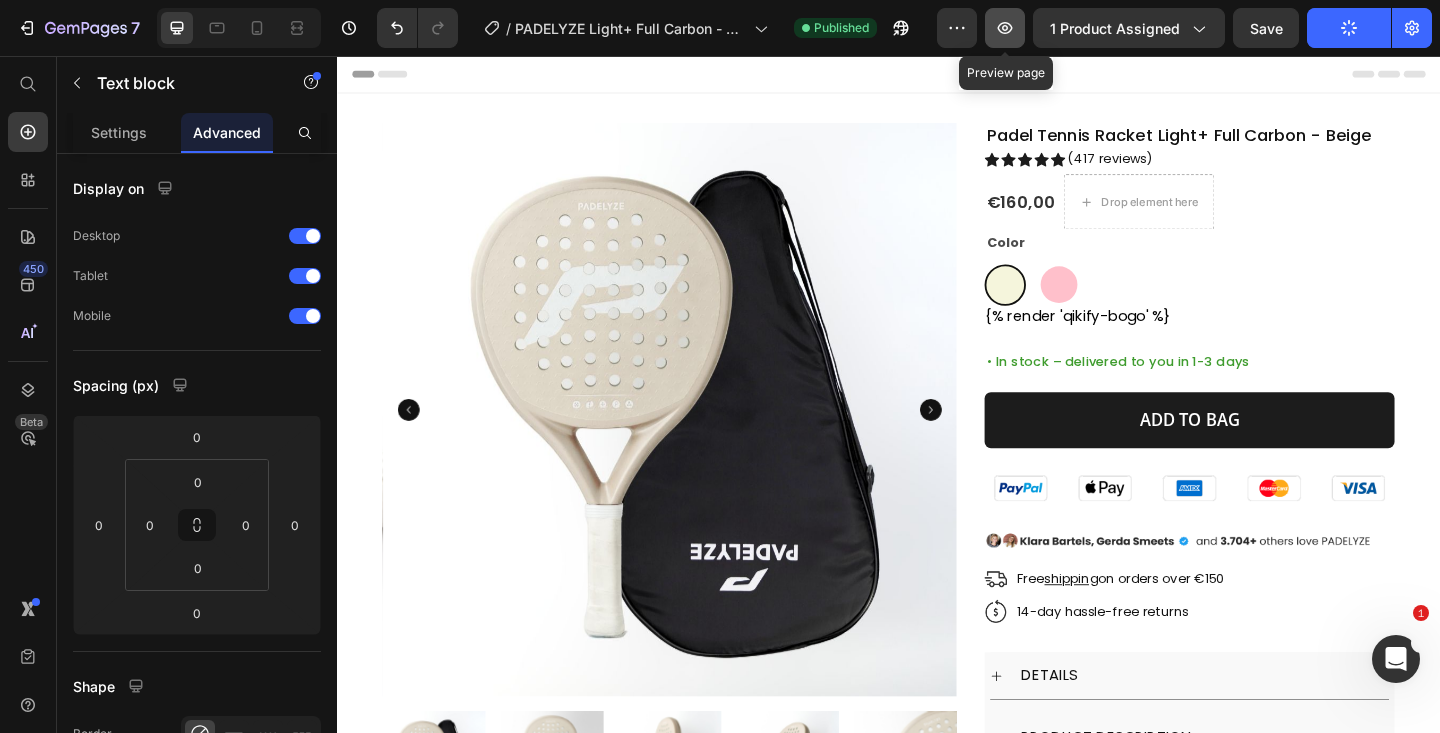 click 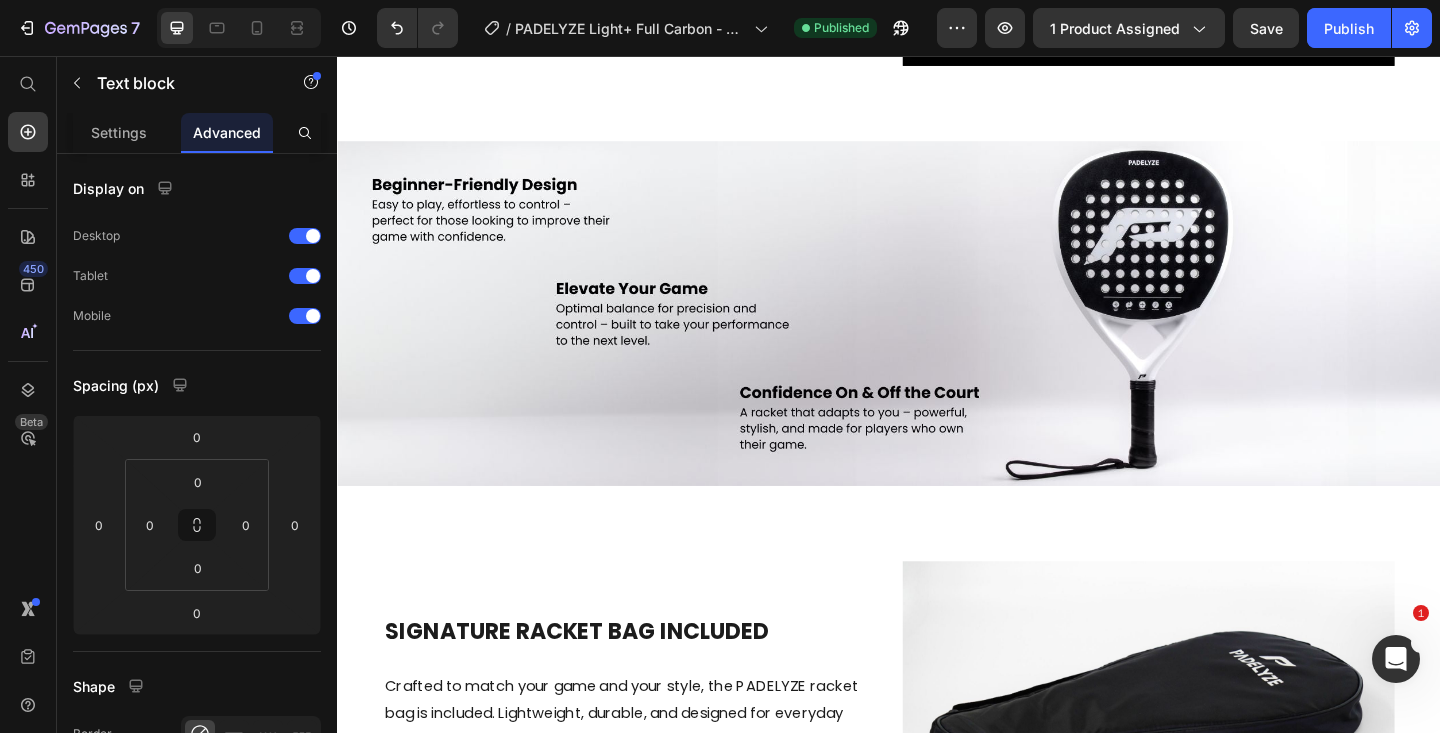 scroll, scrollTop: 2014, scrollLeft: 0, axis: vertical 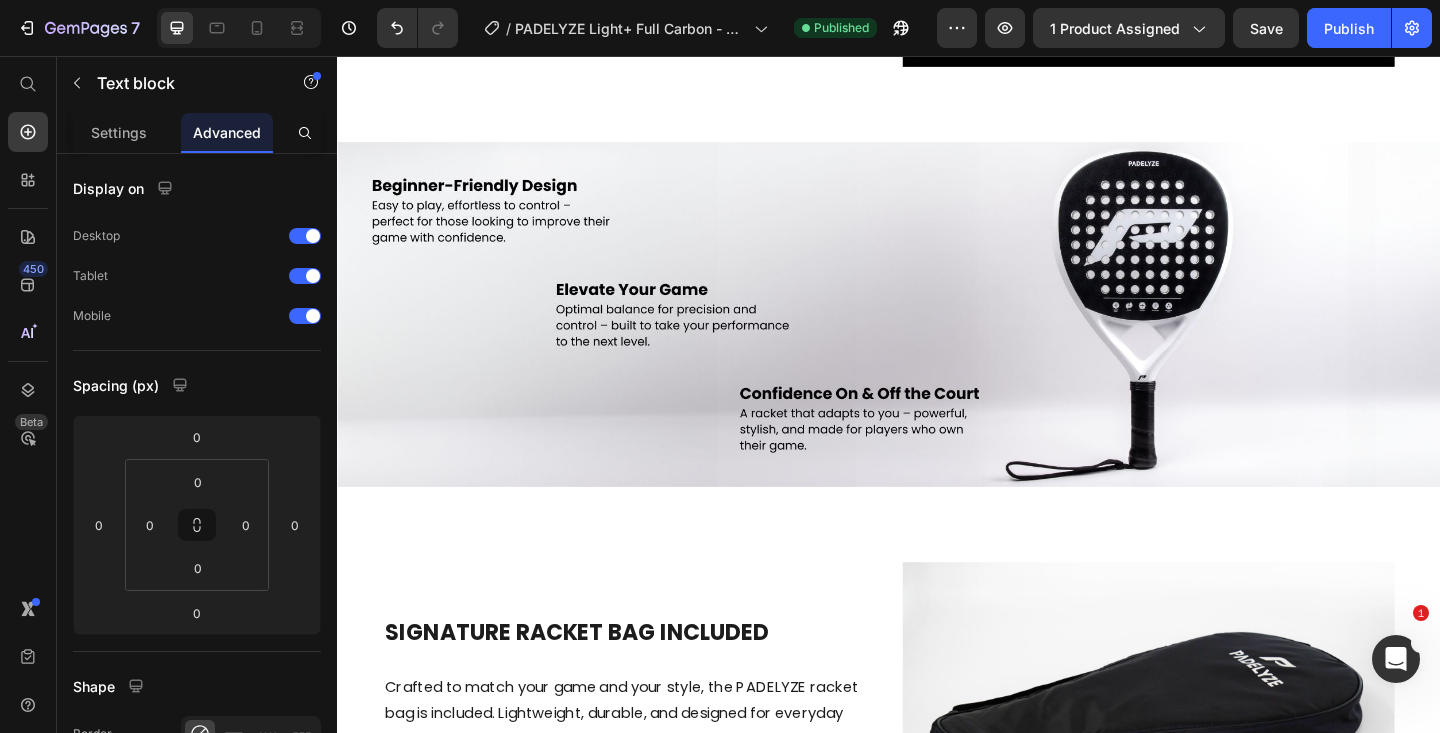 click at bounding box center [937, 337] 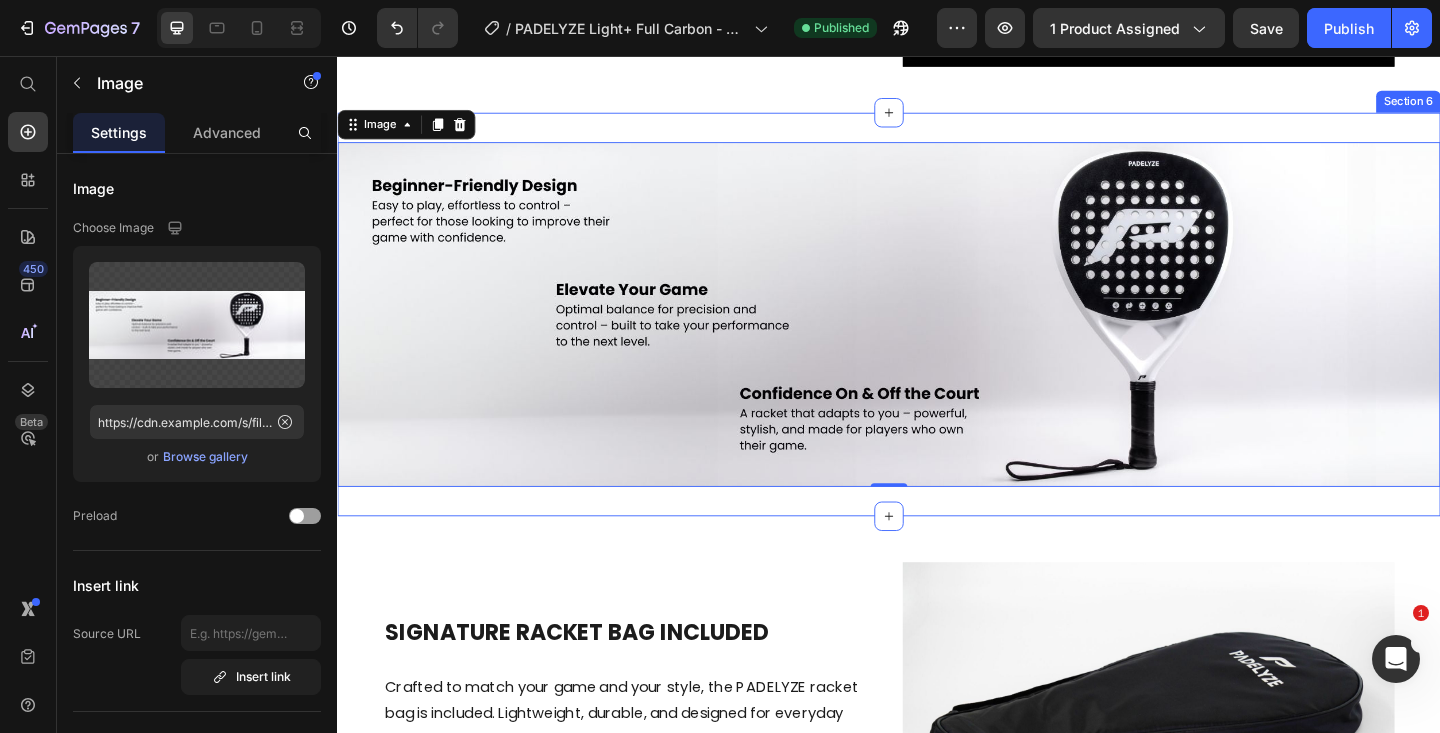 click on "Image   0 Section 6" at bounding box center (937, 337) 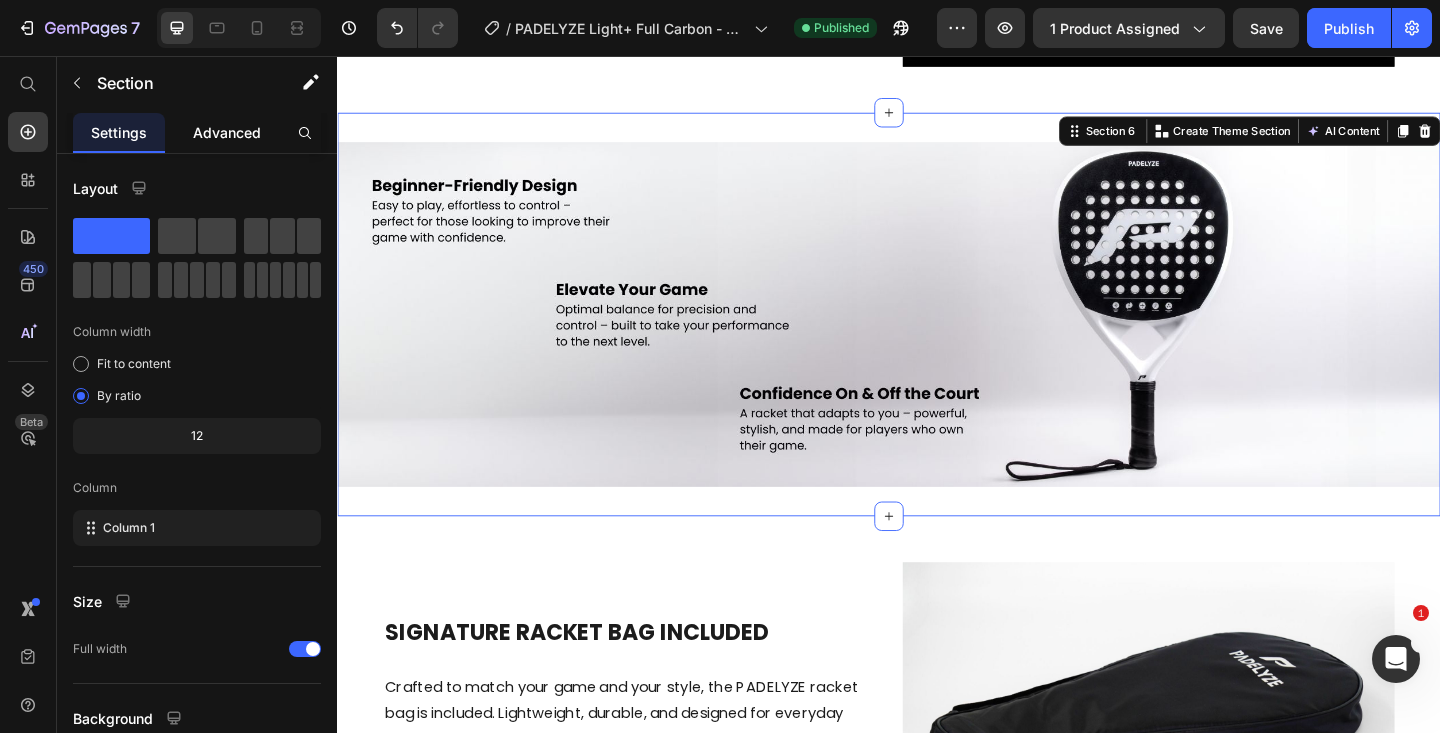 click on "Advanced" 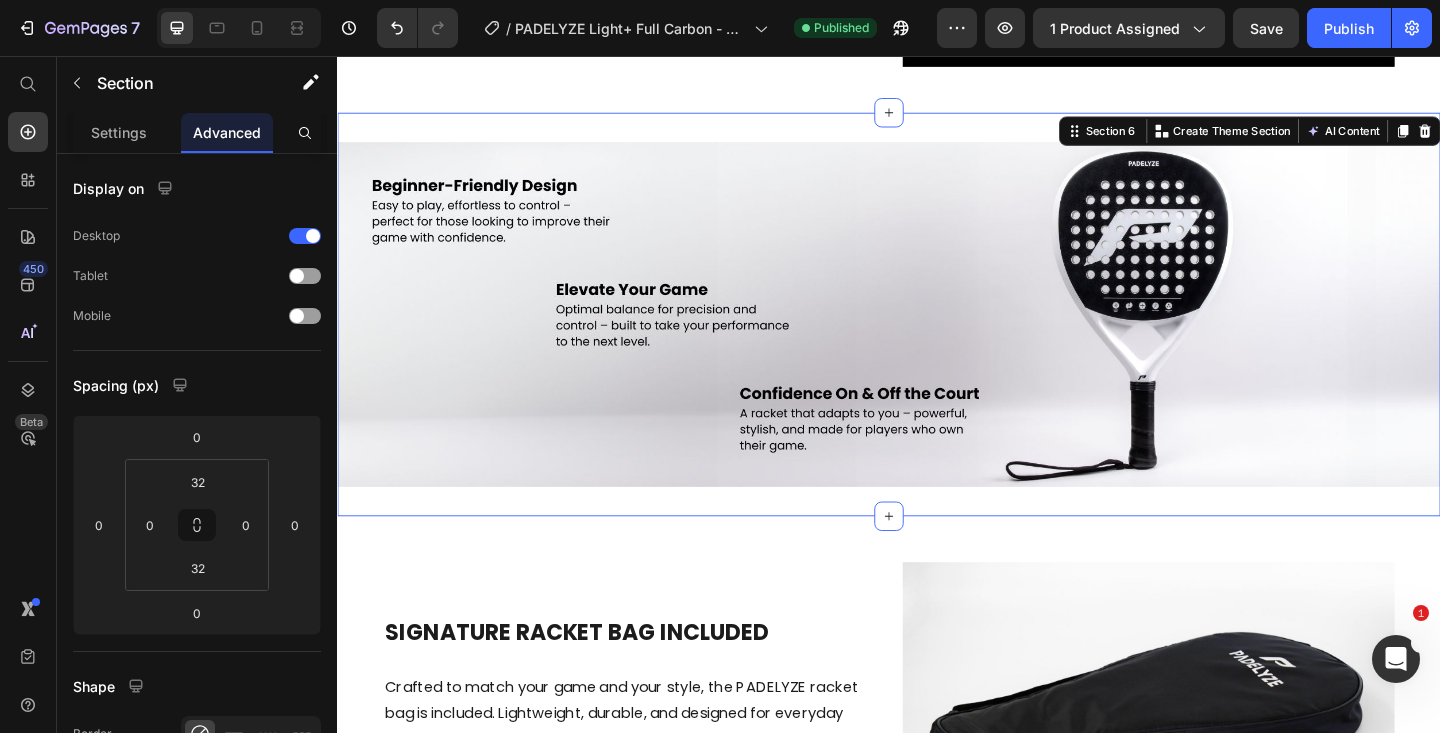 click at bounding box center (937, 337) 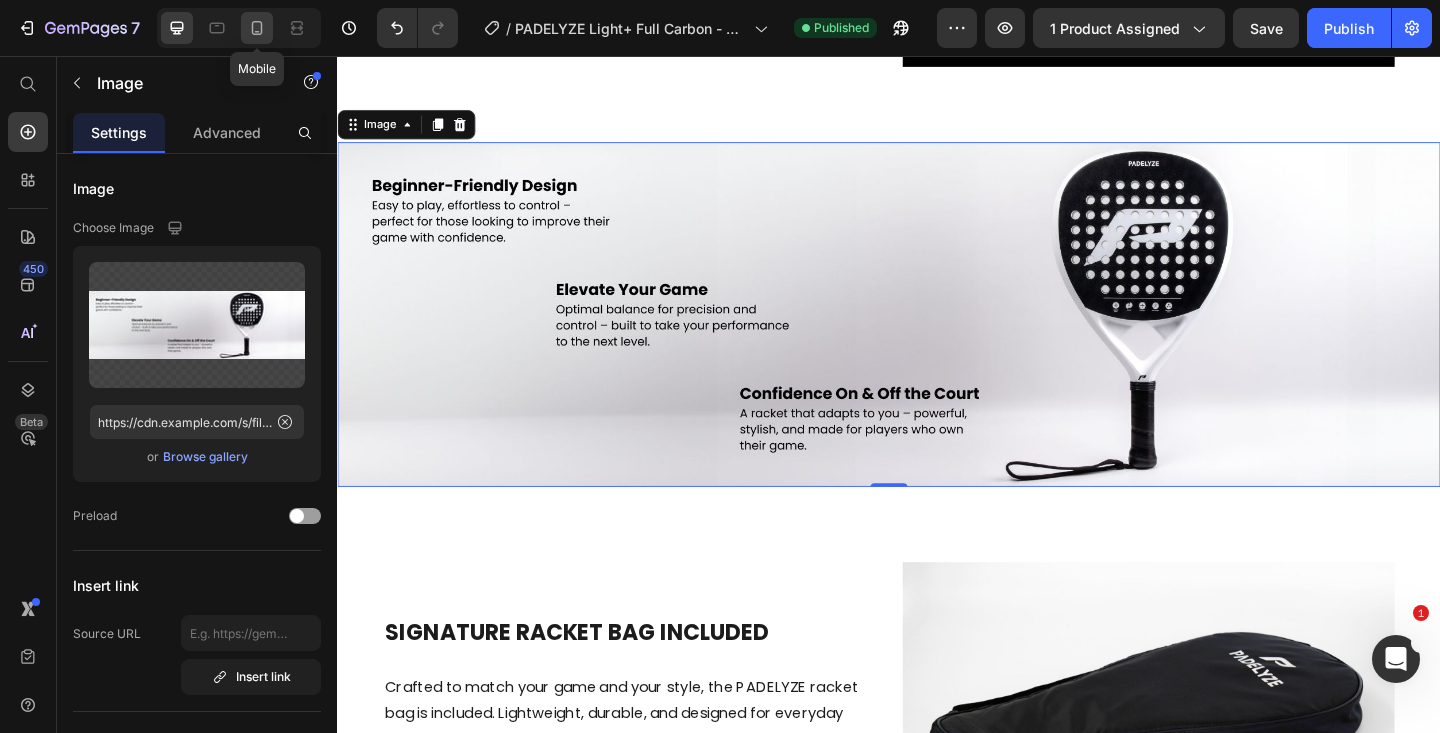 click 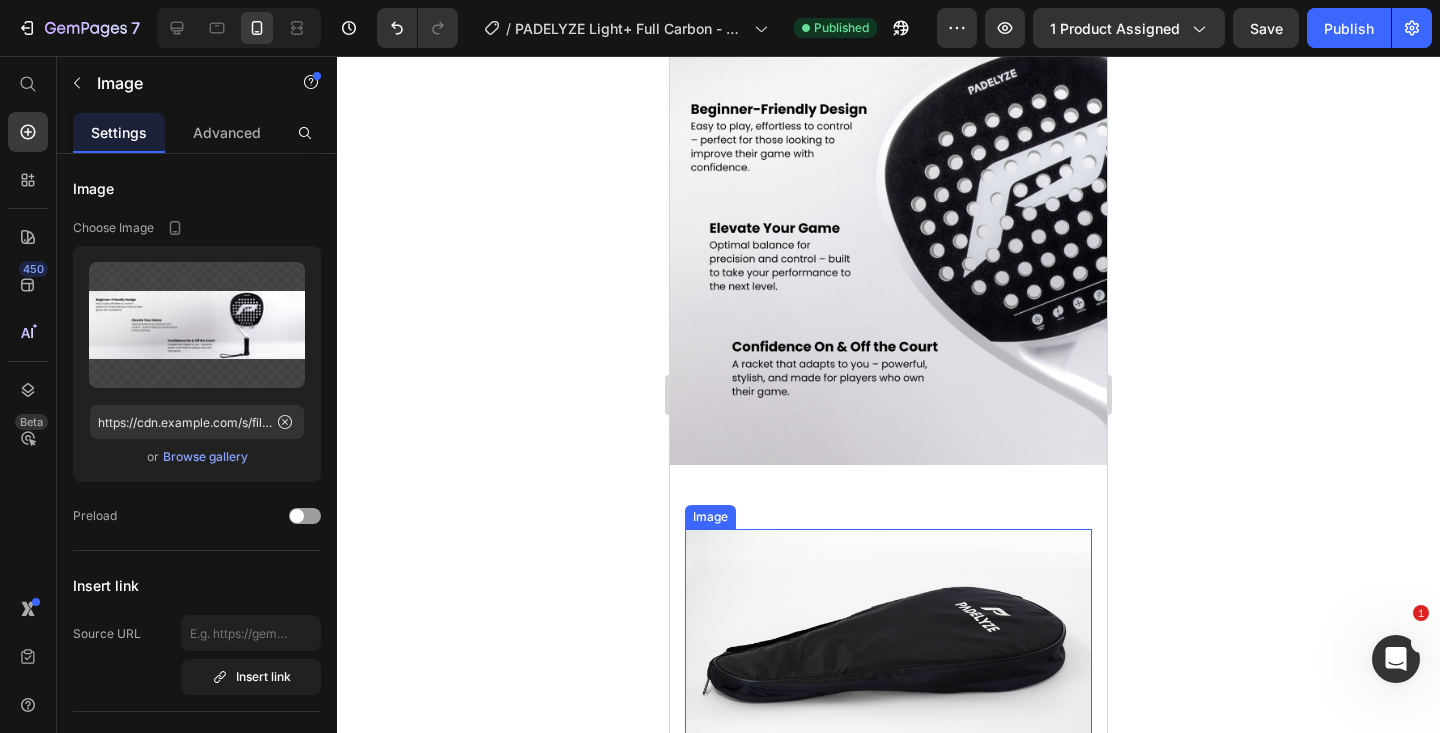 click at bounding box center (888, 262) 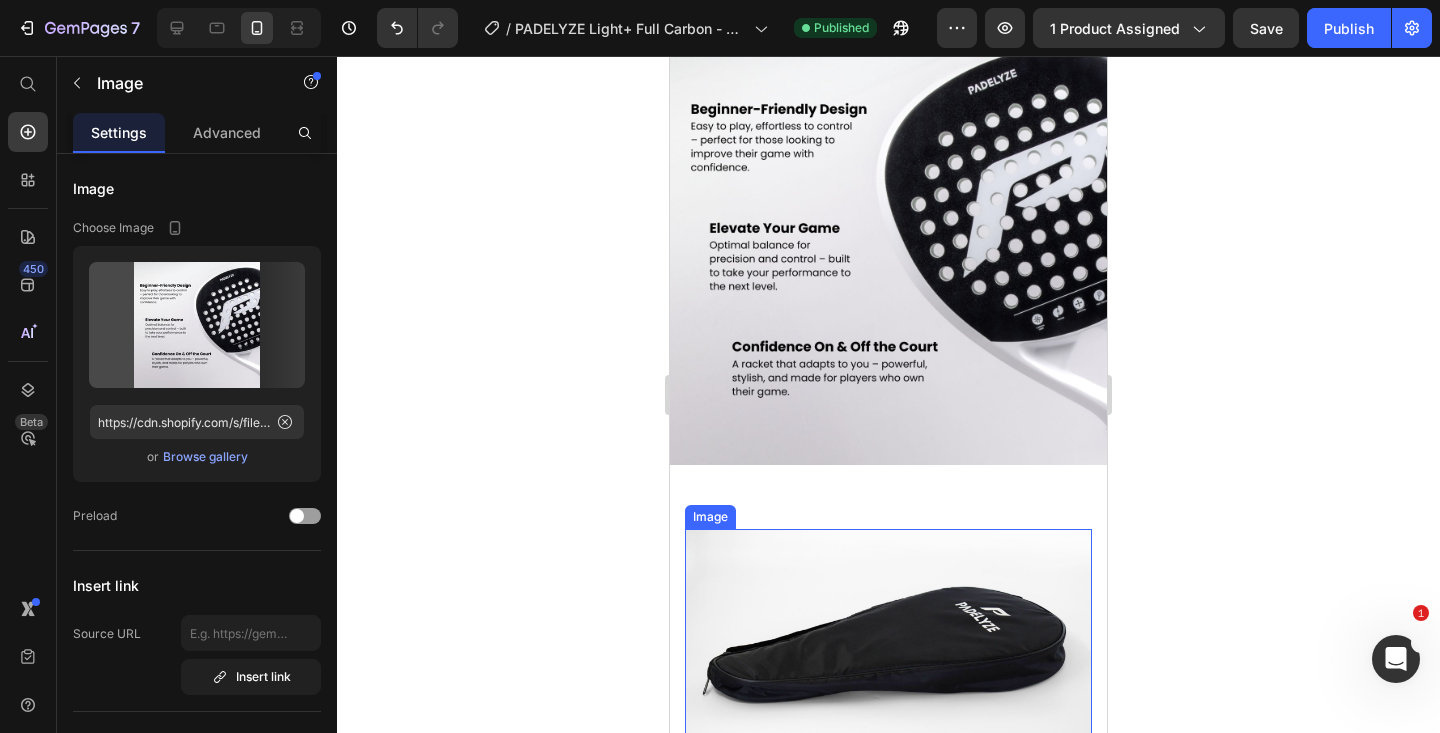 scroll, scrollTop: 2099, scrollLeft: 0, axis: vertical 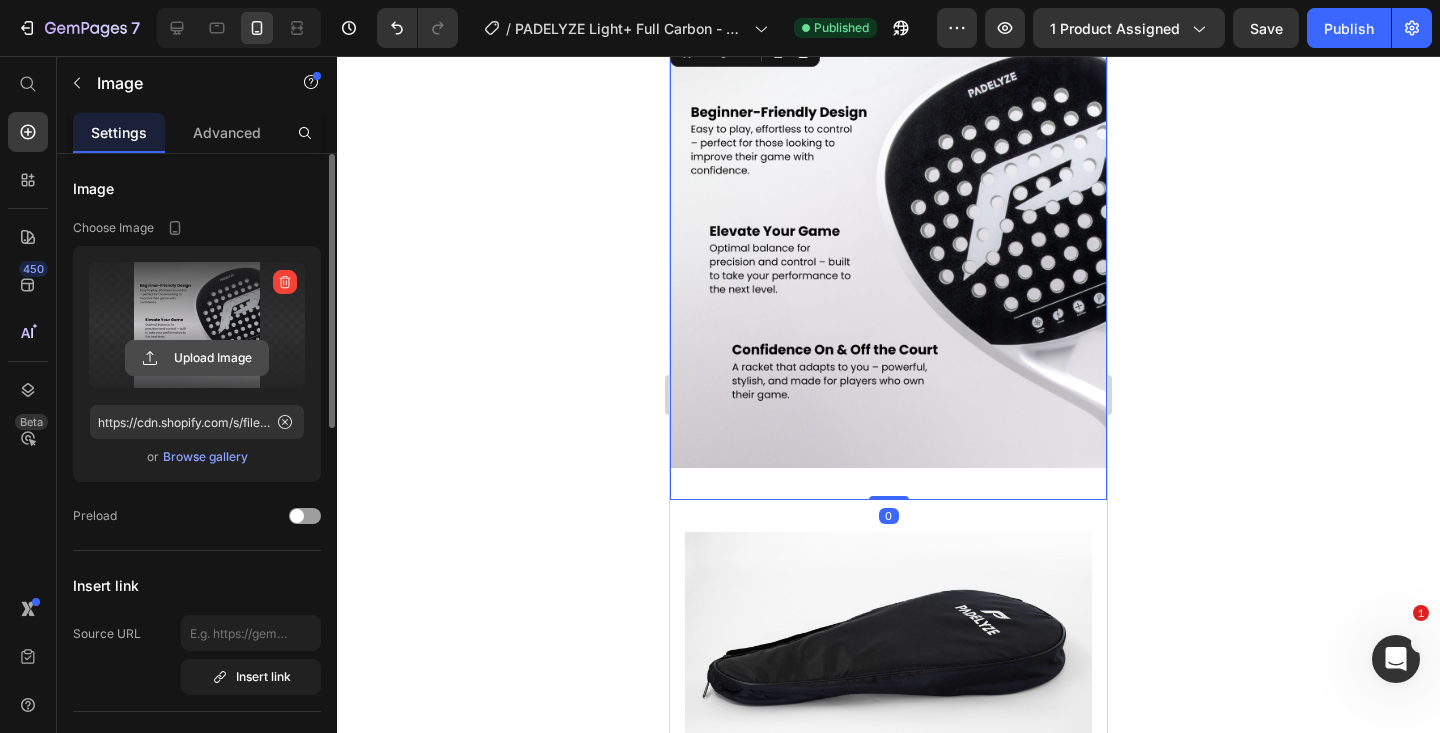 click 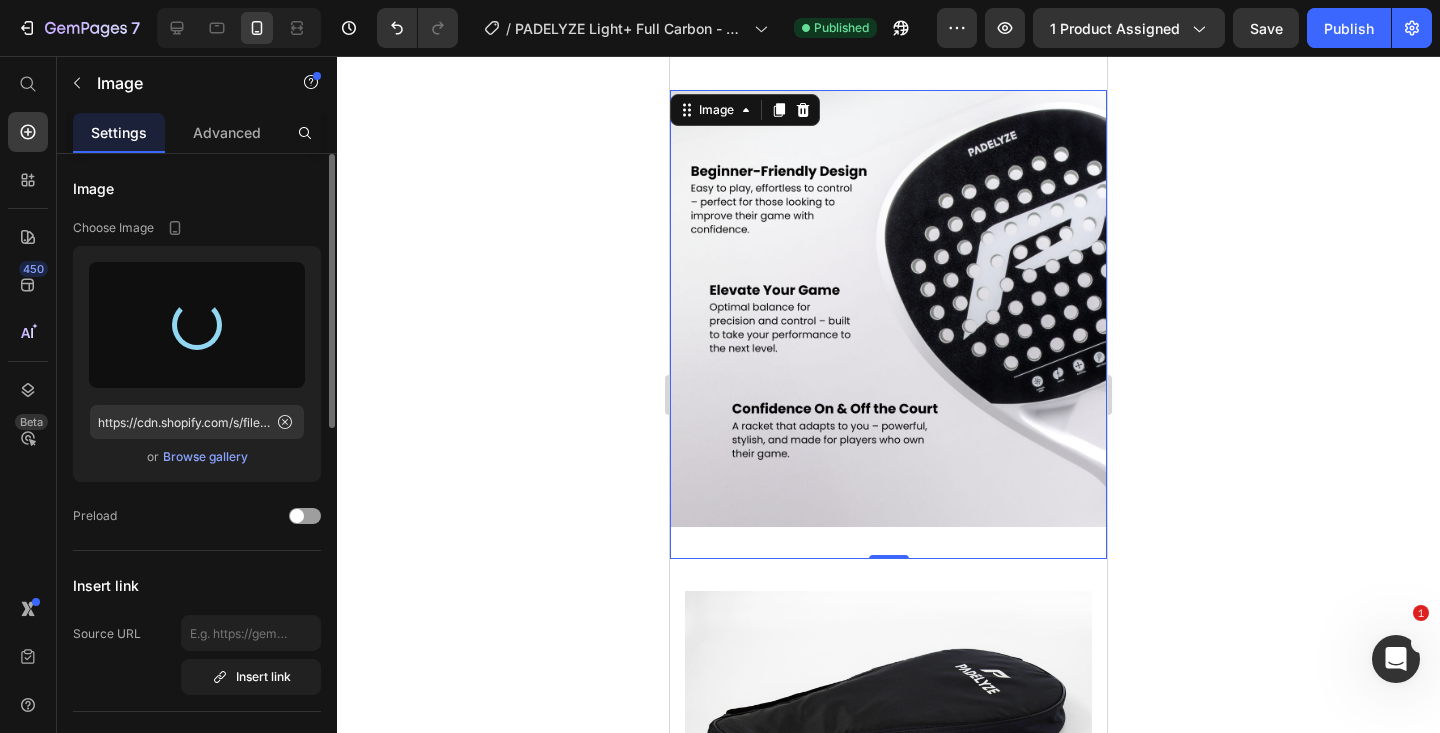 scroll, scrollTop: 2037, scrollLeft: 0, axis: vertical 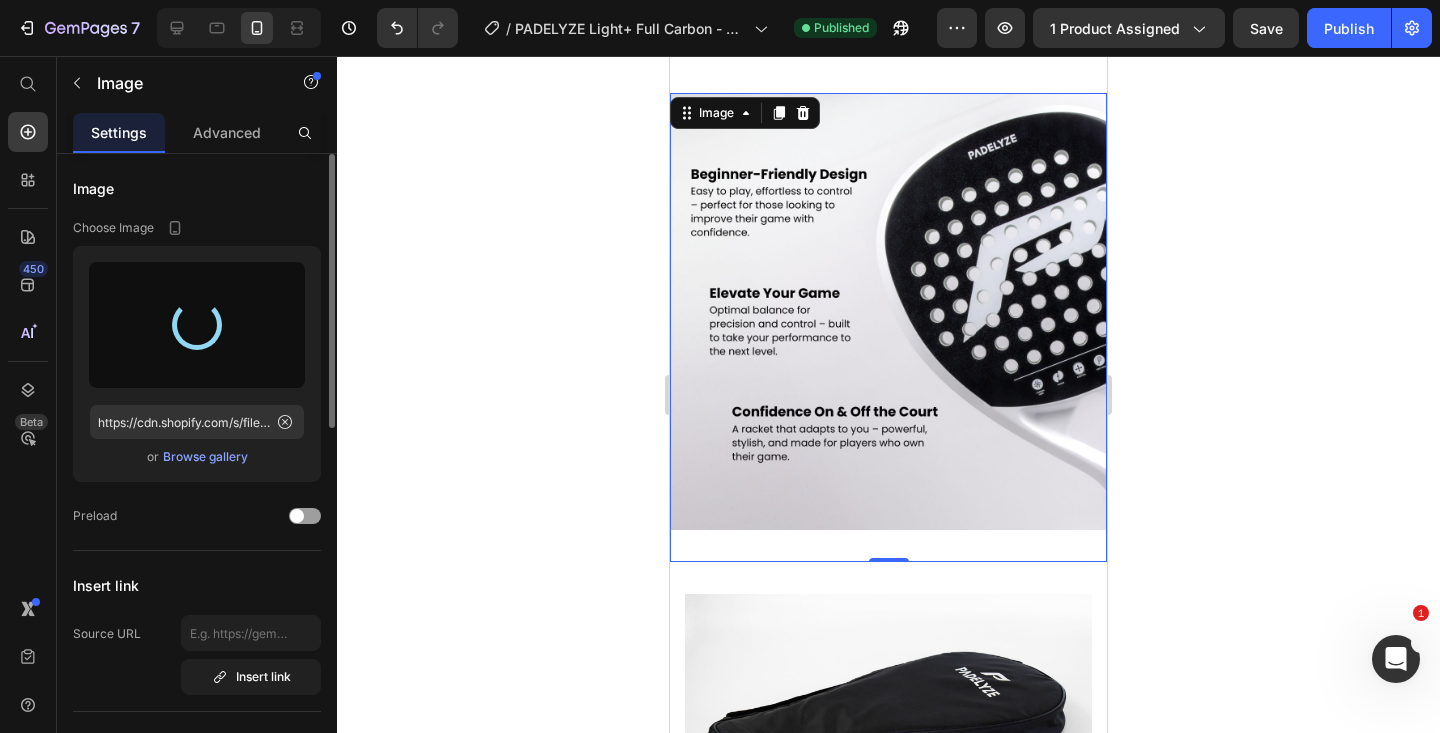 type on "https://cdn.shopify.com/s/files/1/0897/5060/2066/files/gempages_526551084303385715-da174ccb-a10b-4d99-9784-27944d4dd293.jpg" 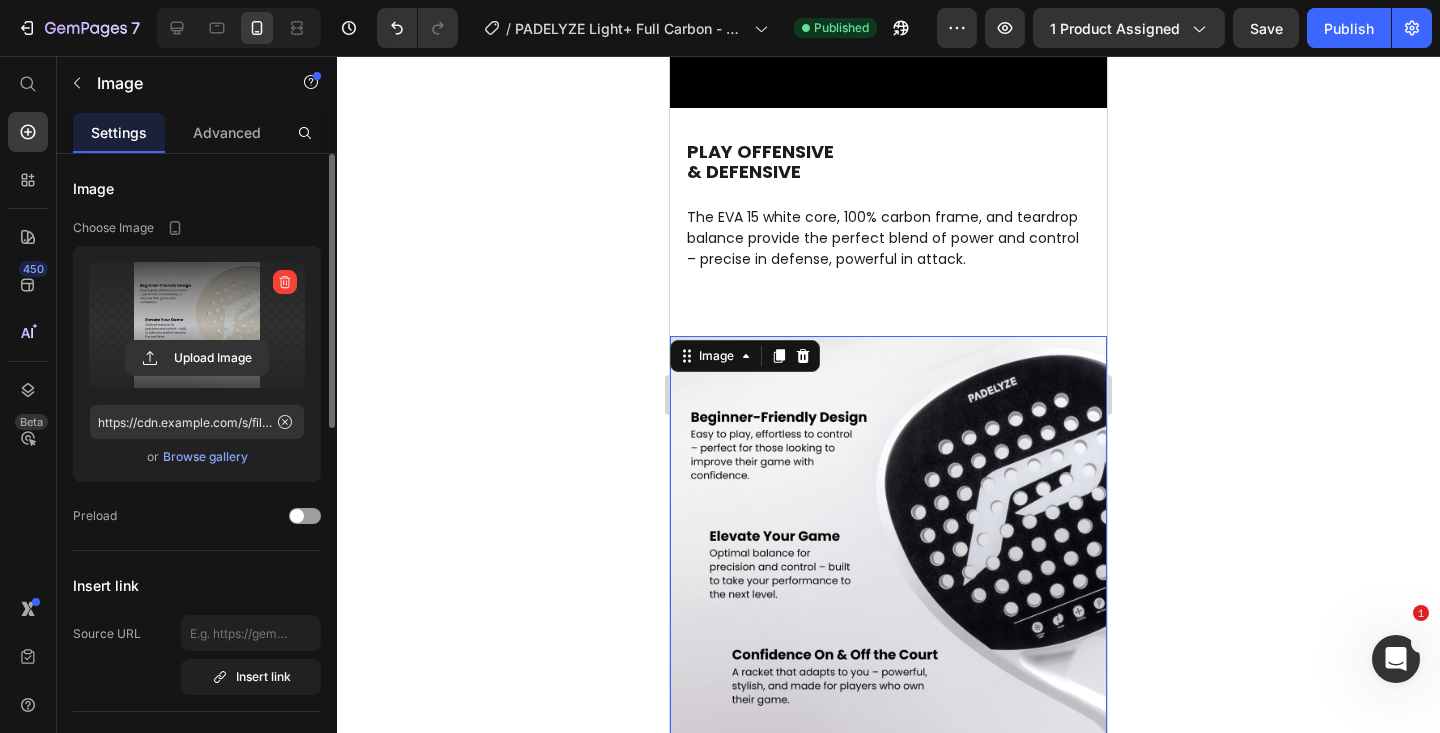 scroll, scrollTop: 2342, scrollLeft: 0, axis: vertical 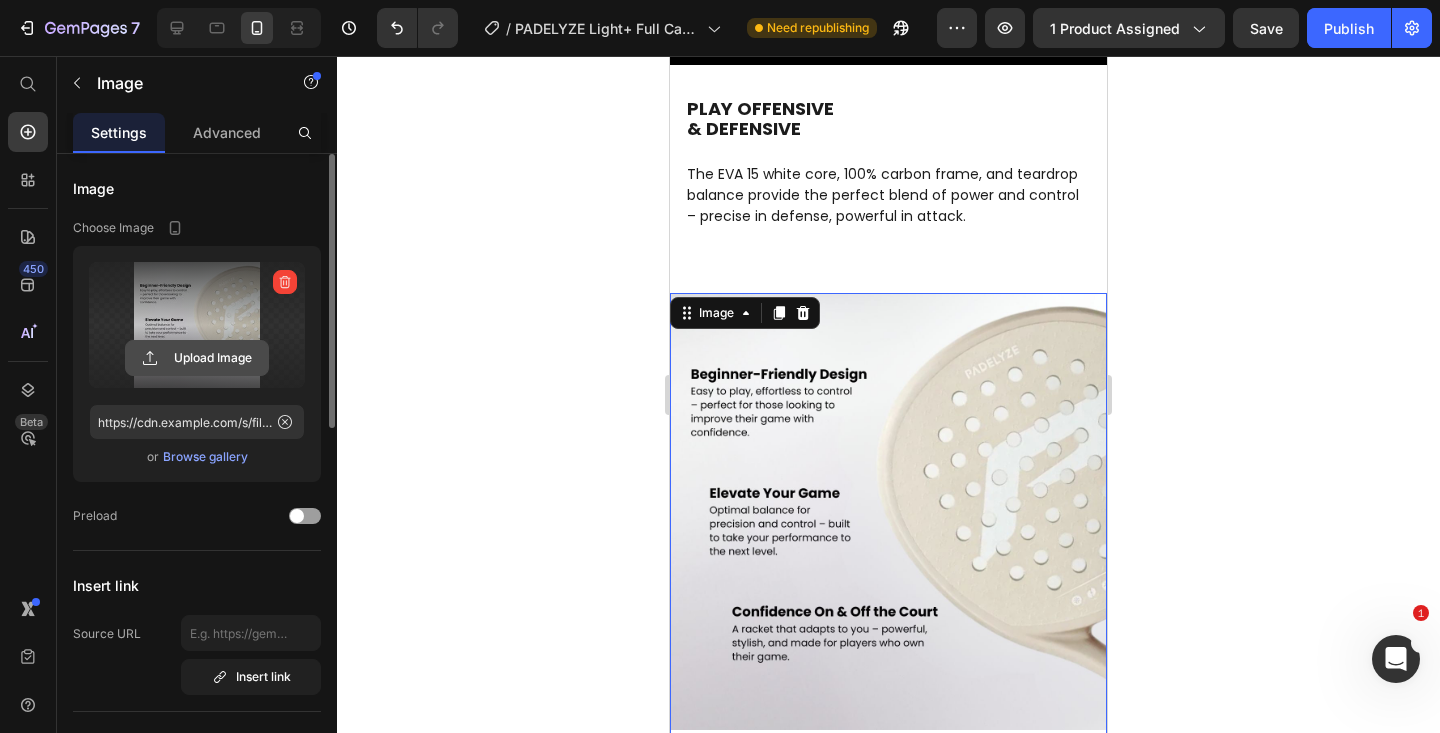 click 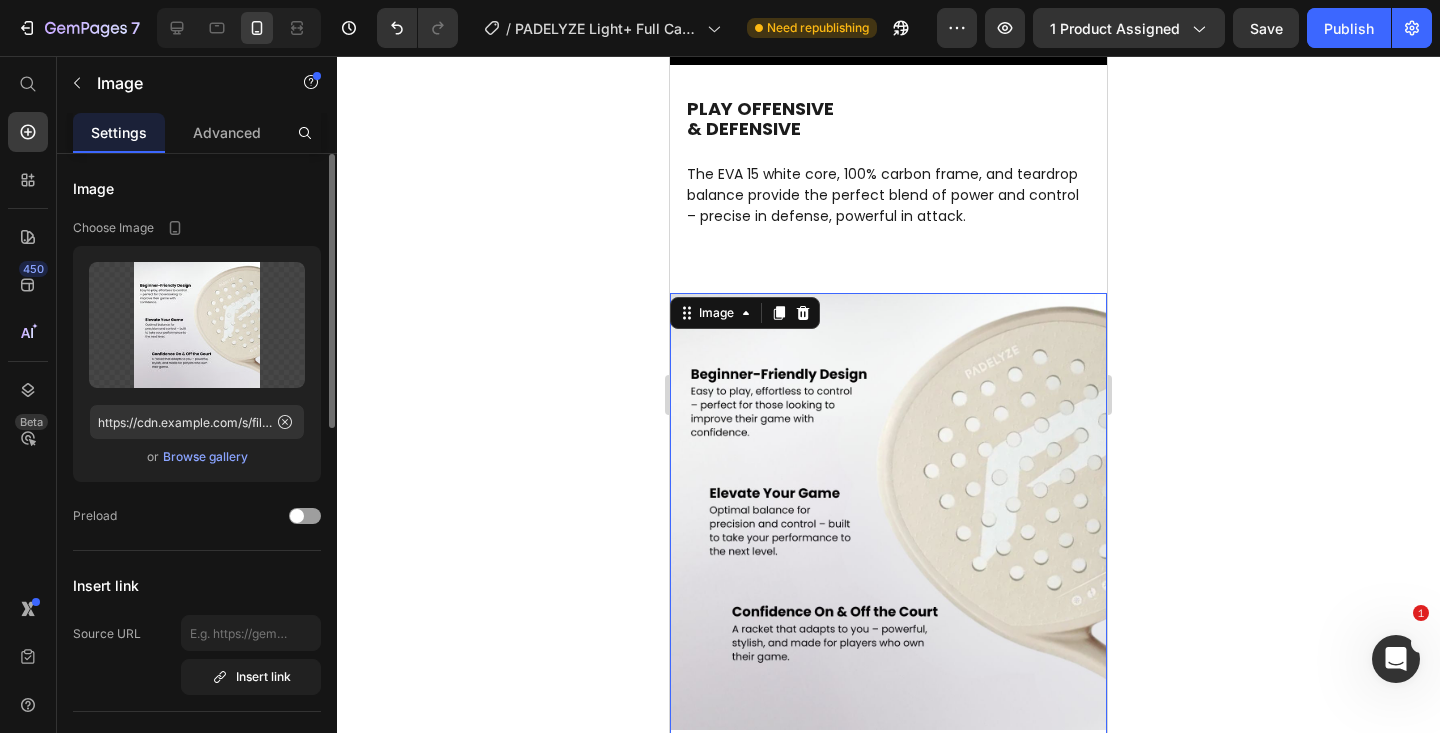 click on "Browse gallery" at bounding box center [205, 457] 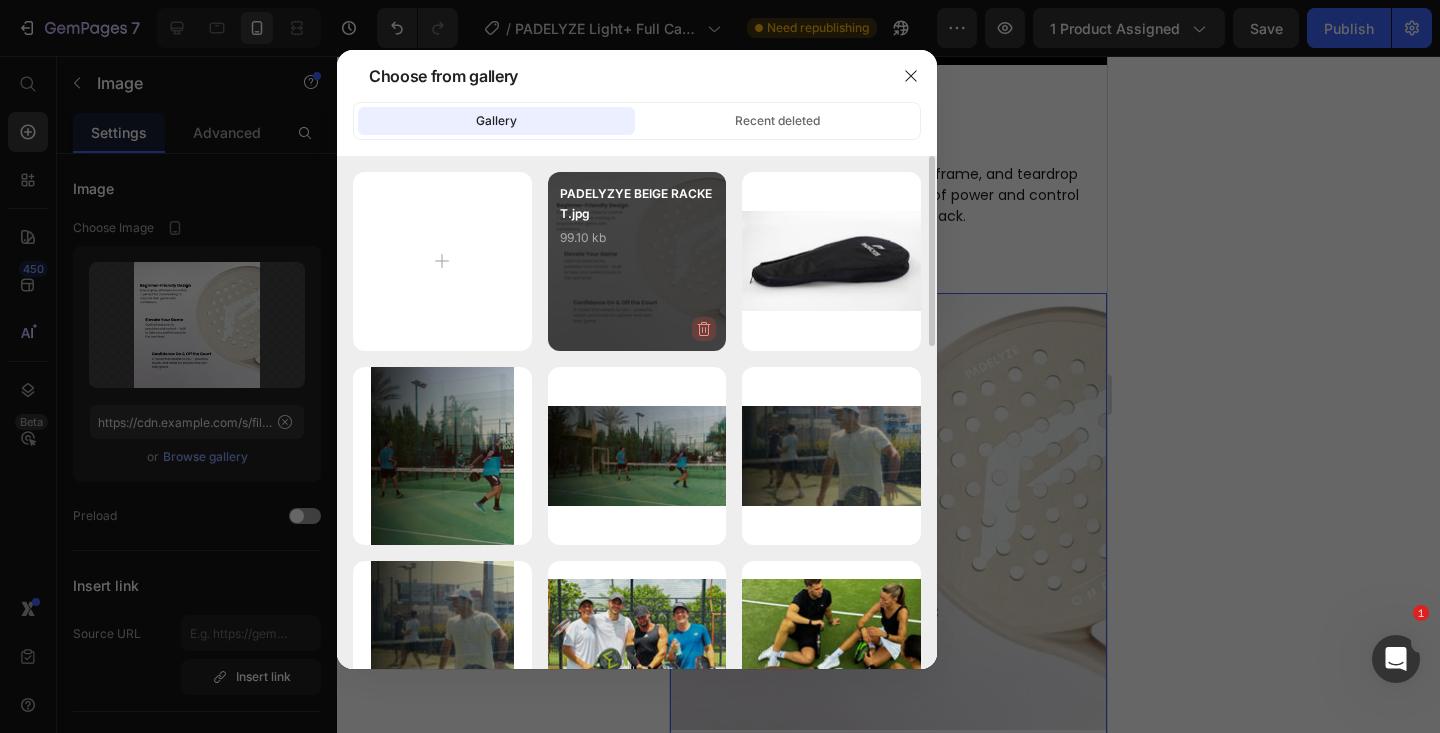 click at bounding box center [704, 329] 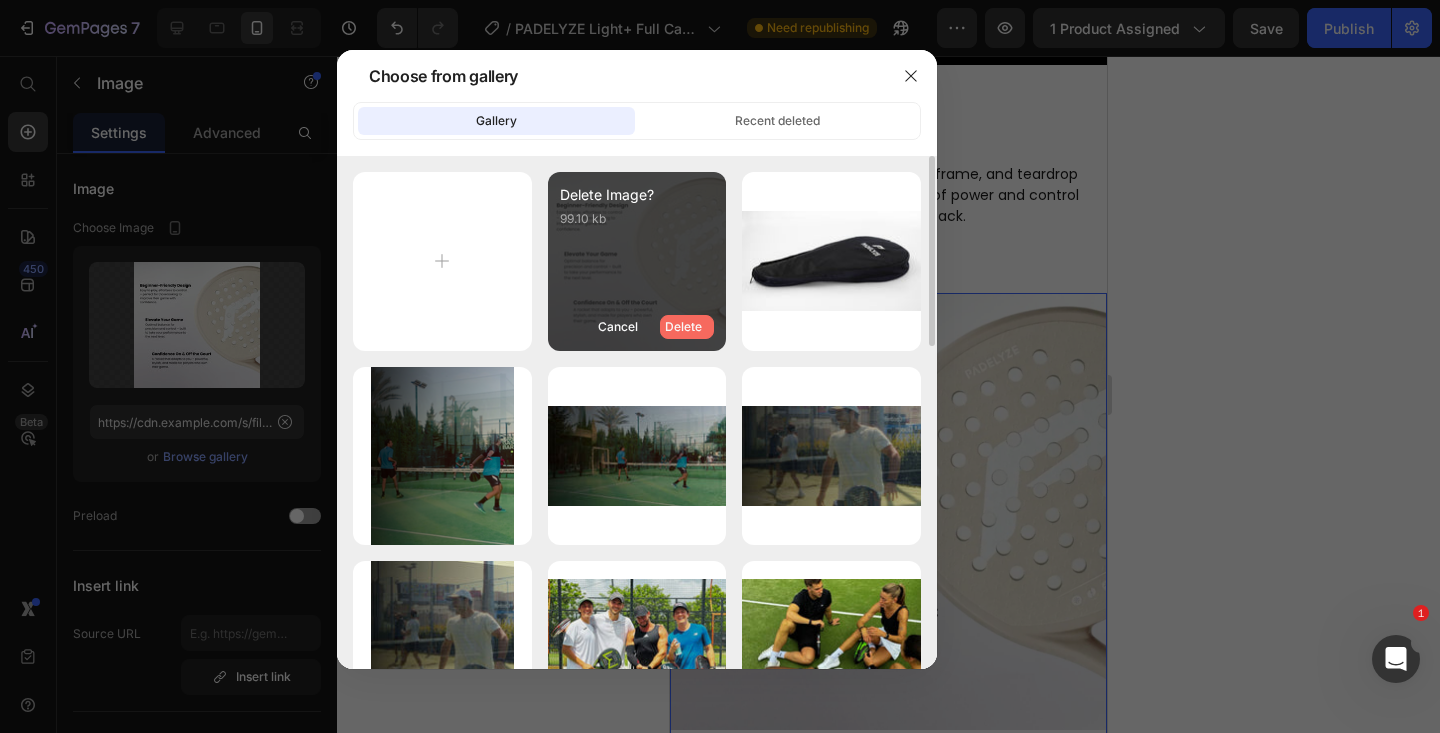 click on "Delete" at bounding box center (683, 327) 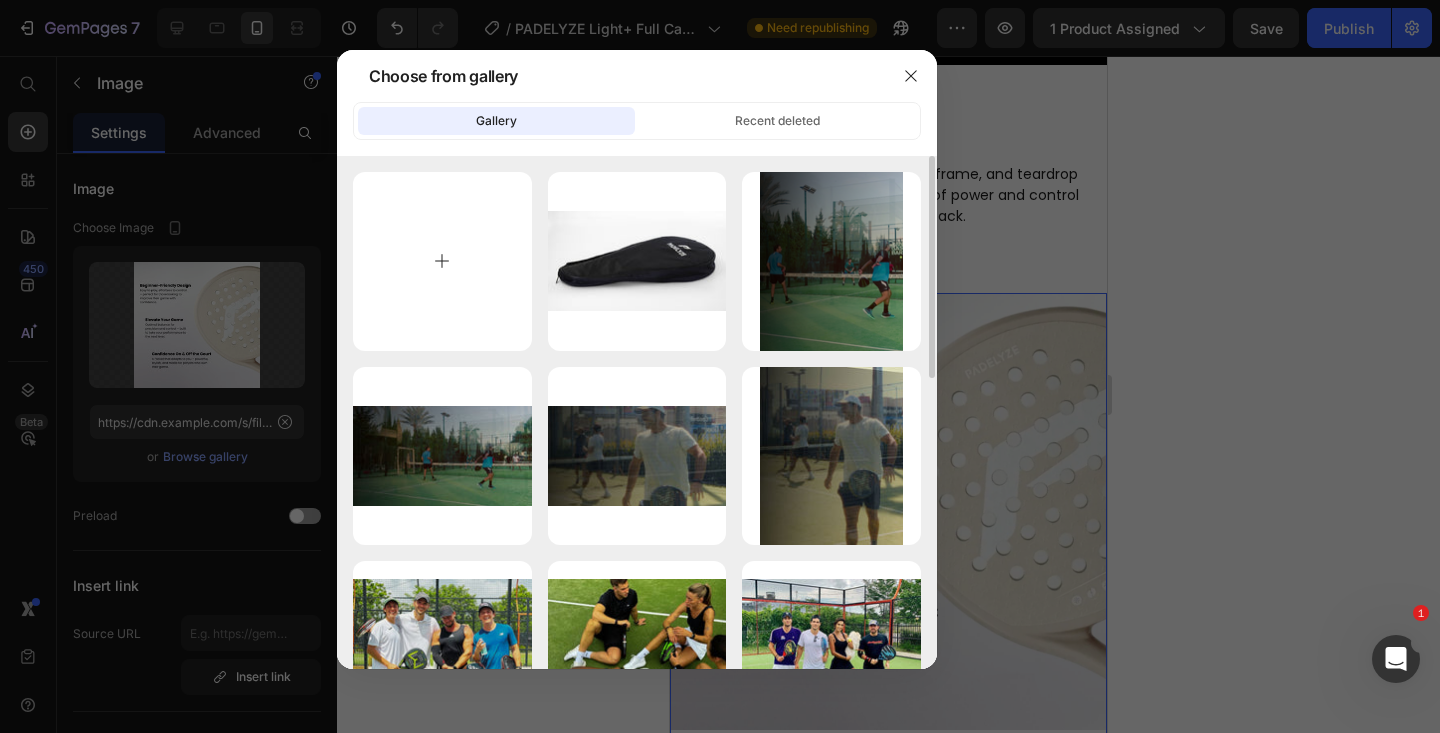 click at bounding box center (442, 261) 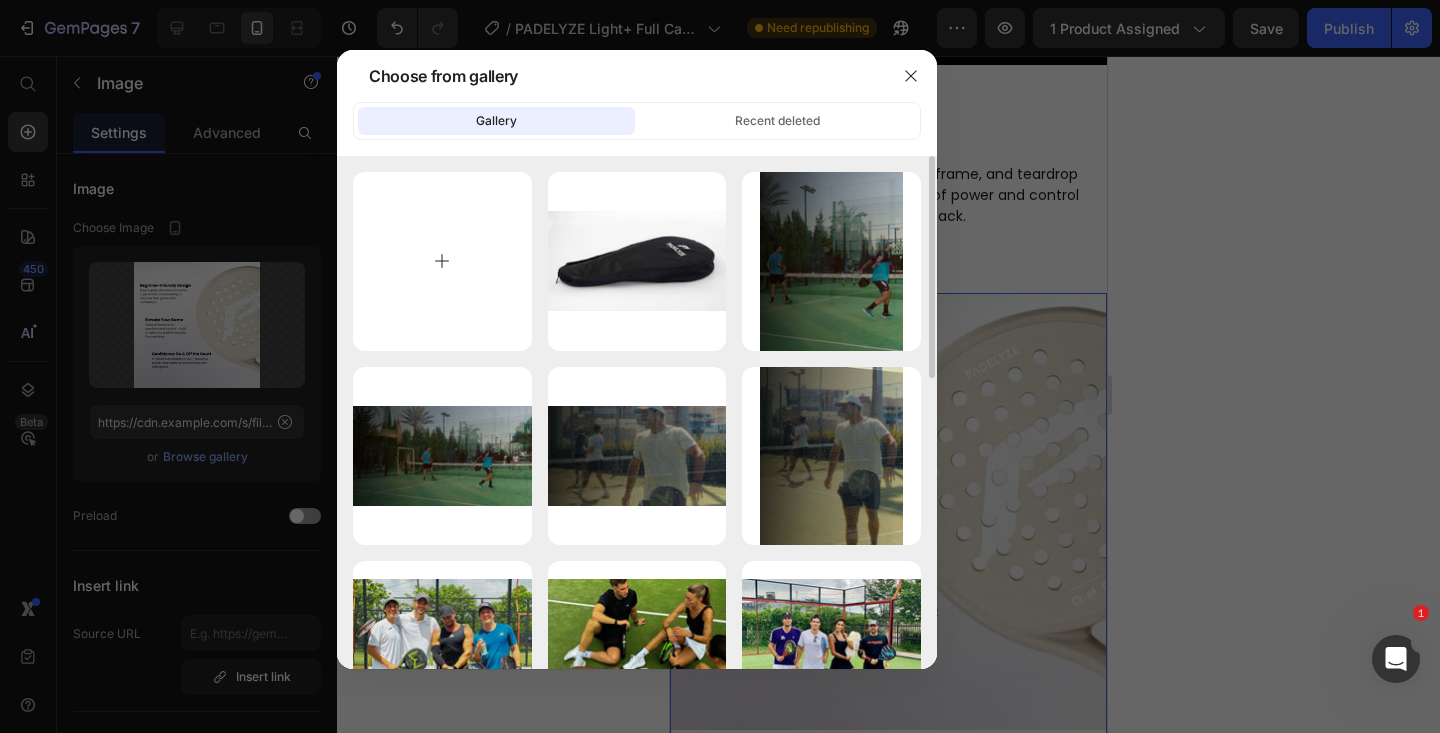 type on "C:\fakepath\PADELYZYE BEIGE RACKET (1).jpg" 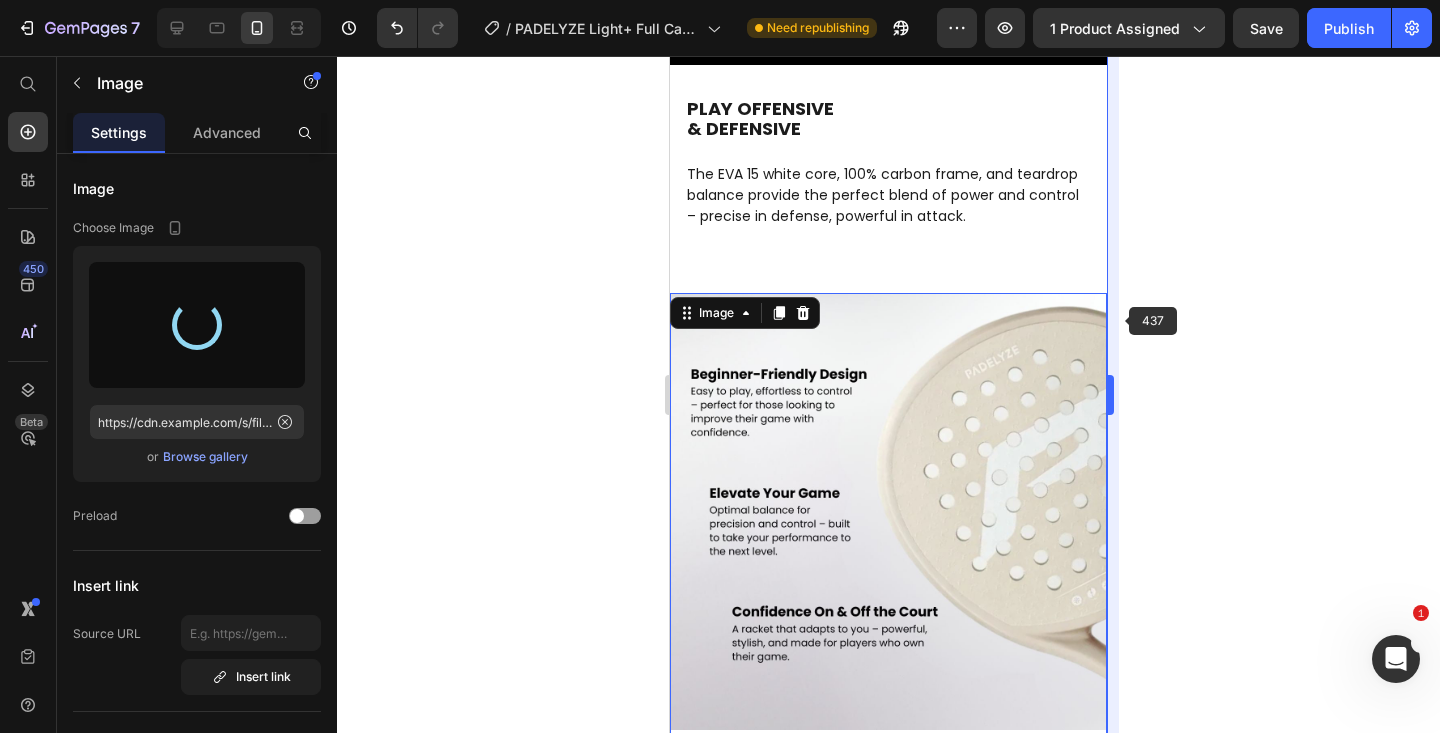 type on "https://cdn.shopify.com/s/files/1/0897/5060/2066/files/gempages_526551084303385715-fce8cd64-fa0e-45c3-aeac-8113130a6be2.jpg" 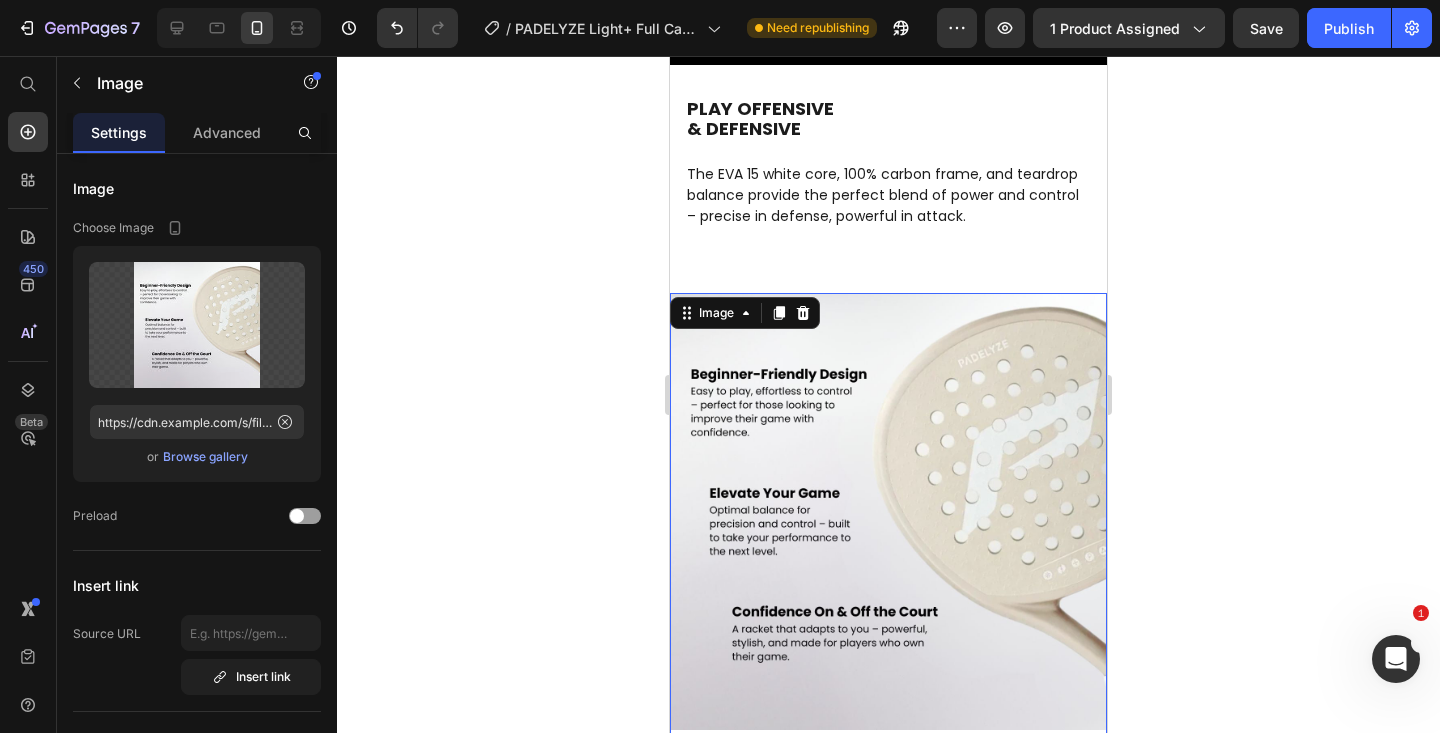 click 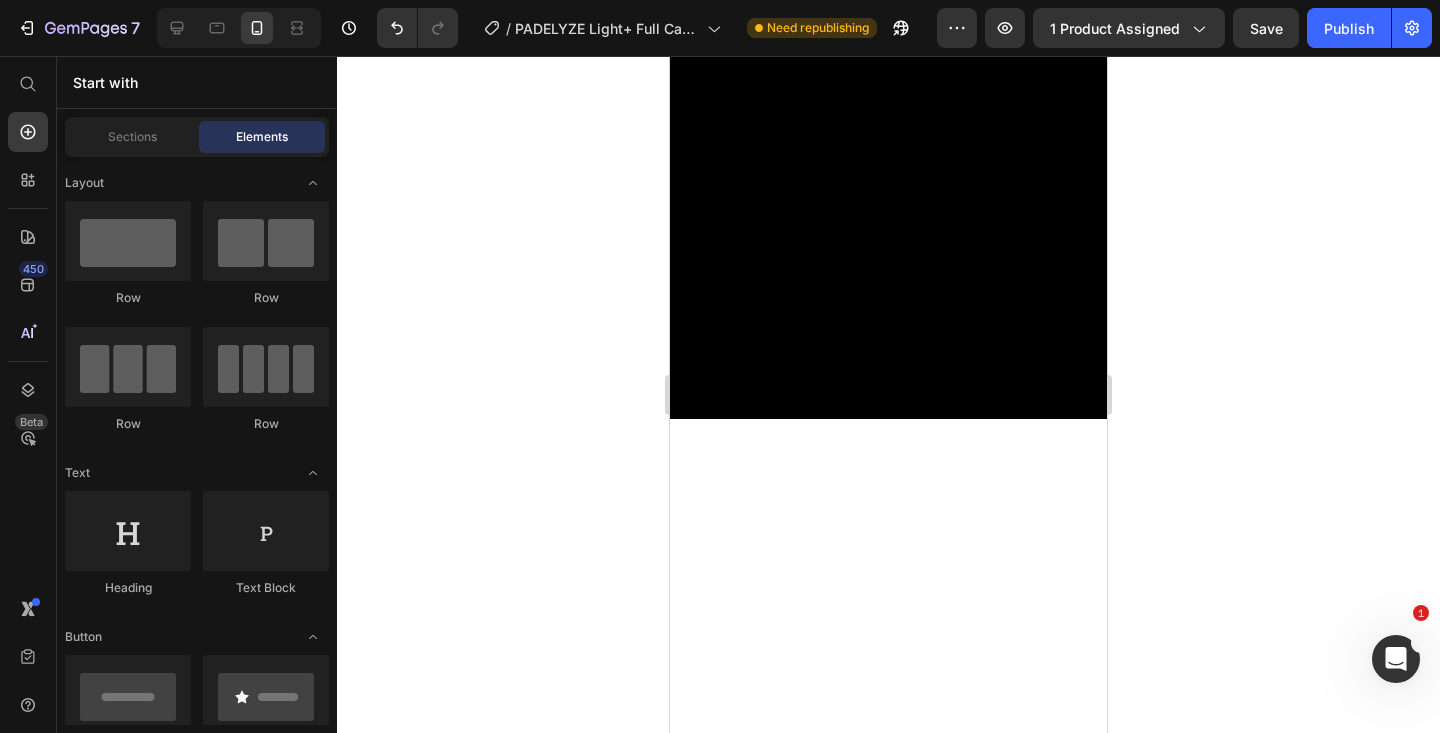 scroll, scrollTop: 0, scrollLeft: 0, axis: both 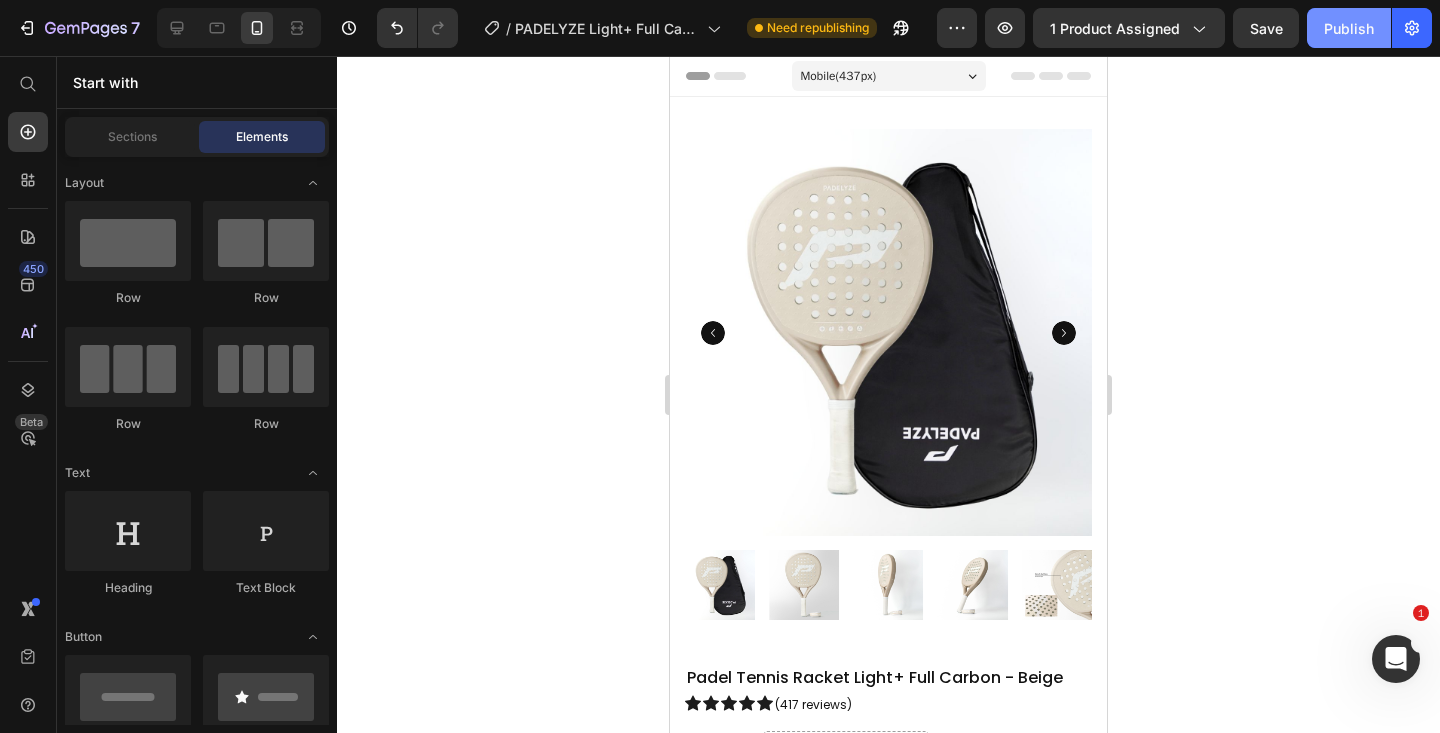 click on "Publish" at bounding box center [1349, 28] 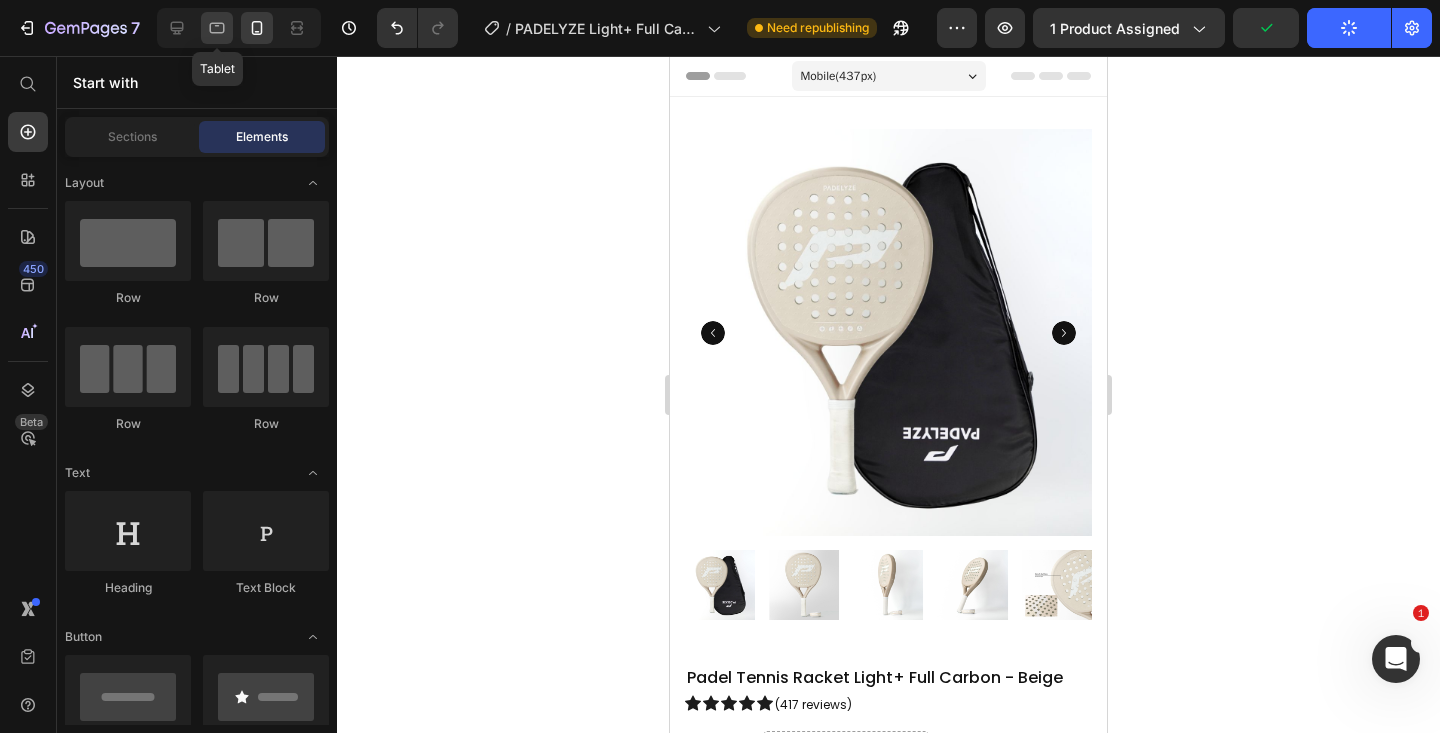 click 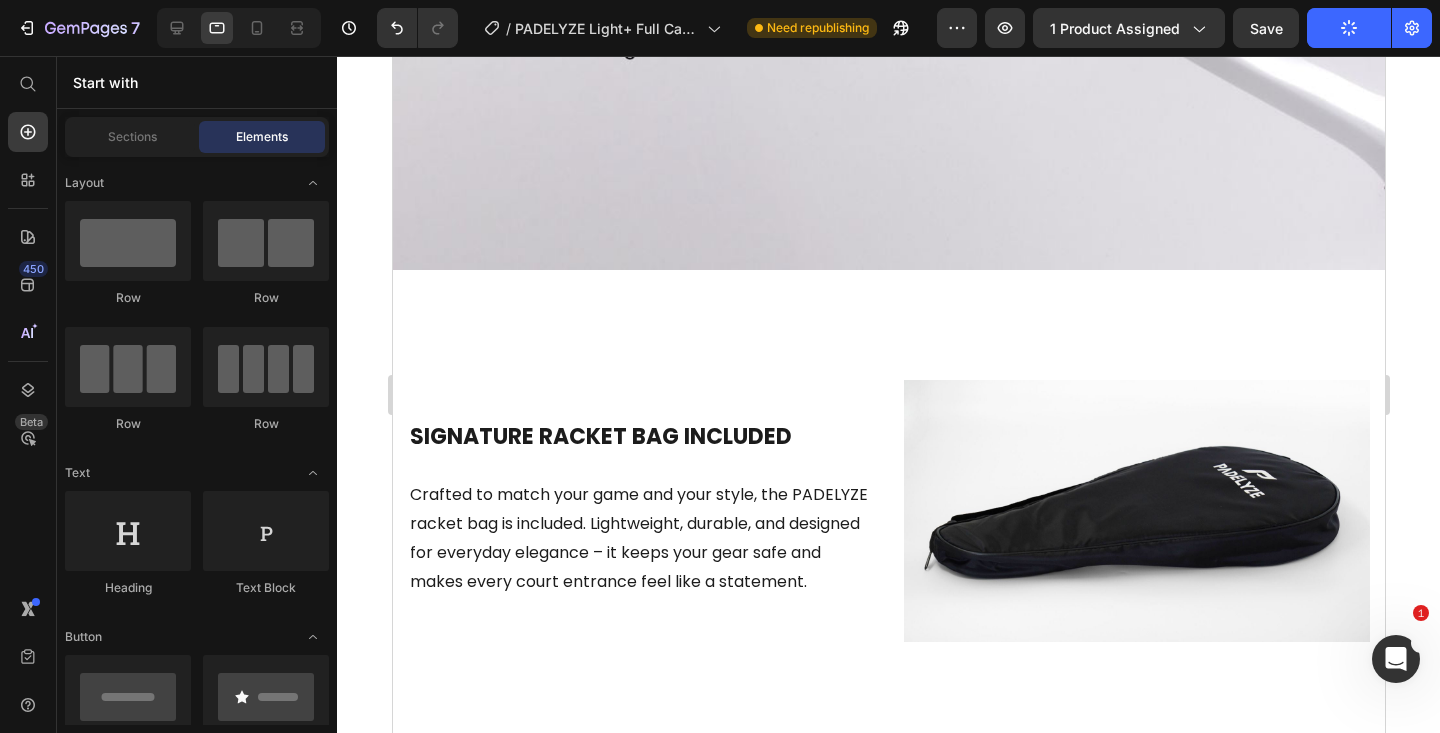 scroll, scrollTop: 3208, scrollLeft: 0, axis: vertical 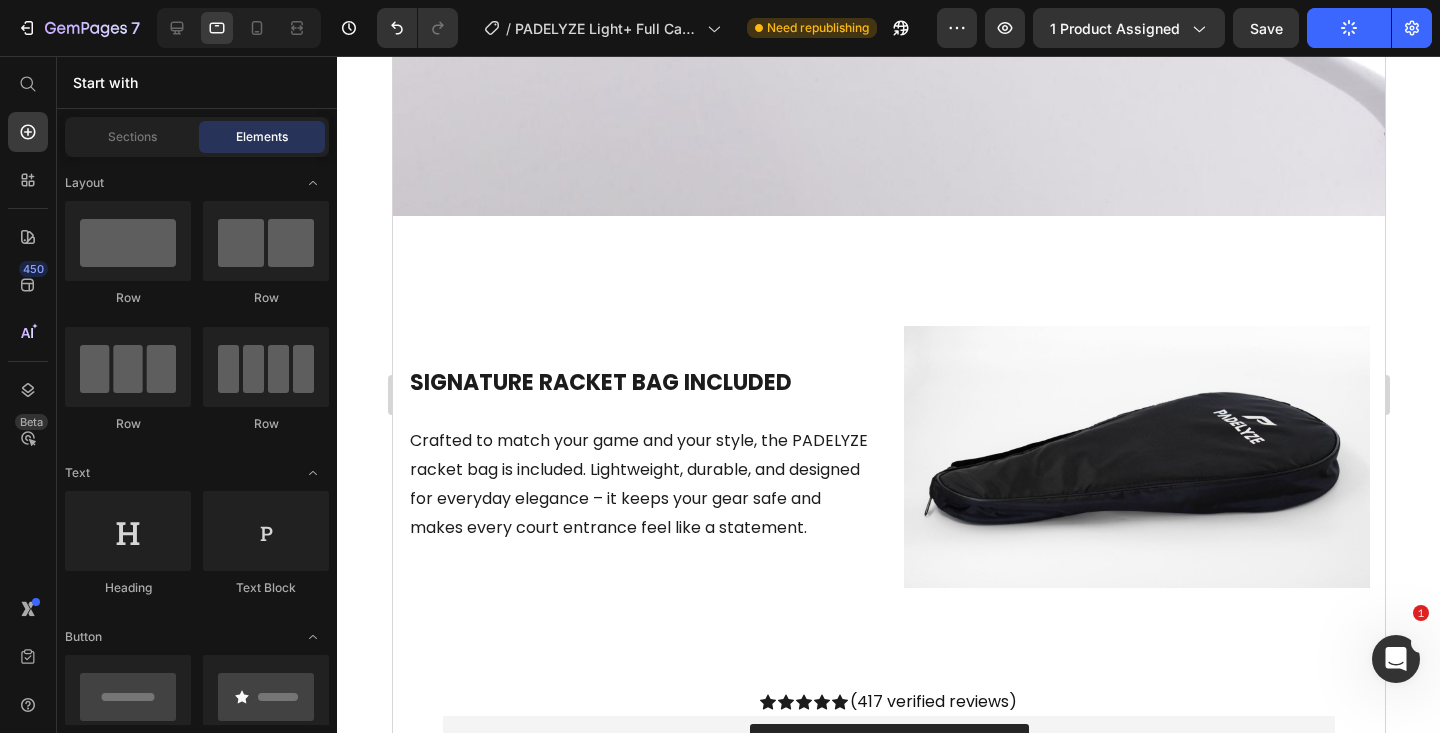click at bounding box center (888, -280) 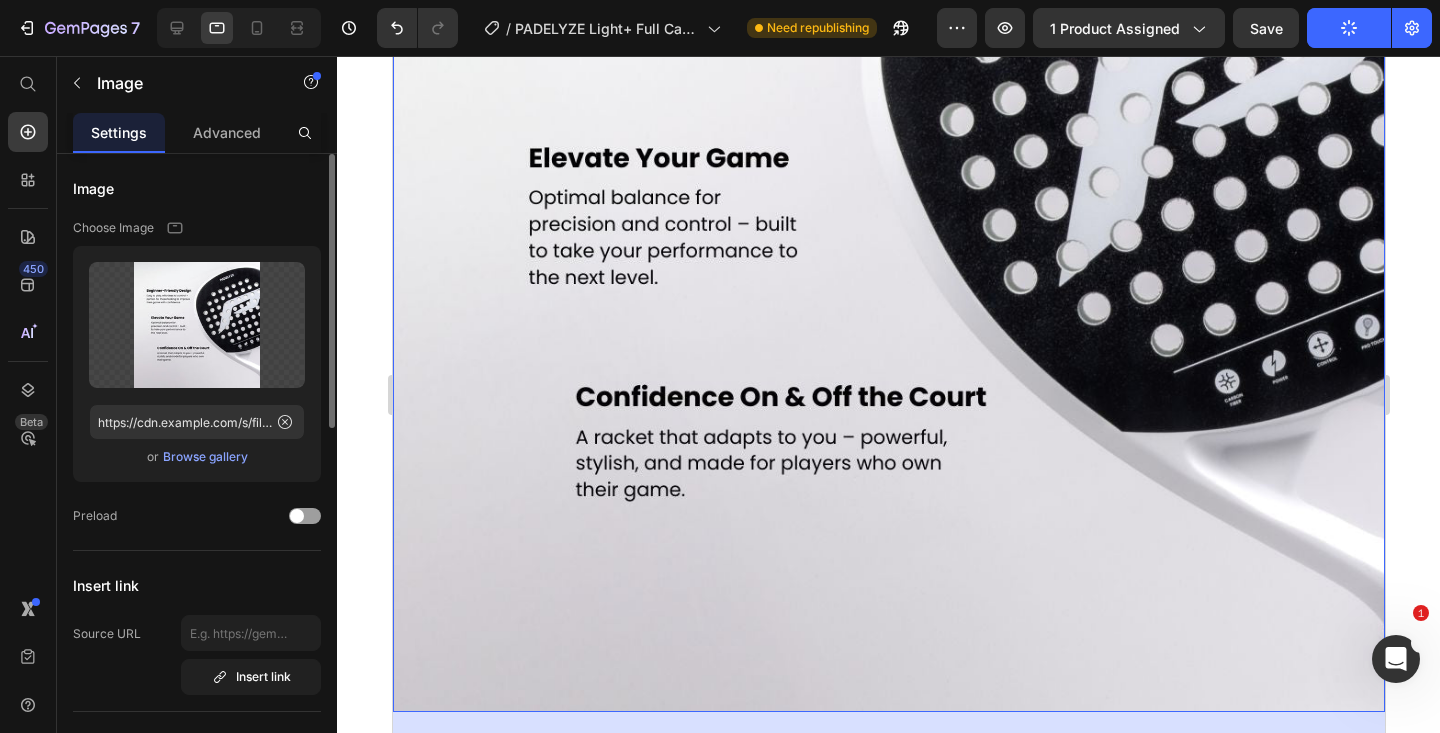 click on "Upload Image https://cdn.shopify.com/s/files/1/0897/5060/2066/files/gempages_526551084303385715-d3ad91a0-e670-434b-af0c-51392cab1d98.jpg  or   Browse gallery" 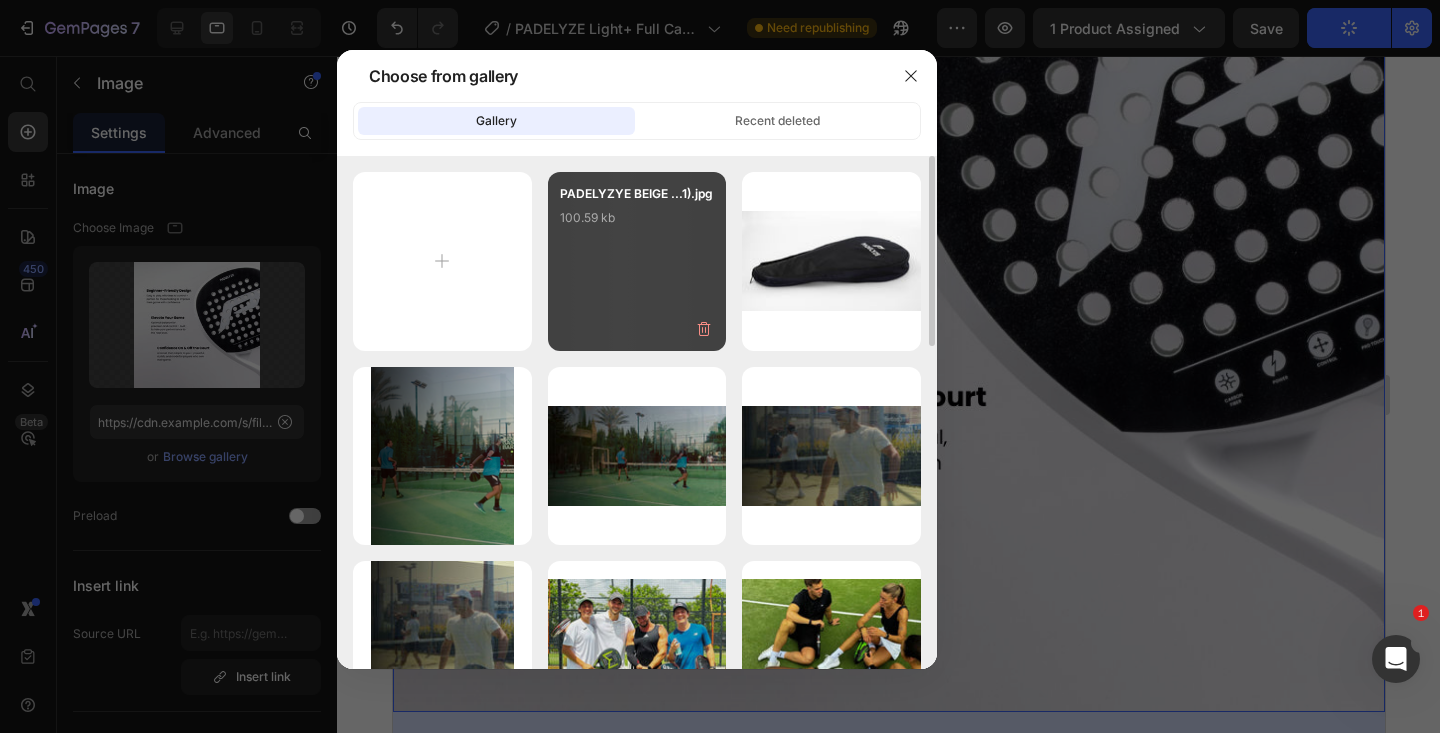 click on "PADELYZYE BEIGE ...1).jpg 100.59 kb" at bounding box center [637, 224] 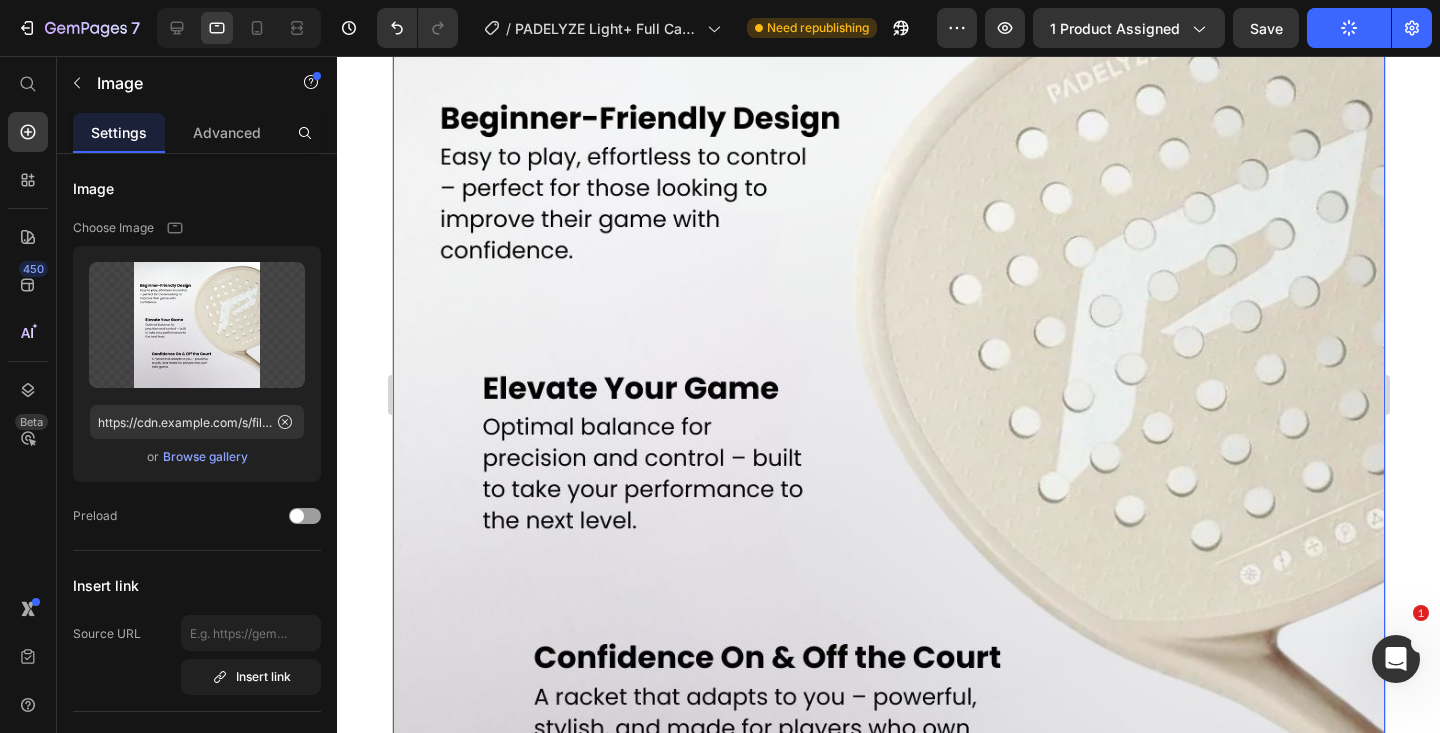 scroll, scrollTop: 1861, scrollLeft: 0, axis: vertical 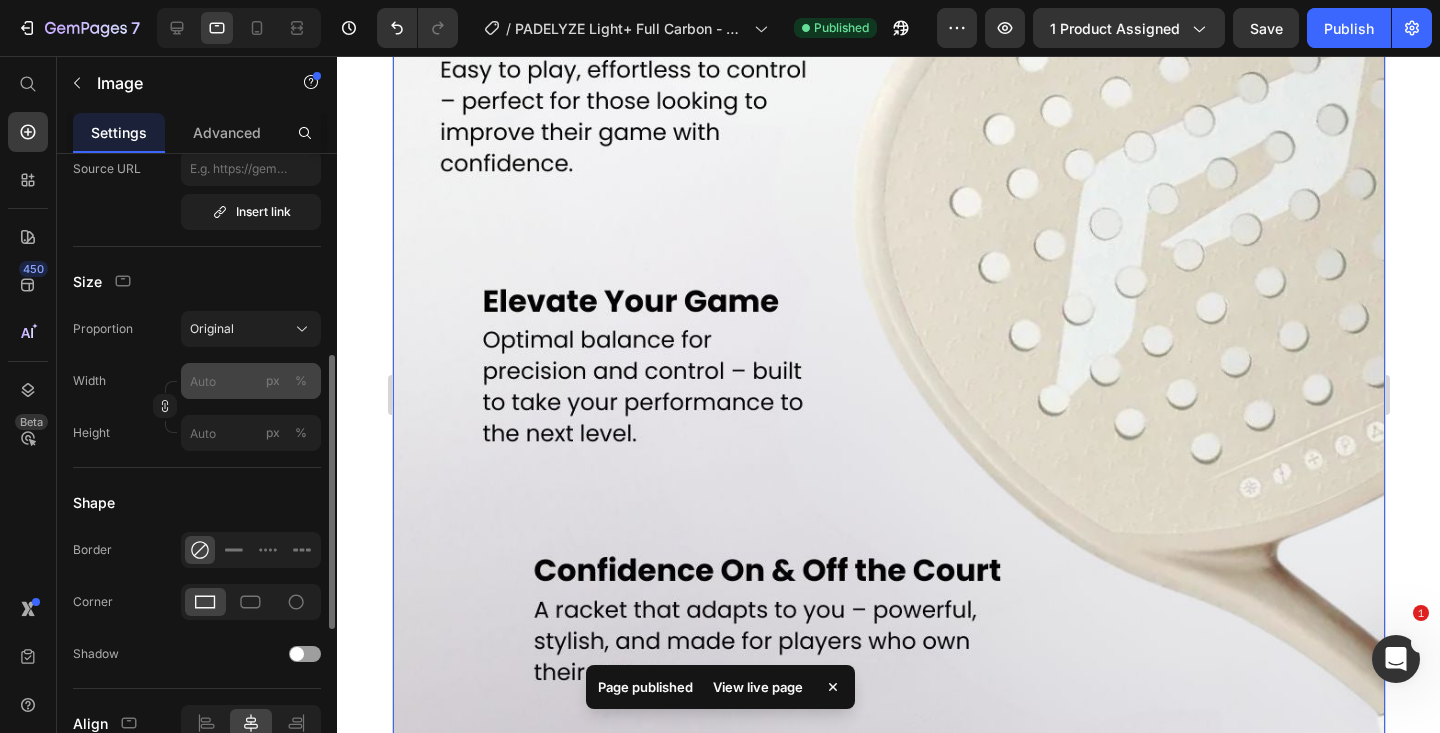 click on "%" 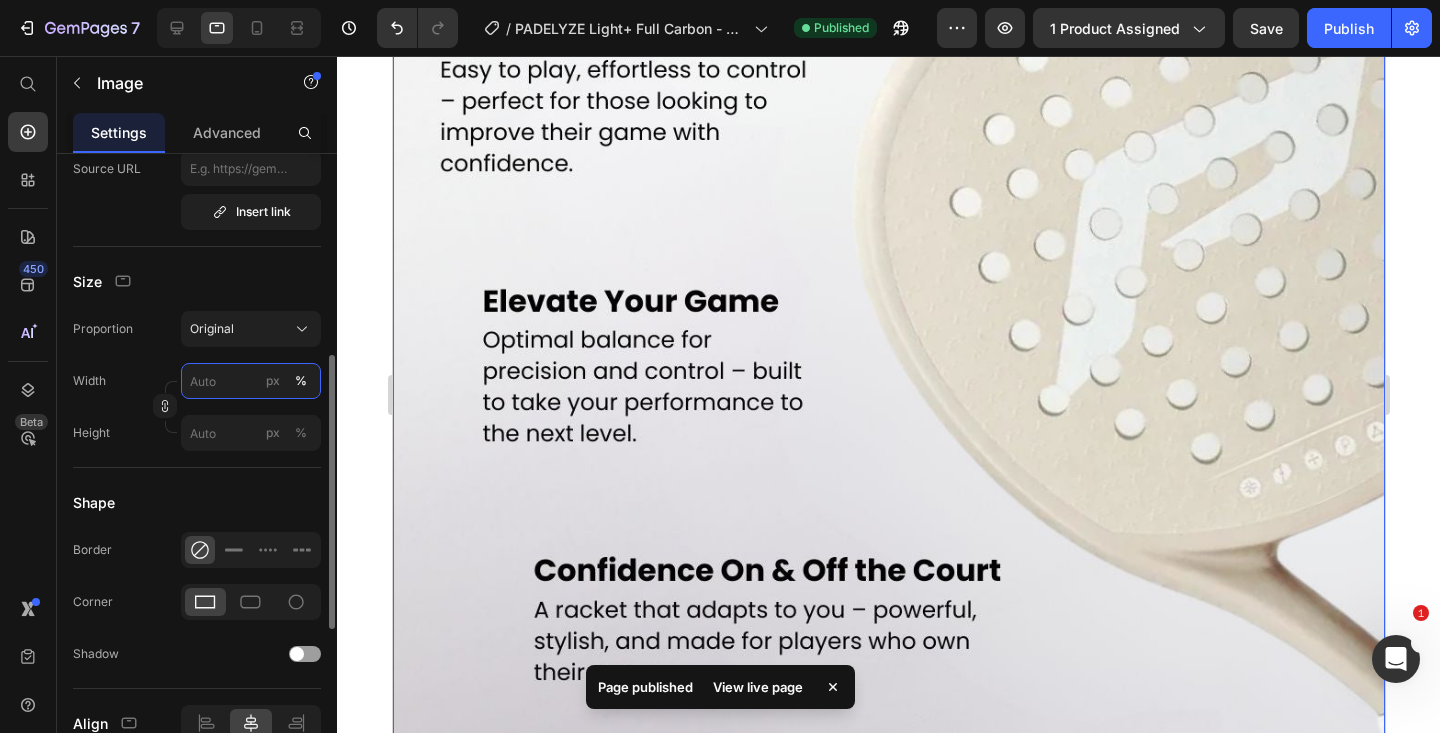 click on "px %" at bounding box center [251, 381] 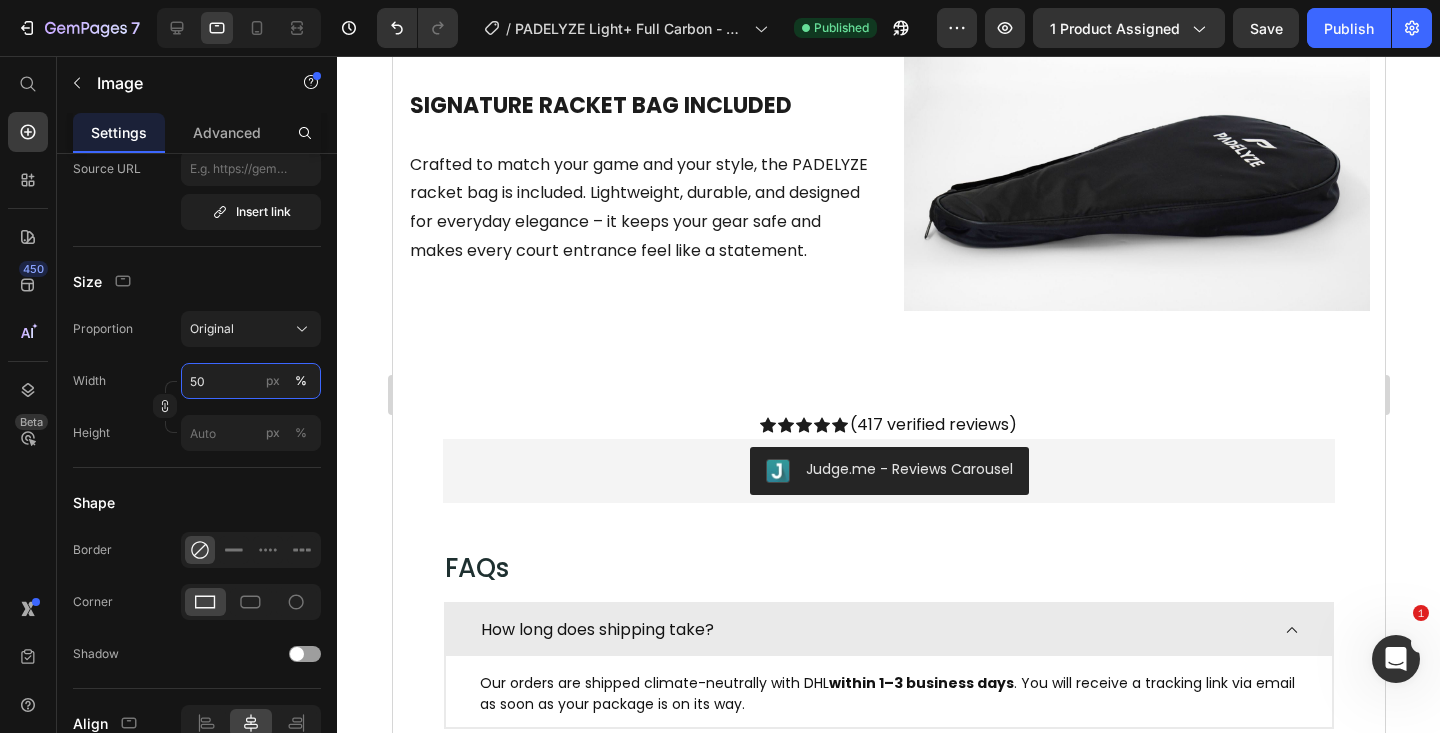 scroll, scrollTop: 2170, scrollLeft: 0, axis: vertical 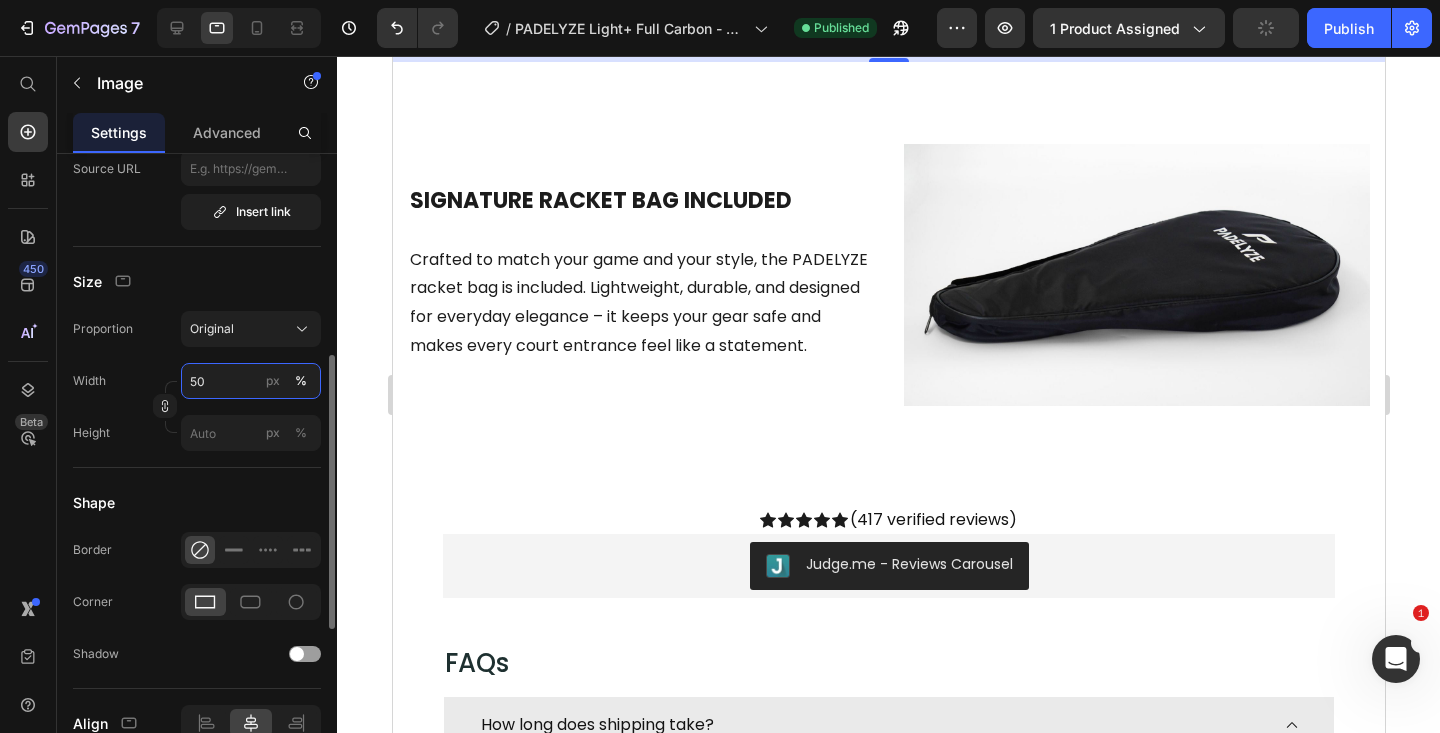 click on "50" at bounding box center (251, 381) 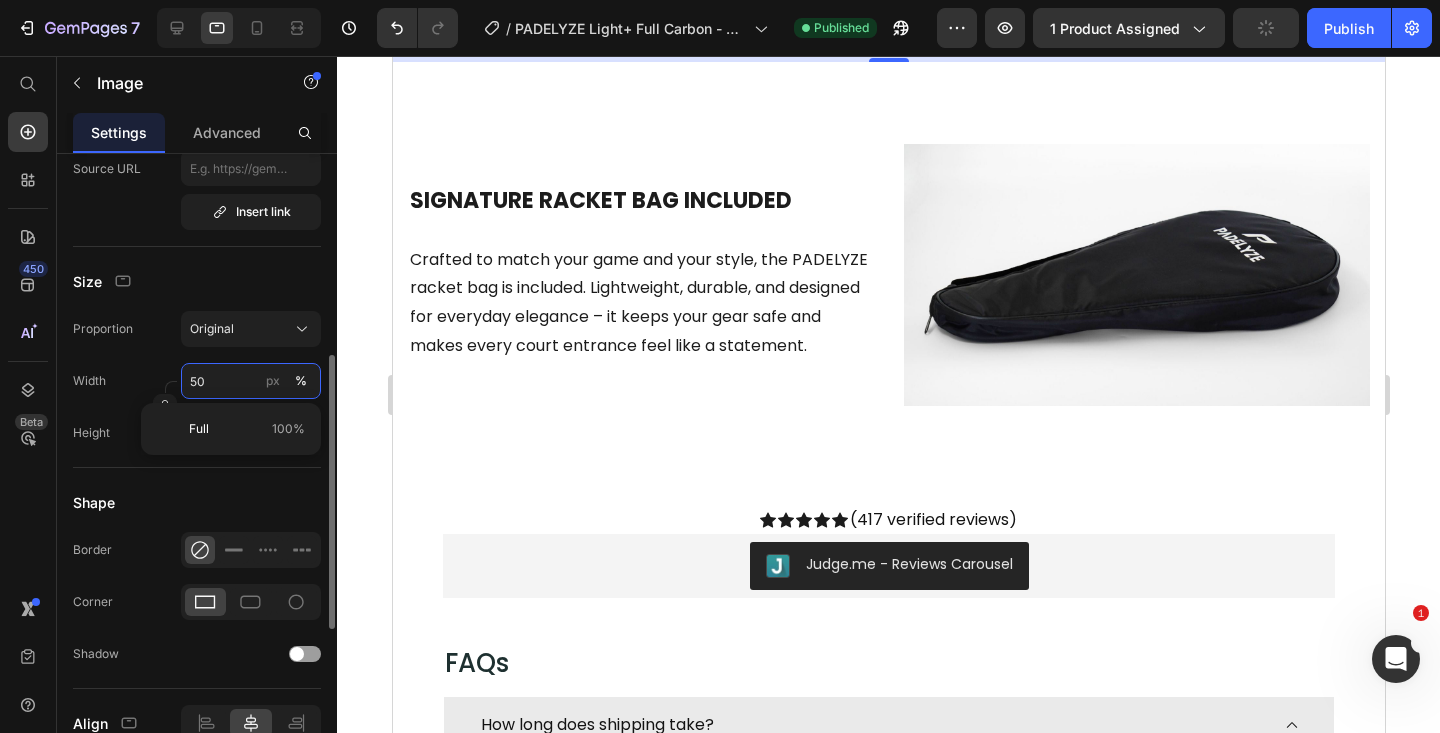 click on "50" at bounding box center (251, 381) 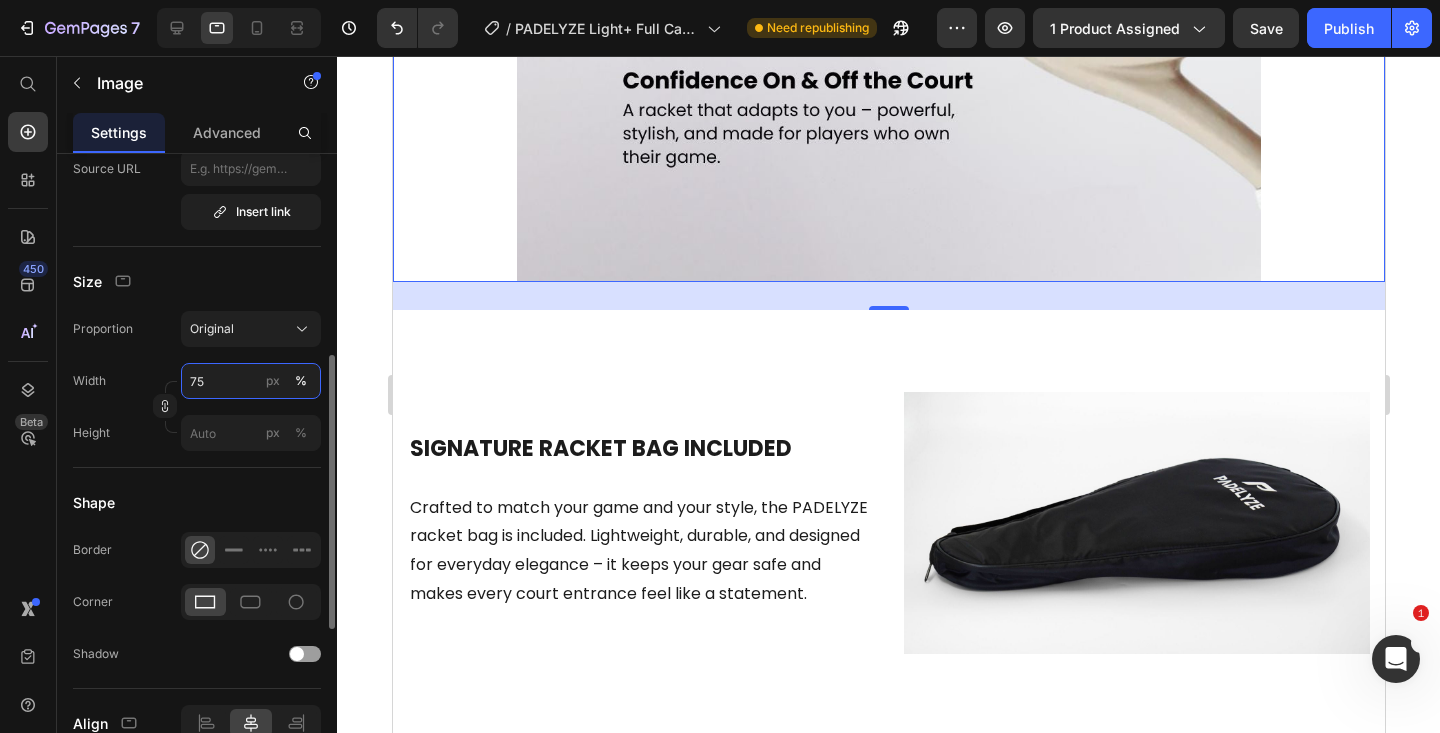 click on "75" at bounding box center [251, 381] 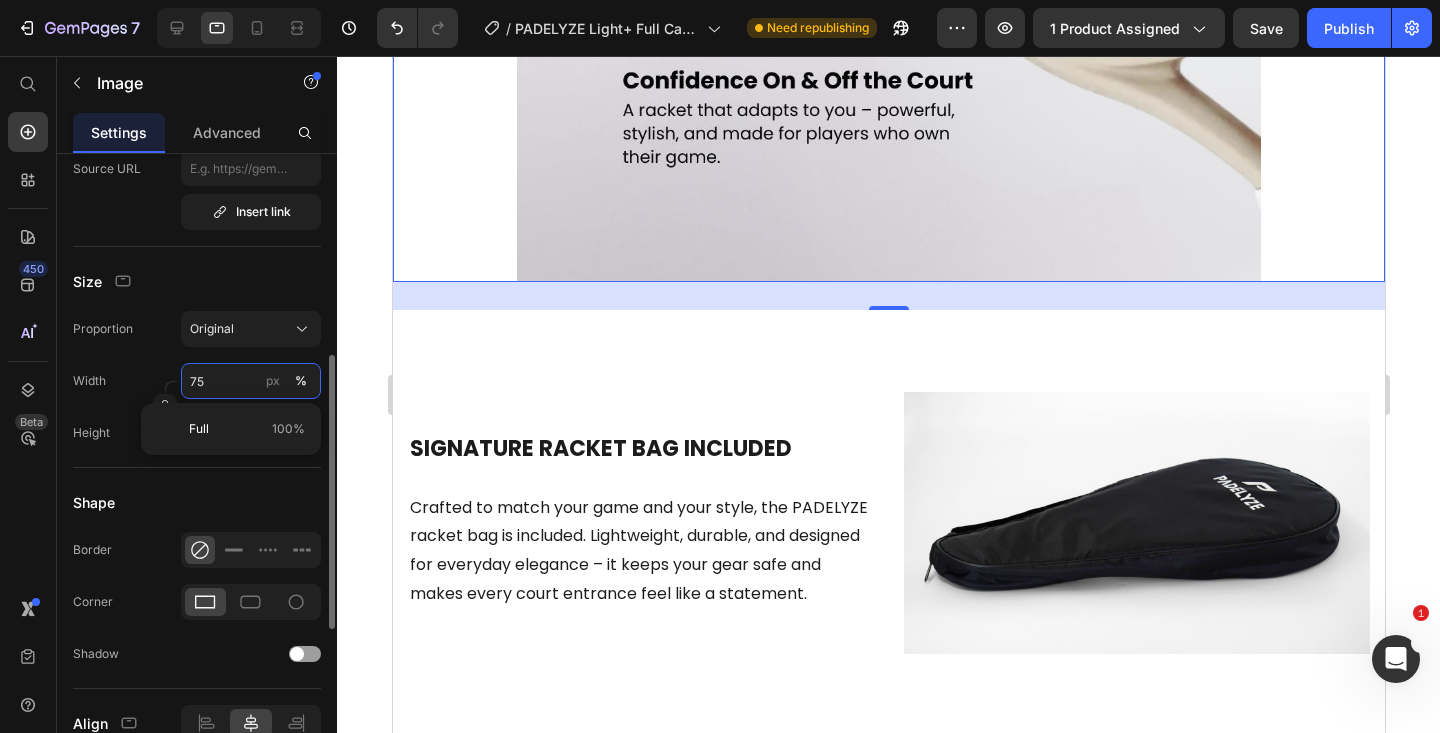 click on "75" at bounding box center (251, 381) 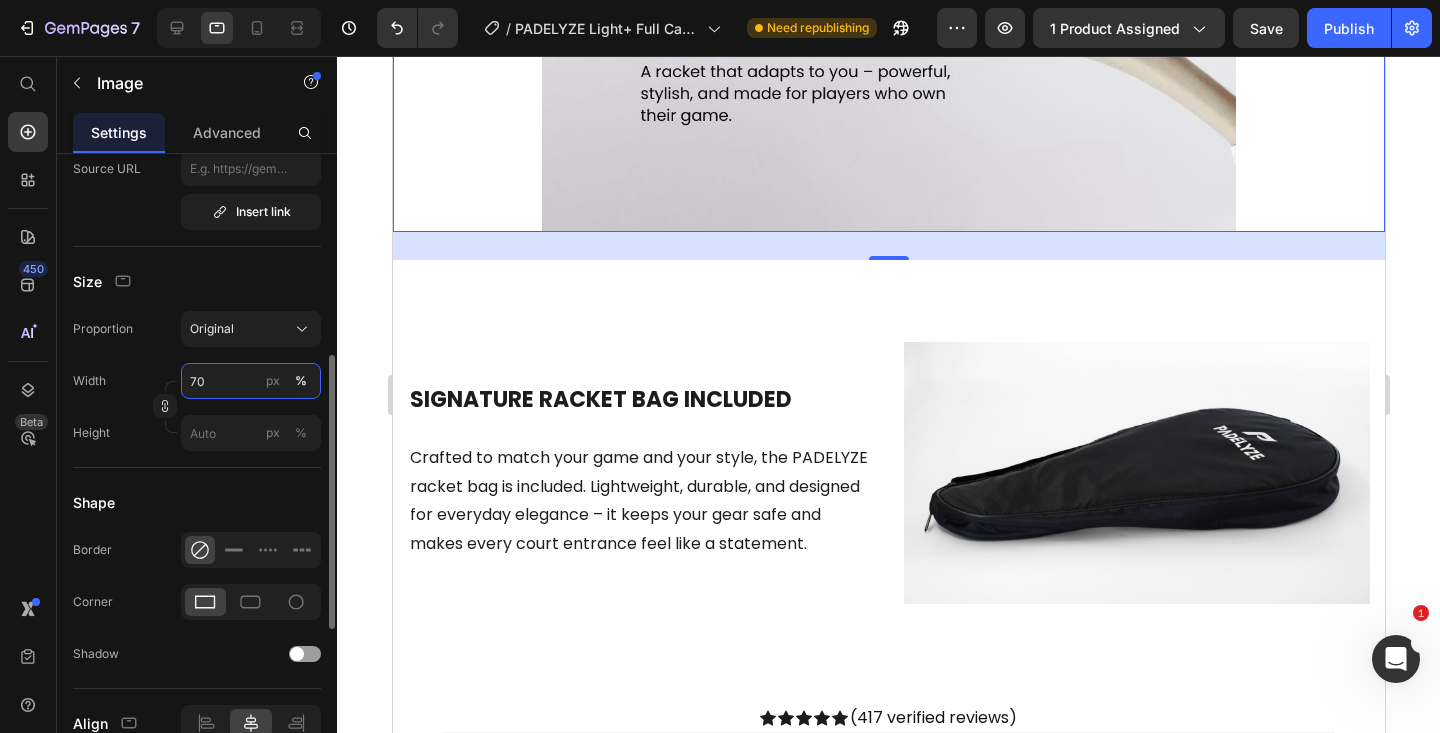click on "70" at bounding box center (251, 381) 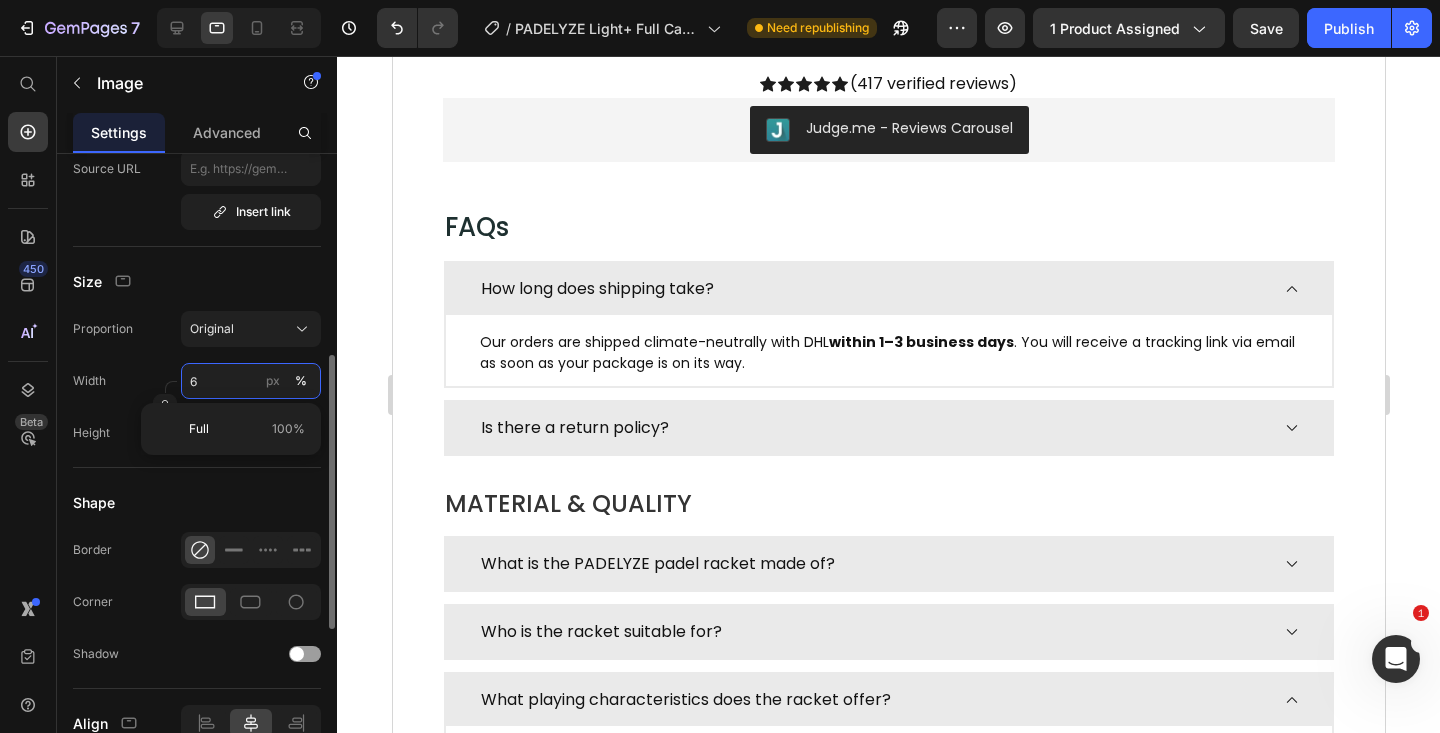 type on "67" 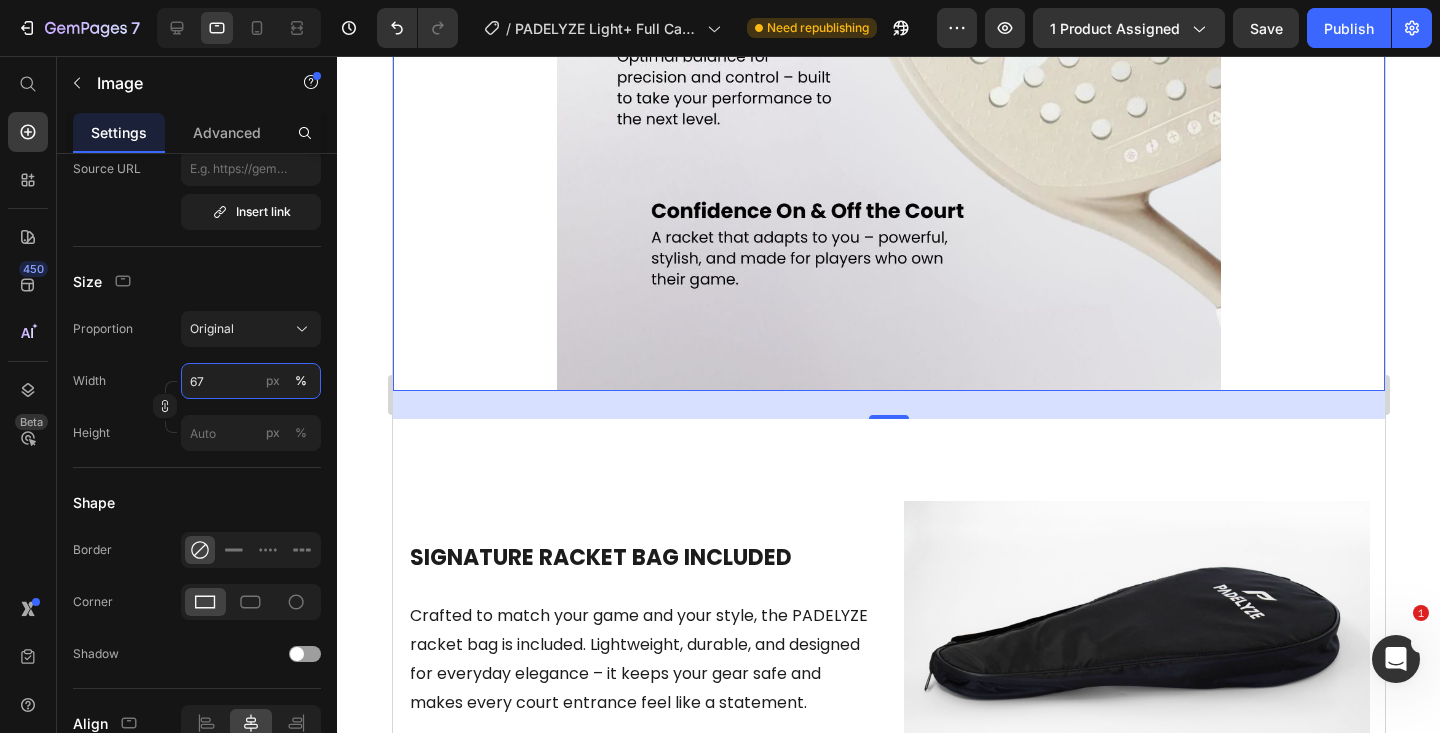 scroll, scrollTop: 1965, scrollLeft: 0, axis: vertical 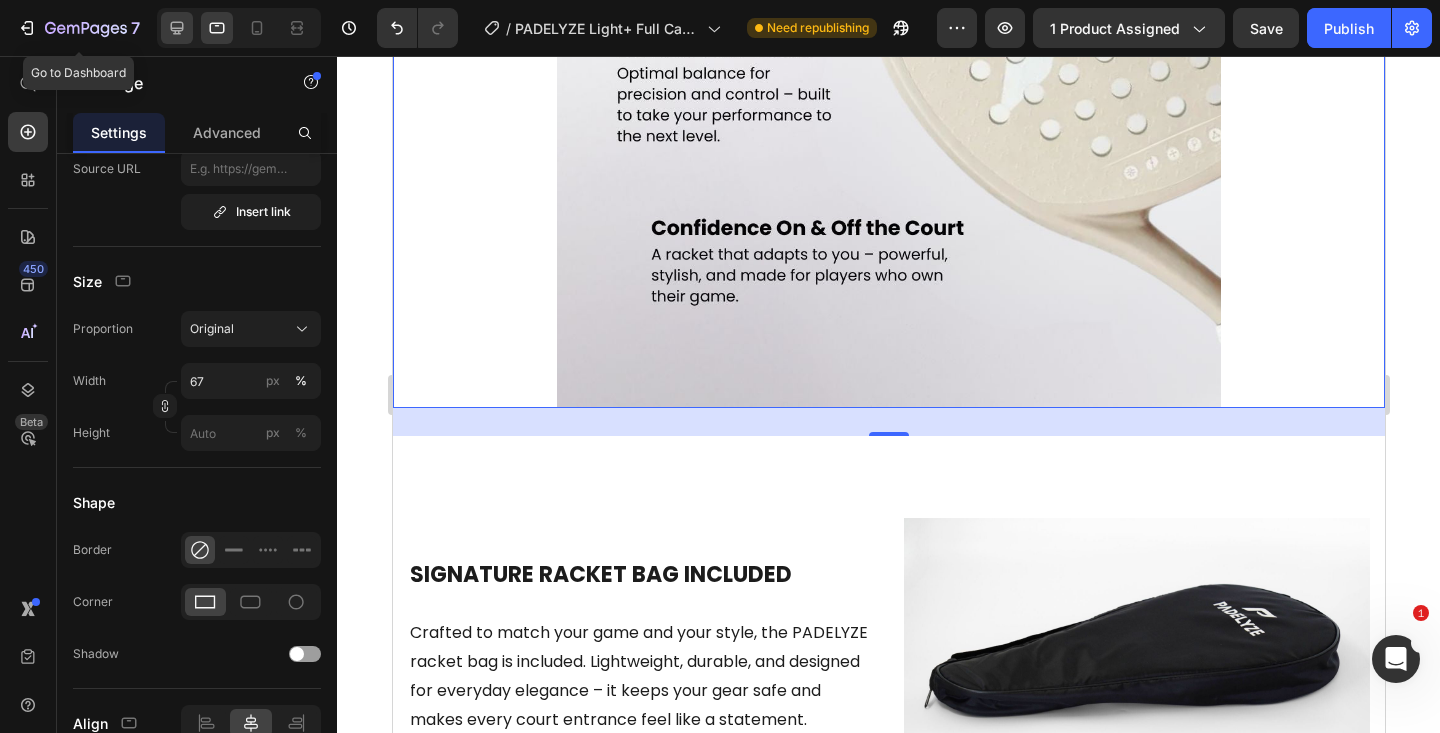 click 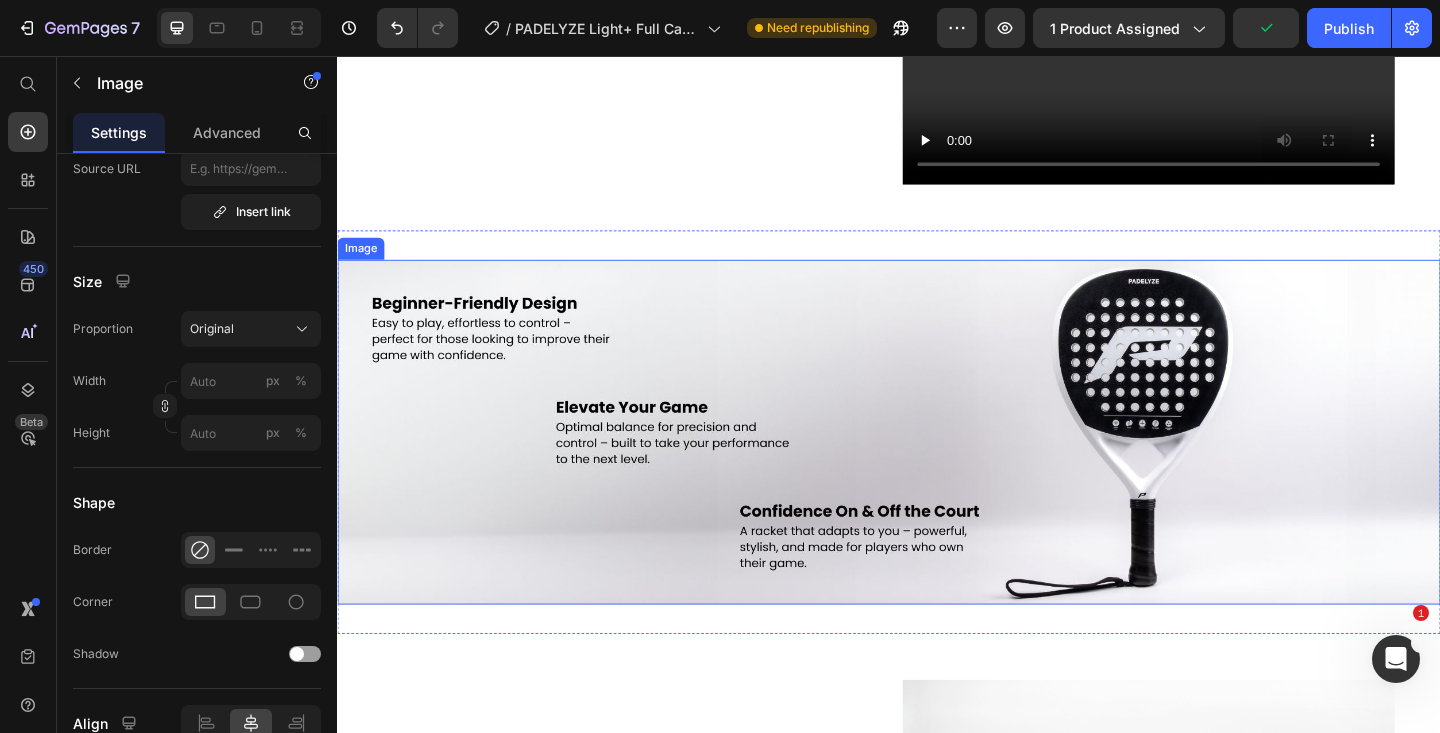scroll, scrollTop: 1930, scrollLeft: 0, axis: vertical 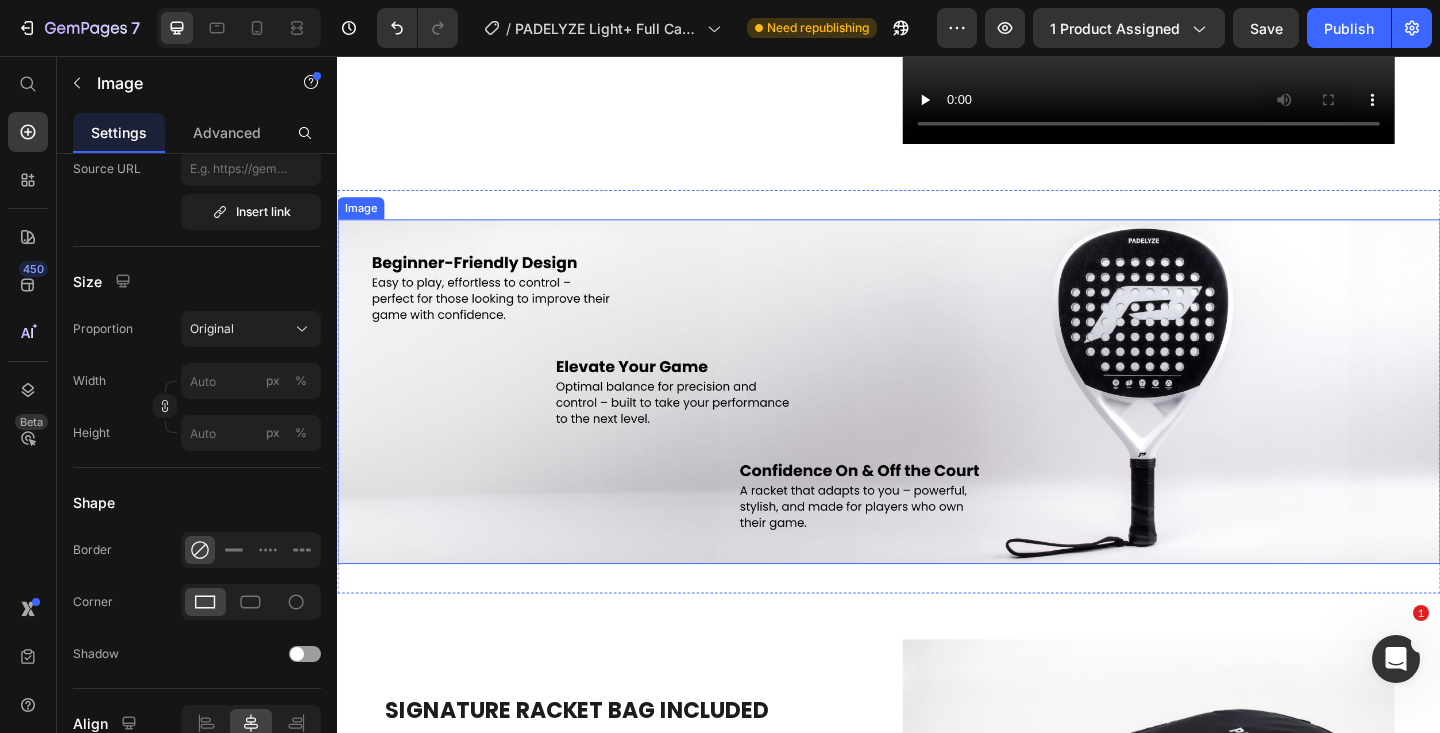 click at bounding box center (937, 421) 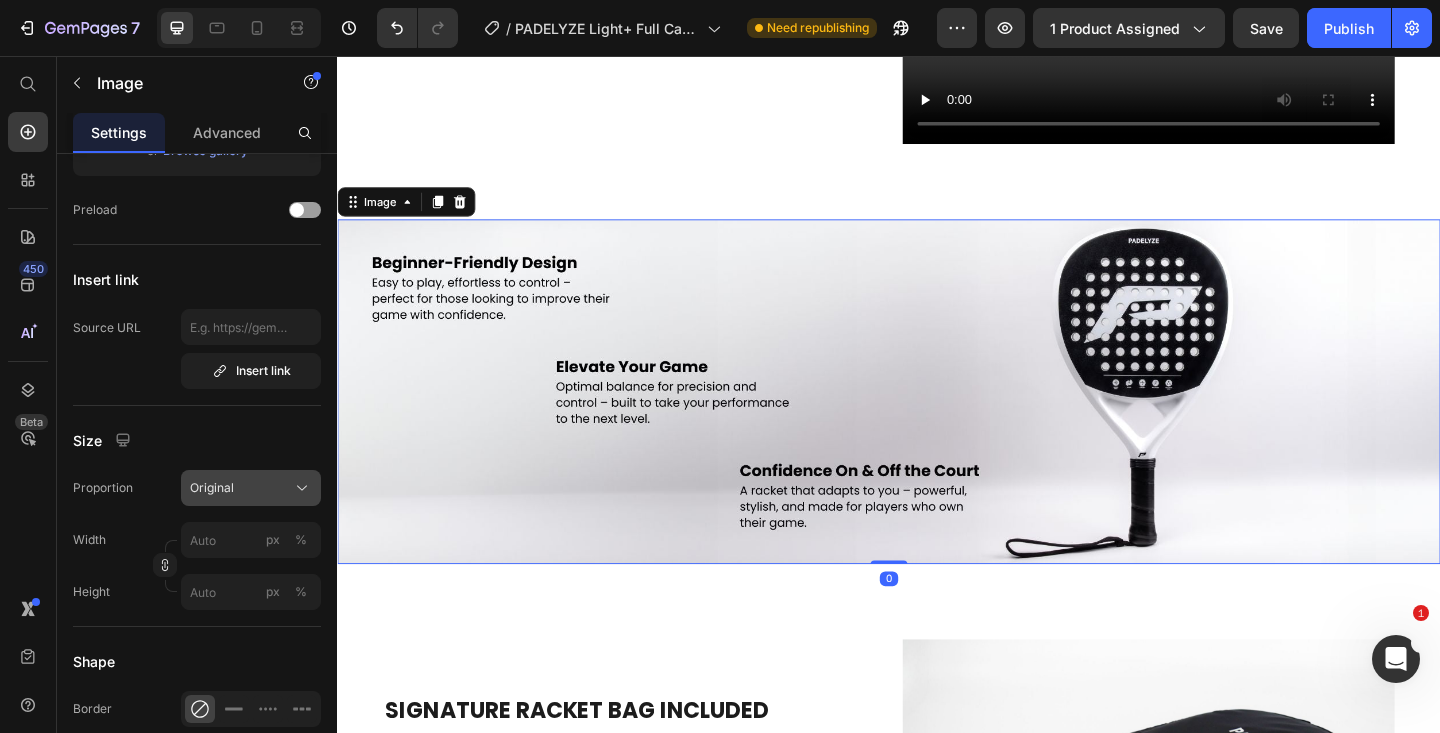 scroll, scrollTop: 0, scrollLeft: 0, axis: both 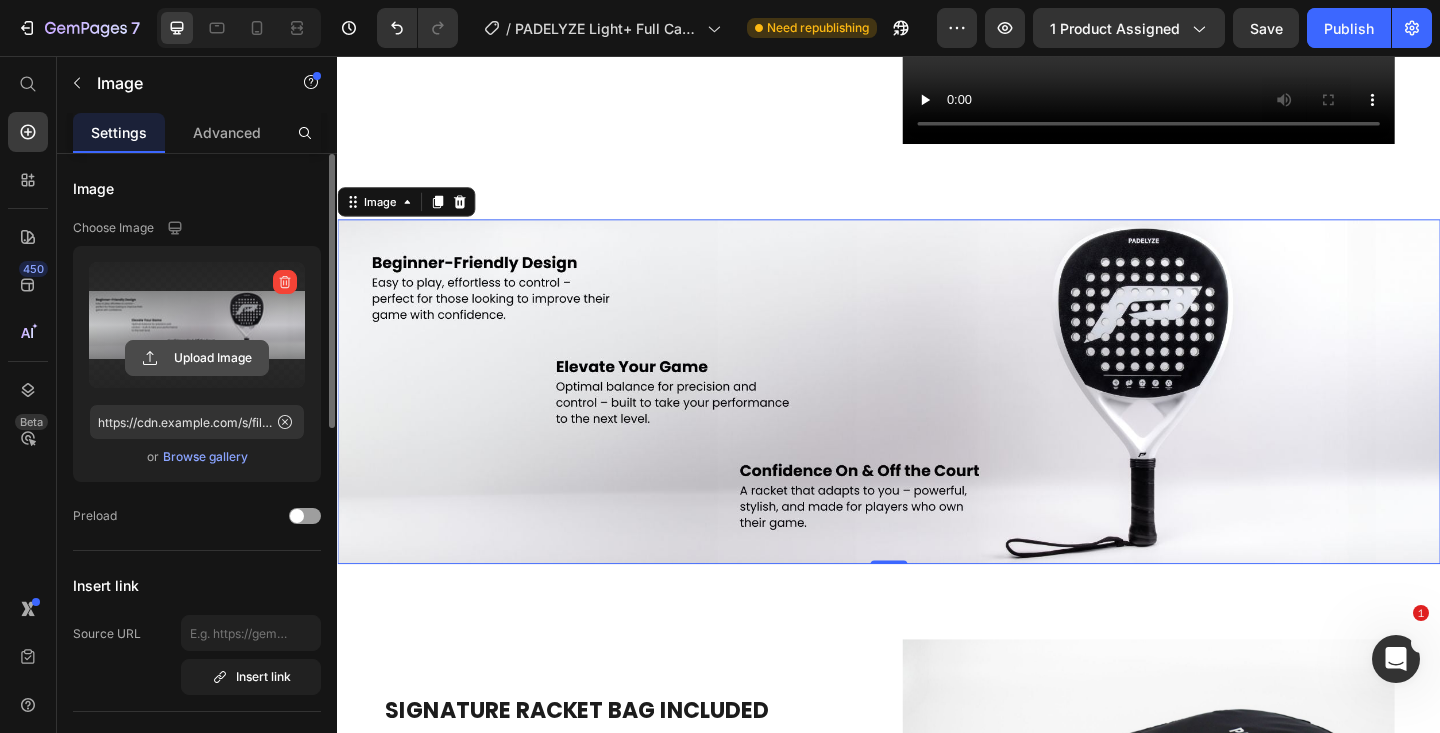 click 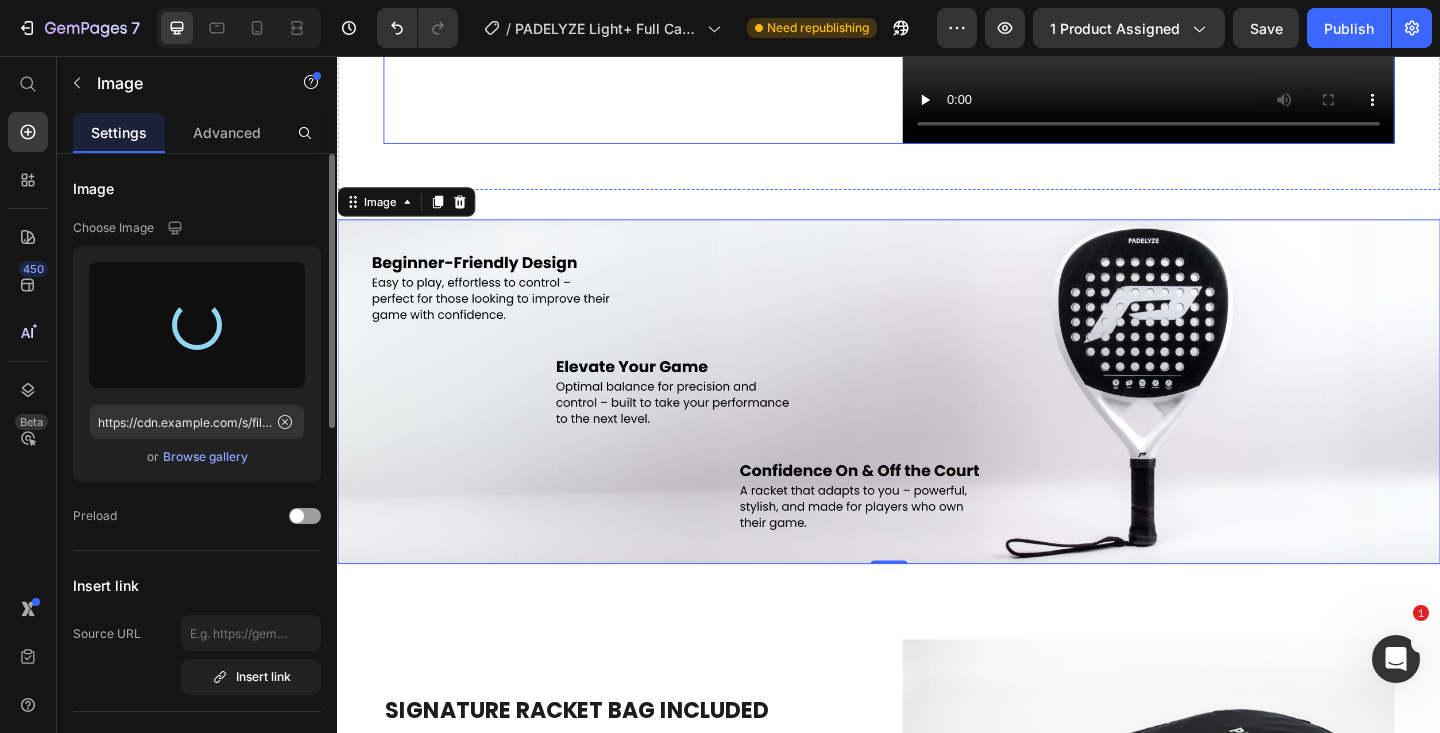 type on "https://cdn.shopify.com/s/files/1/0897/5060/2066/files/gempages_526551084303385715-bc5fa263-0820-4462-968e-e35aec7ce150.jpg" 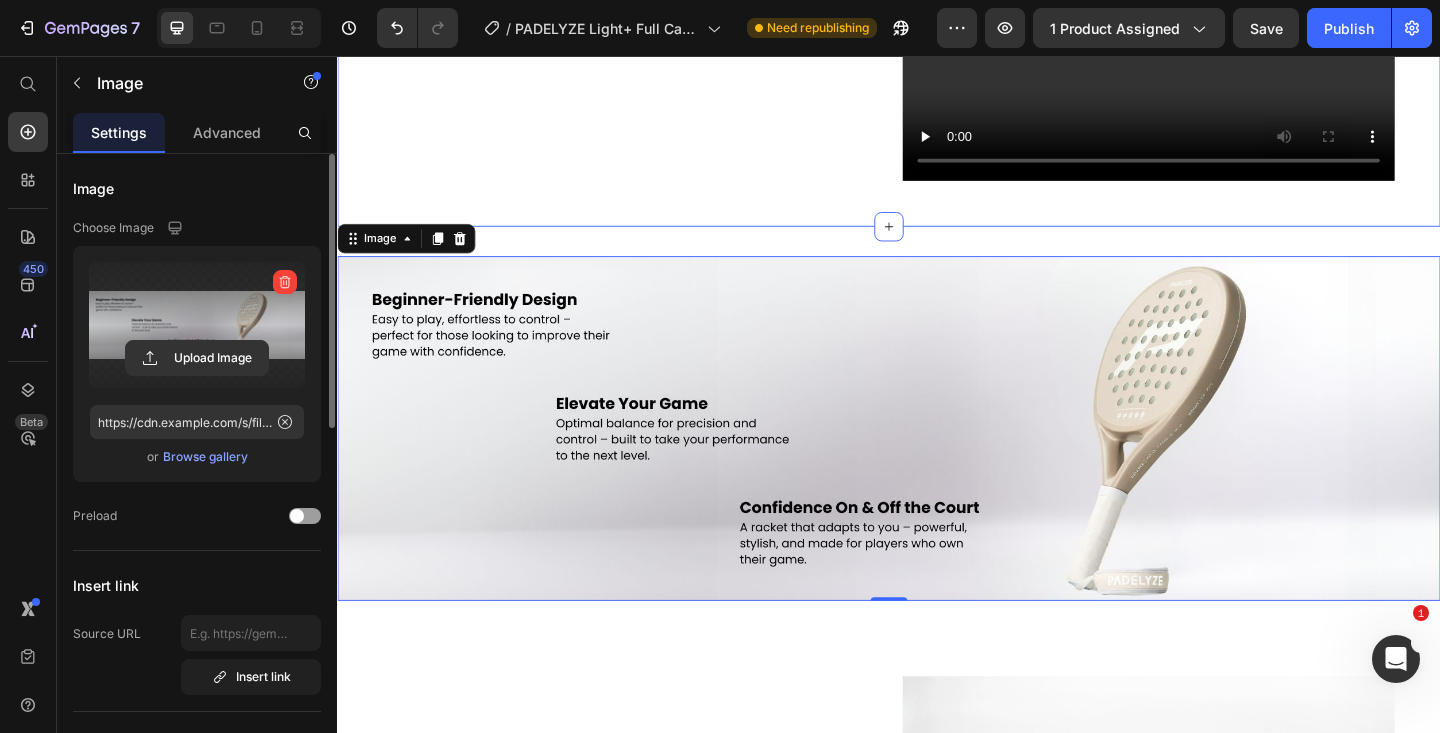 scroll, scrollTop: 1925, scrollLeft: 0, axis: vertical 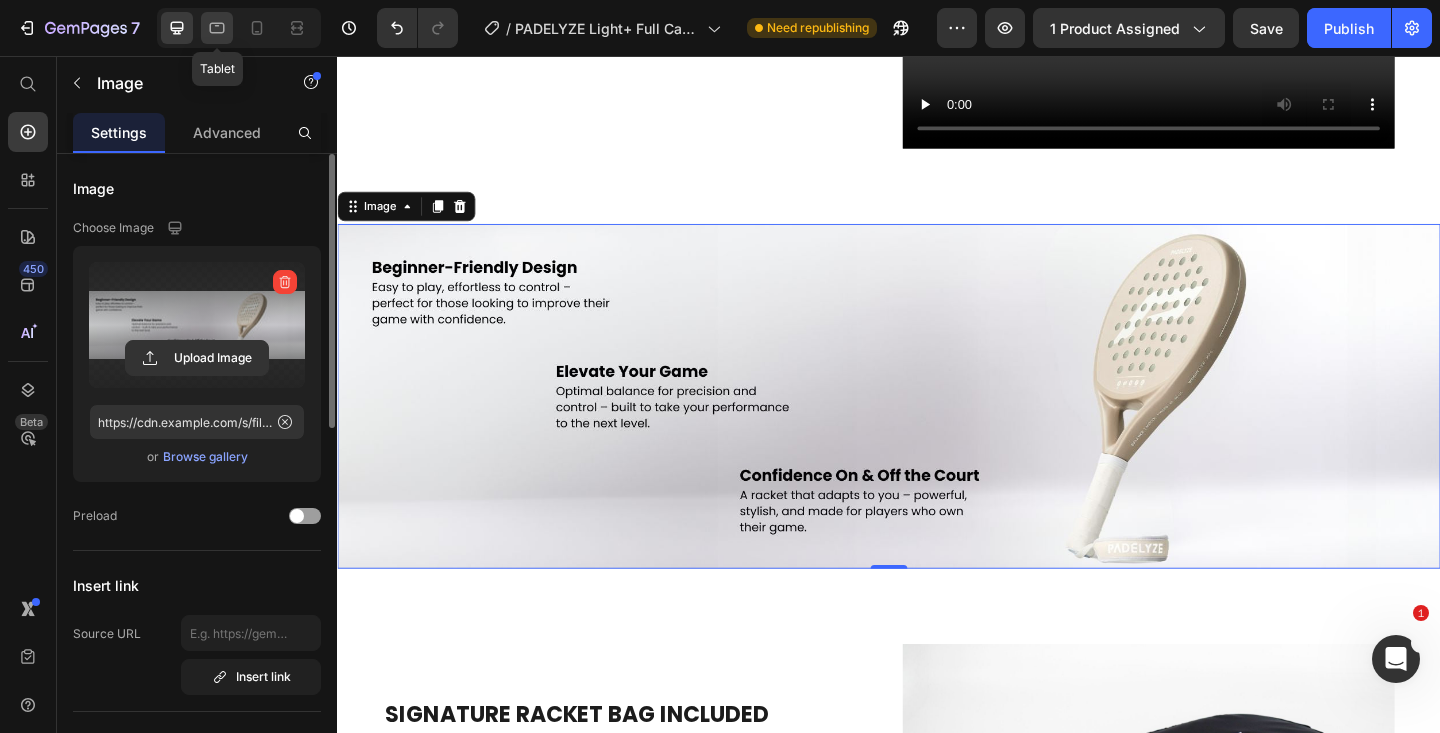 click 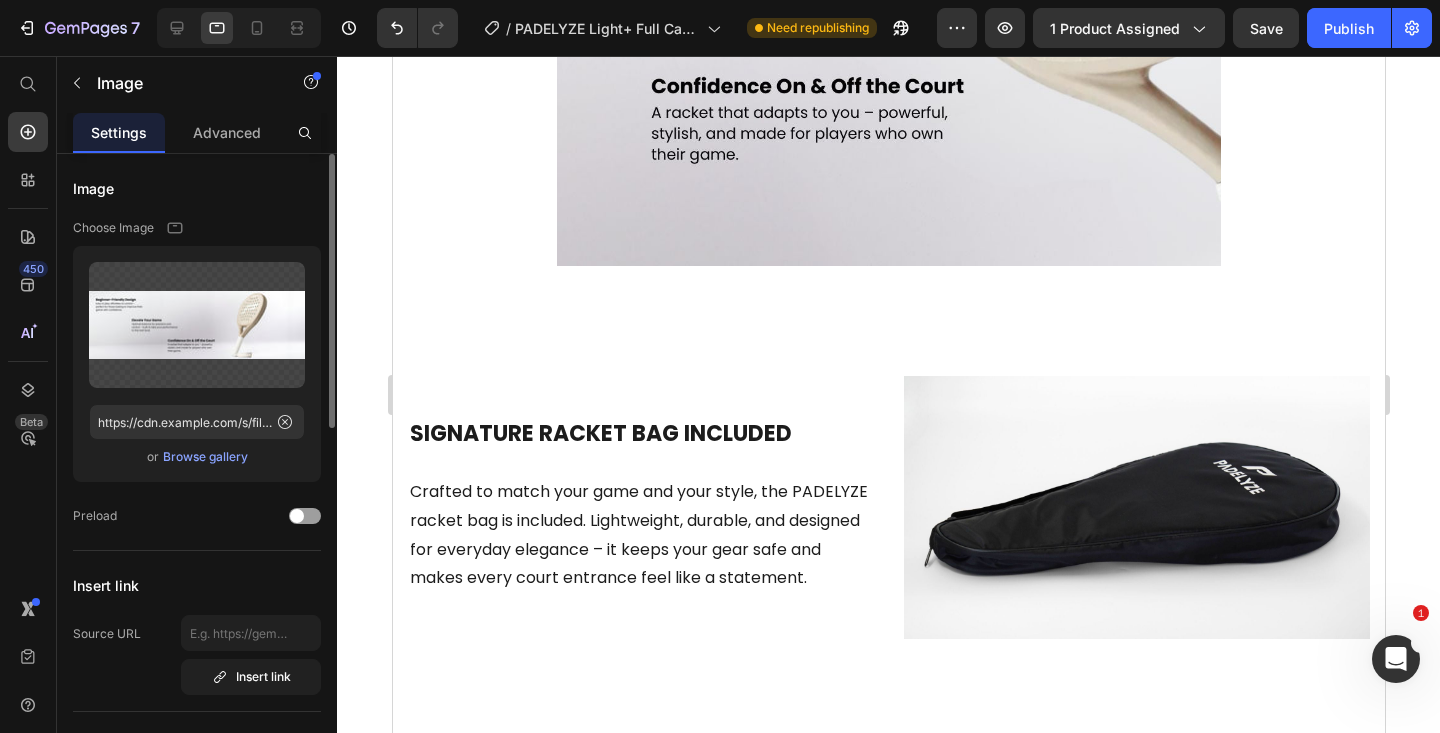scroll, scrollTop: 2828, scrollLeft: 0, axis: vertical 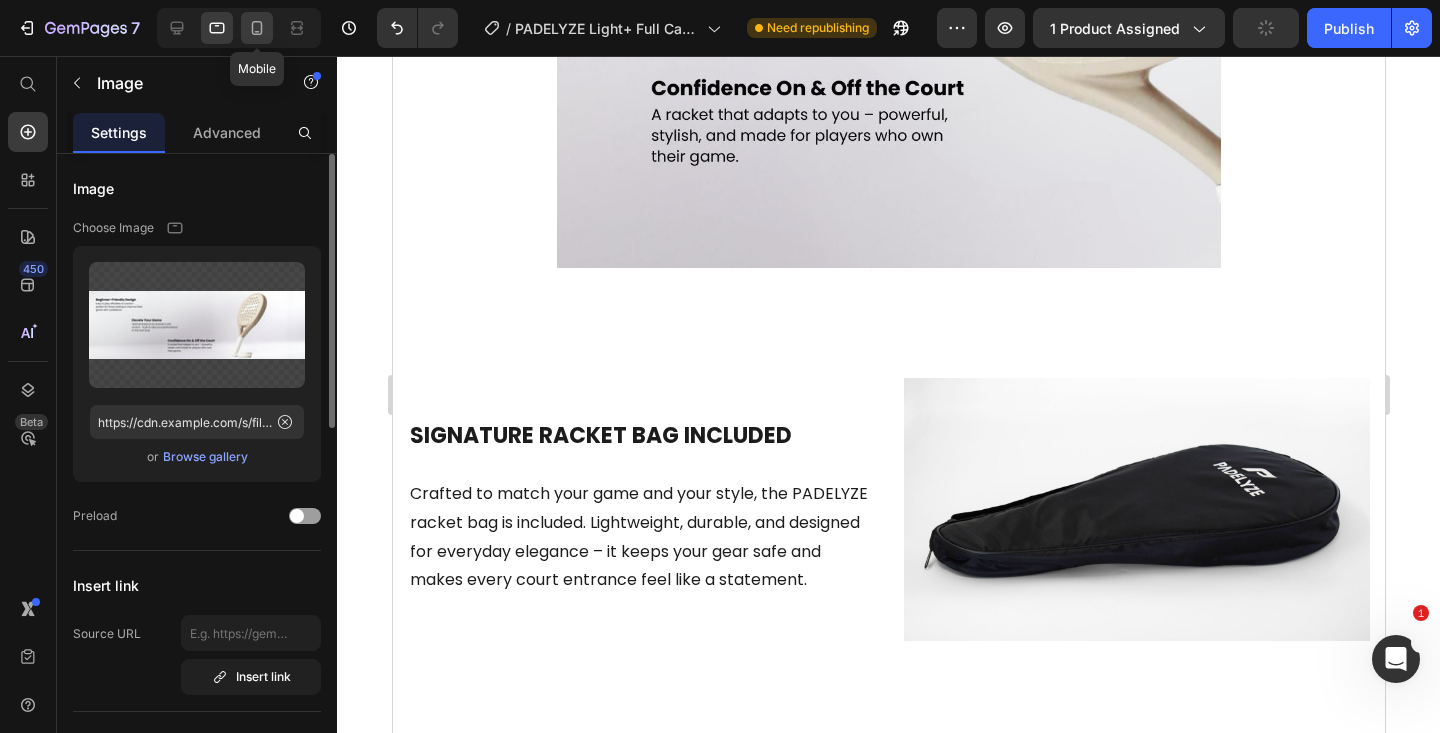 click 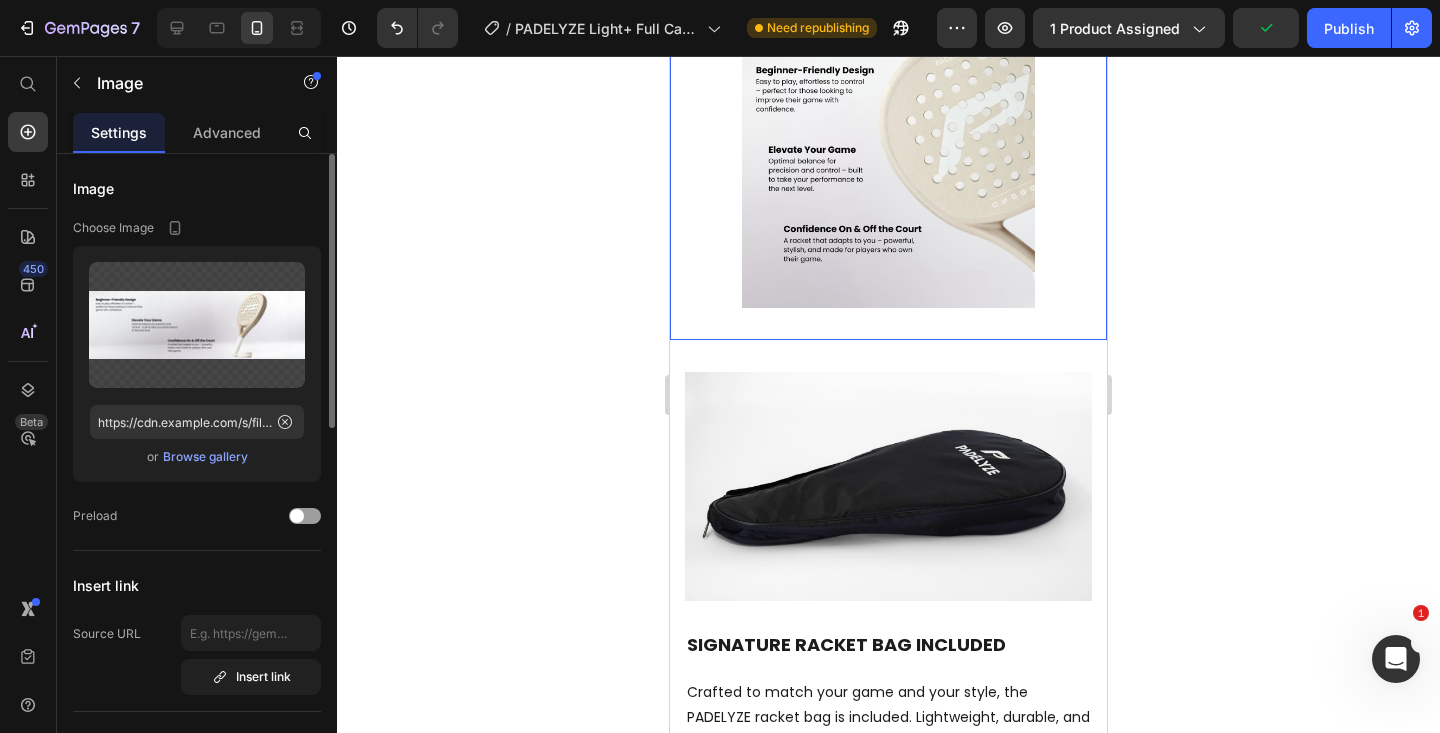 click at bounding box center [888, 178] 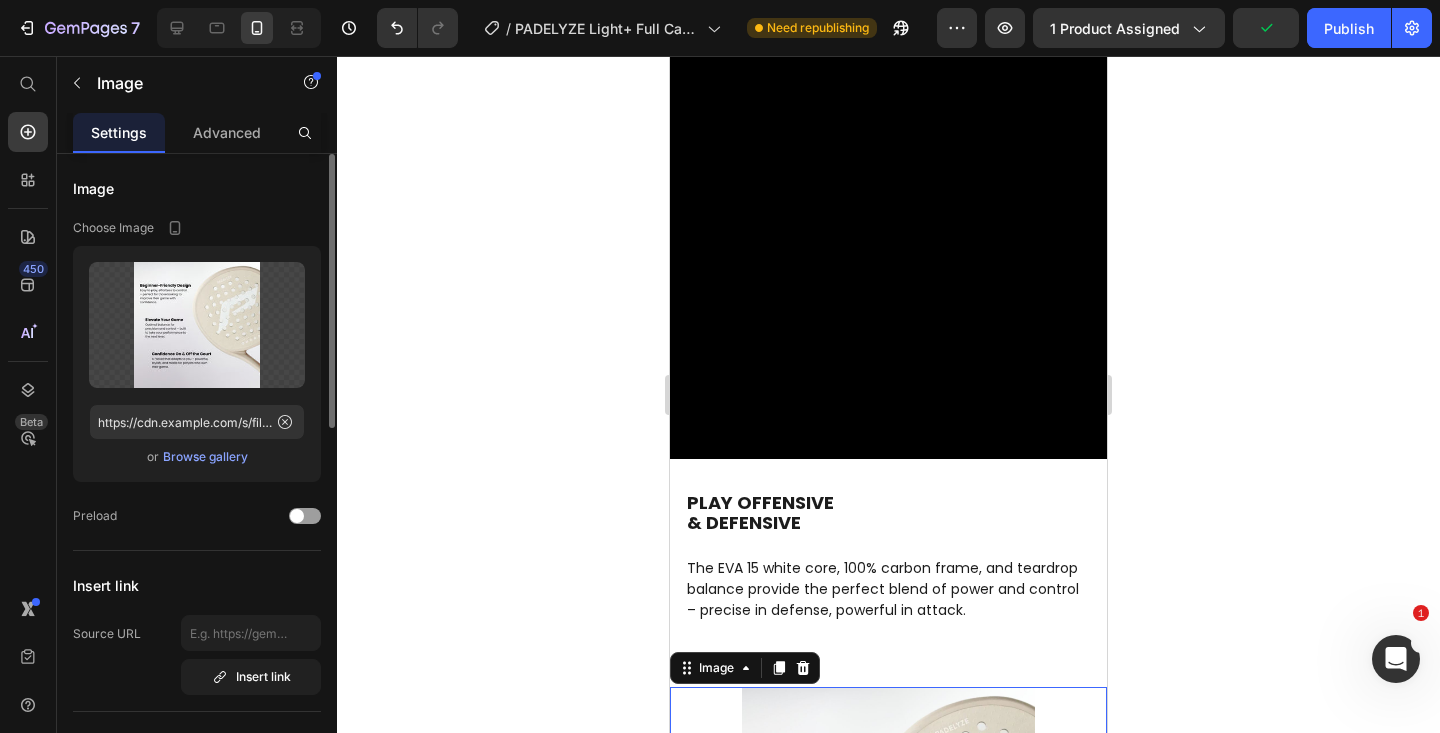 scroll, scrollTop: 2340, scrollLeft: 0, axis: vertical 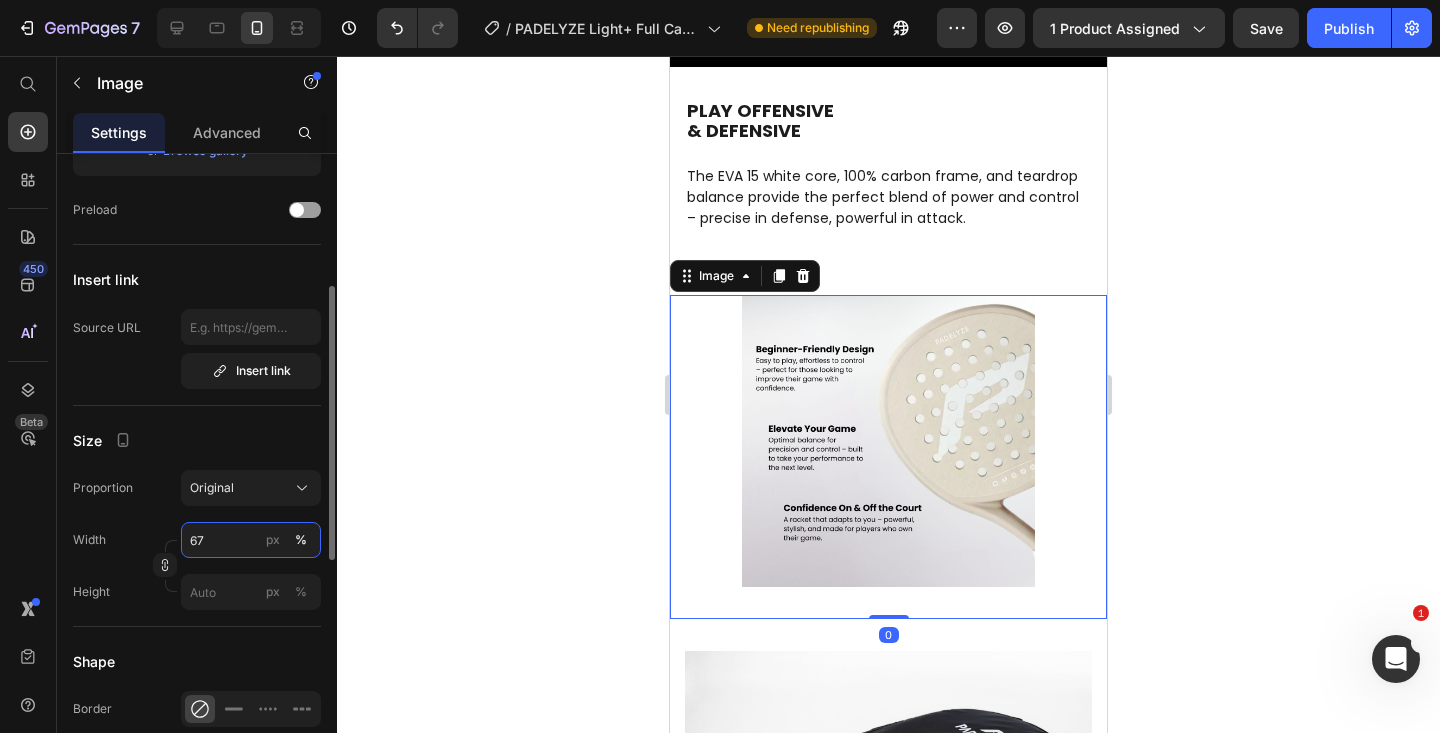click on "67" at bounding box center [251, 540] 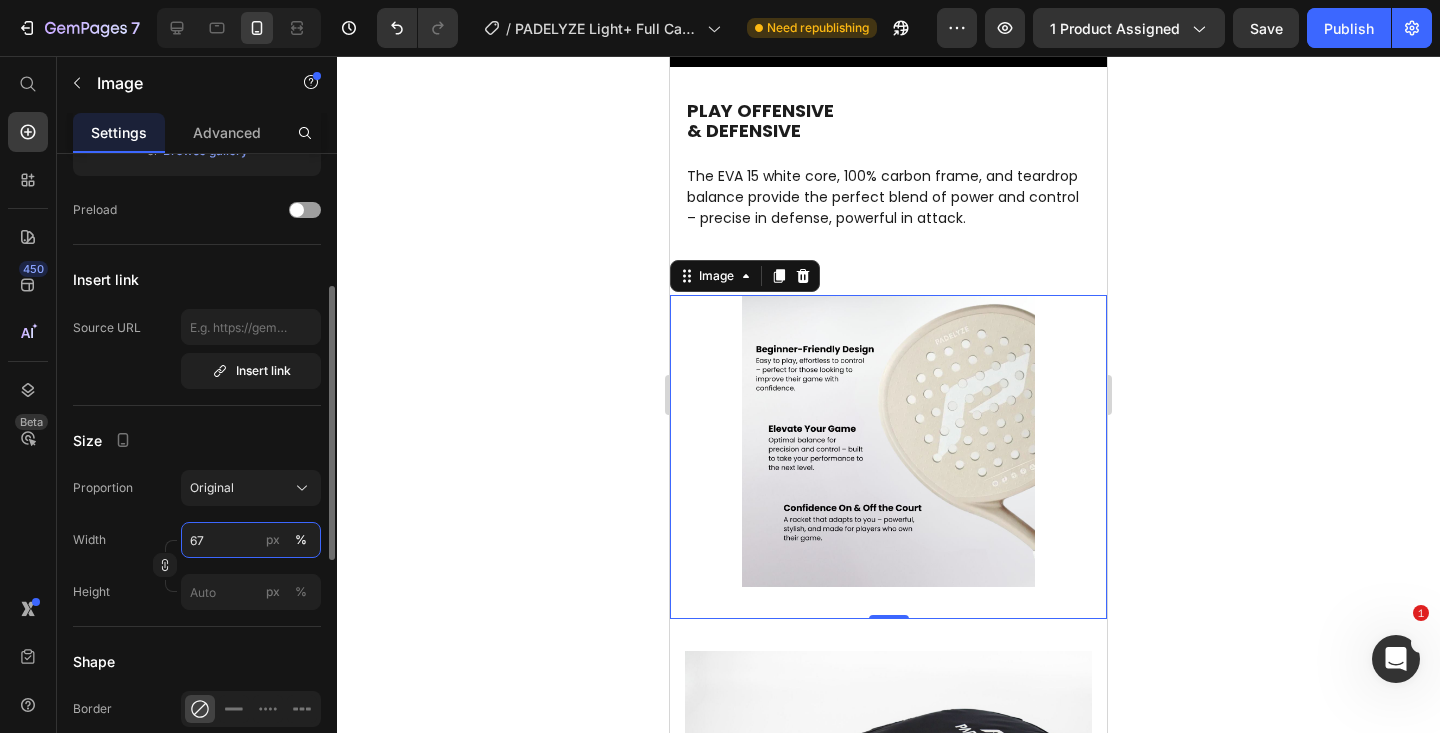 click on "67" at bounding box center [251, 540] 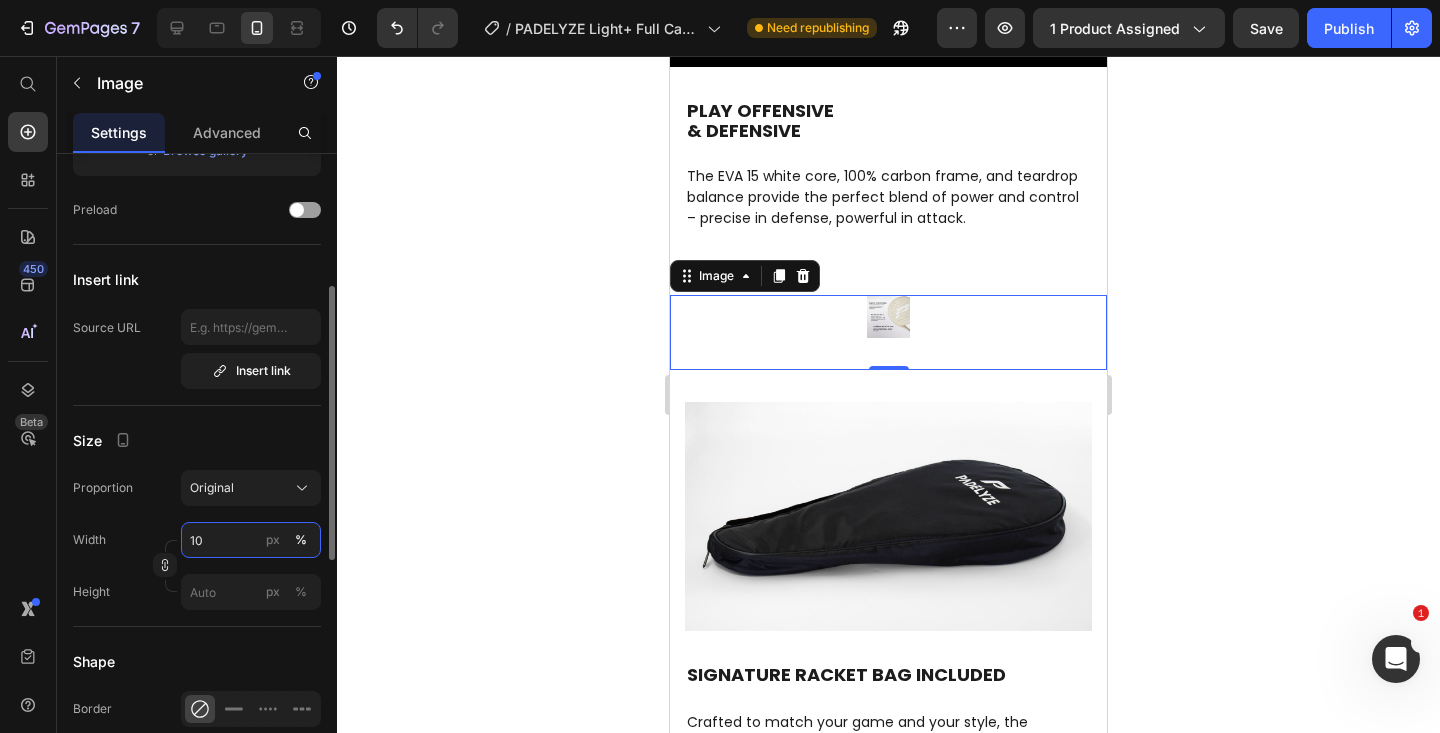 type on "100" 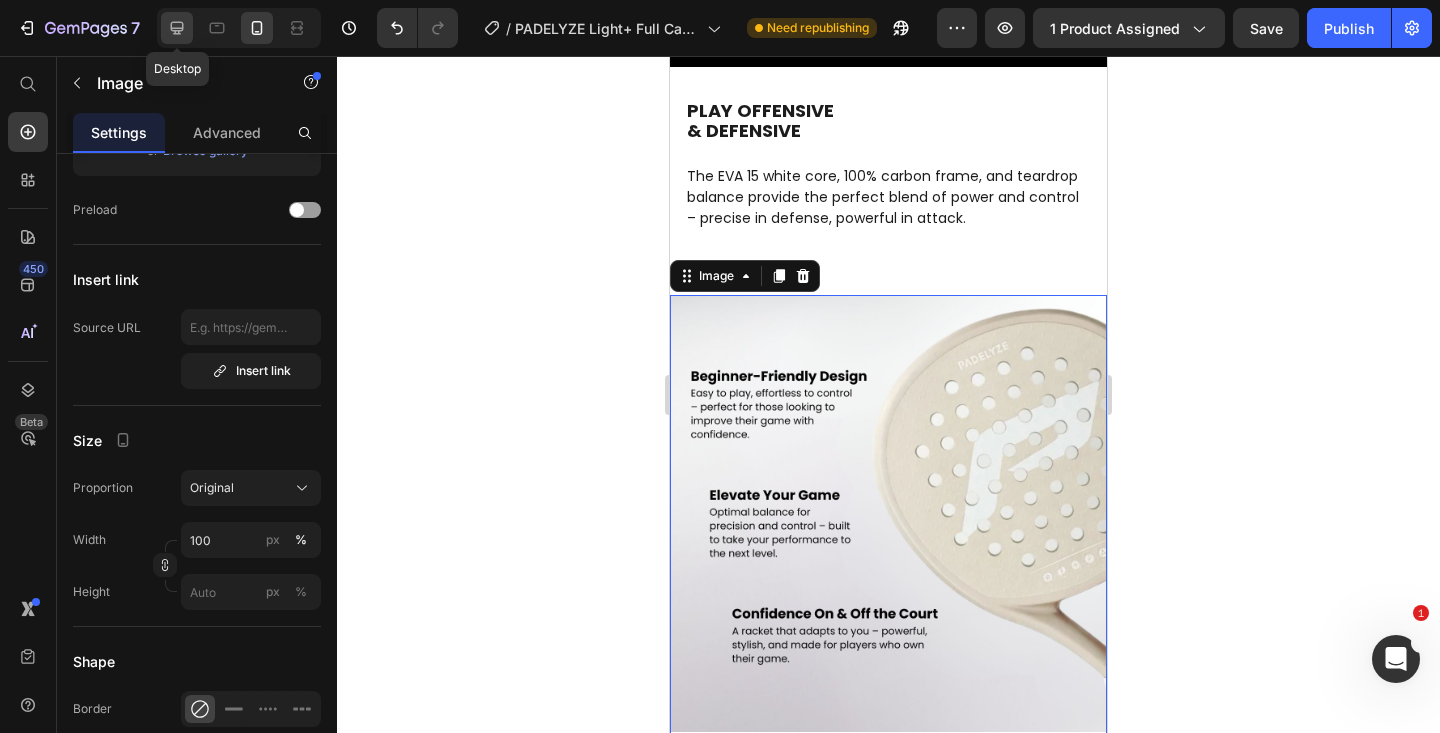 drag, startPoint x: 181, startPoint y: 19, endPoint x: 215, endPoint y: 344, distance: 326.77362 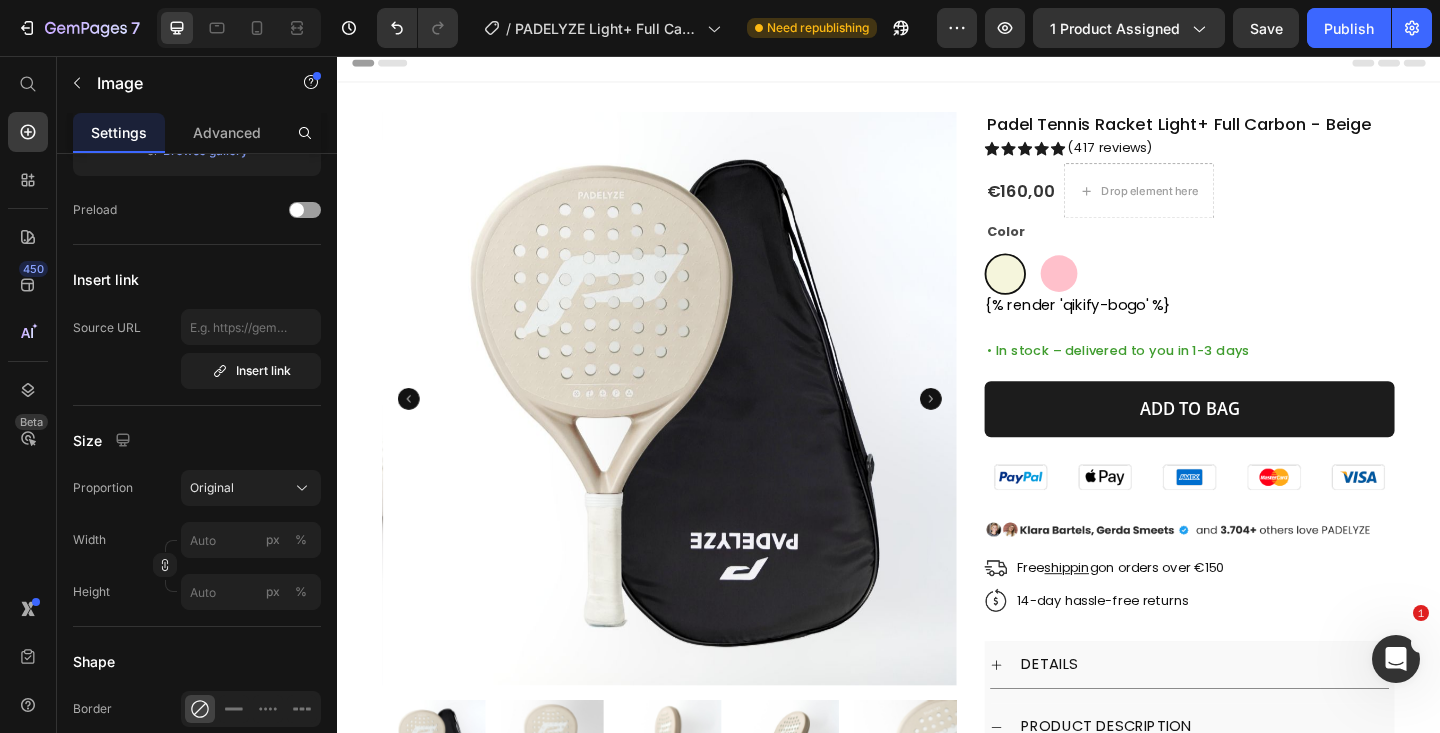 scroll, scrollTop: 0, scrollLeft: 0, axis: both 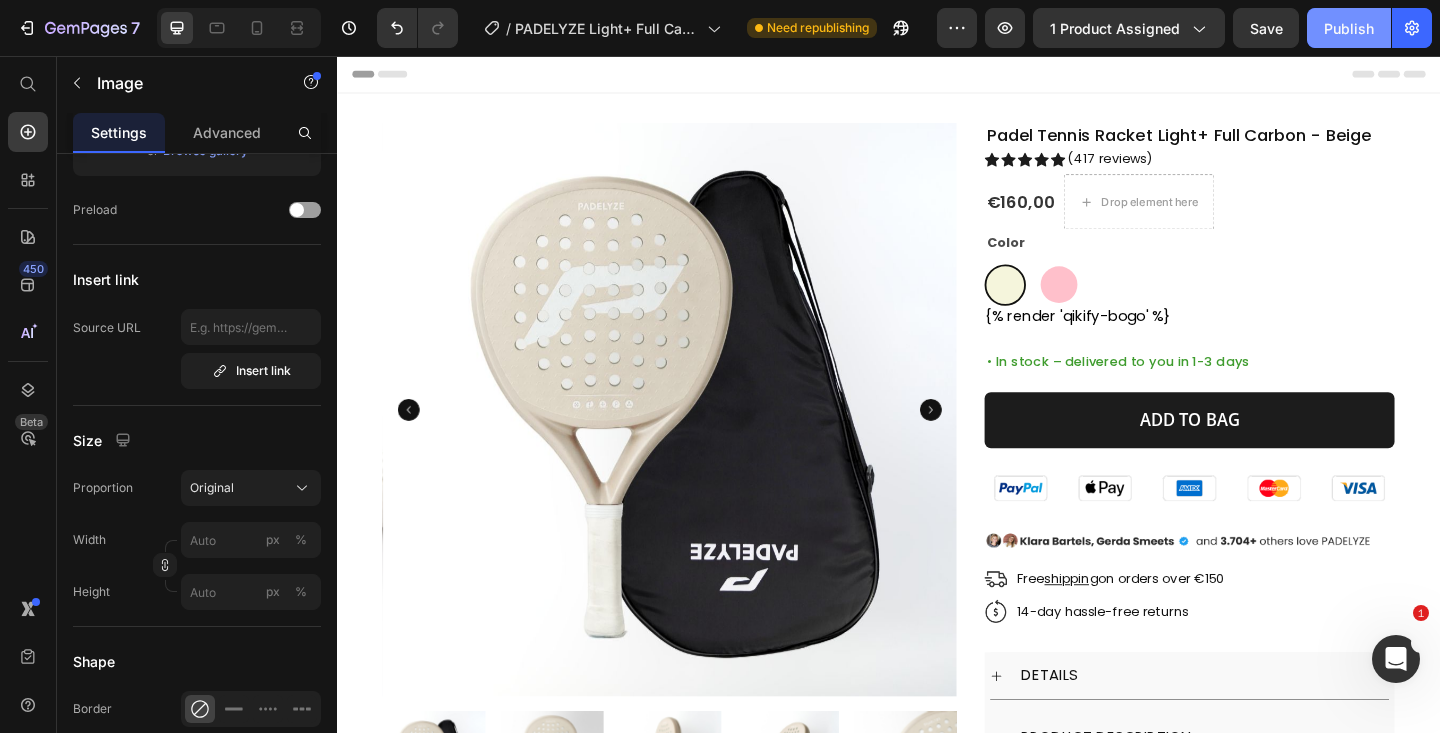 click on "Publish" 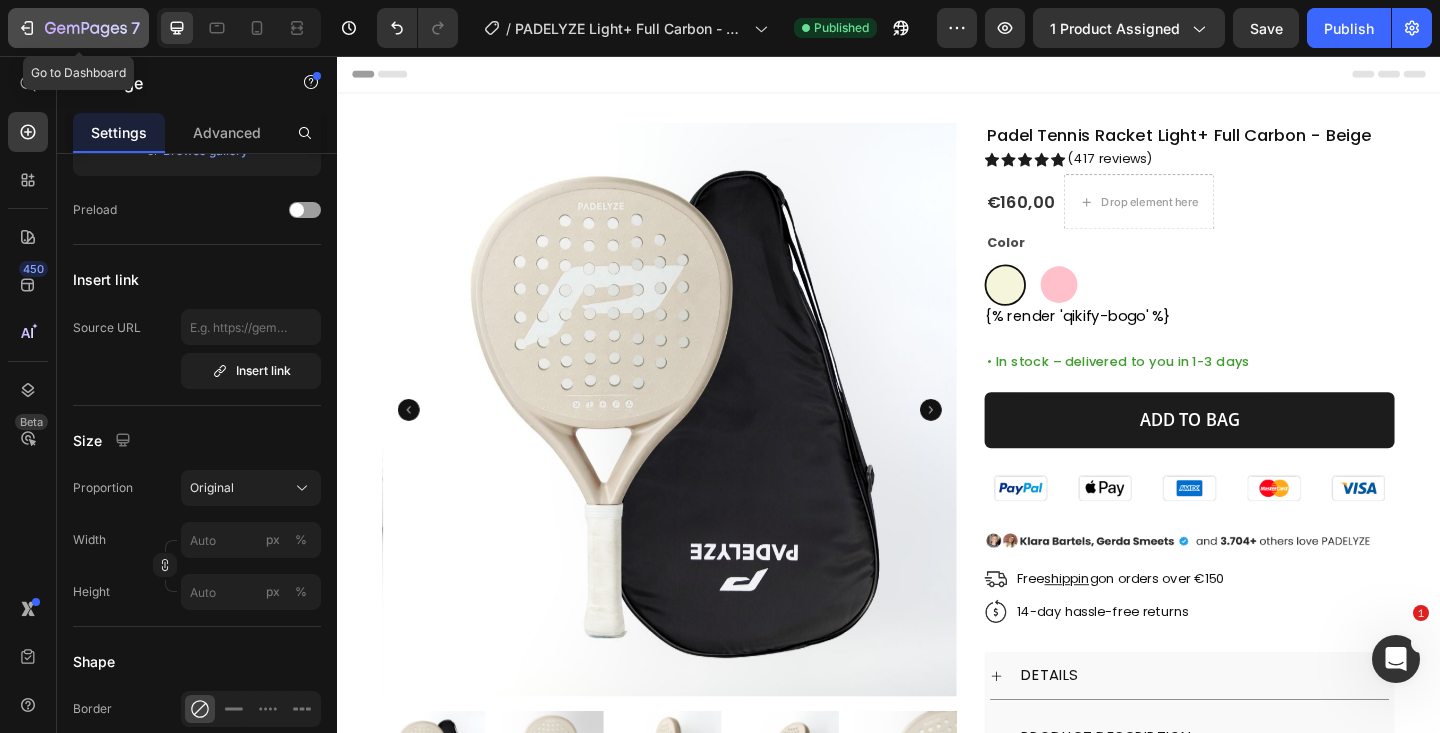 click 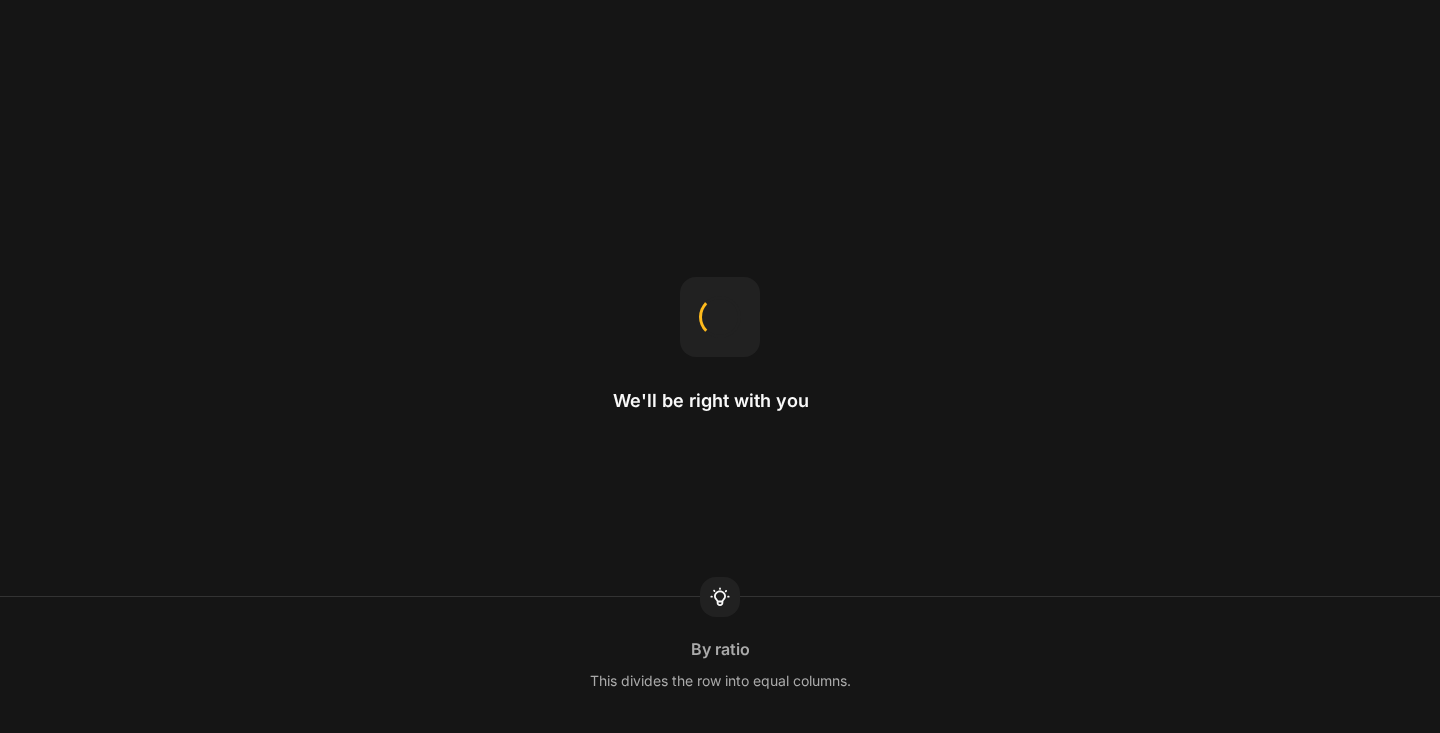 scroll, scrollTop: 0, scrollLeft: 0, axis: both 